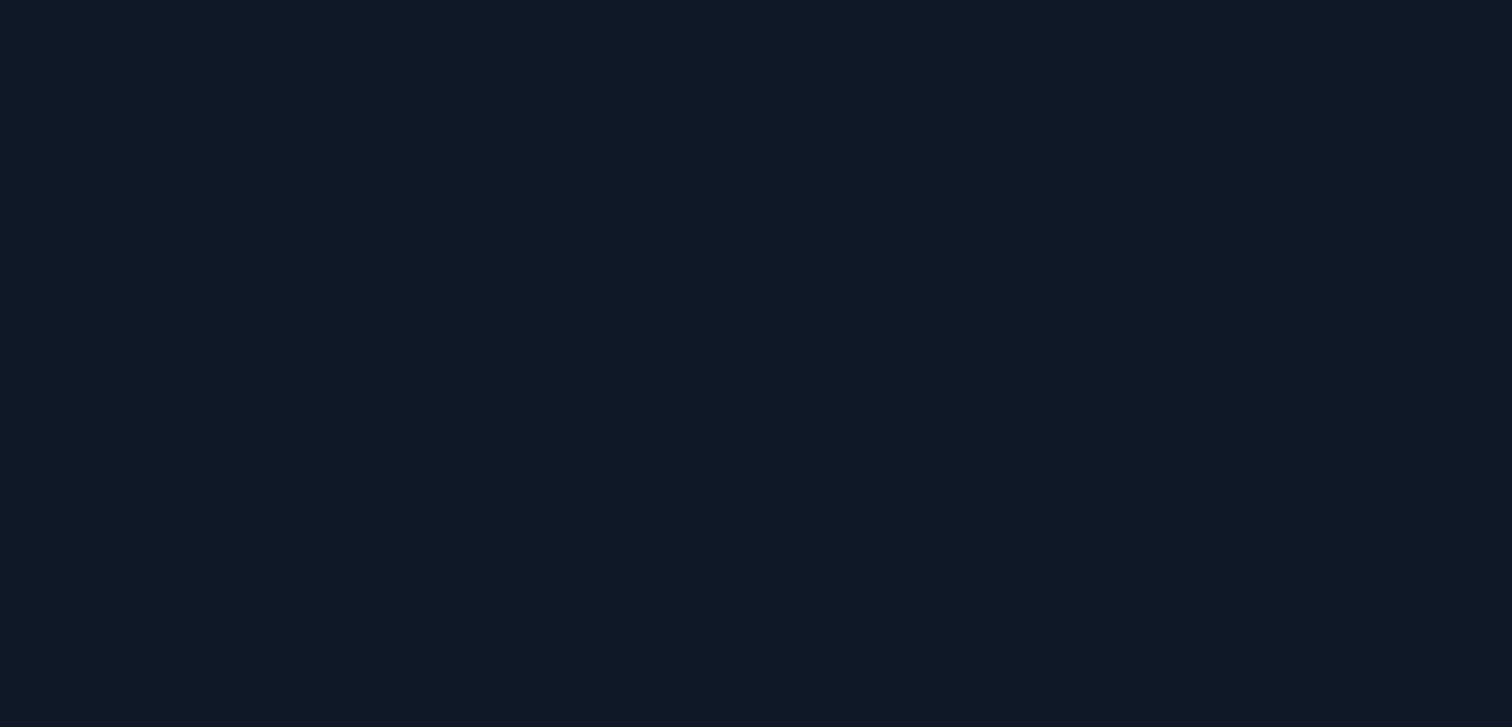 scroll, scrollTop: 0, scrollLeft: 0, axis: both 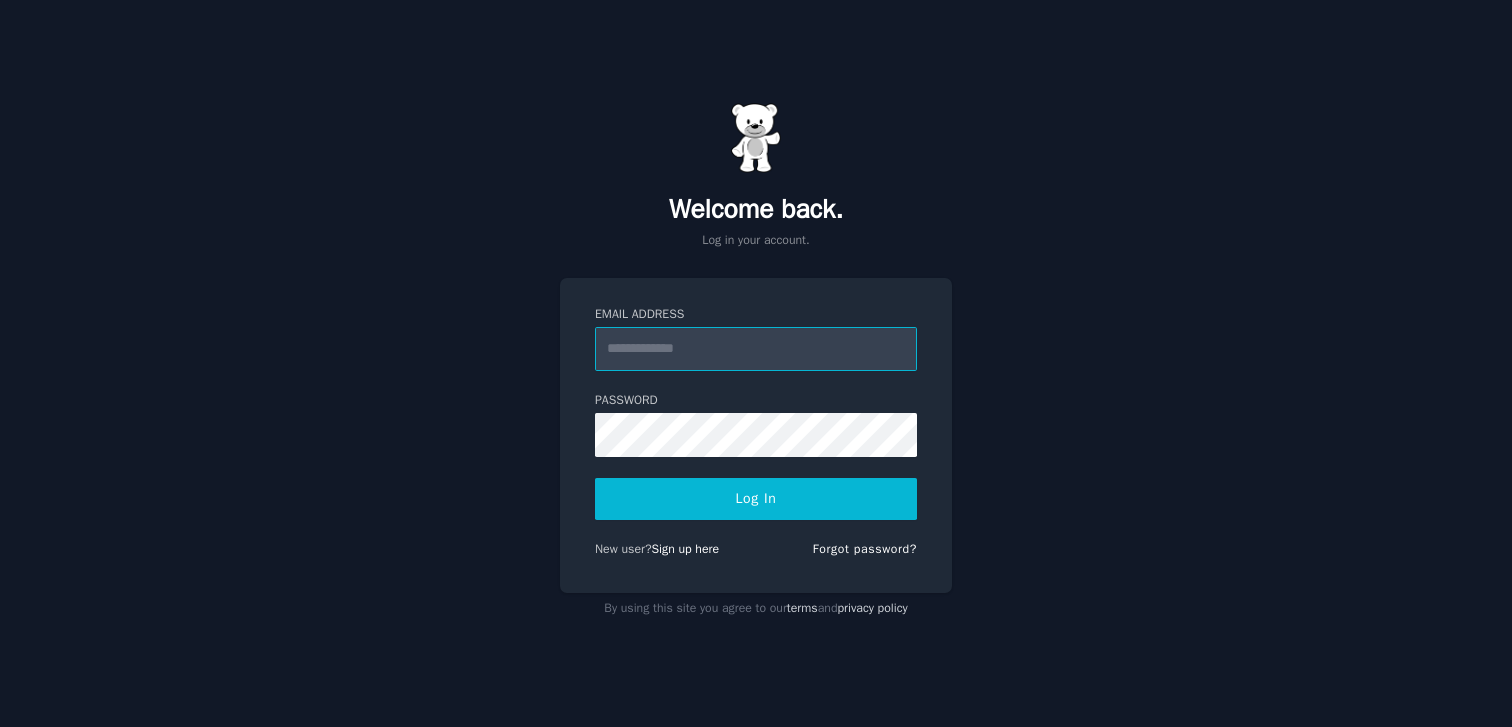 click on "Email Address" at bounding box center [756, 349] 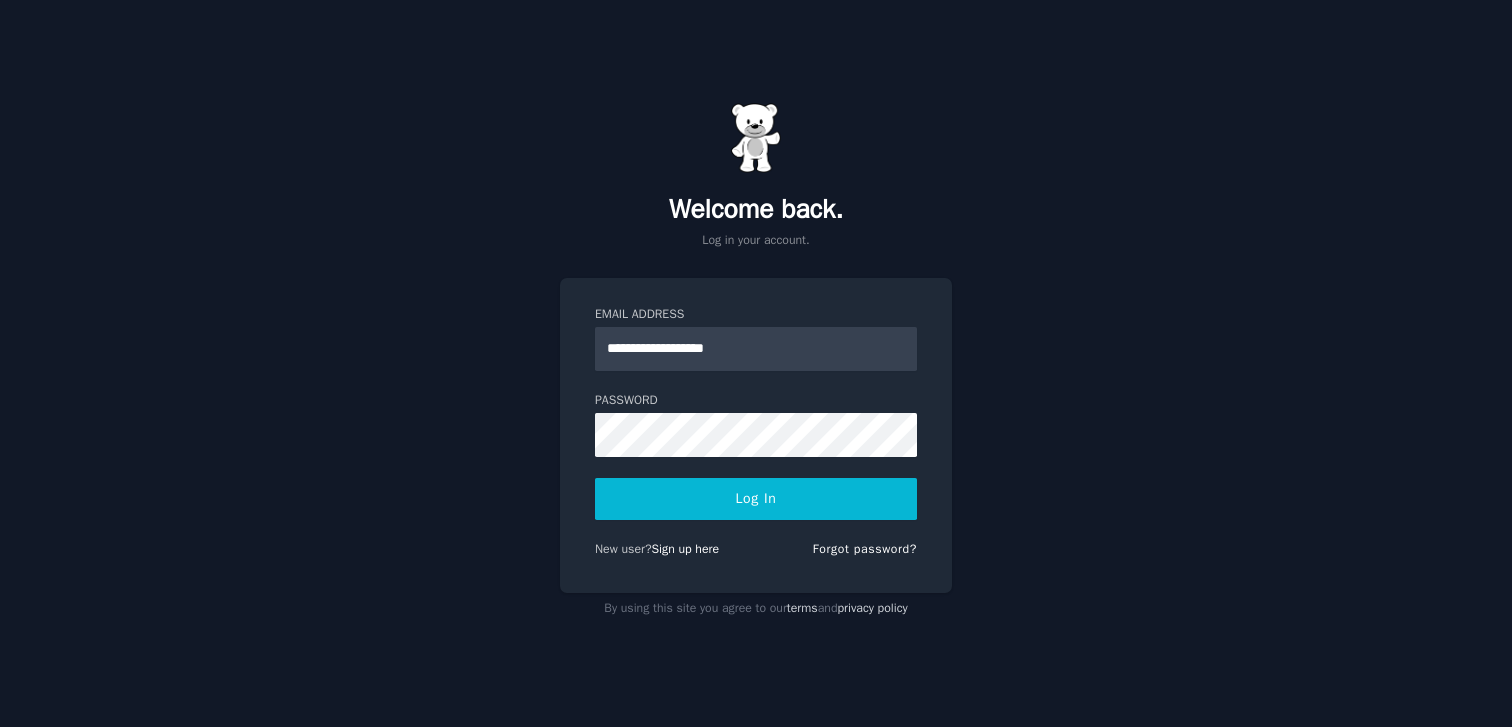 click on "Log In" at bounding box center (756, 499) 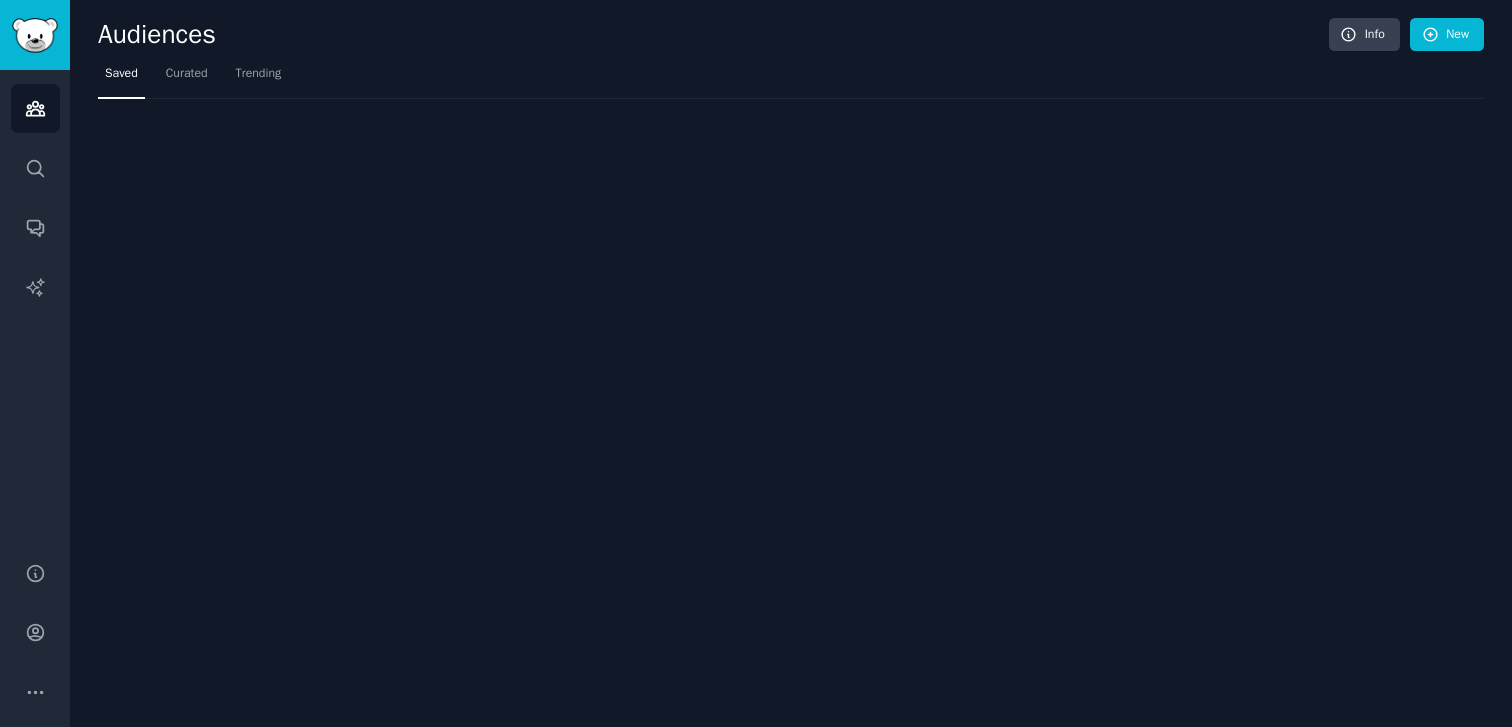 scroll, scrollTop: 0, scrollLeft: 0, axis: both 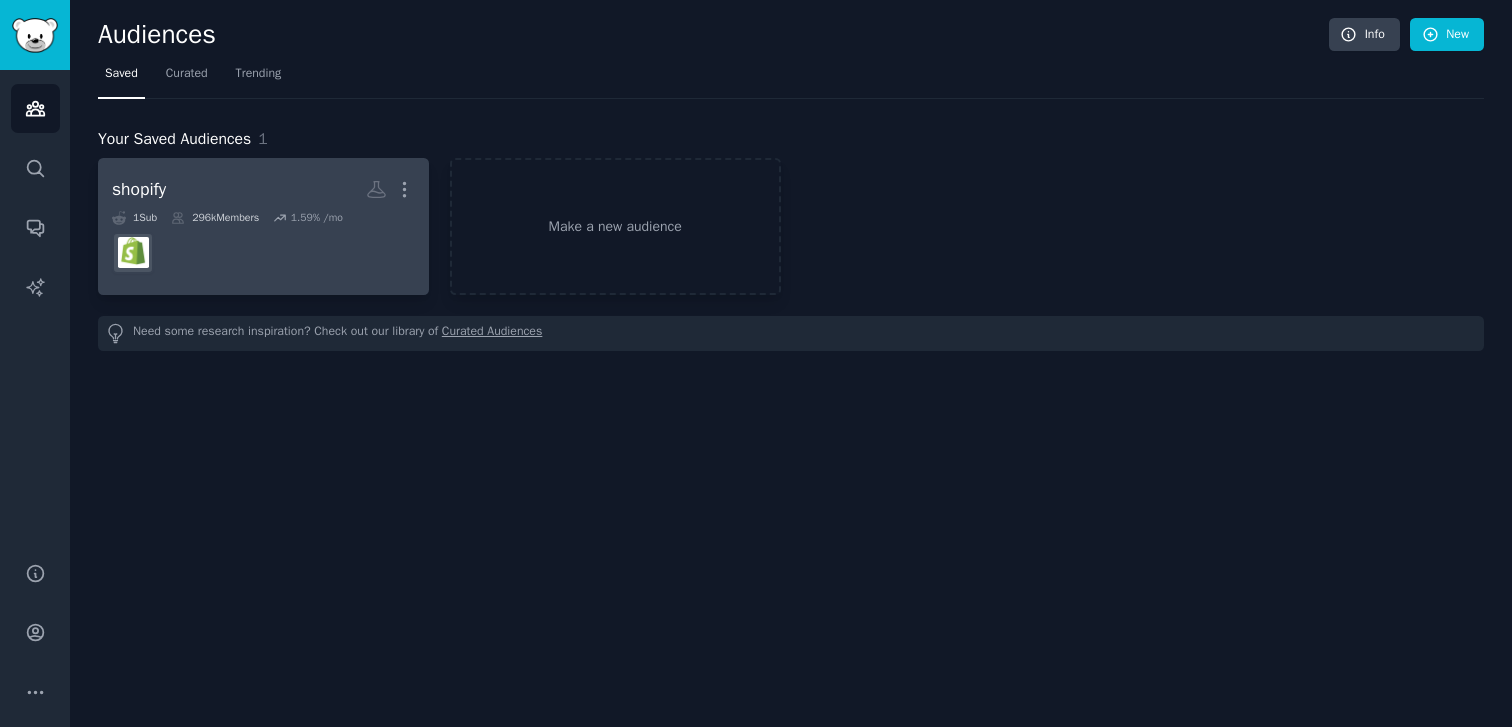 click at bounding box center (263, 253) 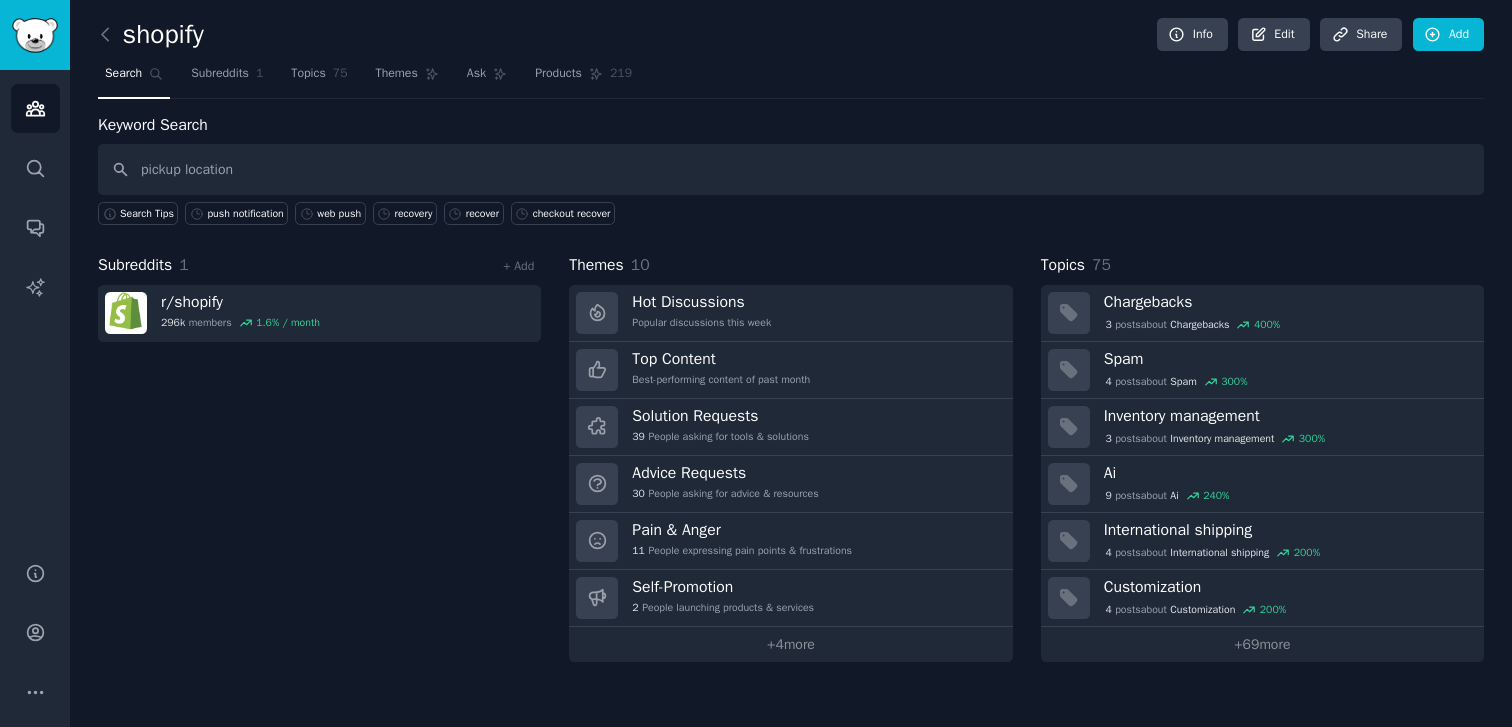 type on "pickup location" 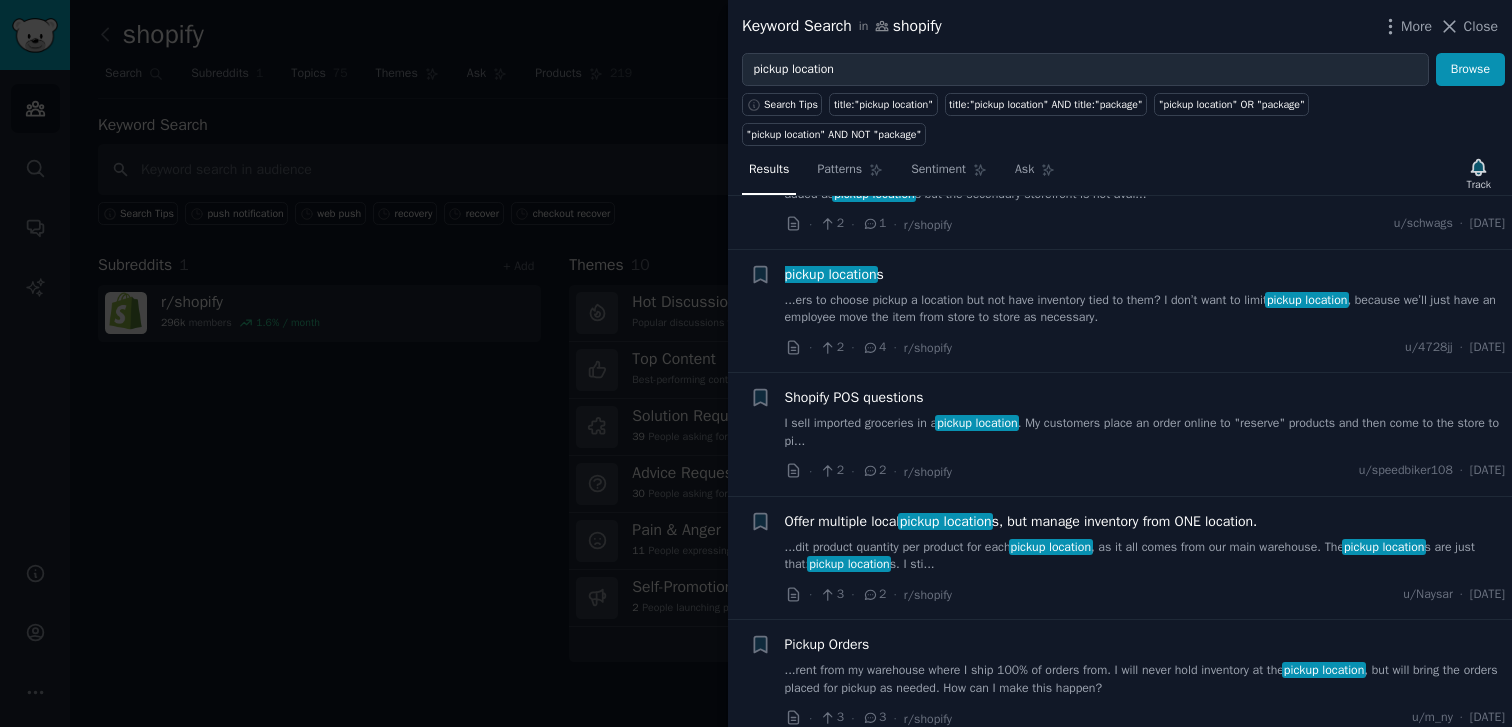 scroll, scrollTop: 0, scrollLeft: 0, axis: both 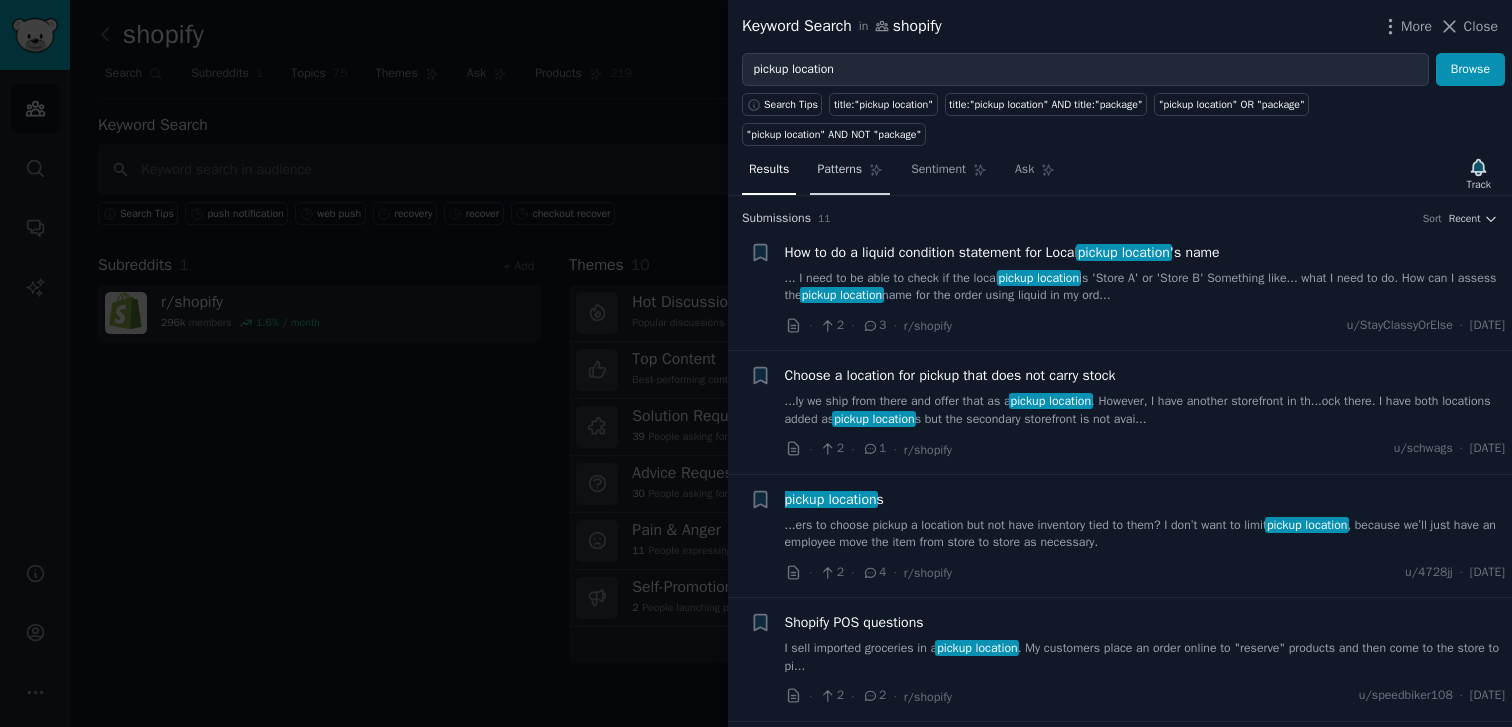 click on "Patterns" at bounding box center (839, 170) 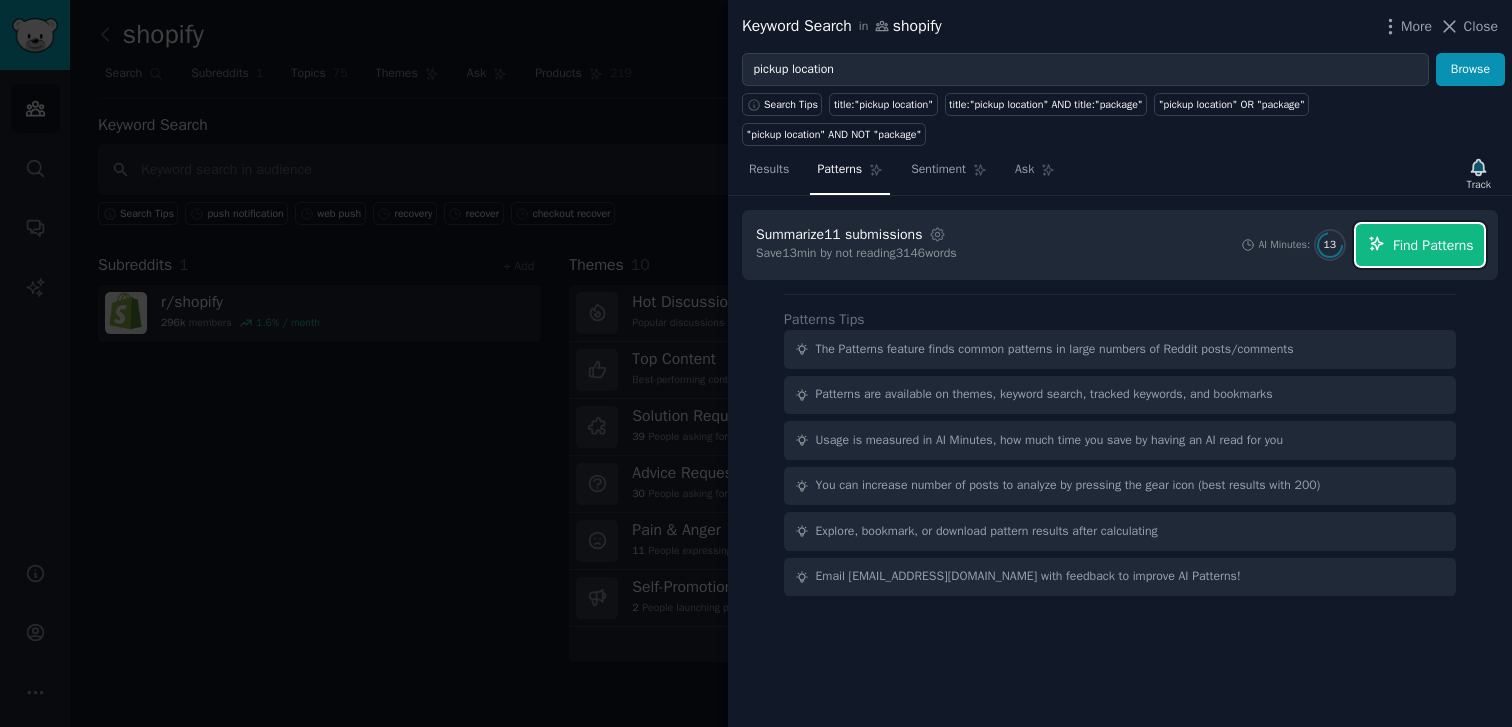 click on "Find Patterns" at bounding box center (1420, 245) 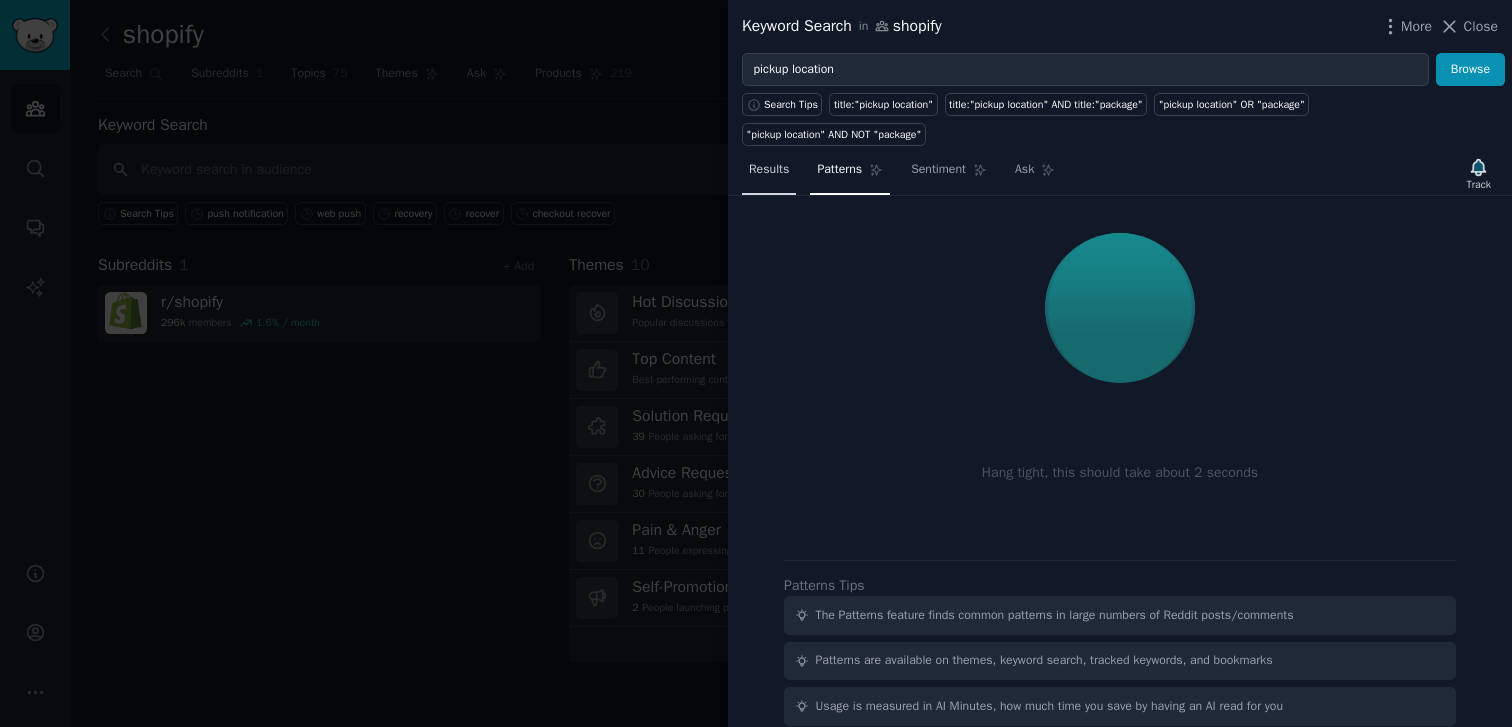 click on "Results" at bounding box center [769, 174] 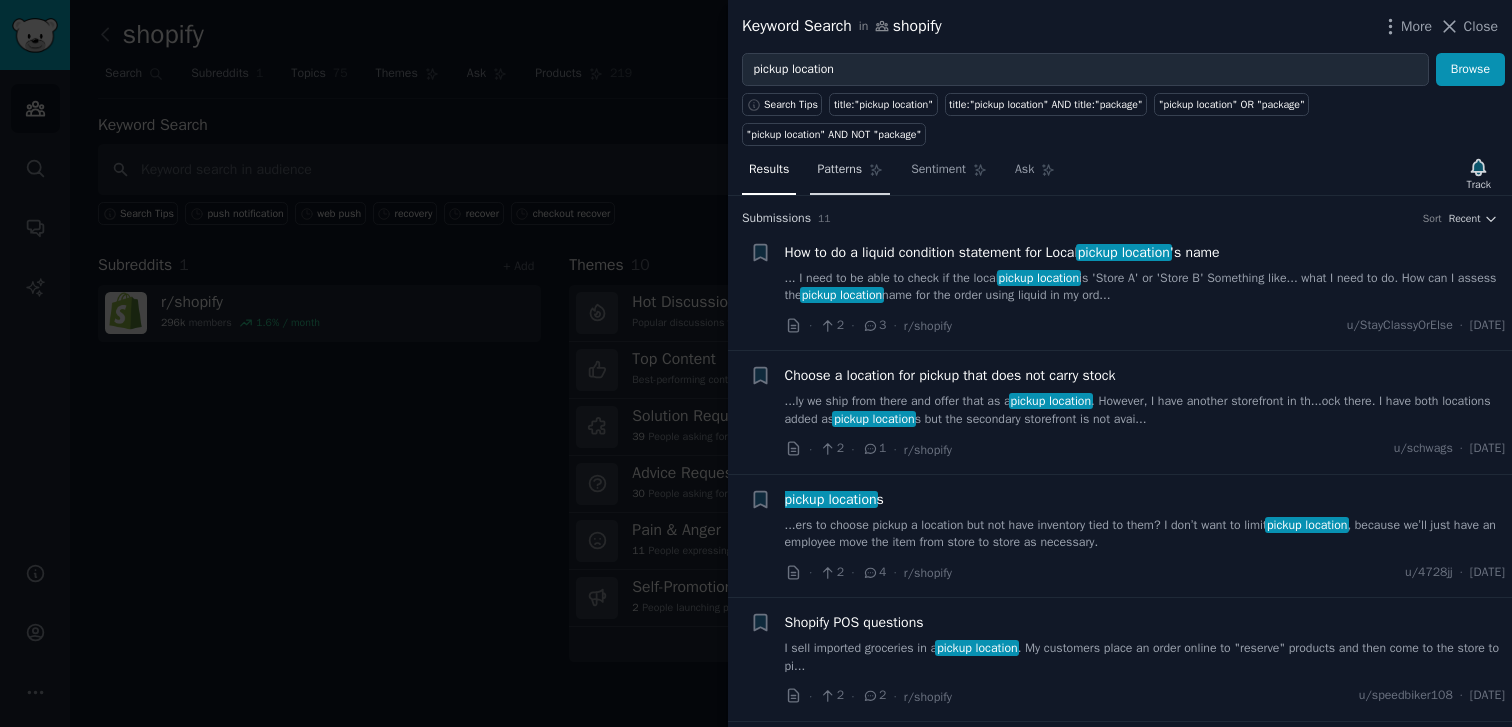 click on "Patterns" at bounding box center (839, 170) 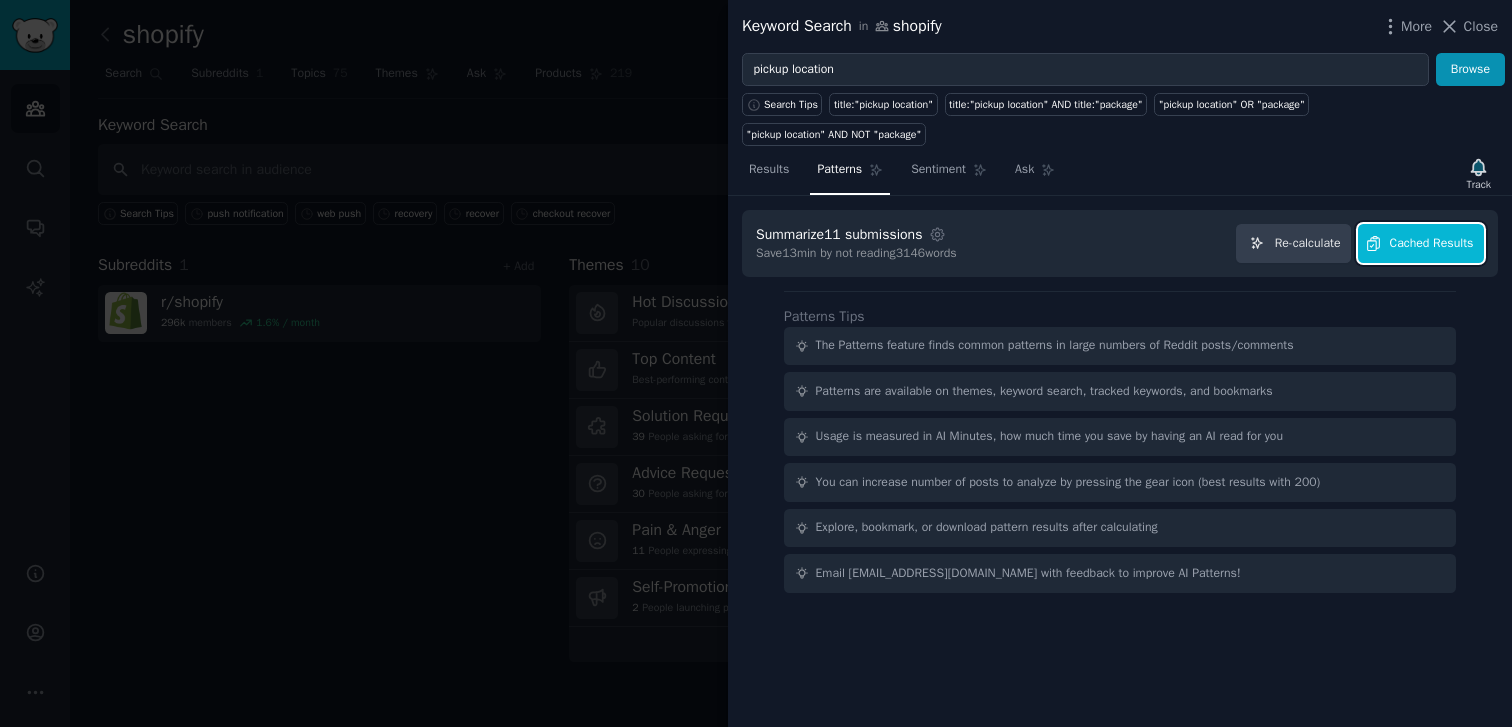 click on "Cached Results" at bounding box center (1432, 244) 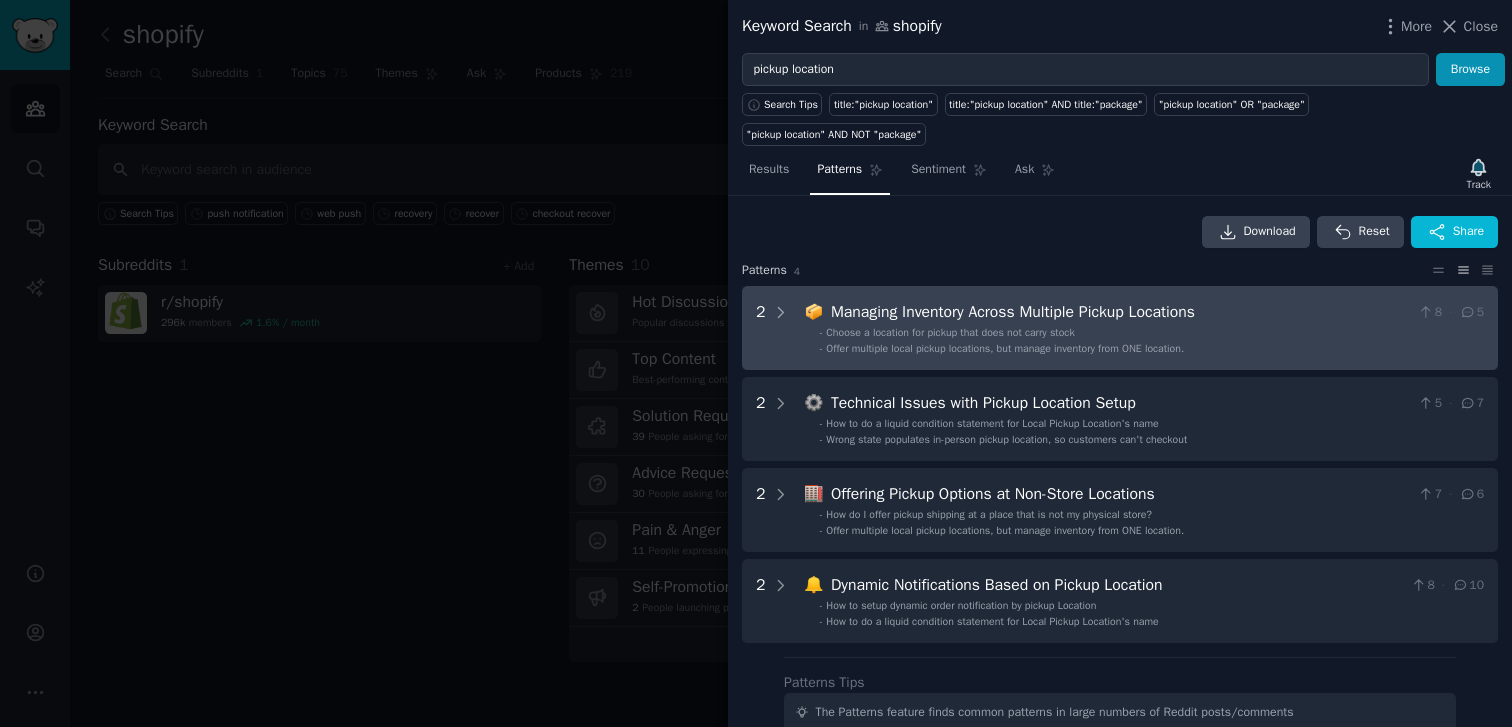 click on "Choose a location for pickup that does not carry stock" at bounding box center (950, 332) 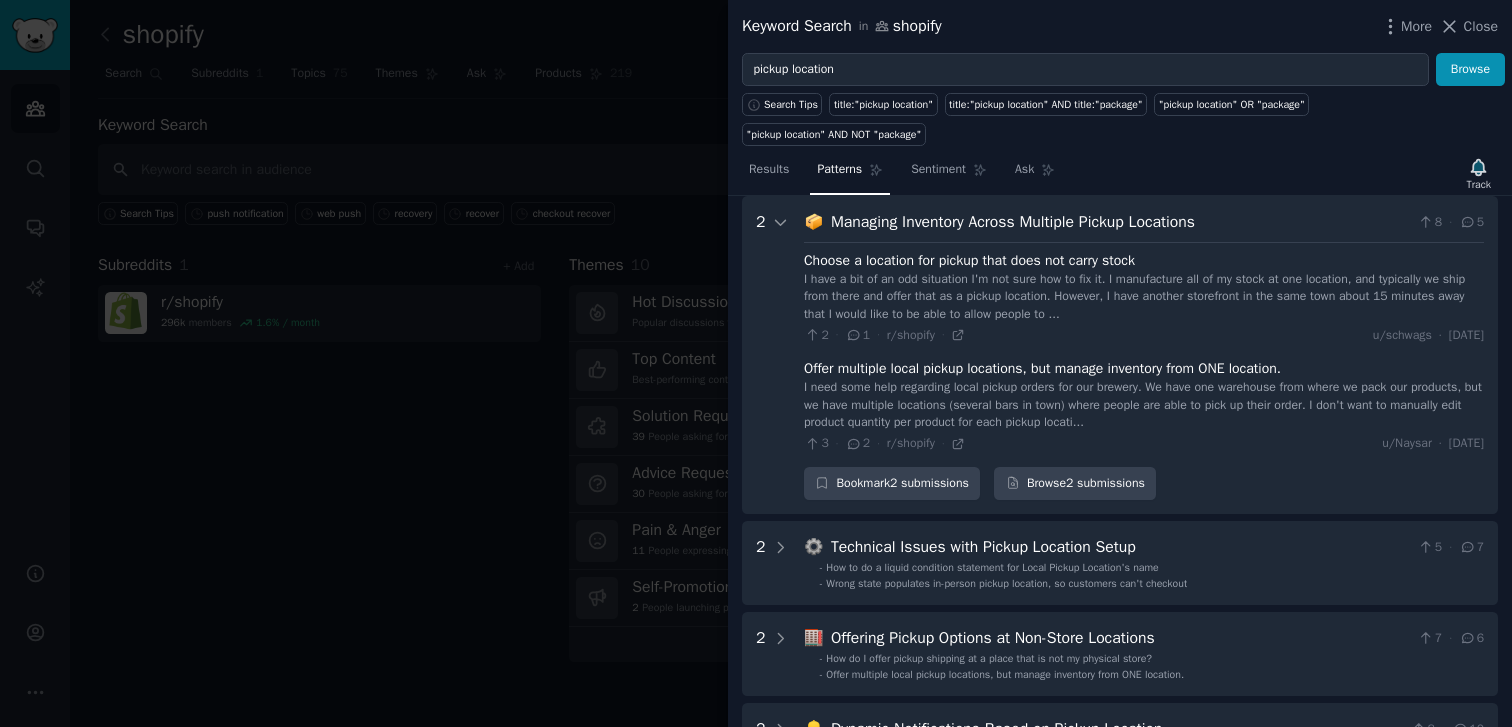 scroll, scrollTop: 50, scrollLeft: 0, axis: vertical 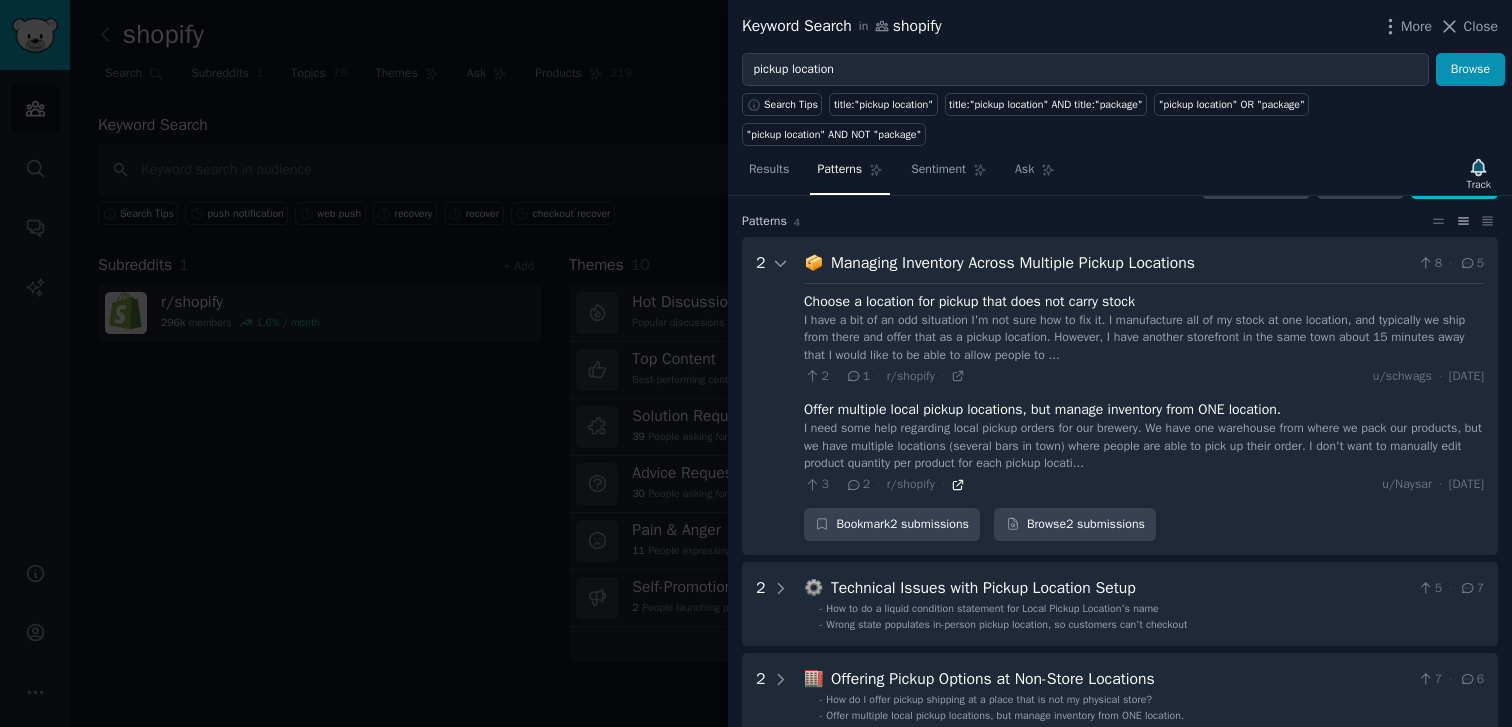 click 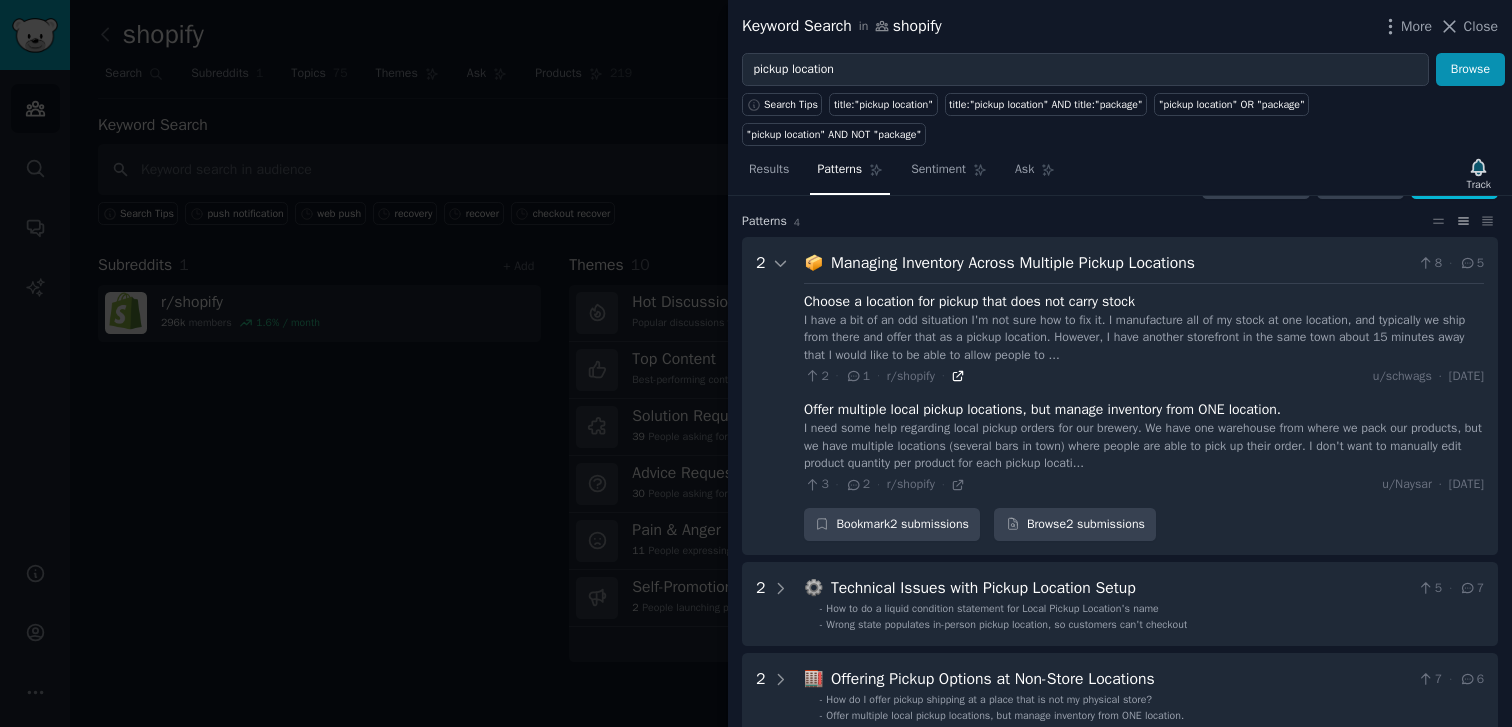 click 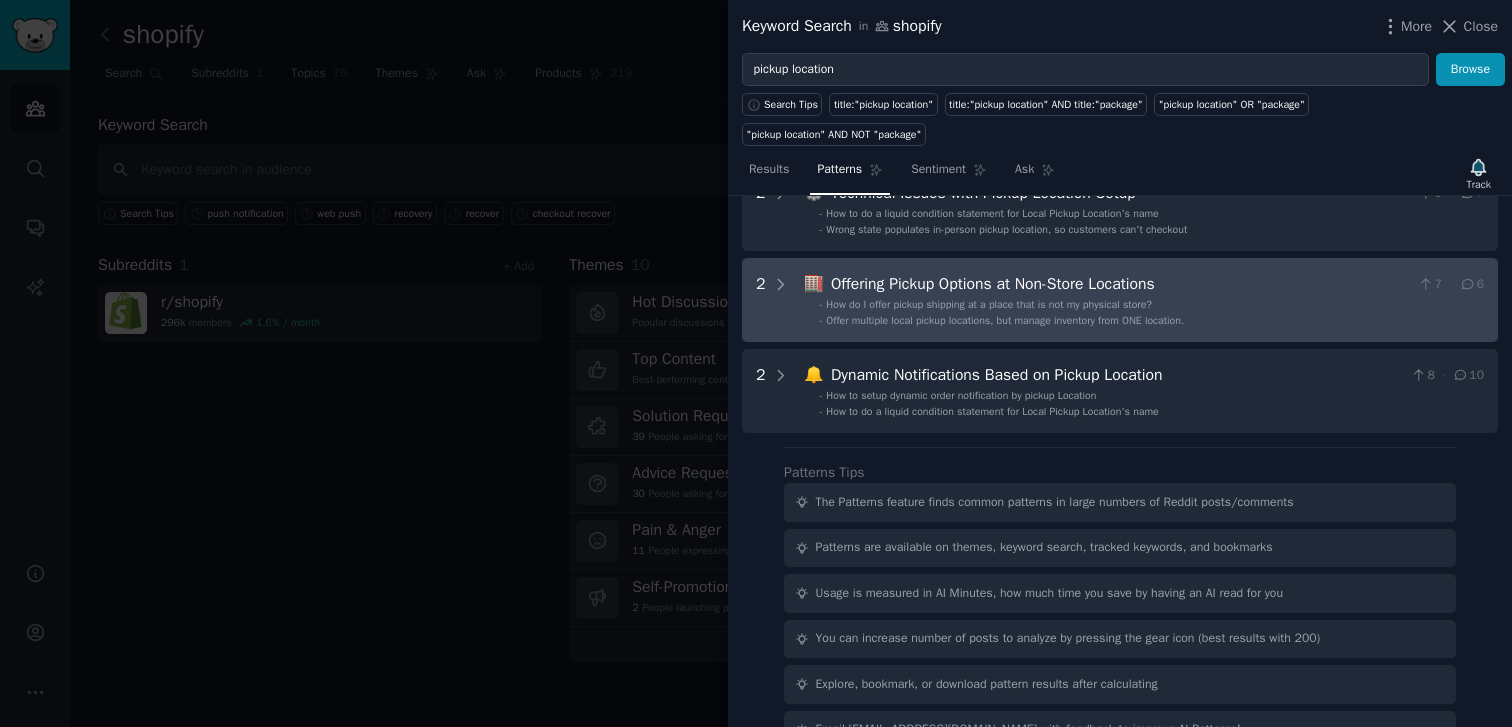 click on "How do I offer pickup shipping at a place that is not my physical store?" at bounding box center (989, 304) 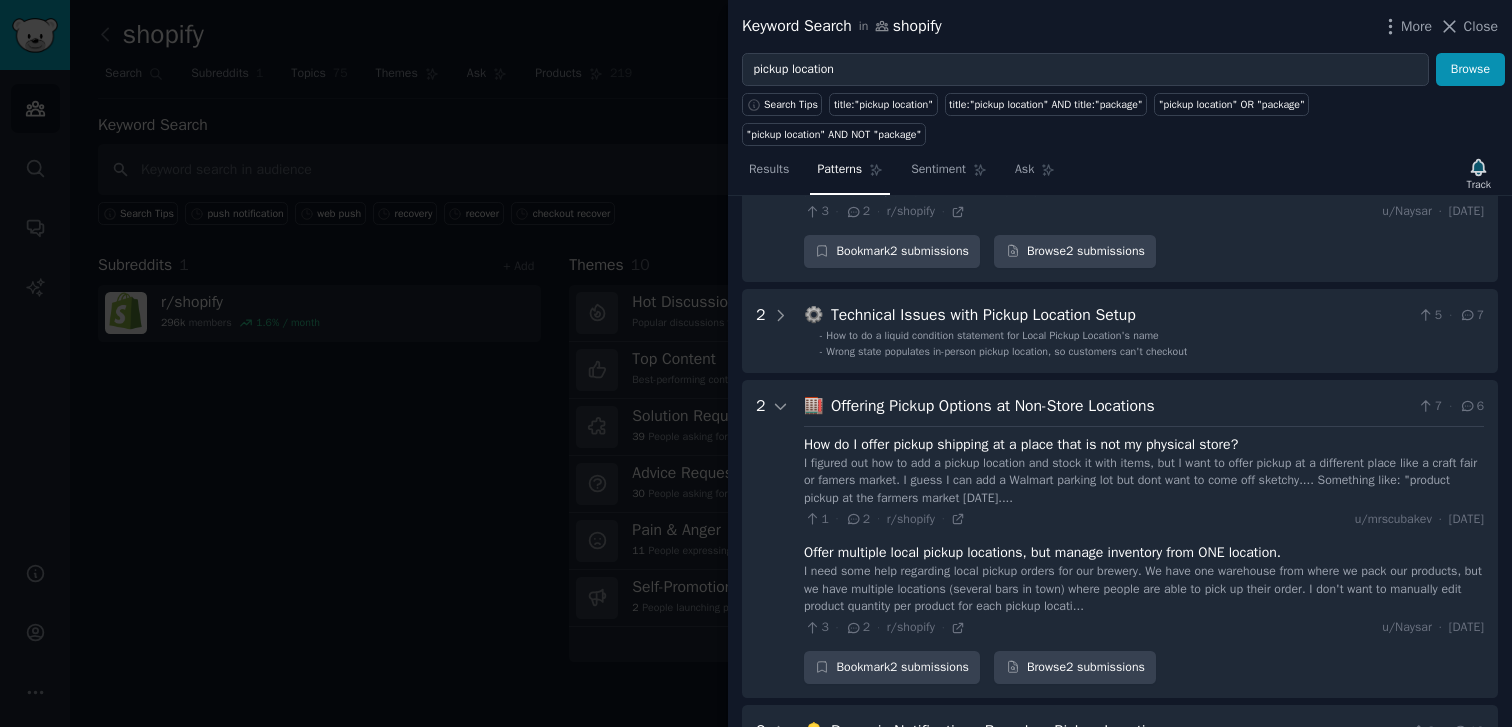 scroll, scrollTop: 145, scrollLeft: 0, axis: vertical 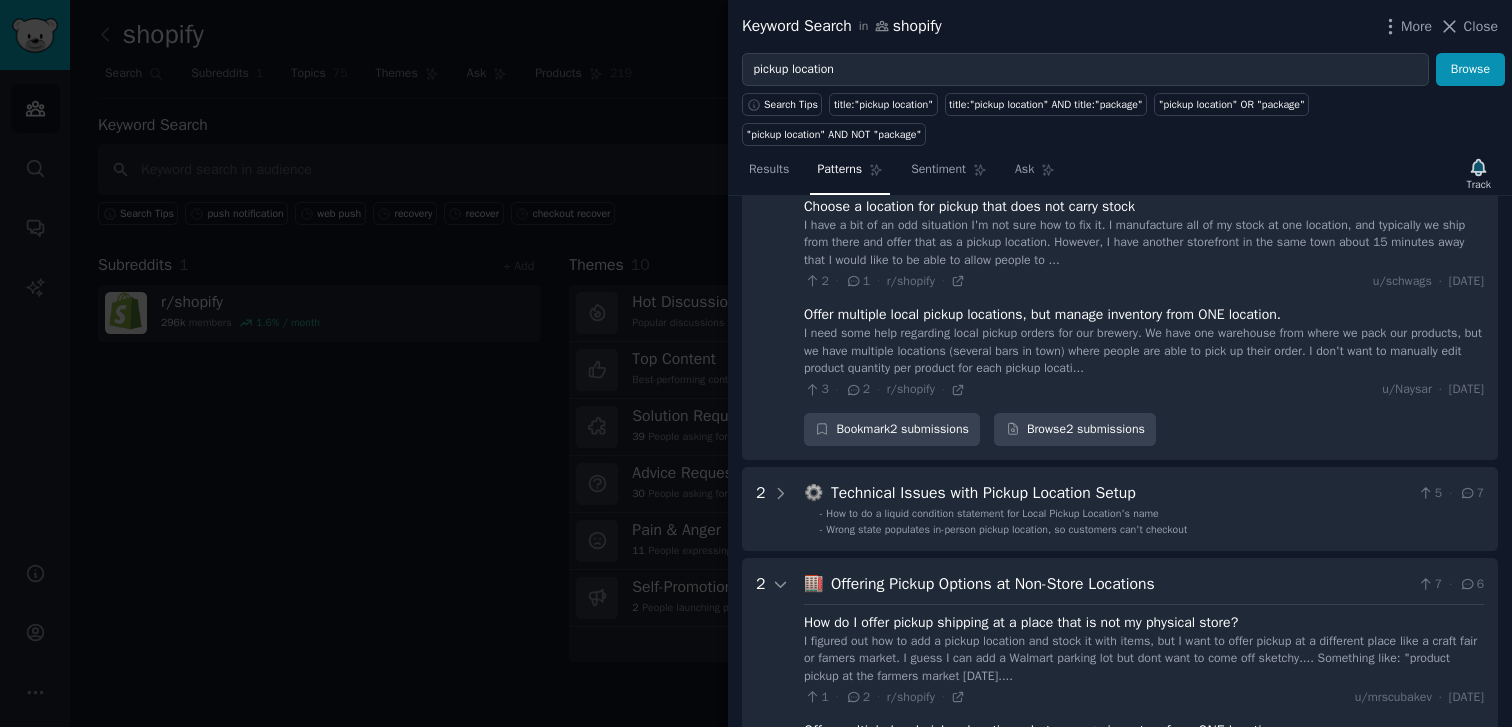 click on "Technical Issues with Pickup Location Setup" at bounding box center (1120, 493) 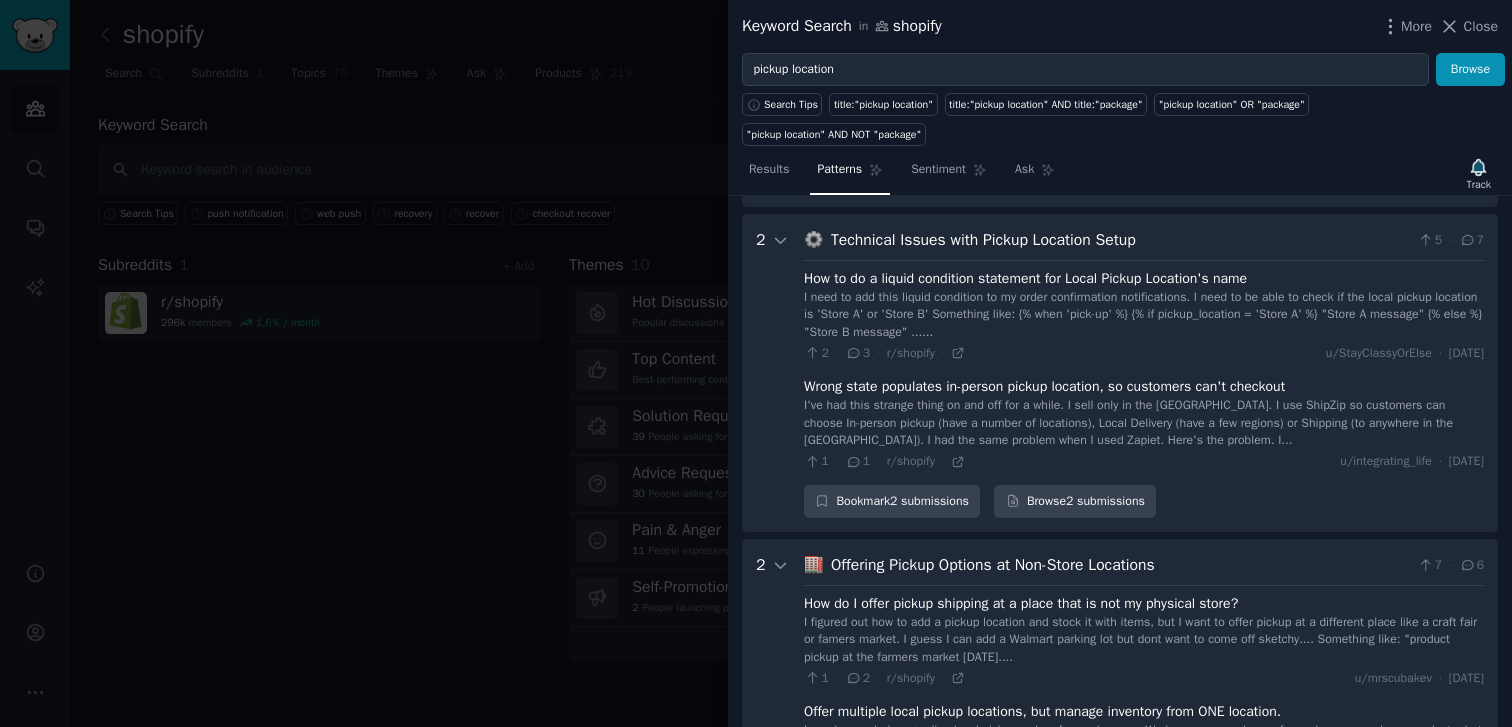 scroll, scrollTop: 424, scrollLeft: 0, axis: vertical 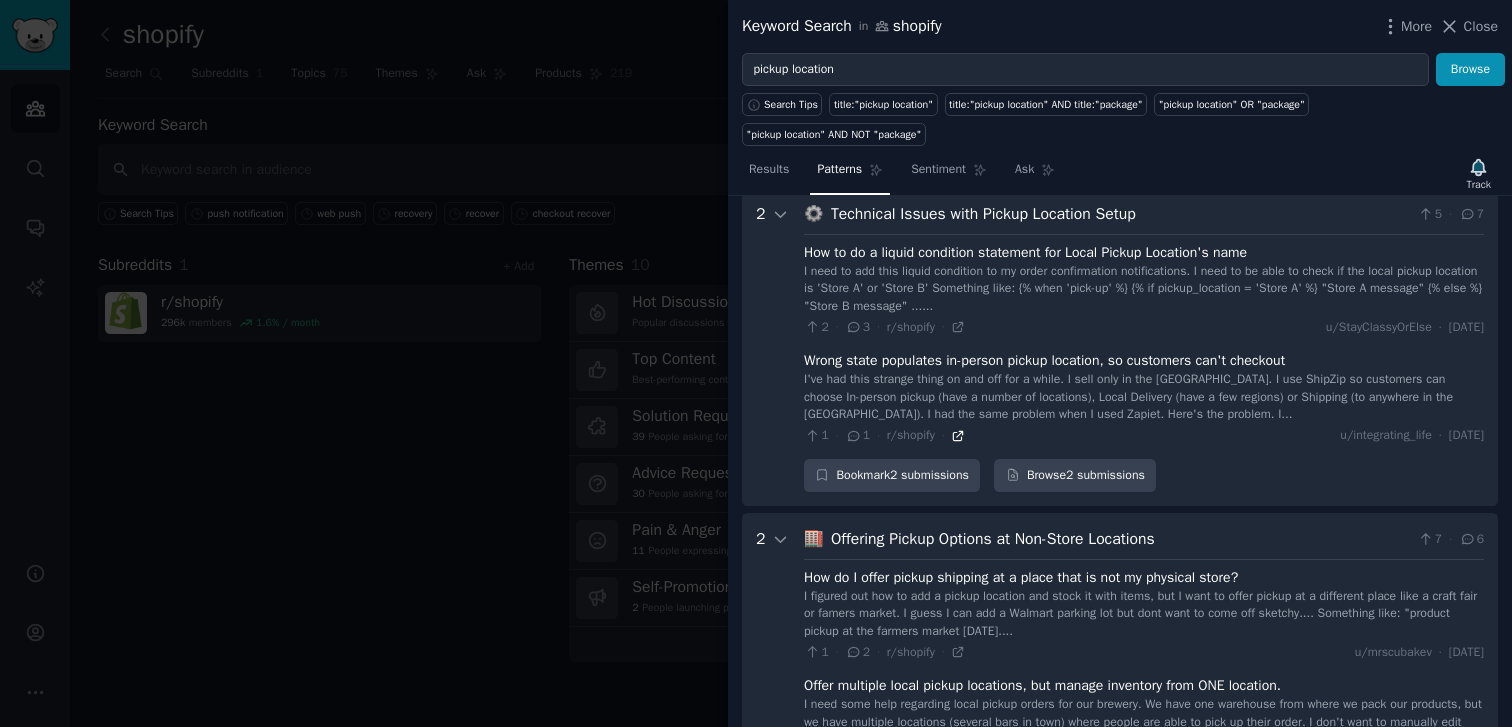 click 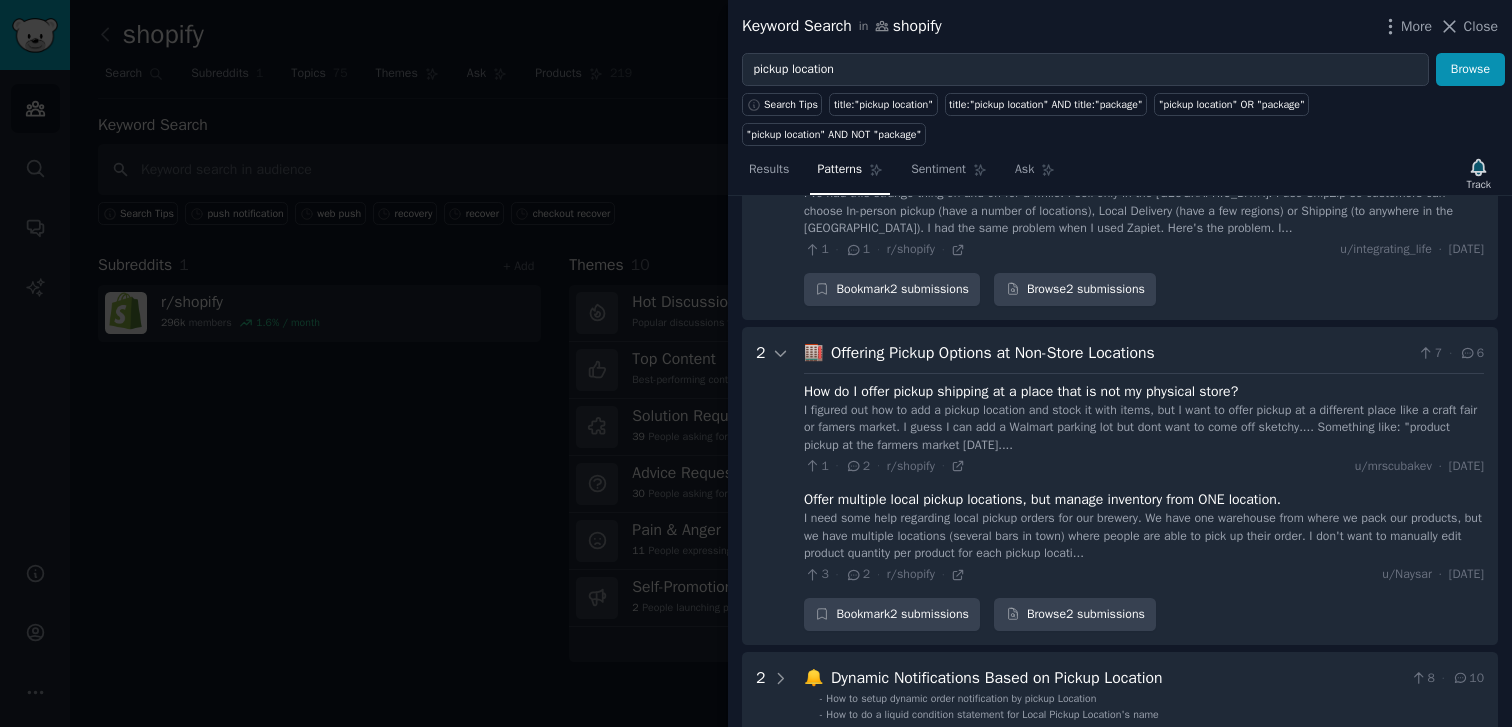 scroll, scrollTop: 726, scrollLeft: 0, axis: vertical 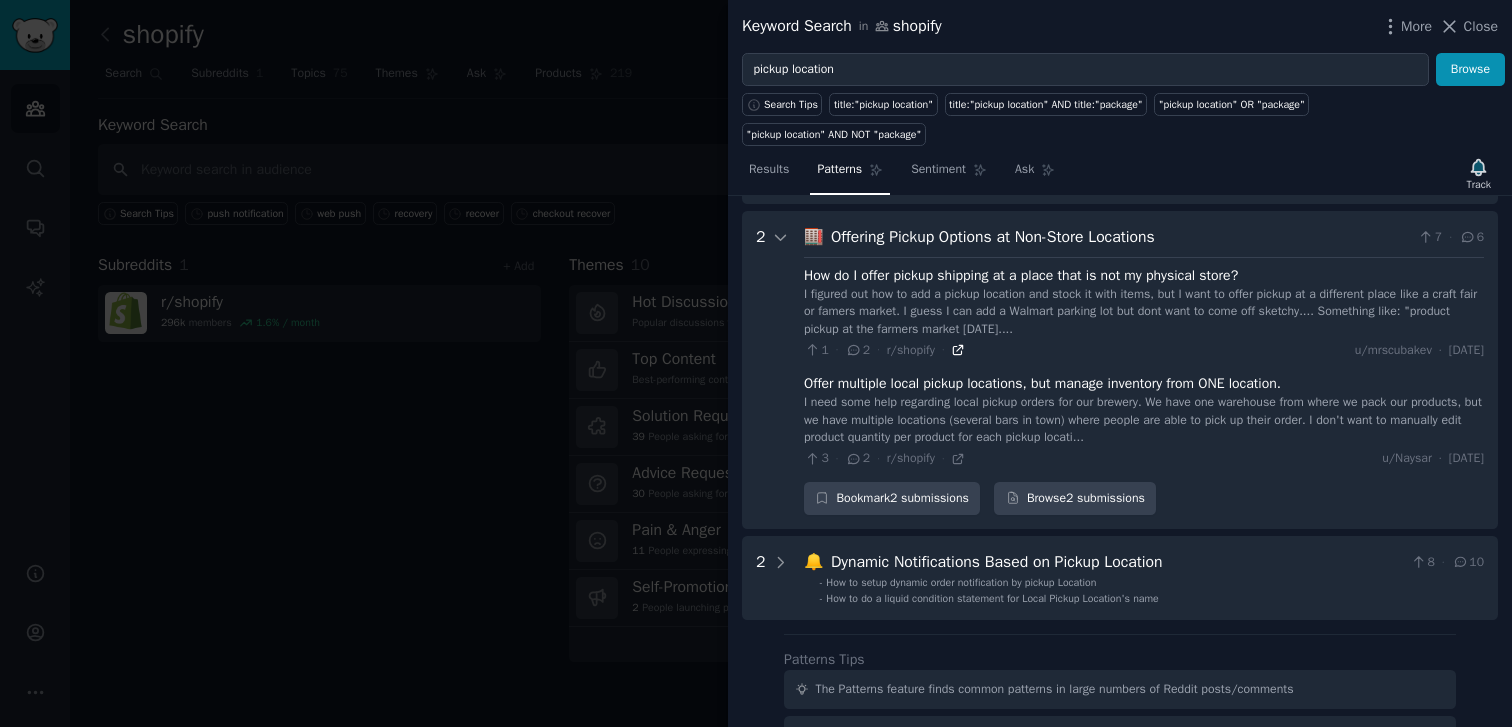 click 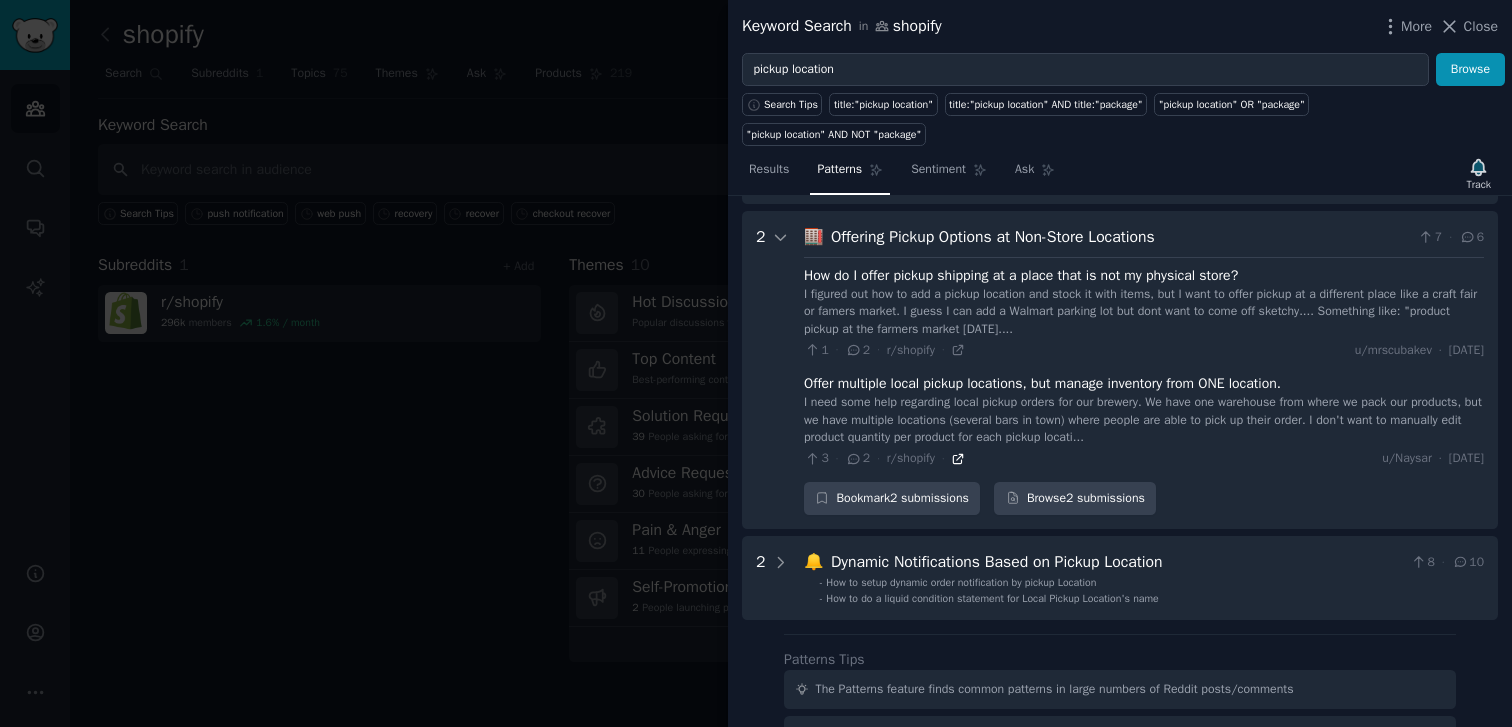 click 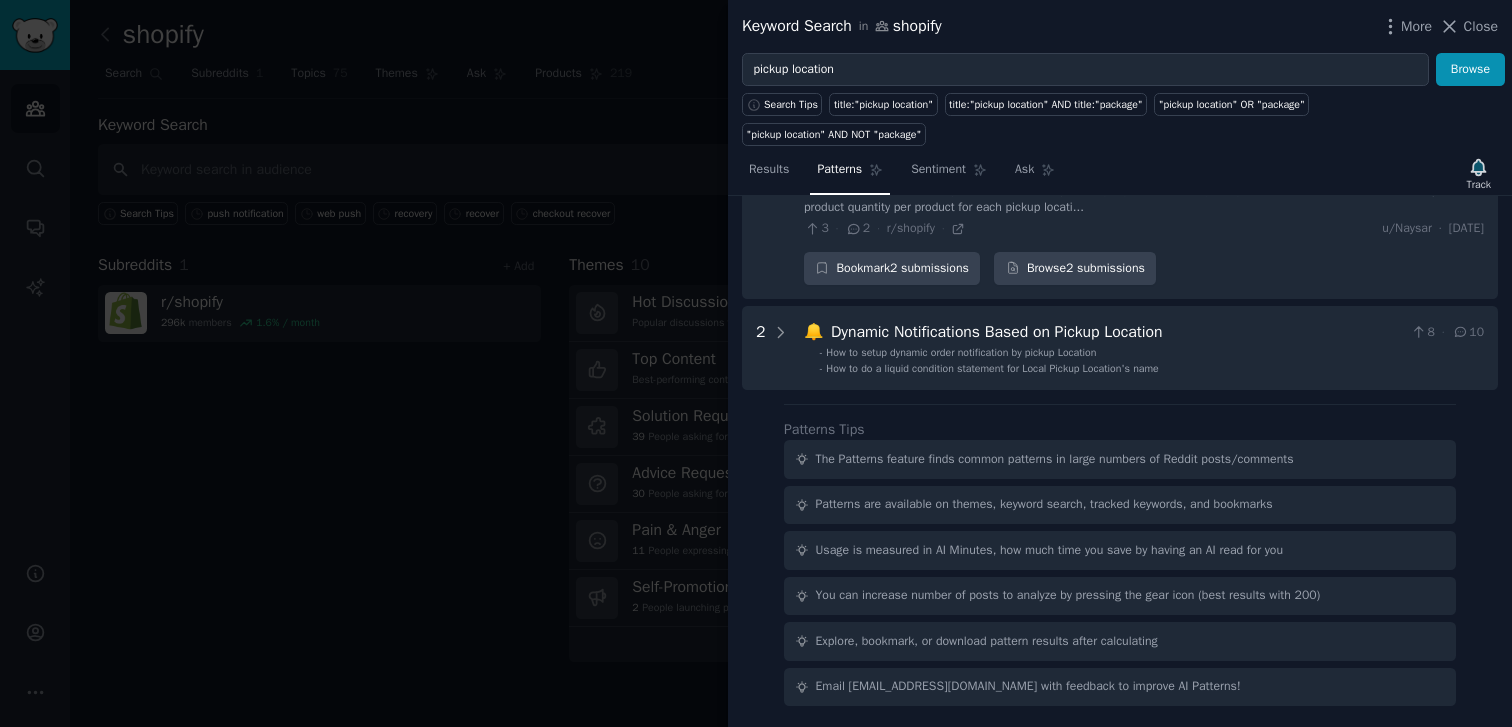 click on "2 🔔 Dynamic Notifications Based on Pickup Location 8 · 10 - How to setup dynamic order notification by pickup Location - How to do a liquid condition statement for Local Pickup Location's name" at bounding box center (1120, 348) 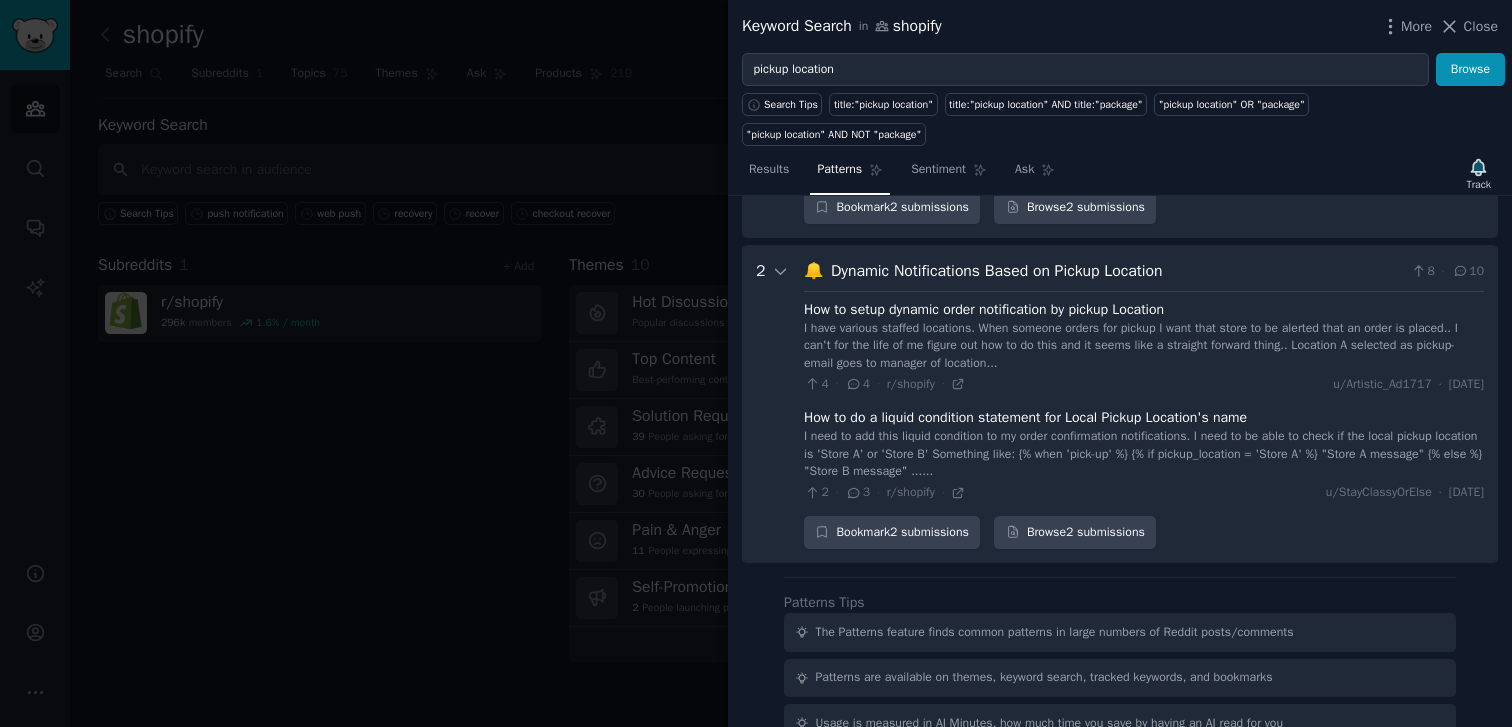scroll, scrollTop: 996, scrollLeft: 0, axis: vertical 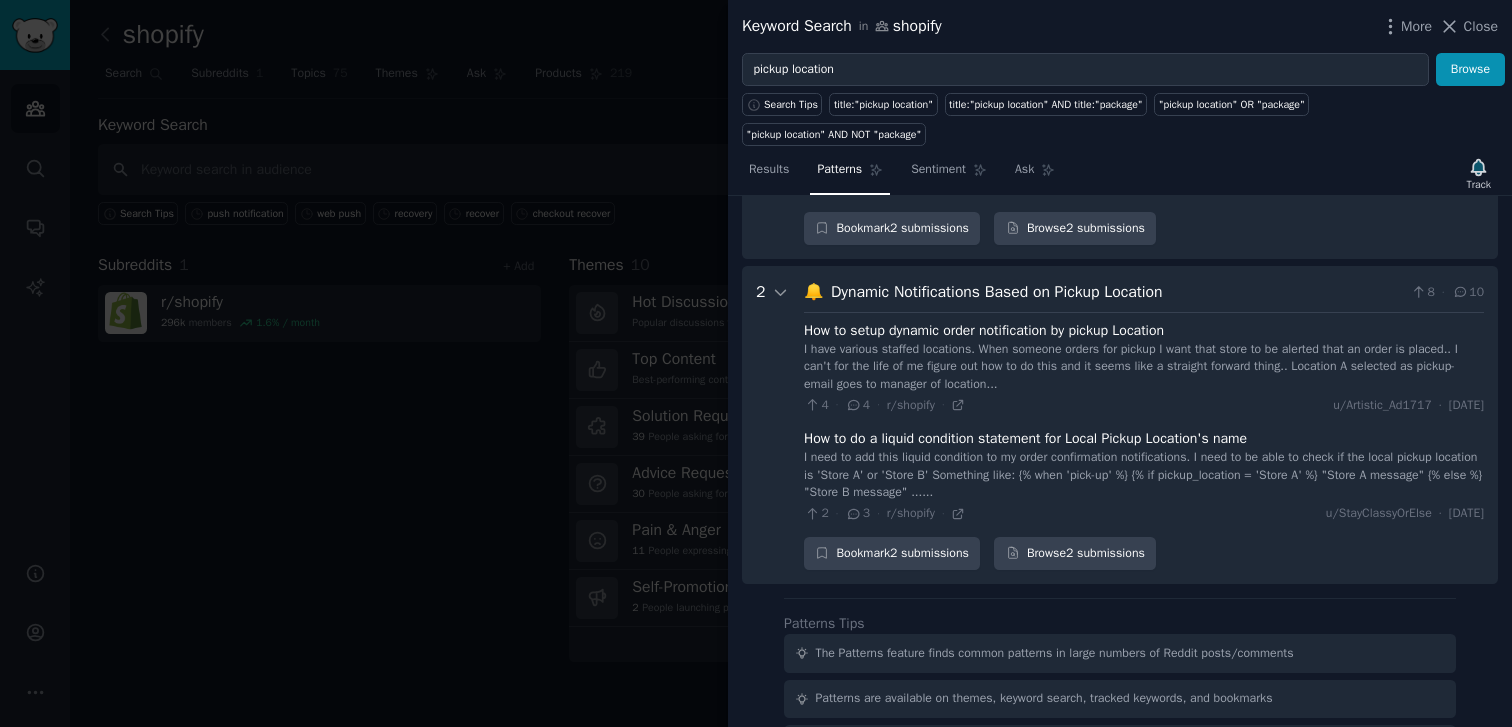 click on "I have various staffed locations. When someone orders for pickup I want that store to be alerted that an order is placed.. I can't for the life of me figure out how to do this and it seems like a straight forward thing..
Location A selected as pickup- email goes to manager of location..." at bounding box center (1144, 367) 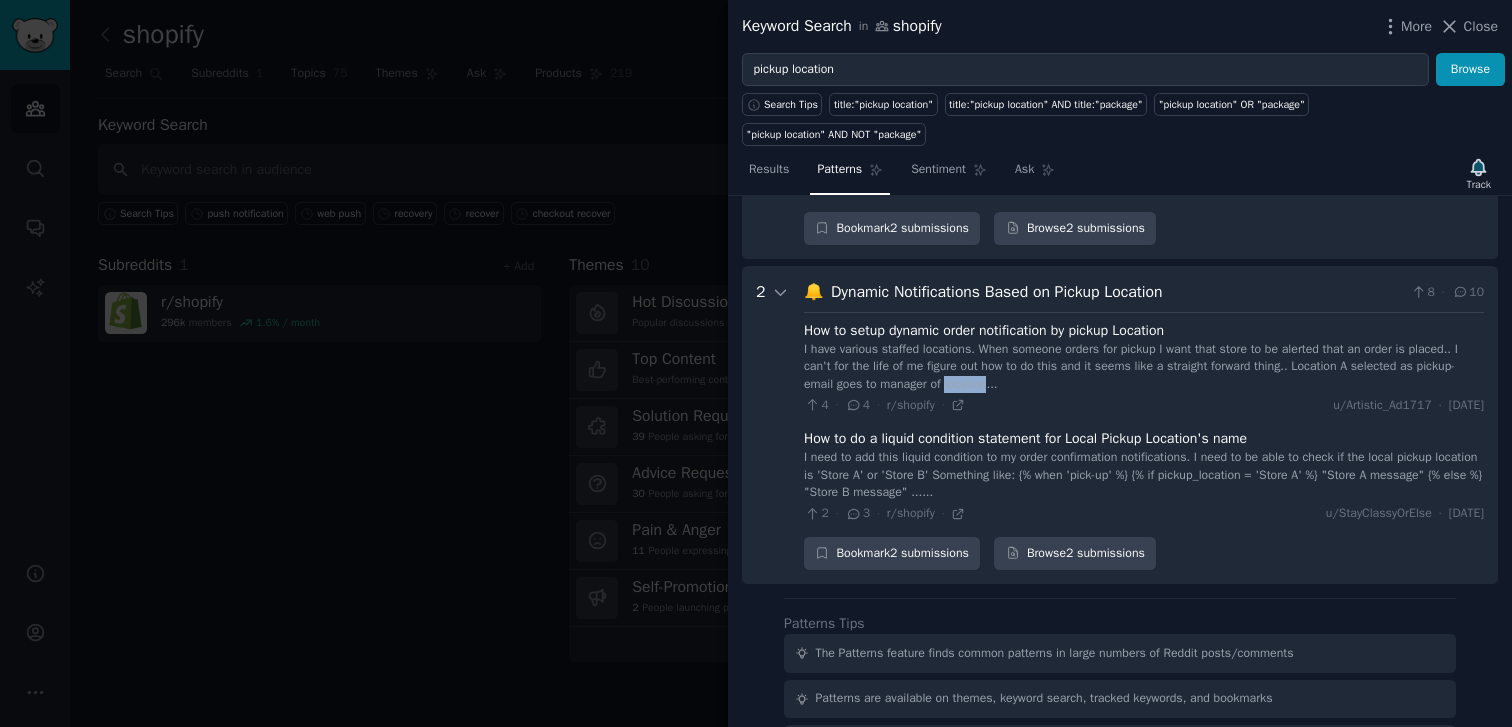 click on "I have various staffed locations. When someone orders for pickup I want that store to be alerted that an order is placed.. I can't for the life of me figure out how to do this and it seems like a straight forward thing..
Location A selected as pickup- email goes to manager of location..." at bounding box center [1144, 367] 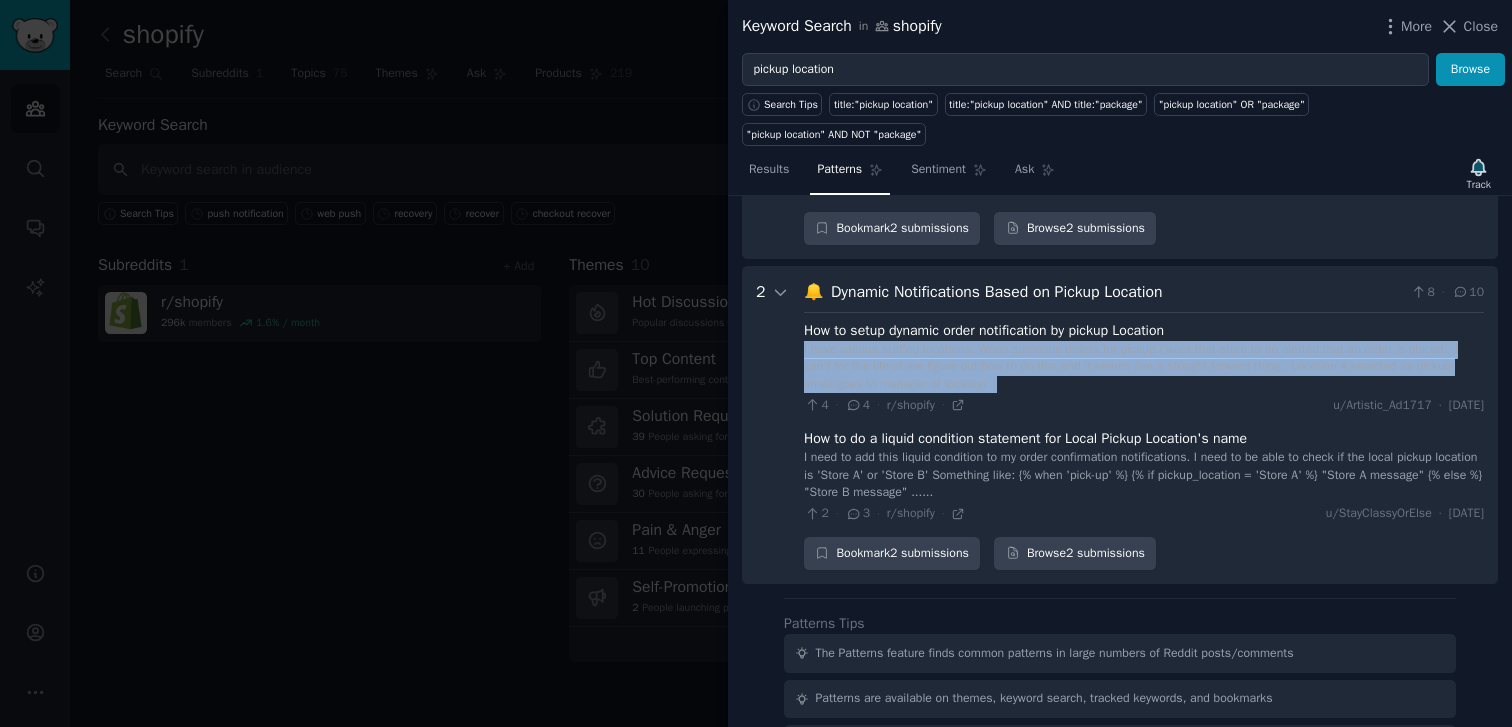 click on "I have various staffed locations. When someone orders for pickup I want that store to be alerted that an order is placed.. I can't for the life of me figure out how to do this and it seems like a straight forward thing..
Location A selected as pickup- email goes to manager of location..." at bounding box center (1144, 367) 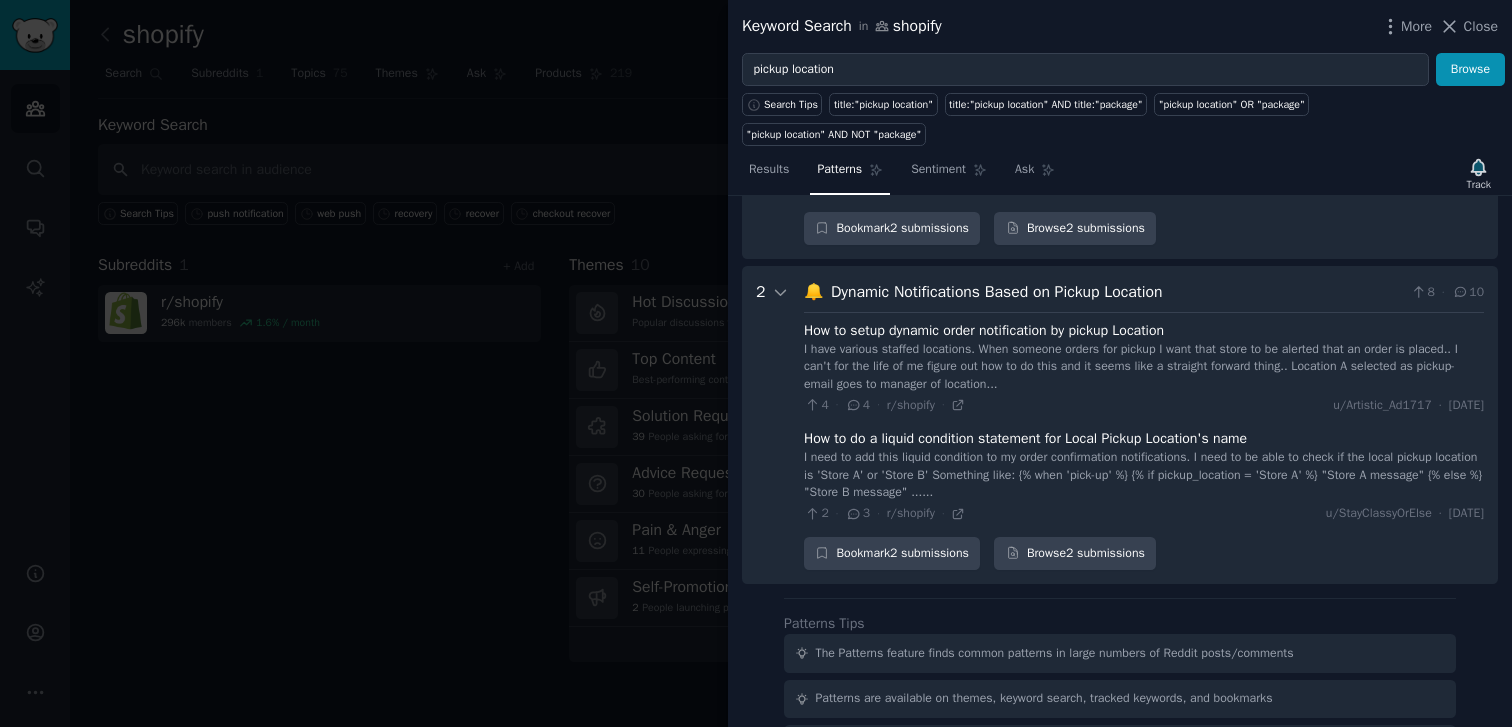 click on "I have various staffed locations. When someone orders for pickup I want that store to be alerted that an order is placed.. I can't for the life of me figure out how to do this and it seems like a straight forward thing..
Location A selected as pickup- email goes to manager of location..." at bounding box center (1144, 367) 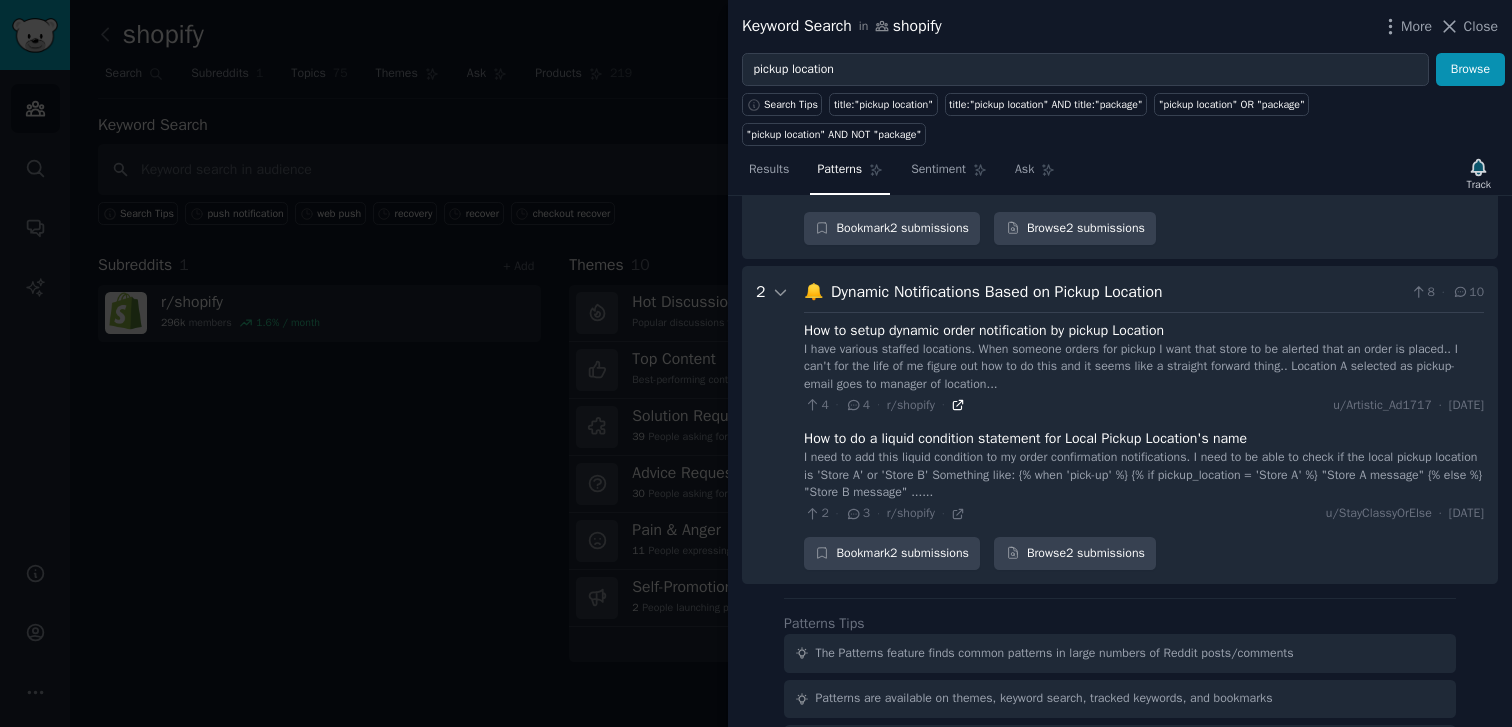 click 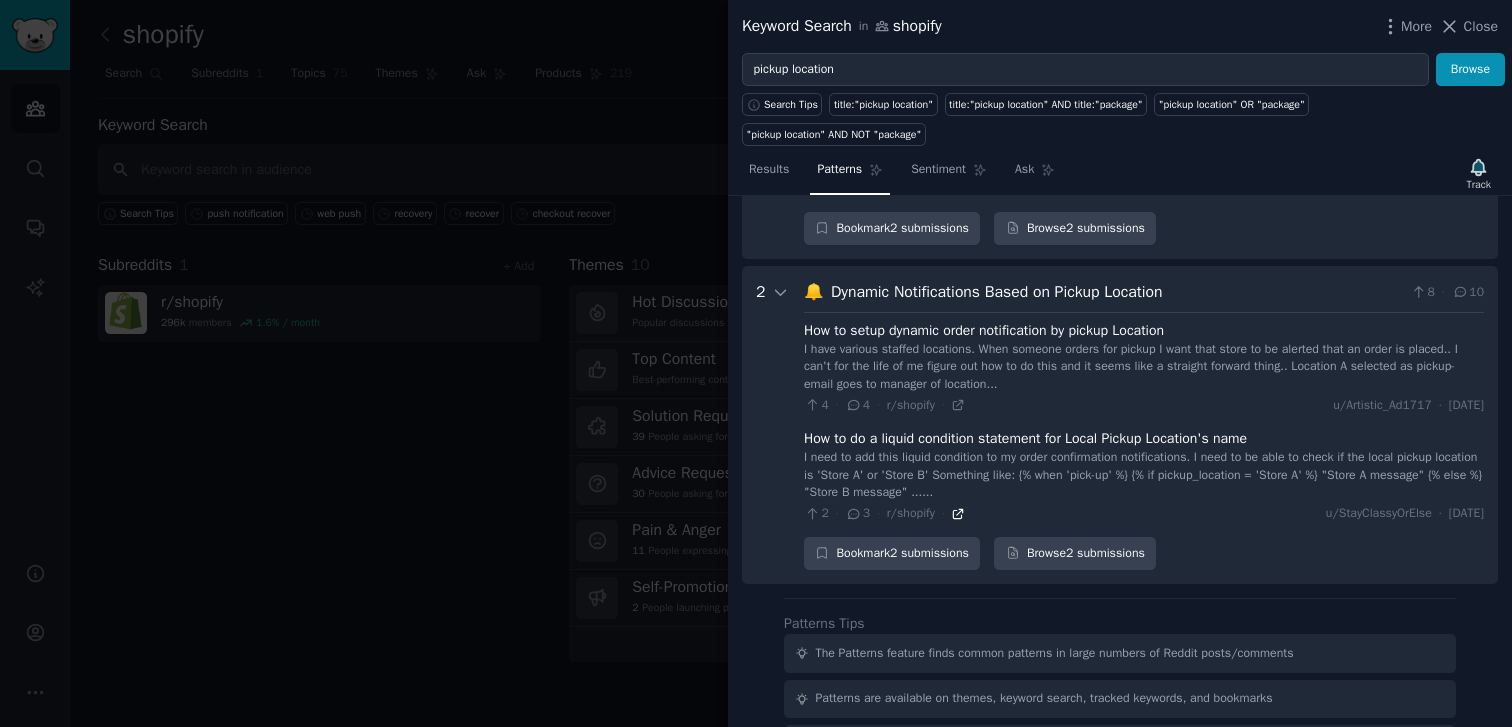click 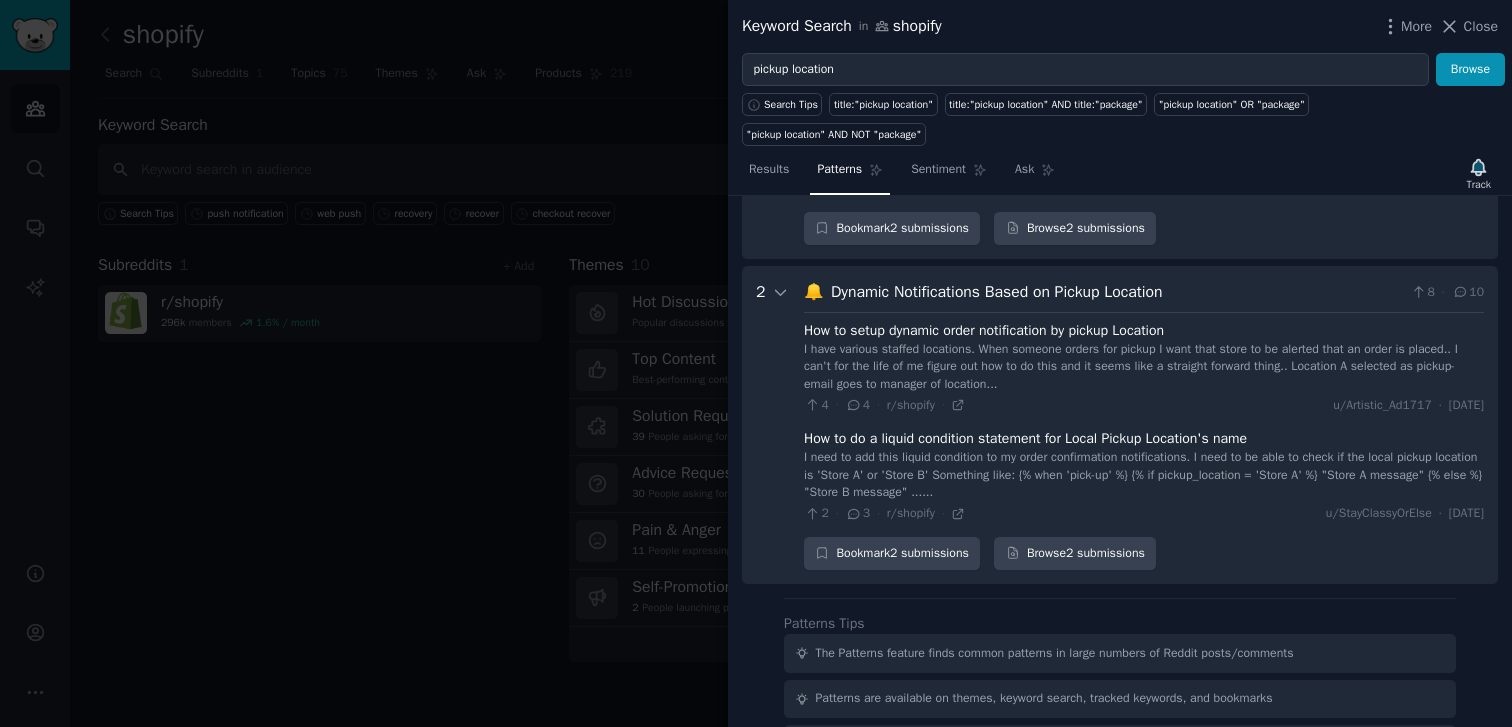 click on "I have various staffed locations. When someone orders for pickup I want that store to be alerted that an order is placed.. I can't for the life of me figure out how to do this and it seems like a straight forward thing..
Location A selected as pickup- email goes to manager of location..." at bounding box center (1144, 367) 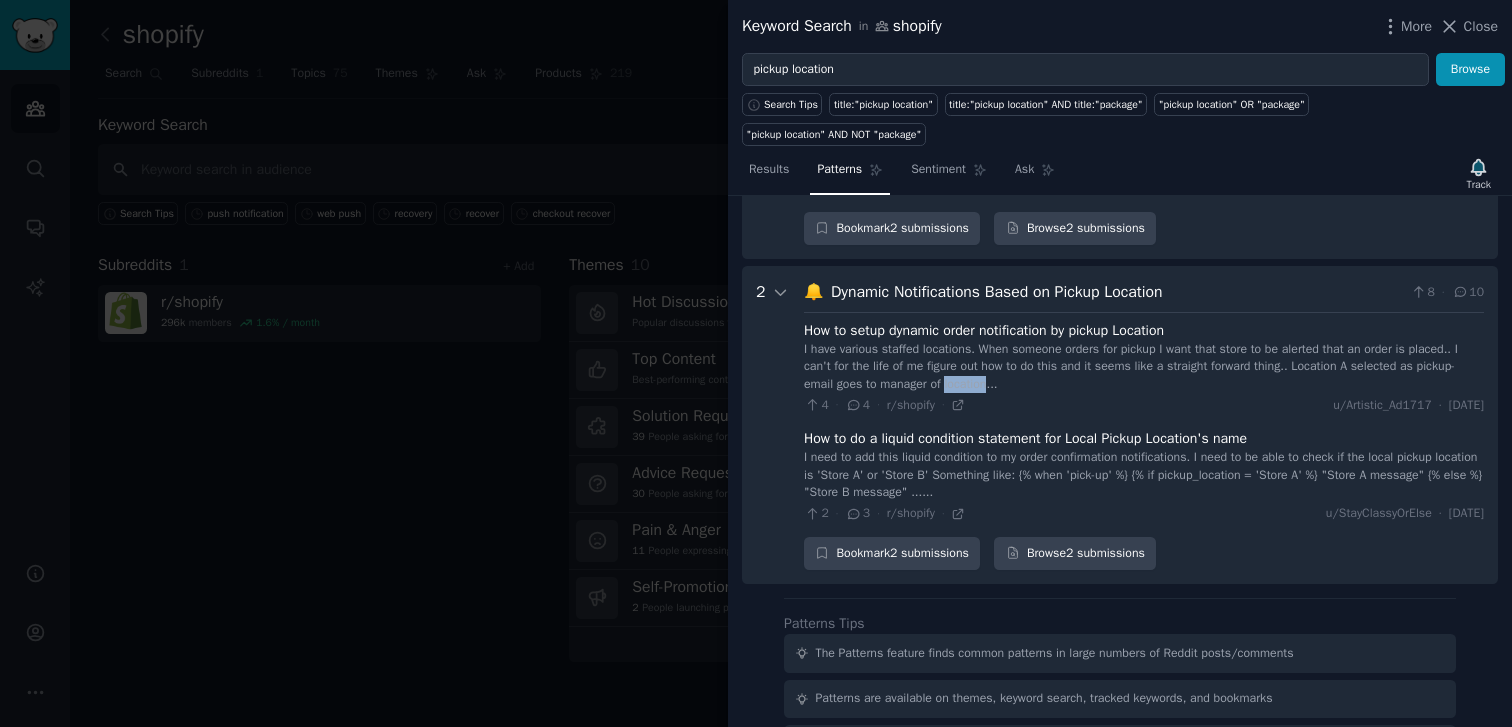 click on "I have various staffed locations. When someone orders for pickup I want that store to be alerted that an order is placed.. I can't for the life of me figure out how to do this and it seems like a straight forward thing..
Location A selected as pickup- email goes to manager of location..." at bounding box center (1144, 367) 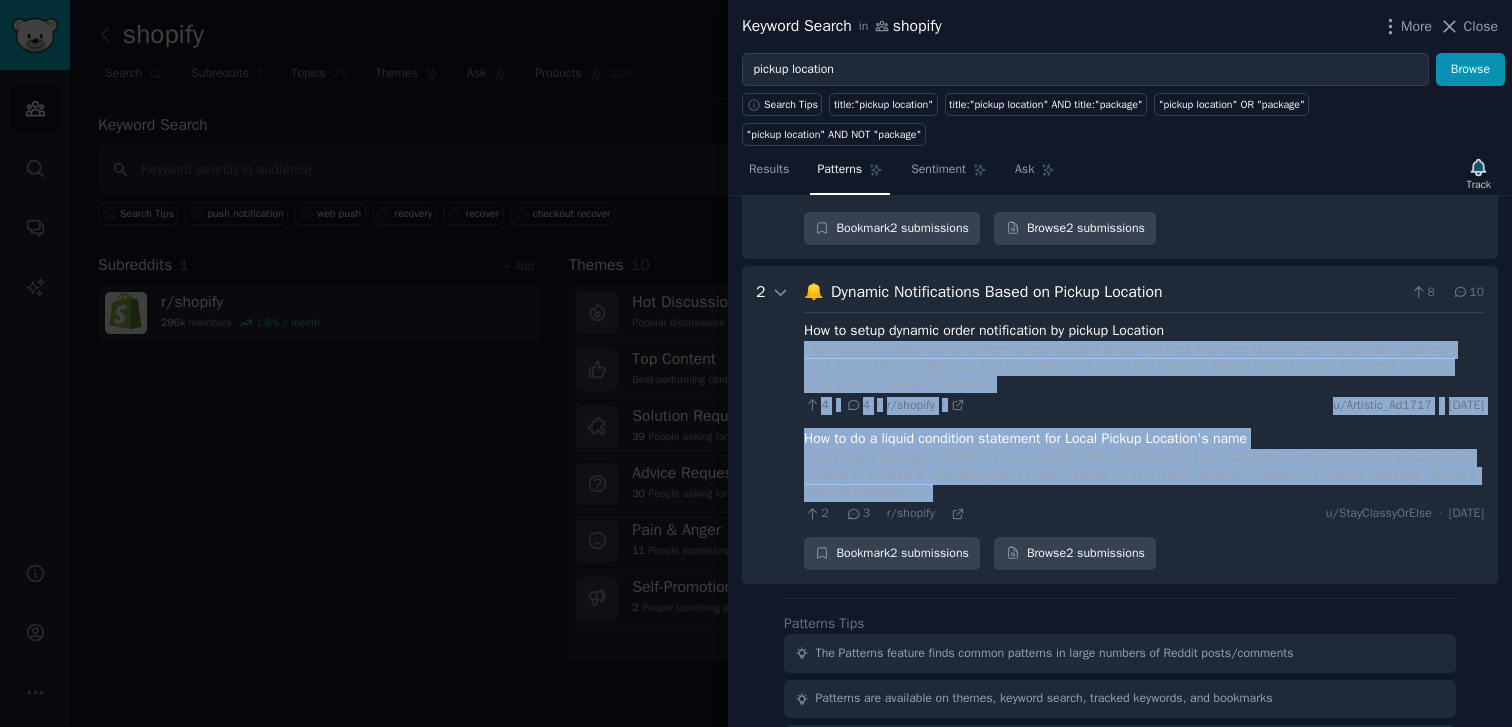 drag, startPoint x: 1089, startPoint y: 387, endPoint x: 1093, endPoint y: 475, distance: 88.09086 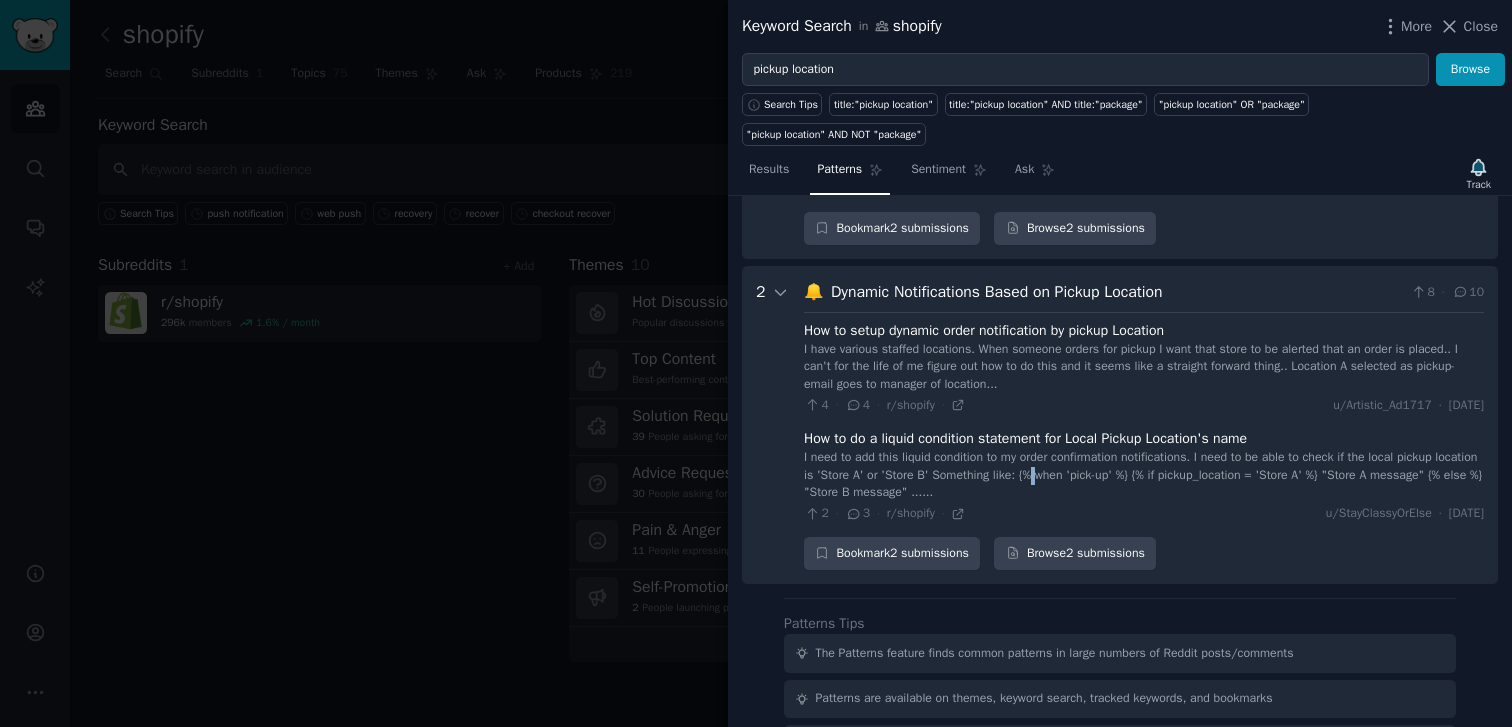 click on "I need to add this liquid condition to my order confirmation notifications.
I need to be able to check if the local pickup location is 'Store A' or 'Store B'
Something like:
{% when 'pick-up' %}
{% if pickup_location = 'Store A' %}
"Store A message"
{% else %}
"Store B message"
......" at bounding box center (1144, 475) 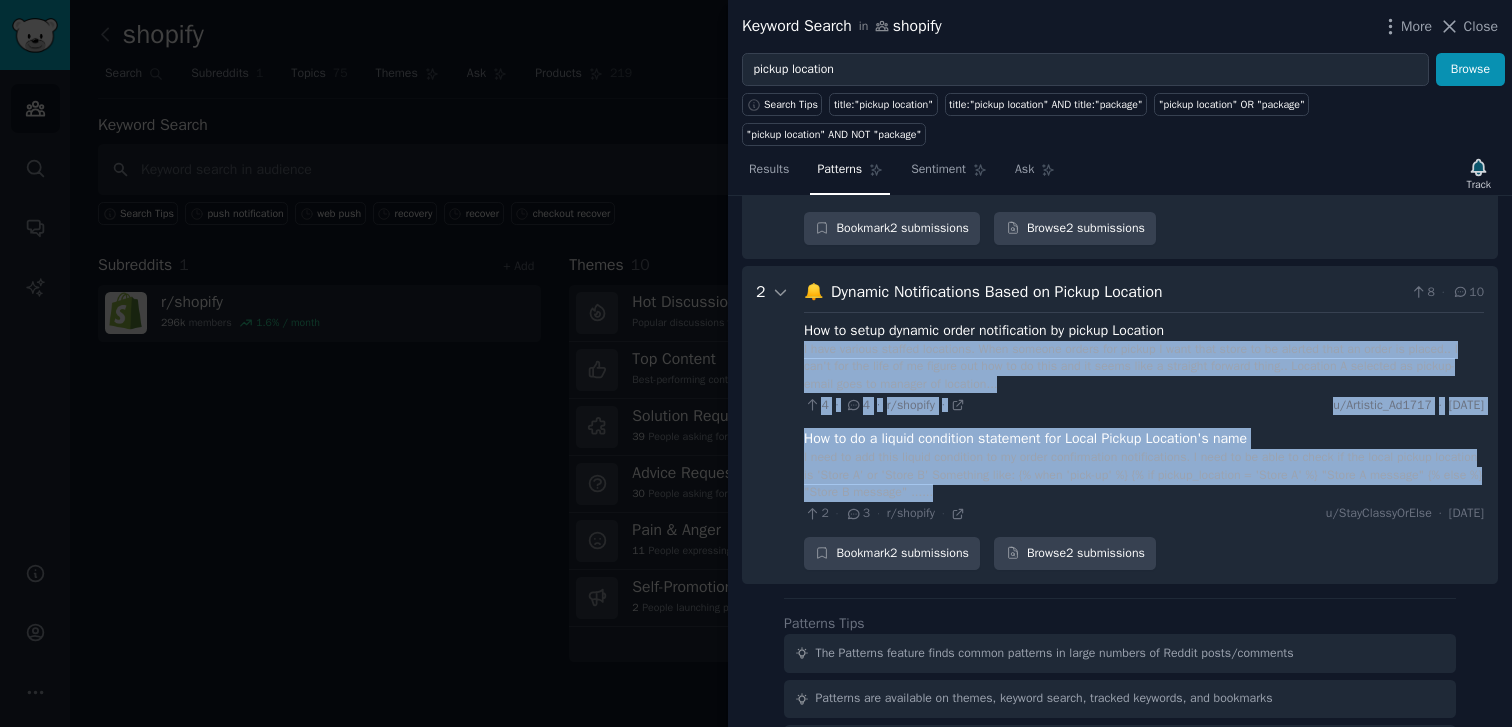 drag, startPoint x: 1093, startPoint y: 475, endPoint x: 1119, endPoint y: 376, distance: 102.357216 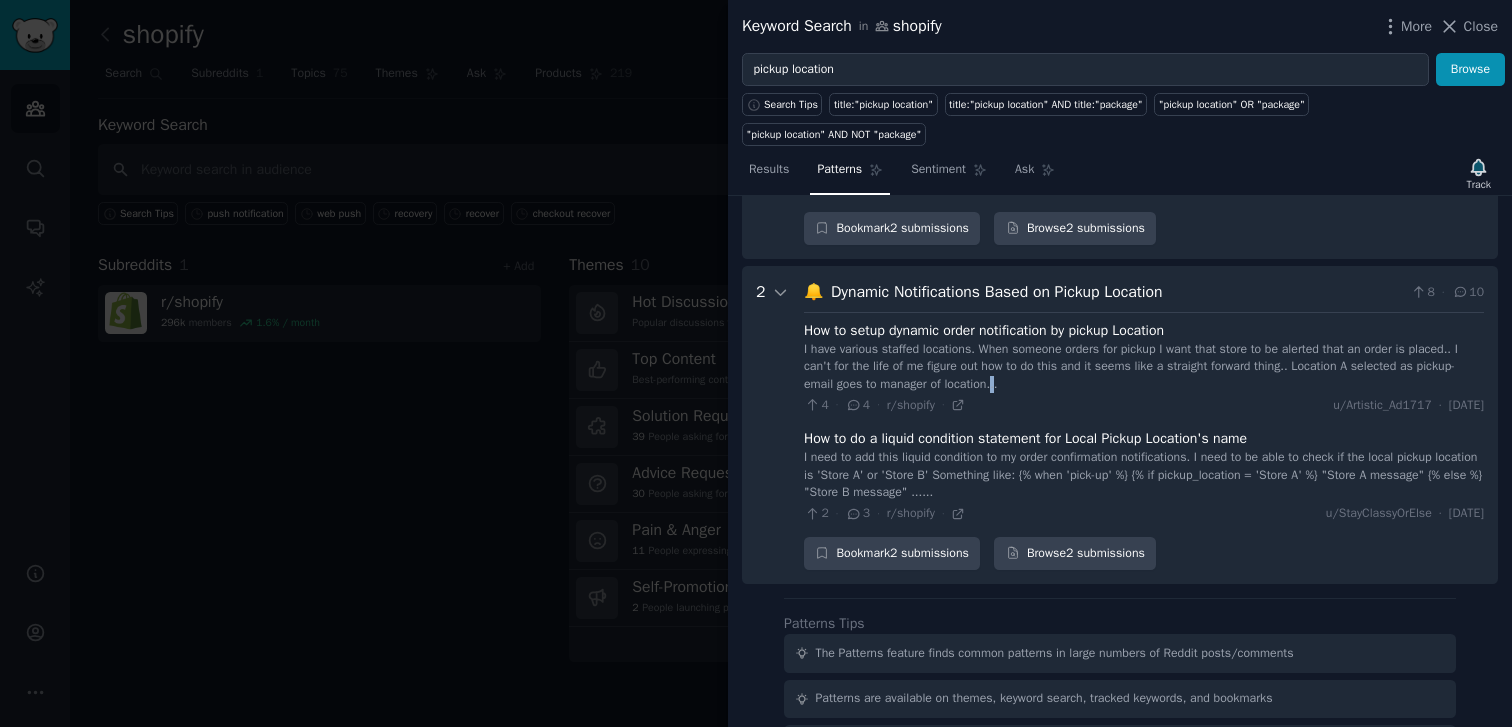 click on "I have various staffed locations. When someone orders for pickup I want that store to be alerted that an order is placed.. I can't for the life of me figure out how to do this and it seems like a straight forward thing..
Location A selected as pickup- email goes to manager of location..." at bounding box center [1144, 367] 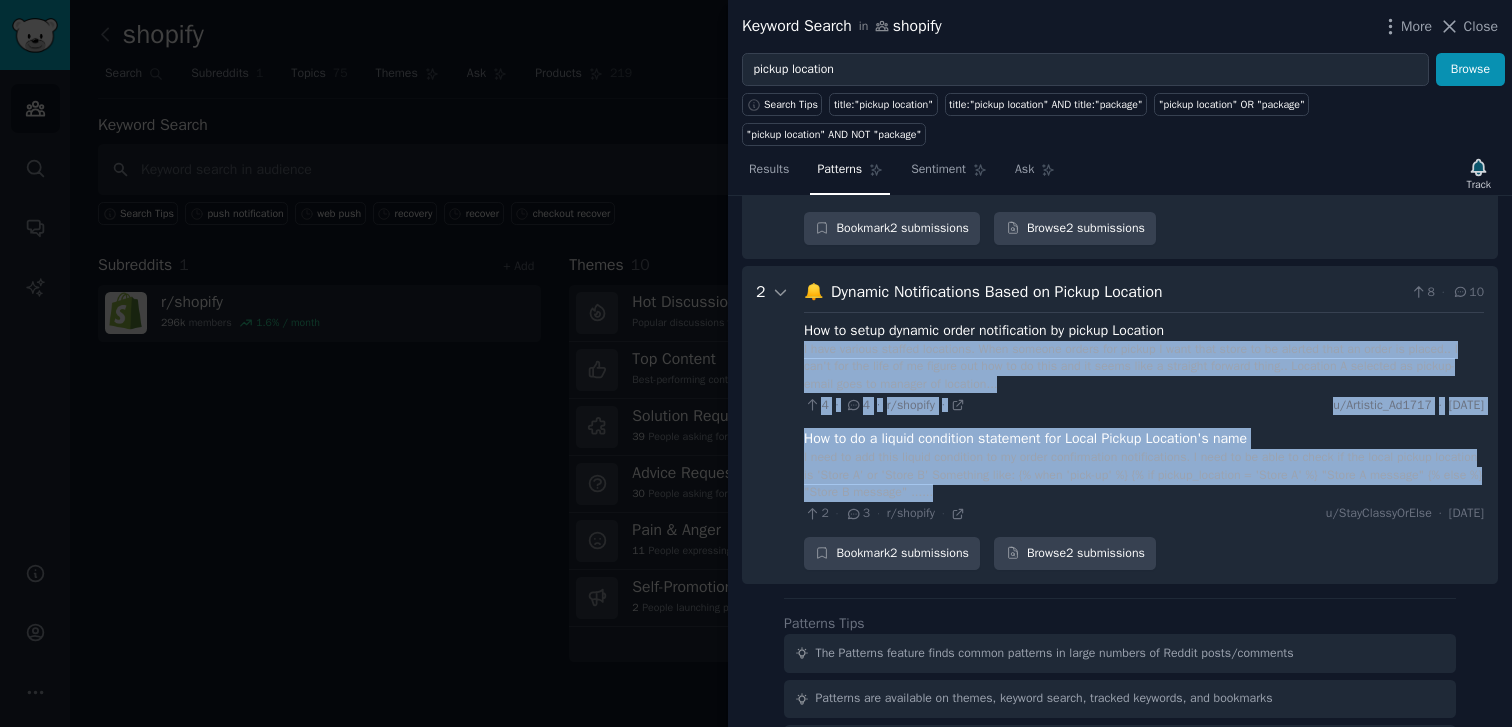 drag, startPoint x: 1119, startPoint y: 376, endPoint x: 1119, endPoint y: 467, distance: 91 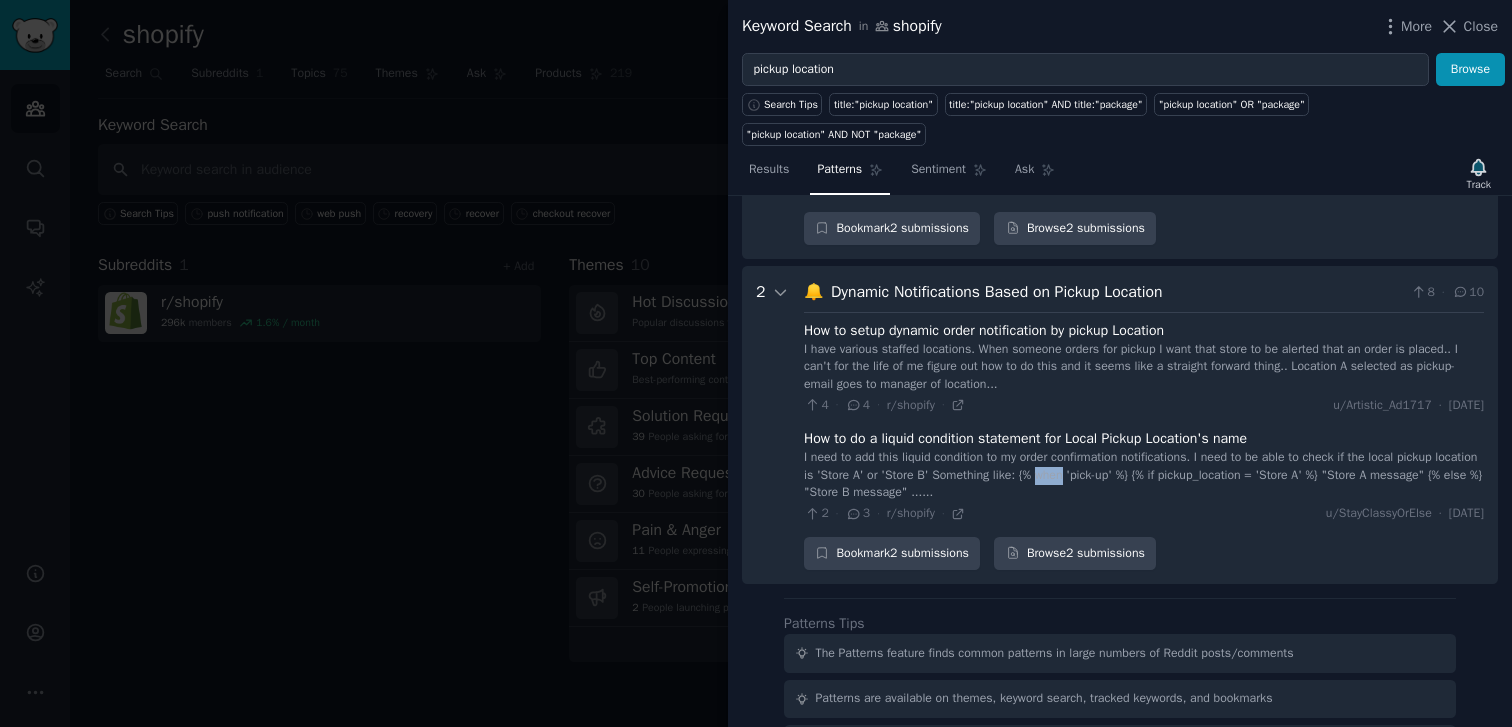click on "I need to add this liquid condition to my order confirmation notifications.
I need to be able to check if the local pickup location is 'Store A' or 'Store B'
Something like:
{% when 'pick-up' %}
{% if pickup_location = 'Store A' %}
"Store A message"
{% else %}
"Store B message"
......" at bounding box center (1144, 475) 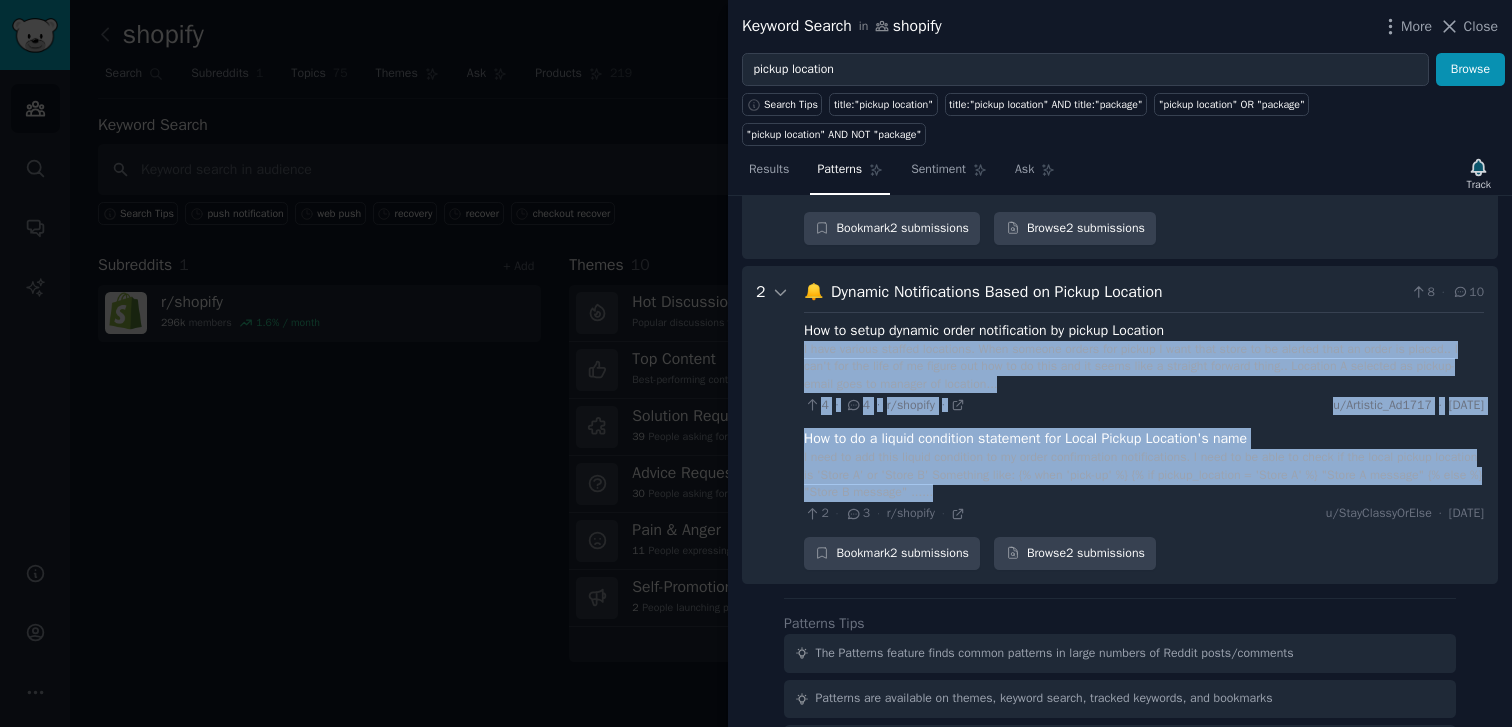 drag, startPoint x: 1119, startPoint y: 467, endPoint x: 1142, endPoint y: 380, distance: 89.98889 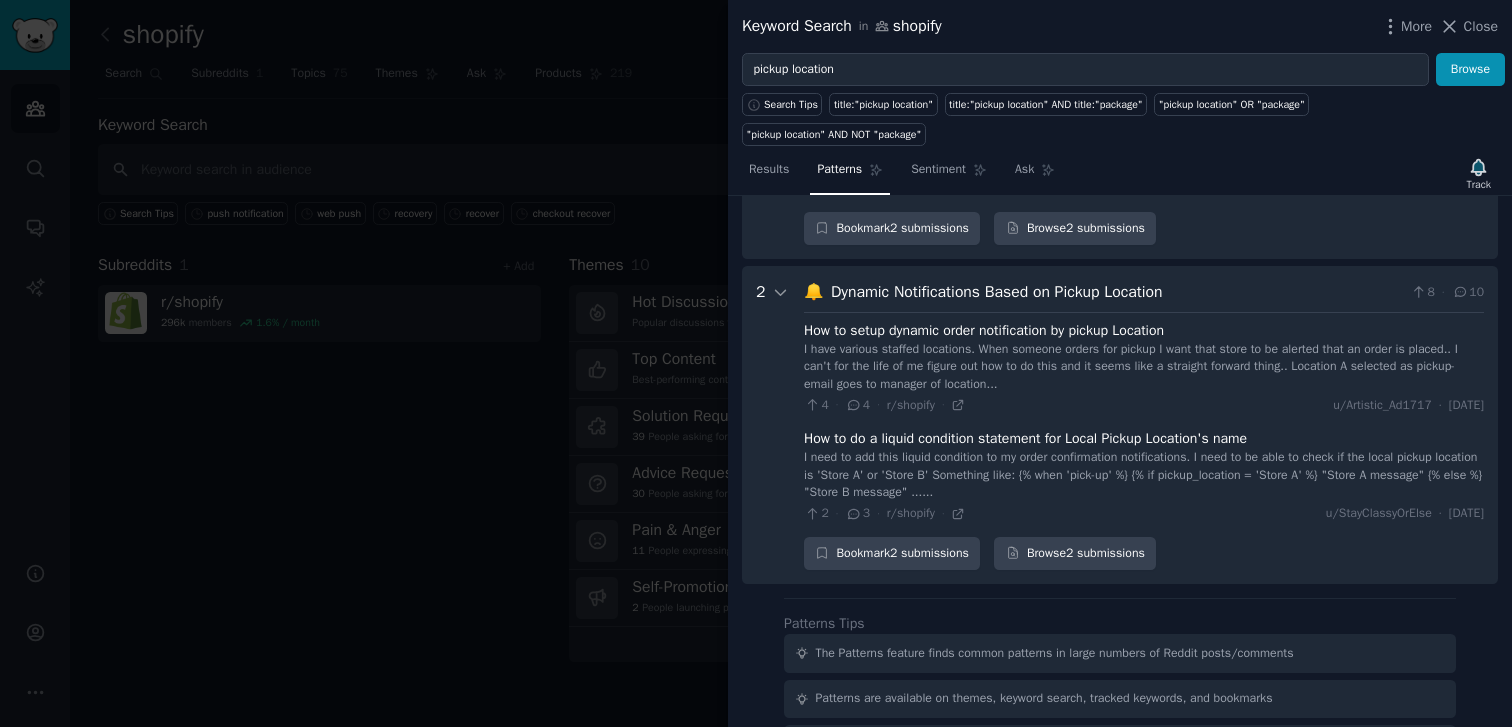 click on "I have various staffed locations. When someone orders for pickup I want that store to be alerted that an order is placed.. I can't for the life of me figure out how to do this and it seems like a straight forward thing..
Location A selected as pickup- email goes to manager of location..." at bounding box center [1144, 367] 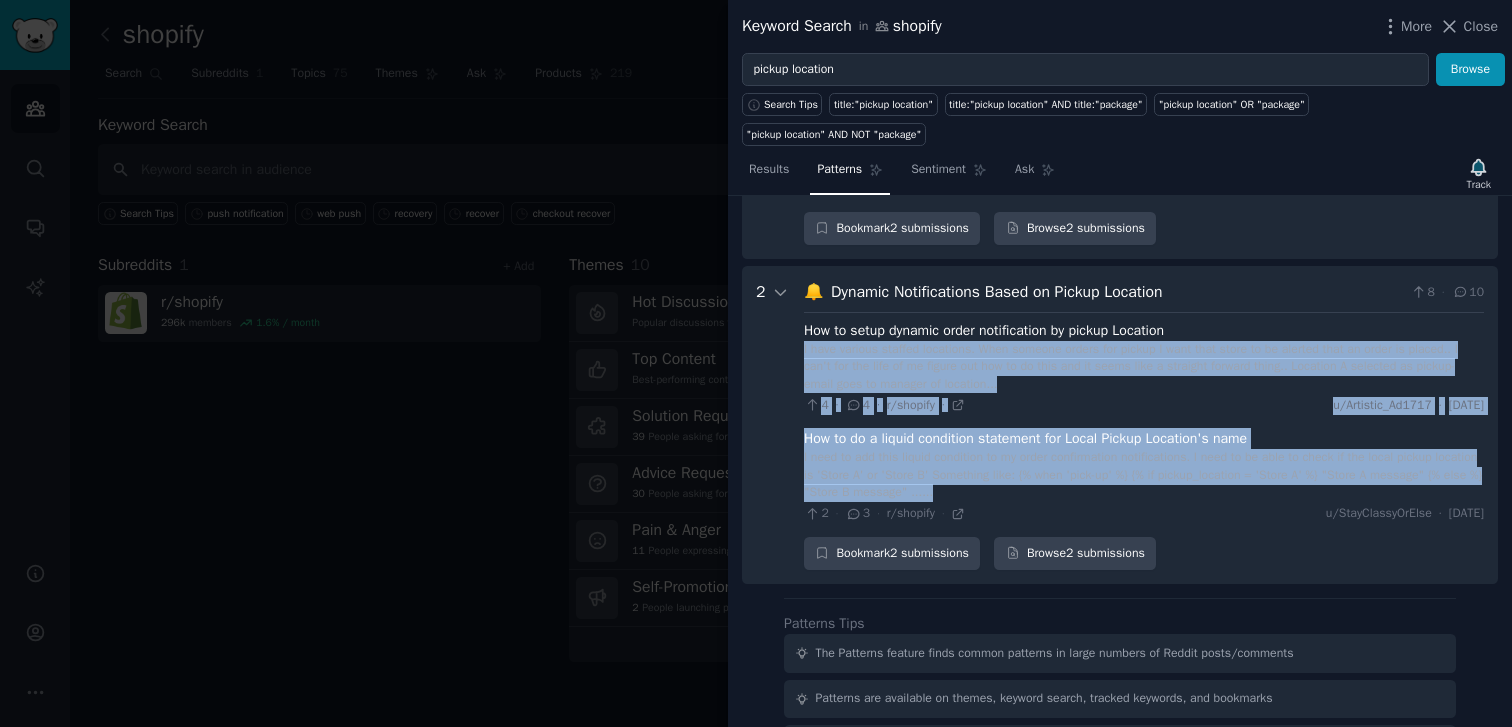 drag, startPoint x: 1142, startPoint y: 380, endPoint x: 1127, endPoint y: 477, distance: 98.15294 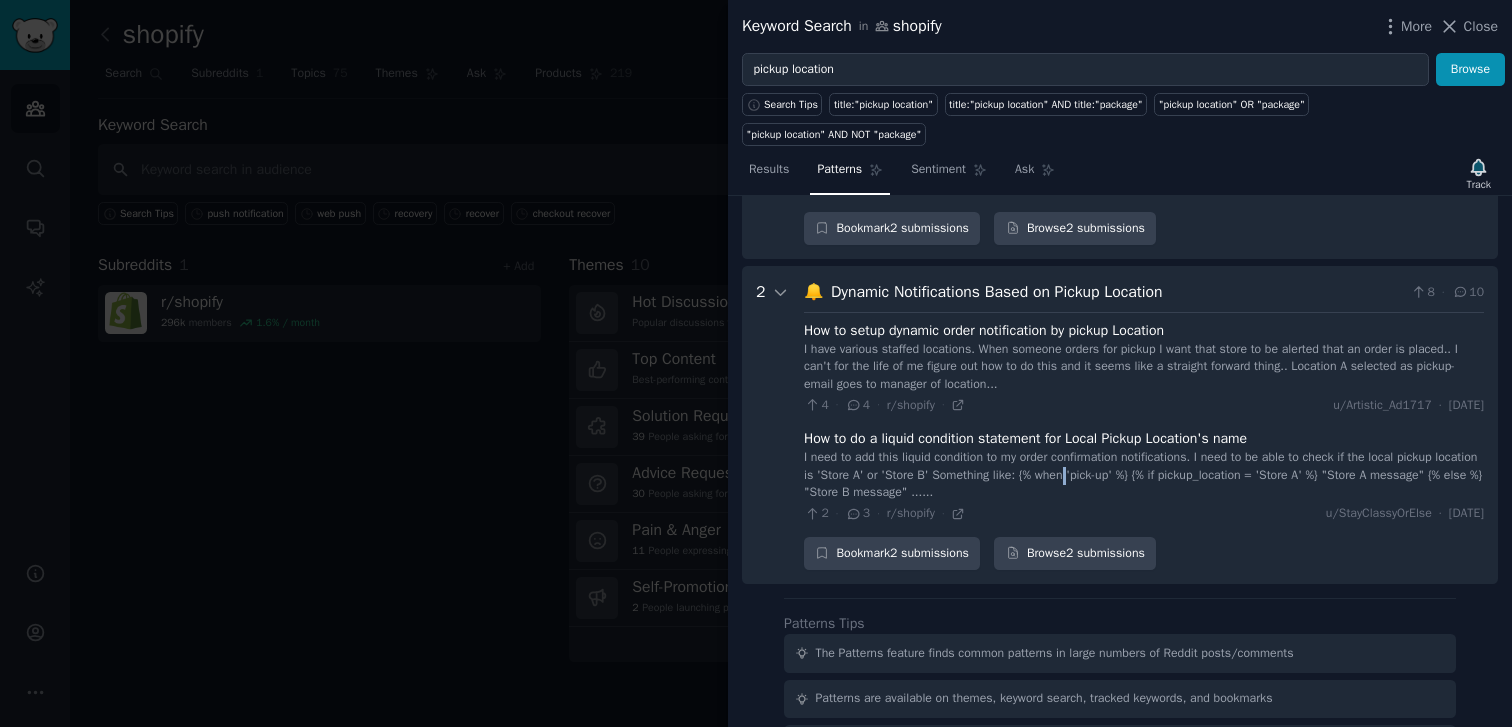 click on "I need to add this liquid condition to my order confirmation notifications.
I need to be able to check if the local pickup location is 'Store A' or 'Store B'
Something like:
{% when 'pick-up' %}
{% if pickup_location = 'Store A' %}
"Store A message"
{% else %}
"Store B message"
......" at bounding box center [1144, 475] 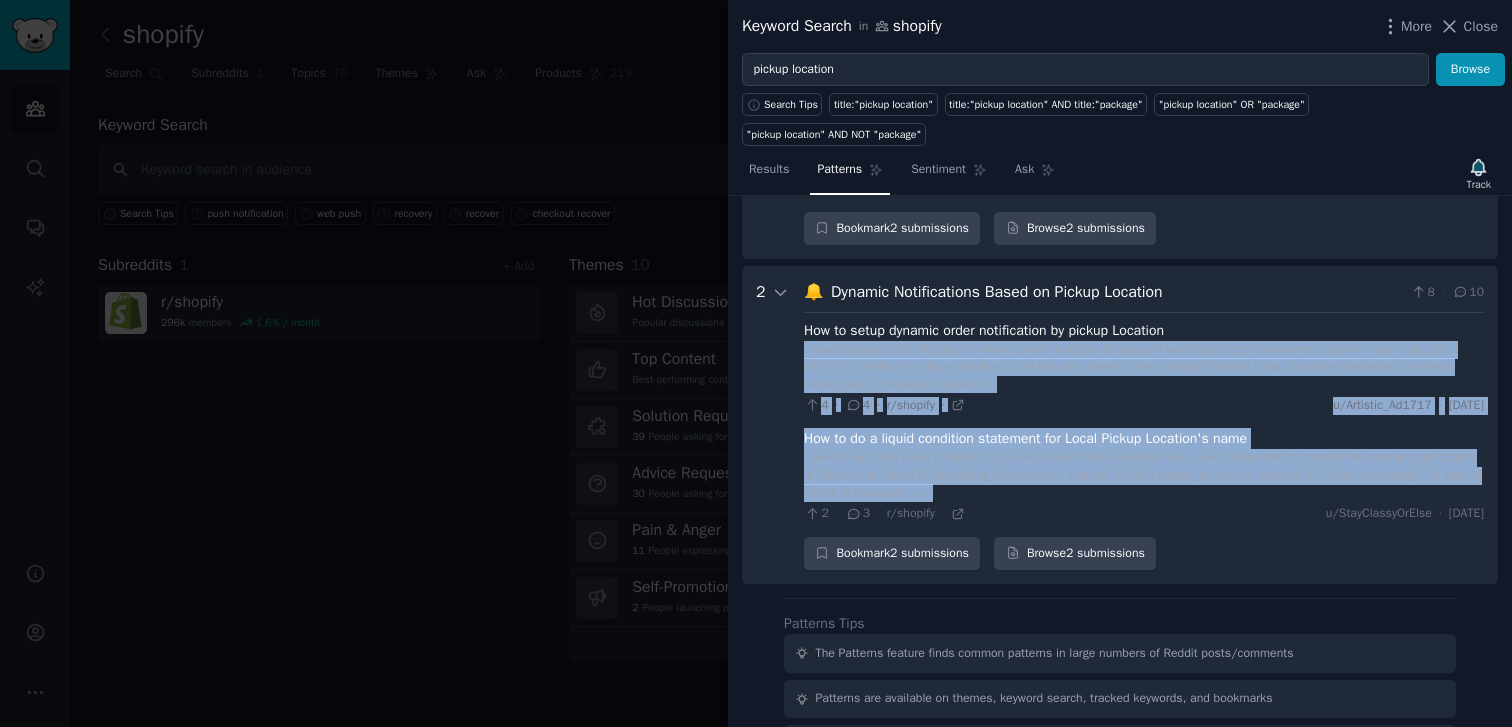 drag, startPoint x: 1127, startPoint y: 477, endPoint x: 1145, endPoint y: 369, distance: 109.48972 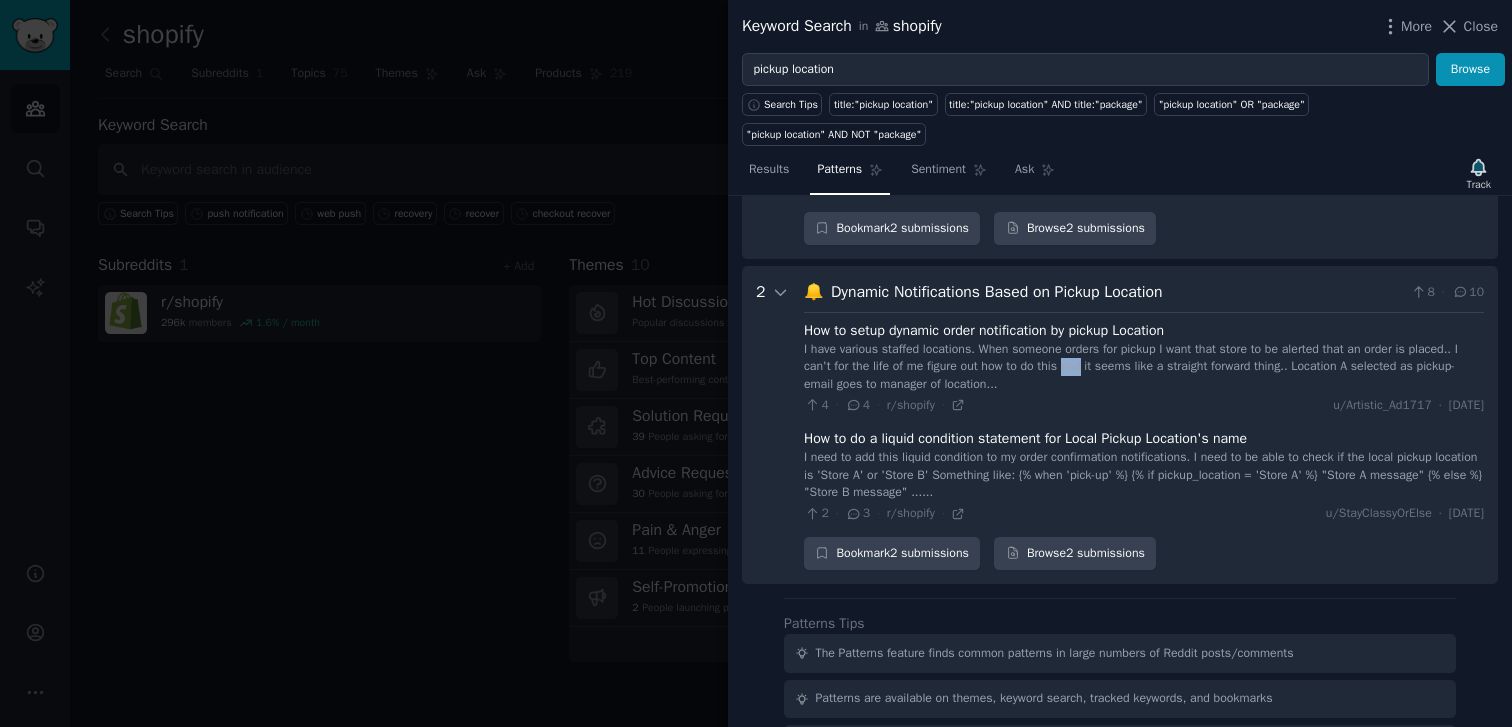 click on "I have various staffed locations. When someone orders for pickup I want that store to be alerted that an order is placed.. I can't for the life of me figure out how to do this and it seems like a straight forward thing..
Location A selected as pickup- email goes to manager of location..." at bounding box center (1144, 367) 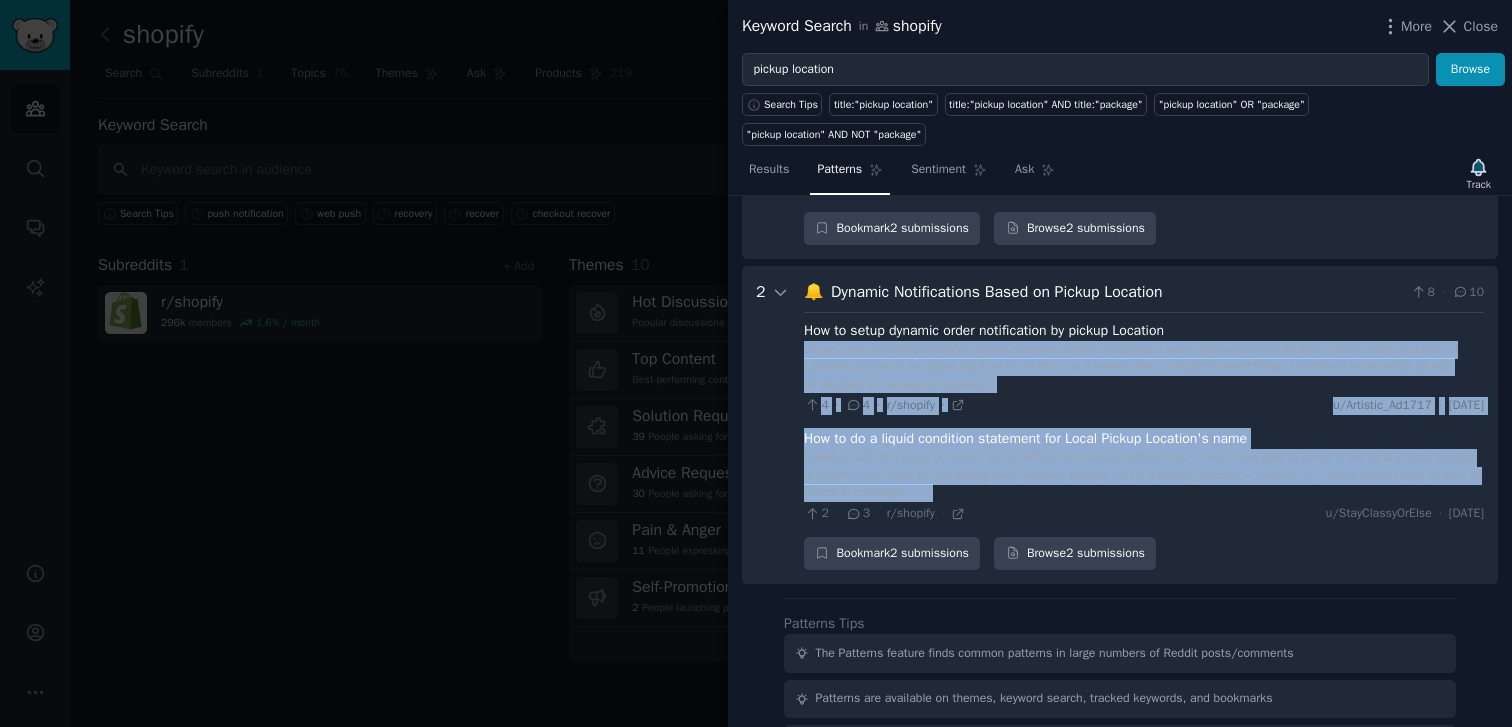 drag, startPoint x: 1145, startPoint y: 369, endPoint x: 1124, endPoint y: 477, distance: 110.02273 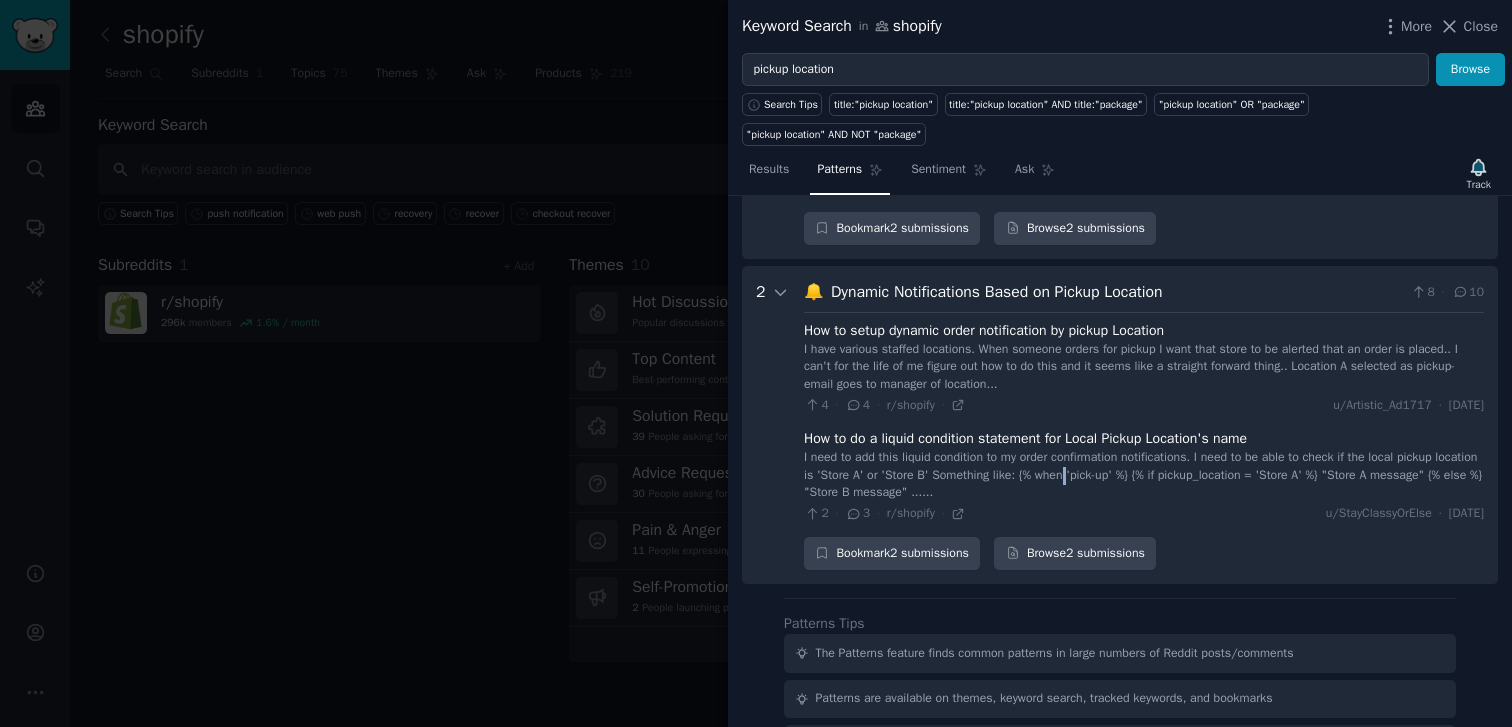 click on "I need to add this liquid condition to my order confirmation notifications.
I need to be able to check if the local pickup location is 'Store A' or 'Store B'
Something like:
{% when 'pick-up' %}
{% if pickup_location = 'Store A' %}
"Store A message"
{% else %}
"Store B message"
......" at bounding box center (1144, 475) 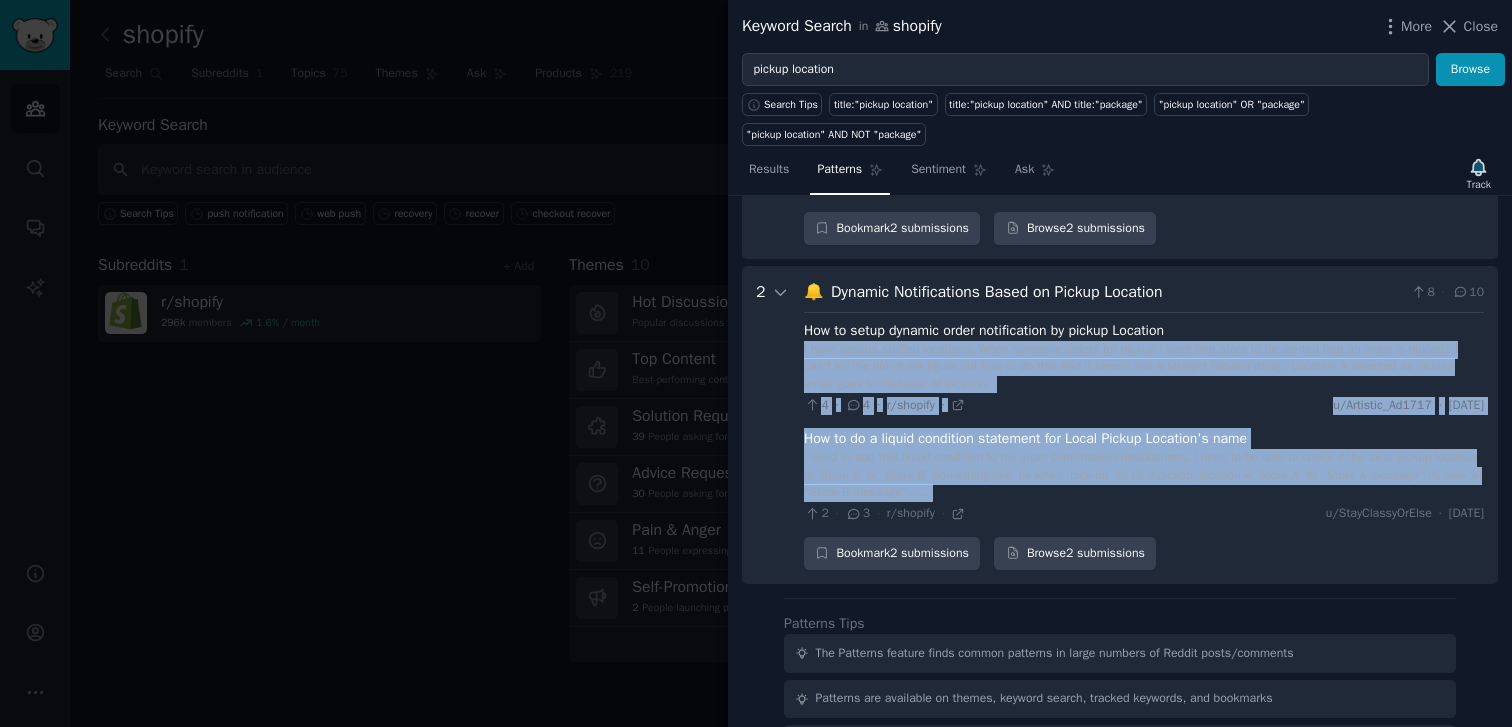 drag, startPoint x: 1124, startPoint y: 477, endPoint x: 1141, endPoint y: 378, distance: 100.44899 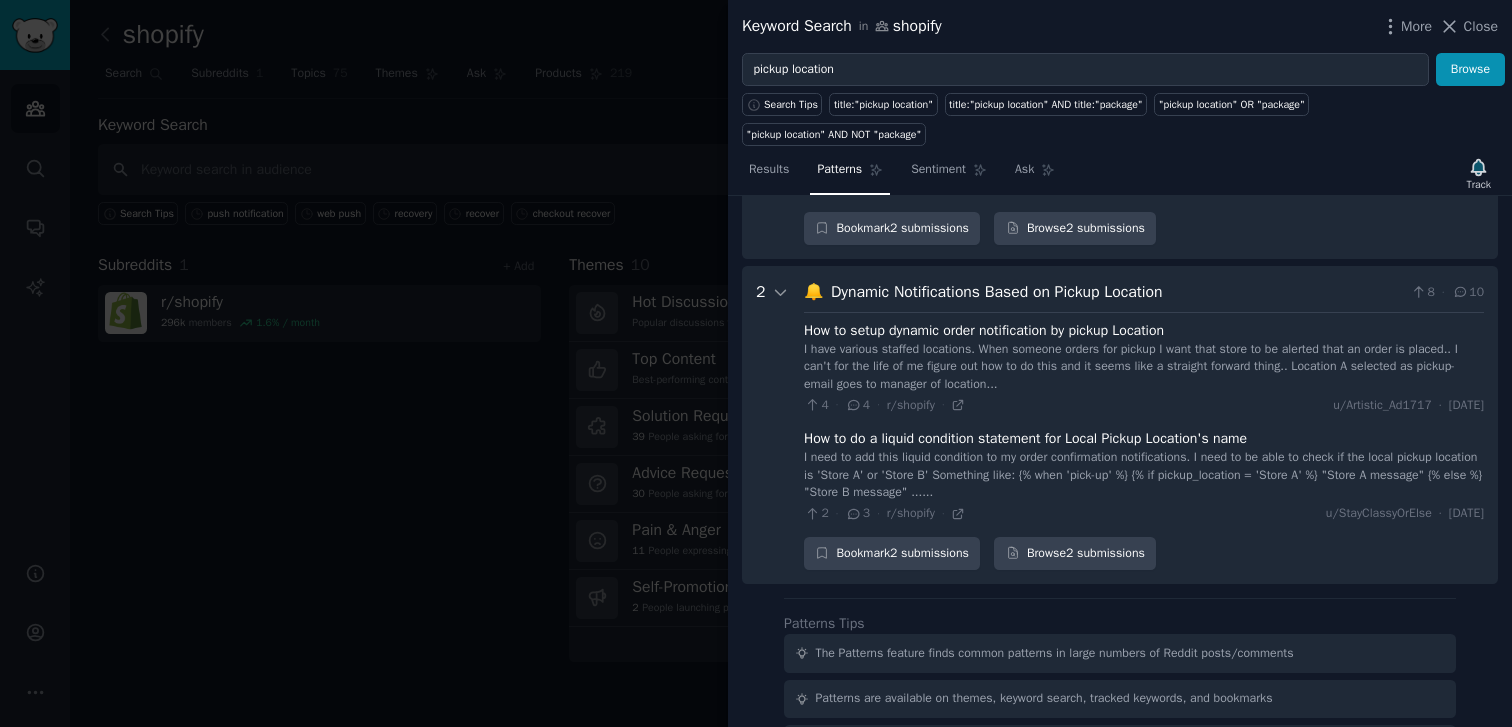 click on "I have various staffed locations. When someone orders for pickup I want that store to be alerted that an order is placed.. I can't for the life of me figure out how to do this and it seems like a straight forward thing..
Location A selected as pickup- email goes to manager of location..." at bounding box center [1144, 367] 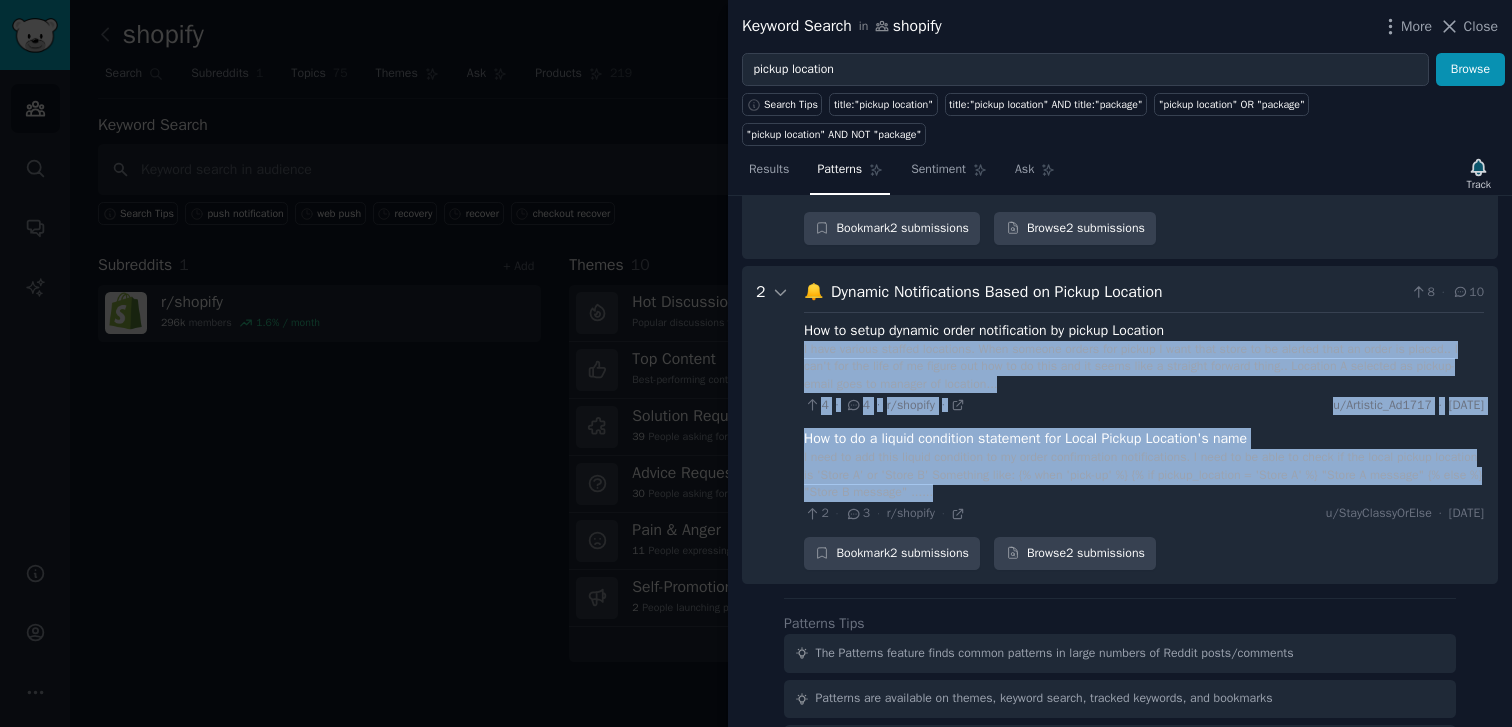 drag, startPoint x: 1141, startPoint y: 378, endPoint x: 1132, endPoint y: 481, distance: 103.392456 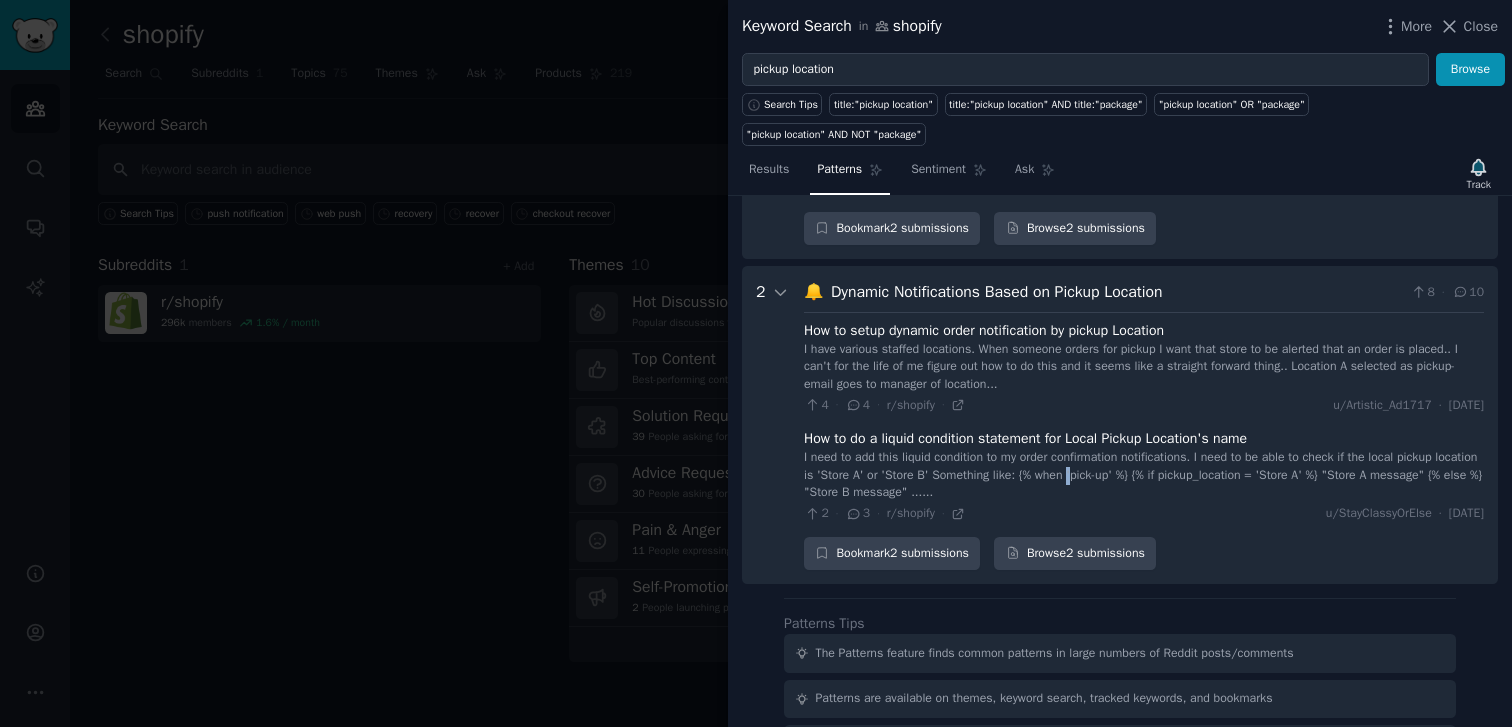 click on "I need to add this liquid condition to my order confirmation notifications.
I need to be able to check if the local pickup location is 'Store A' or 'Store B'
Something like:
{% when 'pick-up' %}
{% if pickup_location = 'Store A' %}
"Store A message"
{% else %}
"Store B message"
......" at bounding box center [1144, 475] 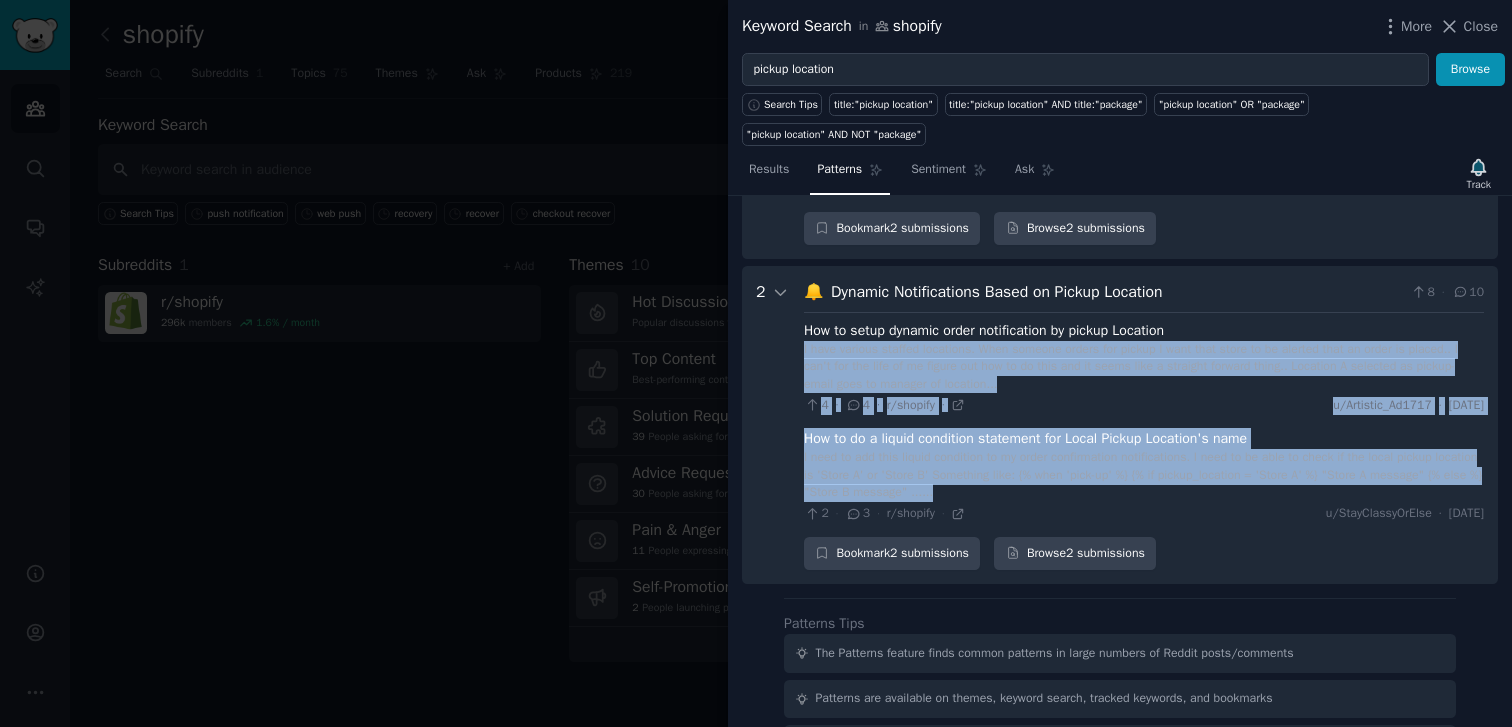 drag, startPoint x: 1132, startPoint y: 481, endPoint x: 1136, endPoint y: 377, distance: 104.0769 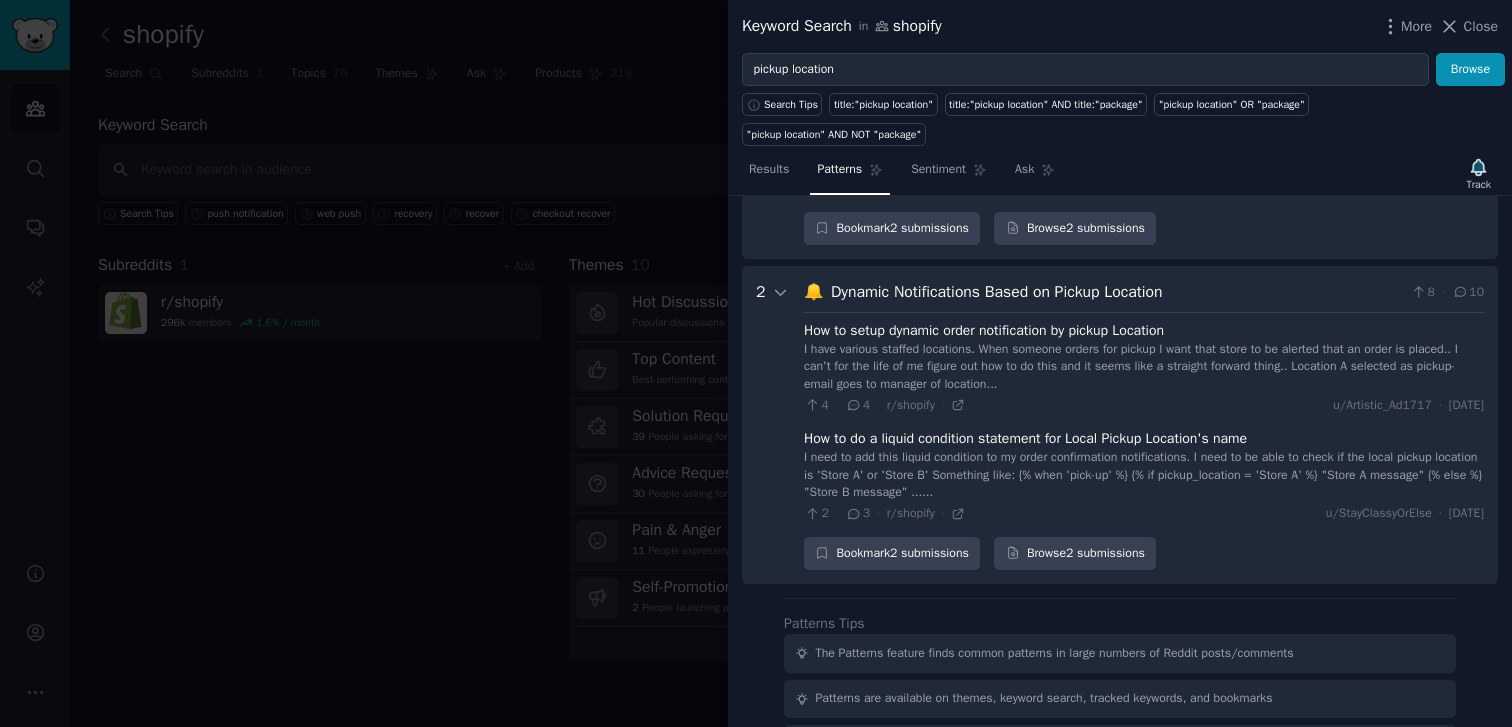 click on "I have various staffed locations. When someone orders for pickup I want that store to be alerted that an order is placed.. I can't for the life of me figure out how to do this and it seems like a straight forward thing..
Location A selected as pickup- email goes to manager of location..." at bounding box center [1144, 367] 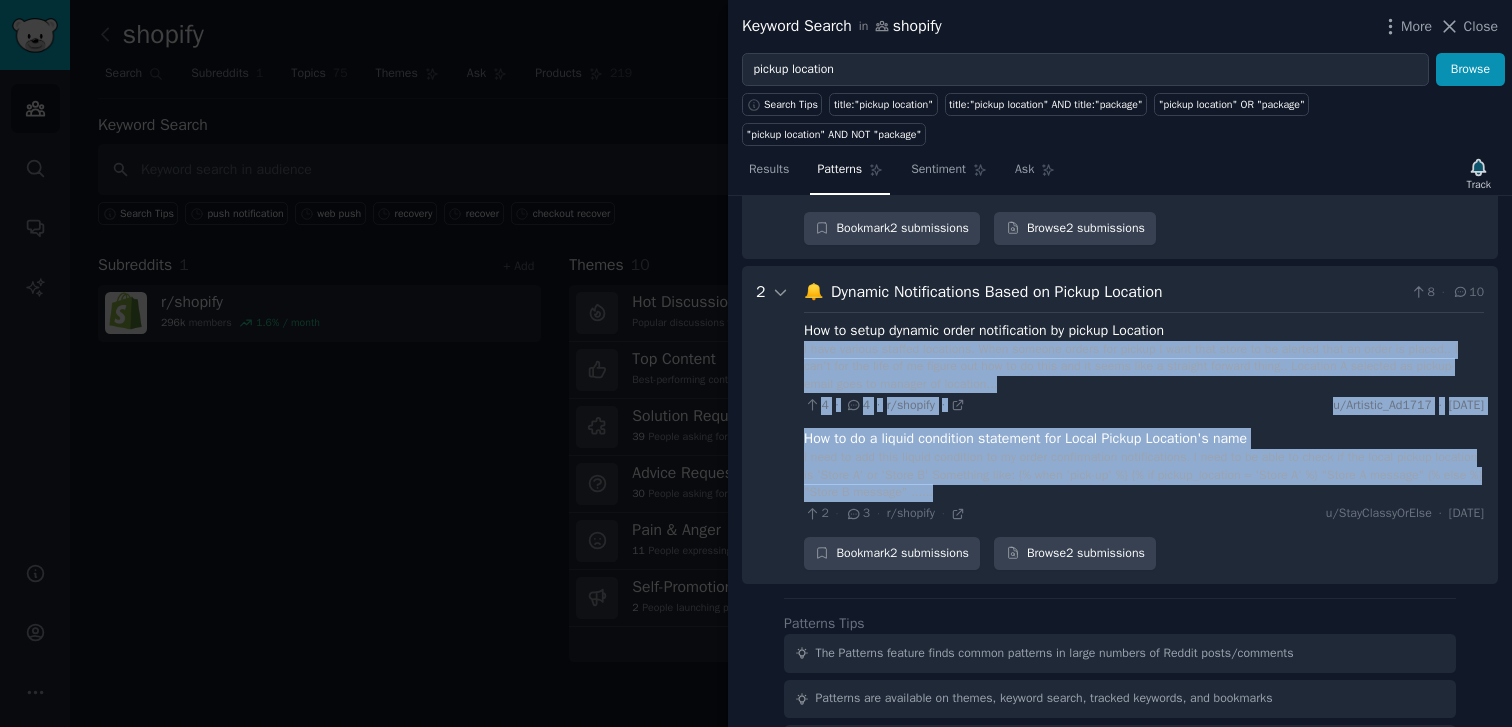 drag, startPoint x: 1136, startPoint y: 377, endPoint x: 1135, endPoint y: 480, distance: 103.00485 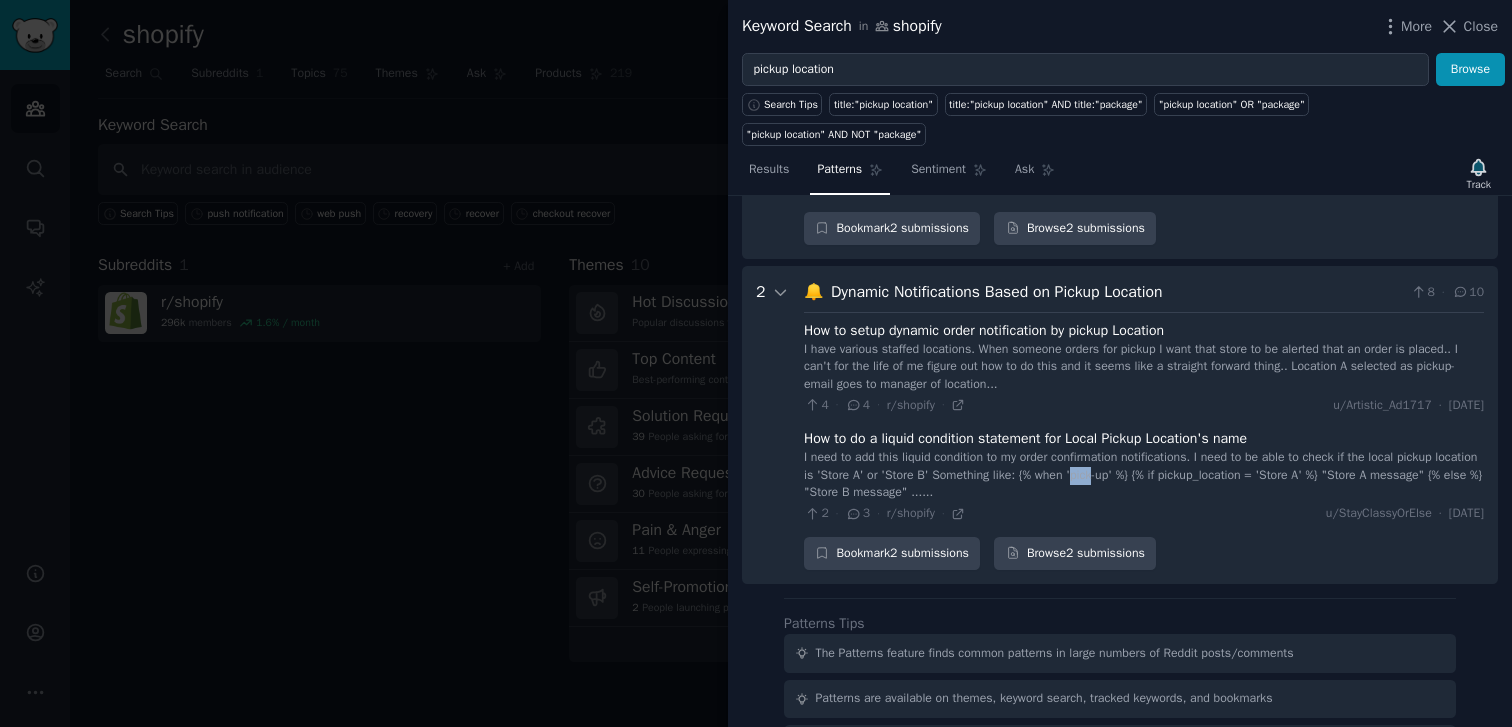 click on "I need to add this liquid condition to my order confirmation notifications.
I need to be able to check if the local pickup location is 'Store A' or 'Store B'
Something like:
{% when 'pick-up' %}
{% if pickup_location = 'Store A' %}
"Store A message"
{% else %}
"Store B message"
......" at bounding box center [1144, 475] 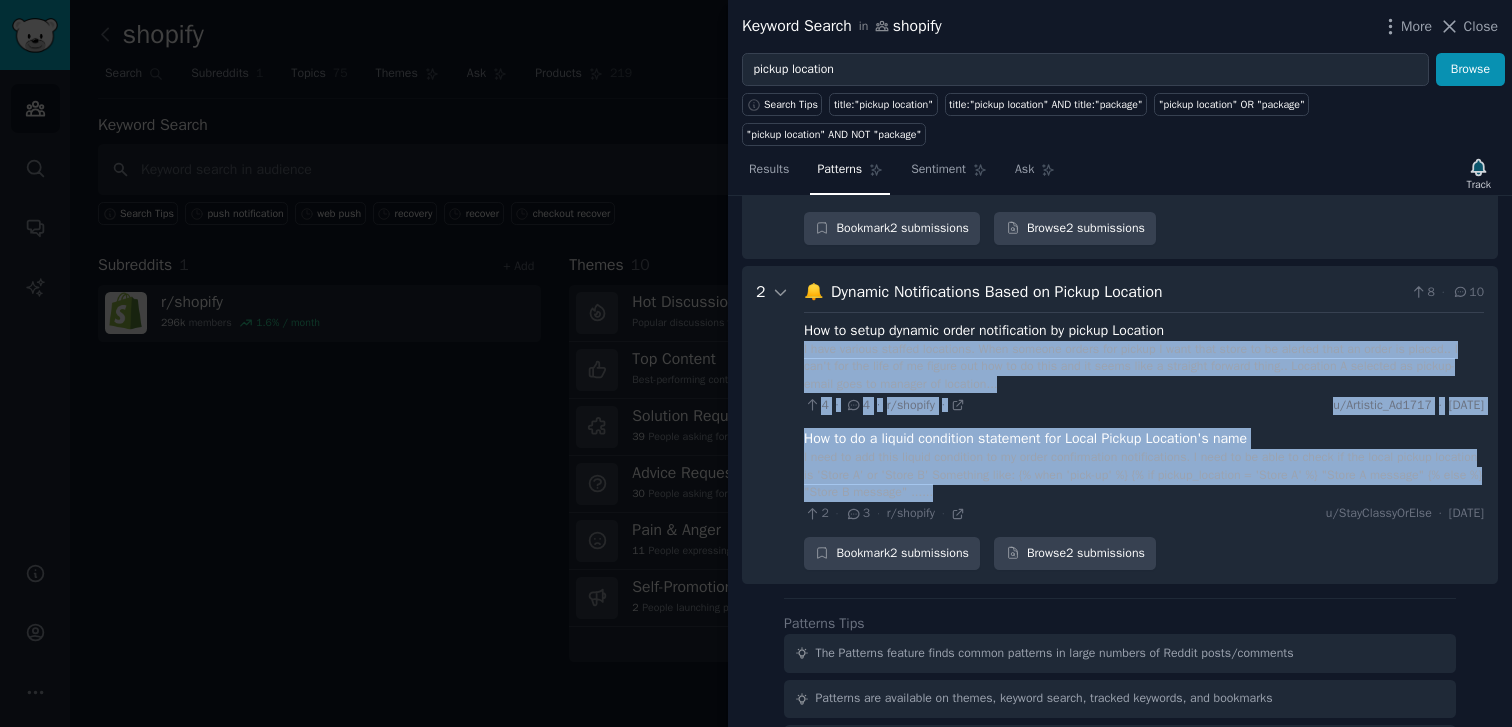 drag, startPoint x: 1135, startPoint y: 480, endPoint x: 1137, endPoint y: 351, distance: 129.0155 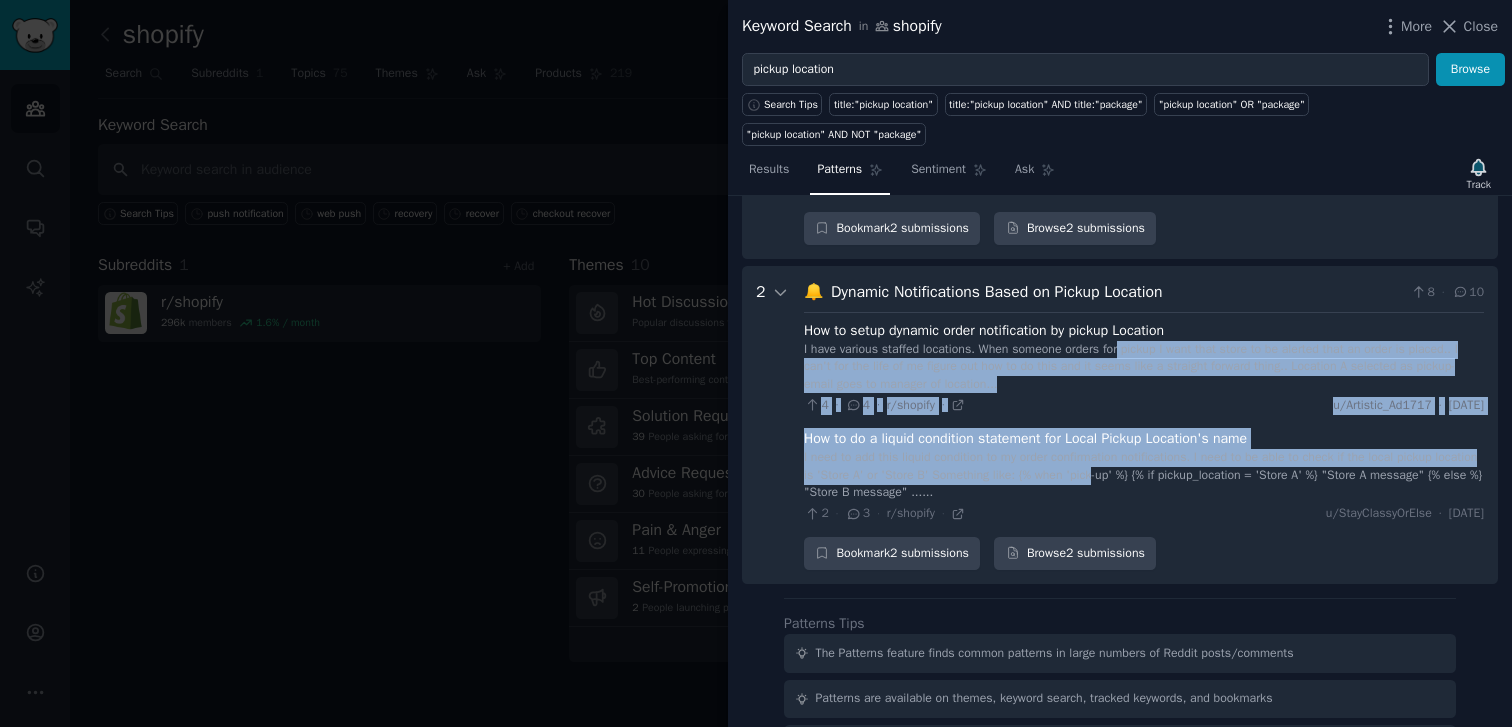 drag, startPoint x: 1137, startPoint y: 351, endPoint x: 1137, endPoint y: 480, distance: 129 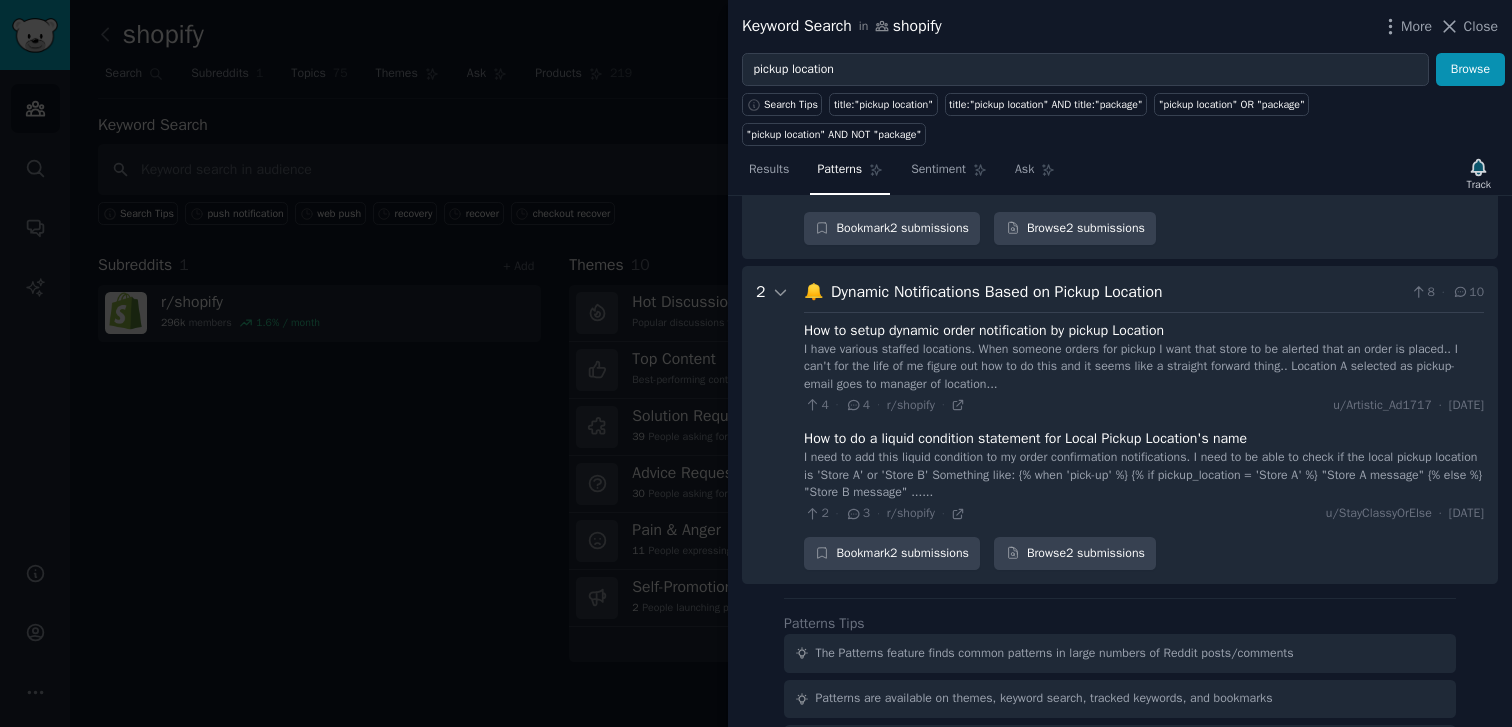 scroll, scrollTop: 1190, scrollLeft: 0, axis: vertical 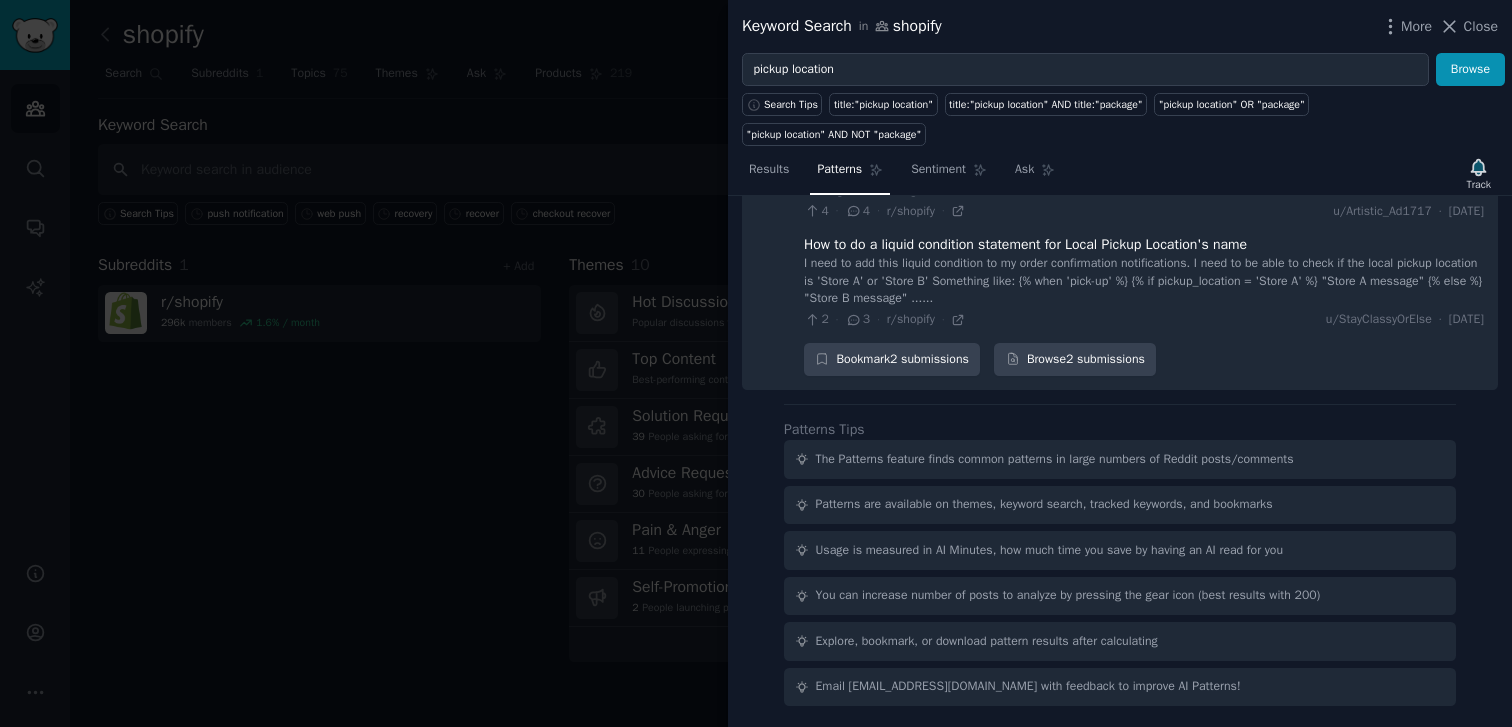 click at bounding box center [756, 363] 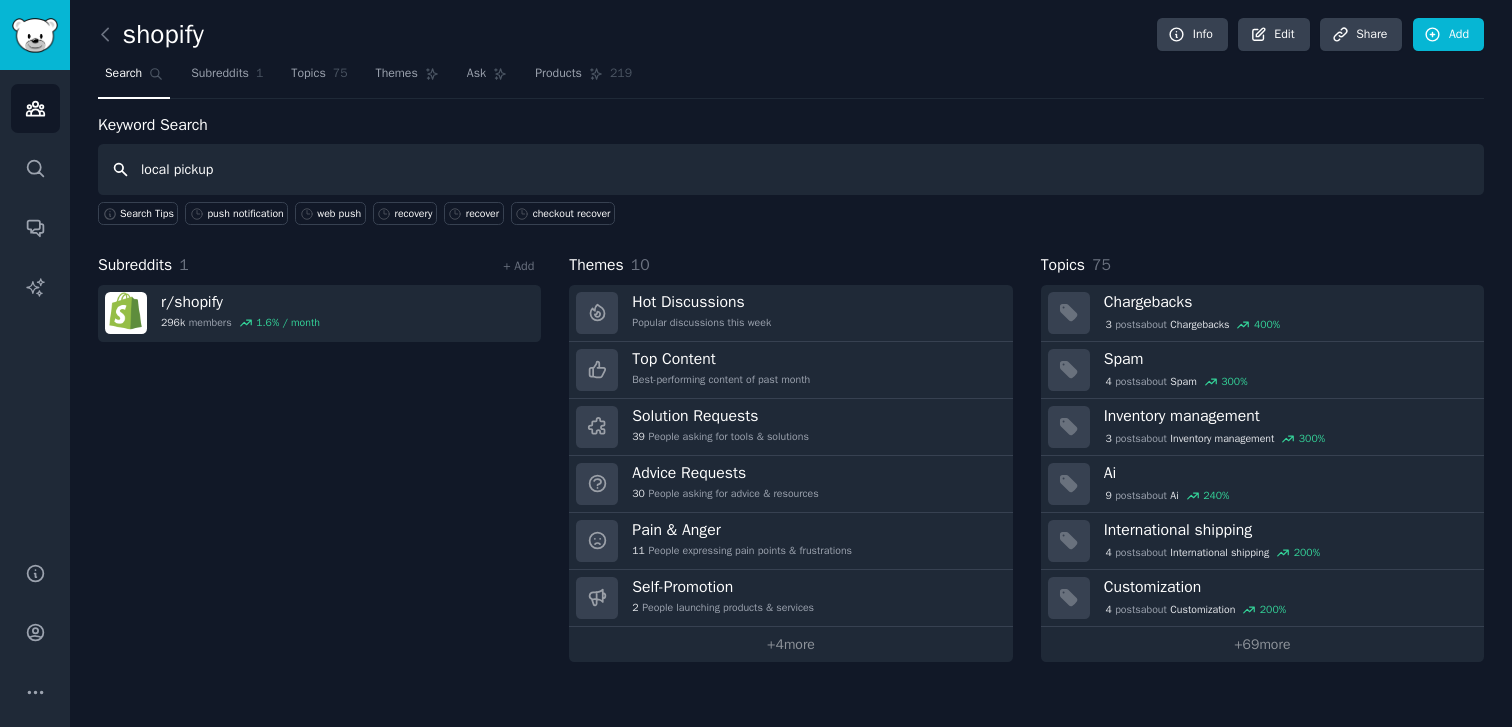 type on "local pickup" 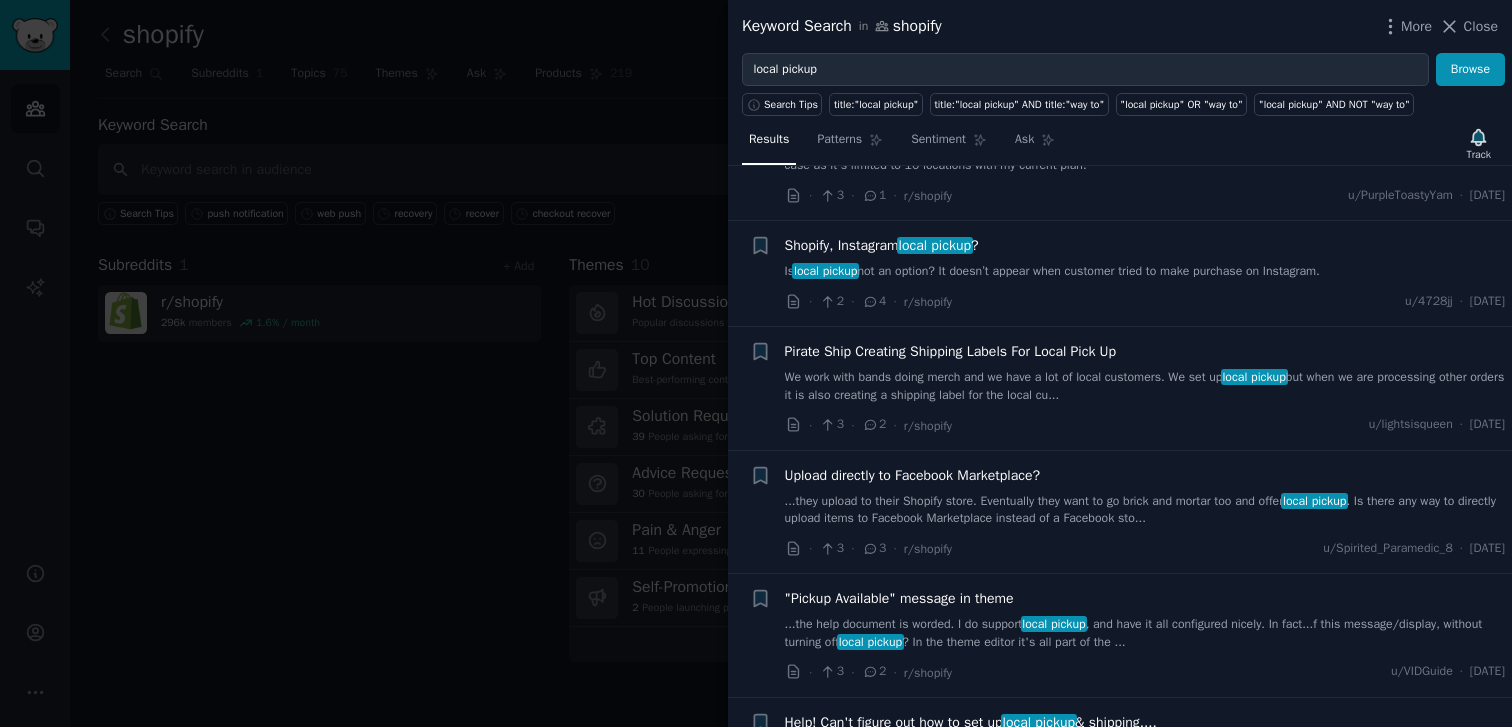 scroll, scrollTop: 0, scrollLeft: 0, axis: both 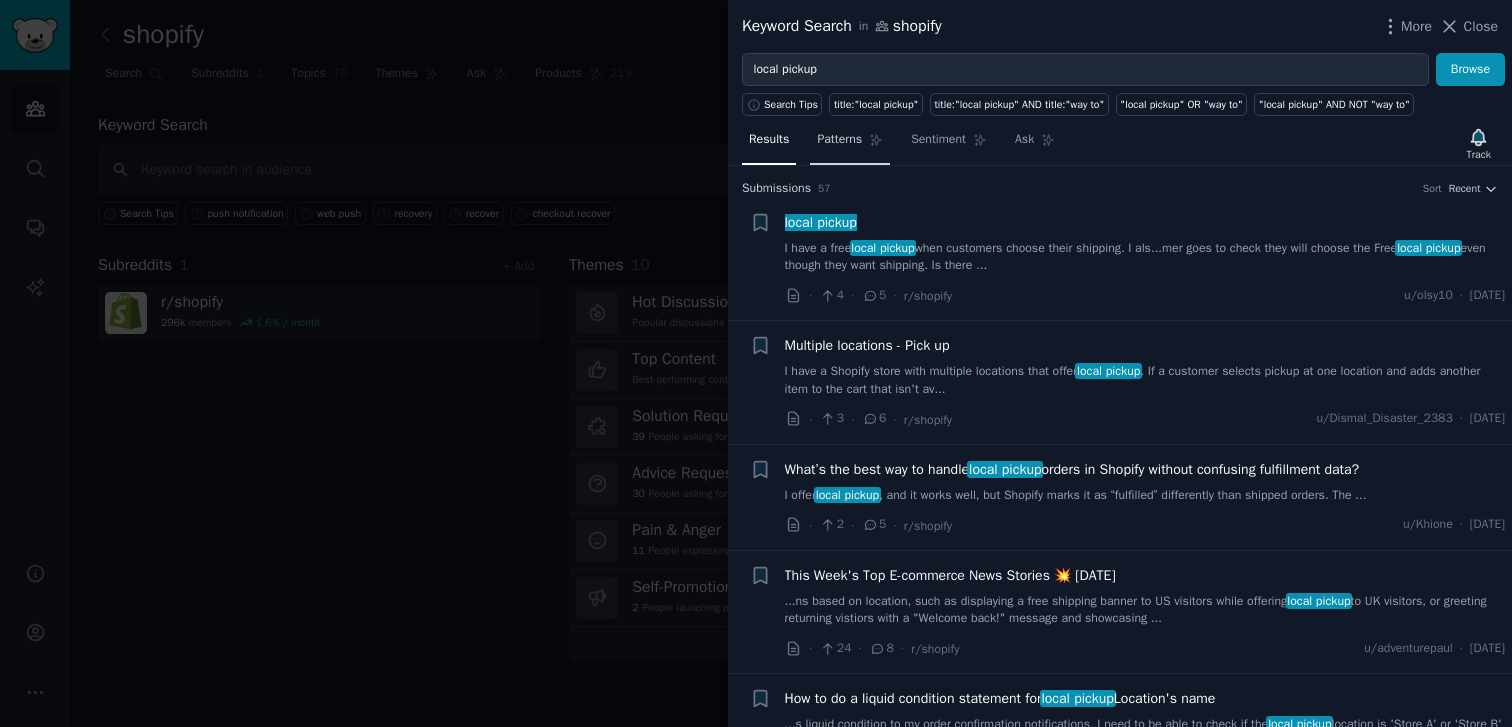 click on "Patterns" at bounding box center (839, 140) 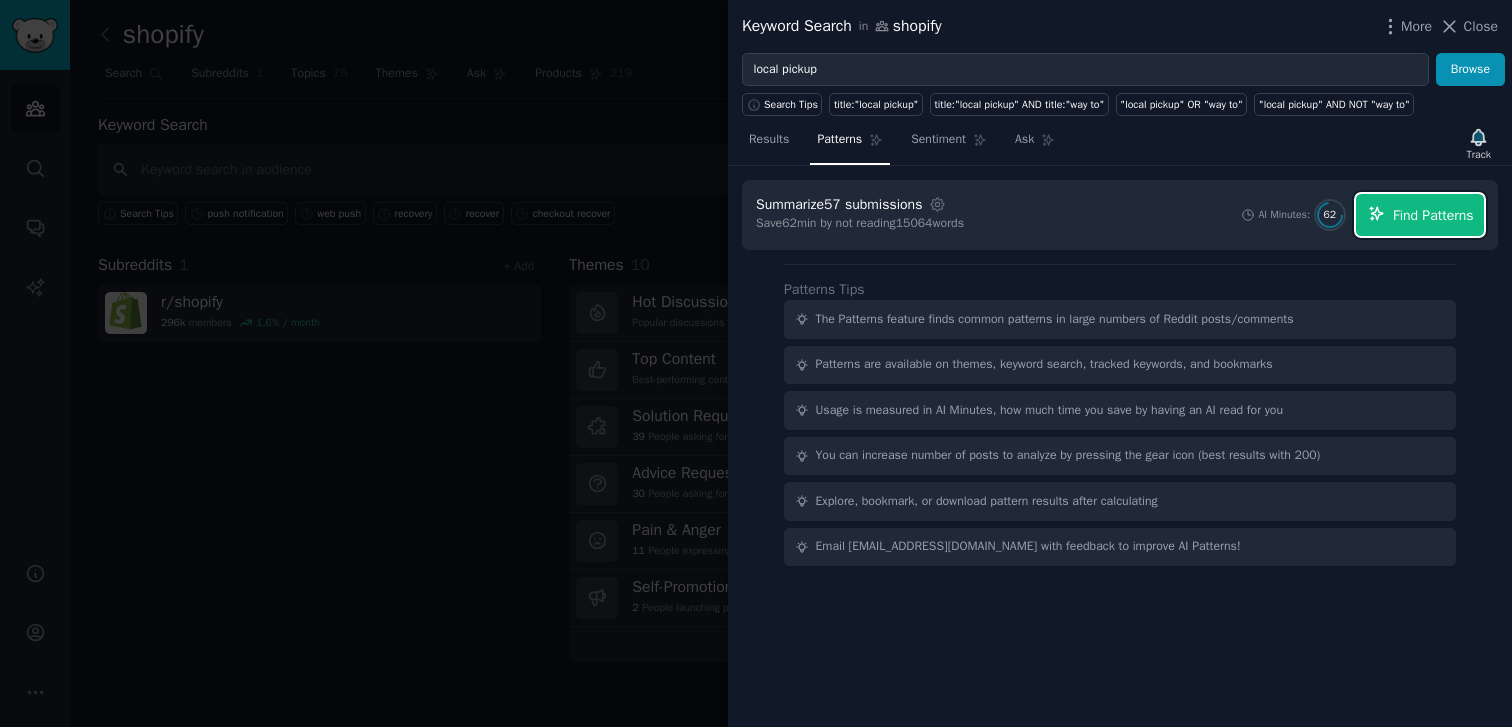 click on "Find Patterns" at bounding box center [1433, 215] 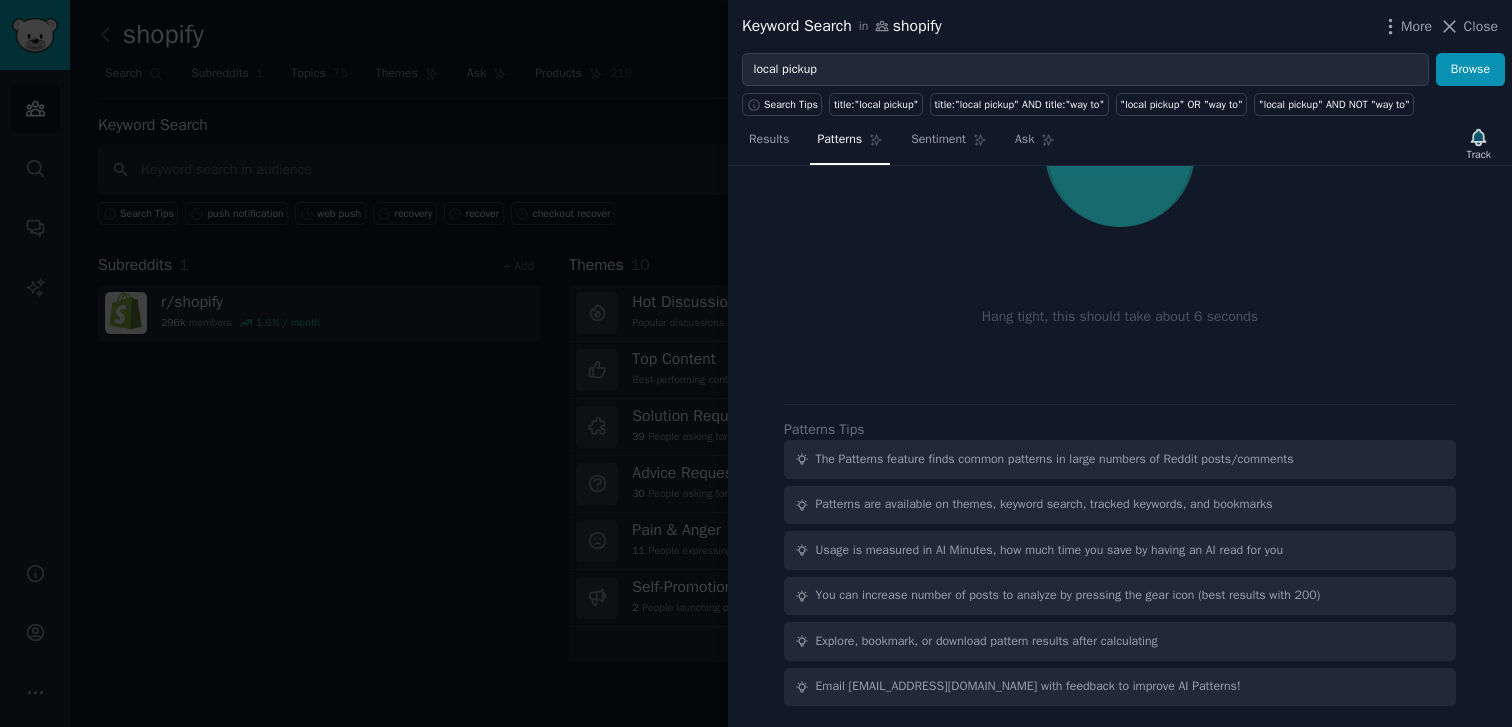scroll, scrollTop: 0, scrollLeft: 0, axis: both 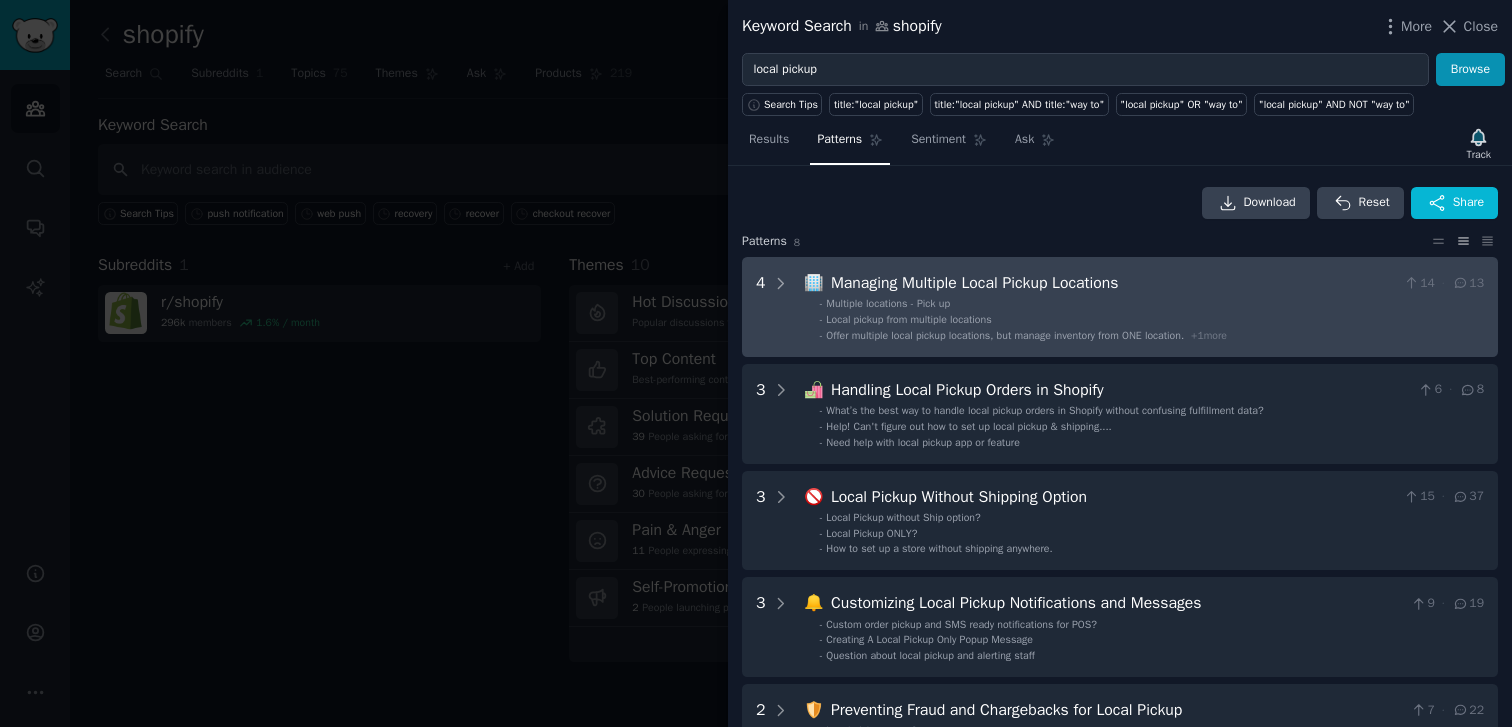 click on "- Multiple locations - Pick up" at bounding box center [1152, 304] 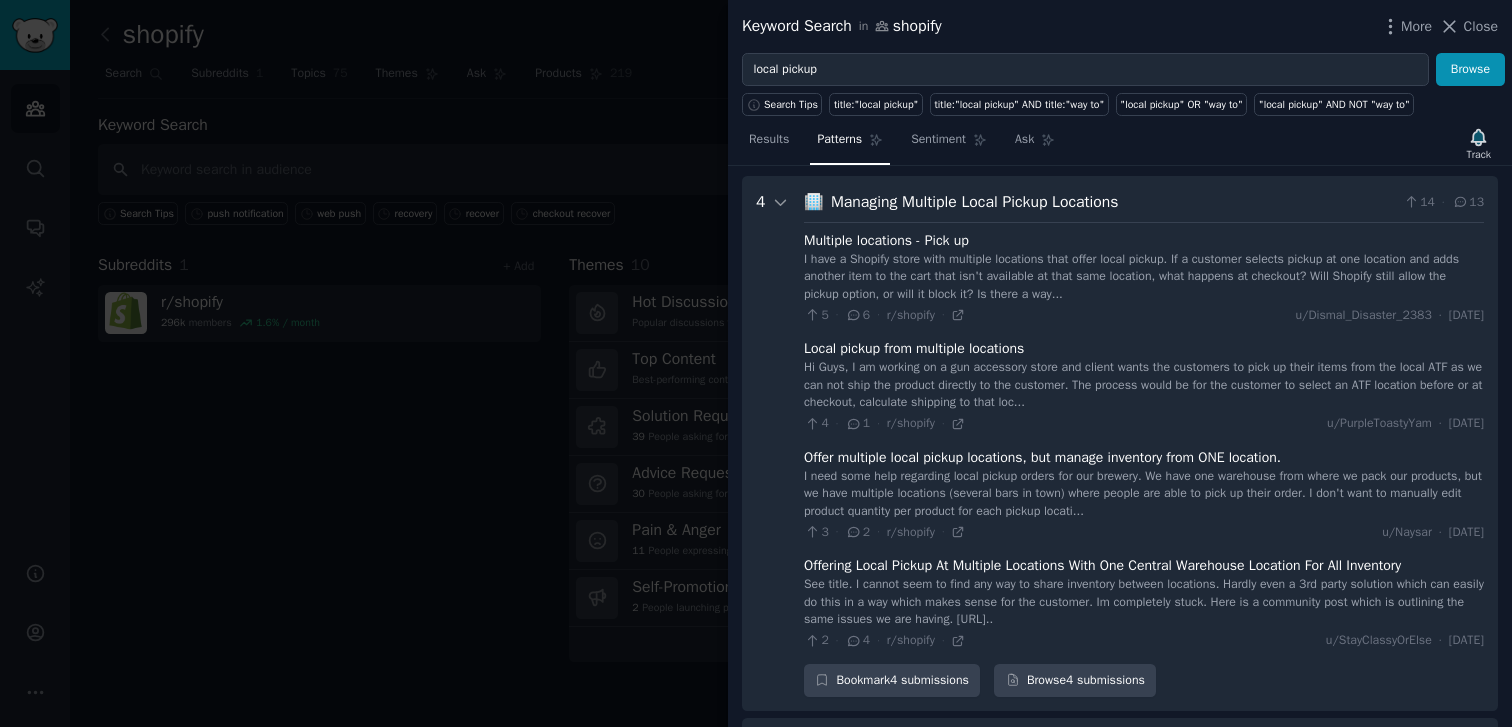 scroll, scrollTop: 91, scrollLeft: 0, axis: vertical 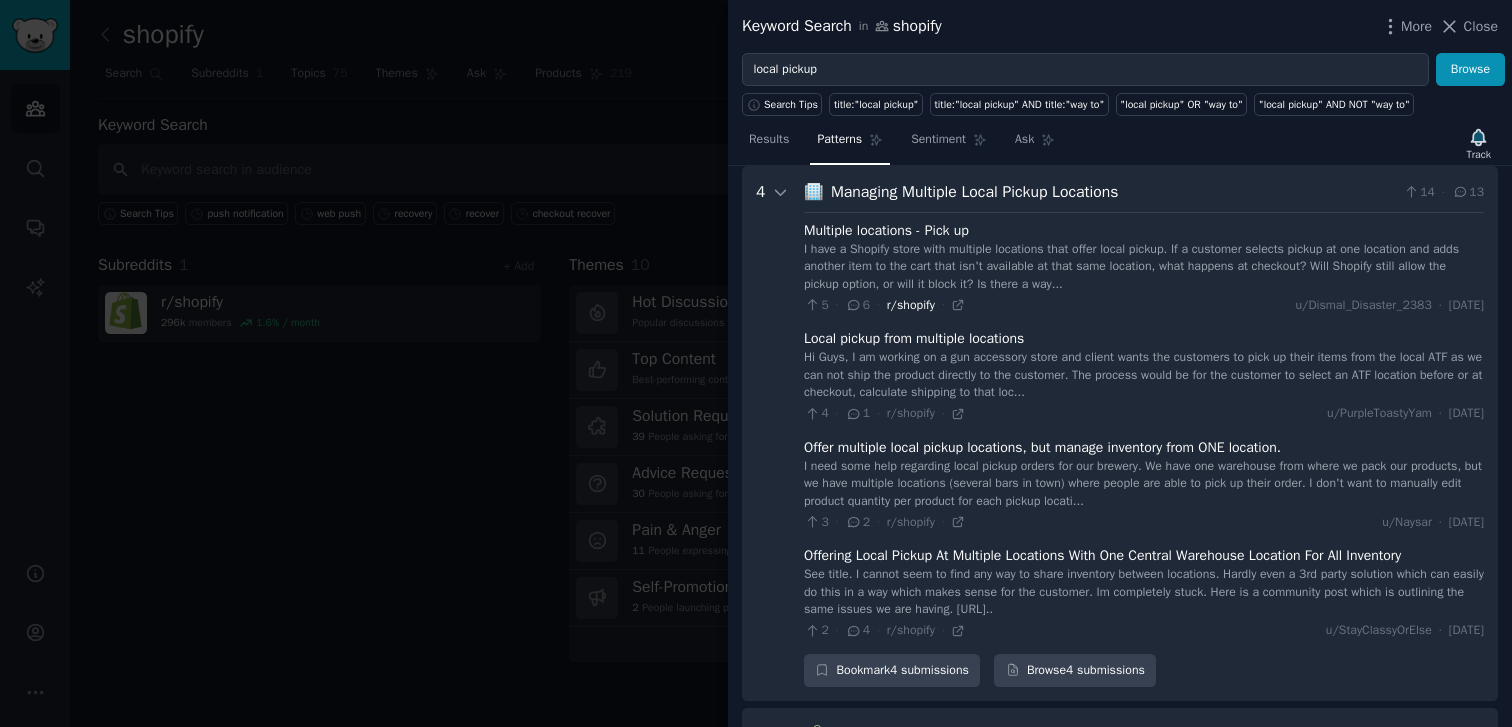 click on "r/shopify" at bounding box center [911, 305] 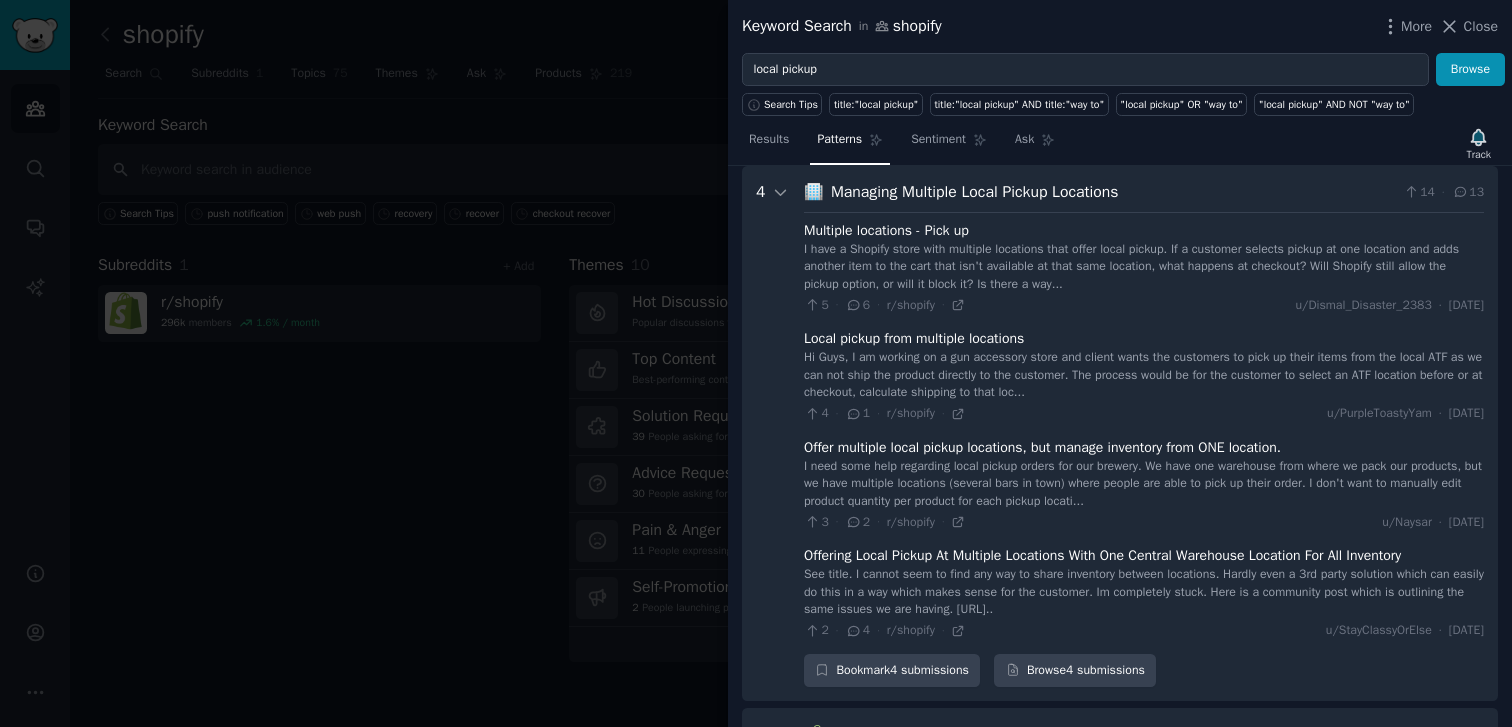 click on "I have a Shopify store with multiple locations that offer local pickup. If a customer selects pickup at one location and adds another item to the cart that isn't available at that same location, what happens at checkout? Will Shopify still allow the pickup option, or will it block it? Is there a way..." at bounding box center (1144, 267) 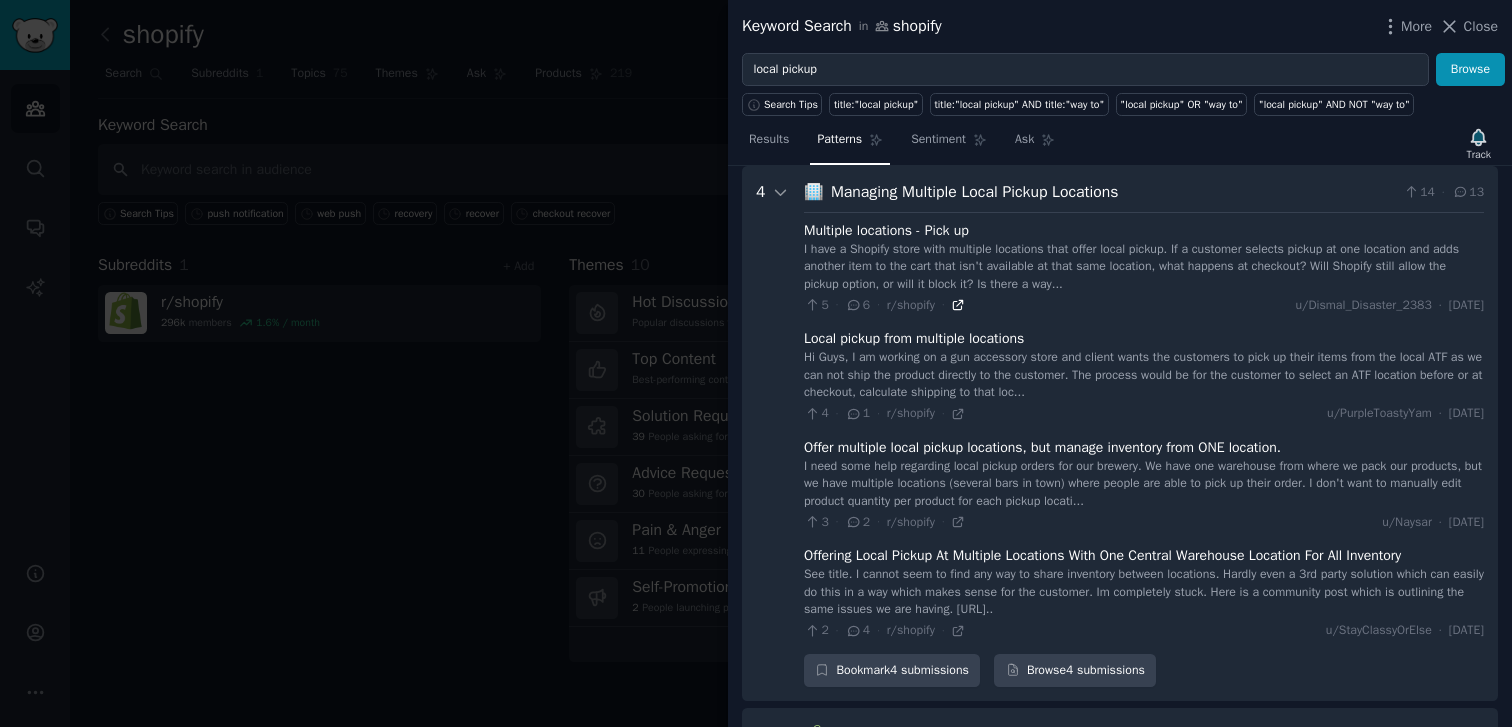 click 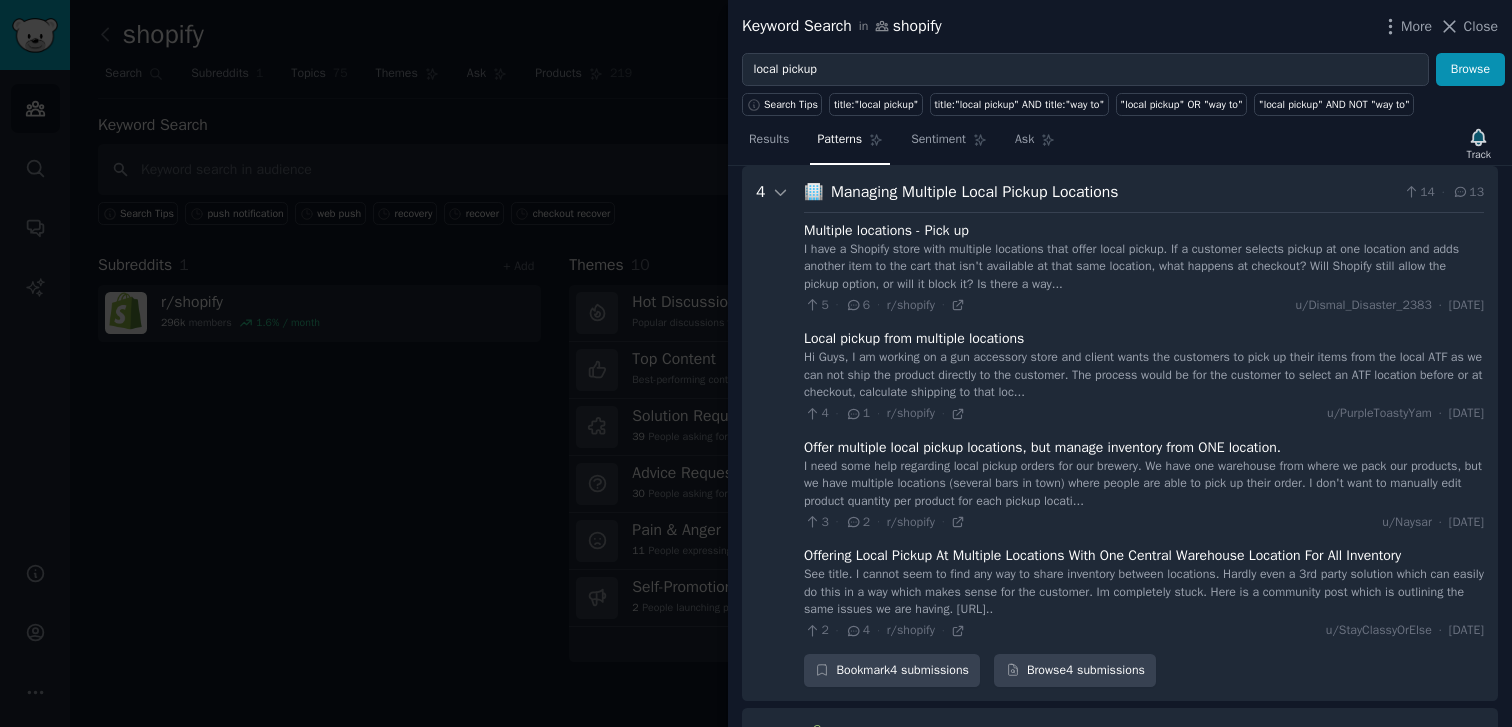 scroll, scrollTop: 102, scrollLeft: 0, axis: vertical 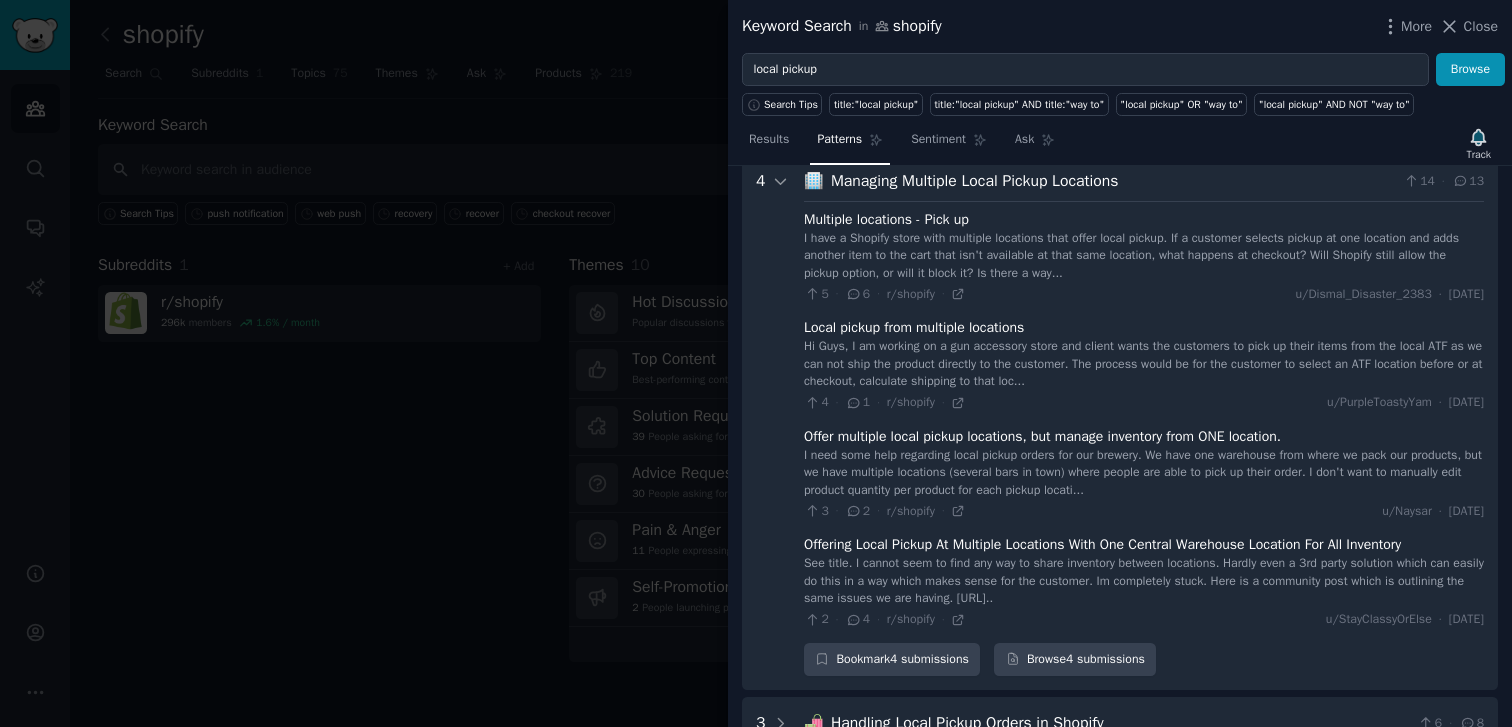 click on "Hi Guys,
I am working on a gun accessory store and client wants the customers to pick up their items from the local ATF as we can not ship the product directly to the customer.
The process would be for the customer to select an ATF location before or at checkout, calculate shipping to that loc..." at bounding box center [1144, 364] 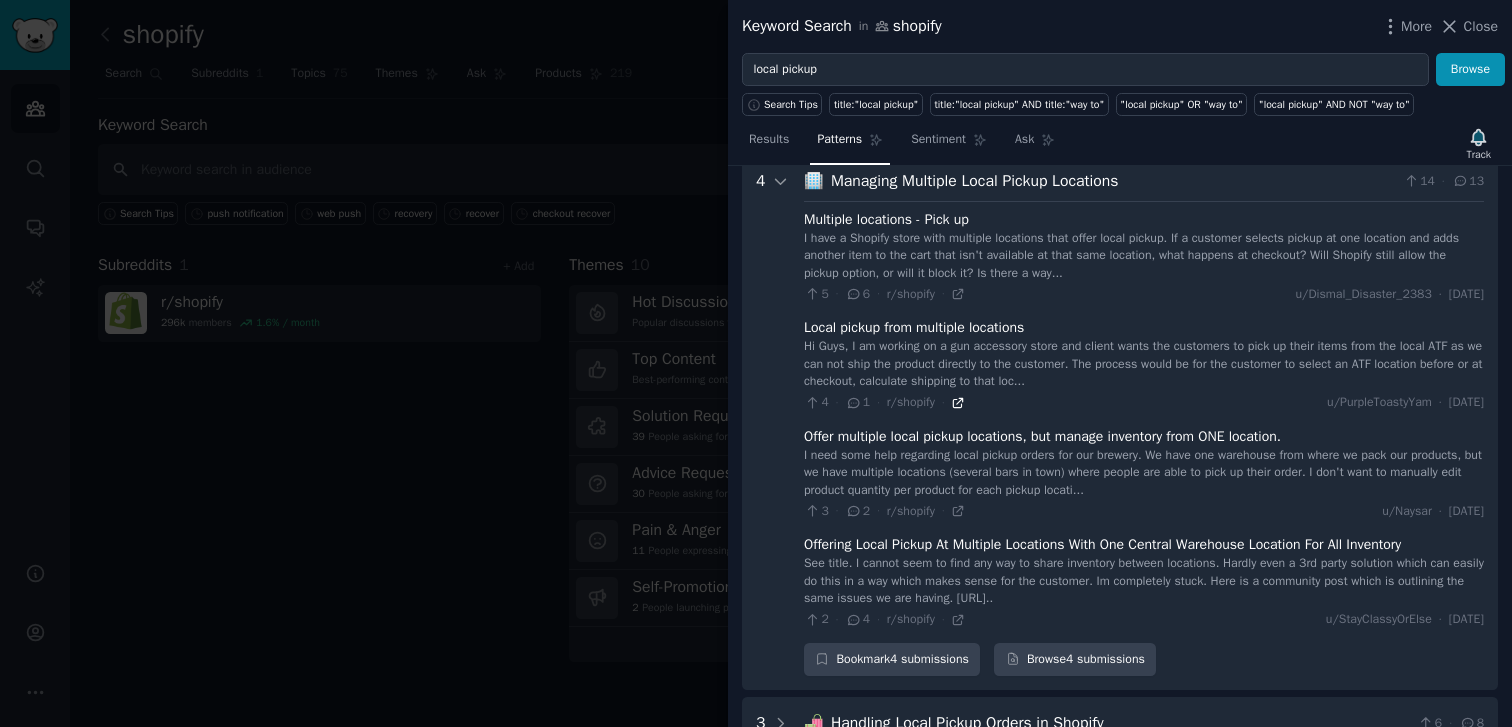 click 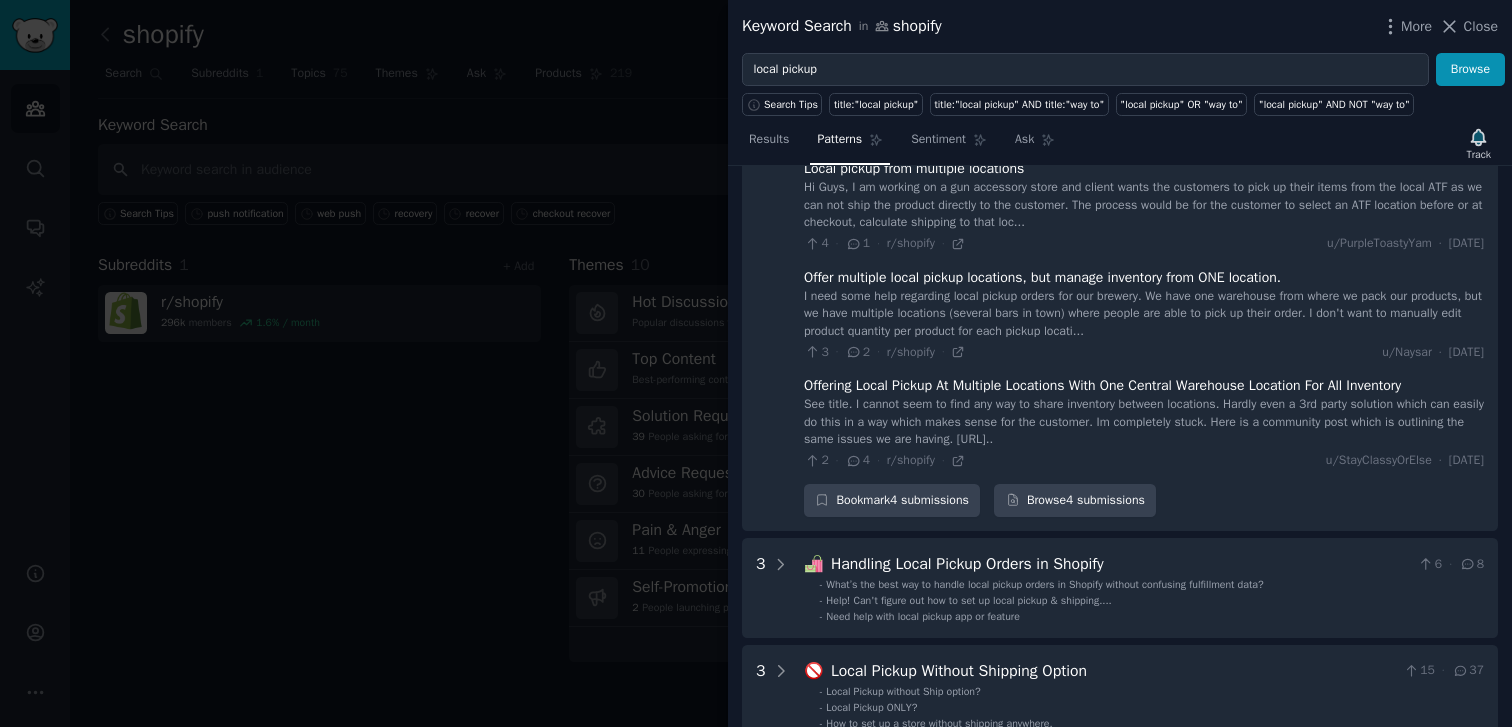 scroll, scrollTop: 228, scrollLeft: 0, axis: vertical 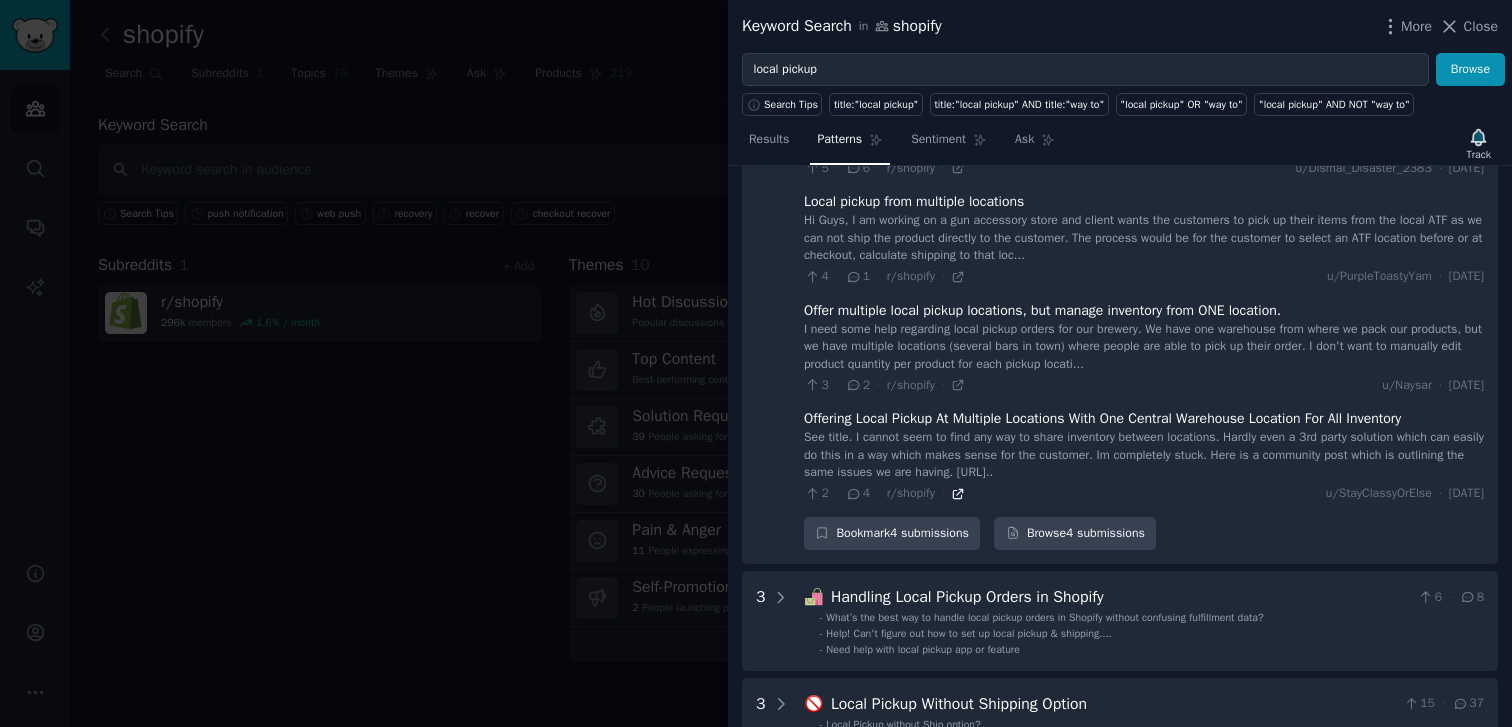 click 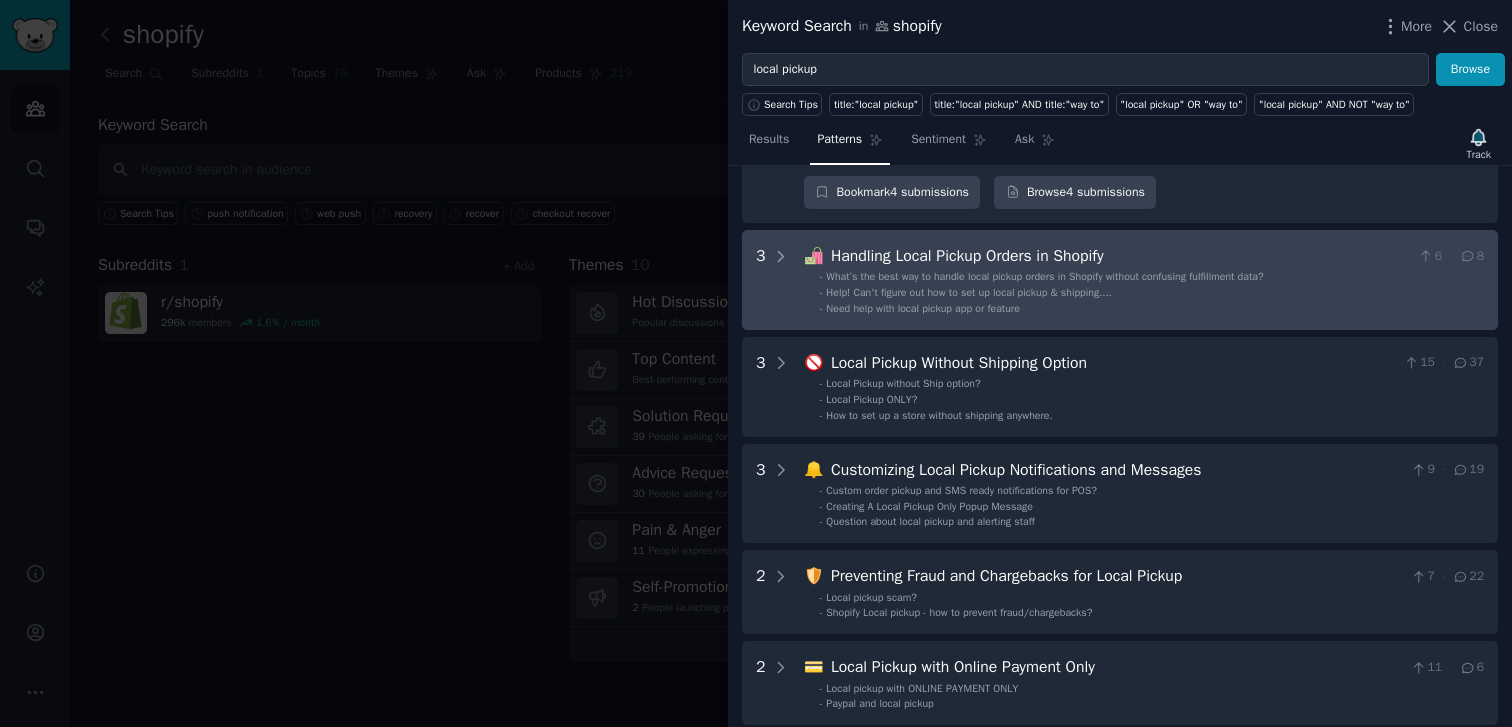 click on "Help! Can't figure out how to set up local pickup & shipping...." at bounding box center [968, 292] 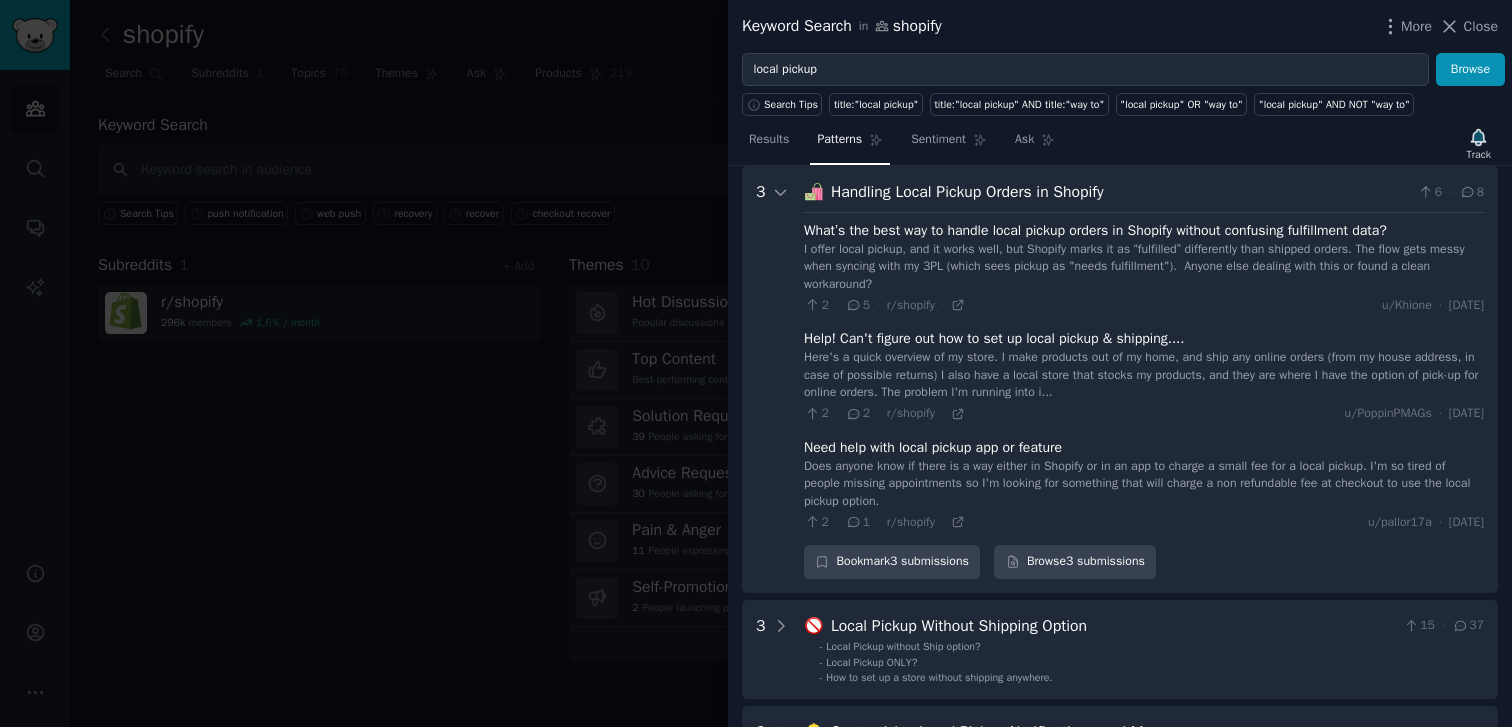 scroll, scrollTop: 616, scrollLeft: 0, axis: vertical 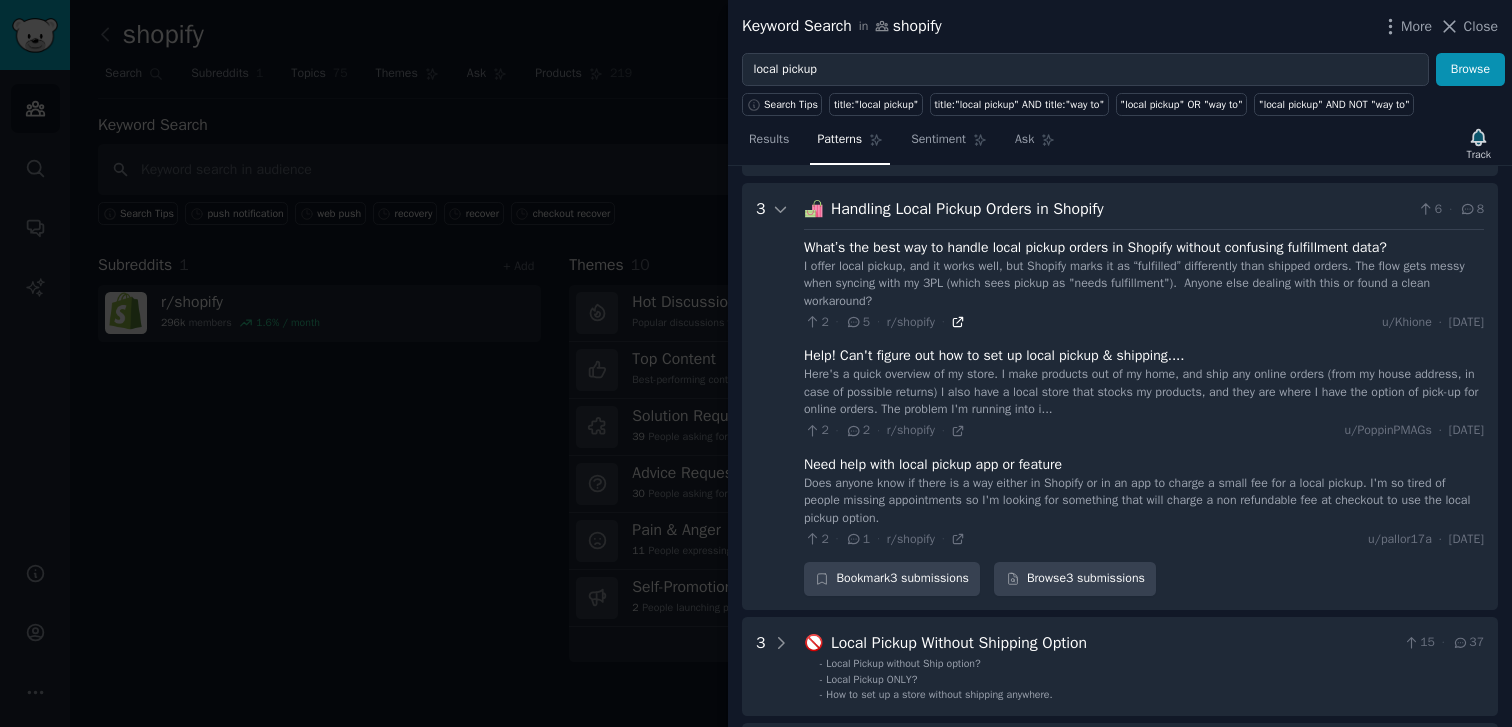 click 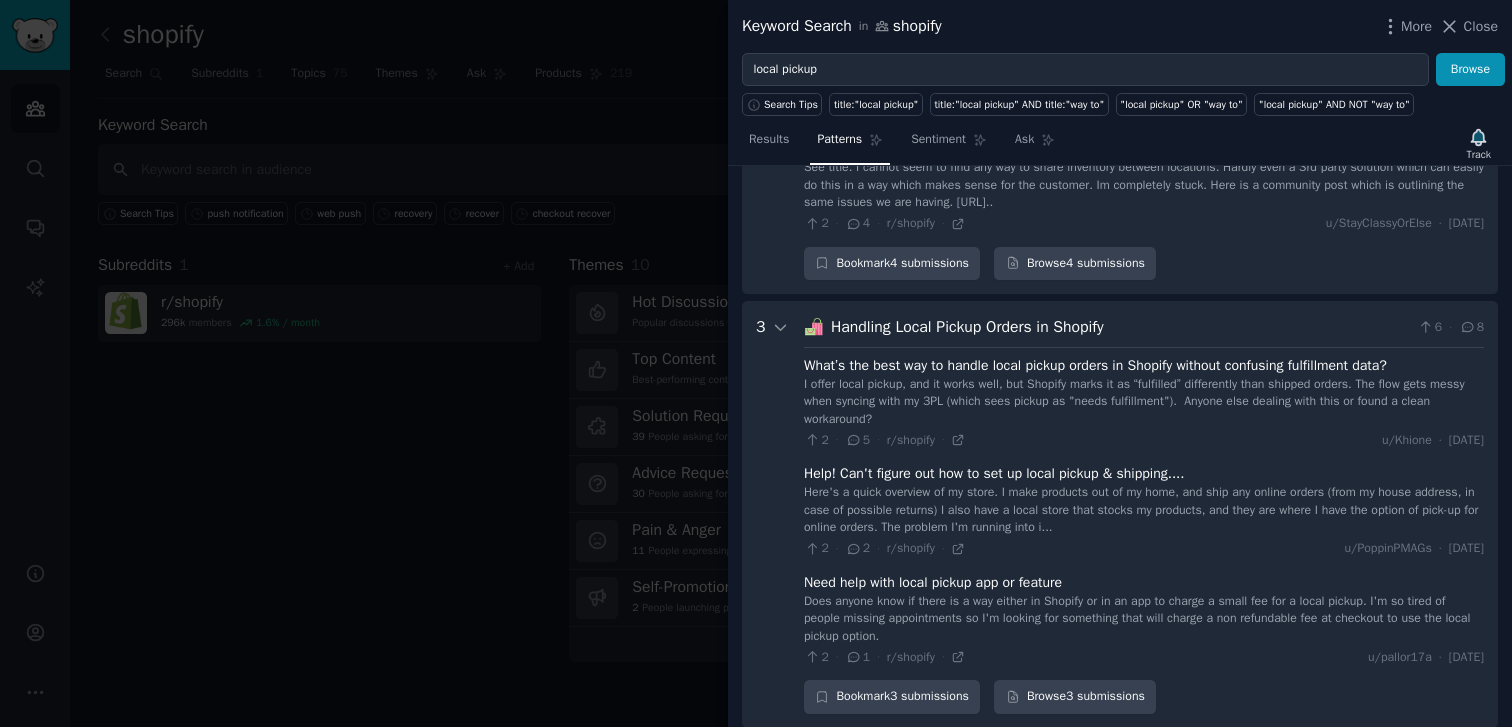 scroll, scrollTop: 541, scrollLeft: 0, axis: vertical 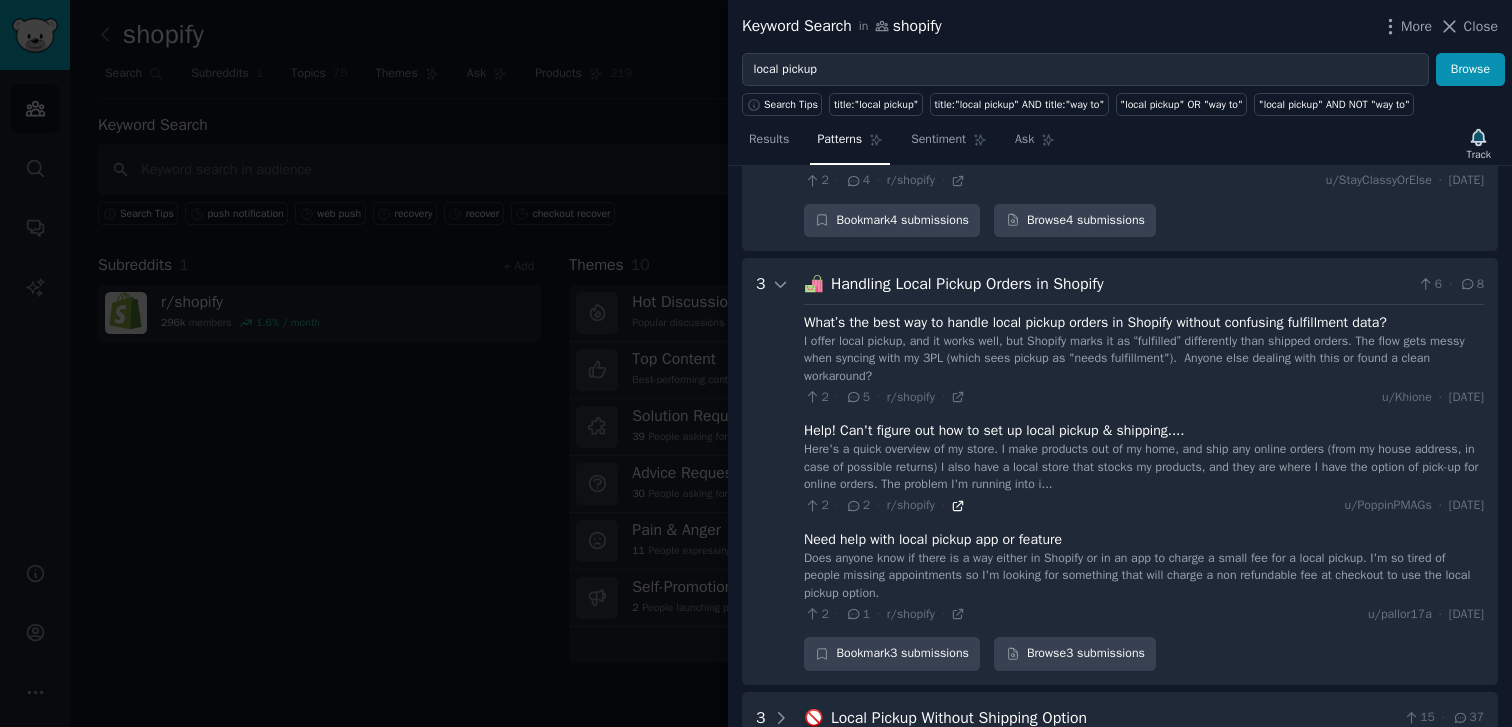 click 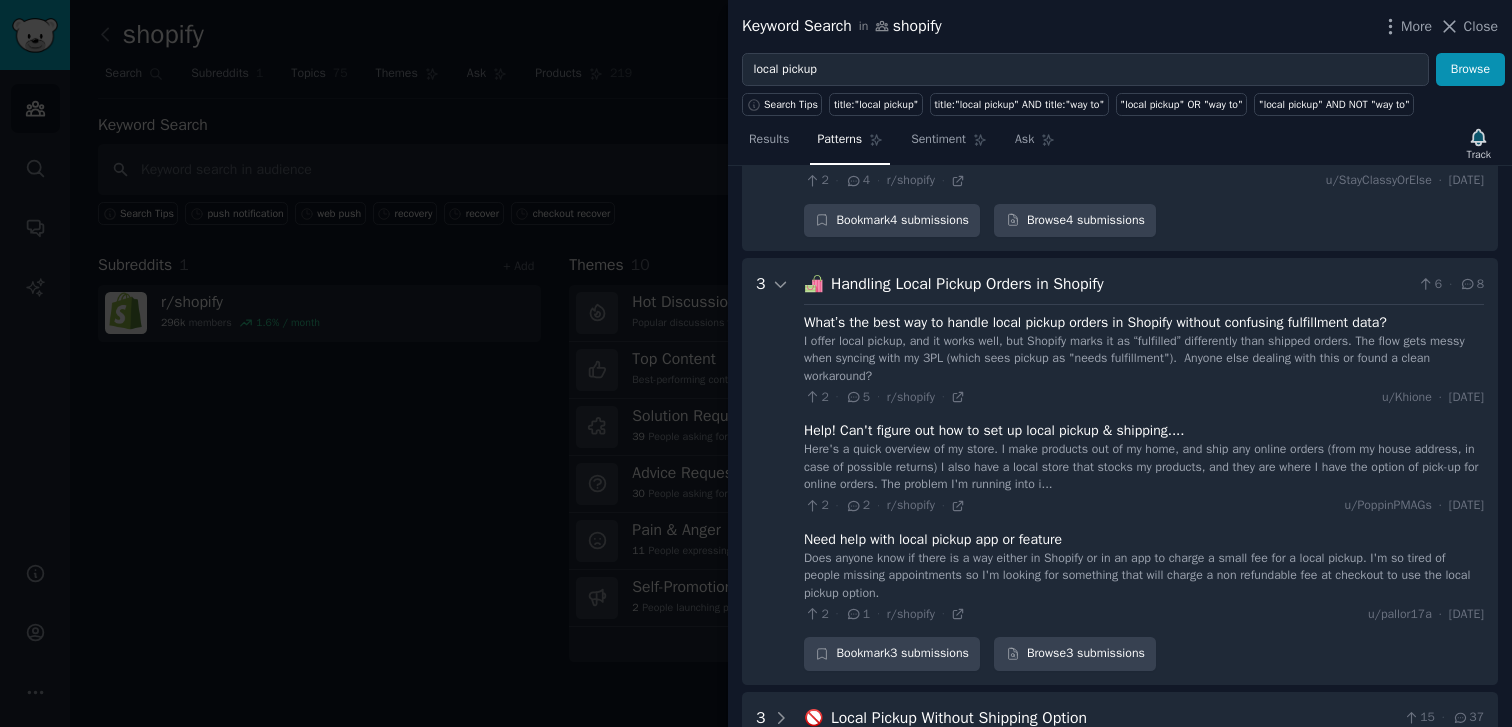 scroll, scrollTop: 905, scrollLeft: 0, axis: vertical 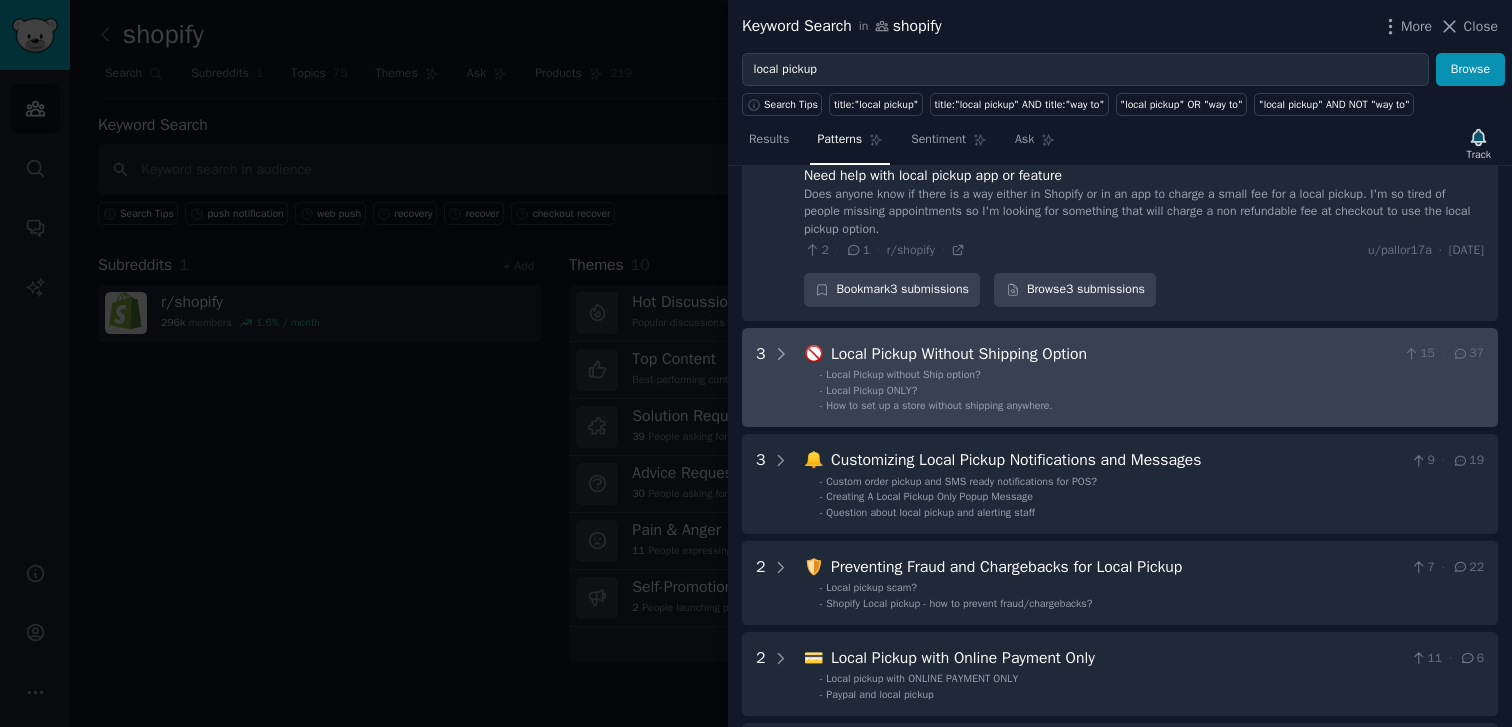click on "- Local Pickup ONLY?" at bounding box center [1152, 391] 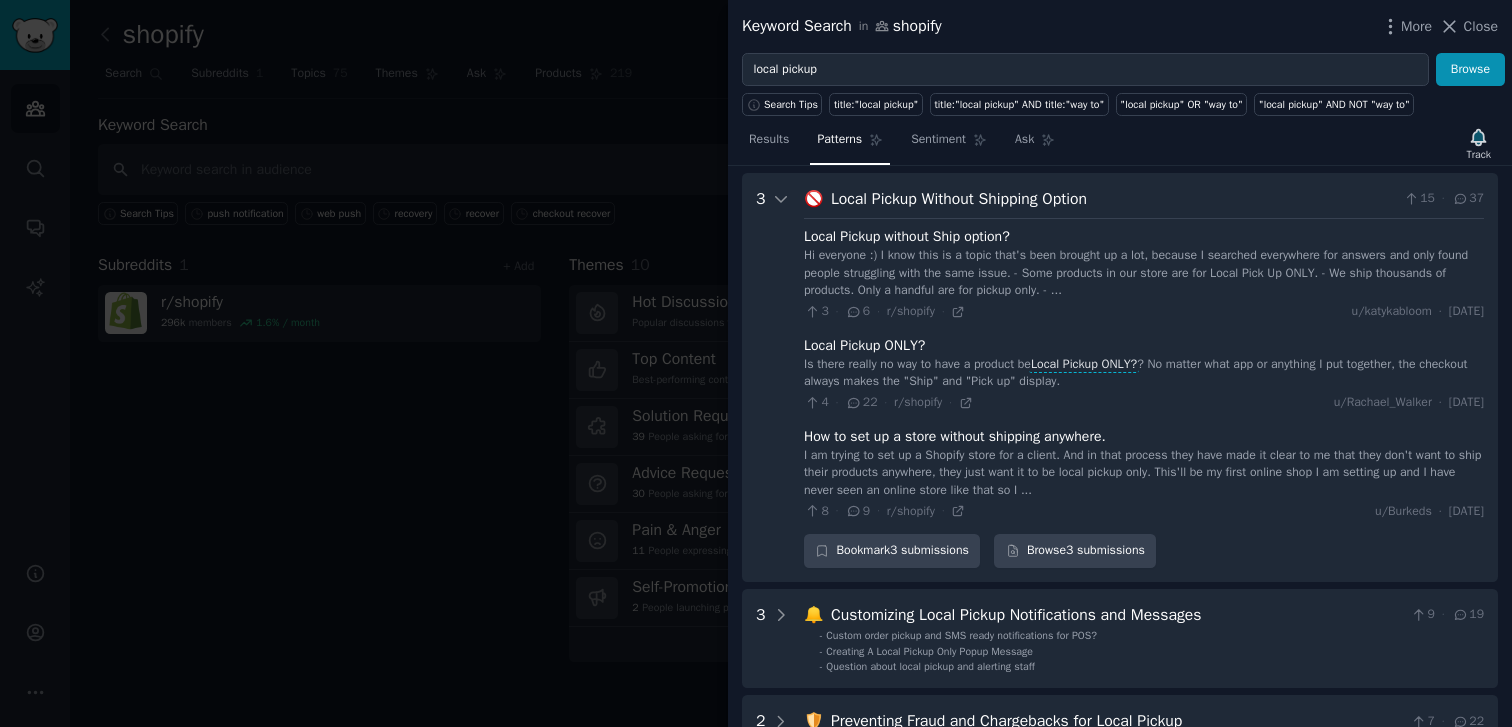 scroll, scrollTop: 1066, scrollLeft: 0, axis: vertical 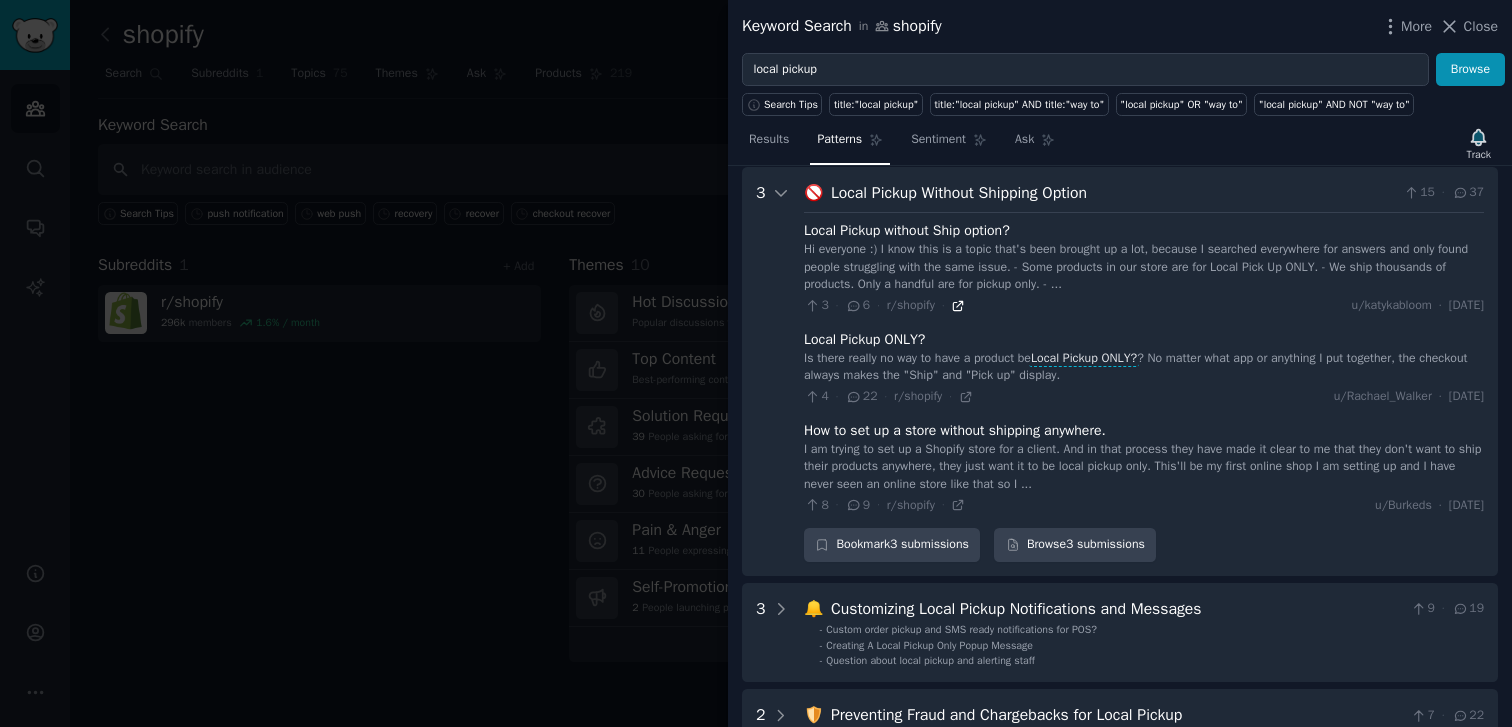 click 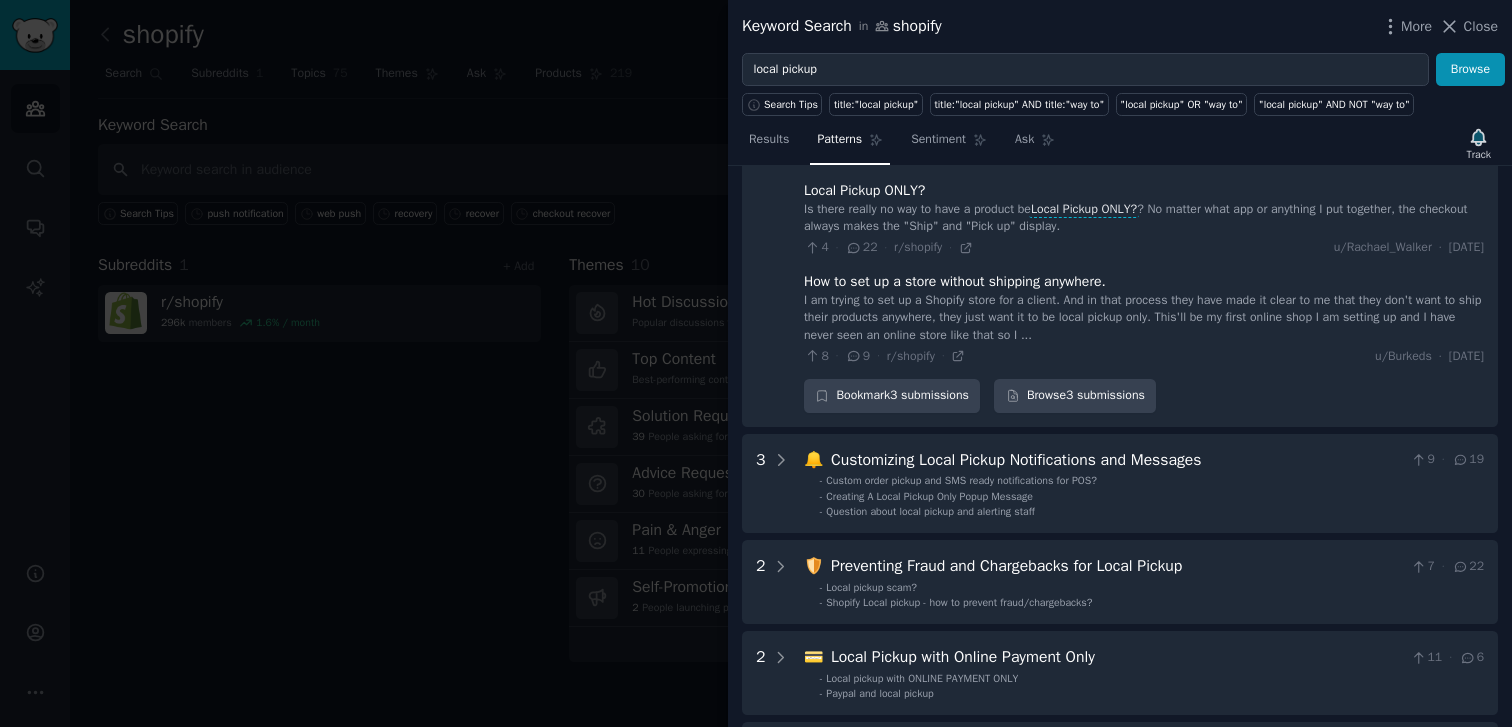 scroll, scrollTop: 1227, scrollLeft: 0, axis: vertical 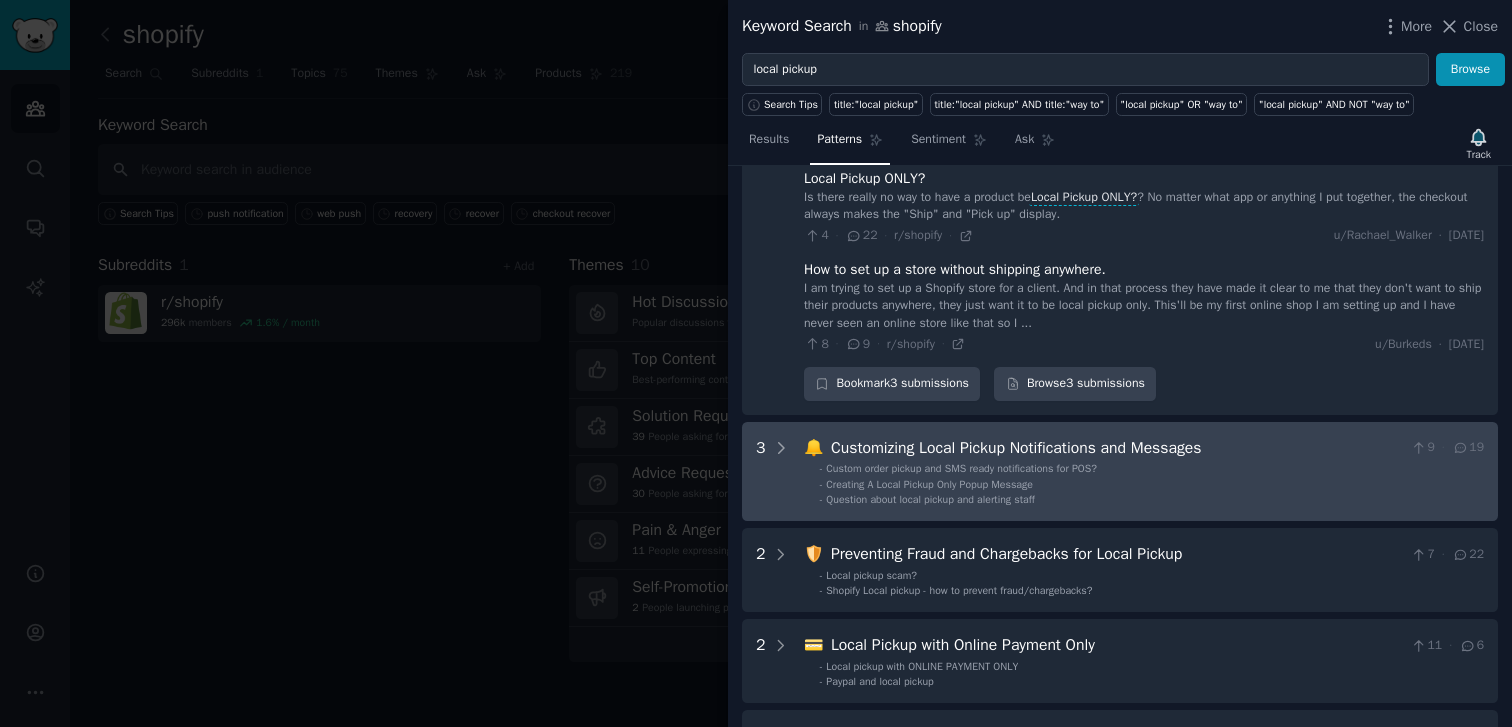 click on "- Question about local pickup and alerting staff" at bounding box center (1152, 500) 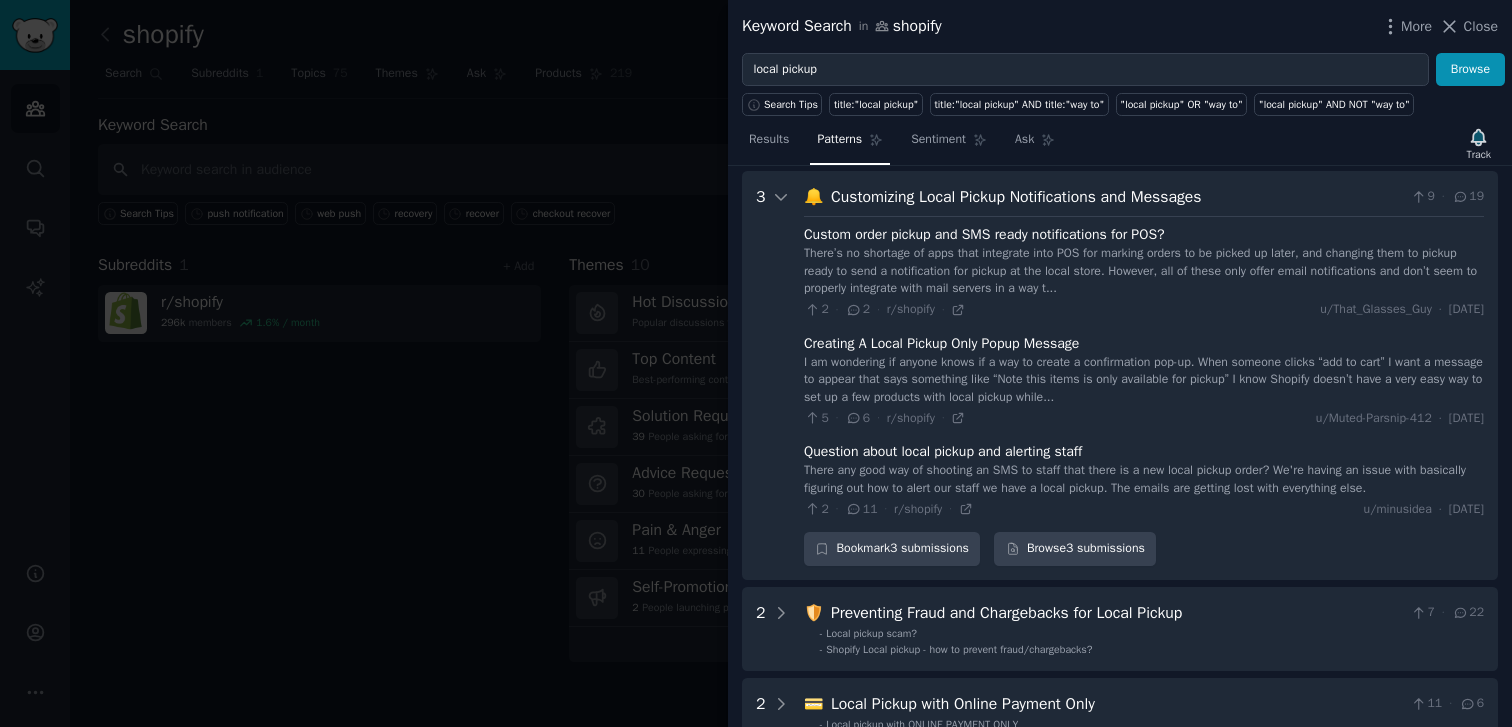 scroll, scrollTop: 1482, scrollLeft: 0, axis: vertical 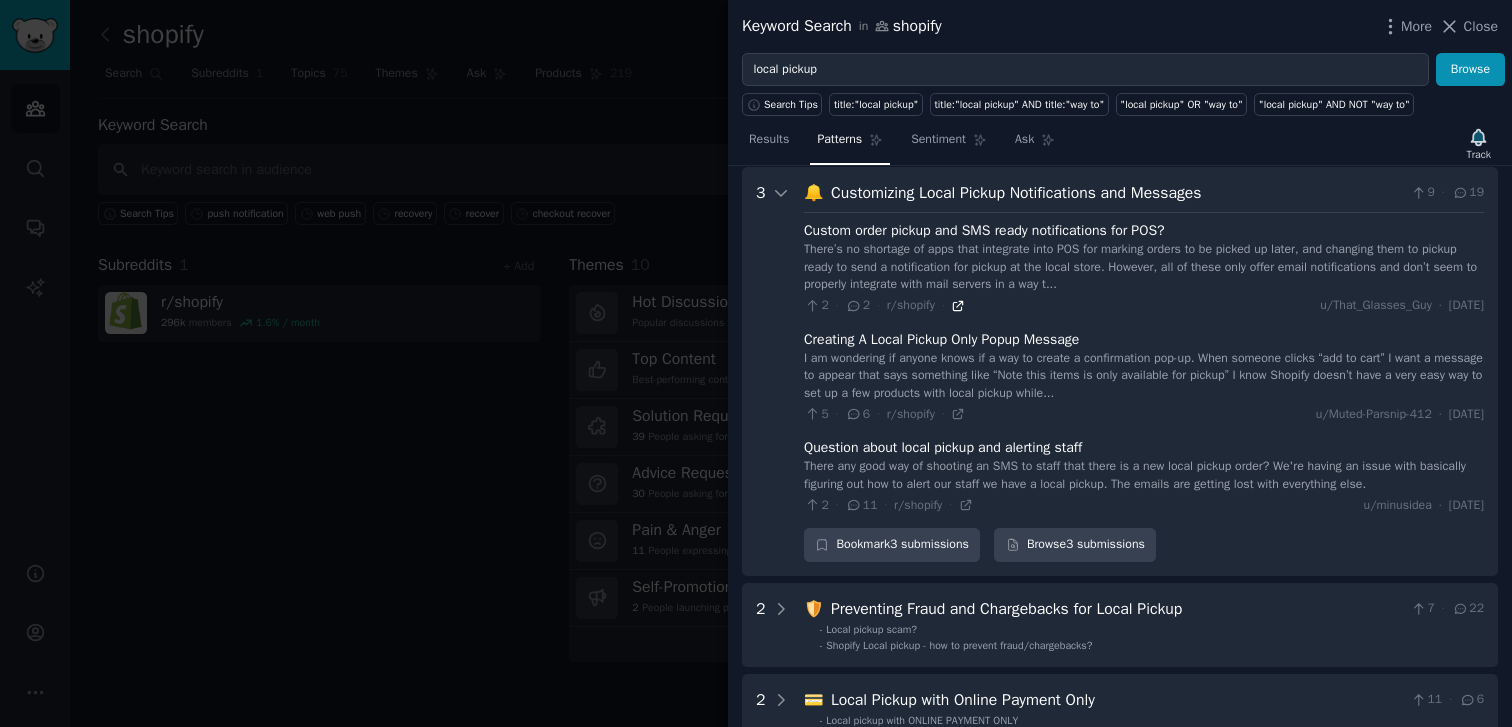 click 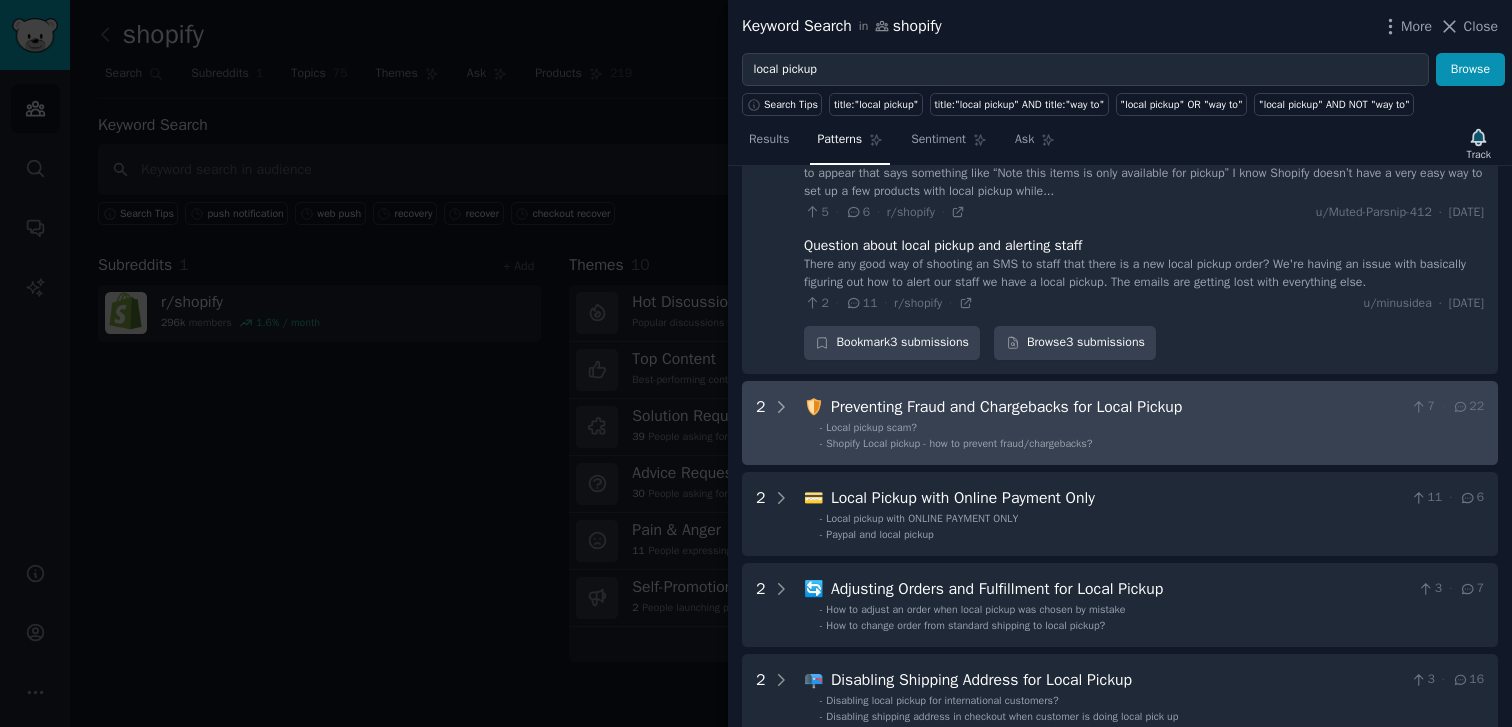 click on "Preventing Fraud and Chargebacks for Local Pickup" at bounding box center [1117, 407] 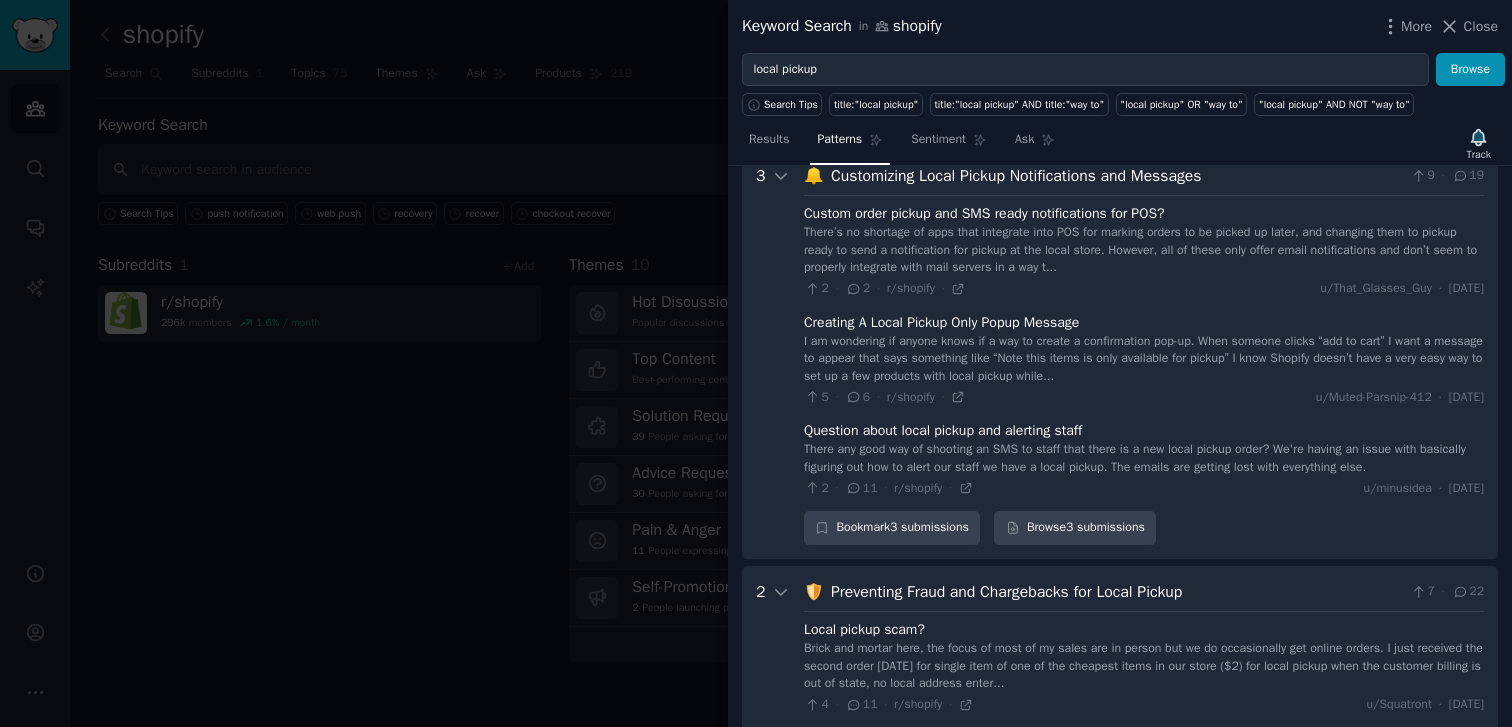 scroll, scrollTop: 1467, scrollLeft: 0, axis: vertical 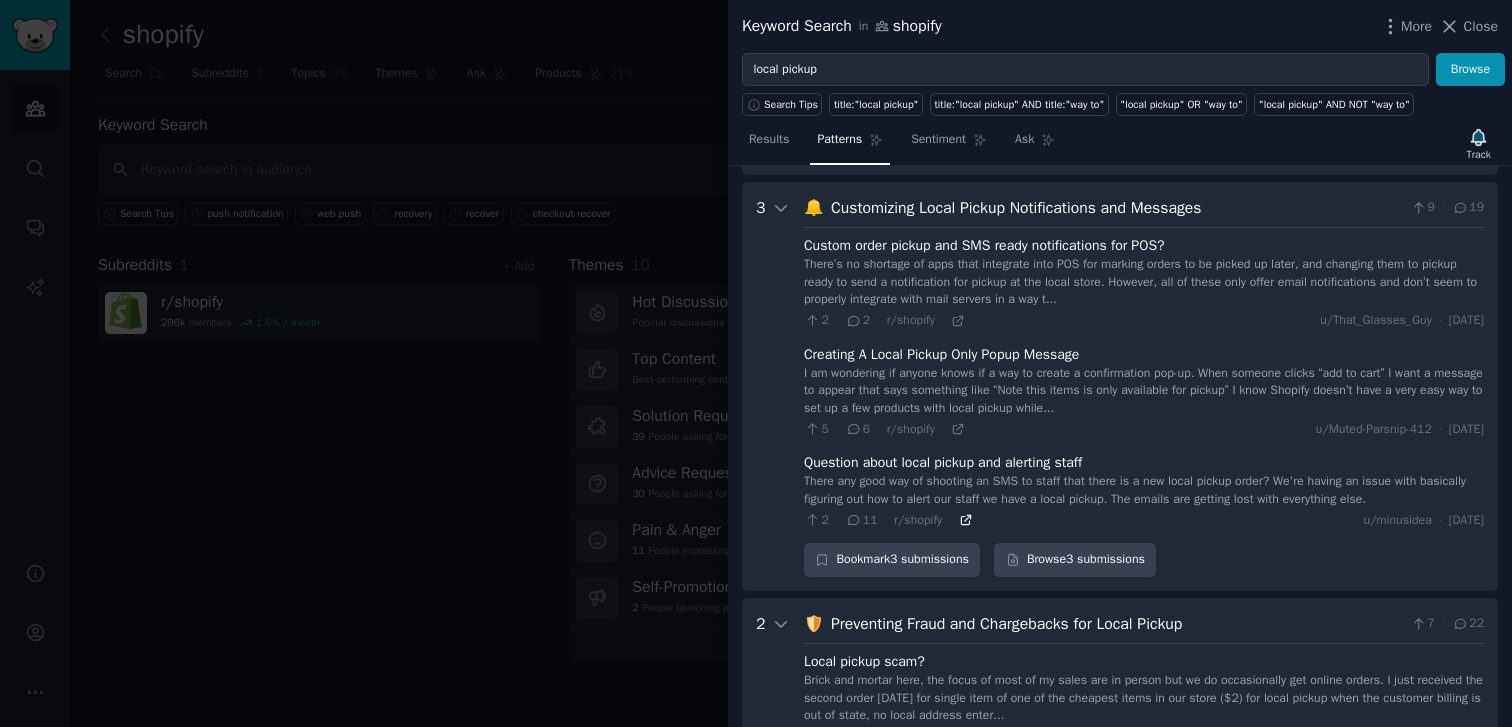 click 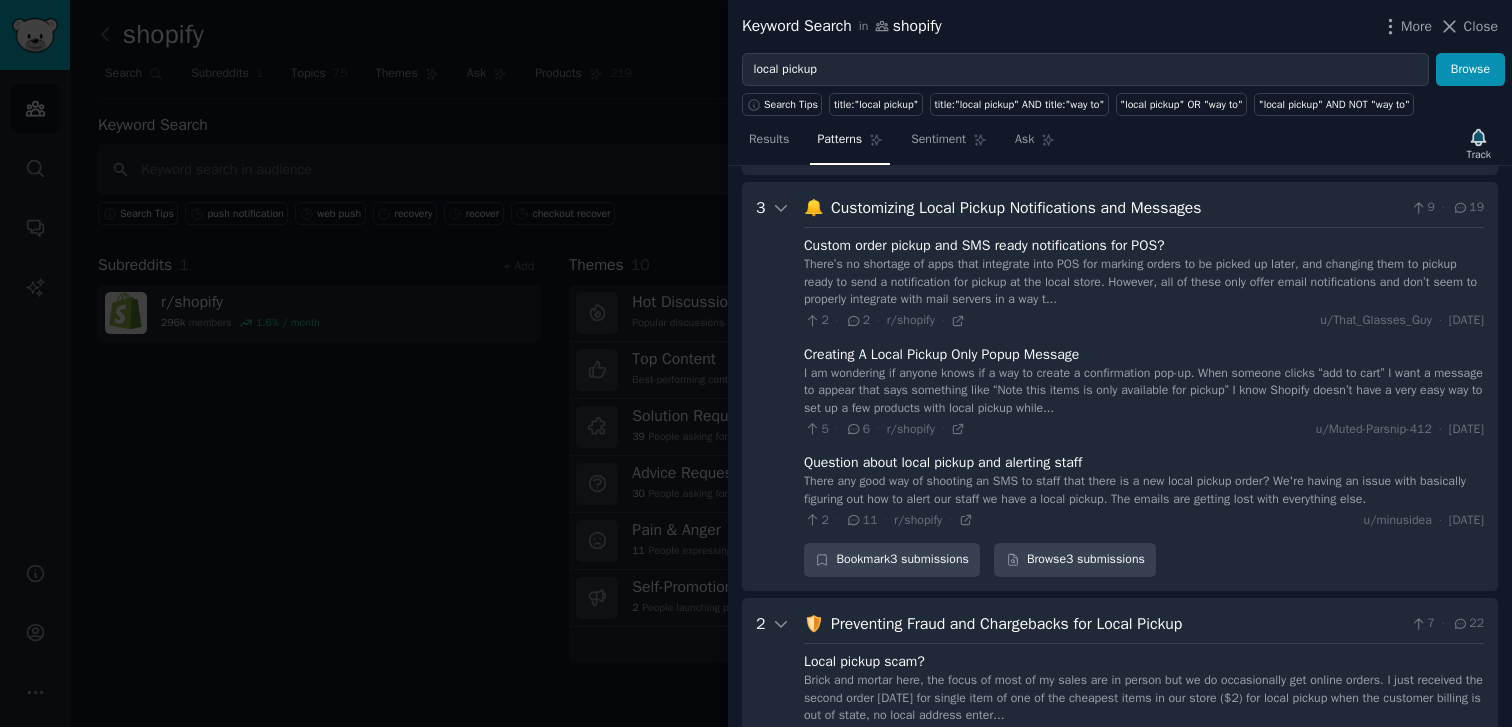 click at bounding box center (756, 363) 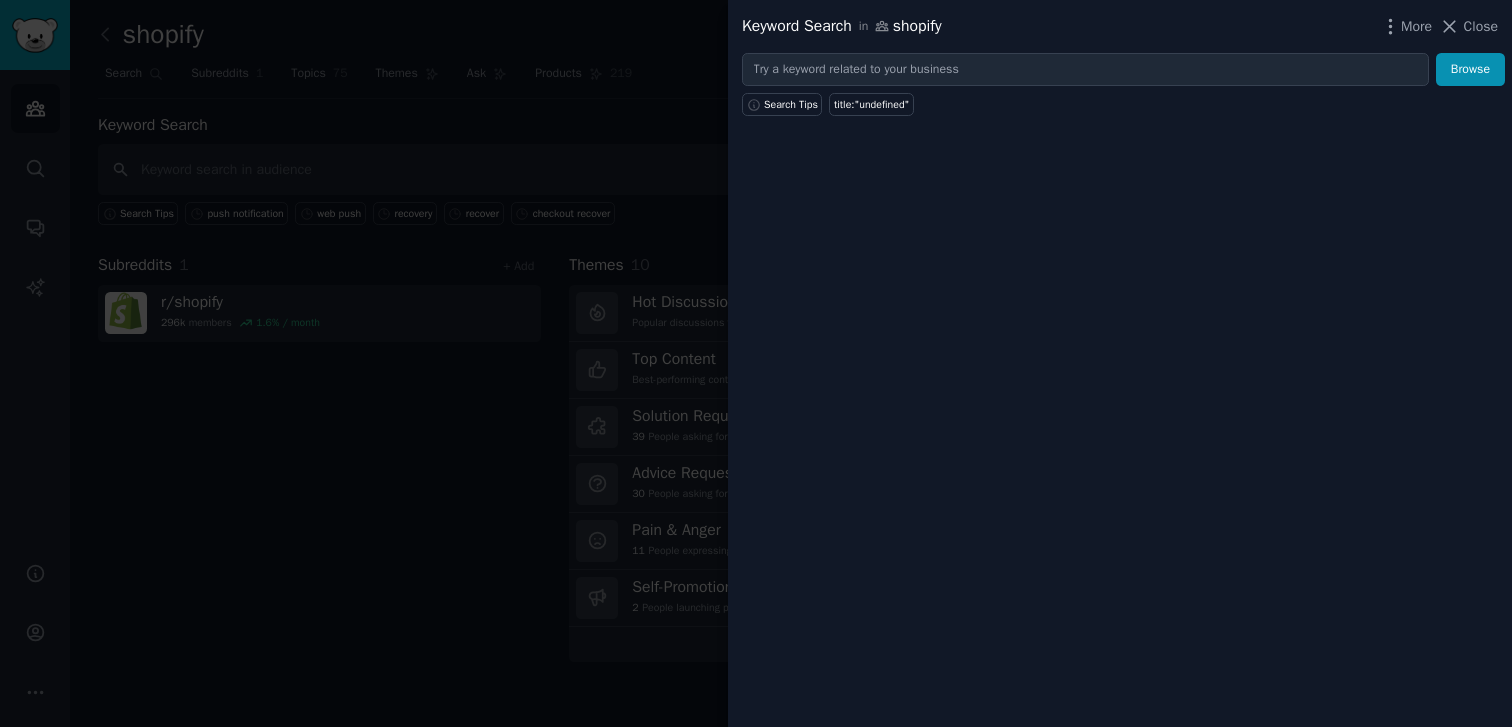 click at bounding box center (756, 363) 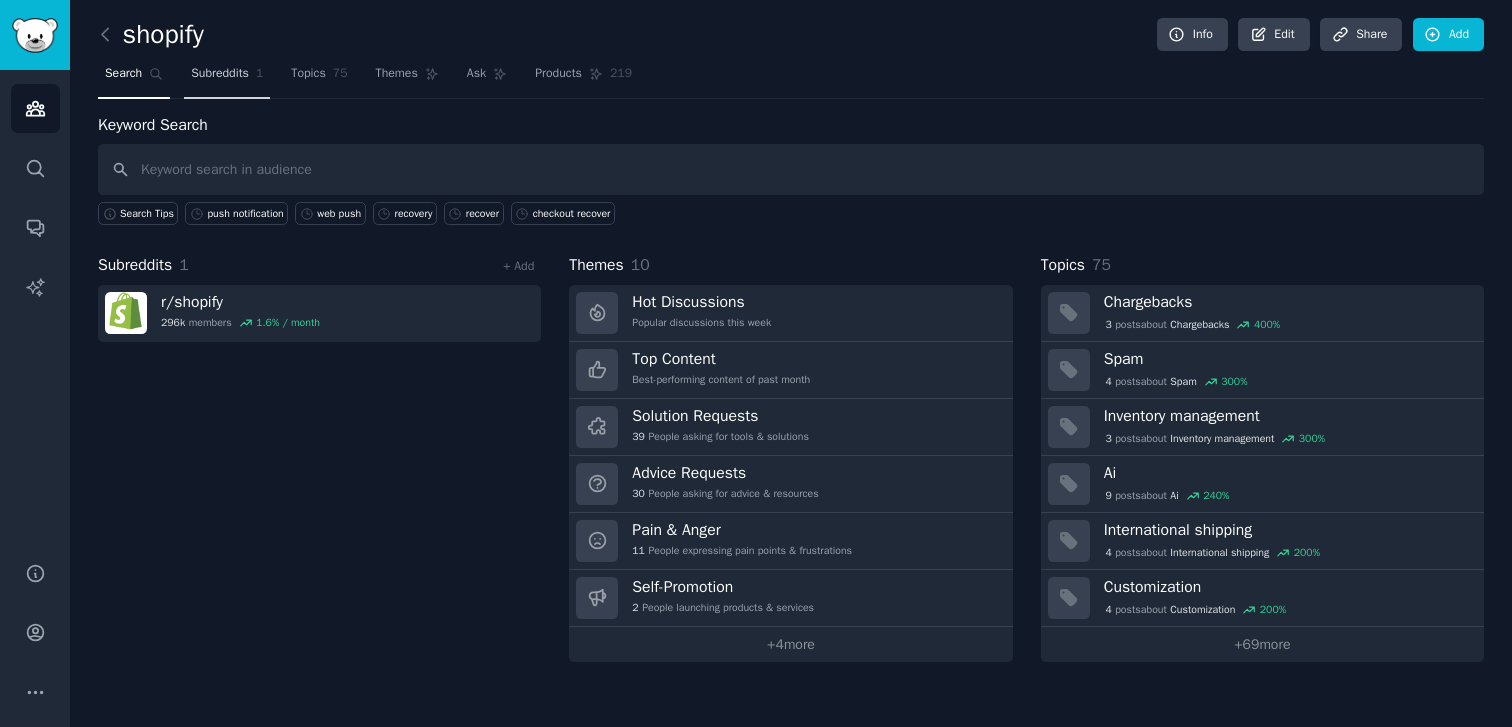 click on "Subreddits 1" at bounding box center (227, 78) 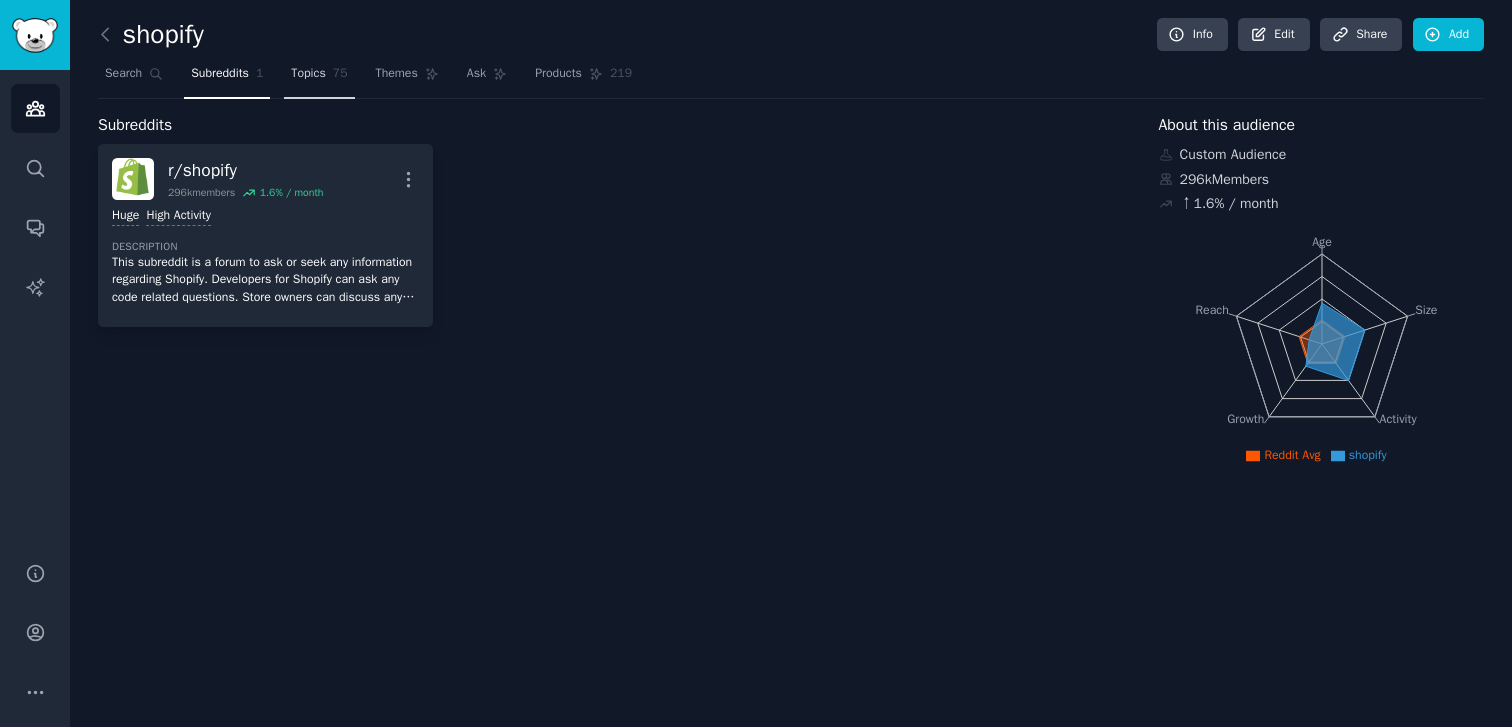click on "Topics 75" at bounding box center (319, 78) 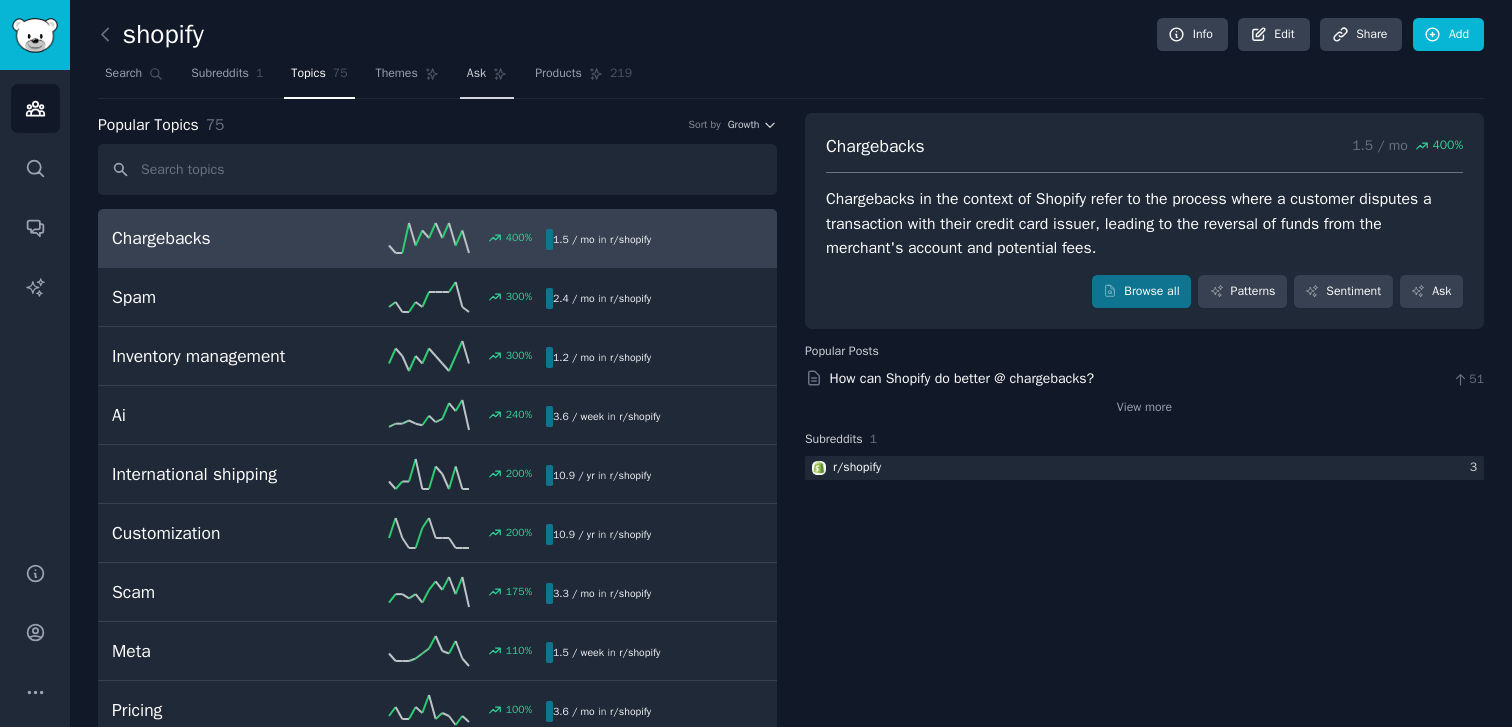 click on "Ask" at bounding box center (487, 78) 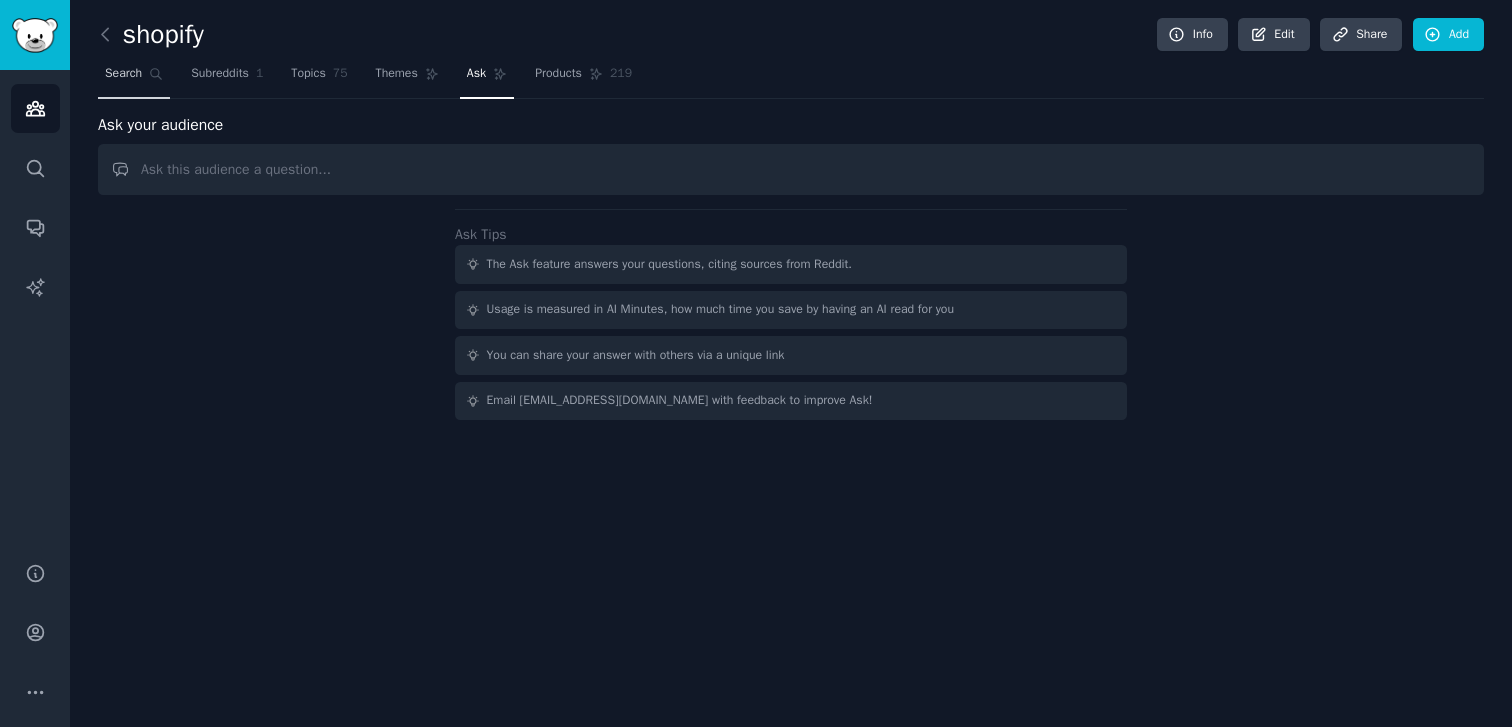 click on "Products" at bounding box center [558, 74] 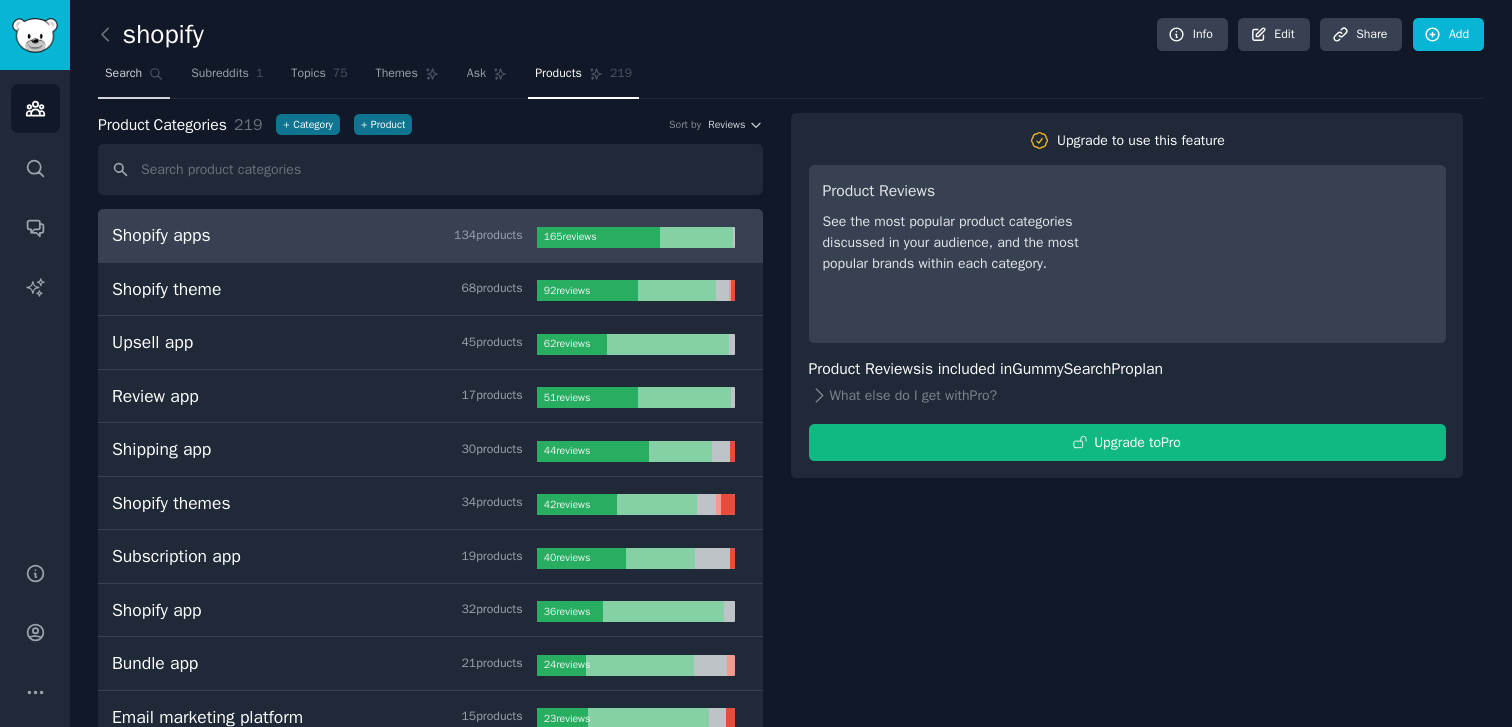 click on "Search" at bounding box center [123, 74] 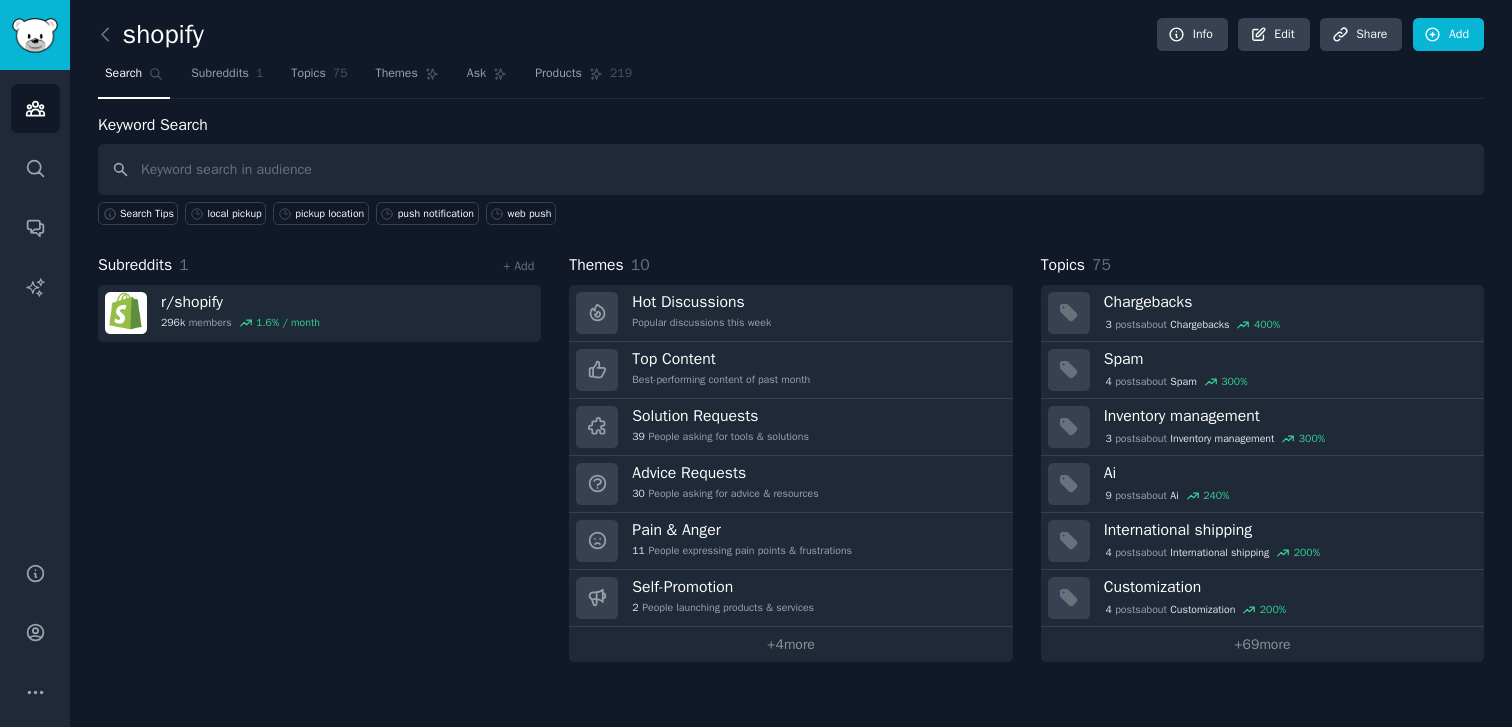 click at bounding box center (791, 169) 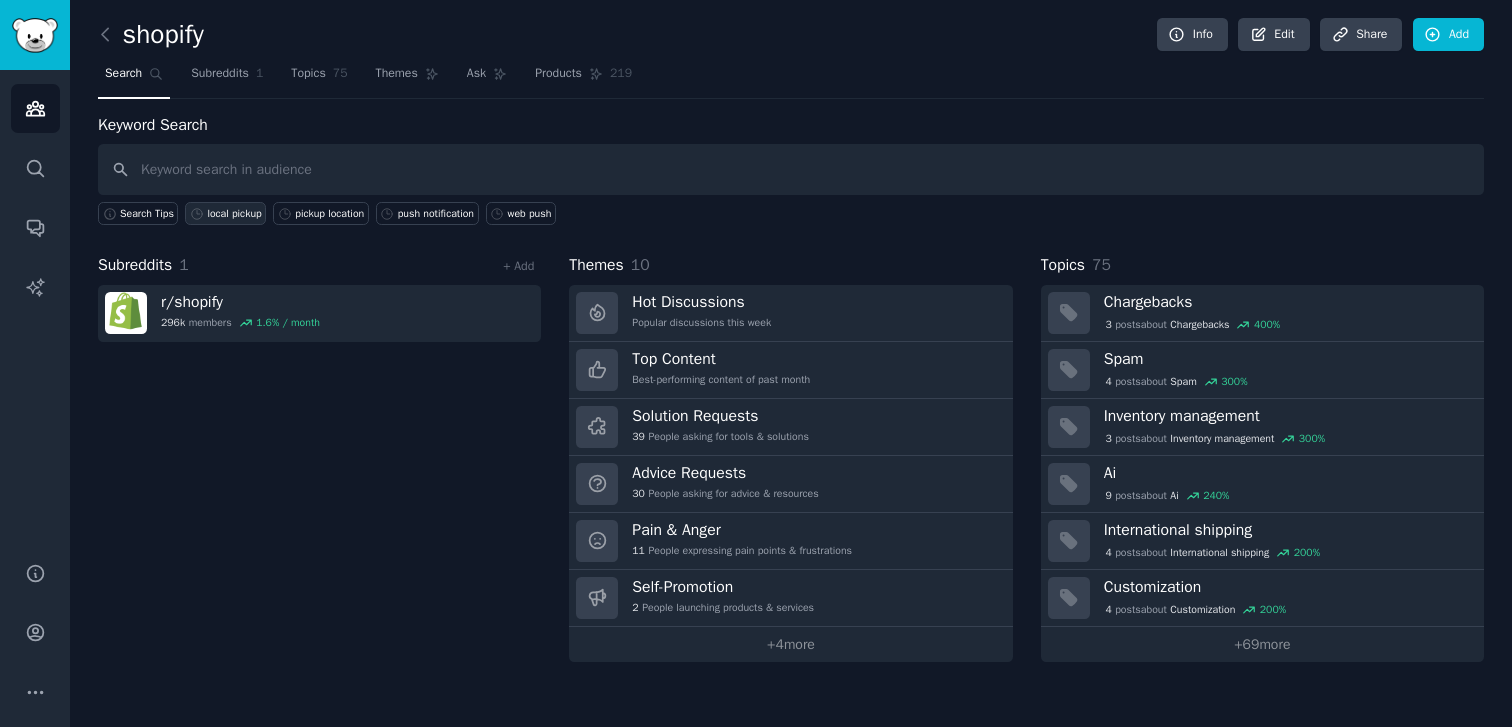 click on "local pickup" at bounding box center (225, 213) 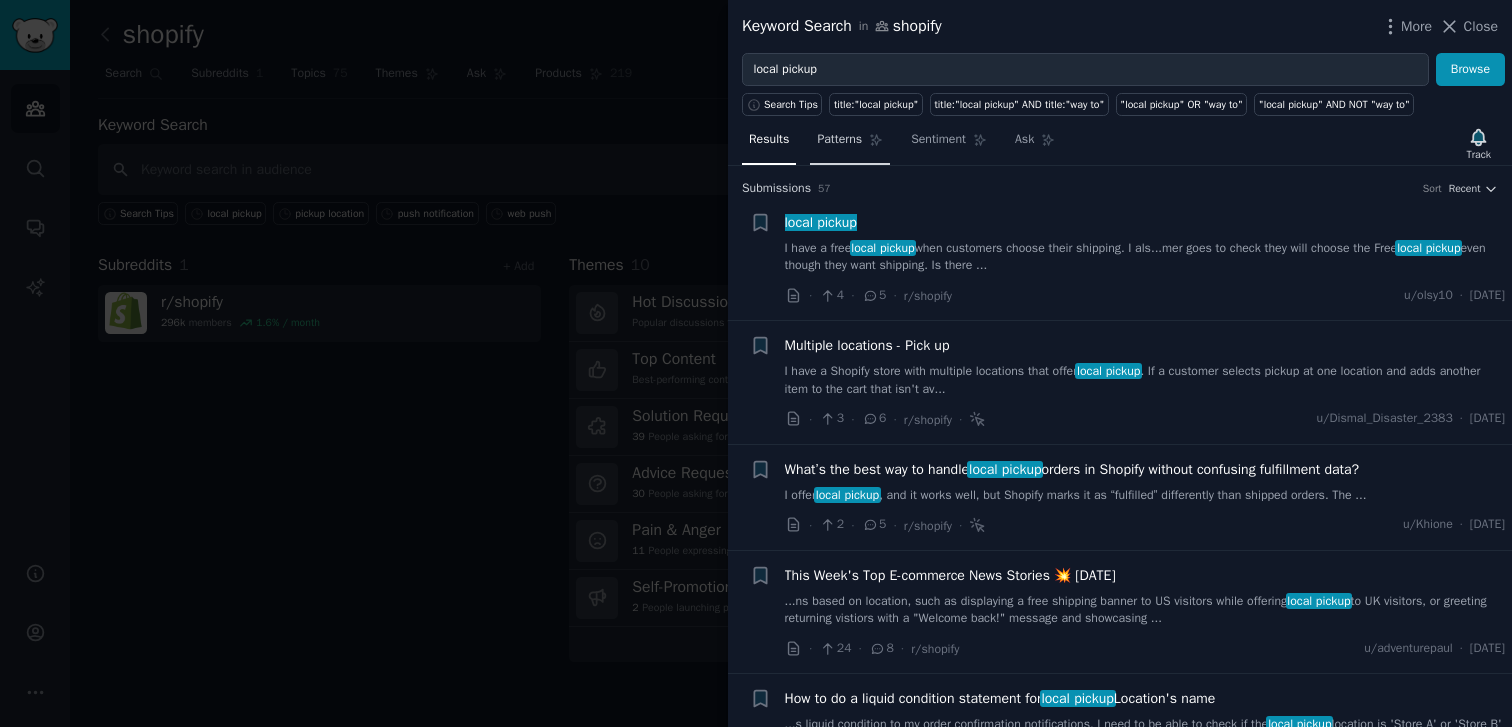 click on "Patterns" at bounding box center (839, 140) 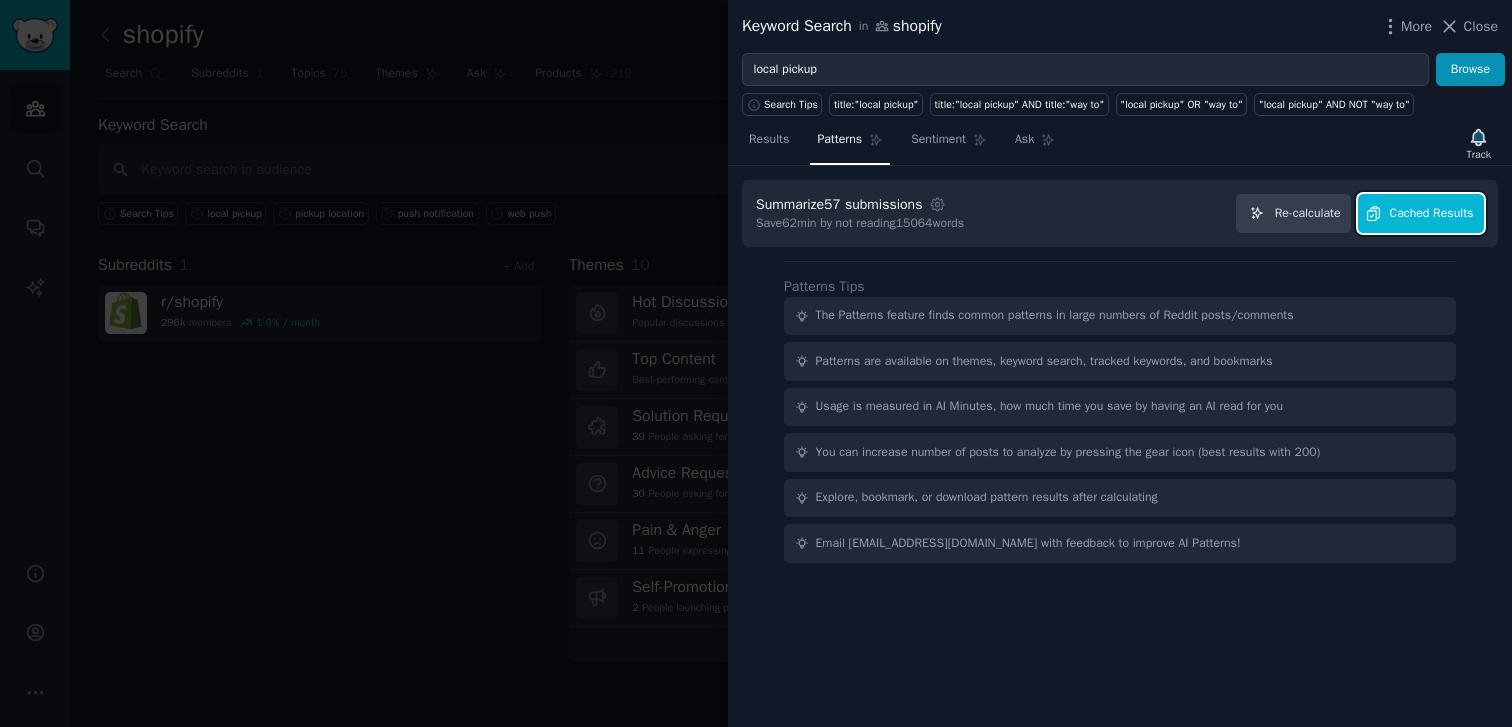 click on "Cached Results" at bounding box center [1421, 213] 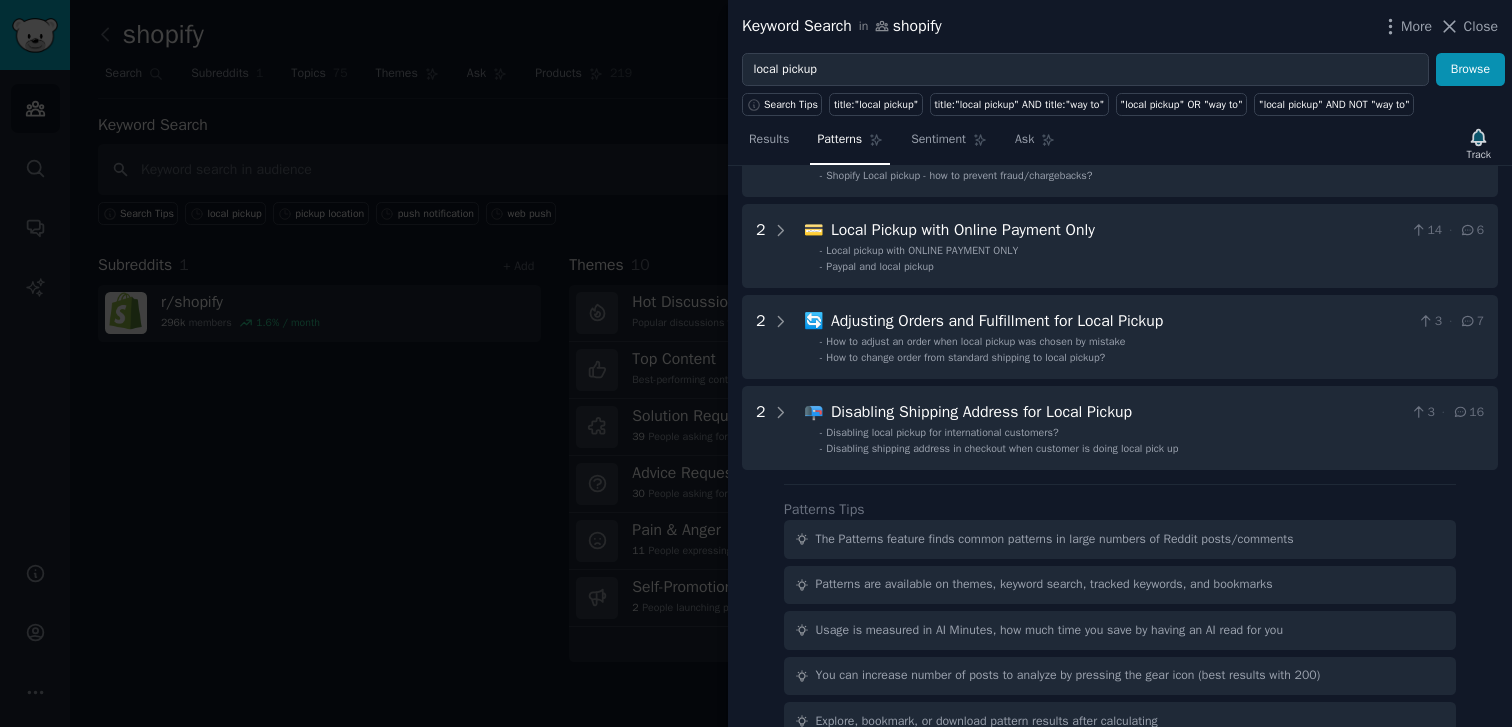 scroll, scrollTop: 545, scrollLeft: 0, axis: vertical 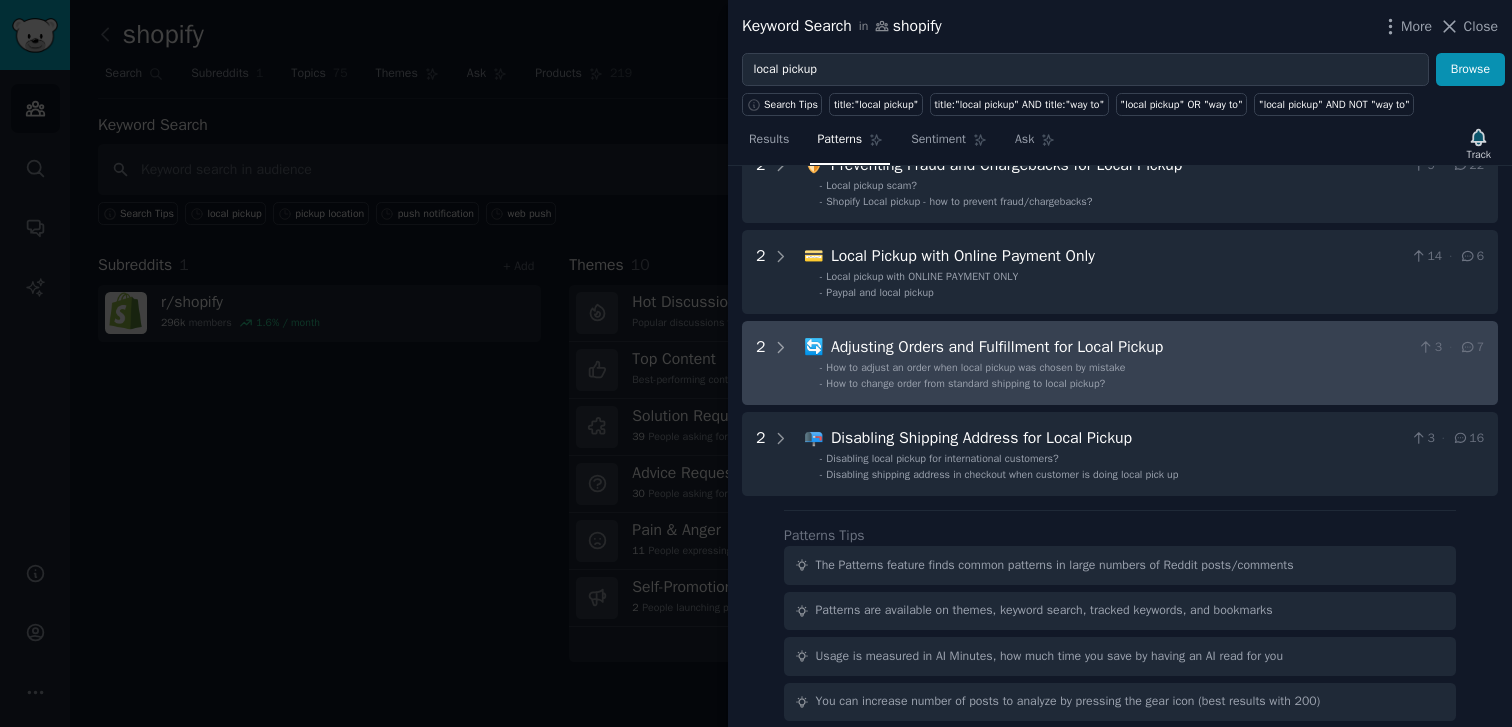click on "How to adjust an order when local pickup was chosen by mistake" at bounding box center [975, 367] 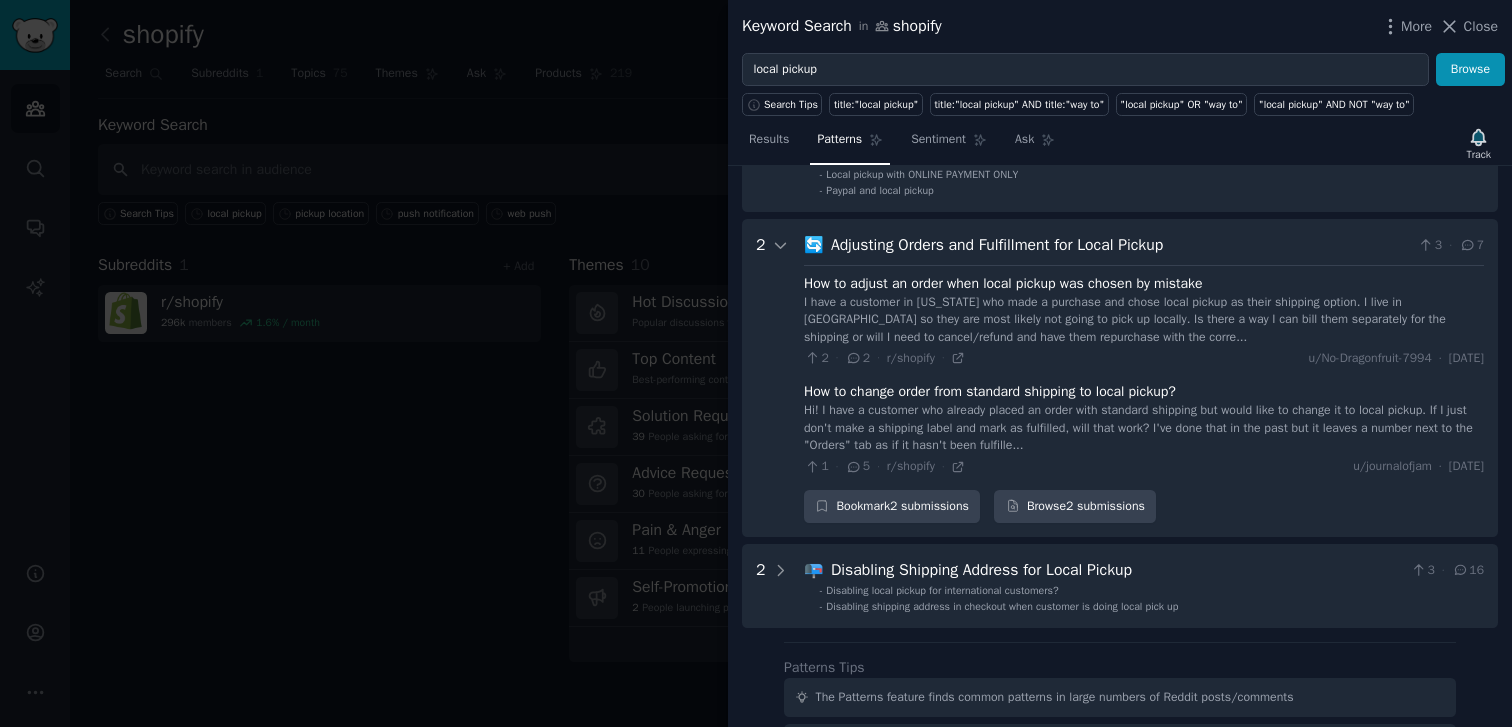scroll, scrollTop: 700, scrollLeft: 0, axis: vertical 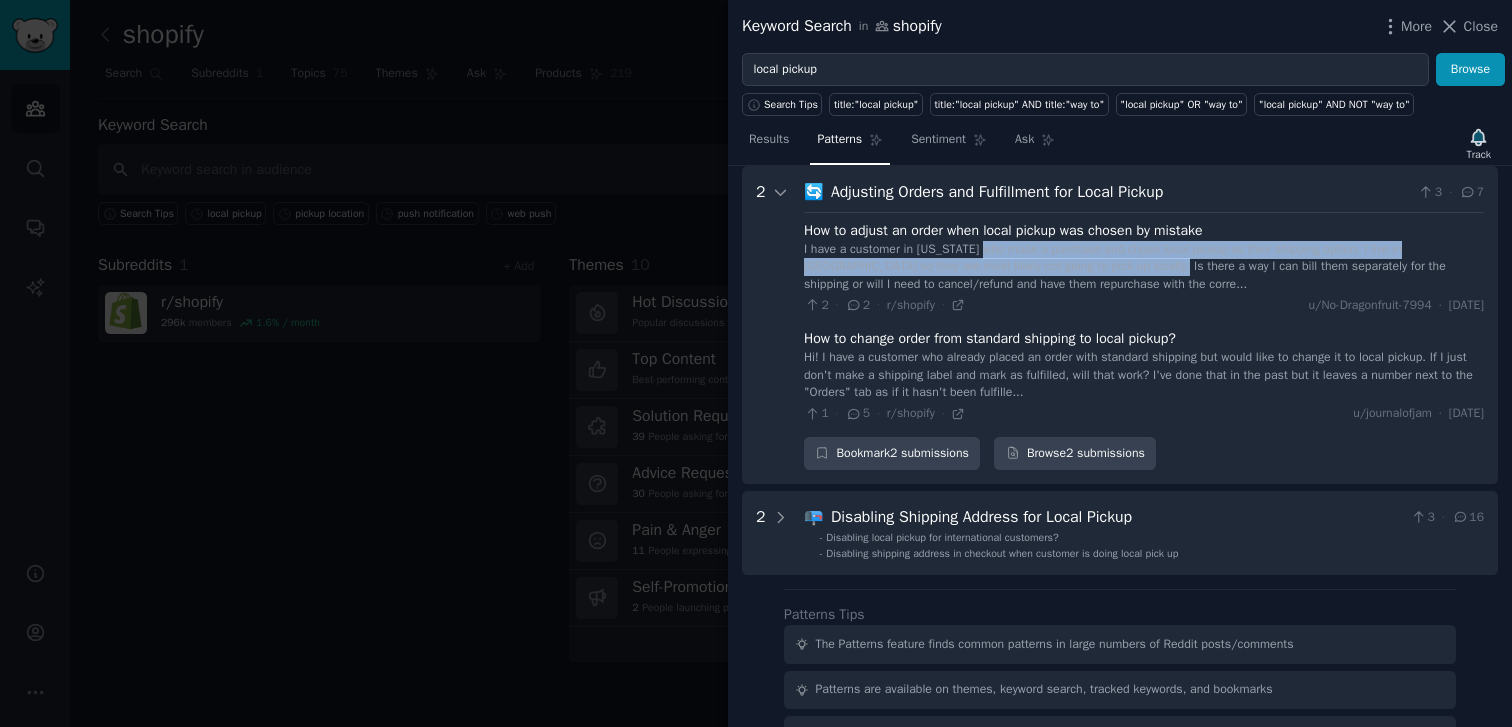 drag, startPoint x: 992, startPoint y: 253, endPoint x: 1161, endPoint y: 261, distance: 169.18924 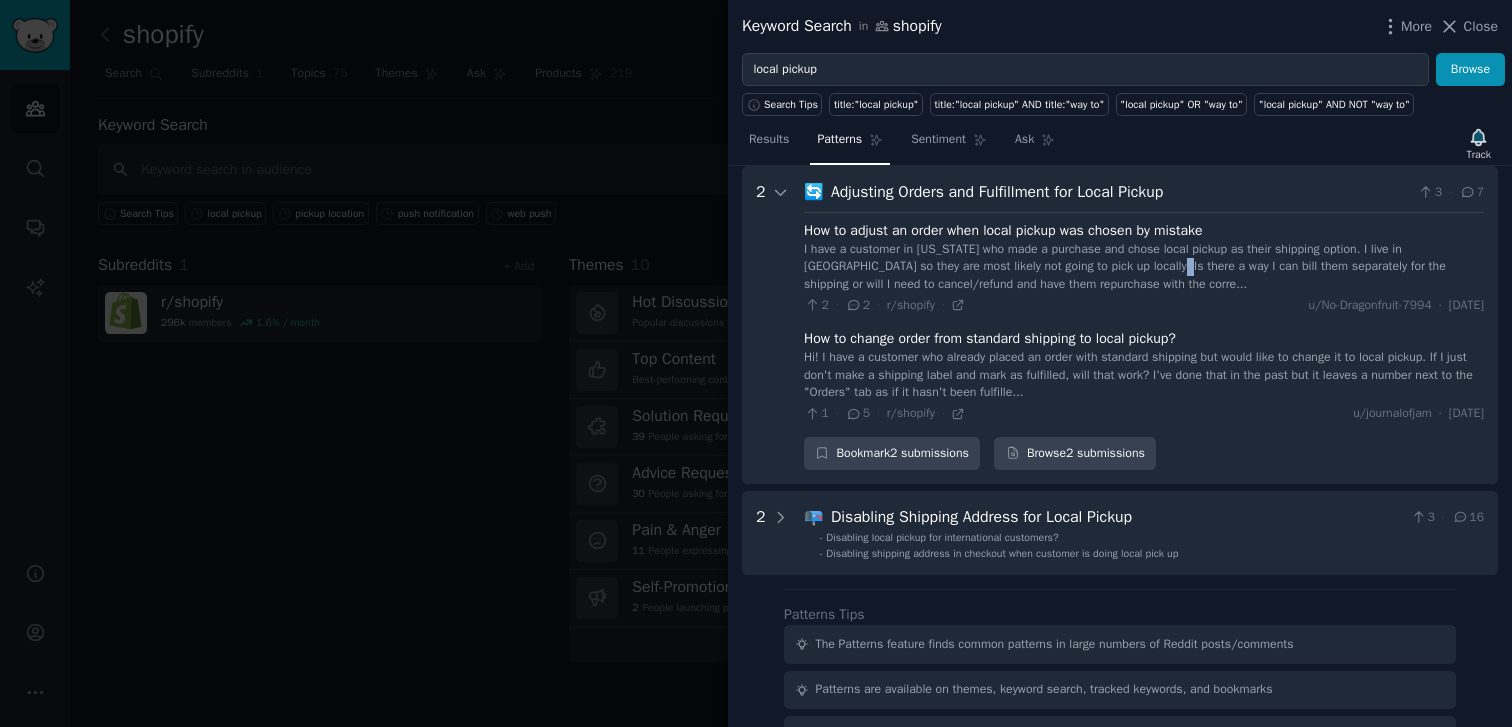 click on "I have a customer in [US_STATE] who made a purchase and chose local pickup as their shipping option. I live in [GEOGRAPHIC_DATA] so they are most likely not going to pick up locally.
Is there a way I can bill them separately for the shipping or will I need to cancel/refund and have them repurchase with the corre..." at bounding box center (1144, 267) 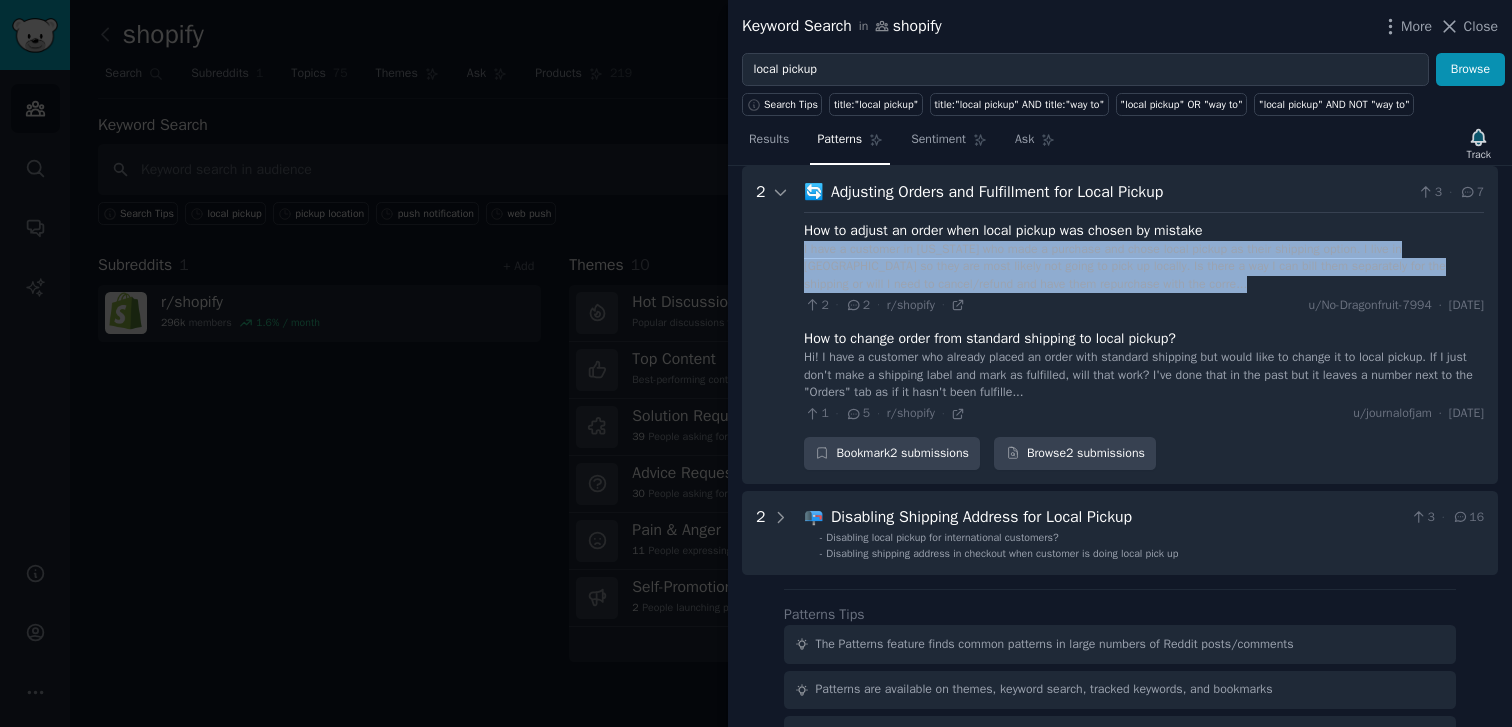 click on "I have a customer in [US_STATE] who made a purchase and chose local pickup as their shipping option. I live in [GEOGRAPHIC_DATA] so they are most likely not going to pick up locally.
Is there a way I can bill them separately for the shipping or will I need to cancel/refund and have them repurchase with the corre..." at bounding box center (1144, 267) 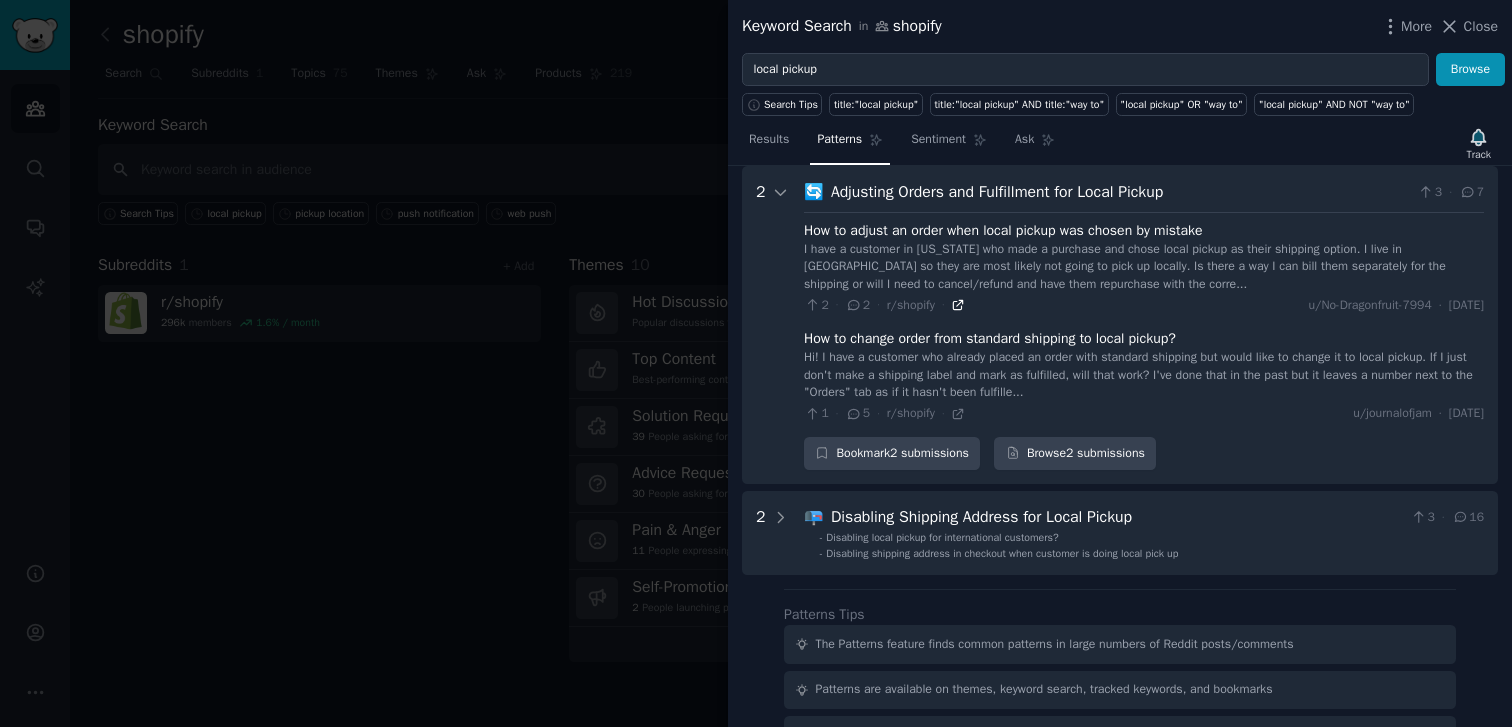 click 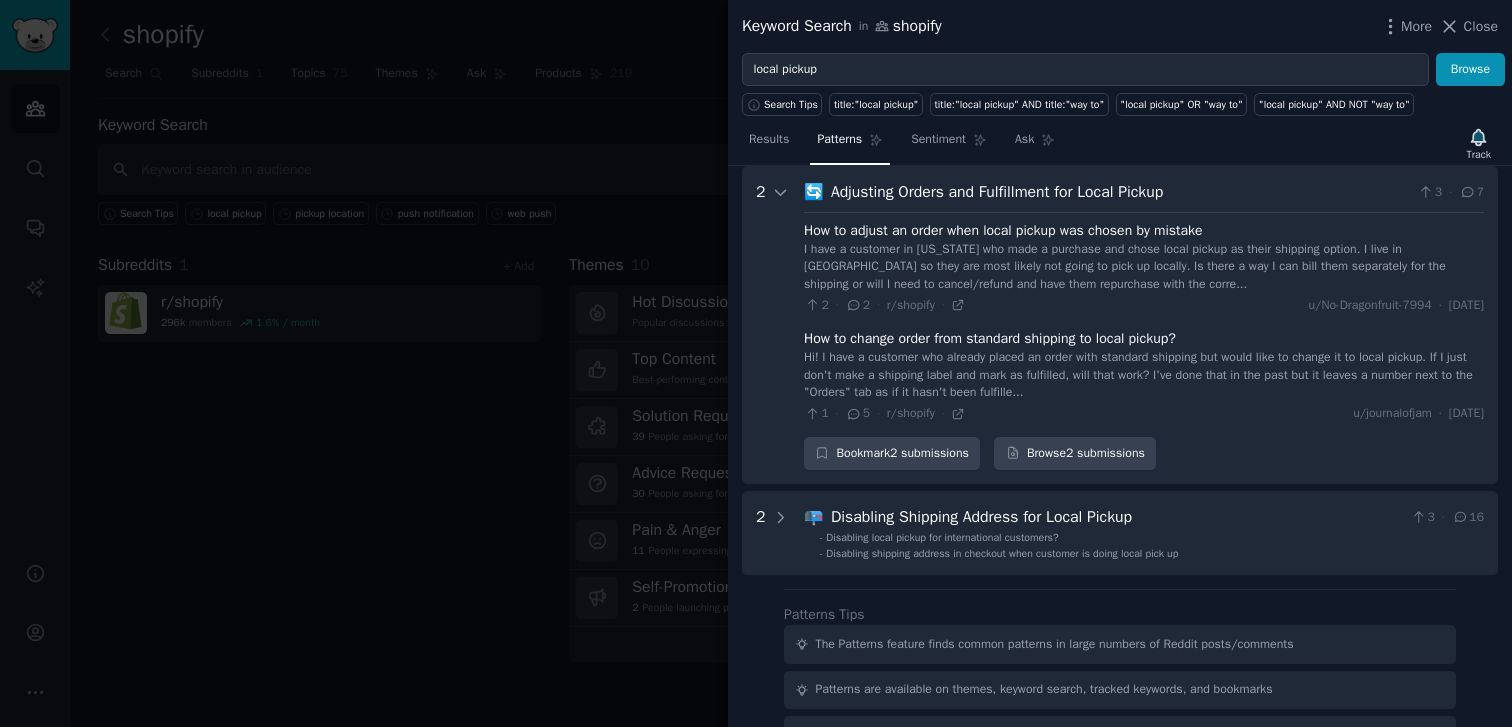 click on "I have a customer in [US_STATE] who made a purchase and chose local pickup as their shipping option. I live in [GEOGRAPHIC_DATA] so they are most likely not going to pick up locally.
Is there a way I can bill them separately for the shipping or will I need to cancel/refund and have them repurchase with the corre..." at bounding box center [1144, 267] 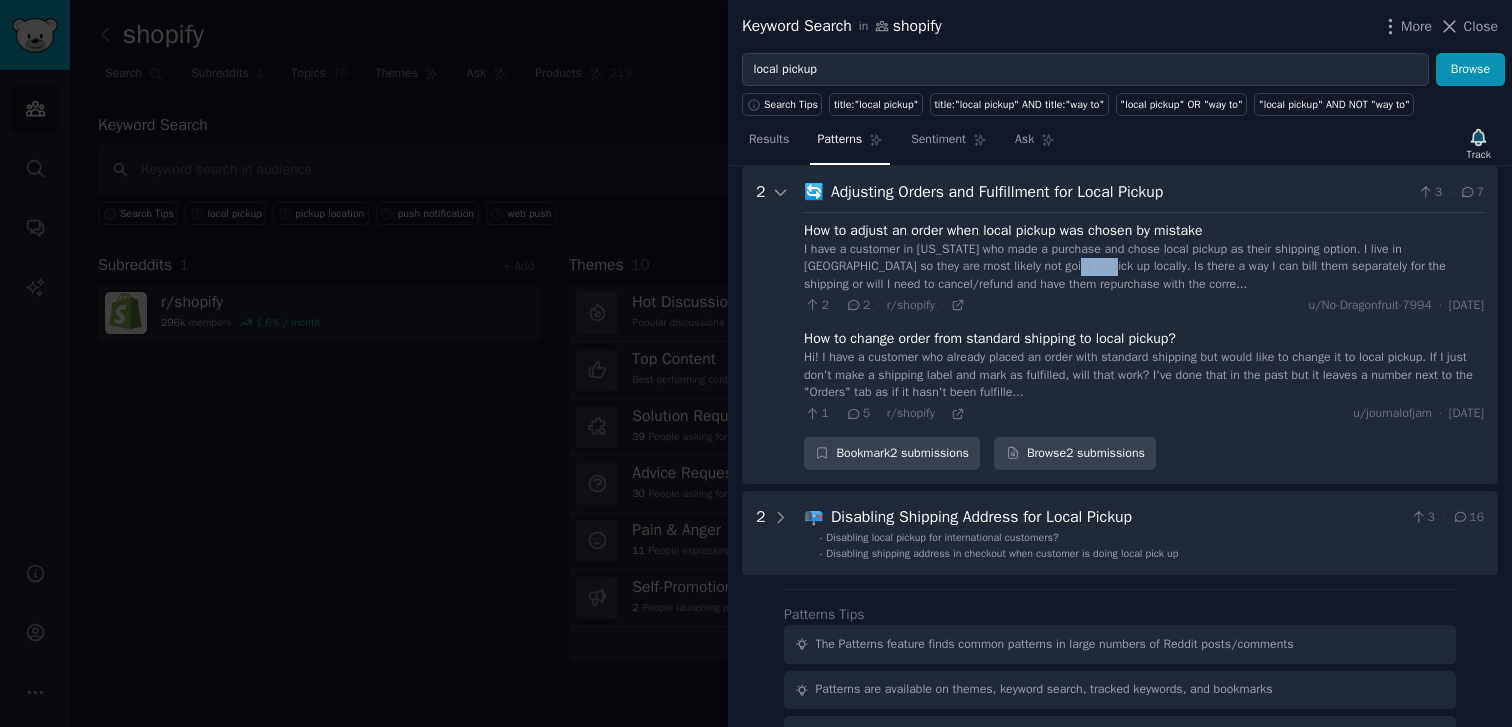 click on "I have a customer in [US_STATE] who made a purchase and chose local pickup as their shipping option. I live in [GEOGRAPHIC_DATA] so they are most likely not going to pick up locally.
Is there a way I can bill them separately for the shipping or will I need to cancel/refund and have them repurchase with the corre..." at bounding box center [1144, 267] 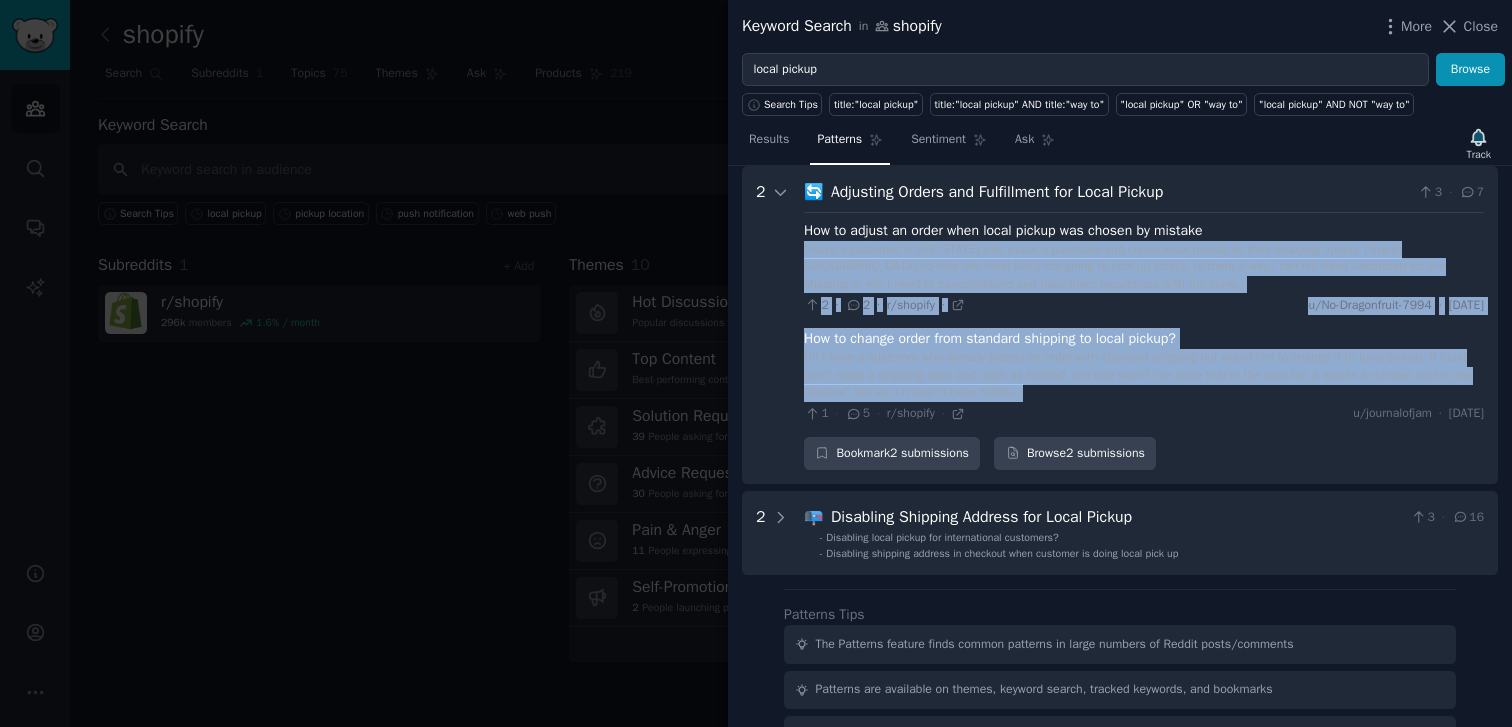 drag, startPoint x: 1063, startPoint y: 263, endPoint x: 1057, endPoint y: 372, distance: 109.165016 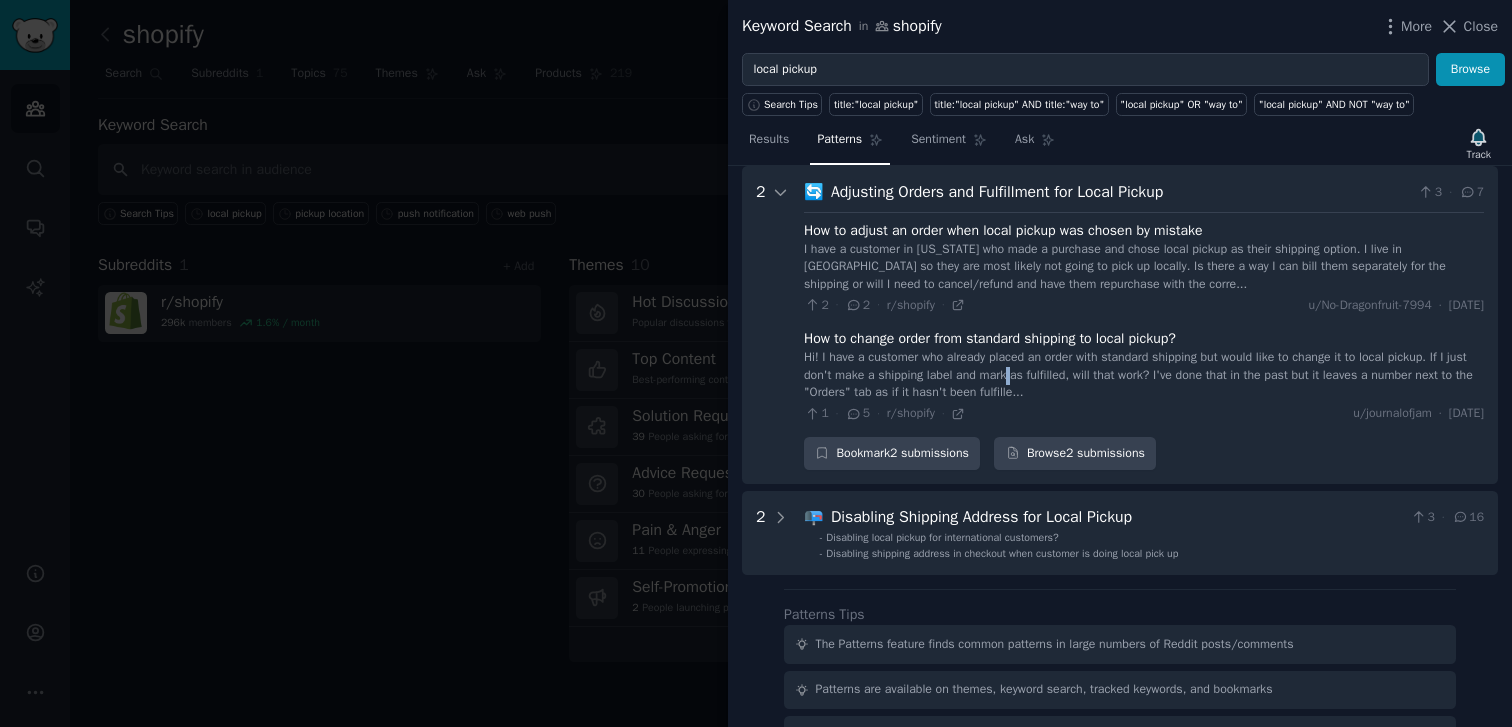 click on "Hi! I have a customer who already placed an order with standard shipping but would like to change it to local pickup.
If I just don't make a shipping label and mark as fulfilled, will that work? I've done that in the past but it leaves a number next to the "Orders" tab as if it hasn't been fulfille..." at bounding box center (1144, 375) 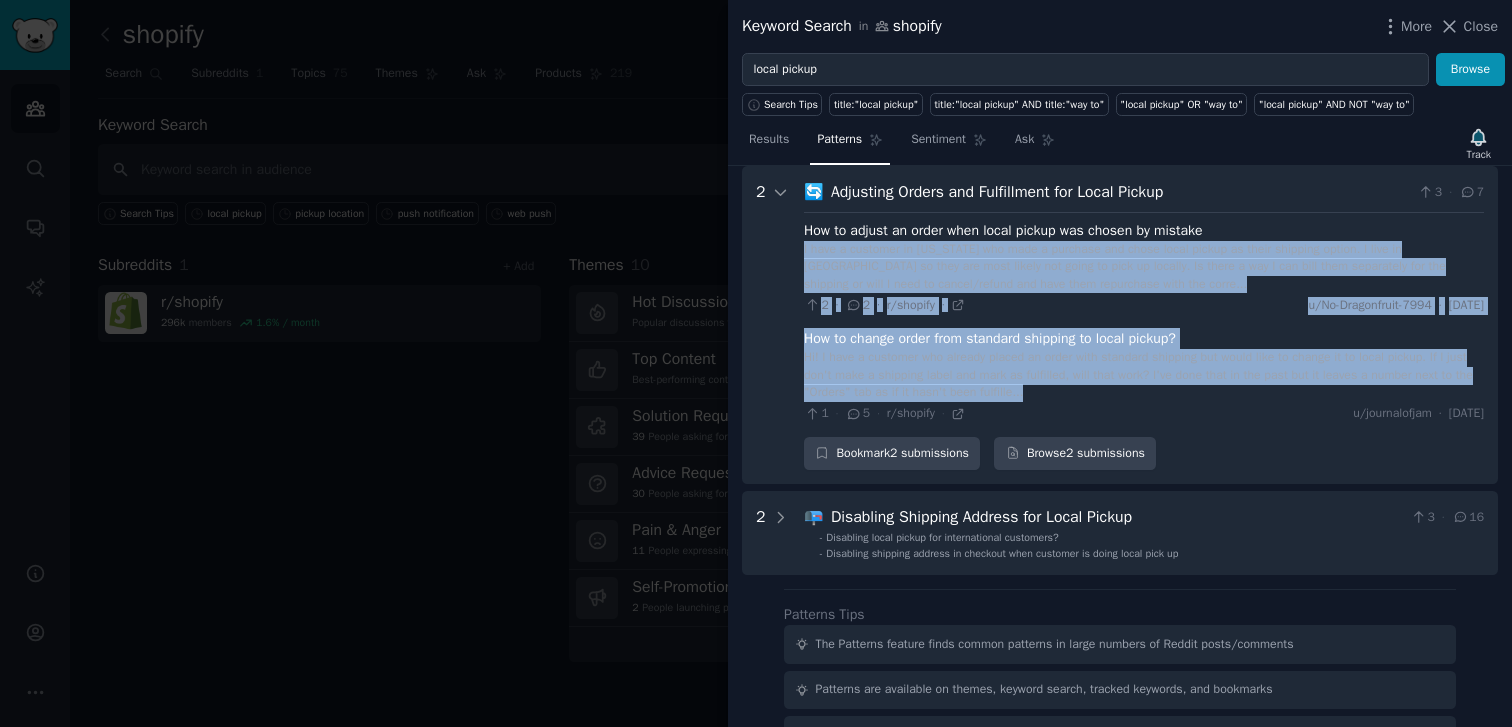 drag, startPoint x: 1057, startPoint y: 372, endPoint x: 1112, endPoint y: 251, distance: 132.91351 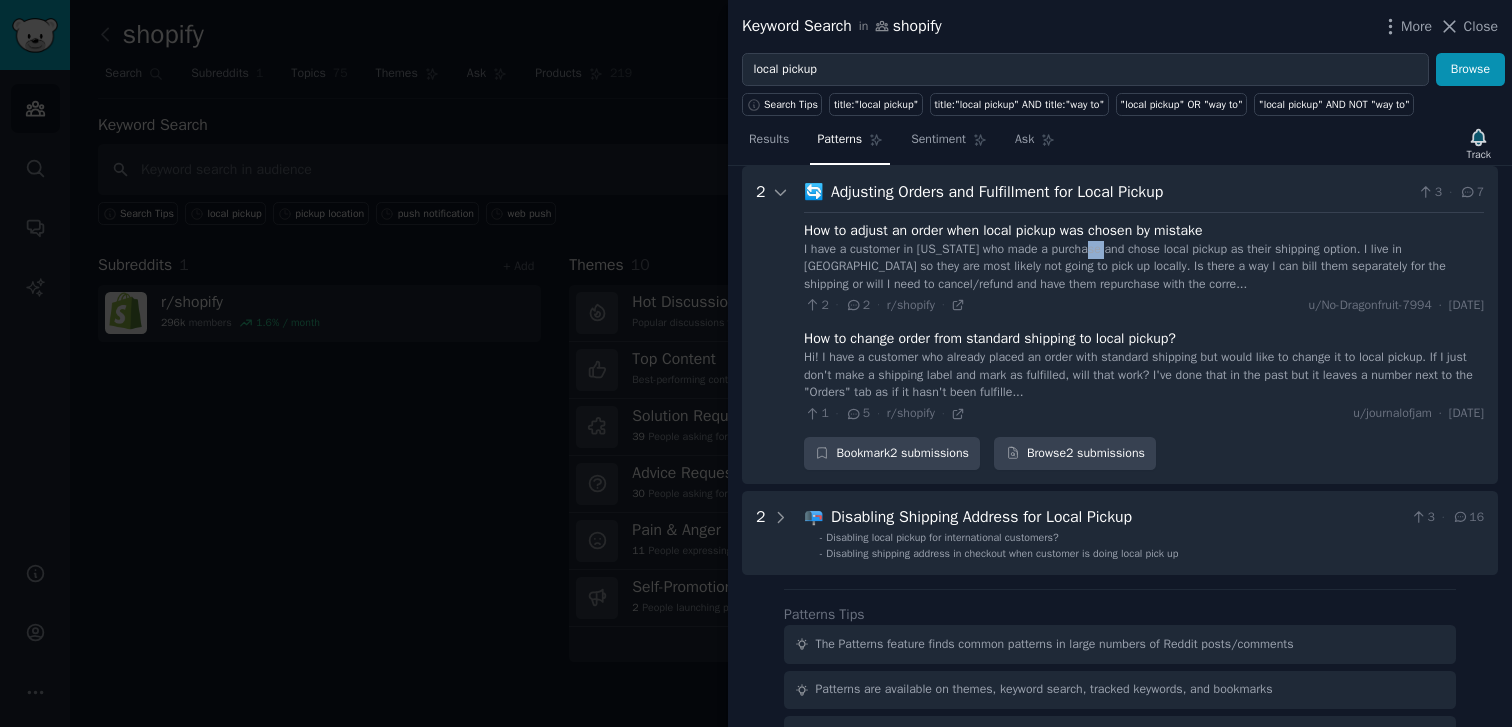 click on "I have a customer in [US_STATE] who made a purchase and chose local pickup as their shipping option. I live in [GEOGRAPHIC_DATA] so they are most likely not going to pick up locally.
Is there a way I can bill them separately for the shipping or will I need to cancel/refund and have them repurchase with the corre..." at bounding box center [1144, 267] 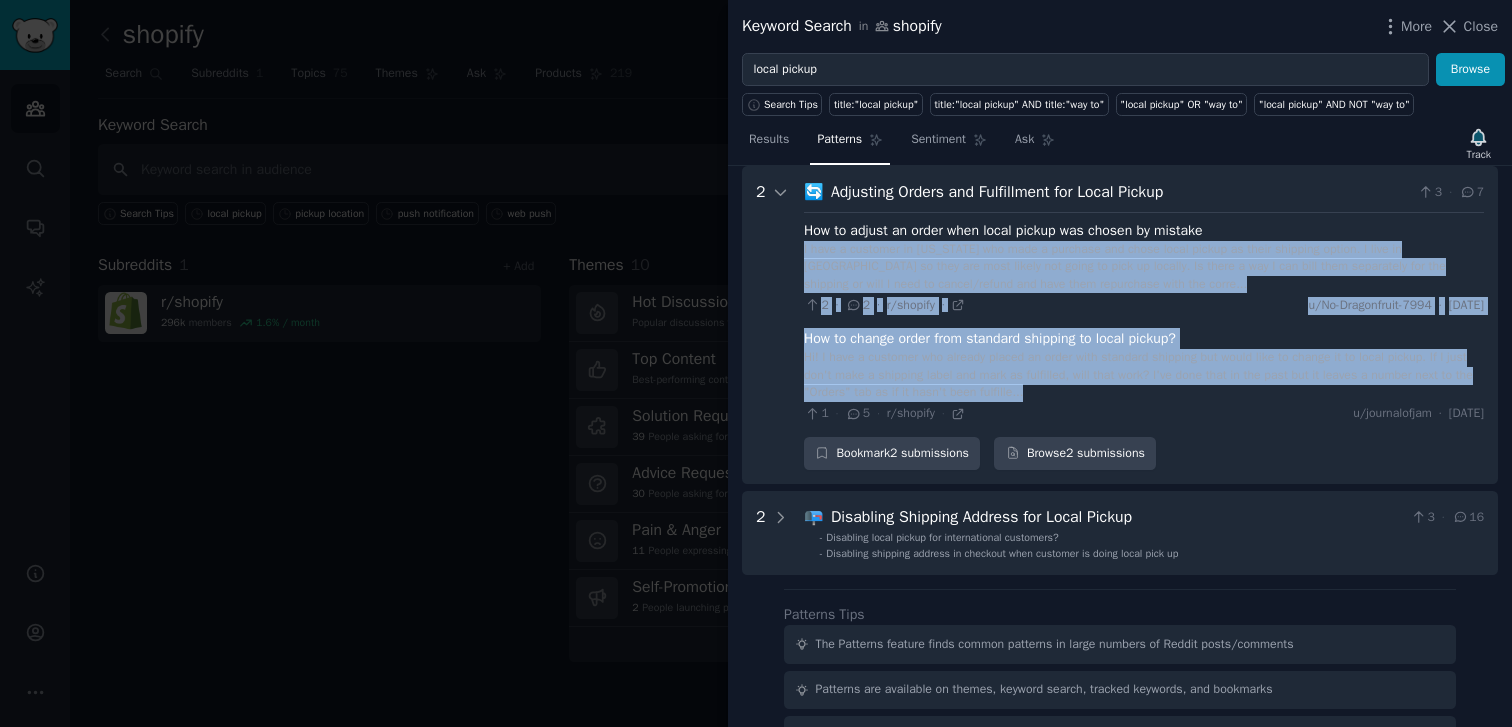 drag, startPoint x: 1112, startPoint y: 251, endPoint x: 1069, endPoint y: 378, distance: 134.08206 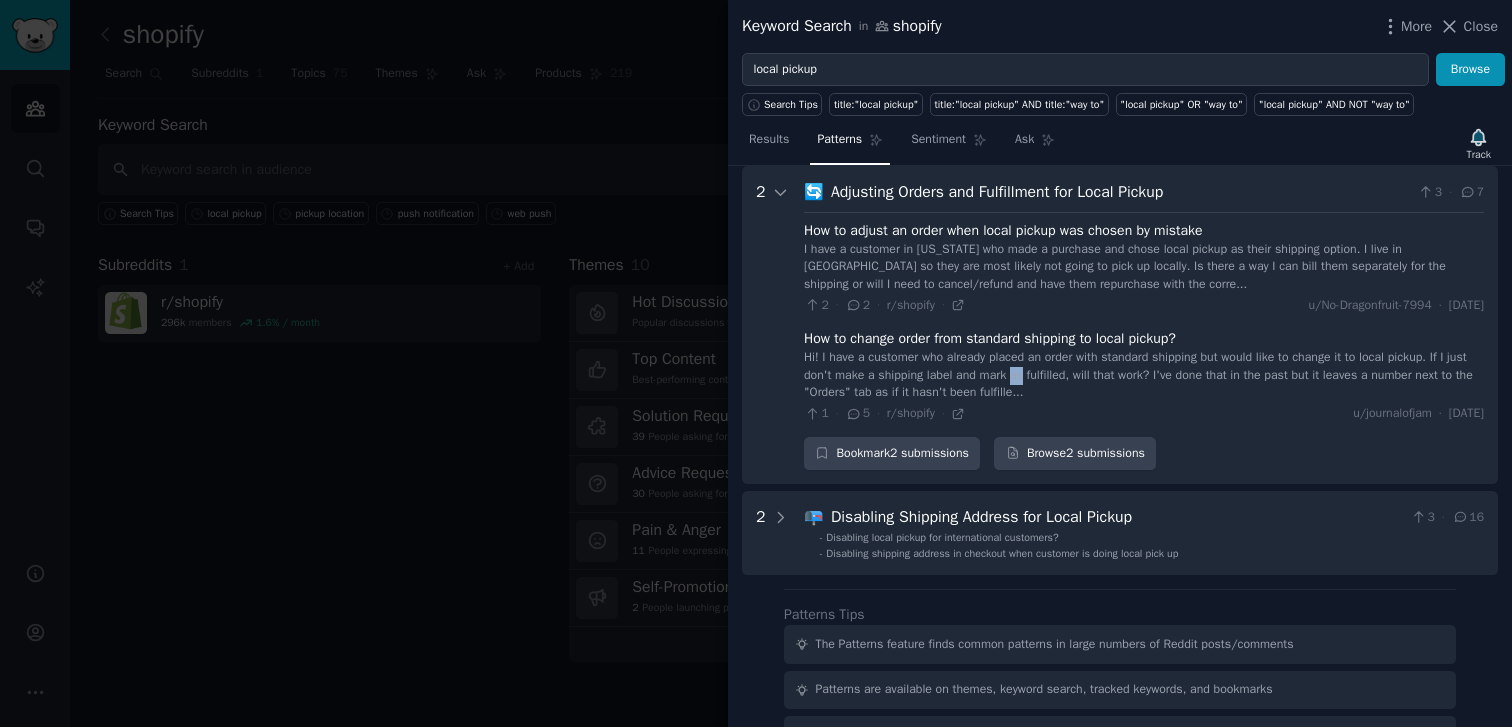 click on "Hi! I have a customer who already placed an order with standard shipping but would like to change it to local pickup.
If I just don't make a shipping label and mark as fulfilled, will that work? I've done that in the past but it leaves a number next to the "Orders" tab as if it hasn't been fulfille..." at bounding box center (1144, 375) 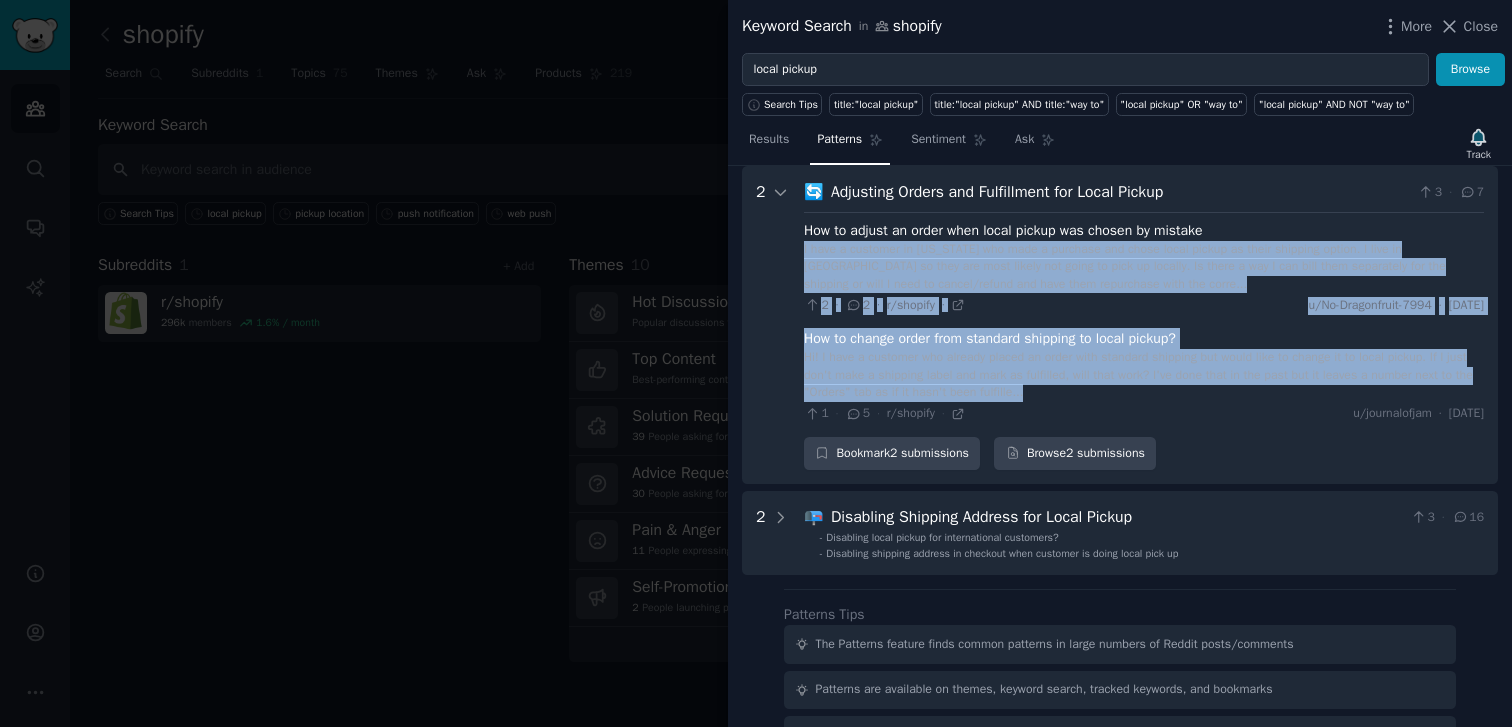 drag, startPoint x: 1069, startPoint y: 378, endPoint x: 1108, endPoint y: 271, distance: 113.88591 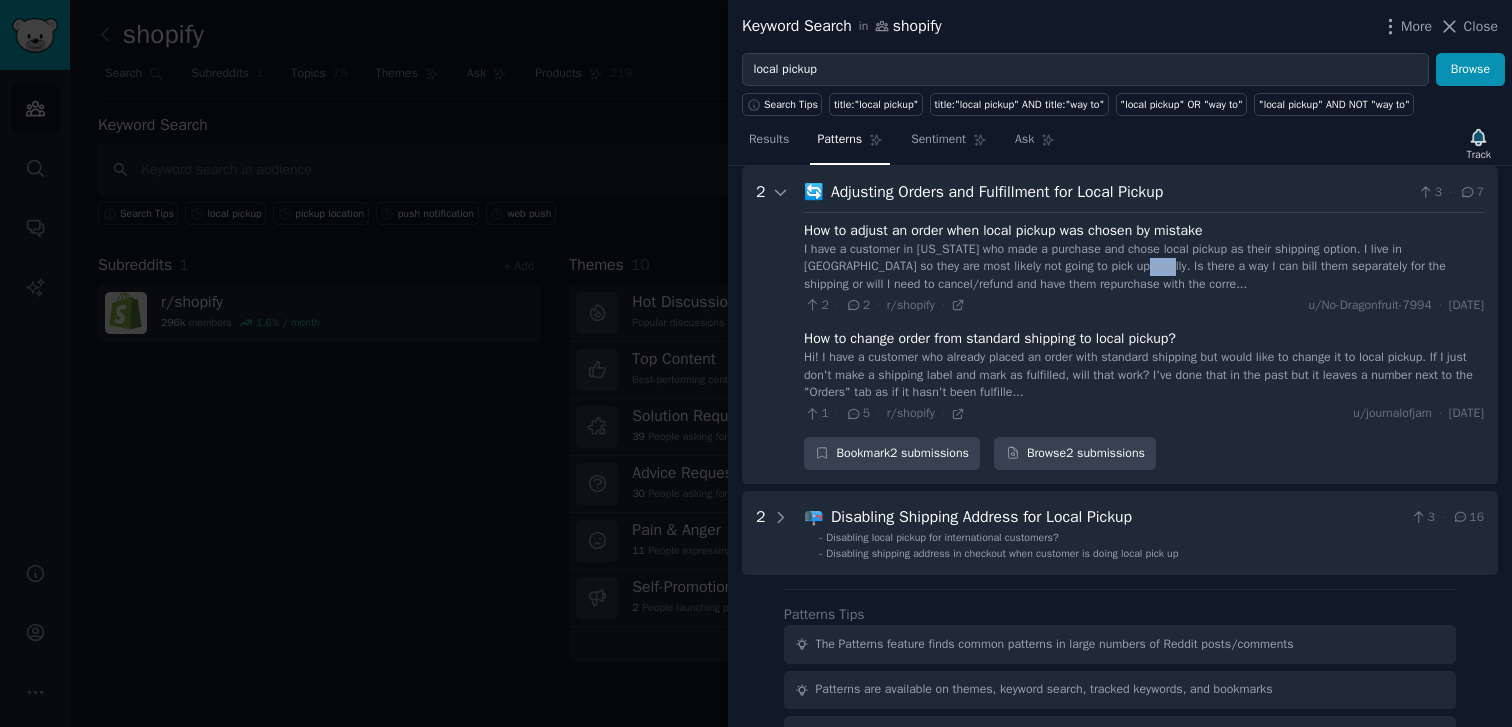 click on "I have a customer in [US_STATE] who made a purchase and chose local pickup as their shipping option. I live in [GEOGRAPHIC_DATA] so they are most likely not going to pick up locally.
Is there a way I can bill them separately for the shipping or will I need to cancel/refund and have them repurchase with the corre..." at bounding box center (1144, 267) 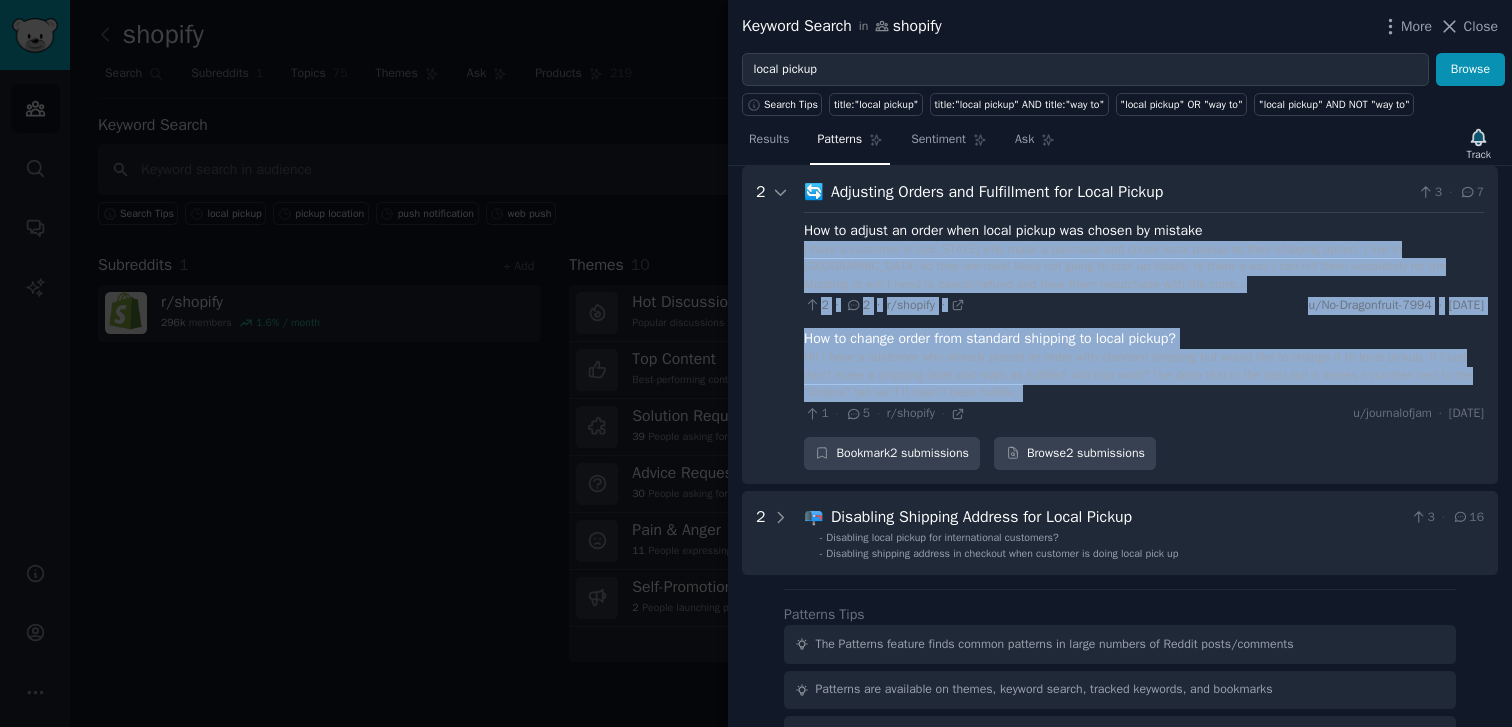 drag, startPoint x: 1108, startPoint y: 271, endPoint x: 1099, endPoint y: 377, distance: 106.381386 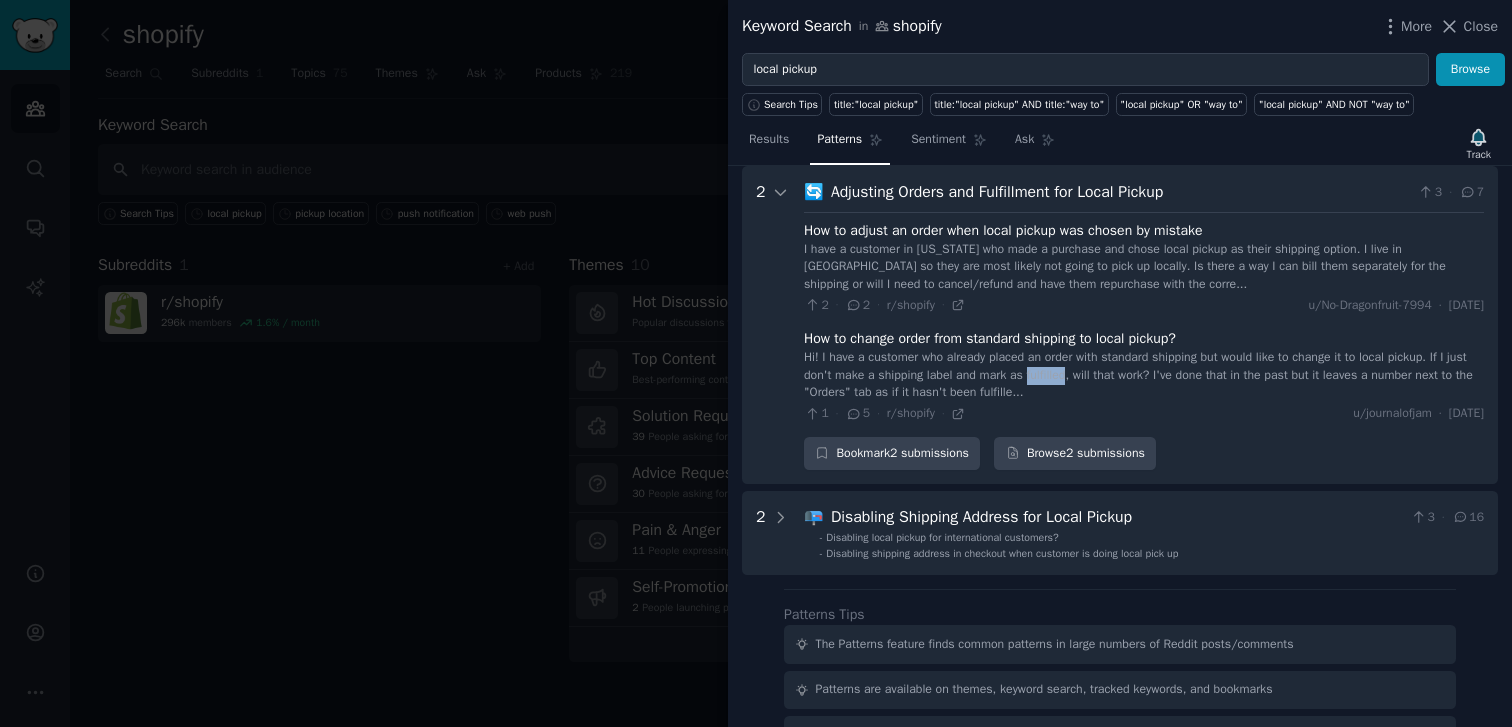 click on "Hi! I have a customer who already placed an order with standard shipping but would like to change it to local pickup.
If I just don't make a shipping label and mark as fulfilled, will that work? I've done that in the past but it leaves a number next to the "Orders" tab as if it hasn't been fulfille..." at bounding box center [1144, 375] 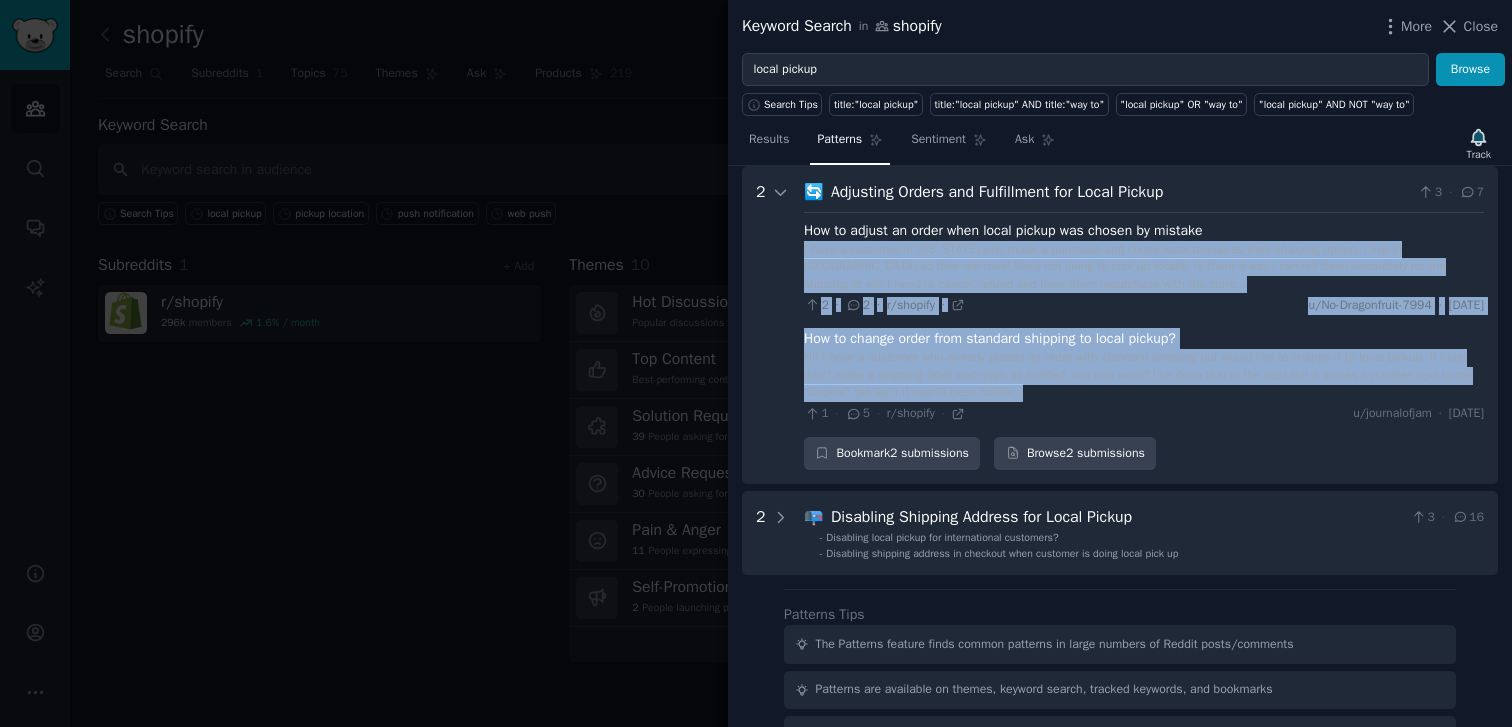 drag, startPoint x: 1099, startPoint y: 377, endPoint x: 1121, endPoint y: 255, distance: 123.967735 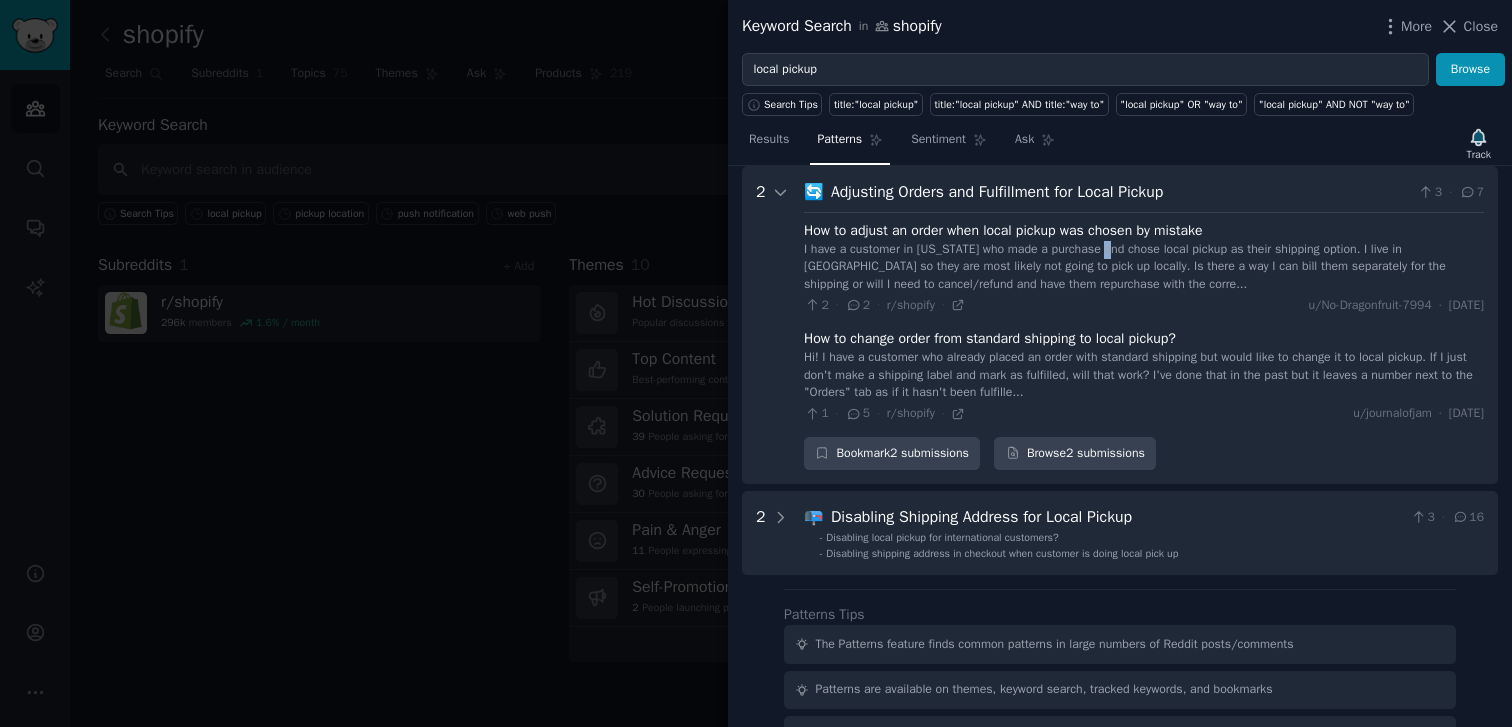 click on "I have a customer in [US_STATE] who made a purchase and chose local pickup as their shipping option. I live in [GEOGRAPHIC_DATA] so they are most likely not going to pick up locally.
Is there a way I can bill them separately for the shipping or will I need to cancel/refund and have them repurchase with the corre..." at bounding box center (1144, 267) 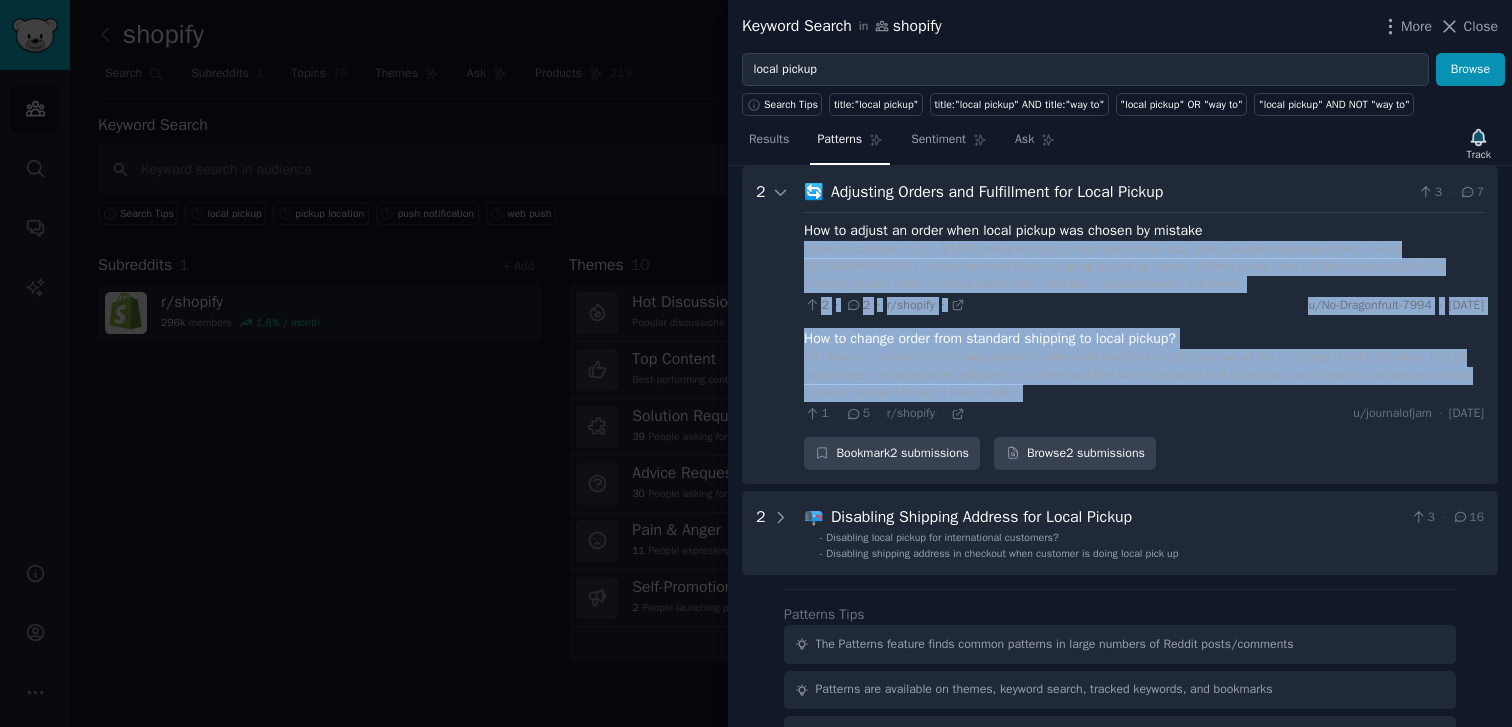 drag, startPoint x: 1121, startPoint y: 255, endPoint x: 1121, endPoint y: 368, distance: 113 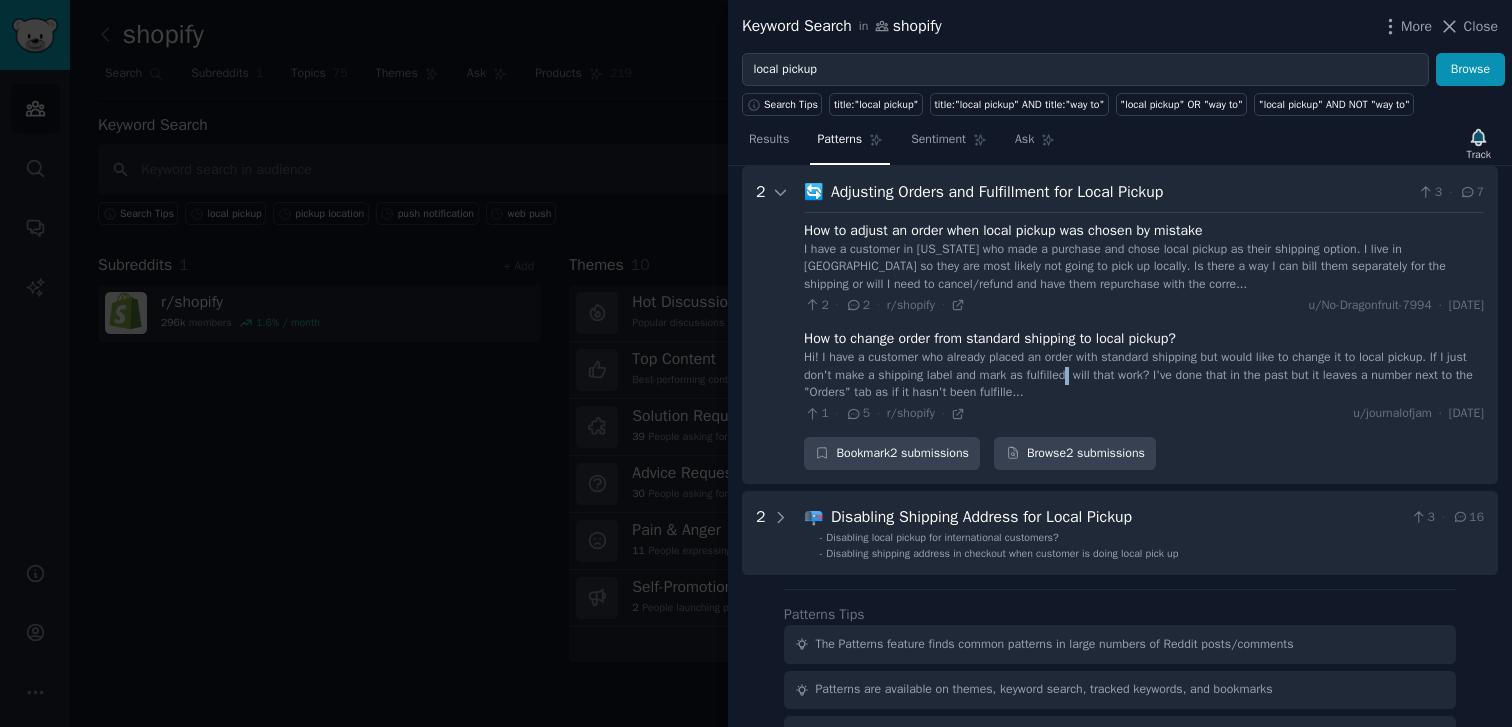 click on "Hi! I have a customer who already placed an order with standard shipping but would like to change it to local pickup.
If I just don't make a shipping label and mark as fulfilled, will that work? I've done that in the past but it leaves a number next to the "Orders" tab as if it hasn't been fulfille..." at bounding box center (1144, 375) 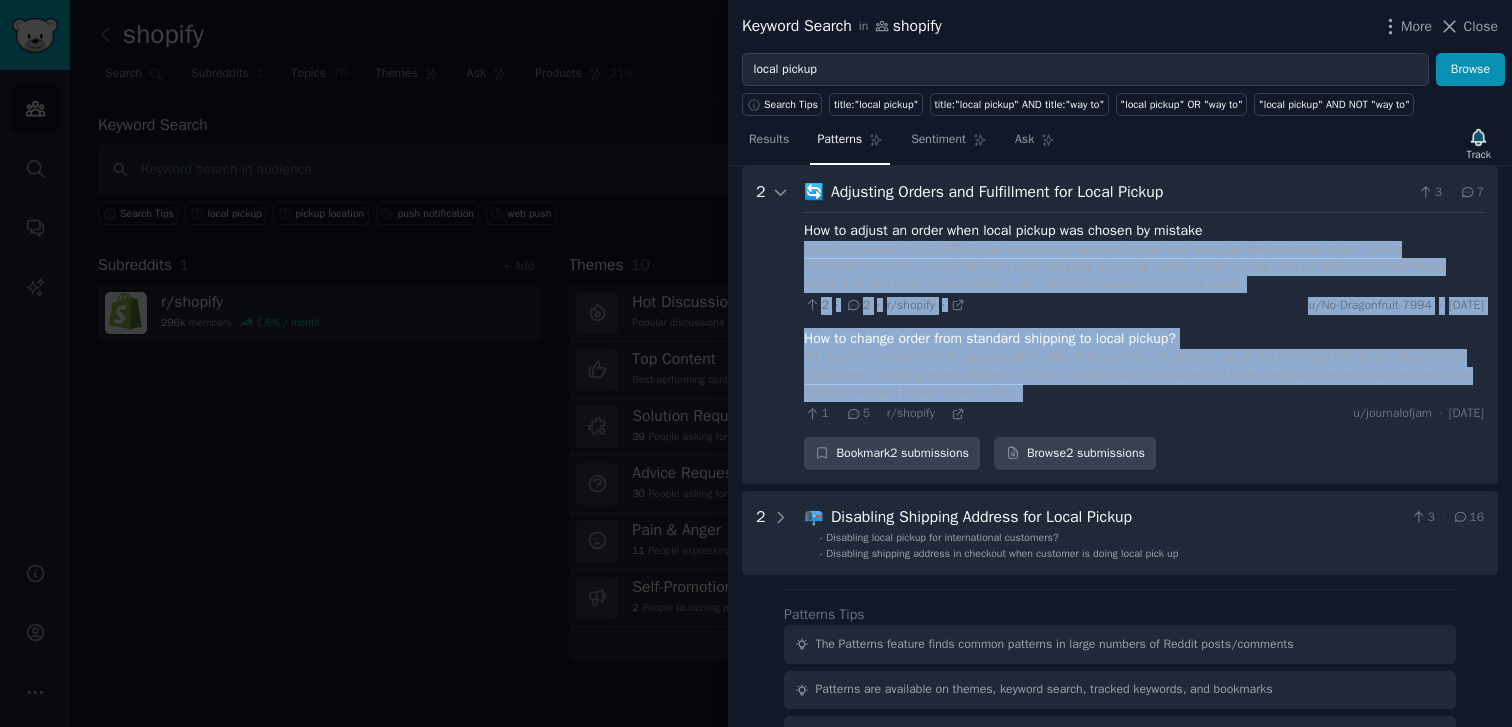 drag, startPoint x: 1121, startPoint y: 368, endPoint x: 1137, endPoint y: 273, distance: 96.337944 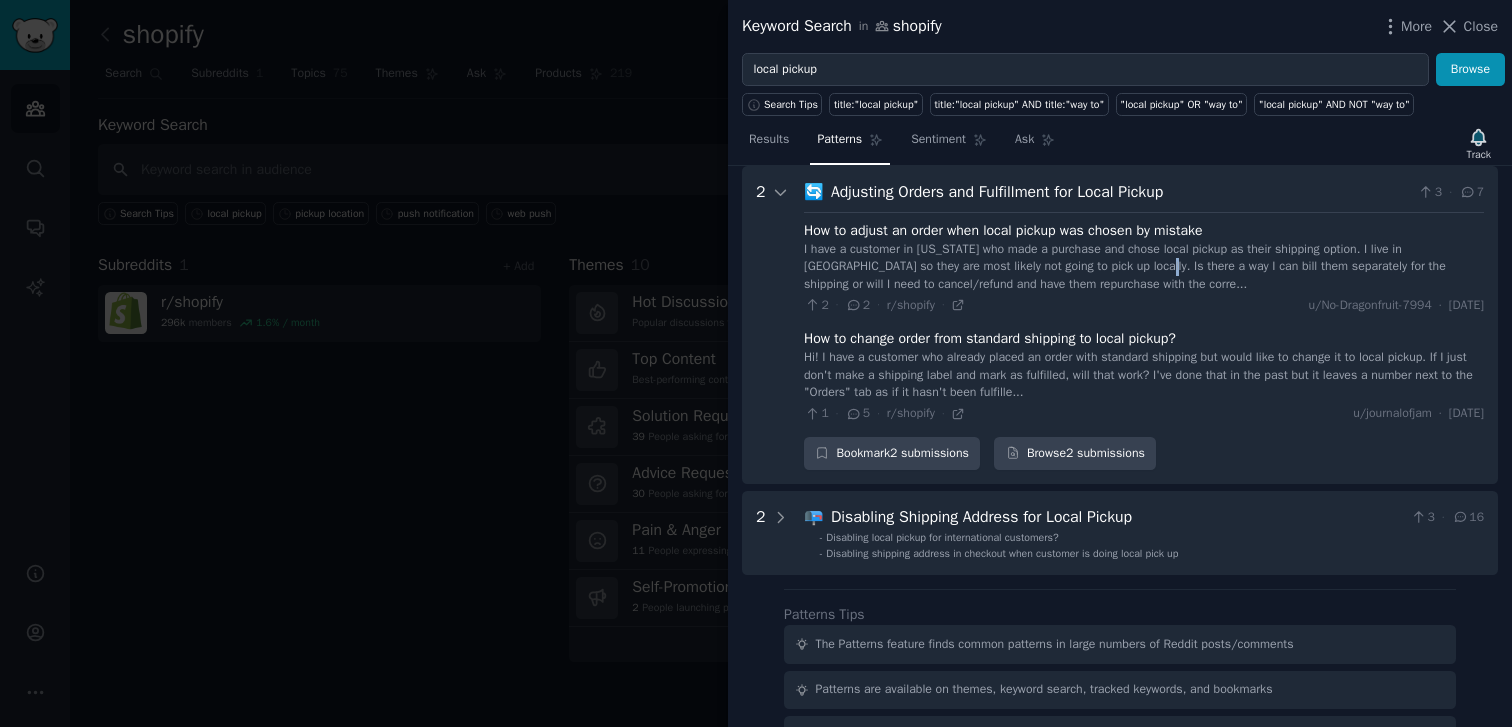 click on "I have a customer in [US_STATE] who made a purchase and chose local pickup as their shipping option. I live in [GEOGRAPHIC_DATA] so they are most likely not going to pick up locally.
Is there a way I can bill them separately for the shipping or will I need to cancel/refund and have them repurchase with the corre..." at bounding box center [1144, 267] 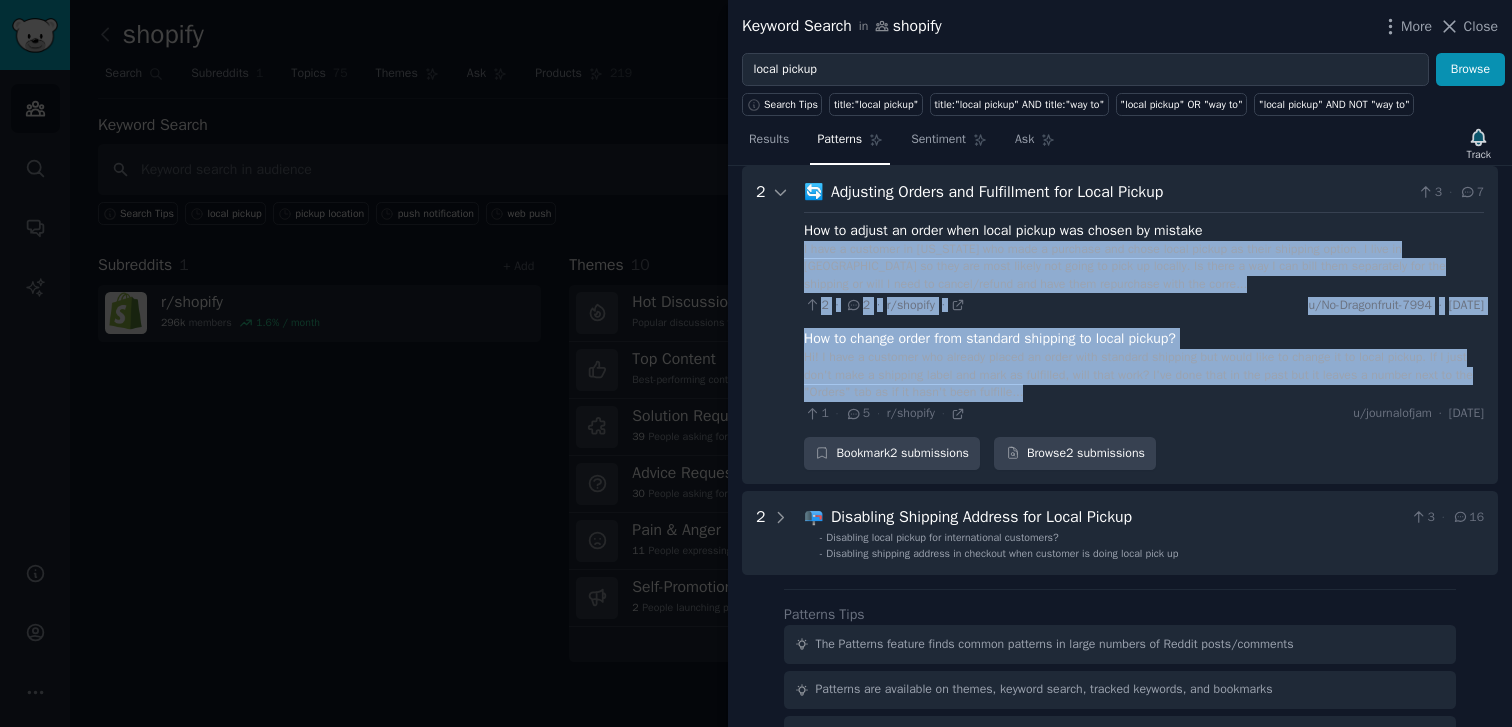 drag, startPoint x: 1137, startPoint y: 273, endPoint x: 1133, endPoint y: 370, distance: 97.082436 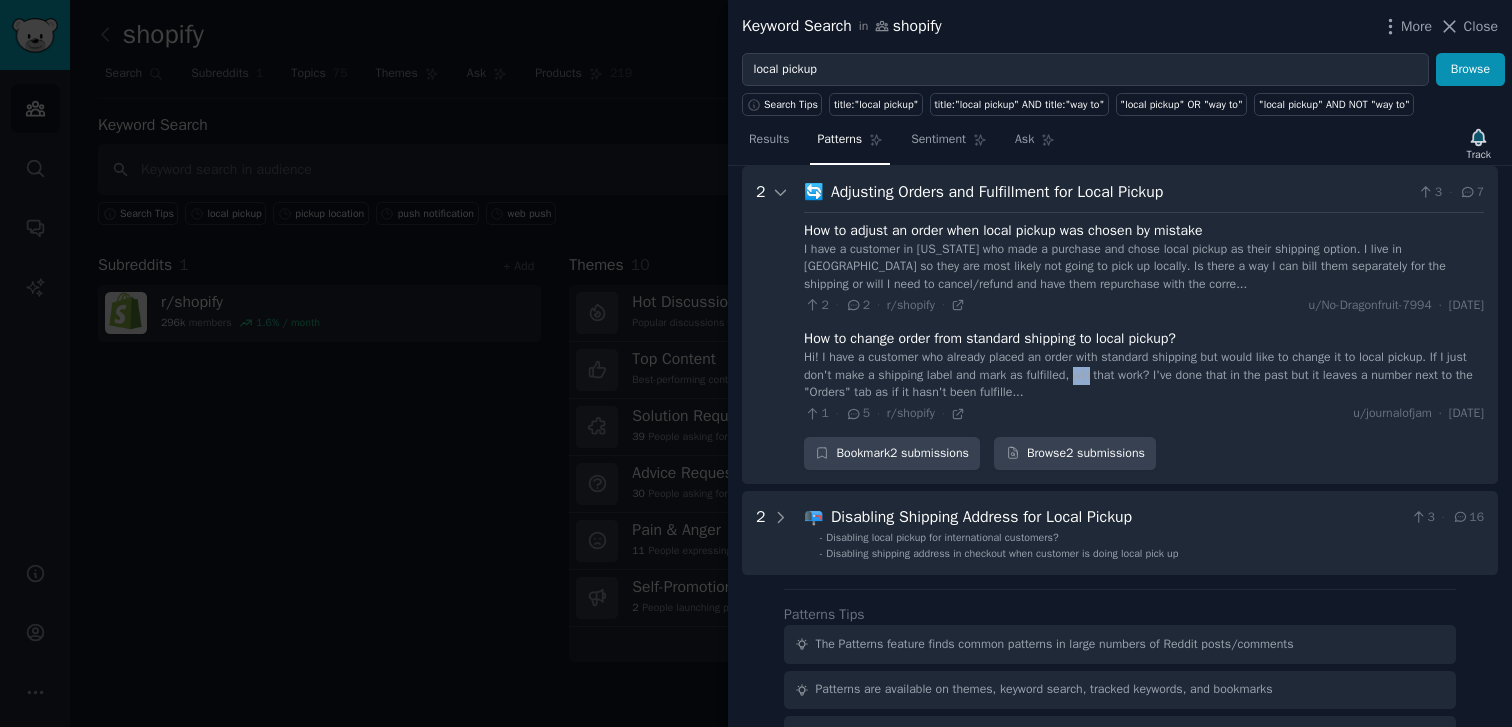 click on "Hi! I have a customer who already placed an order with standard shipping but would like to change it to local pickup.
If I just don't make a shipping label and mark as fulfilled, will that work? I've done that in the past but it leaves a number next to the "Orders" tab as if it hasn't been fulfille..." at bounding box center (1144, 375) 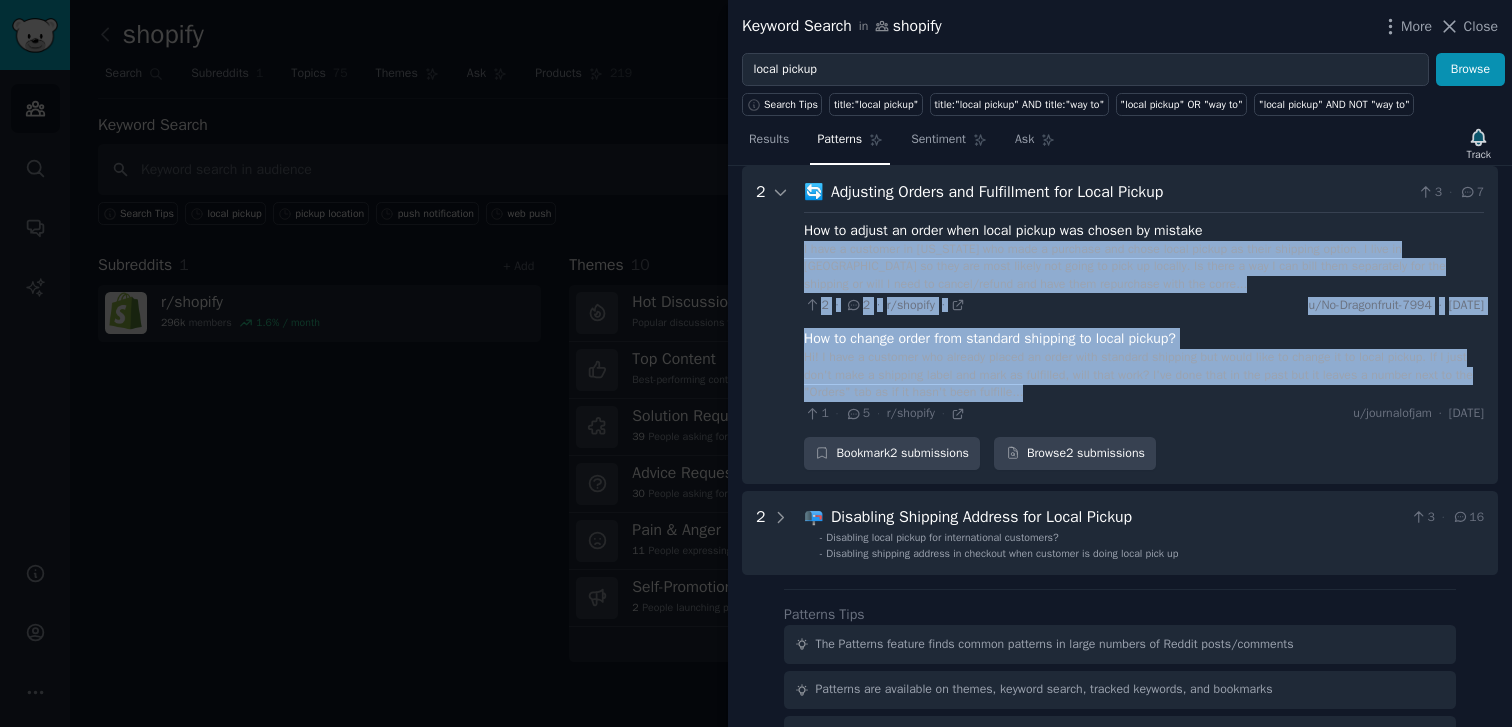 drag, startPoint x: 1133, startPoint y: 370, endPoint x: 1134, endPoint y: 266, distance: 104.00481 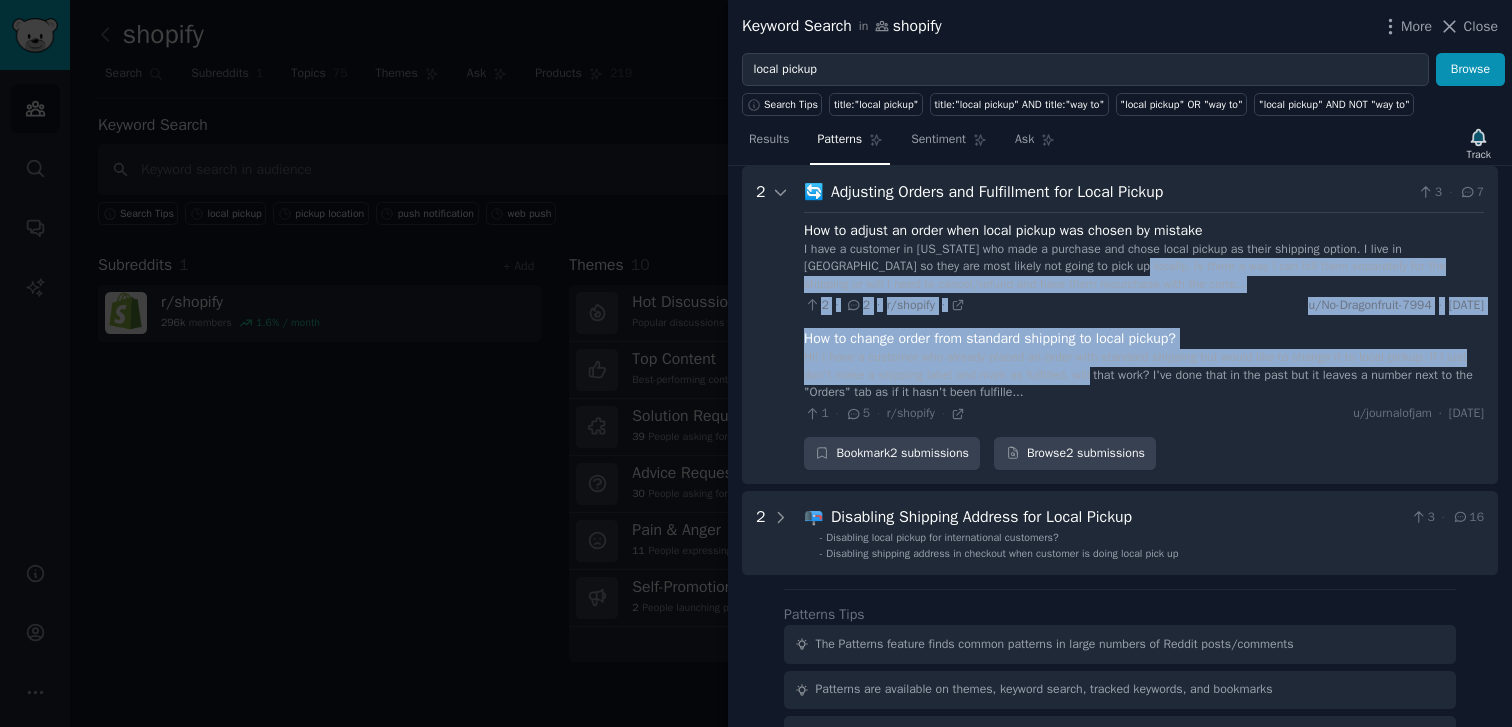 drag, startPoint x: 1134, startPoint y: 266, endPoint x: 1134, endPoint y: 383, distance: 117 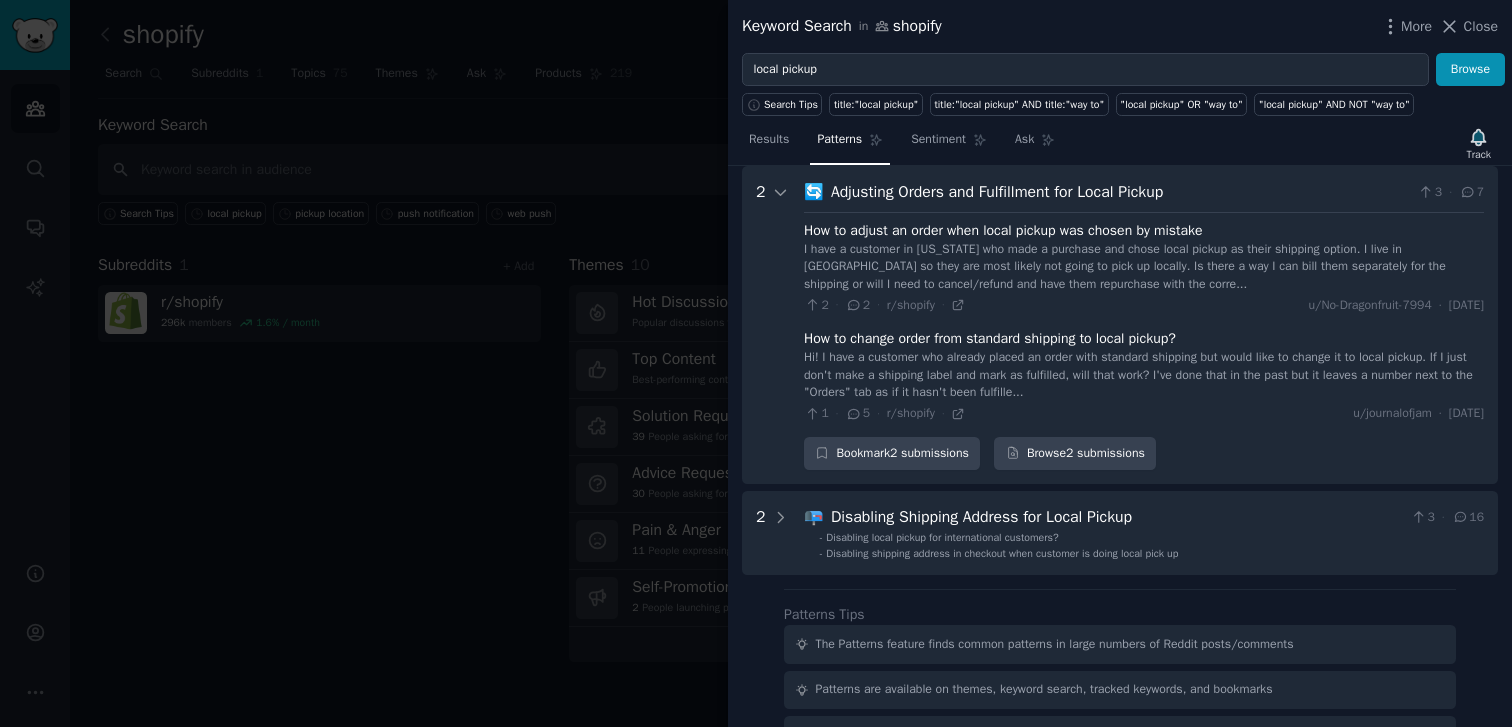 scroll, scrollTop: 629, scrollLeft: 0, axis: vertical 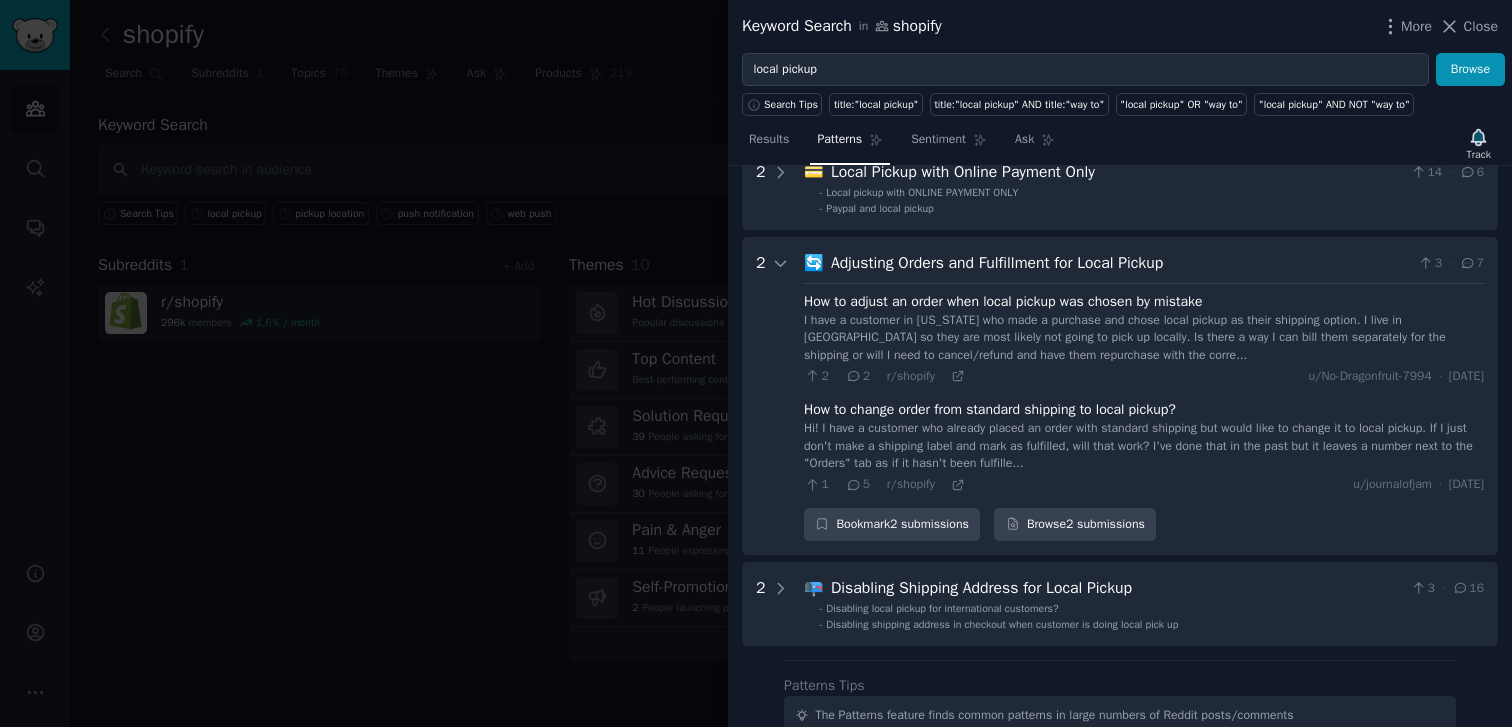 click on "I have a customer in [US_STATE] who made a purchase and chose local pickup as their shipping option. I live in [GEOGRAPHIC_DATA] so they are most likely not going to pick up locally.
Is there a way I can bill them separately for the shipping or will I need to cancel/refund and have them repurchase with the corre..." at bounding box center [1144, 338] 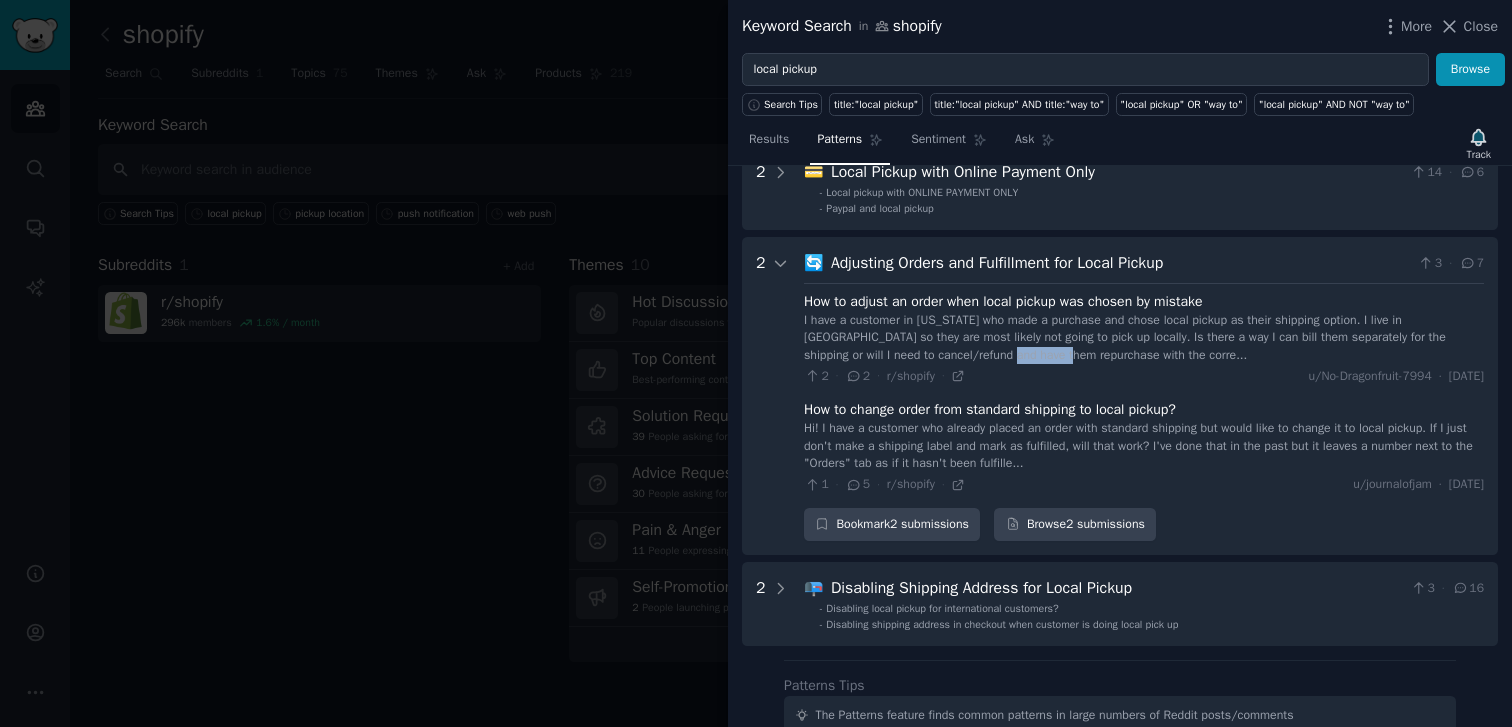 click on "I have a customer in [US_STATE] who made a purchase and chose local pickup as their shipping option. I live in [GEOGRAPHIC_DATA] so they are most likely not going to pick up locally.
Is there a way I can bill them separately for the shipping or will I need to cancel/refund and have them repurchase with the corre..." at bounding box center [1144, 338] 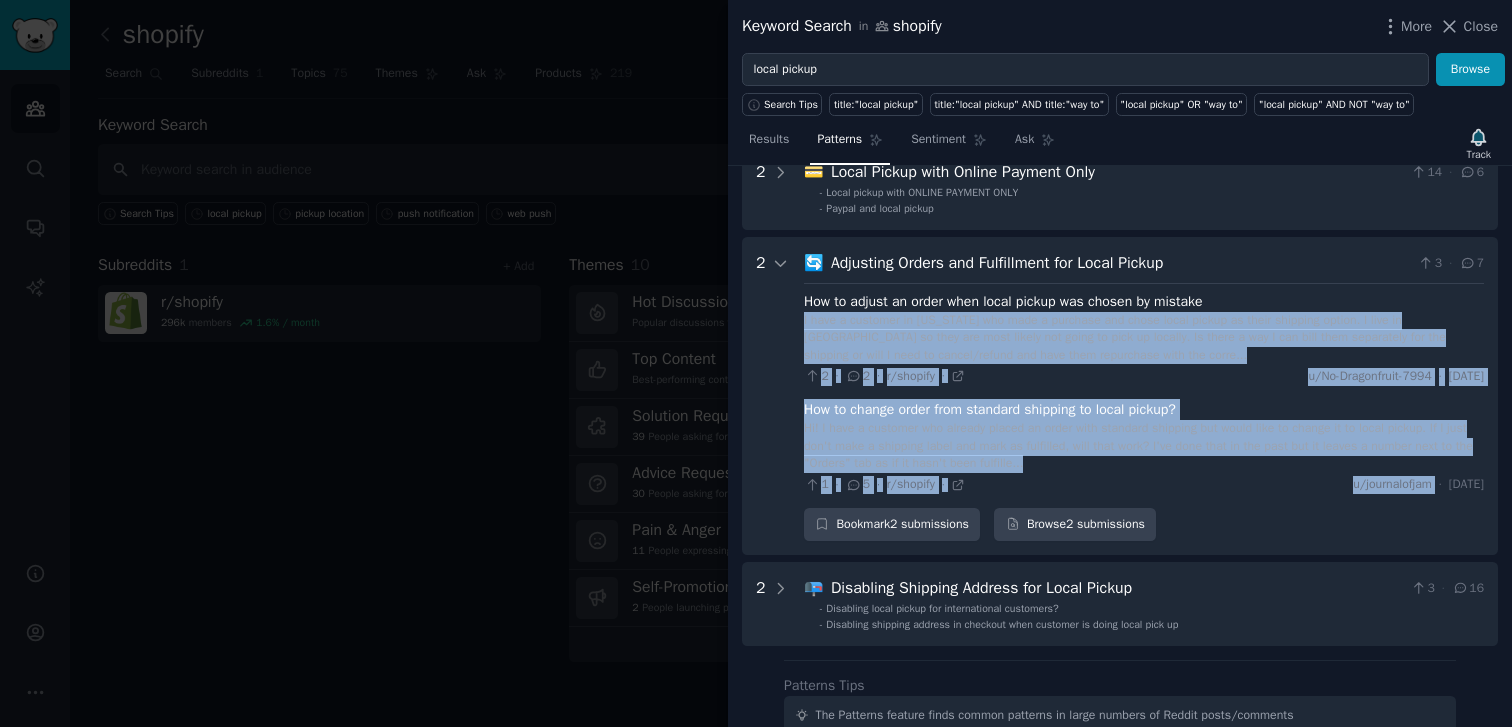 drag, startPoint x: 1075, startPoint y: 348, endPoint x: 1228, endPoint y: 484, distance: 204.7071 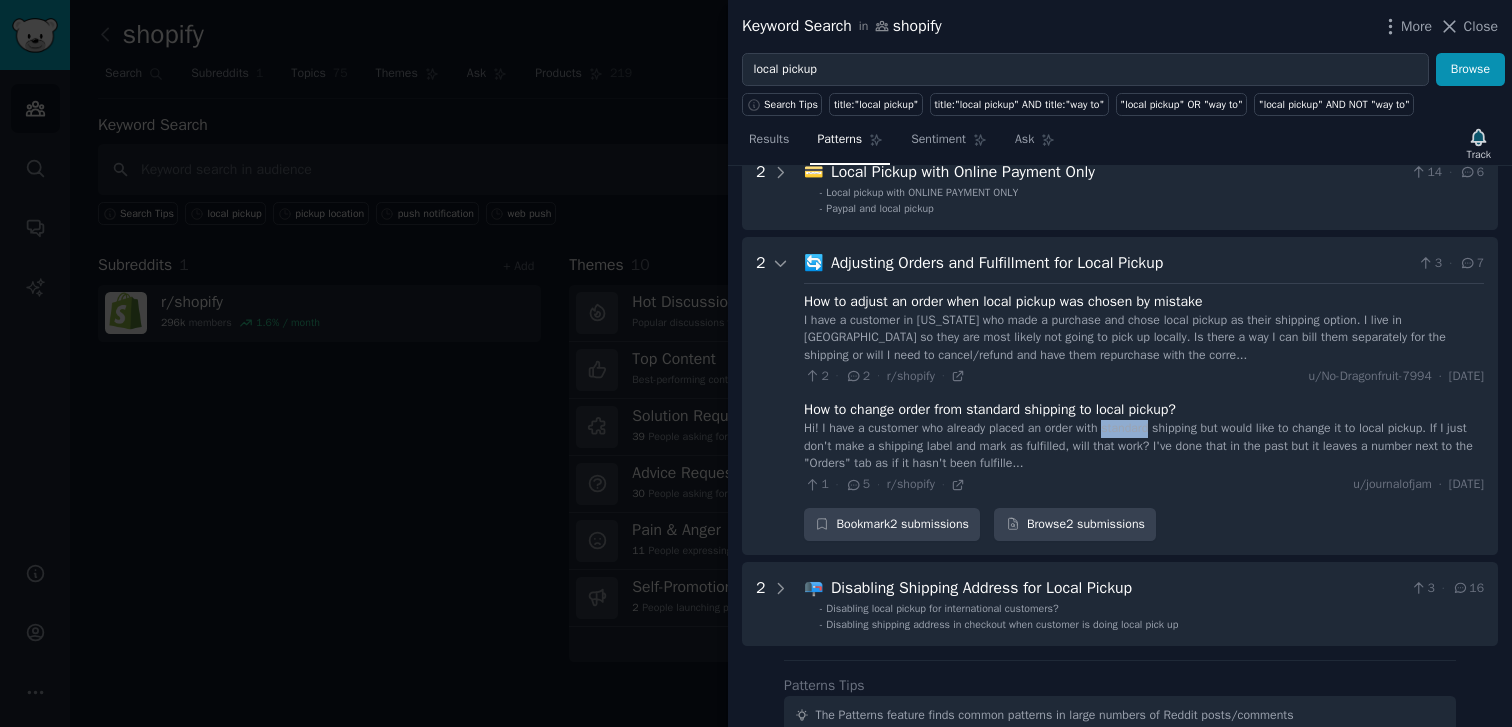 click on "Hi! I have a customer who already placed an order with standard shipping but would like to change it to local pickup.
If I just don't make a shipping label and mark as fulfilled, will that work? I've done that in the past but it leaves a number next to the "Orders" tab as if it hasn't been fulfille..." at bounding box center (1144, 446) 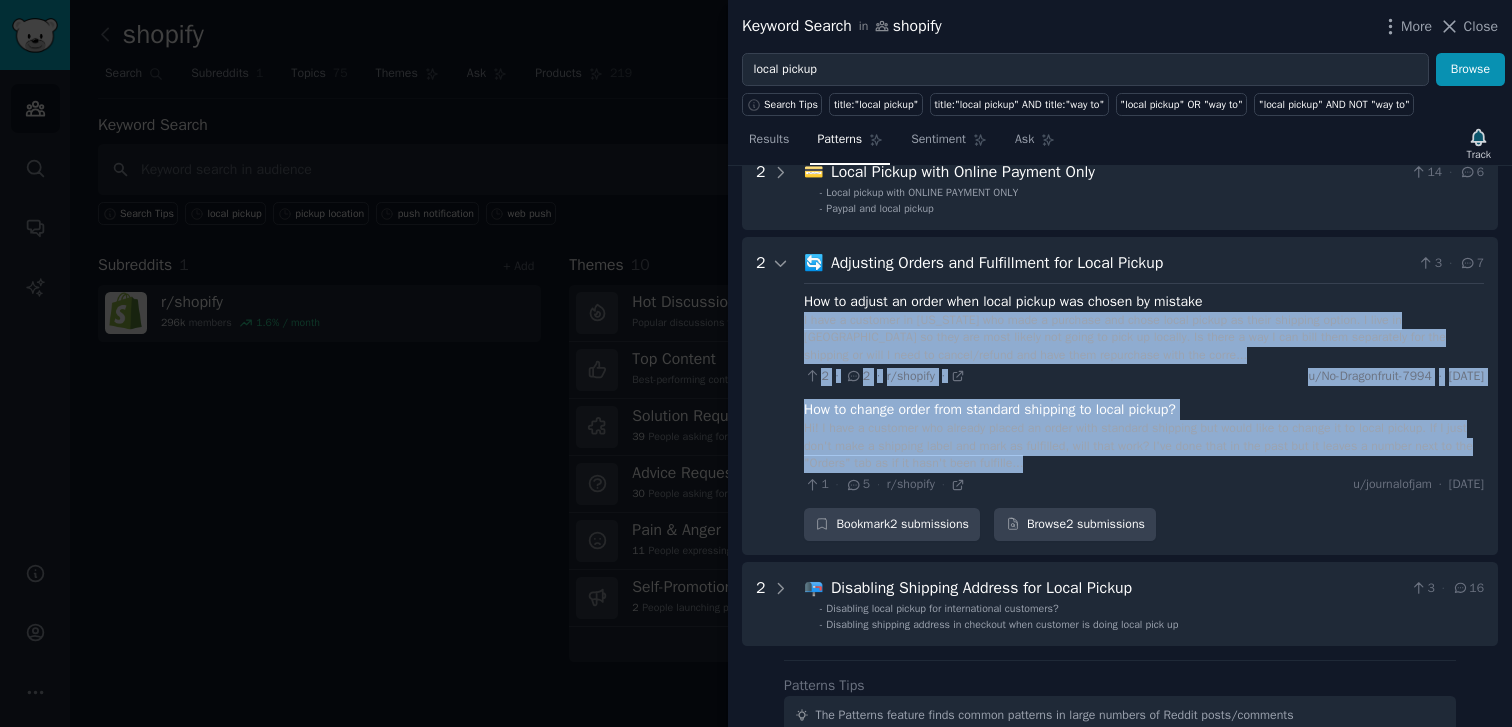 drag, startPoint x: 1124, startPoint y: 437, endPoint x: 1052, endPoint y: 340, distance: 120.80149 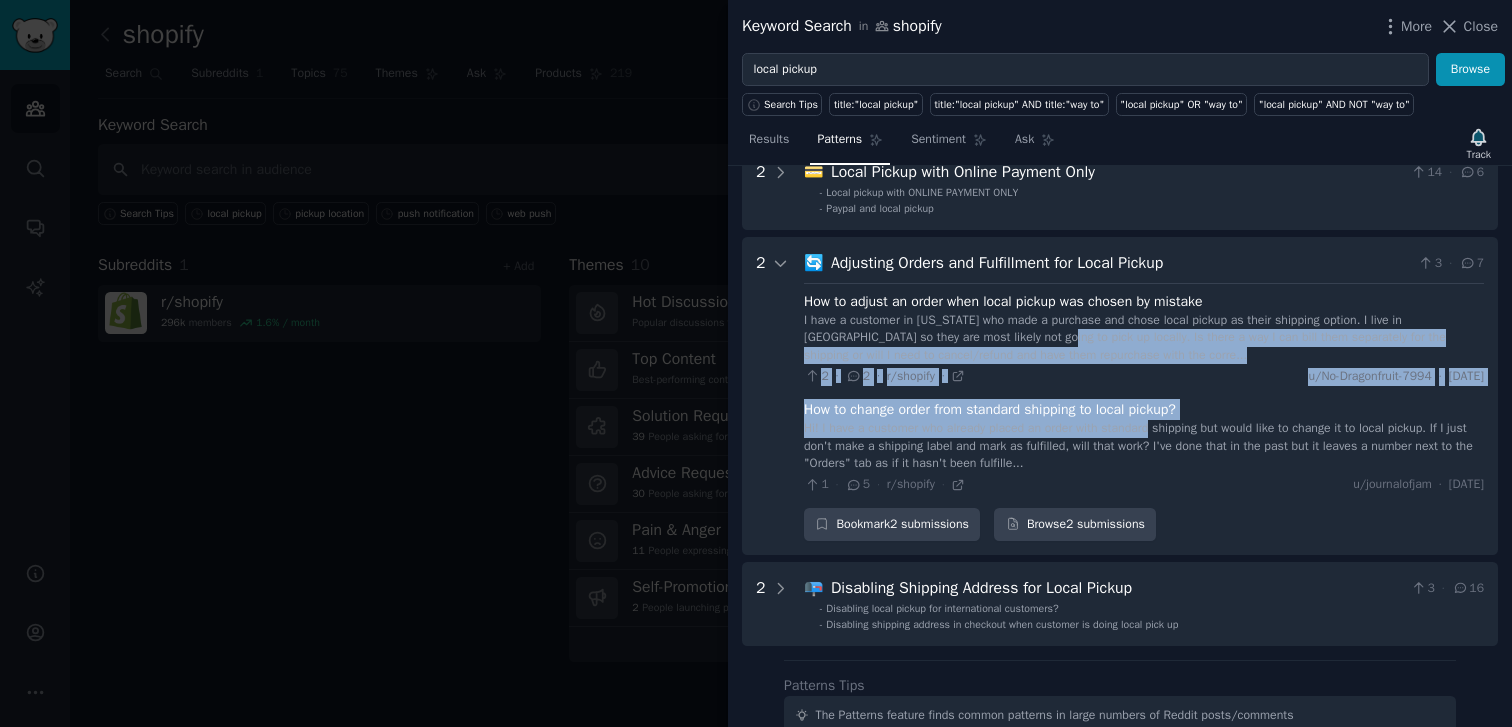 drag, startPoint x: 1052, startPoint y: 340, endPoint x: 1149, endPoint y: 438, distance: 137.88763 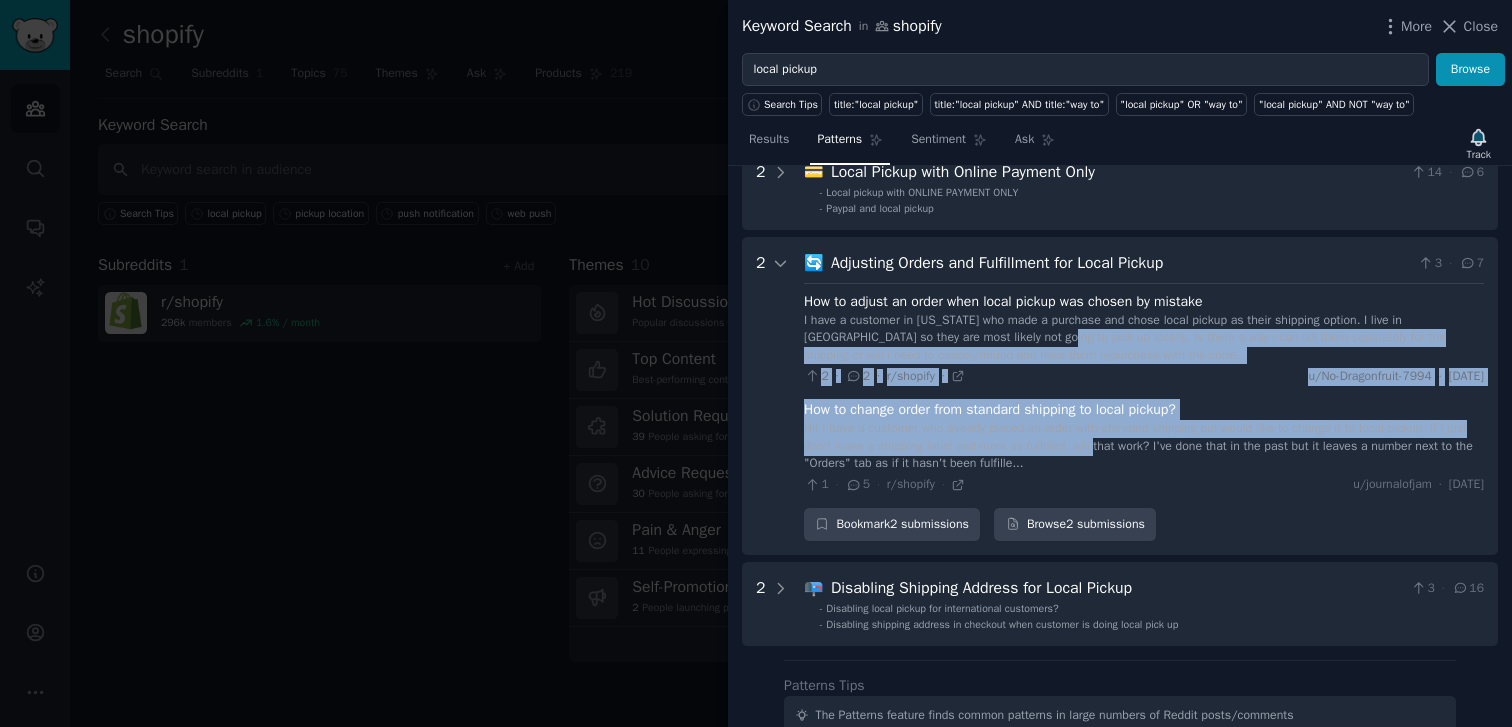 click on "Hi! I have a customer who already placed an order with standard shipping but would like to change it to local pickup.
If I just don't make a shipping label and mark as fulfilled, will that work? I've done that in the past but it leaves a number next to the "Orders" tab as if it hasn't been fulfille..." at bounding box center (1144, 446) 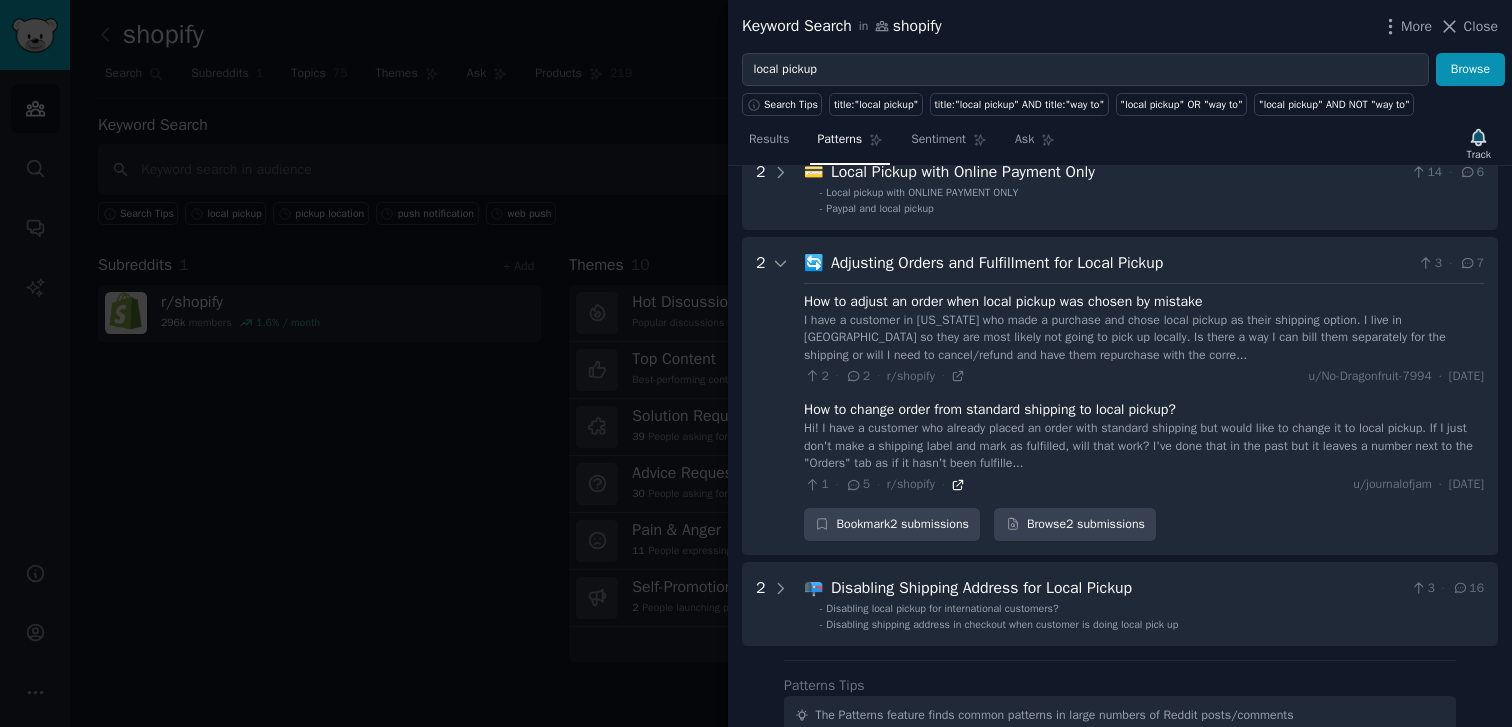 click 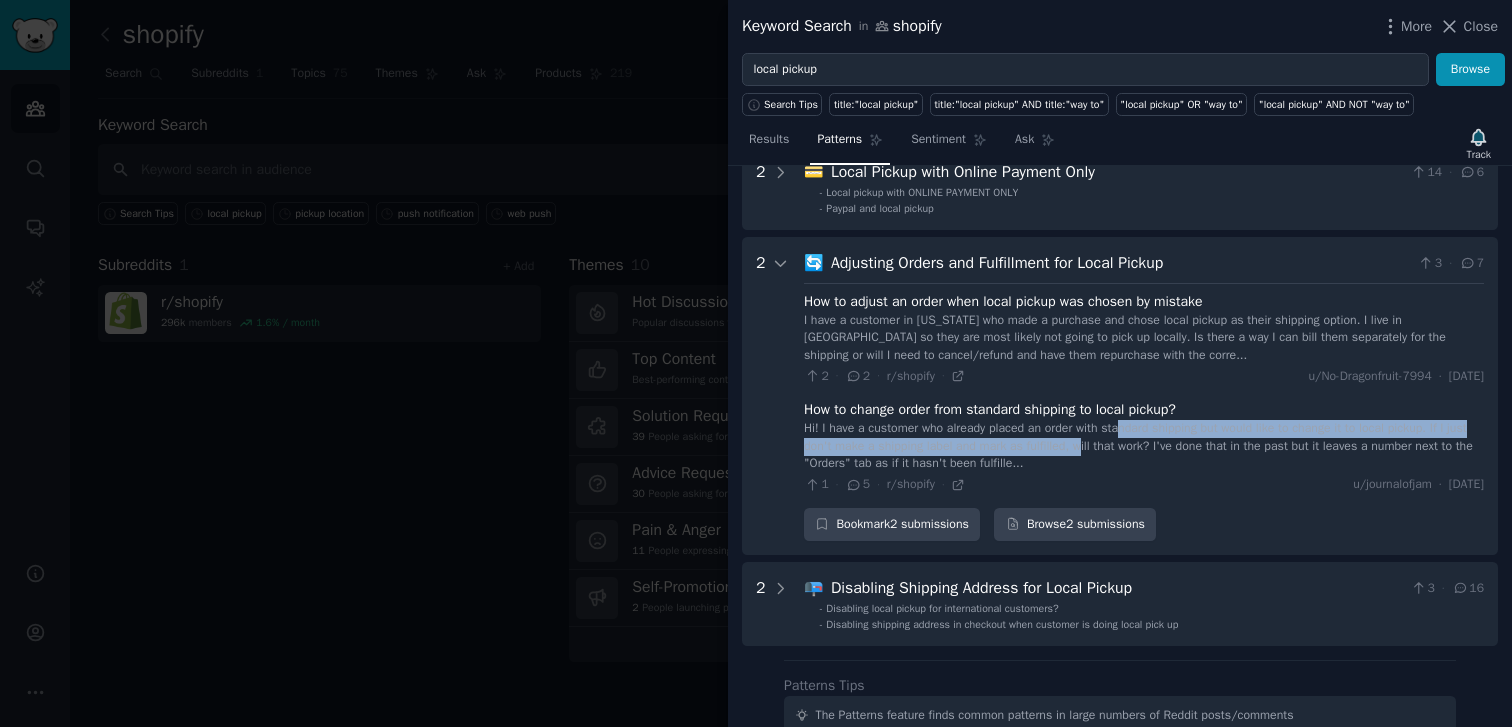 click on "Hi! I have a customer who already placed an order with standard shipping but would like to change it to local pickup.
If I just don't make a shipping label and mark as fulfilled, will that work? I've done that in the past but it leaves a number next to the "Orders" tab as if it hasn't been fulfille..." at bounding box center [1144, 446] 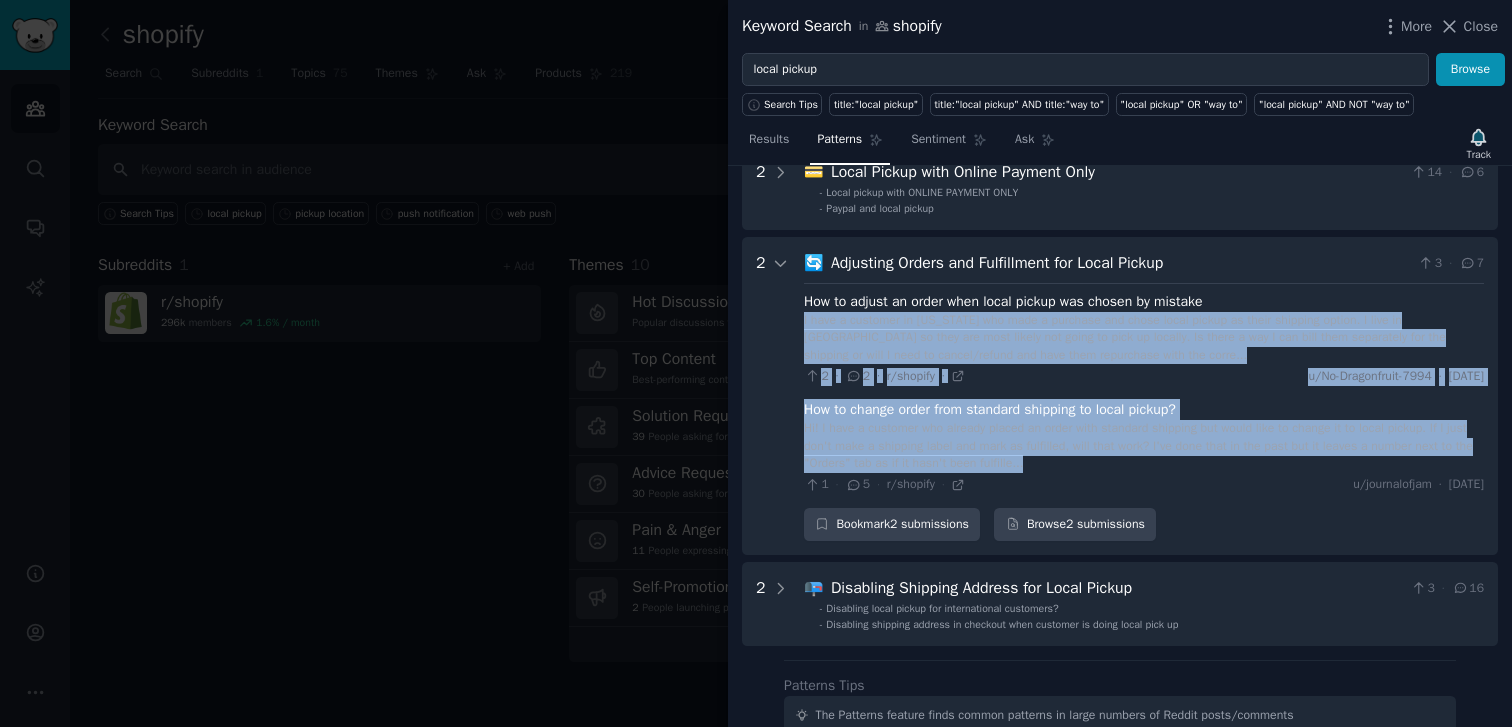 drag, startPoint x: 1137, startPoint y: 437, endPoint x: 1091, endPoint y: 333, distance: 113.71895 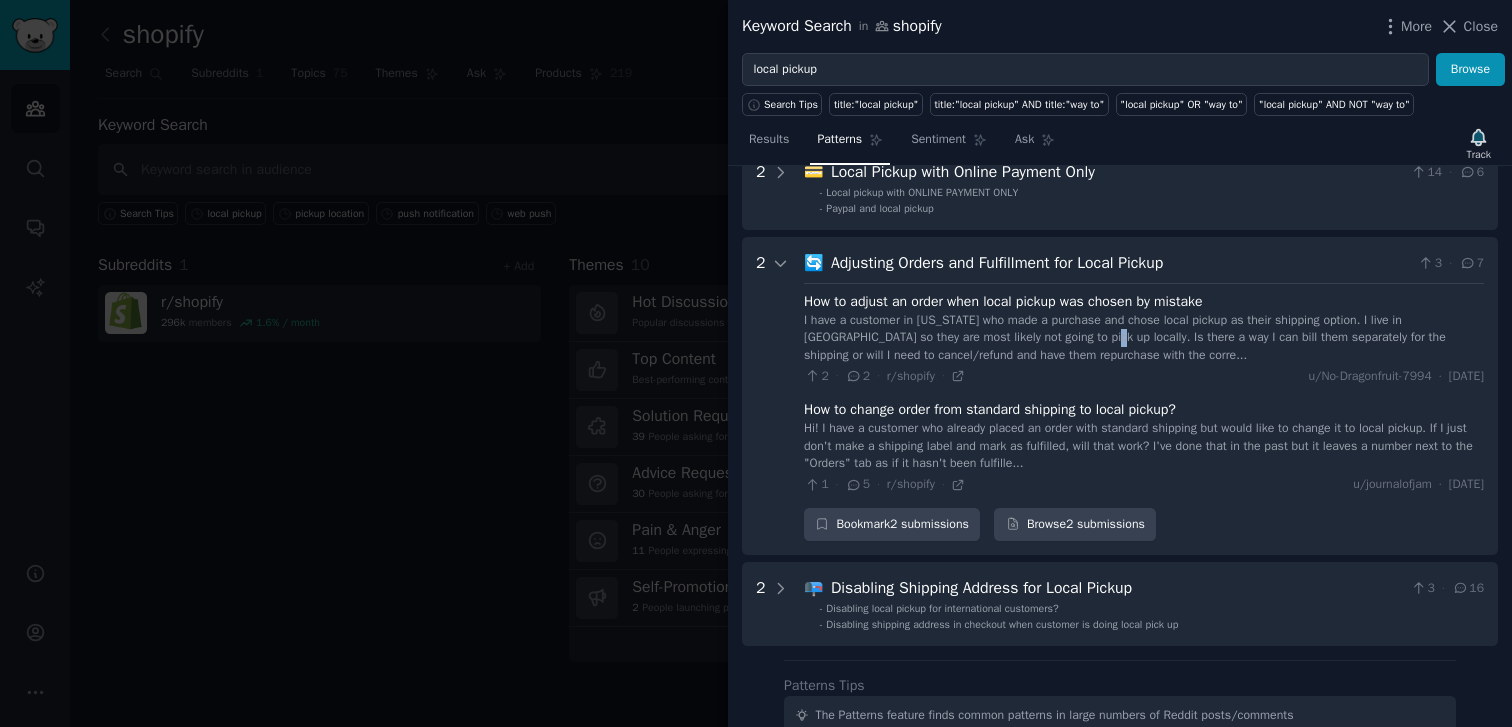 click on "I have a customer in [US_STATE] who made a purchase and chose local pickup as their shipping option. I live in [GEOGRAPHIC_DATA] so they are most likely not going to pick up locally.
Is there a way I can bill them separately for the shipping or will I need to cancel/refund and have them repurchase with the corre..." at bounding box center [1144, 338] 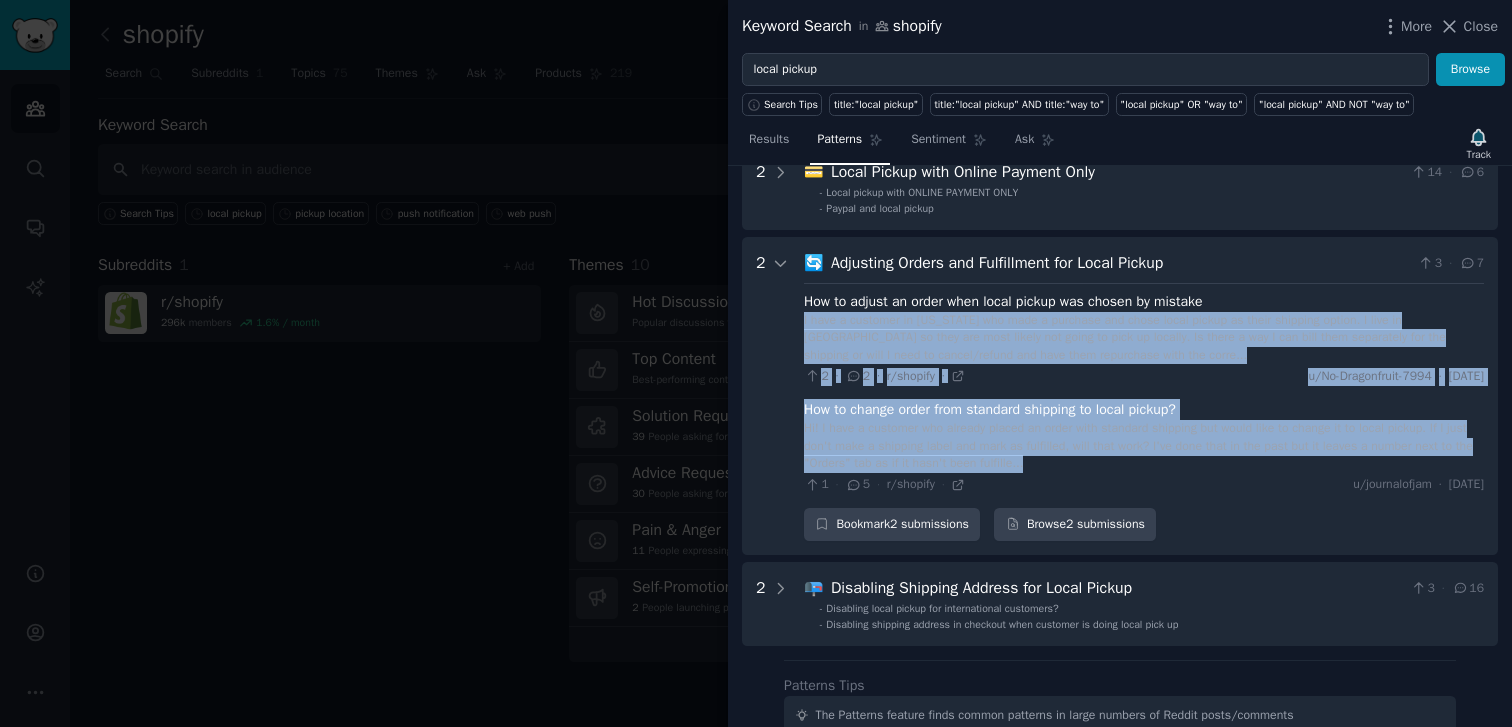 drag, startPoint x: 1091, startPoint y: 333, endPoint x: 1175, endPoint y: 503, distance: 189.62067 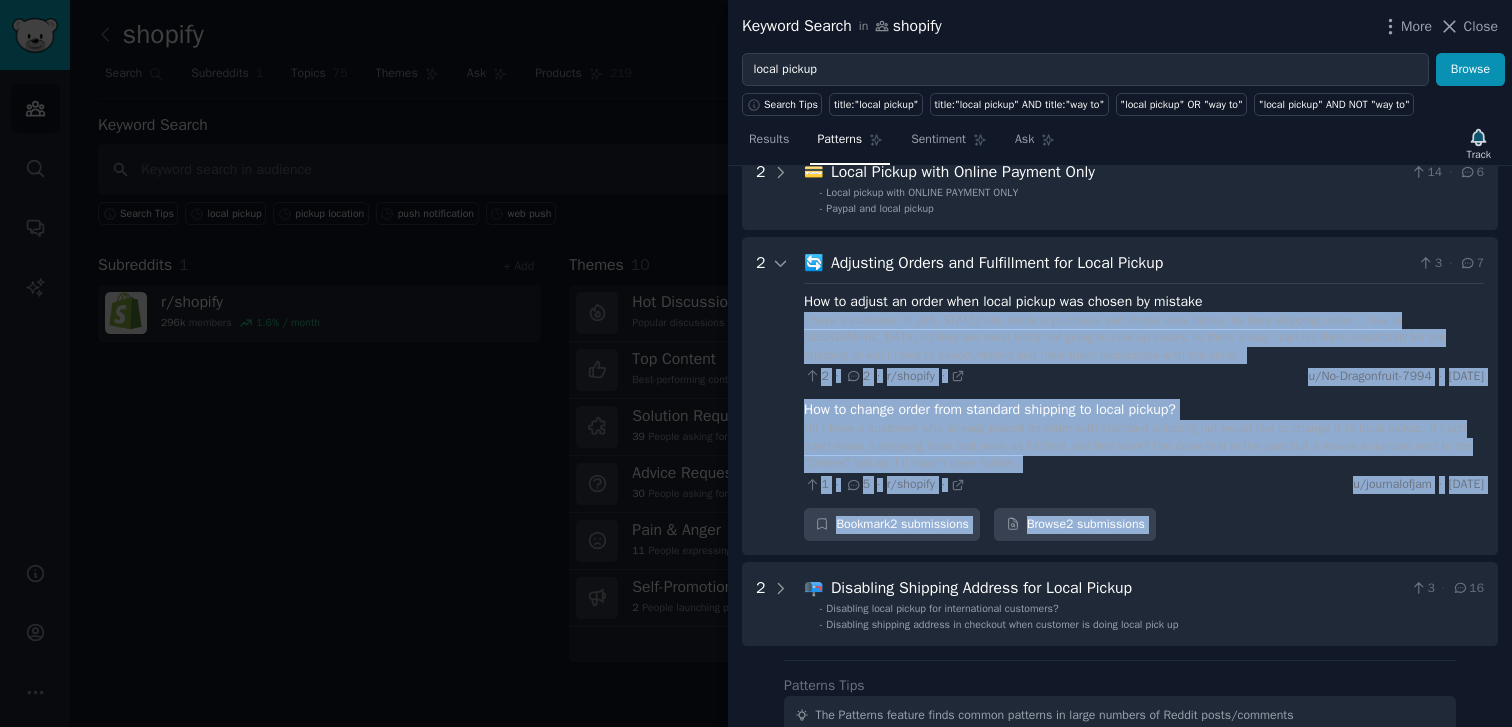 click on "Hi! I have a customer who already placed an order with standard shipping but would like to change it to local pickup.
If I just don't make a shipping label and mark as fulfilled, will that work? I've done that in the past but it leaves a number next to the "Orders" tab as if it hasn't been fulfille..." at bounding box center (1144, 446) 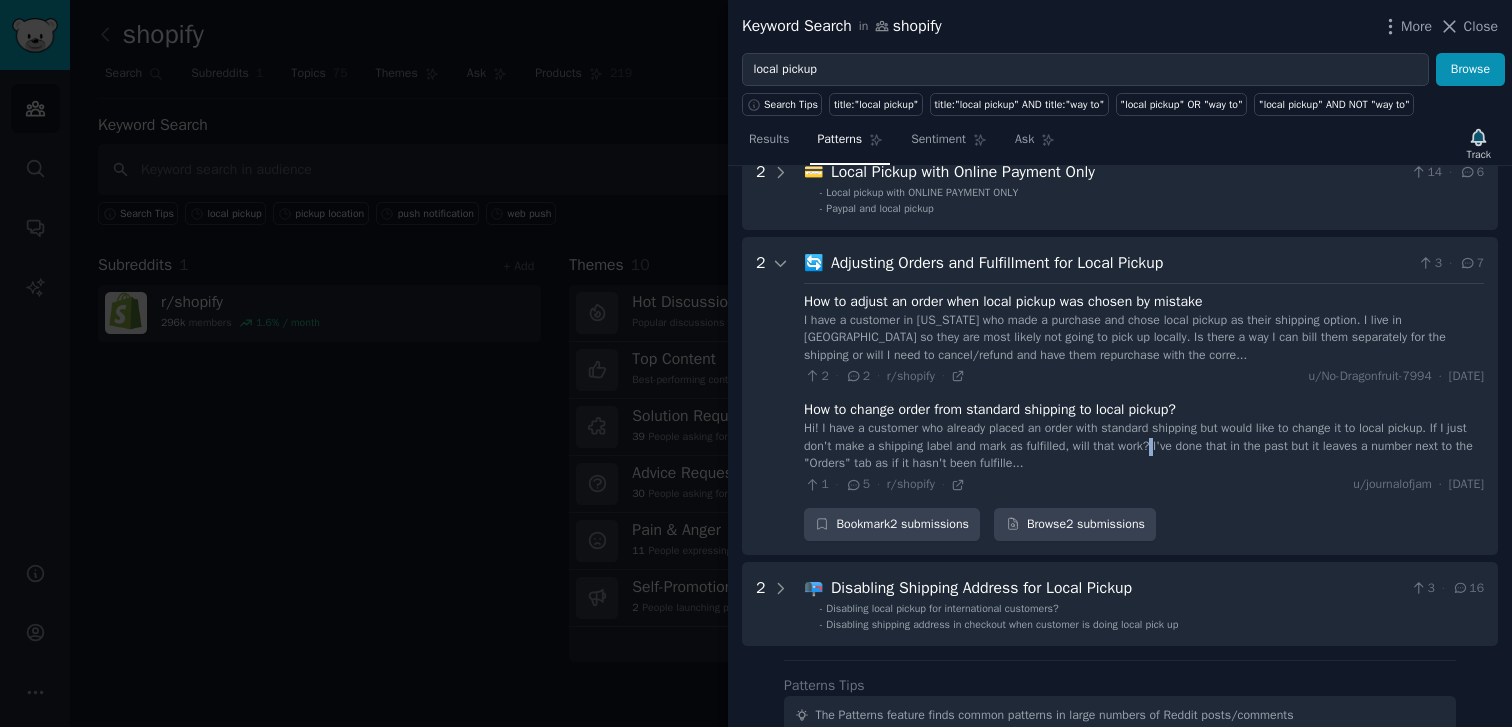 click on "Hi! I have a customer who already placed an order with standard shipping but would like to change it to local pickup.
If I just don't make a shipping label and mark as fulfilled, will that work? I've done that in the past but it leaves a number next to the "Orders" tab as if it hasn't been fulfille..." at bounding box center [1144, 446] 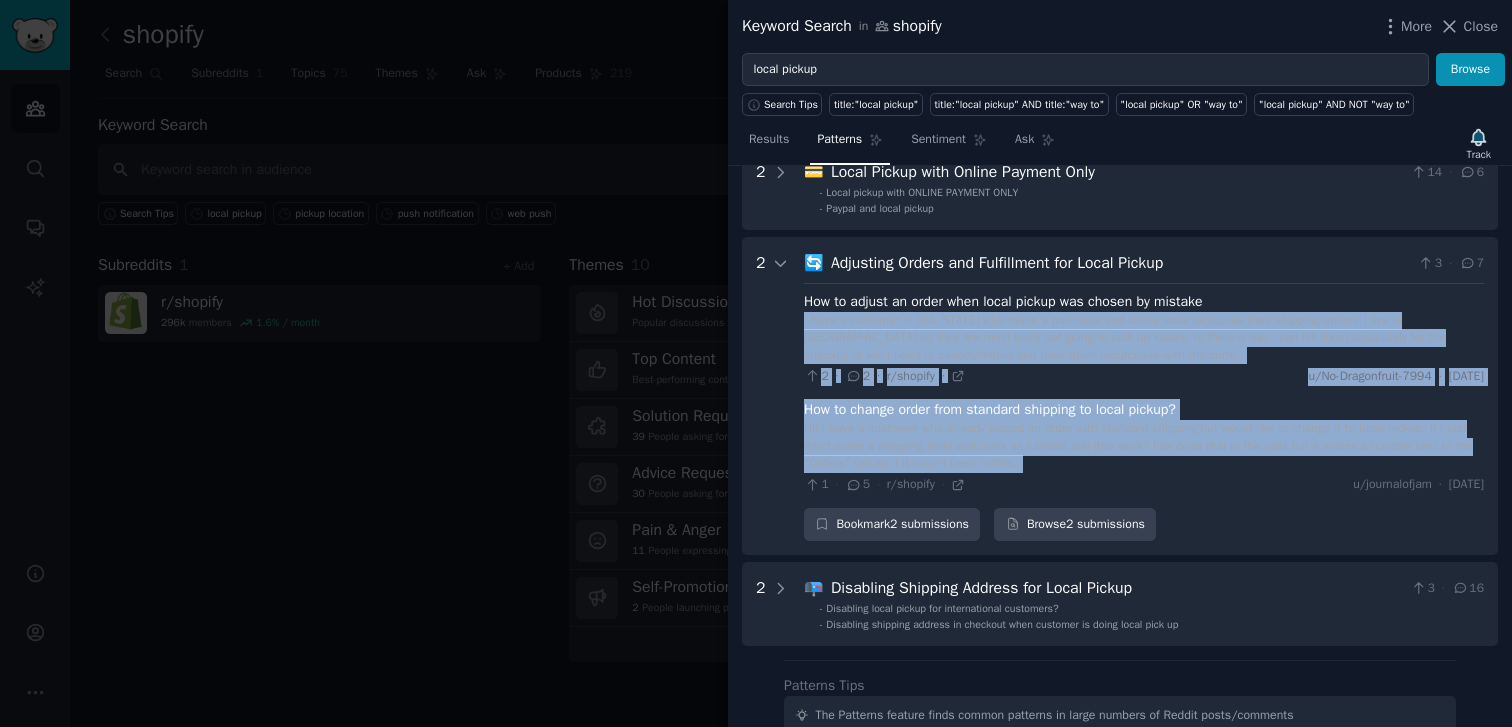 drag, startPoint x: 1213, startPoint y: 442, endPoint x: 1085, endPoint y: 355, distance: 154.76756 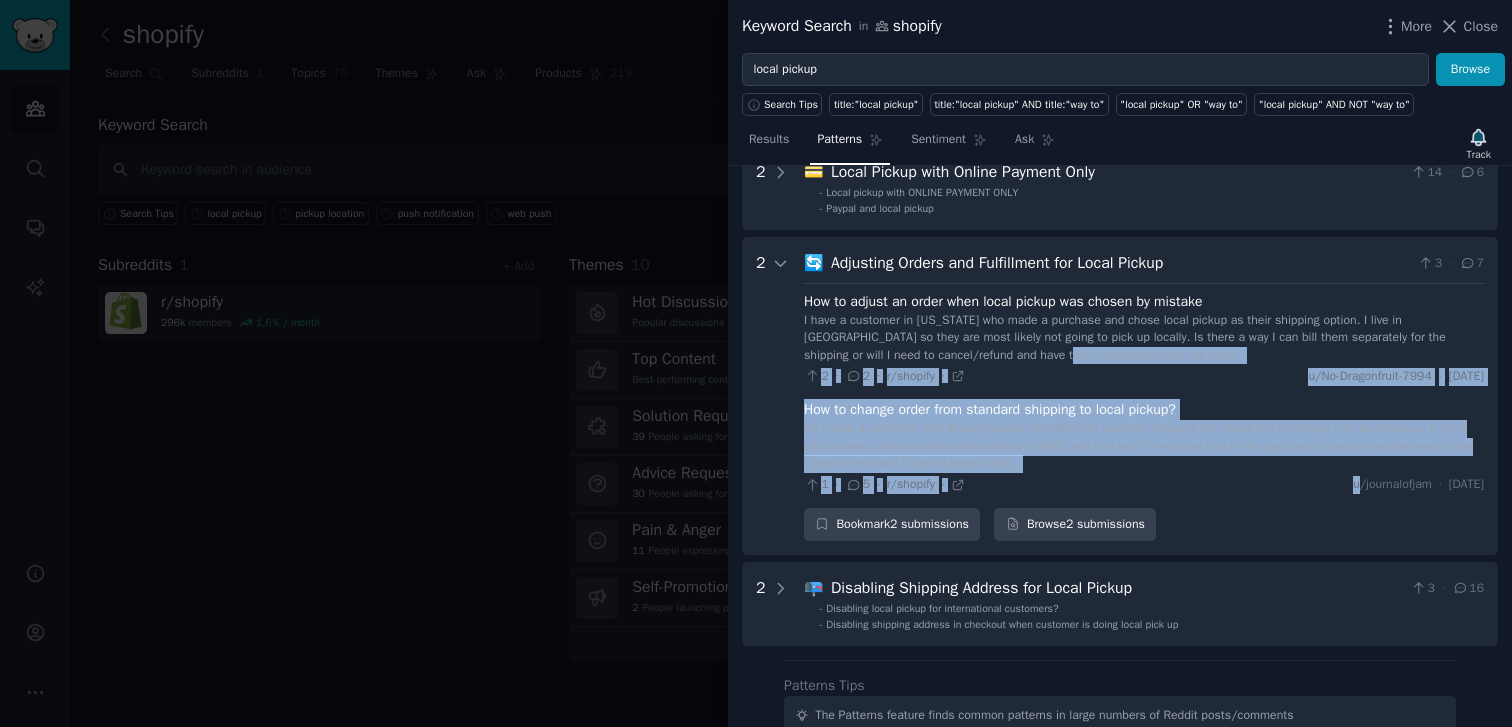 drag, startPoint x: 1085, startPoint y: 355, endPoint x: 1206, endPoint y: 475, distance: 170.4142 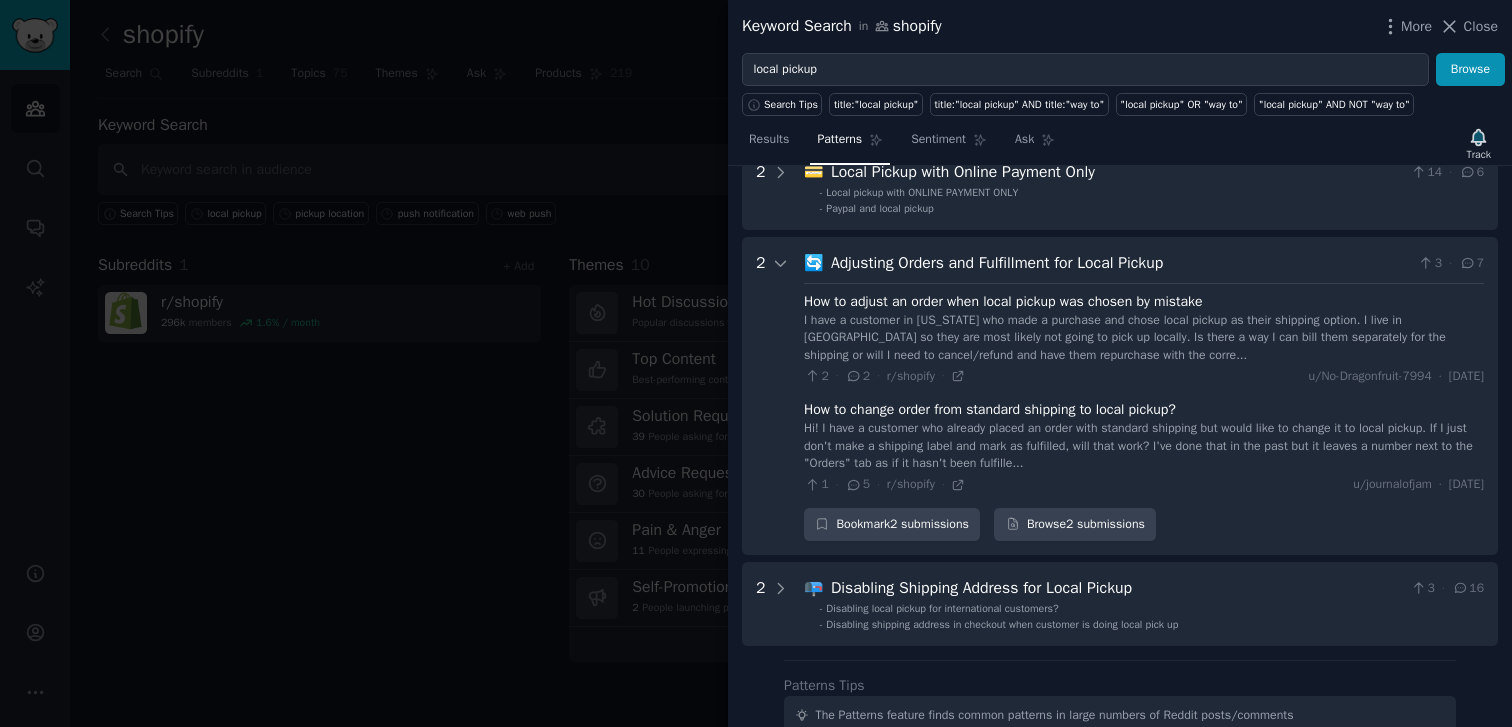 click on "Hi! I have a customer who already placed an order with standard shipping but would like to change it to local pickup.
If I just don't make a shipping label and mark as fulfilled, will that work? I've done that in the past but it leaves a number next to the "Orders" tab as if it hasn't been fulfille..." at bounding box center (1144, 446) 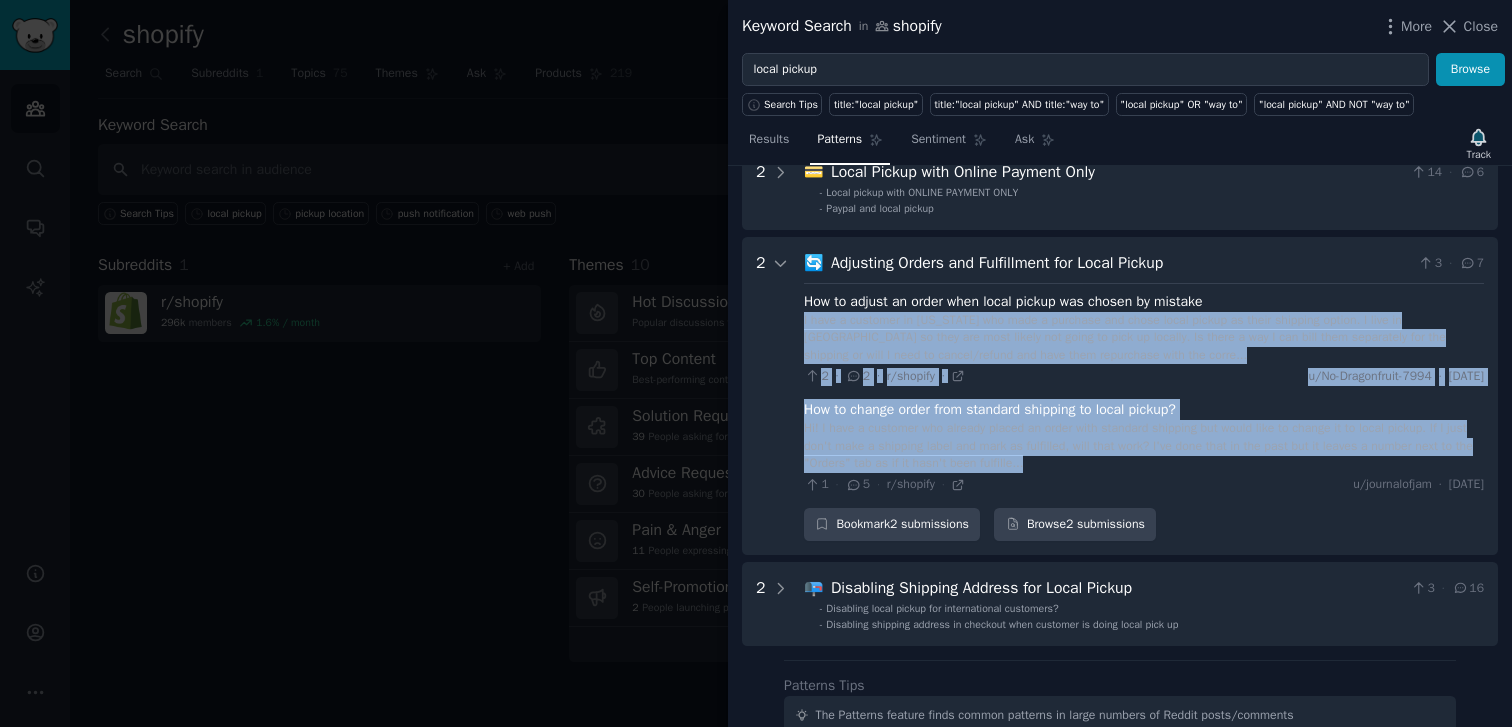 drag, startPoint x: 1213, startPoint y: 462, endPoint x: 1039, endPoint y: 341, distance: 211.93631 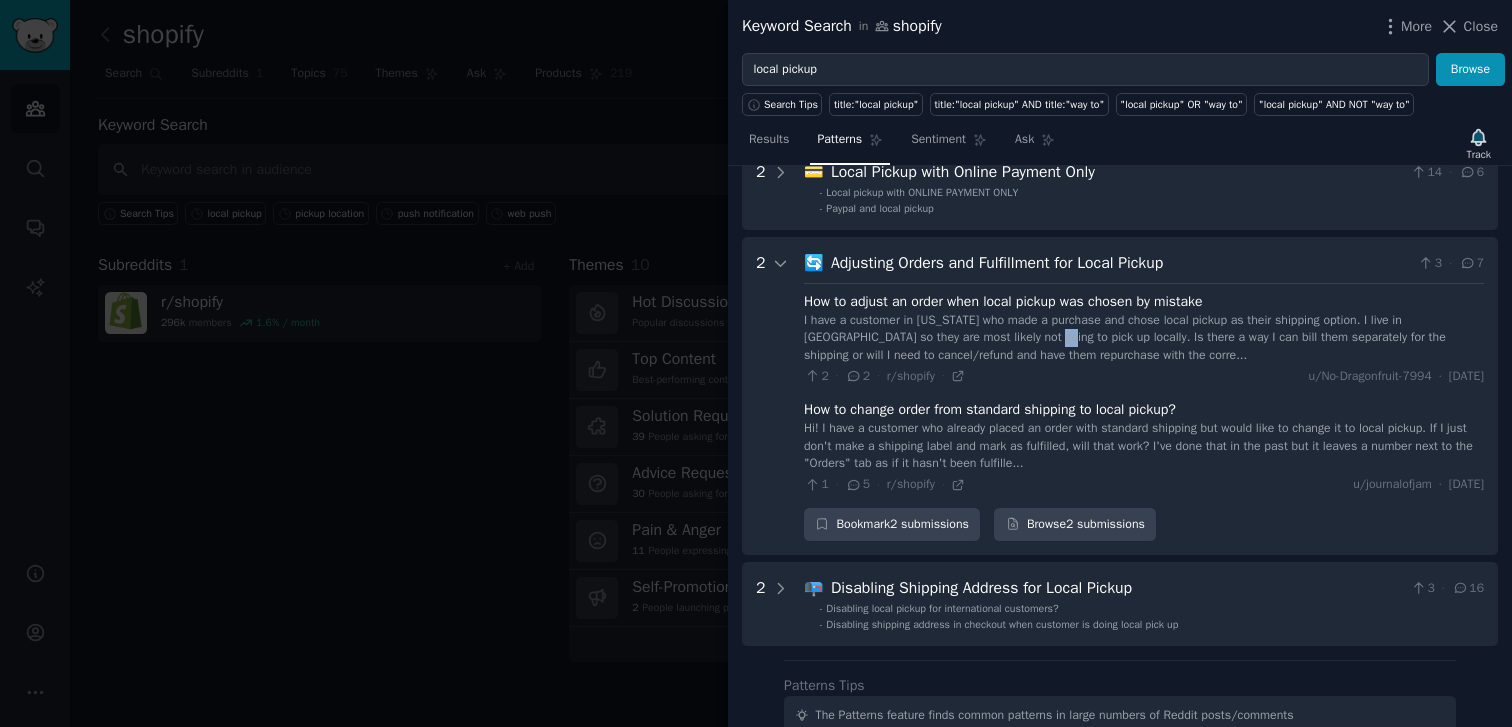 click on "I have a customer in [US_STATE] who made a purchase and chose local pickup as their shipping option. I live in [GEOGRAPHIC_DATA] so they are most likely not going to pick up locally.
Is there a way I can bill them separately for the shipping or will I need to cancel/refund and have them repurchase with the corre..." at bounding box center [1144, 338] 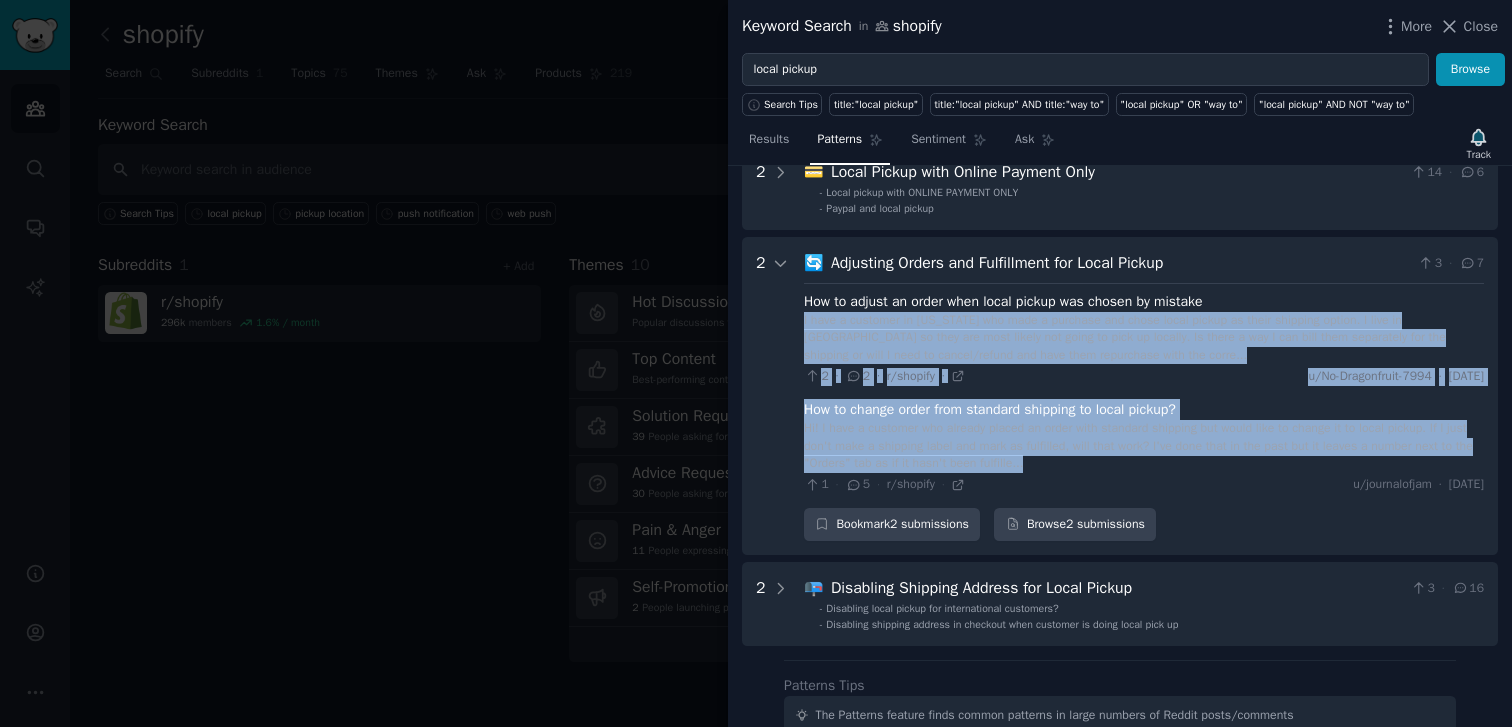 drag, startPoint x: 1039, startPoint y: 341, endPoint x: 1154, endPoint y: 440, distance: 151.74321 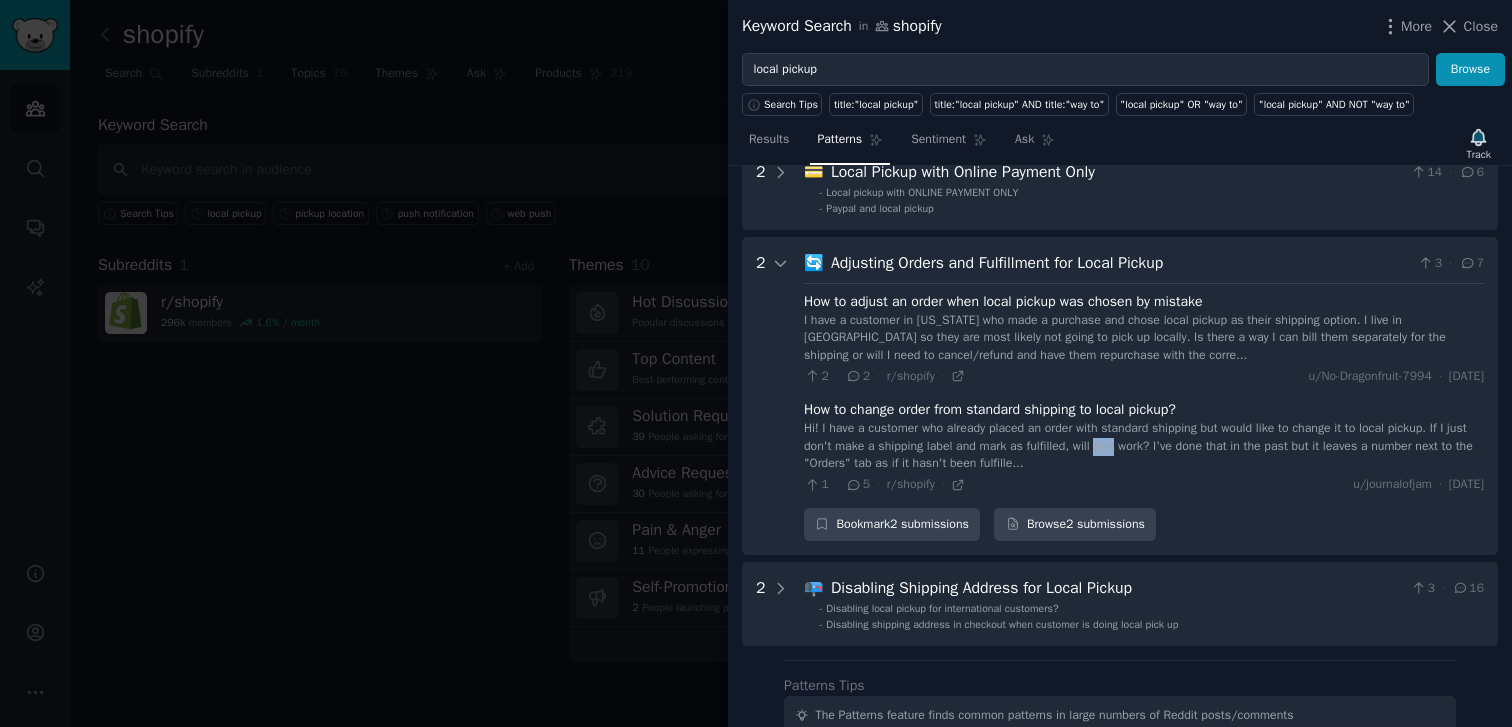 click on "Hi! I have a customer who already placed an order with standard shipping but would like to change it to local pickup.
If I just don't make a shipping label and mark as fulfilled, will that work? I've done that in the past but it leaves a number next to the "Orders" tab as if it hasn't been fulfille..." at bounding box center [1144, 446] 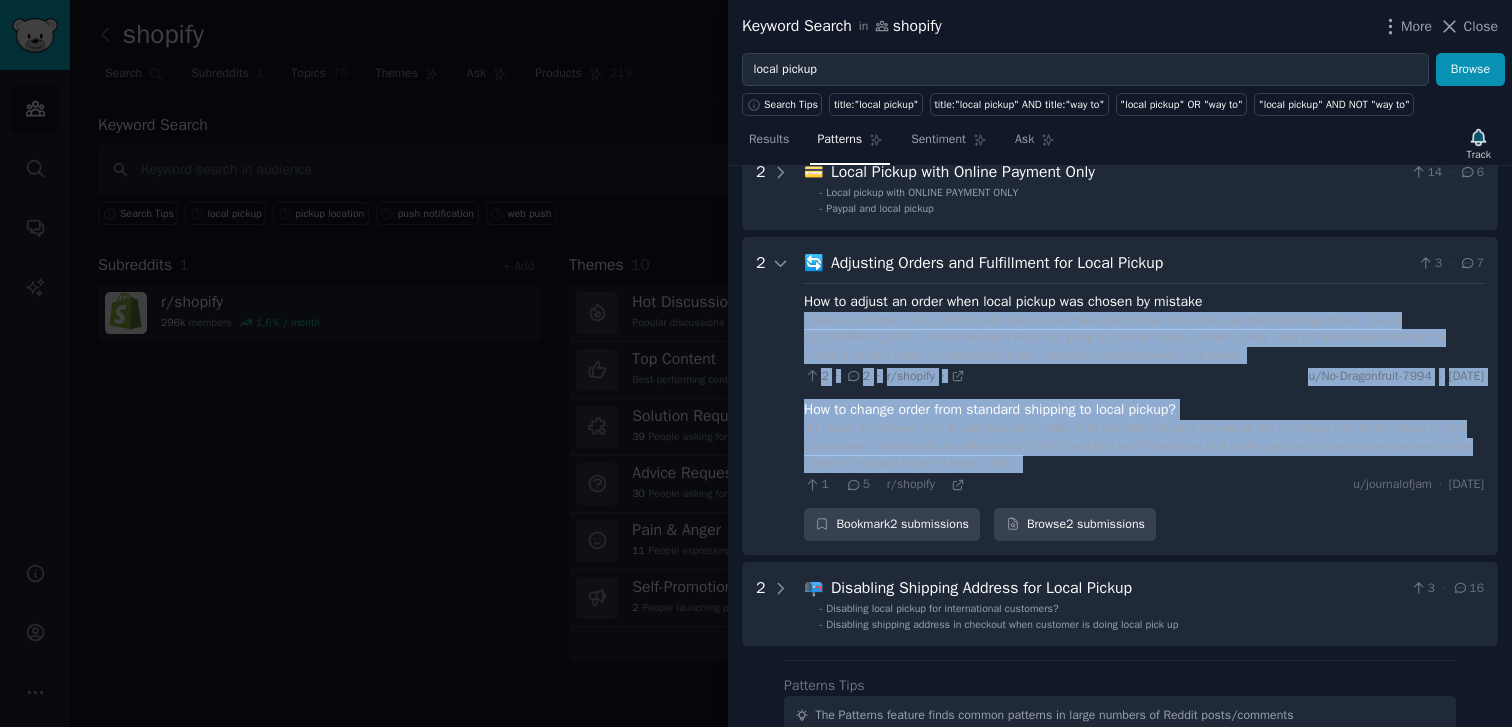drag, startPoint x: 1154, startPoint y: 440, endPoint x: 1002, endPoint y: 323, distance: 191.81502 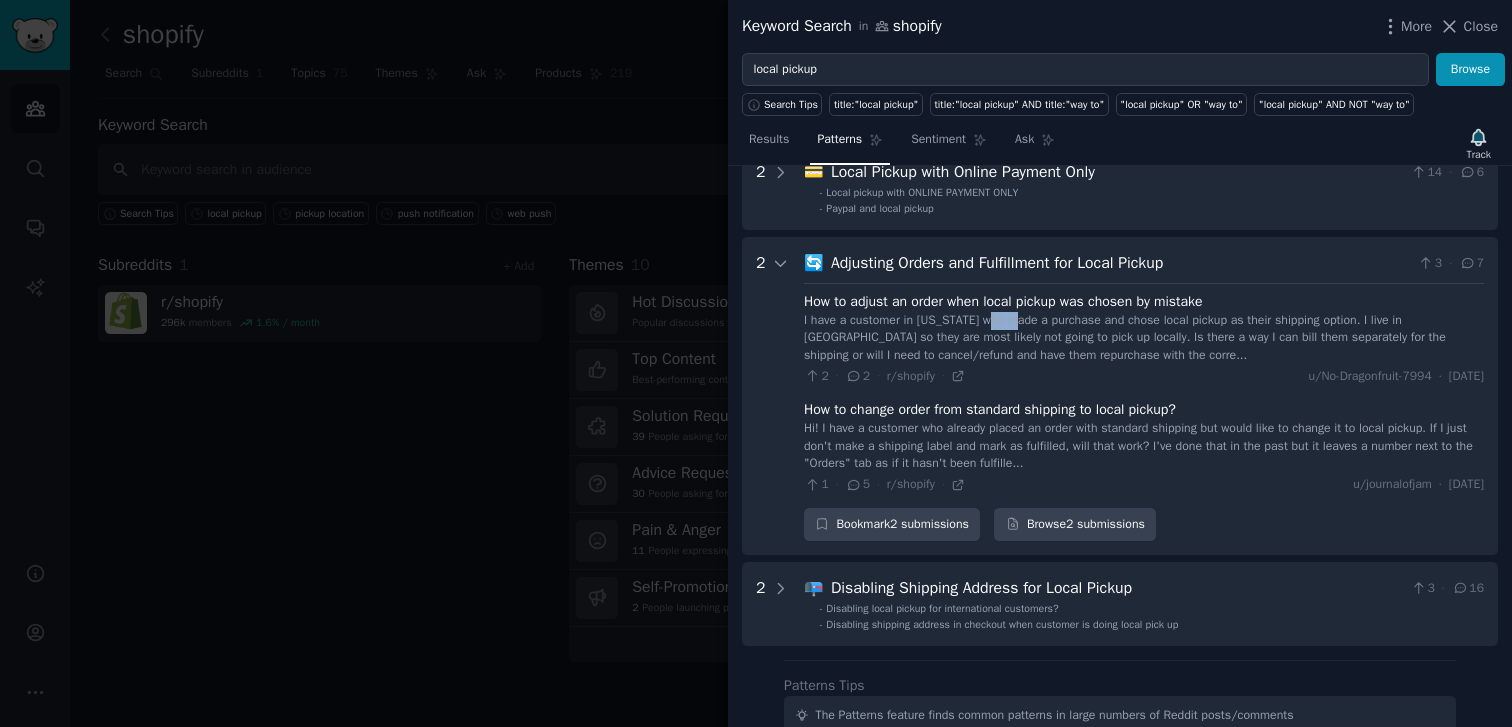 click on "I have a customer in [US_STATE] who made a purchase and chose local pickup as their shipping option. I live in [GEOGRAPHIC_DATA] so they are most likely not going to pick up locally.
Is there a way I can bill them separately for the shipping or will I need to cancel/refund and have them repurchase with the corre..." at bounding box center [1144, 338] 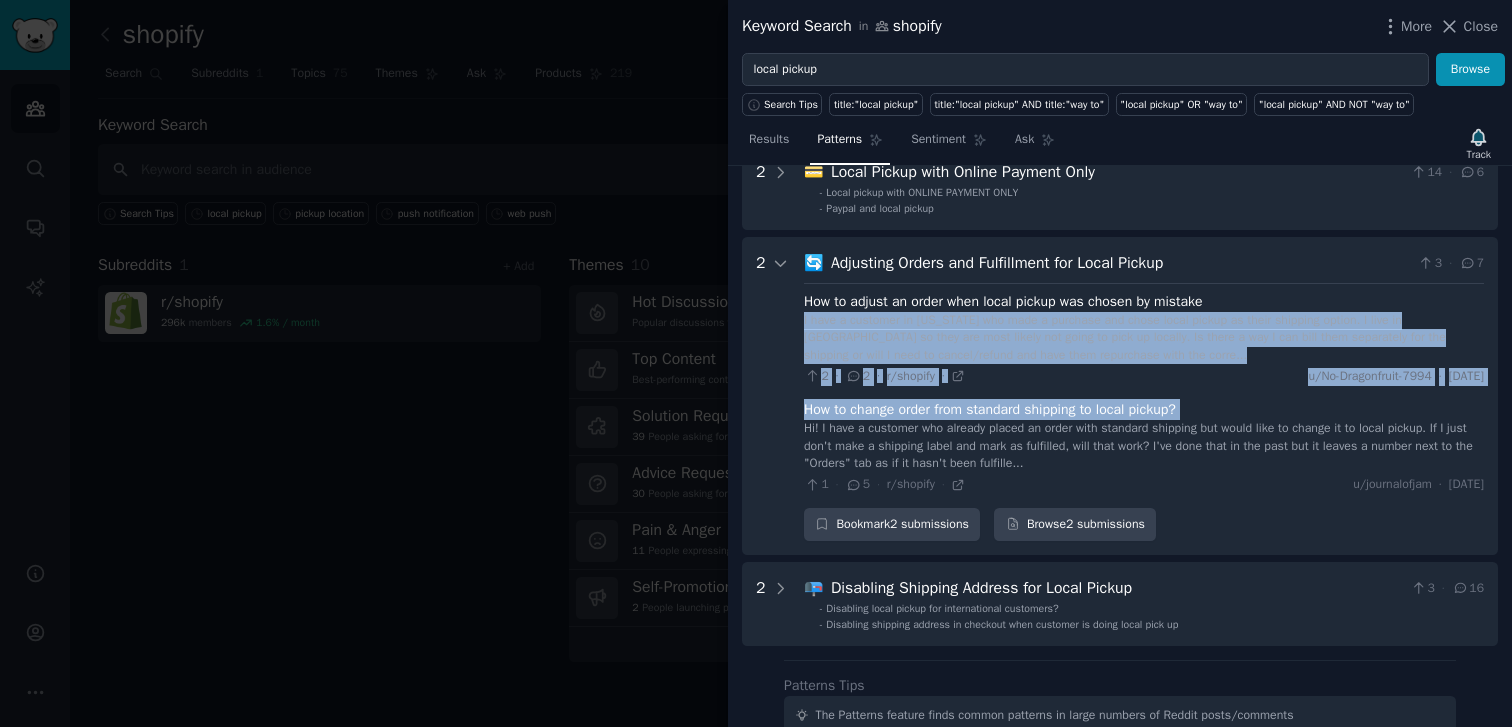drag, startPoint x: 1002, startPoint y: 323, endPoint x: 1108, endPoint y: 420, distance: 143.68369 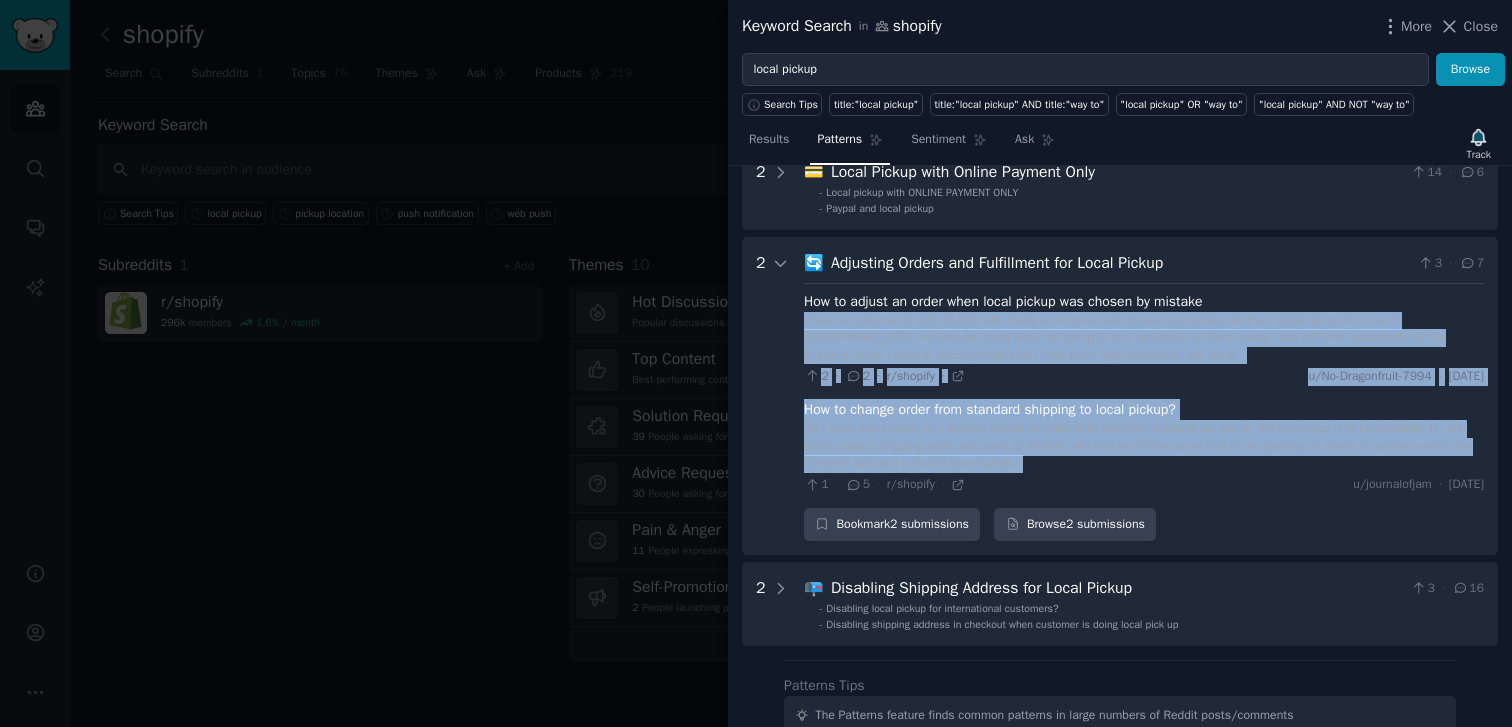 click on "Hi! I have a customer who already placed an order with standard shipping but would like to change it to local pickup.
If I just don't make a shipping label and mark as fulfilled, will that work? I've done that in the past but it leaves a number next to the "Orders" tab as if it hasn't been fulfille..." at bounding box center [1144, 446] 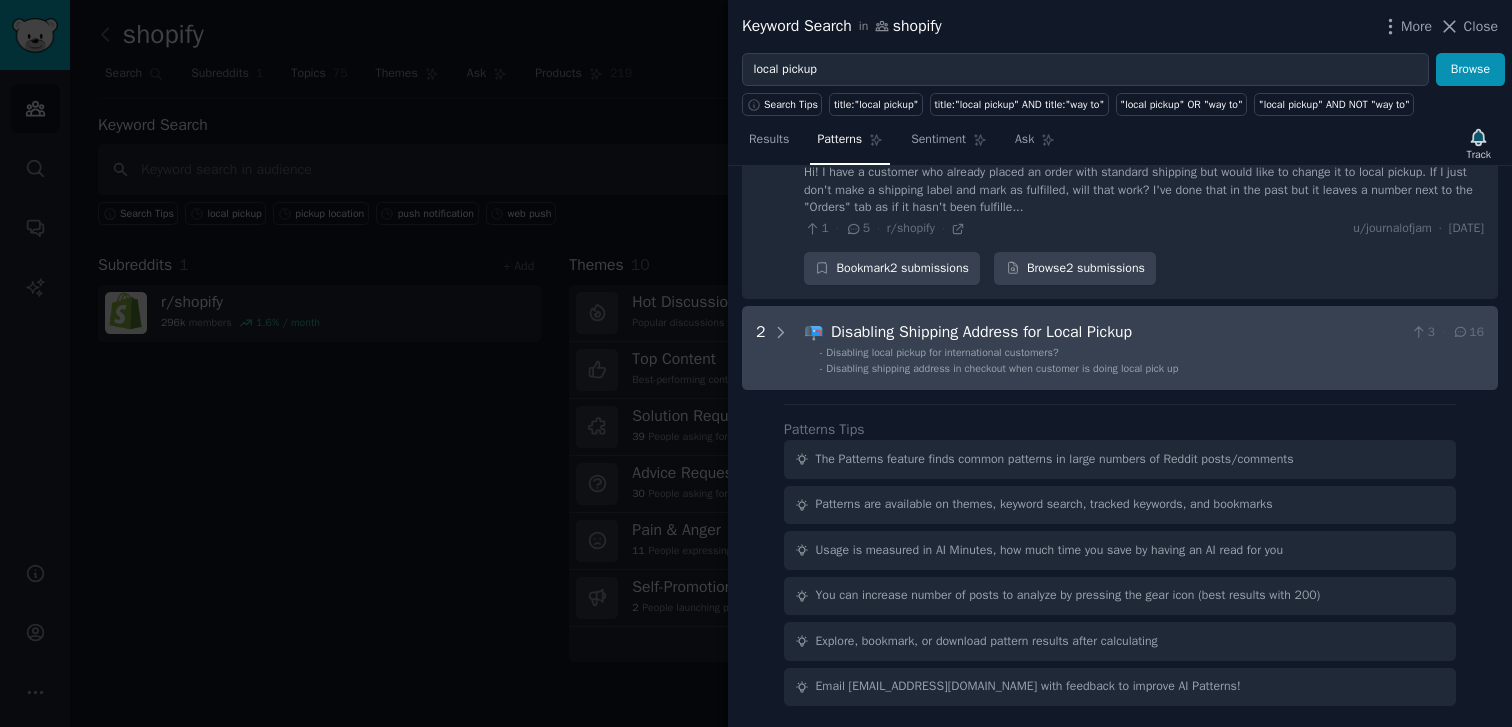 click on "Disabling shipping address in checkout when customer is doing local pick up" at bounding box center (1002, 368) 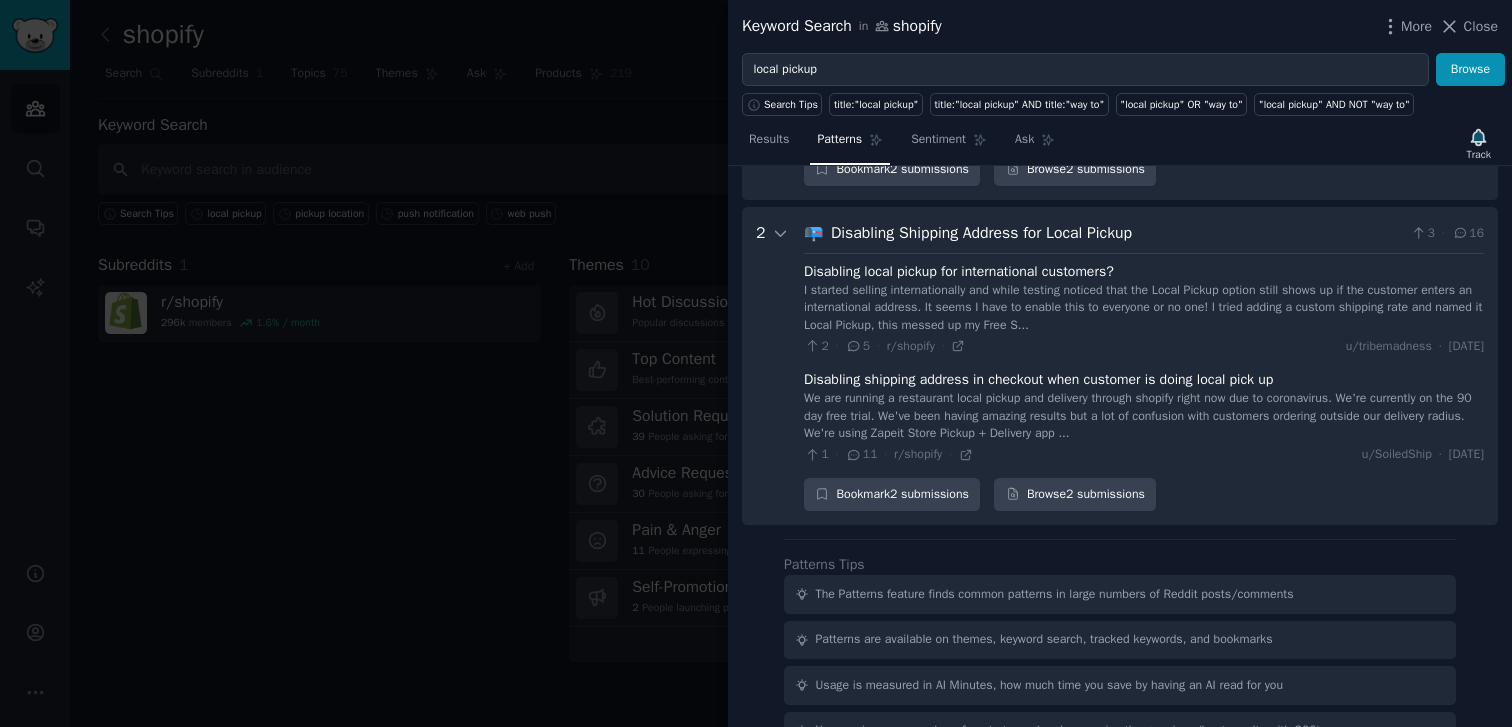 scroll, scrollTop: 1025, scrollLeft: 0, axis: vertical 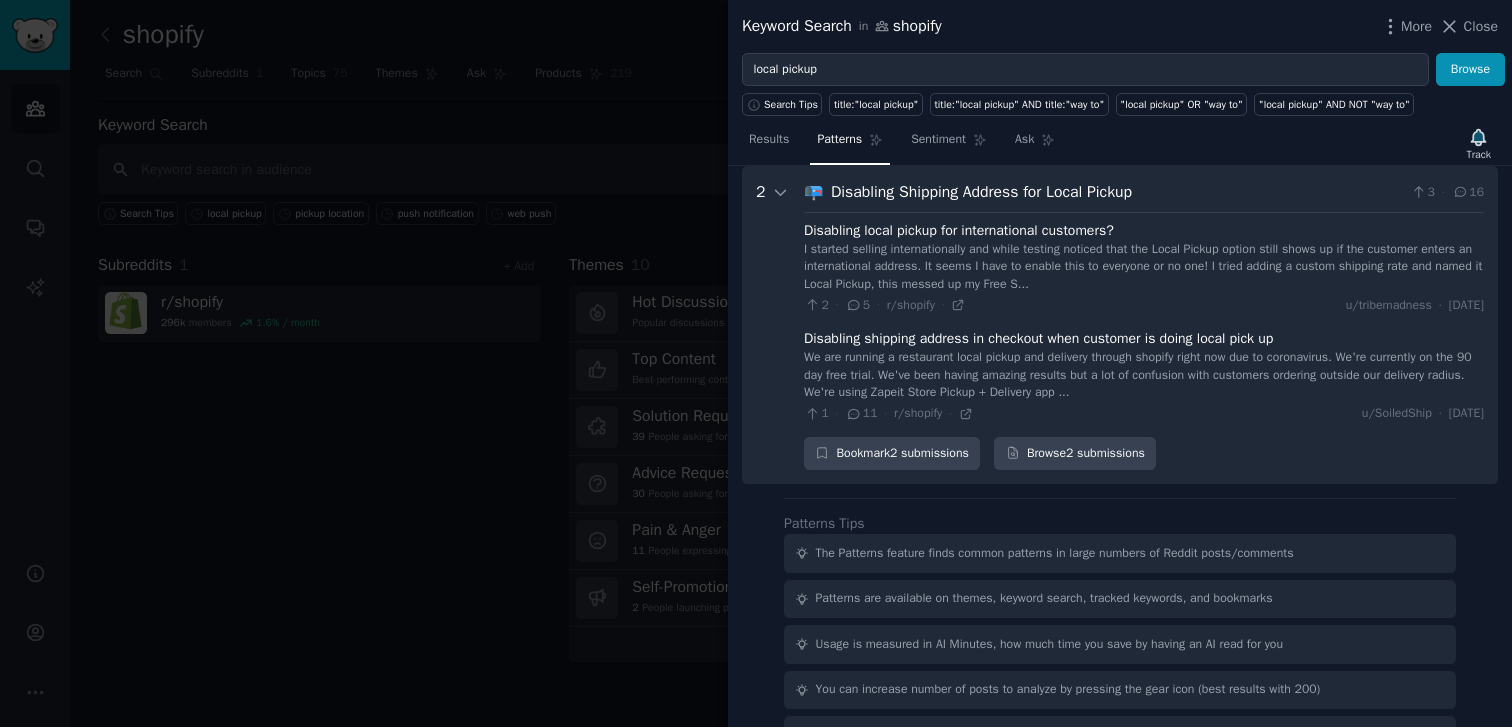 click on "I started selling internationally and while testing noticed that the Local Pickup option still shows up if the customer enters an international address. It seems I have to enable this to everyone or no one!
I tried adding a custom shipping rate and named it Local Pickup, this messed up my Free S..." at bounding box center (1144, 267) 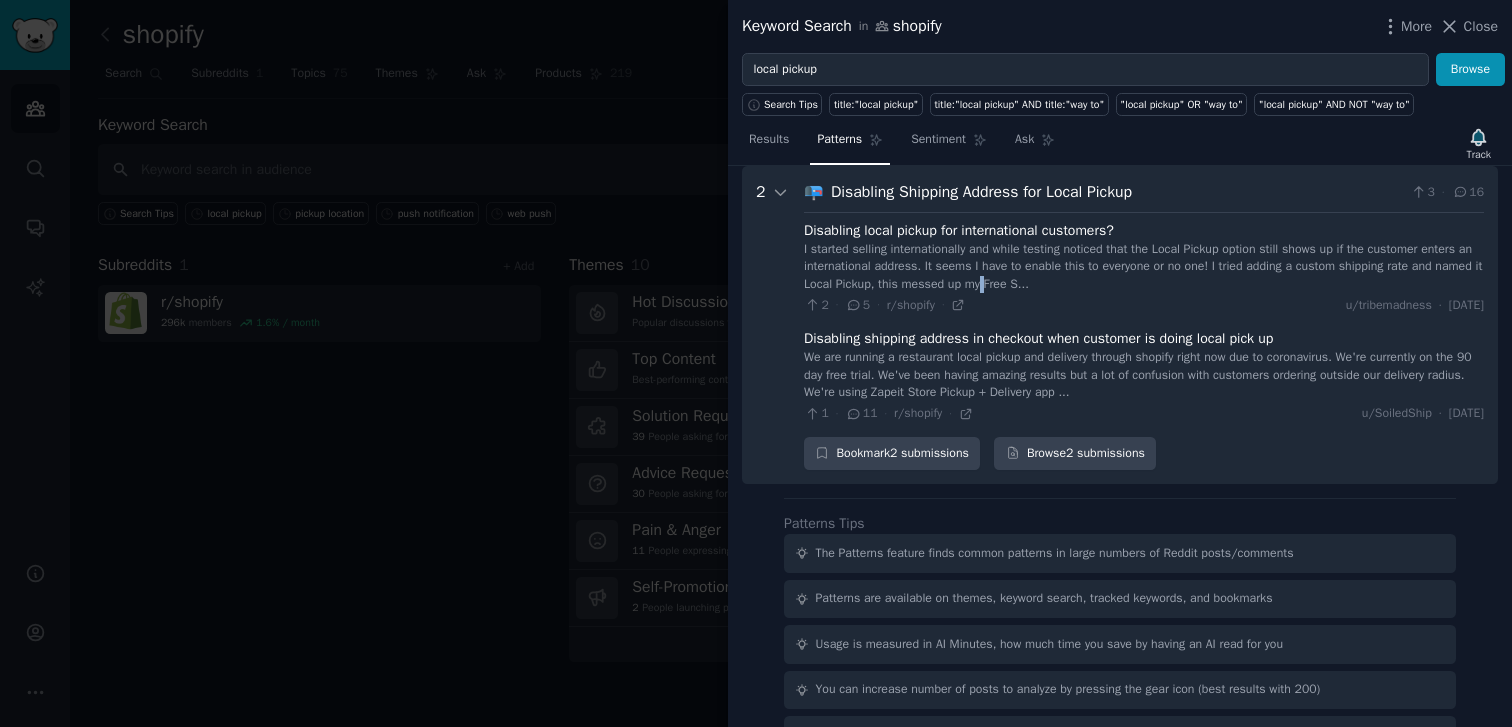 click on "I started selling internationally and while testing noticed that the Local Pickup option still shows up if the customer enters an international address. It seems I have to enable this to everyone or no one!
I tried adding a custom shipping rate and named it Local Pickup, this messed up my Free S..." at bounding box center [1144, 267] 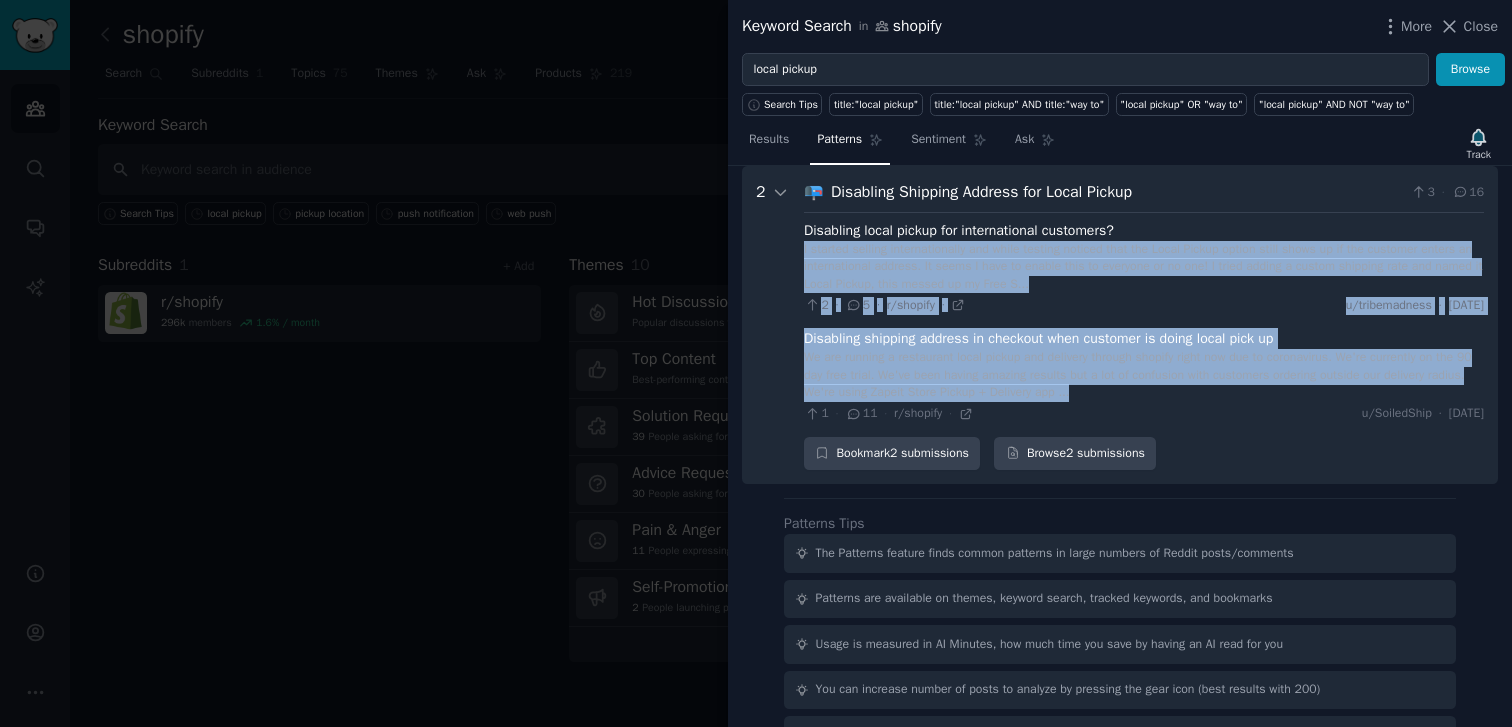 drag, startPoint x: 1096, startPoint y: 282, endPoint x: 1108, endPoint y: 376, distance: 94.76286 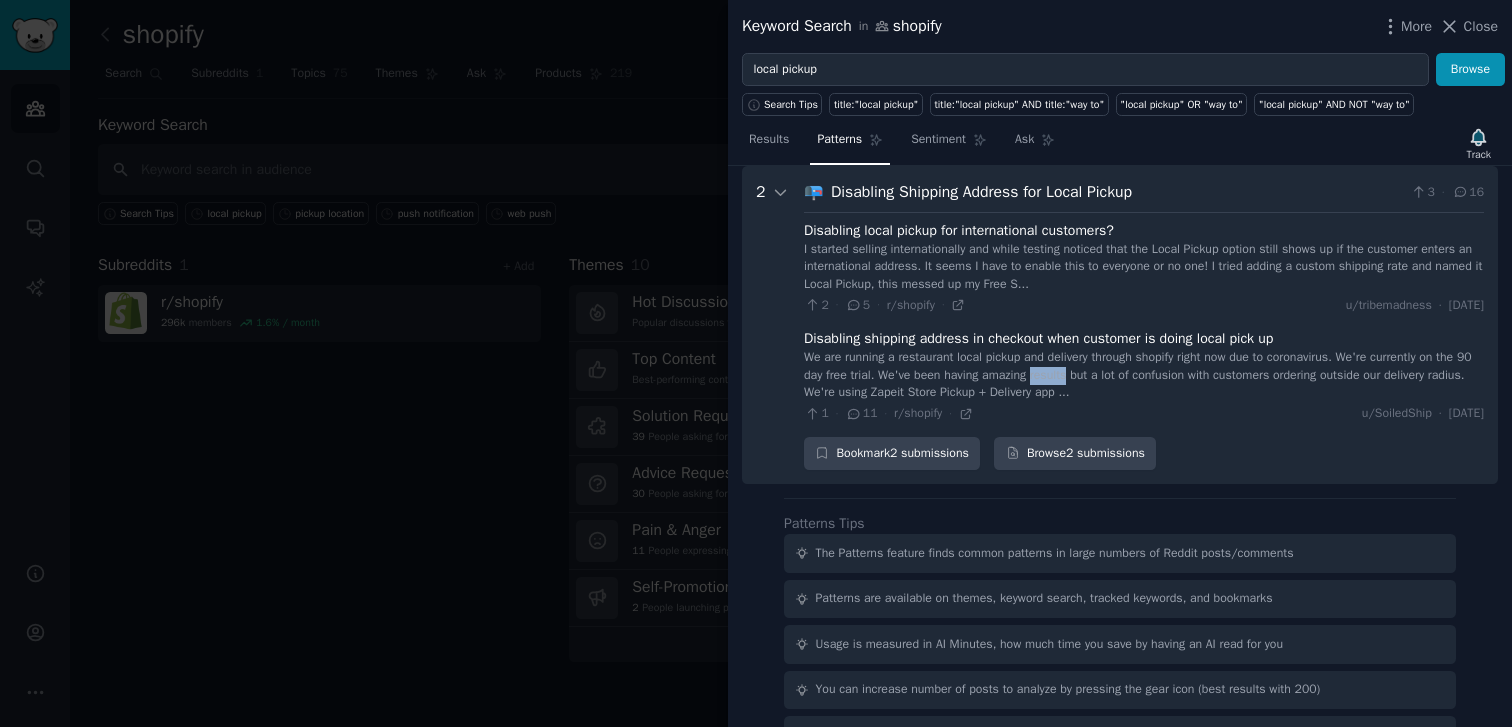 click on "We are running a restaurant local pickup and delivery through shopify right now due to coronavirus. We're currently on the 90 day free trial. We've been having amazing results but a lot of confusion with customers ordering outside our delivery radius.
We're using Zapeit Store Pickup + Delivery app ..." at bounding box center (1144, 375) 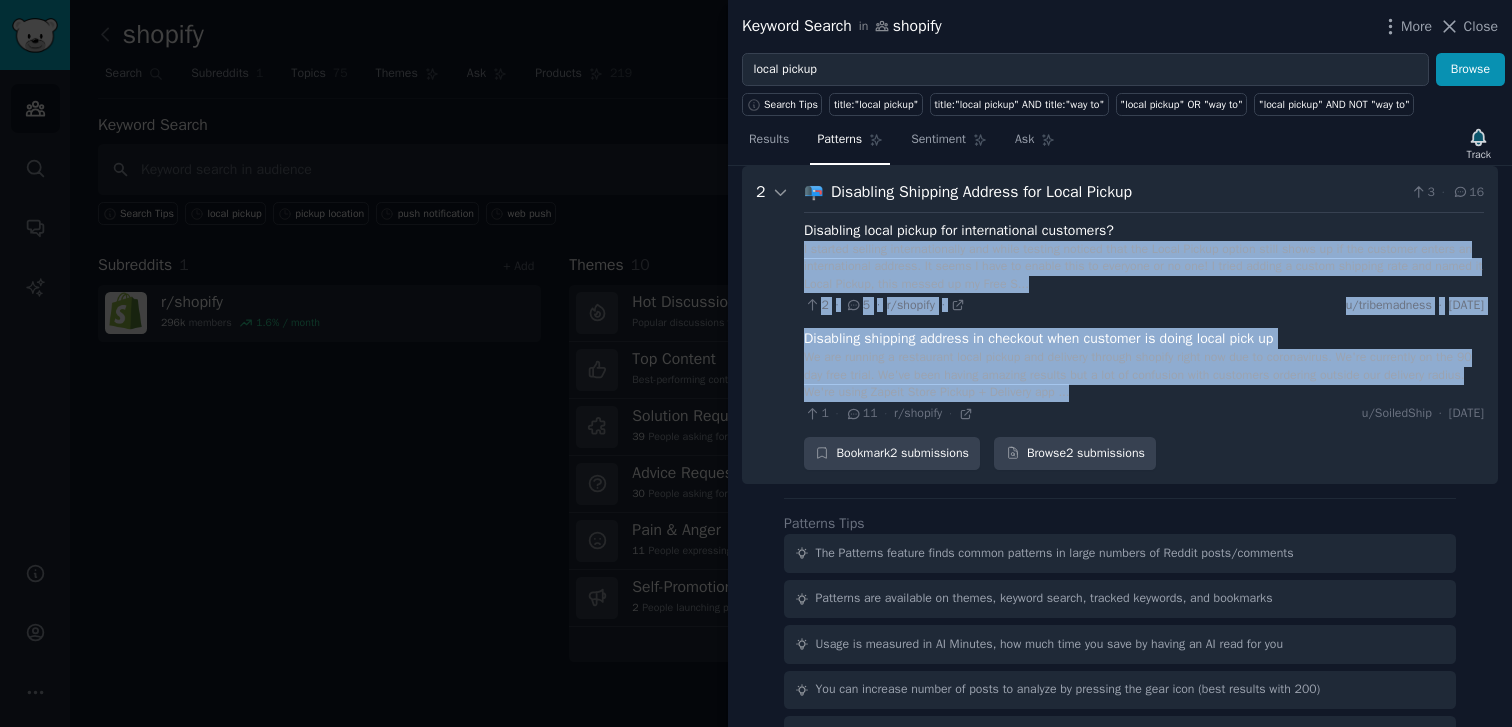drag, startPoint x: 1108, startPoint y: 376, endPoint x: 1157, endPoint y: 260, distance: 125.92458 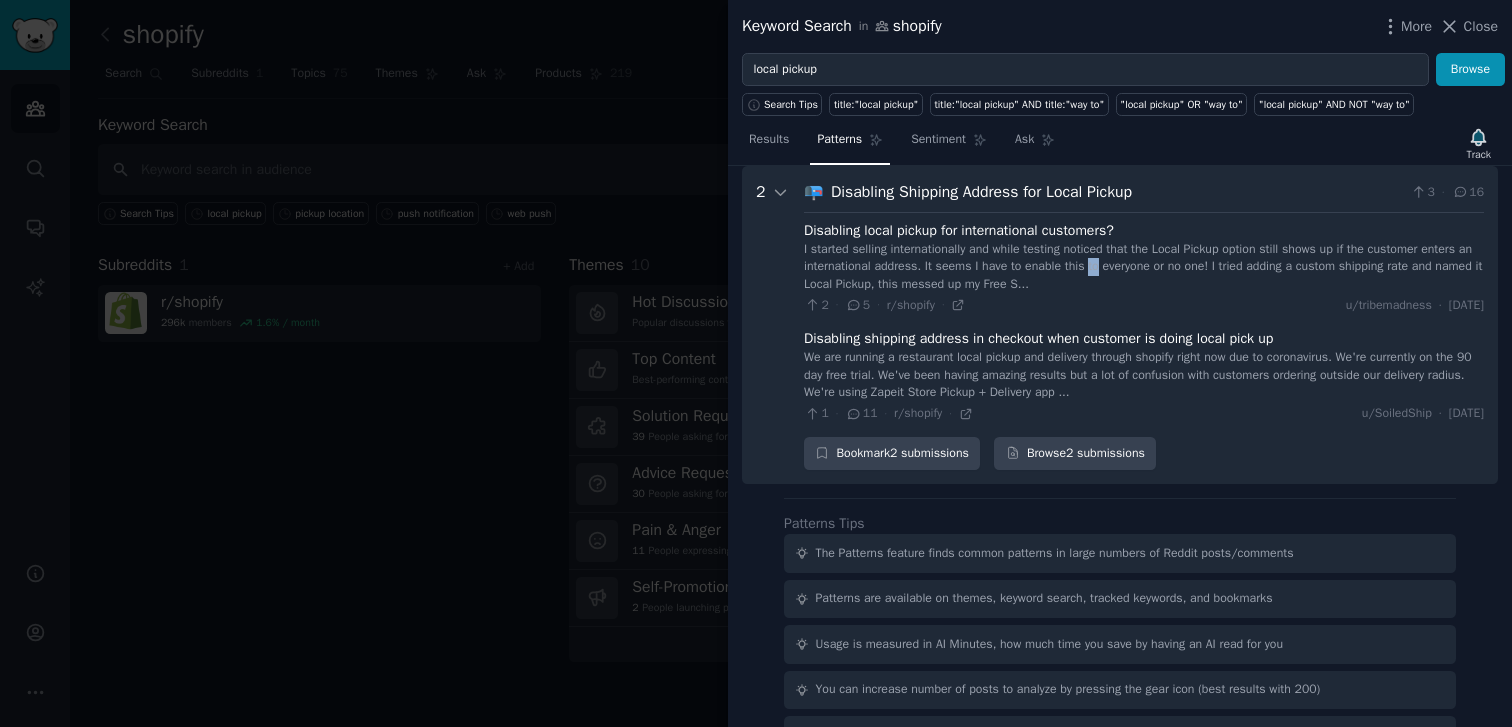 click on "I started selling internationally and while testing noticed that the Local Pickup option still shows up if the customer enters an international address. It seems I have to enable this to everyone or no one!
I tried adding a custom shipping rate and named it Local Pickup, this messed up my Free S..." at bounding box center (1144, 267) 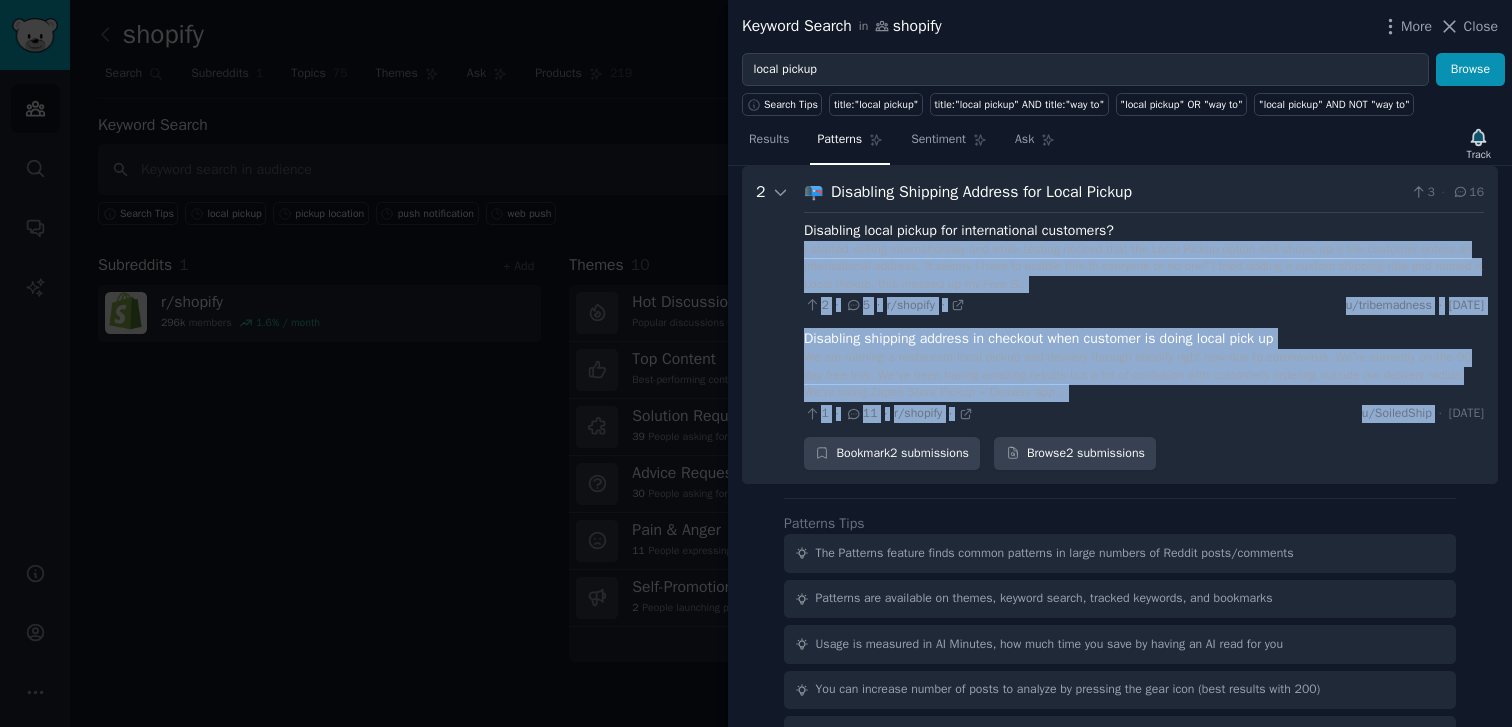 drag, startPoint x: 1157, startPoint y: 260, endPoint x: 1071, endPoint y: 406, distance: 169.44615 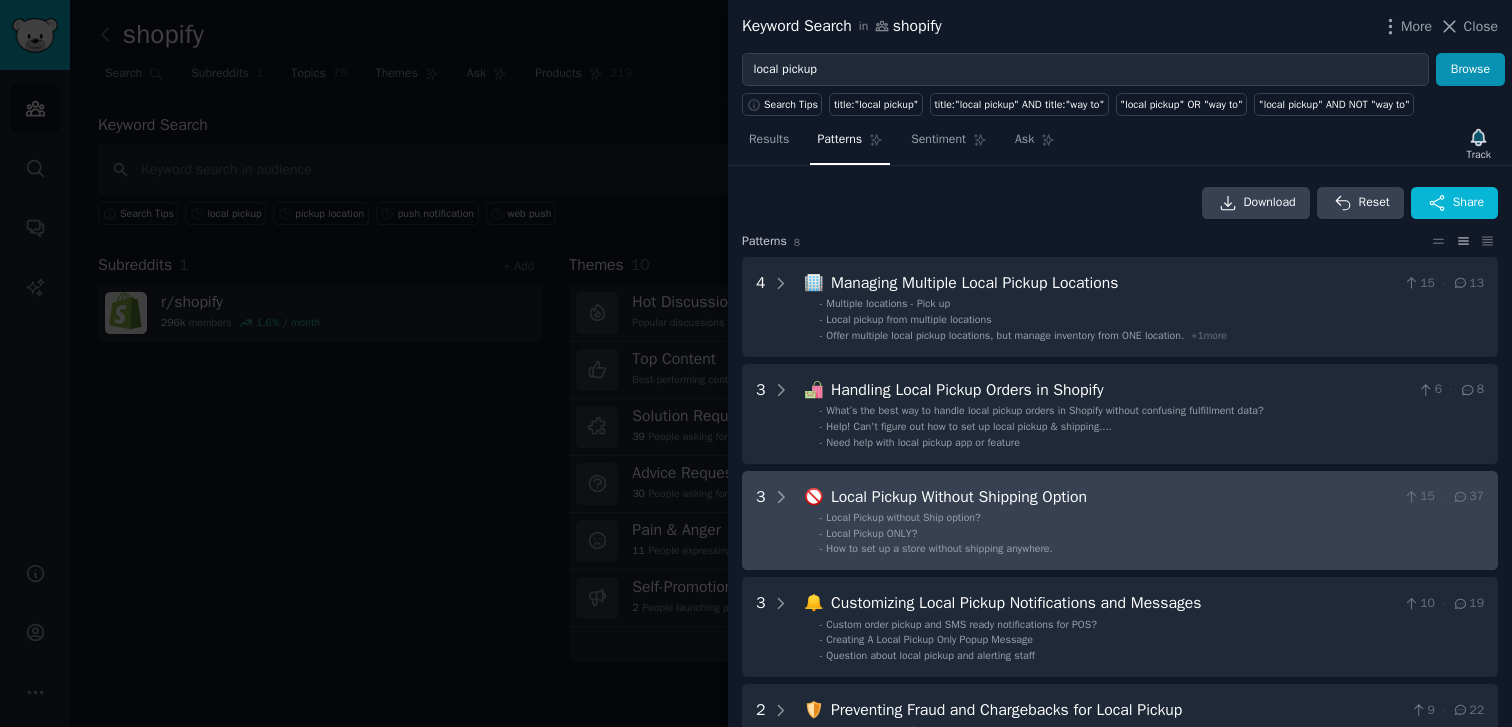 scroll, scrollTop: 314, scrollLeft: 0, axis: vertical 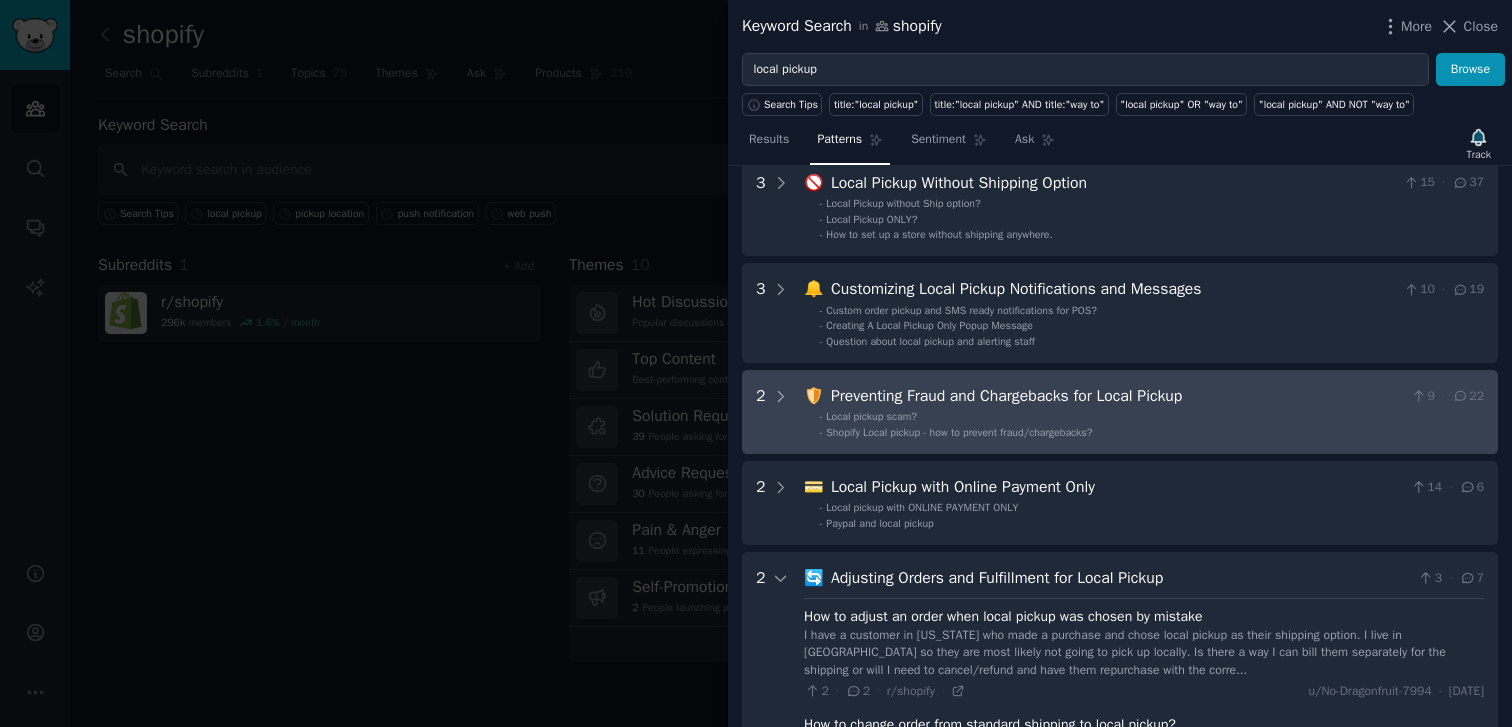 click on "Preventing Fraud and Chargebacks for Local Pickup" at bounding box center (1117, 396) 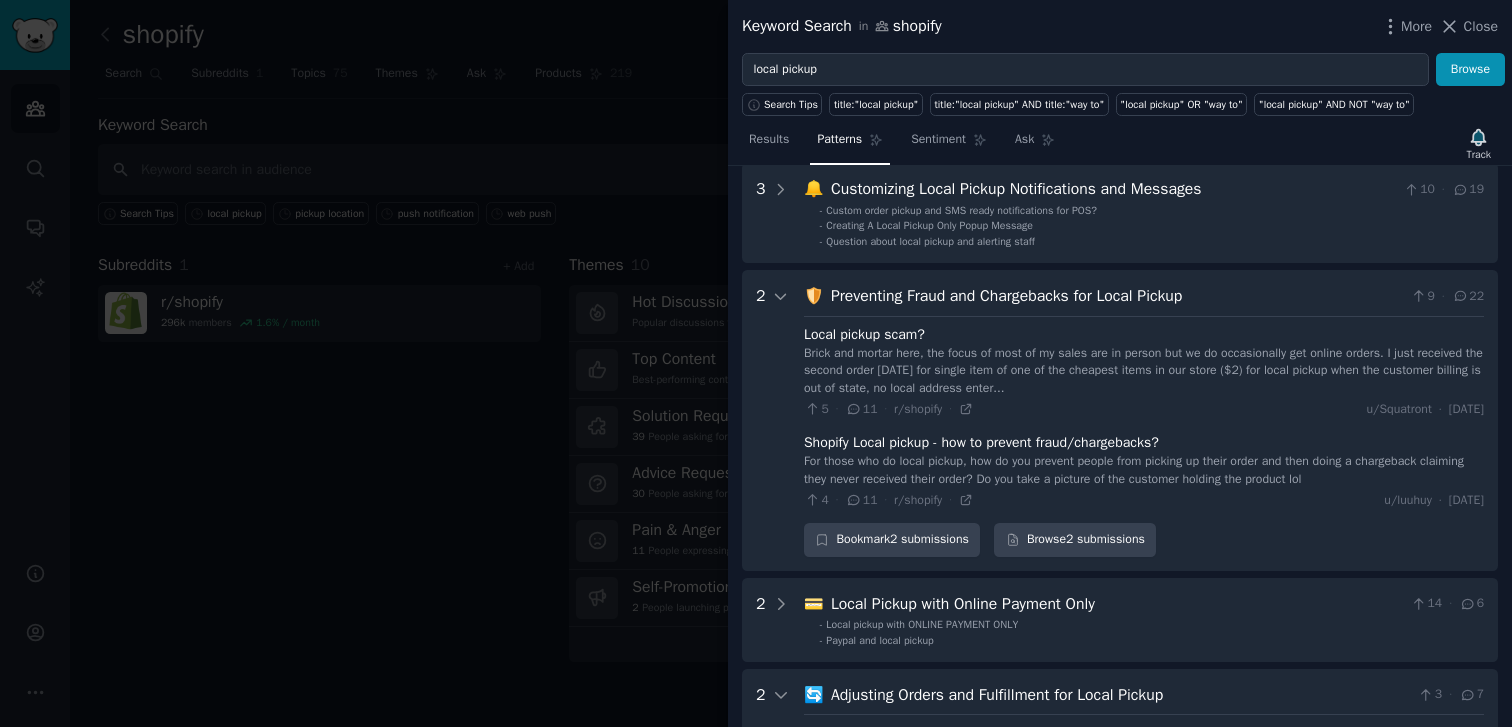 scroll, scrollTop: 518, scrollLeft: 0, axis: vertical 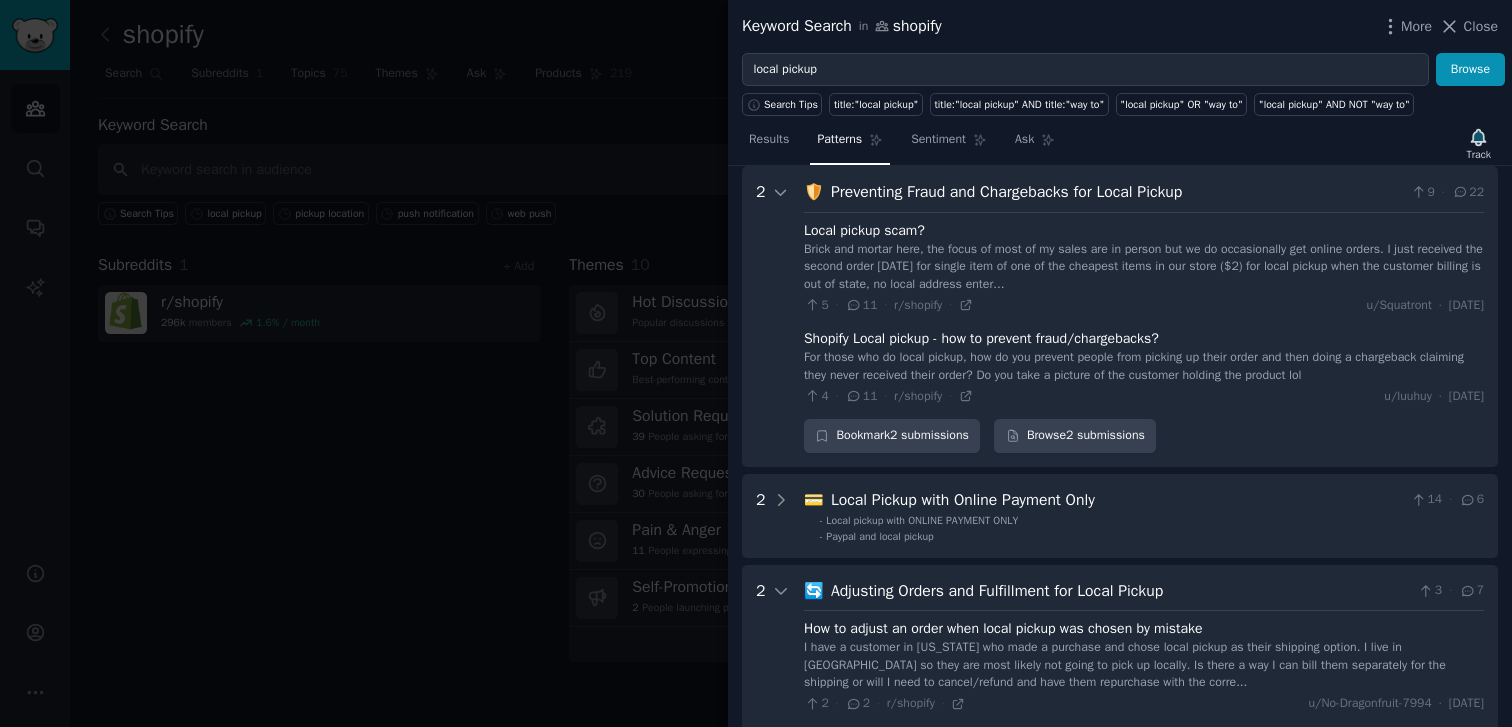 click on "5 · 11 · r/shopify · u/Squatront · [DATE]" at bounding box center (1144, 306) 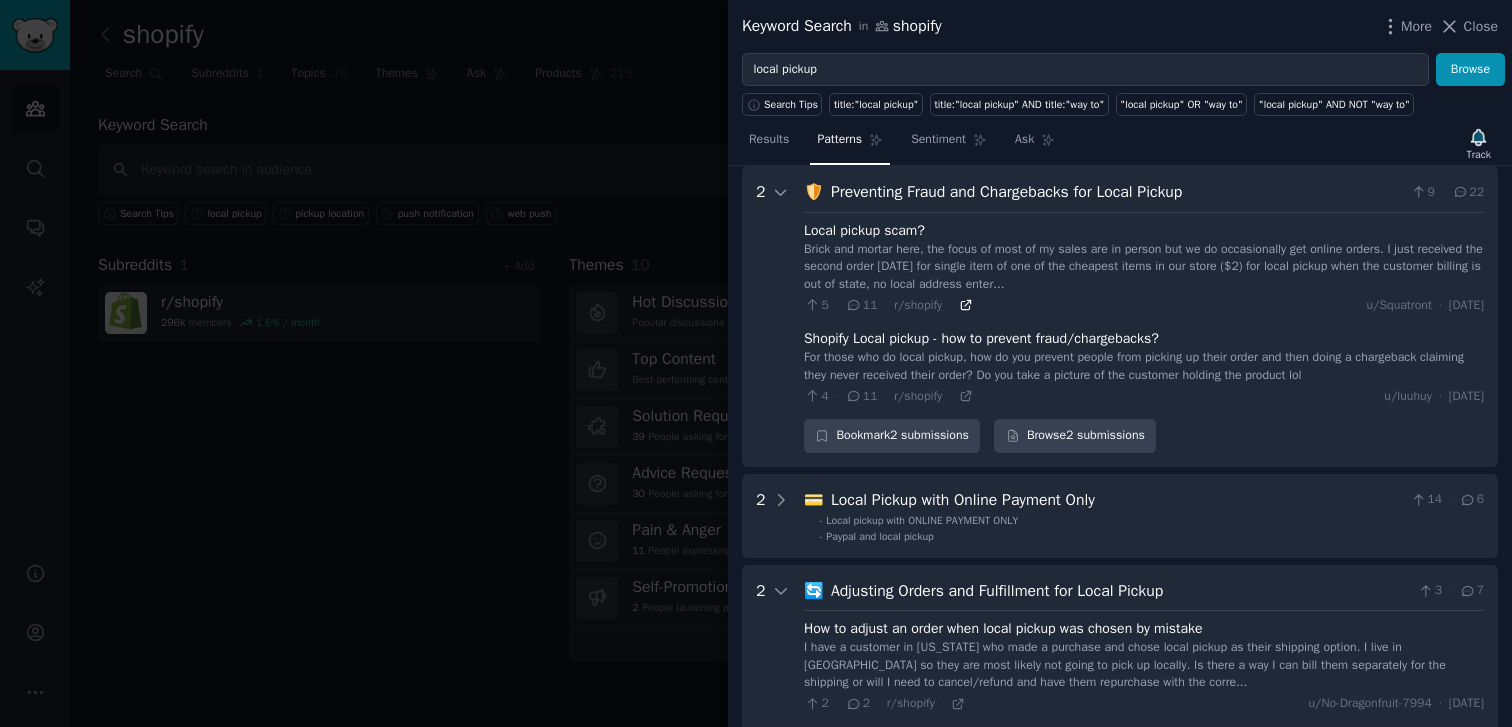 click 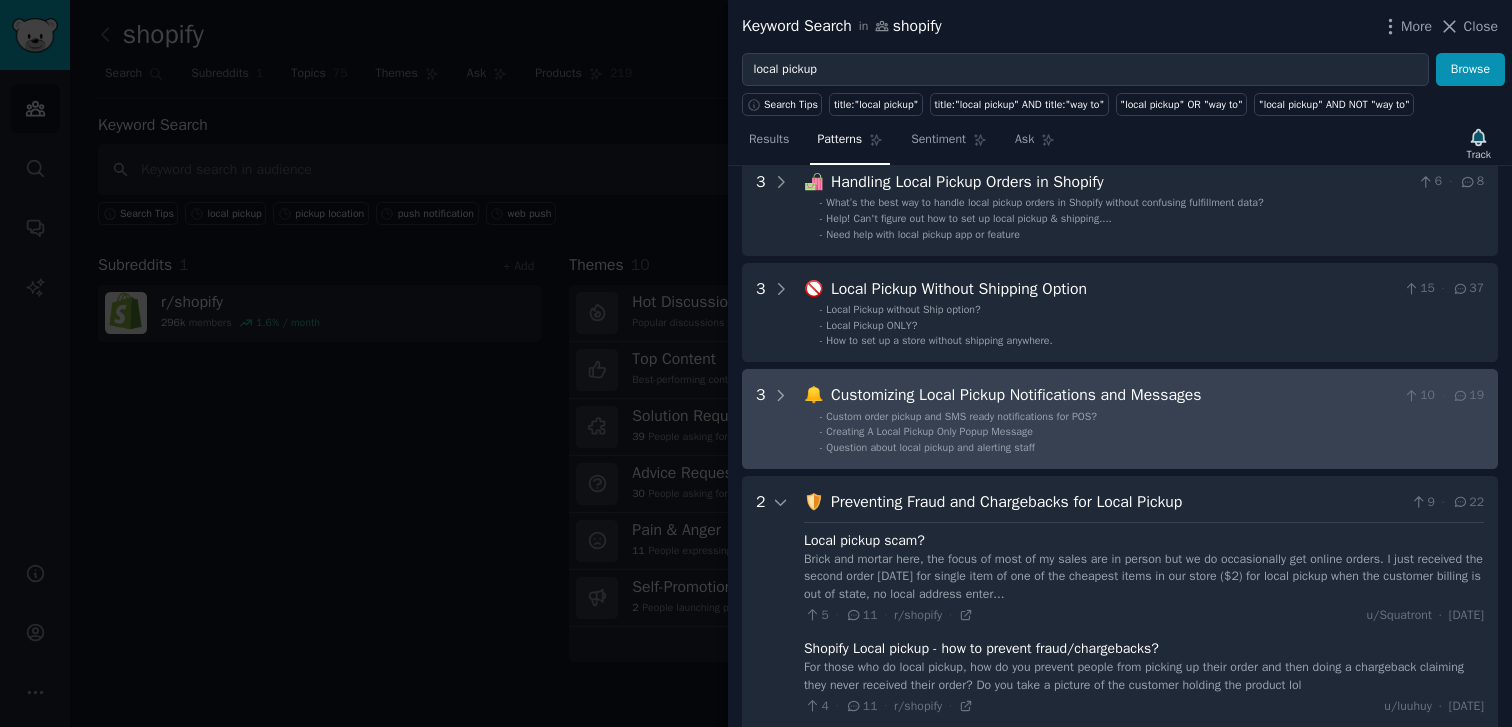 click on "Custom order pickup and SMS ready notifications for POS?" at bounding box center (961, 416) 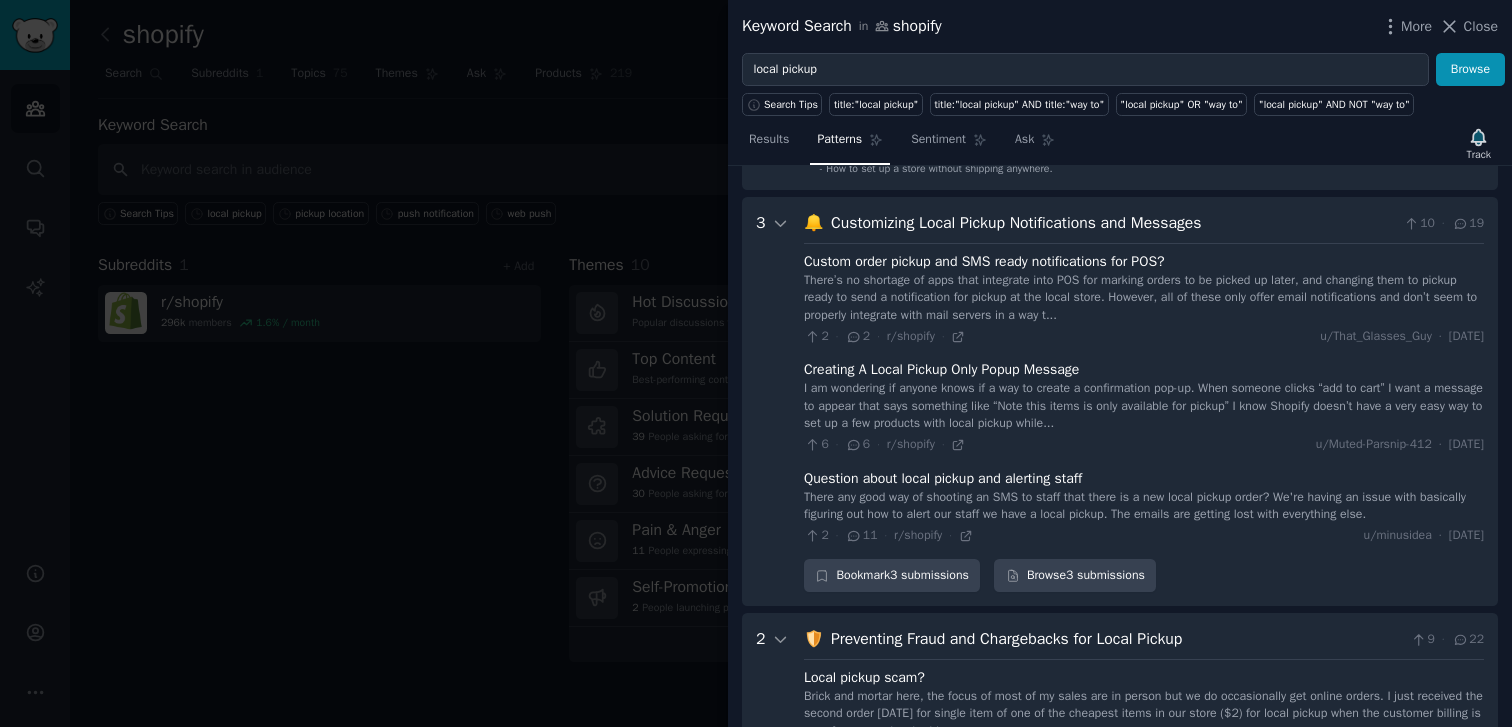 scroll, scrollTop: 368, scrollLeft: 0, axis: vertical 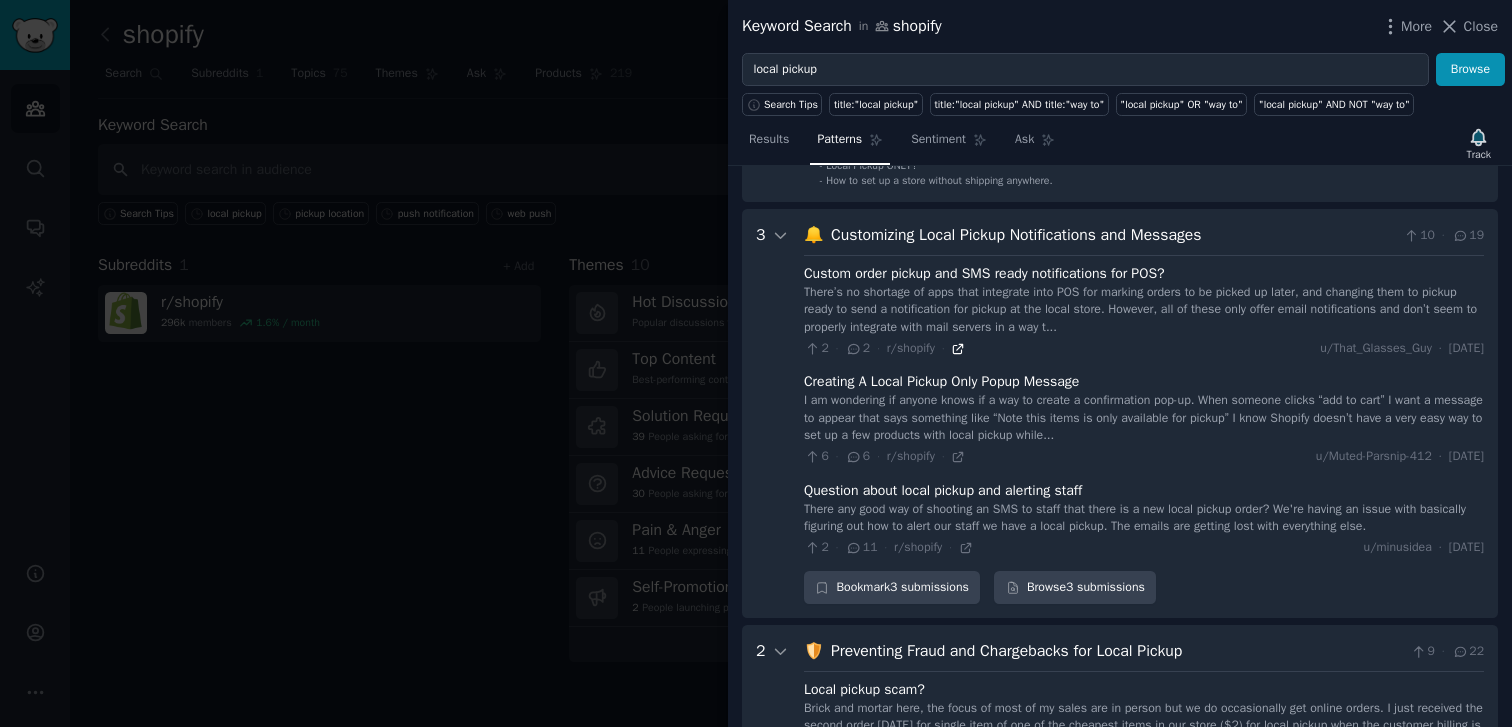 click 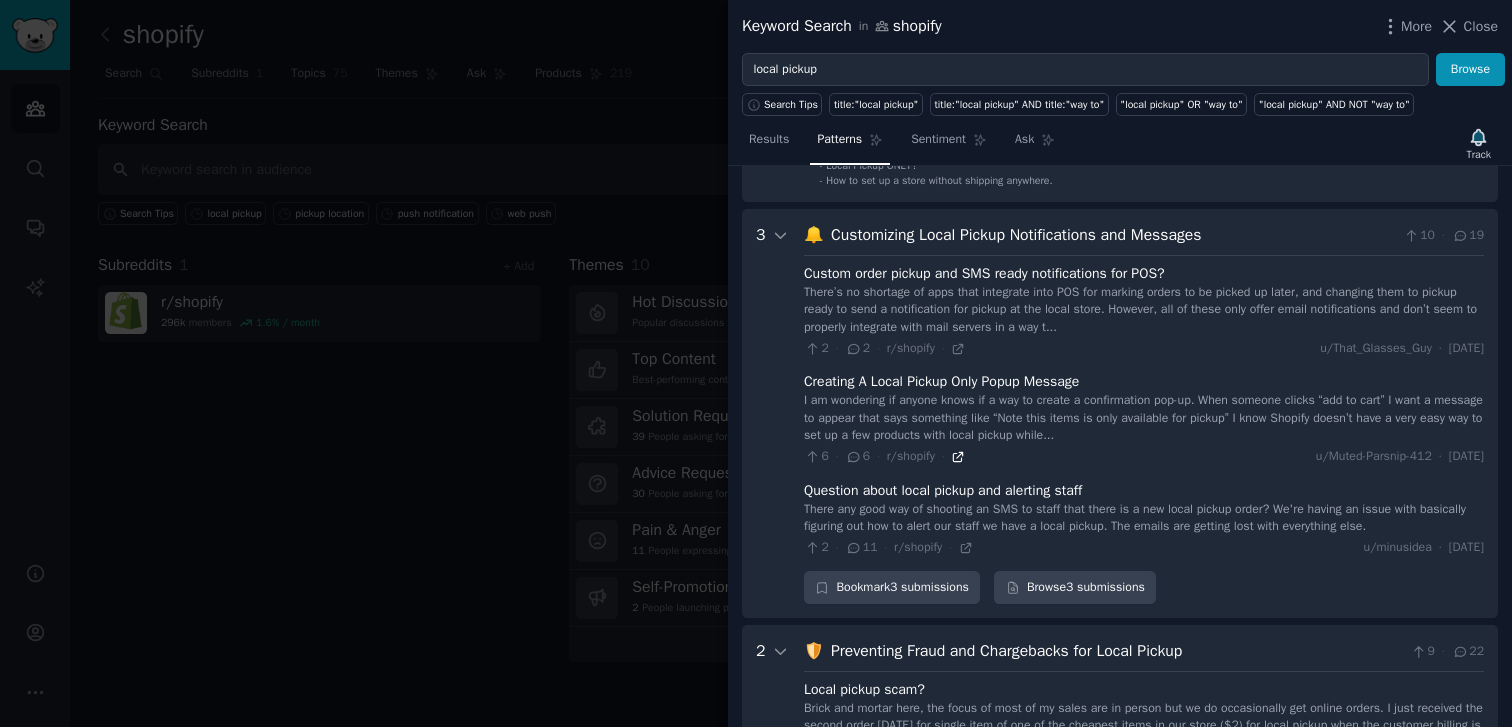 click 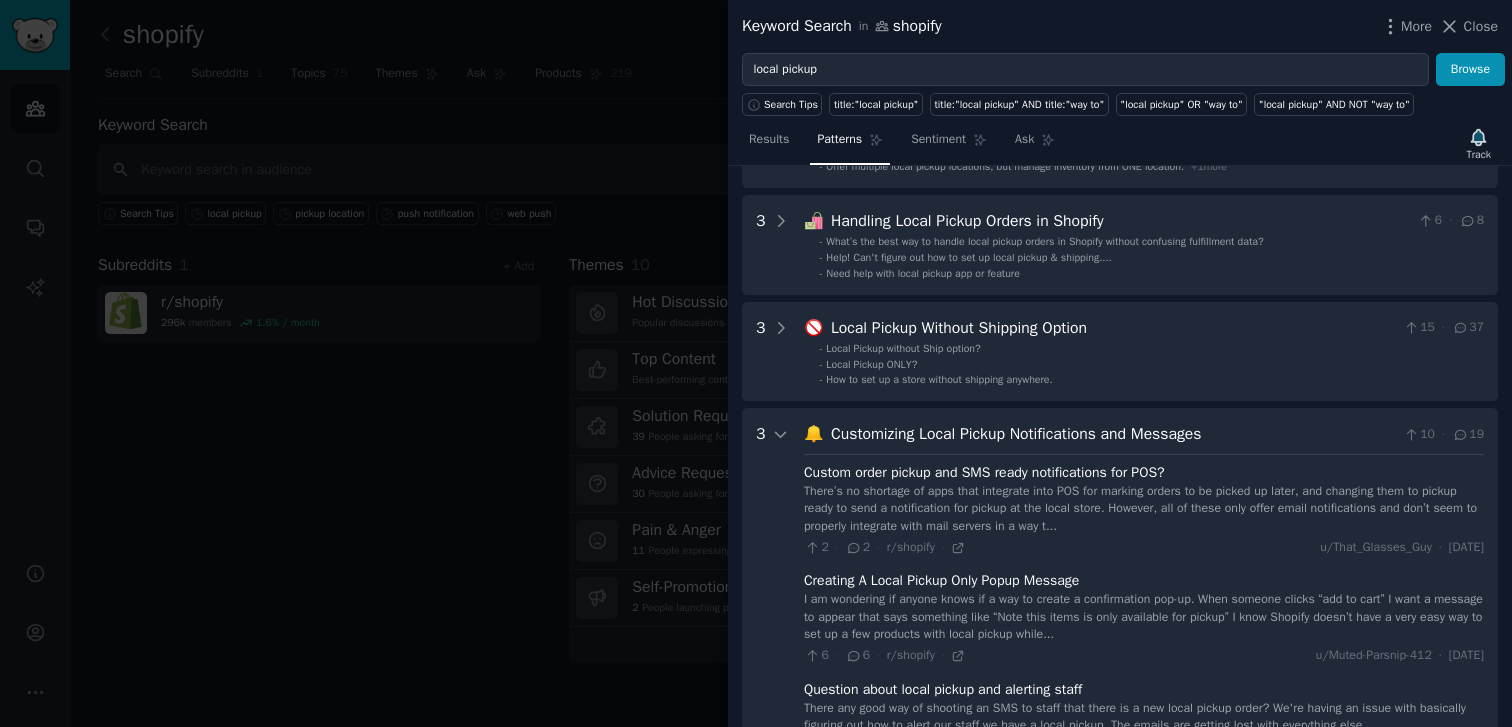 scroll, scrollTop: 111, scrollLeft: 0, axis: vertical 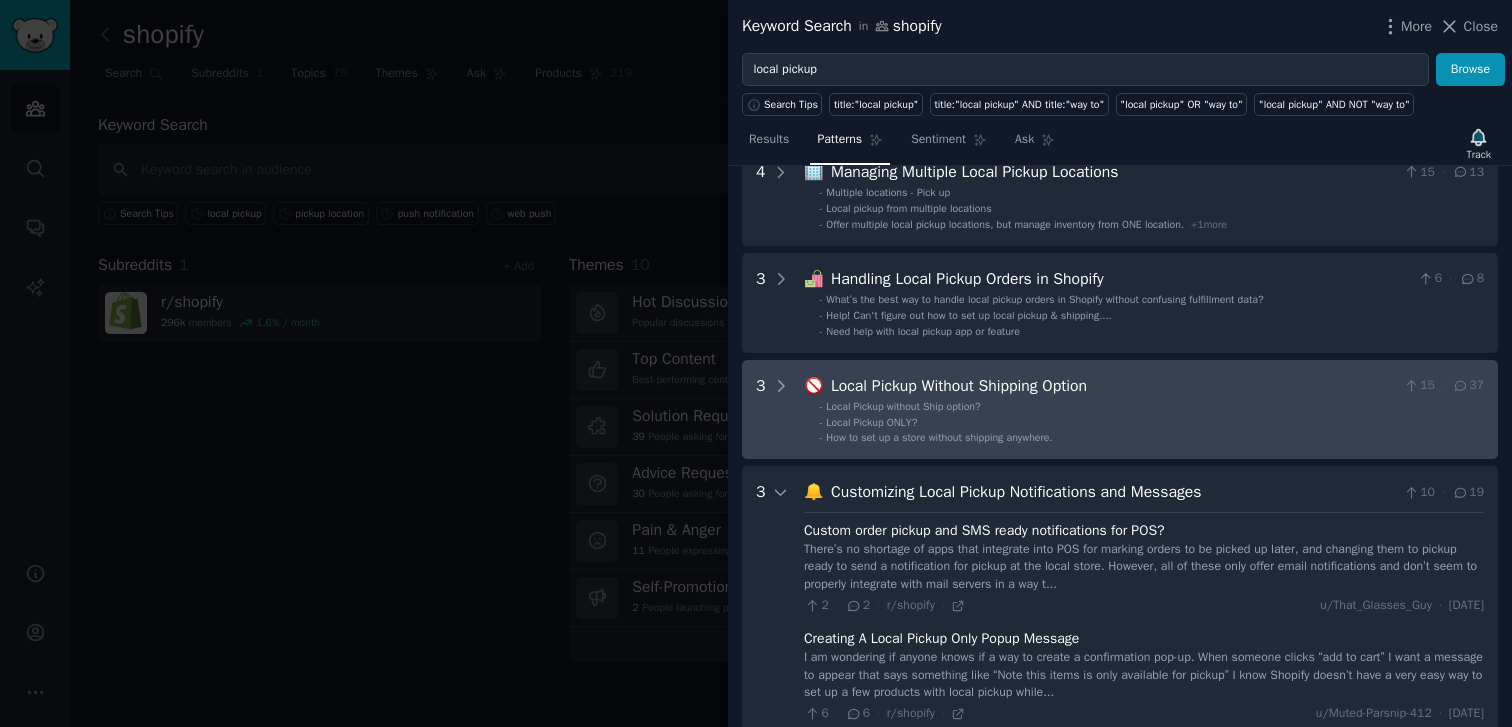 click on "3 🚫 Local Pickup Without Shipping Option 15 · 37 - Local Pickup without Ship option? - Local Pickup ONLY? - How to set up a store without shipping anywhere." at bounding box center [1120, 410] 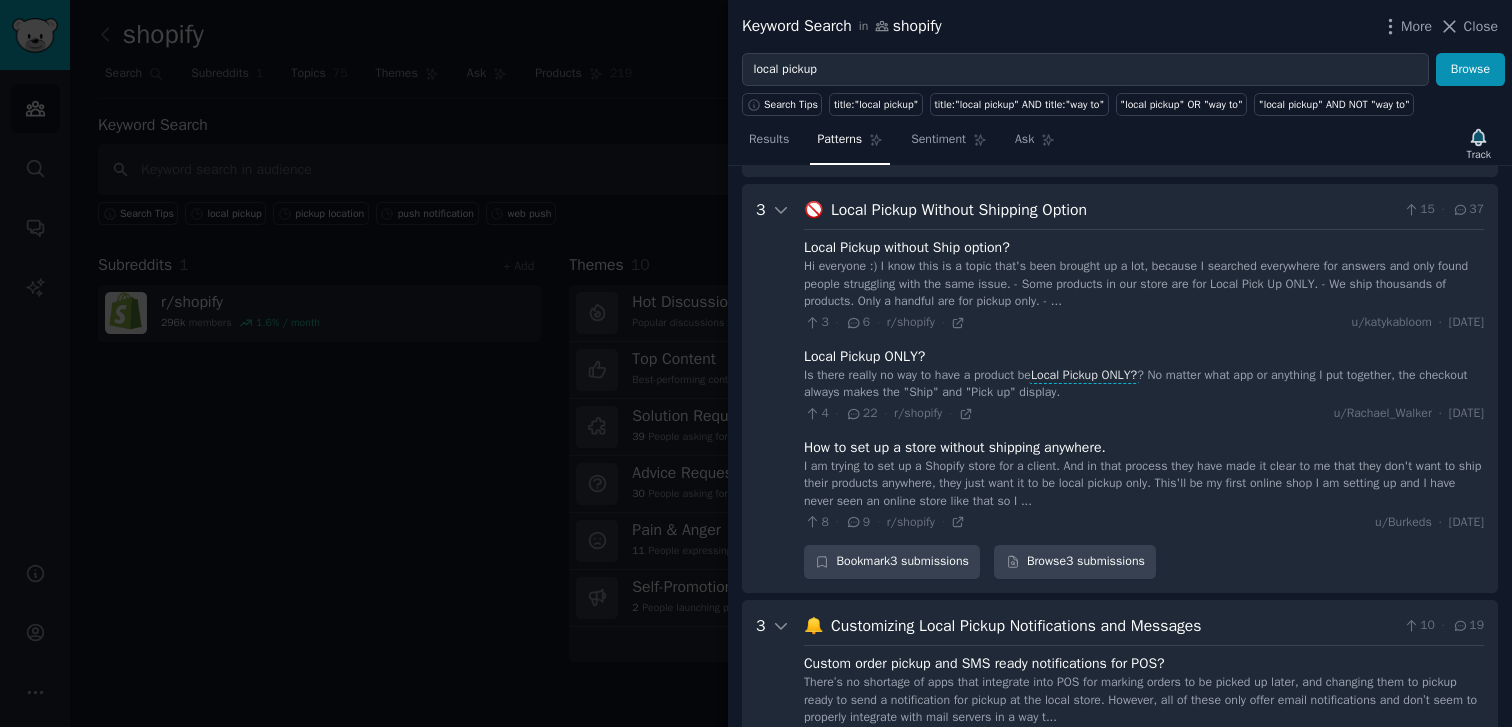 scroll, scrollTop: 304, scrollLeft: 0, axis: vertical 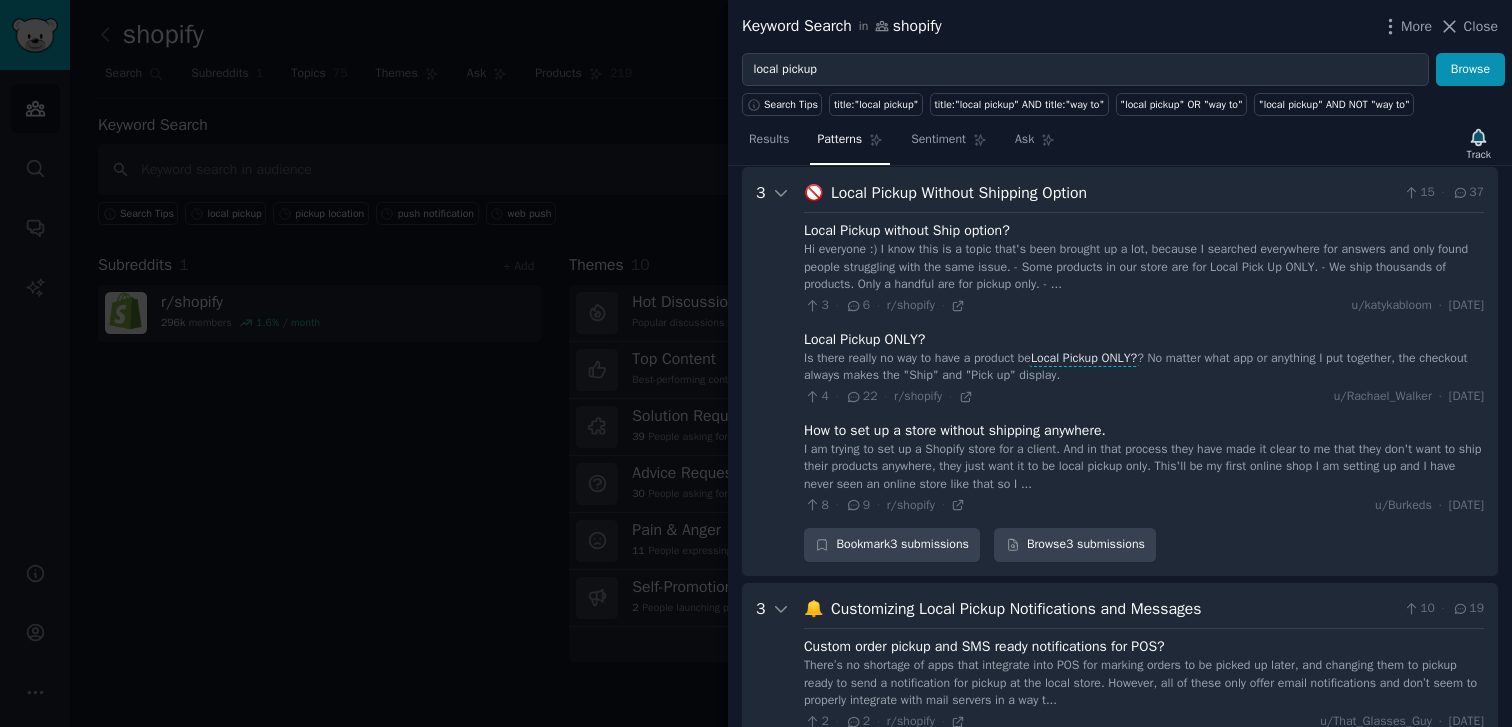 click on "Hi everyone :) I know this is a topic that's been brought up a lot, because I searched everywhere for answers and only found people struggling with the same issue.
- Some products in our store are for Local Pick Up ONLY.
- We ship thousands of products. Only a handful are for pickup only.
- ..." at bounding box center [1144, 267] 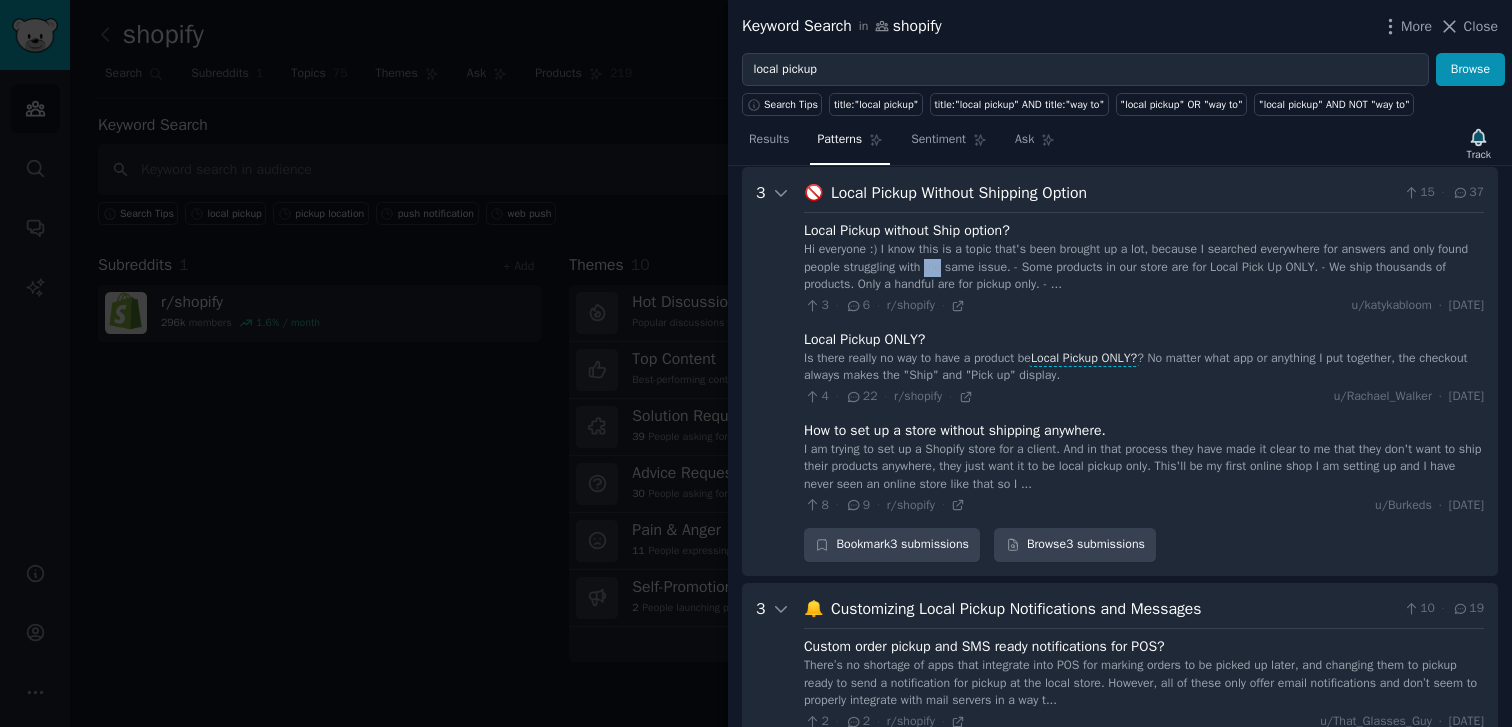 click on "Hi everyone :) I know this is a topic that's been brought up a lot, because I searched everywhere for answers and only found people struggling with the same issue.
- Some products in our store are for Local Pick Up ONLY.
- We ship thousands of products. Only a handful are for pickup only.
- ..." at bounding box center [1144, 267] 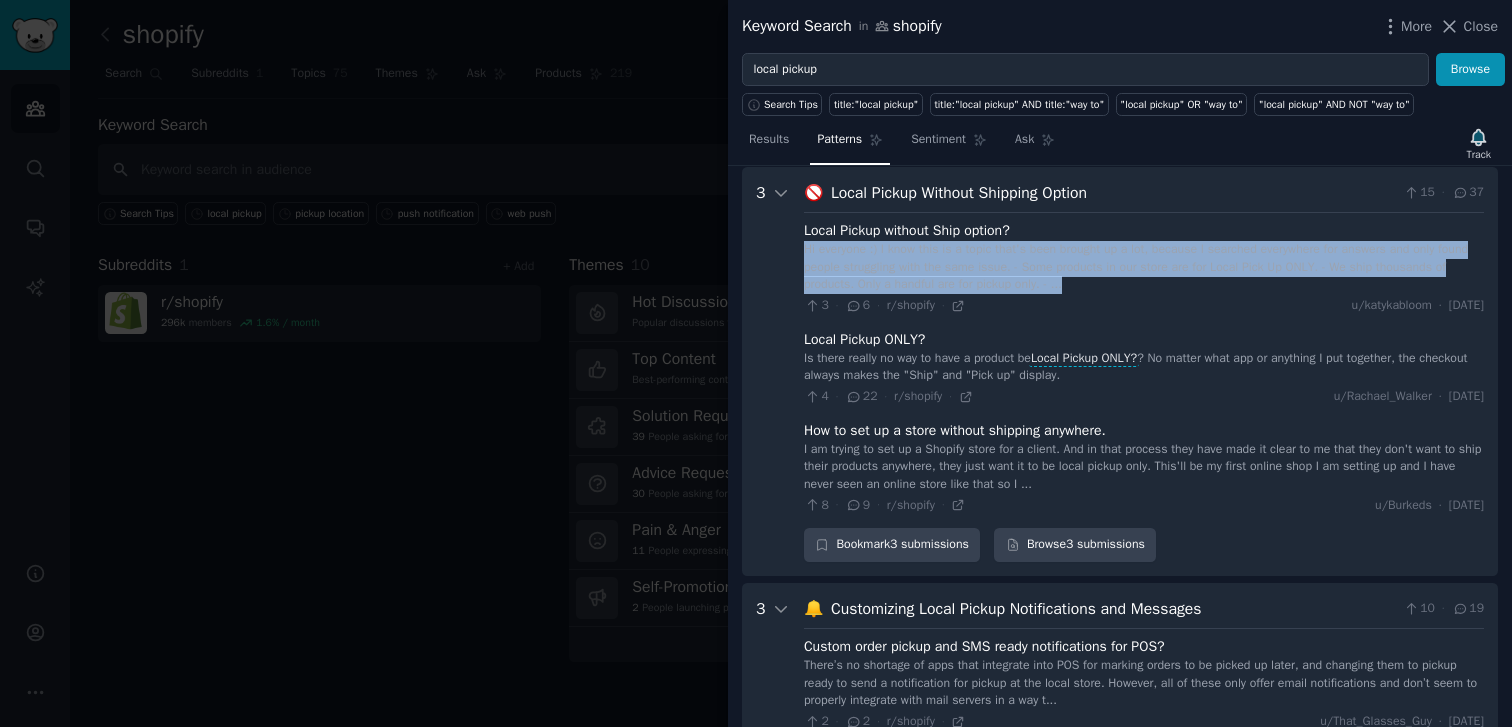 click on "Hi everyone :) I know this is a topic that's been brought up a lot, because I searched everywhere for answers and only found people struggling with the same issue.
- Some products in our store are for Local Pick Up ONLY.
- We ship thousands of products. Only a handful are for pickup only.
- ..." at bounding box center [1144, 267] 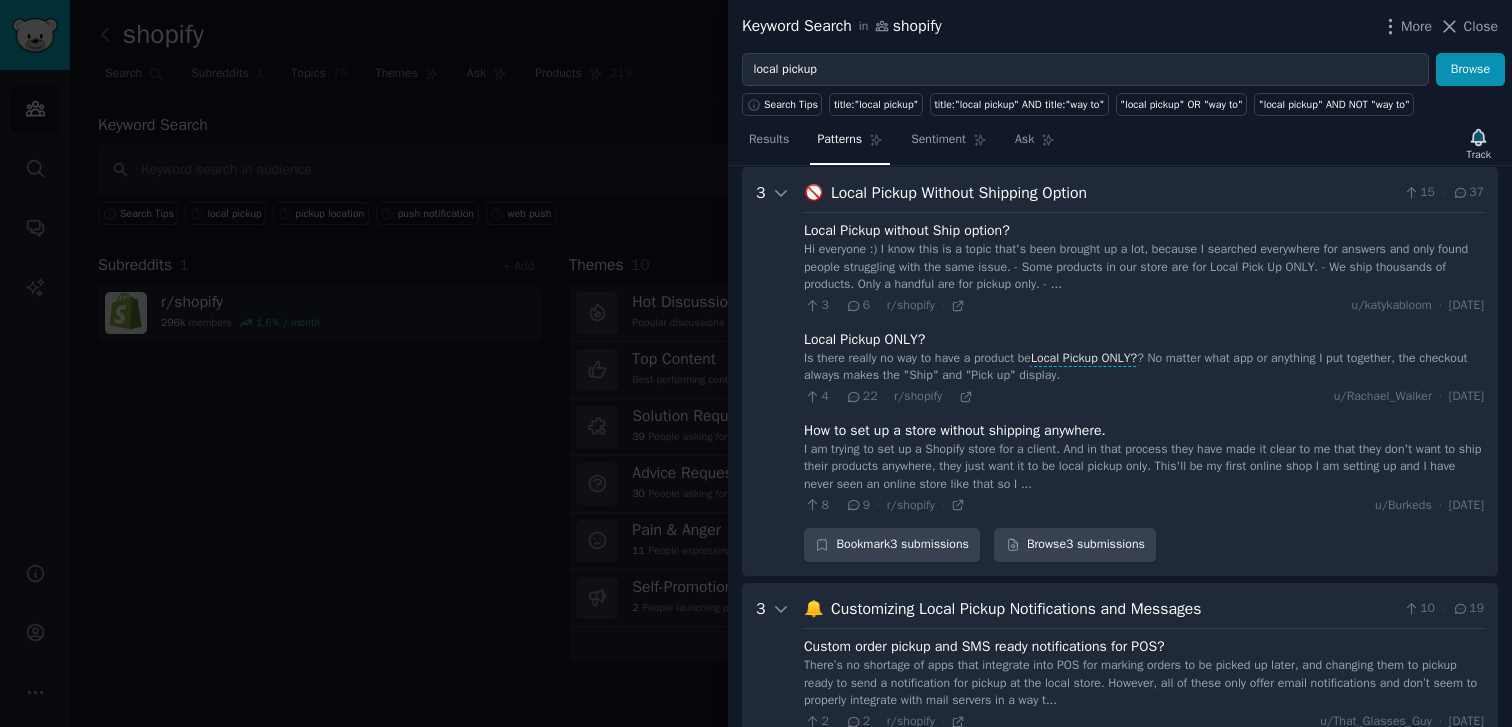 click on "Hi everyone :) I know this is a topic that's been brought up a lot, because I searched everywhere for answers and only found people struggling with the same issue.
- Some products in our store are for Local Pick Up ONLY.
- We ship thousands of products. Only a handful are for pickup only.
- ..." at bounding box center [1144, 267] 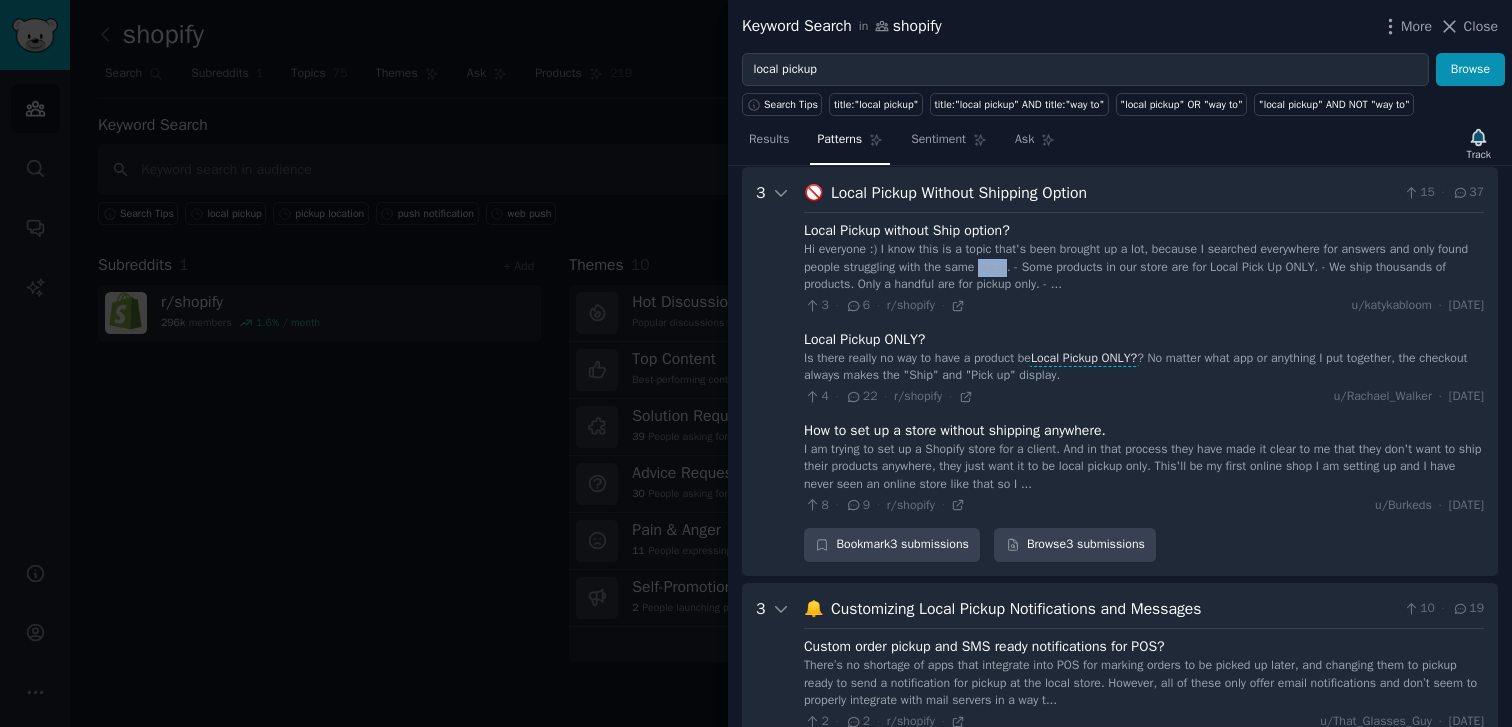 click on "Hi everyone :) I know this is a topic that's been brought up a lot, because I searched everywhere for answers and only found people struggling with the same issue.
- Some products in our store are for Local Pick Up ONLY.
- We ship thousands of products. Only a handful are for pickup only.
- ..." at bounding box center (1144, 267) 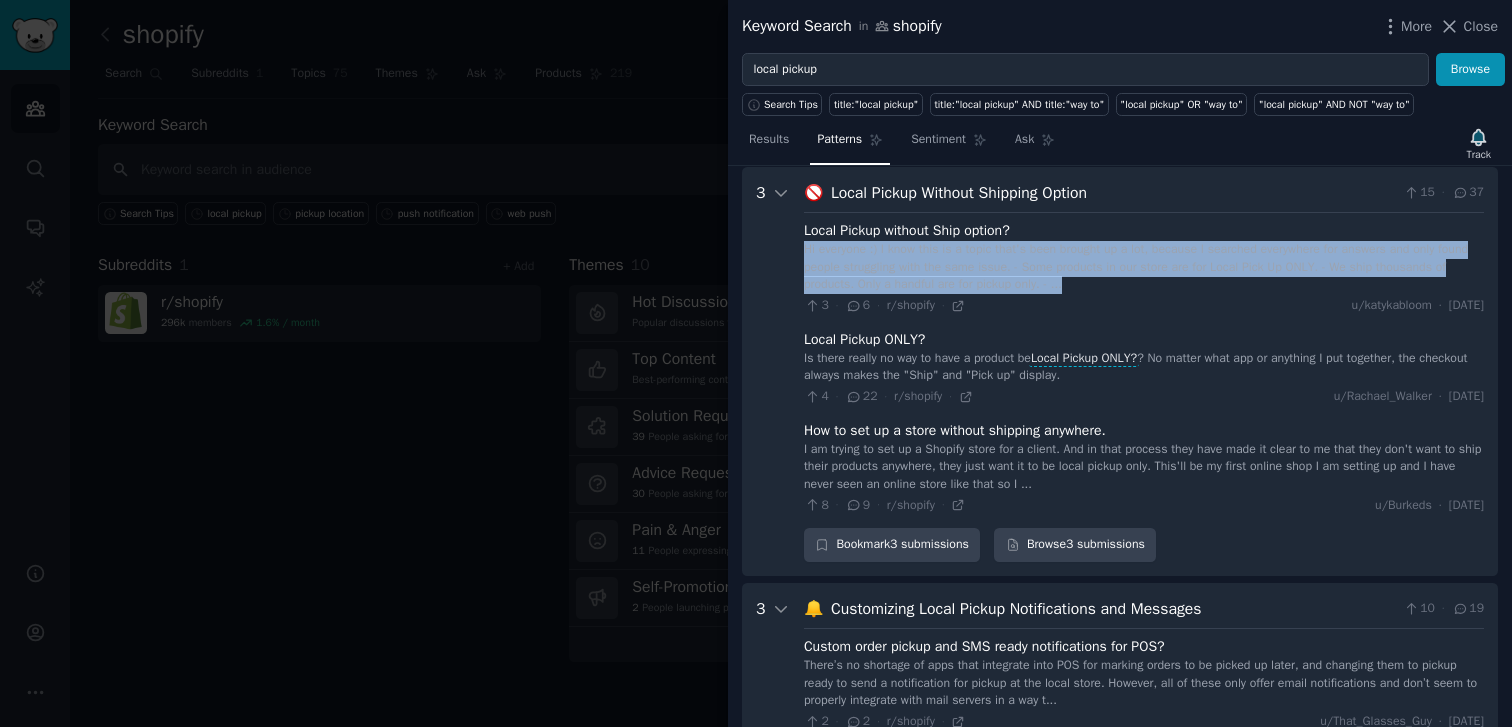 click on "Hi everyone :) I know this is a topic that's been brought up a lot, because I searched everywhere for answers and only found people struggling with the same issue.
- Some products in our store are for Local Pick Up ONLY.
- We ship thousands of products. Only a handful are for pickup only.
- ..." at bounding box center [1144, 267] 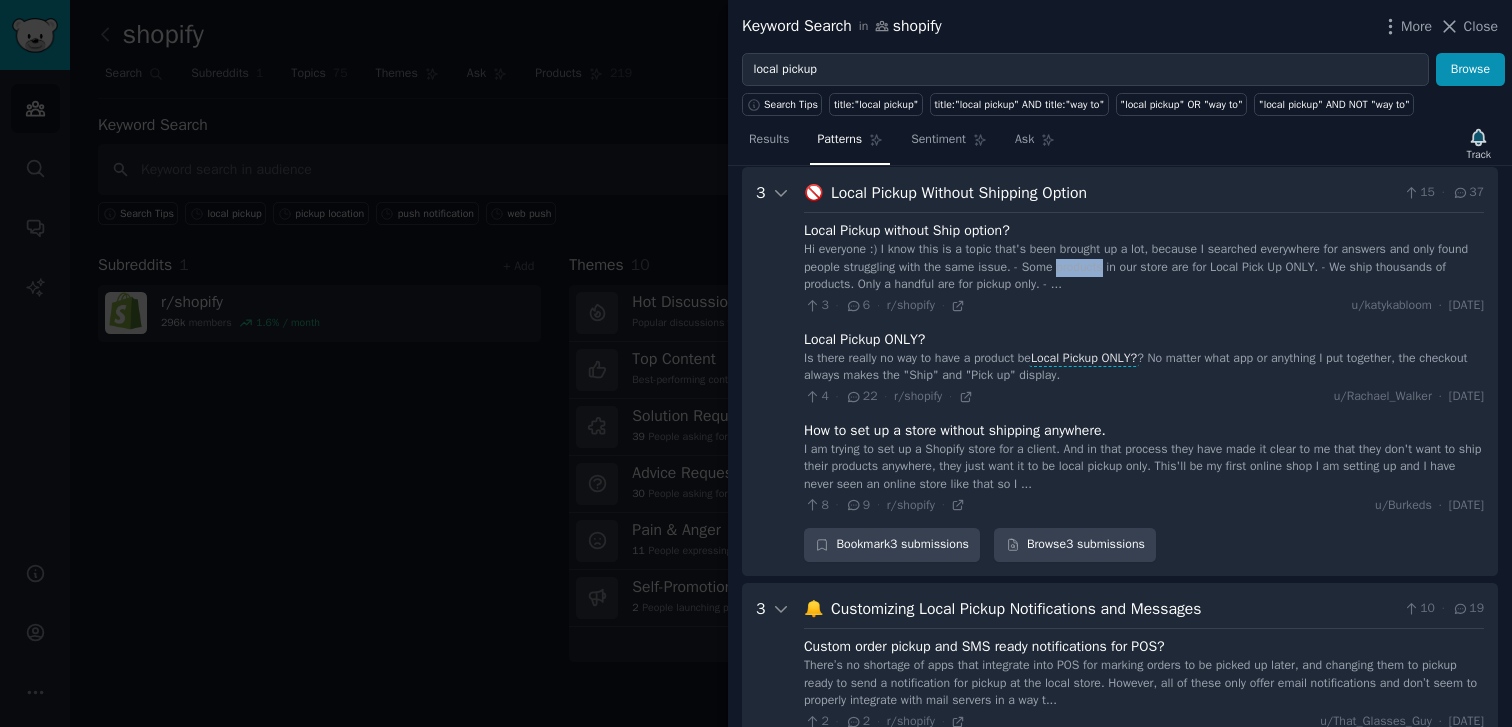 click on "Hi everyone :) I know this is a topic that's been brought up a lot, because I searched everywhere for answers and only found people struggling with the same issue.
- Some products in our store are for Local Pick Up ONLY.
- We ship thousands of products. Only a handful are for pickup only.
- ..." at bounding box center [1144, 267] 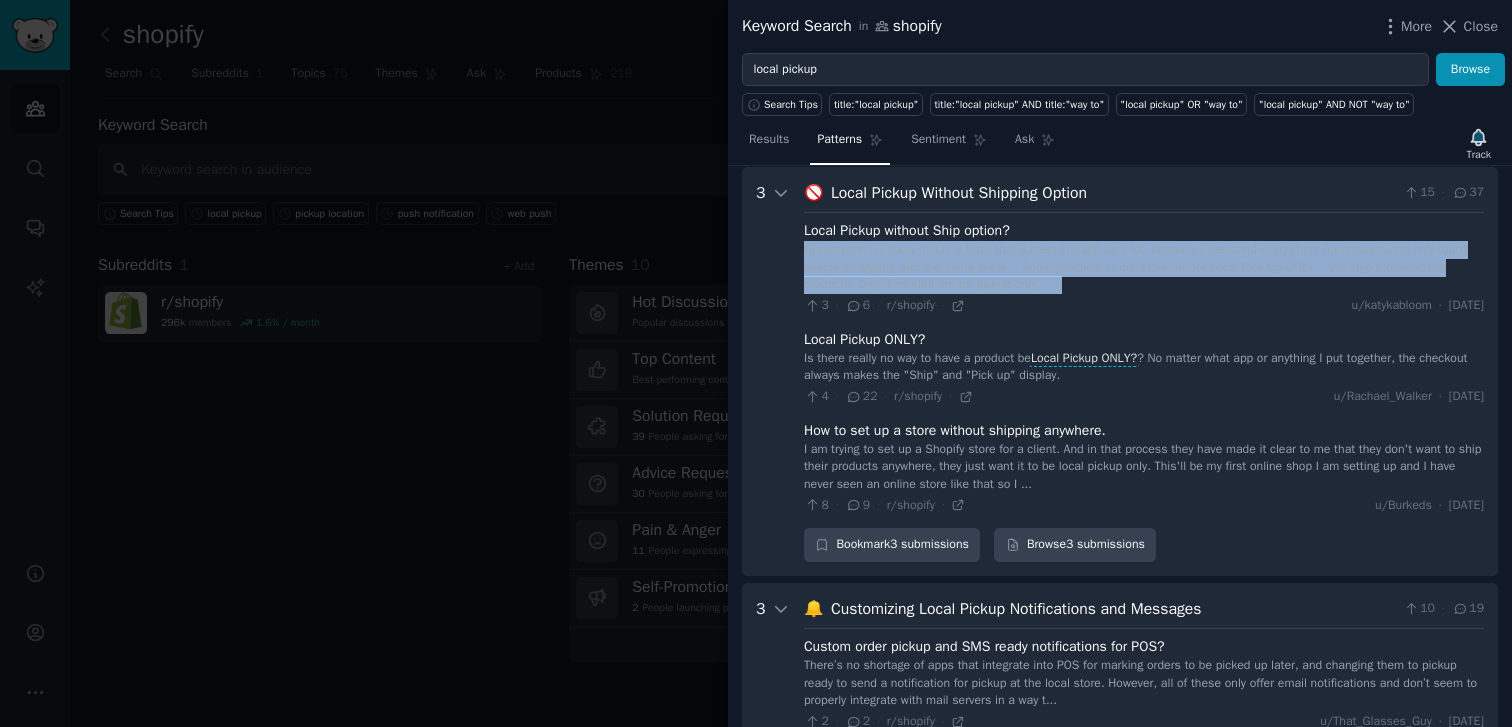 click on "Hi everyone :) I know this is a topic that's been brought up a lot, because I searched everywhere for answers and only found people struggling with the same issue.
- Some products in our store are for Local Pick Up ONLY.
- We ship thousands of products. Only a handful are for pickup only.
- ..." at bounding box center [1144, 267] 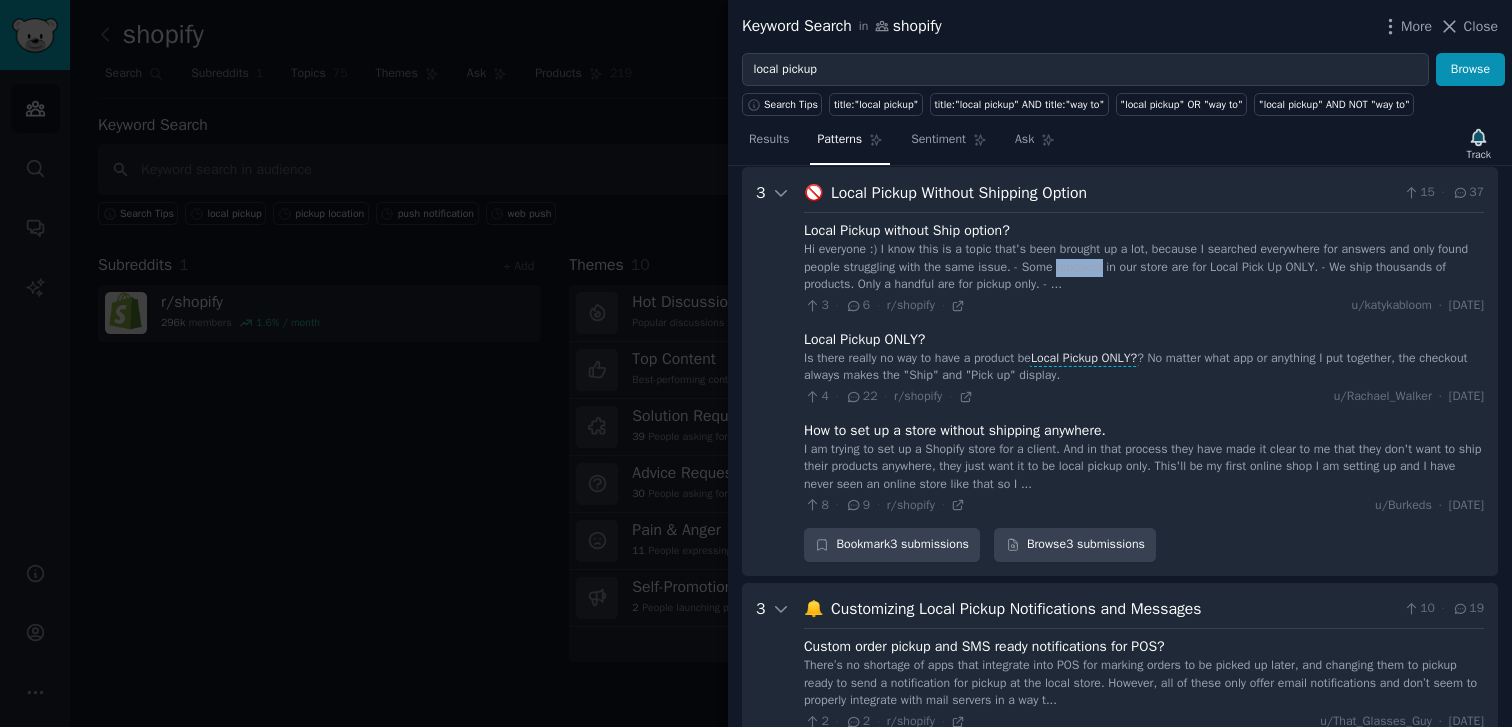 click on "Hi everyone :) I know this is a topic that's been brought up a lot, because I searched everywhere for answers and only found people struggling with the same issue.
- Some products in our store are for Local Pick Up ONLY.
- We ship thousands of products. Only a handful are for pickup only.
- ..." at bounding box center (1144, 267) 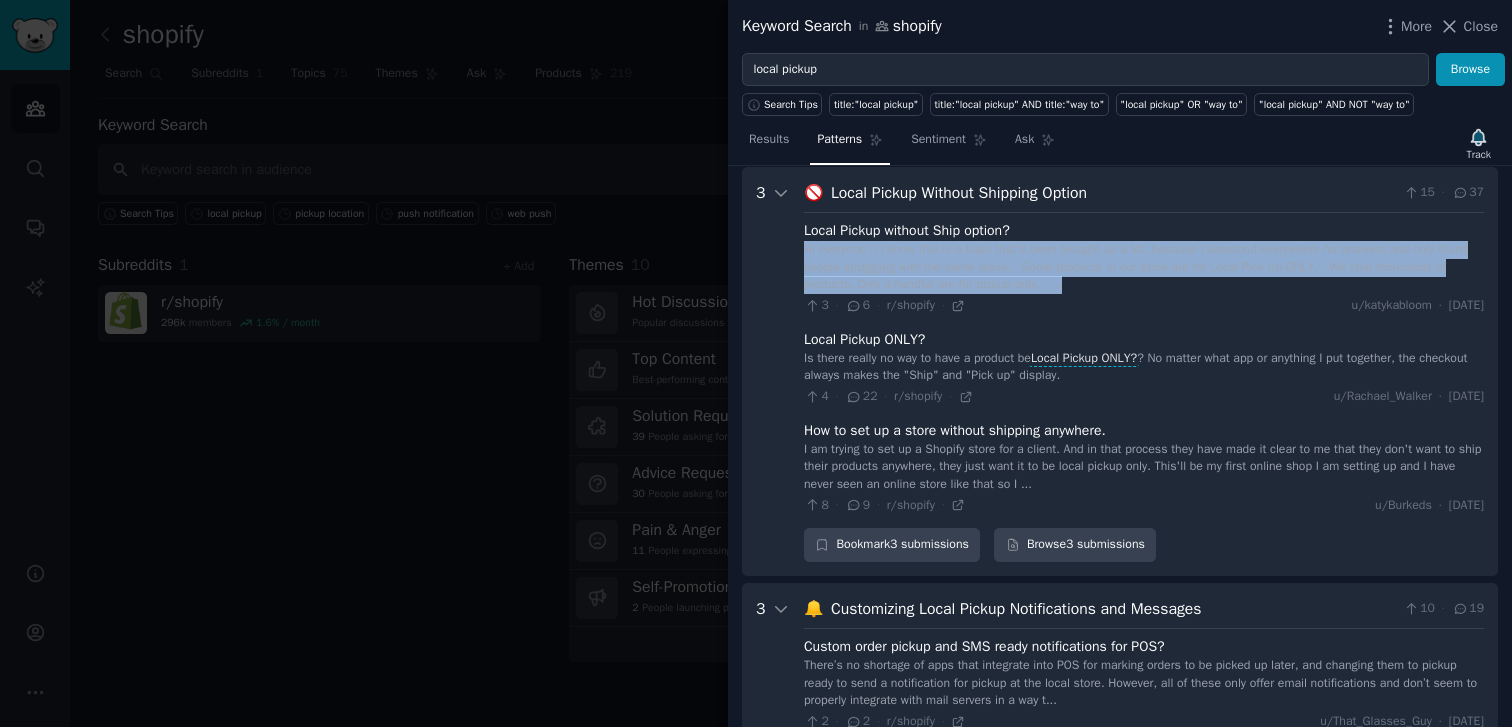 click on "Hi everyone :) I know this is a topic that's been brought up a lot, because I searched everywhere for answers and only found people struggling with the same issue.
- Some products in our store are for Local Pick Up ONLY.
- We ship thousands of products. Only a handful are for pickup only.
- ..." at bounding box center (1144, 267) 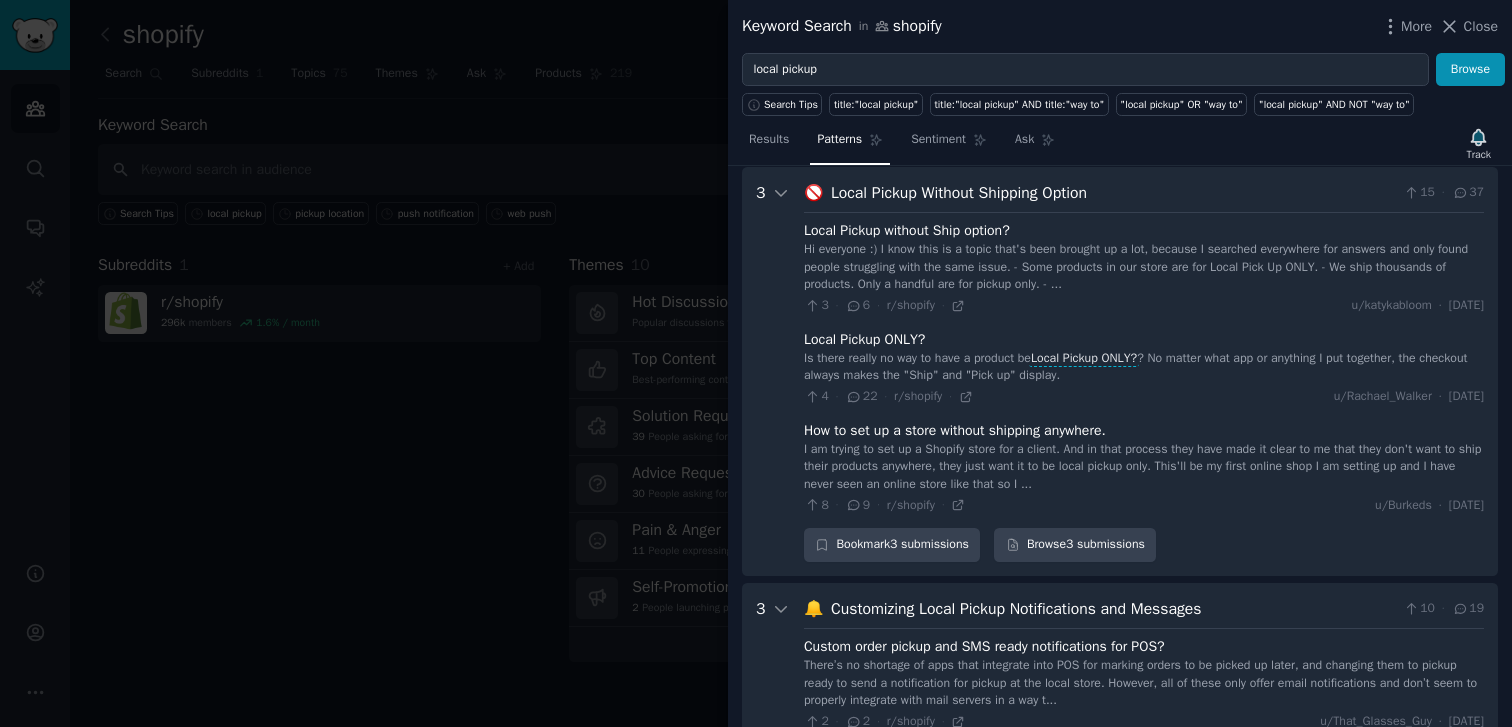 click on "Hi everyone :) I know this is a topic that's been brought up a lot, because I searched everywhere for answers and only found people struggling with the same issue.
- Some products in our store are for Local Pick Up ONLY.
- We ship thousands of products. Only a handful are for pickup only.
- ..." at bounding box center (1144, 267) 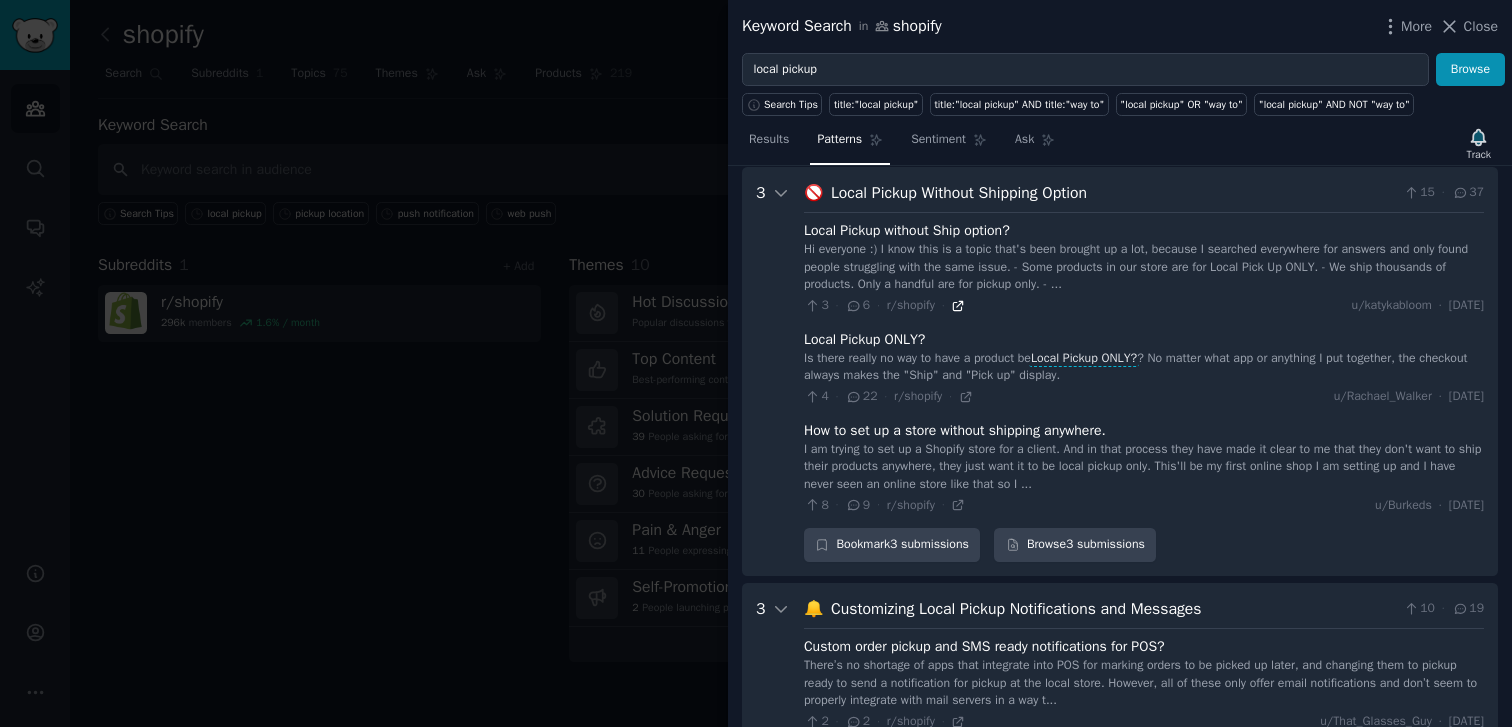 click 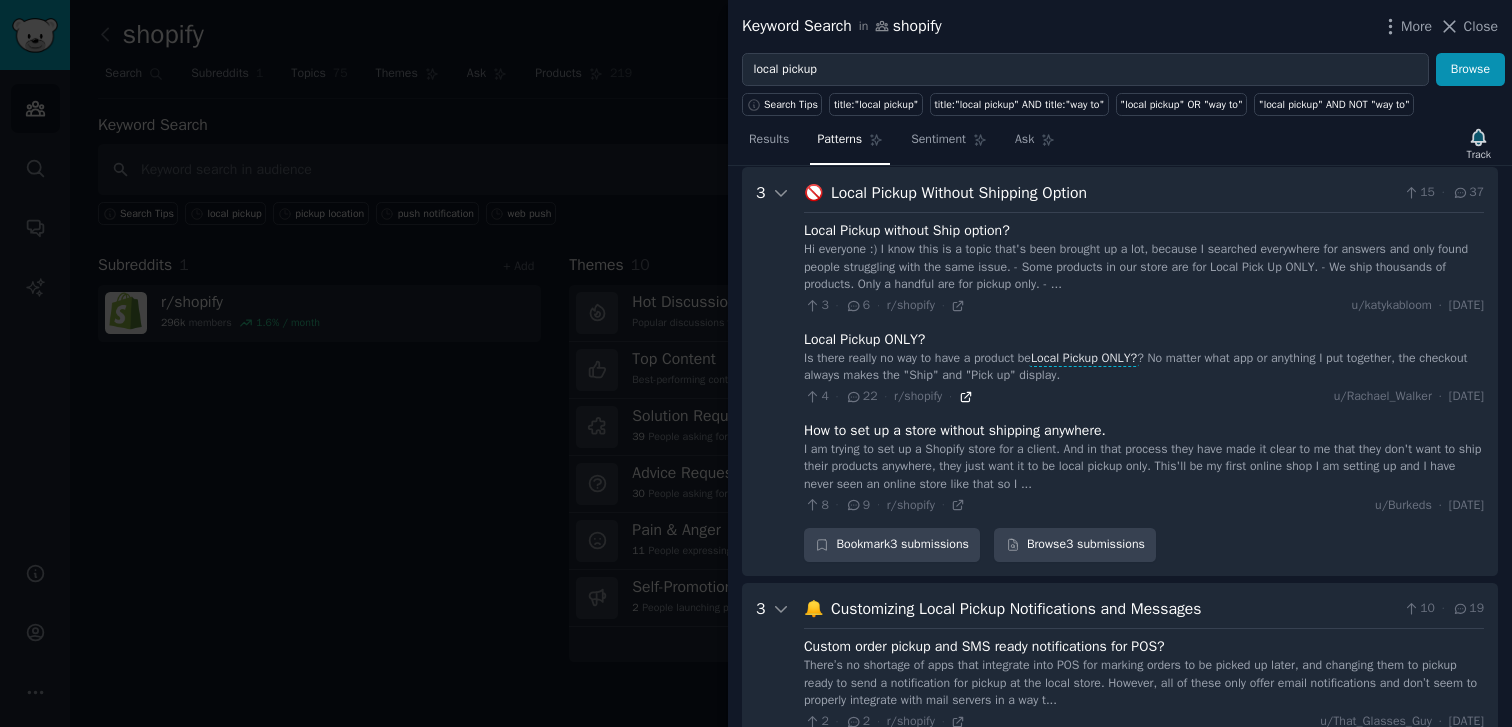 click 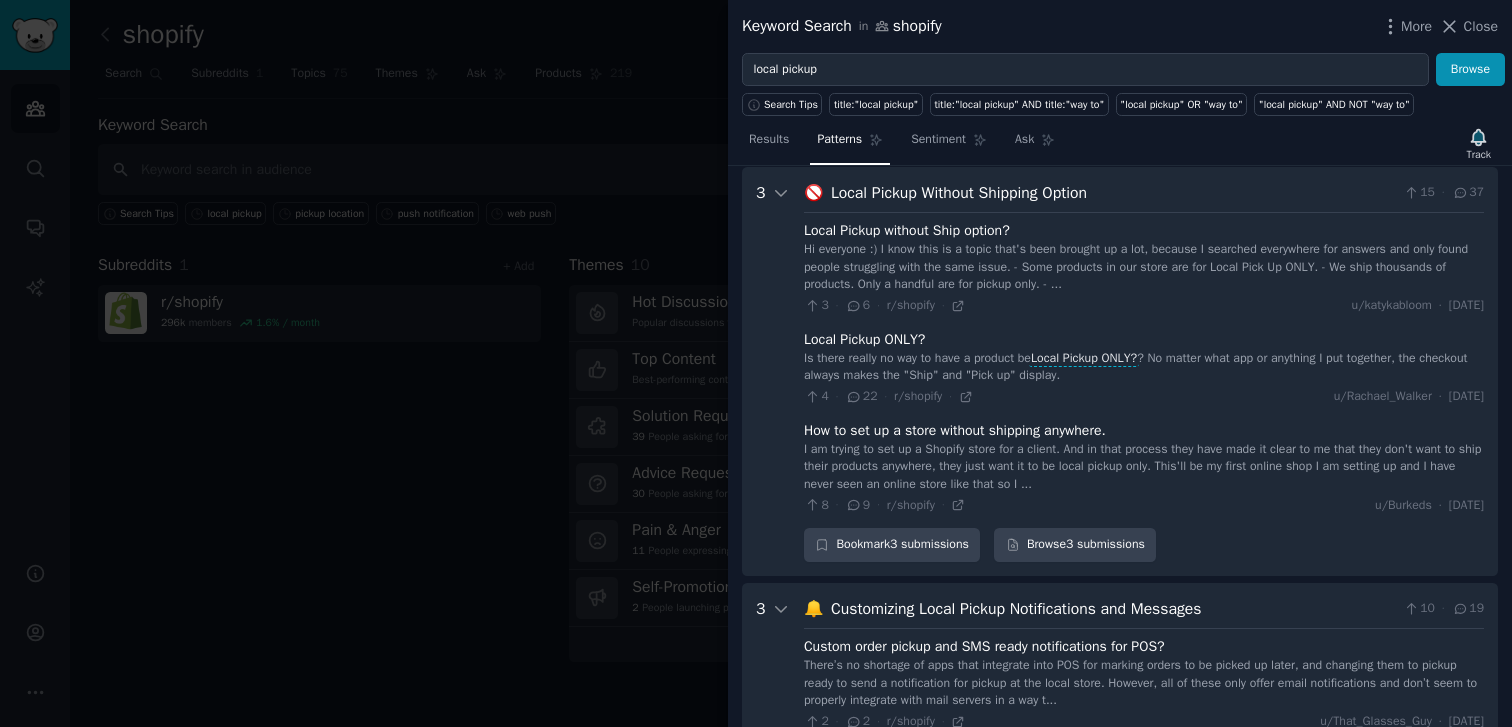 click at bounding box center (756, 363) 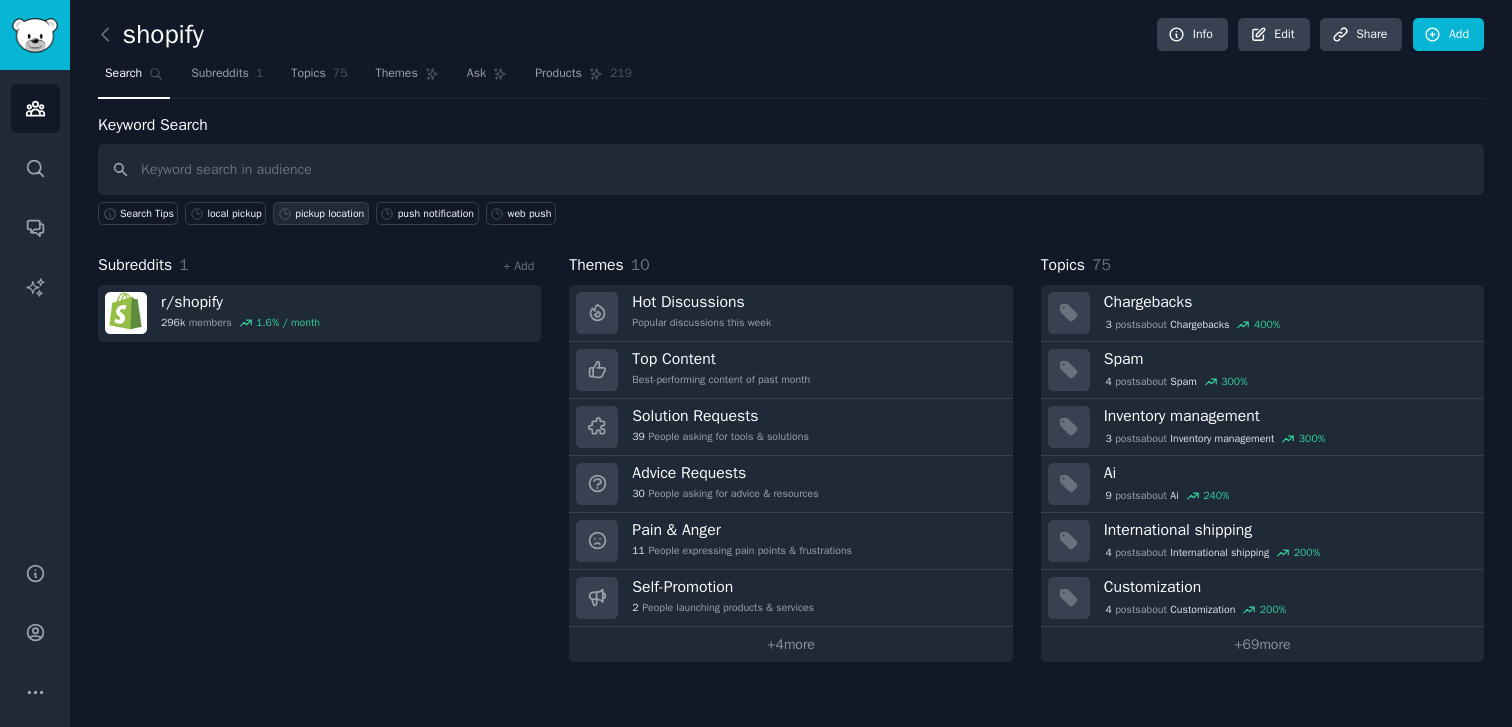 click on "pickup location" at bounding box center (320, 213) 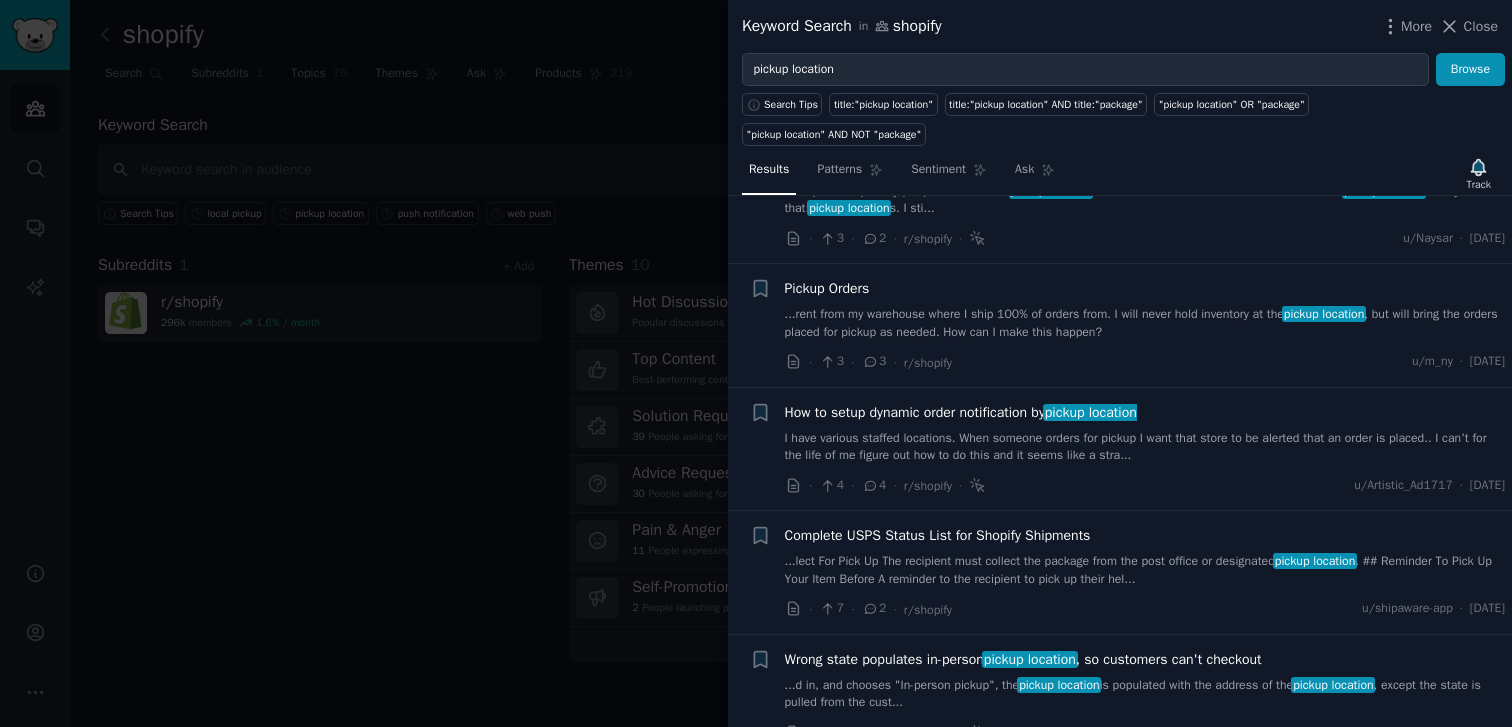 scroll, scrollTop: 727, scrollLeft: 0, axis: vertical 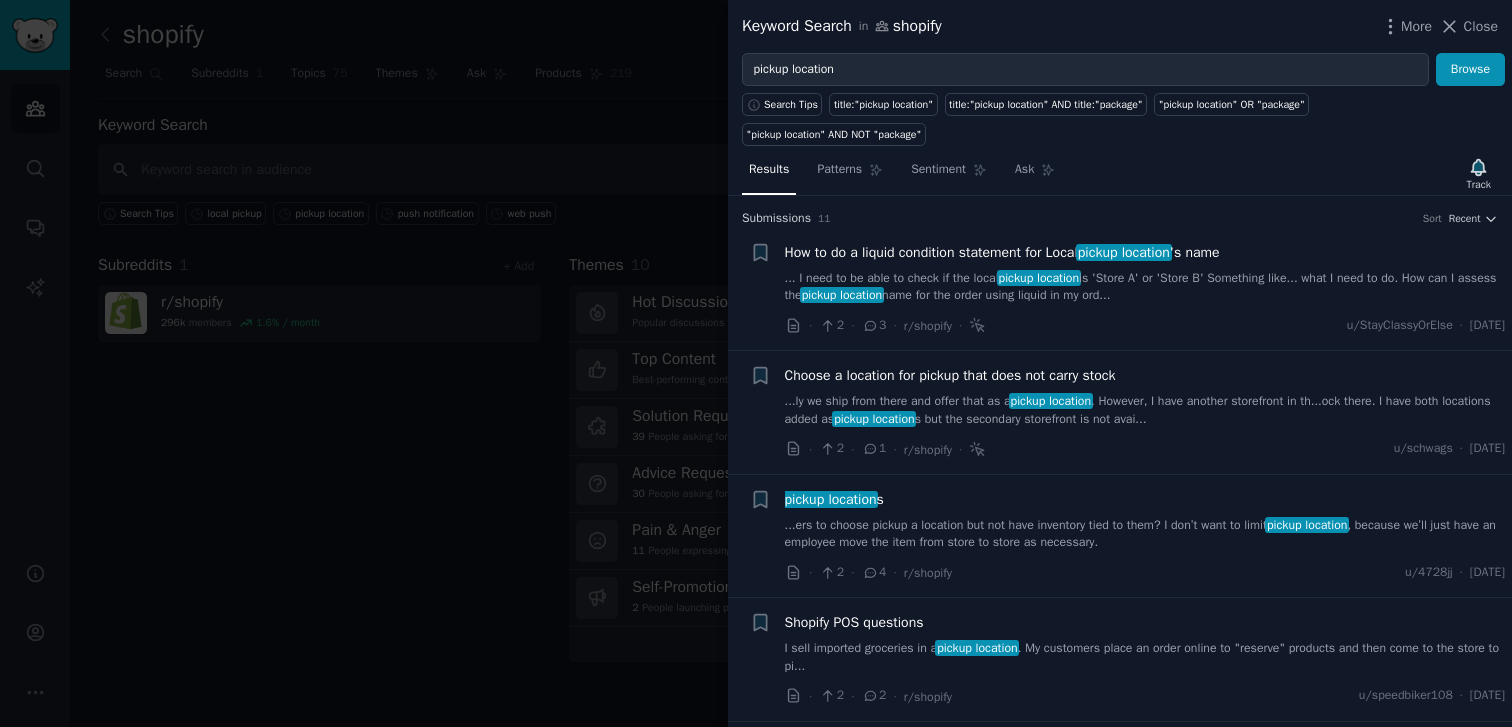 click on "...ly we ship from there and offer that as a  pickup location . However, I have another storefront in th...ock there. I have both locations added as  pickup location s but the secondary storefront is not avai..." at bounding box center (1145, 410) 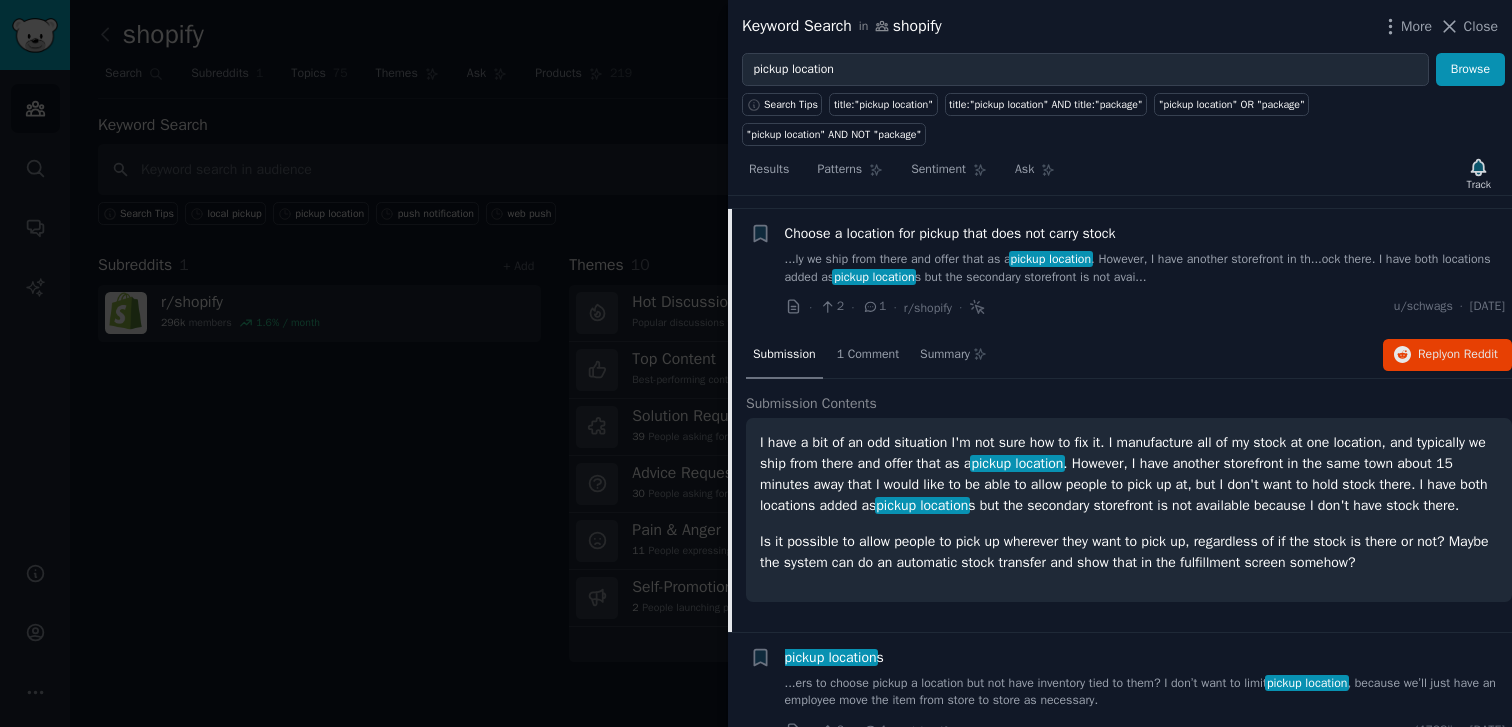 scroll, scrollTop: 155, scrollLeft: 0, axis: vertical 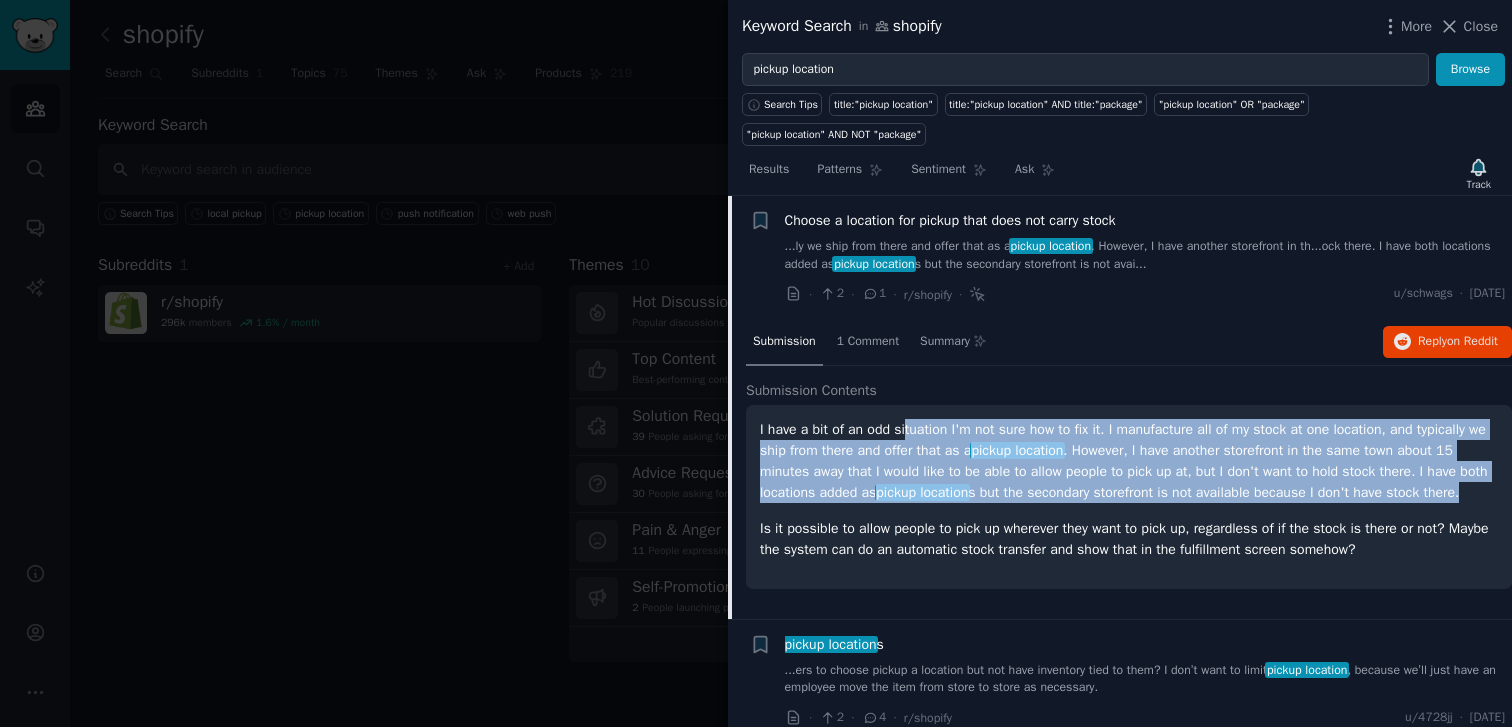 drag, startPoint x: 908, startPoint y: 437, endPoint x: 1233, endPoint y: 521, distance: 335.6799 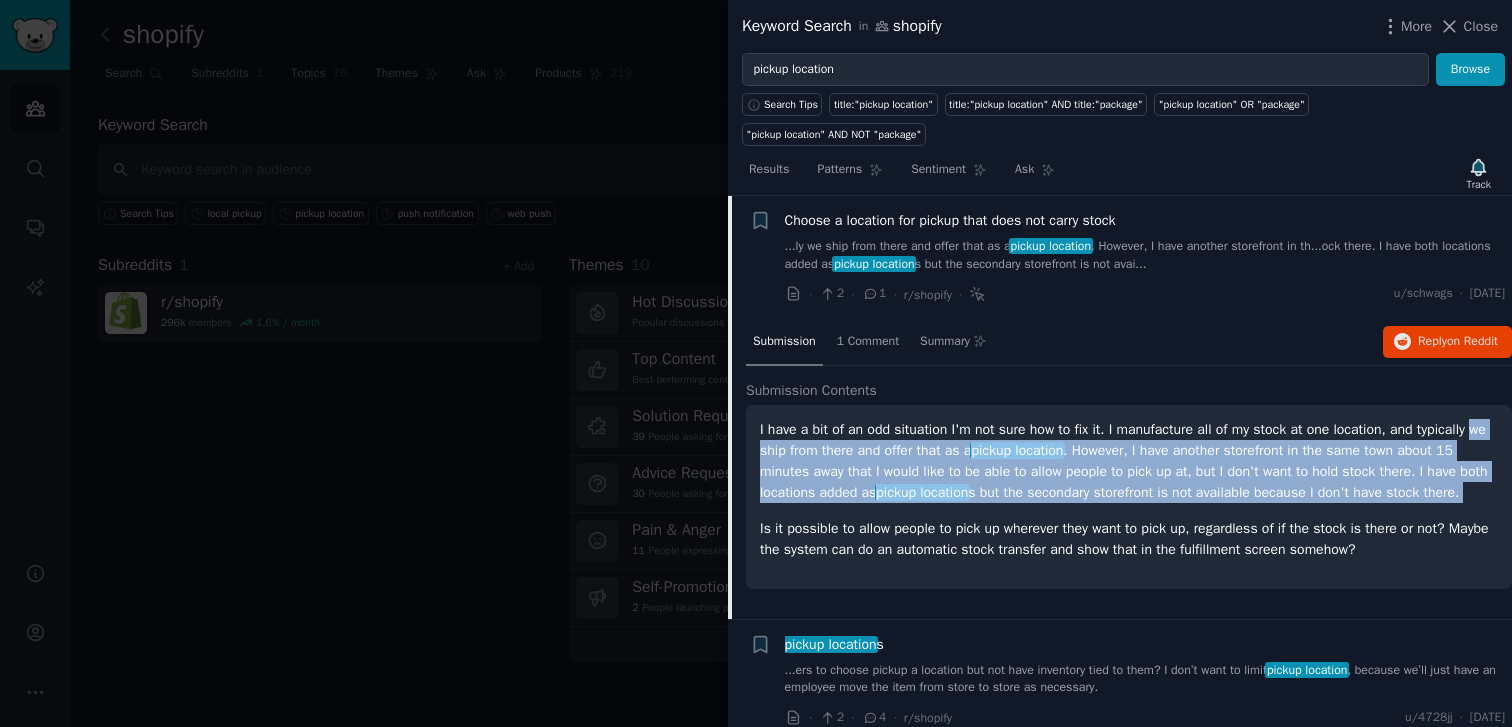 drag, startPoint x: 1233, startPoint y: 521, endPoint x: 822, endPoint y: 439, distance: 419.10022 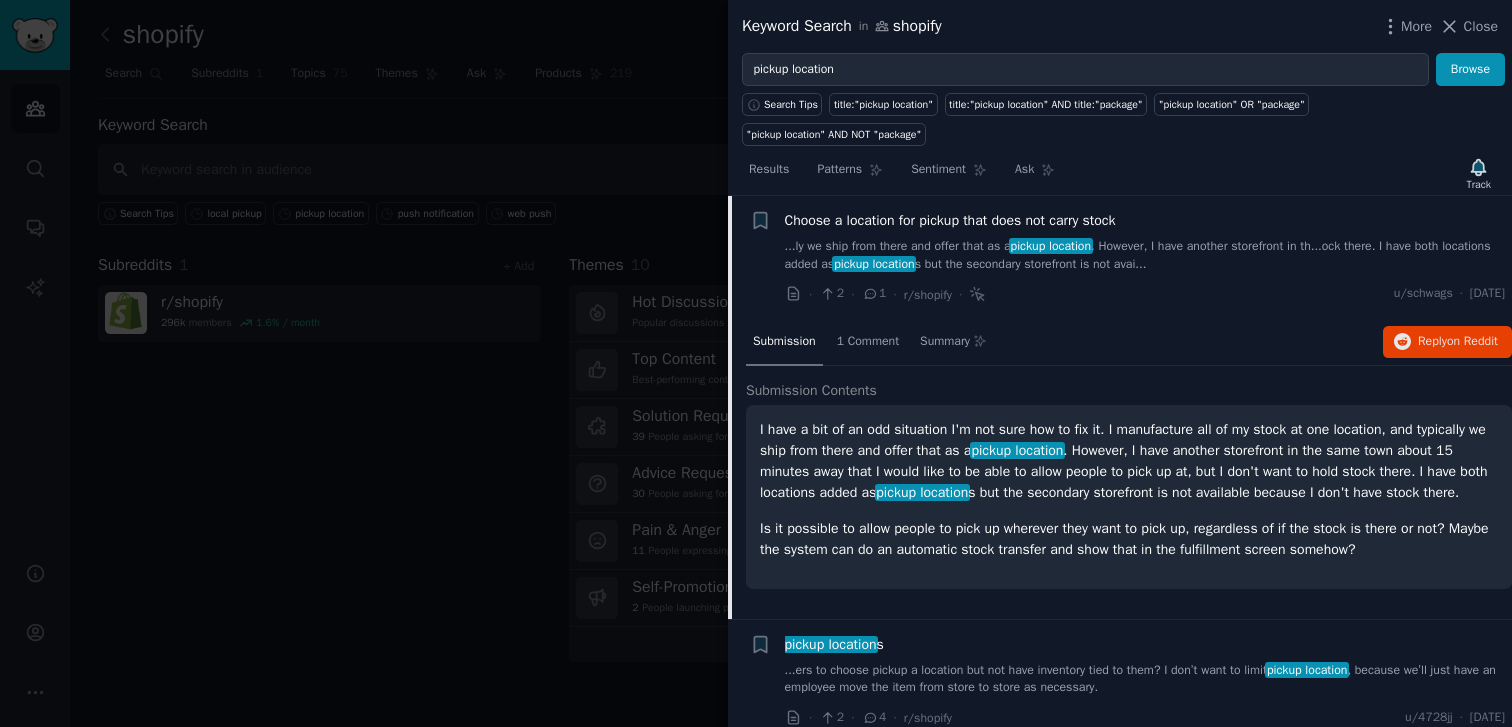 drag, startPoint x: 822, startPoint y: 439, endPoint x: 1143, endPoint y: 530, distance: 333.6495 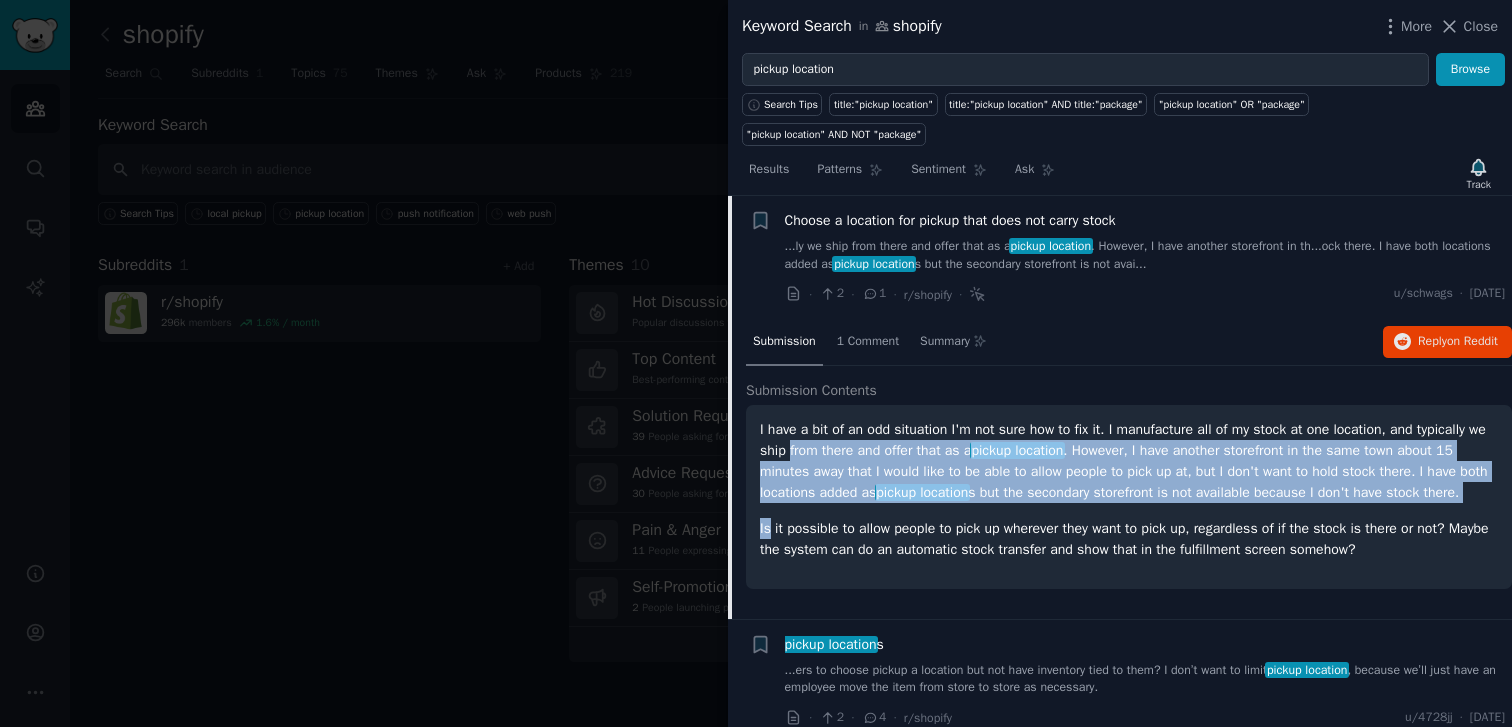 drag, startPoint x: 1143, startPoint y: 530, endPoint x: 872, endPoint y: 455, distance: 281.18677 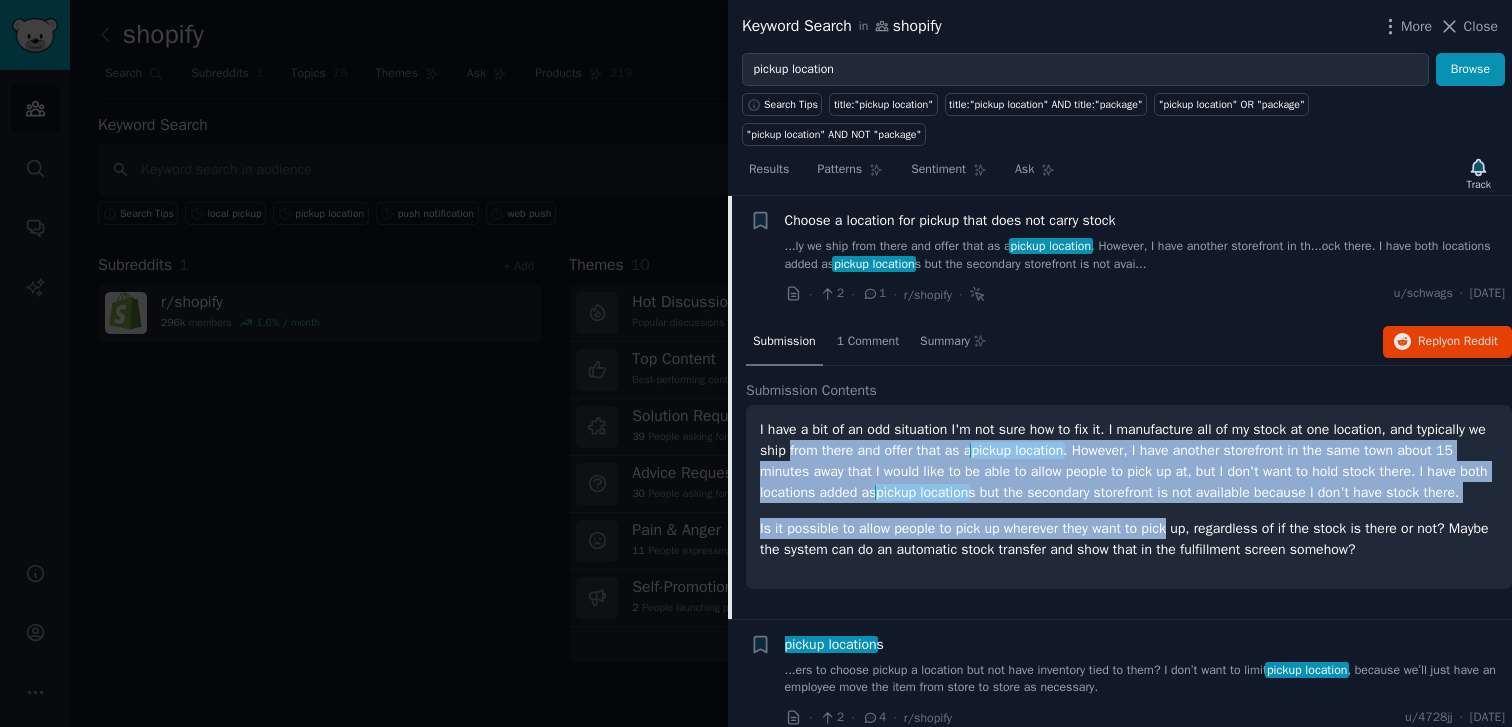 drag, startPoint x: 872, startPoint y: 455, endPoint x: 1183, endPoint y: 555, distance: 326.6818 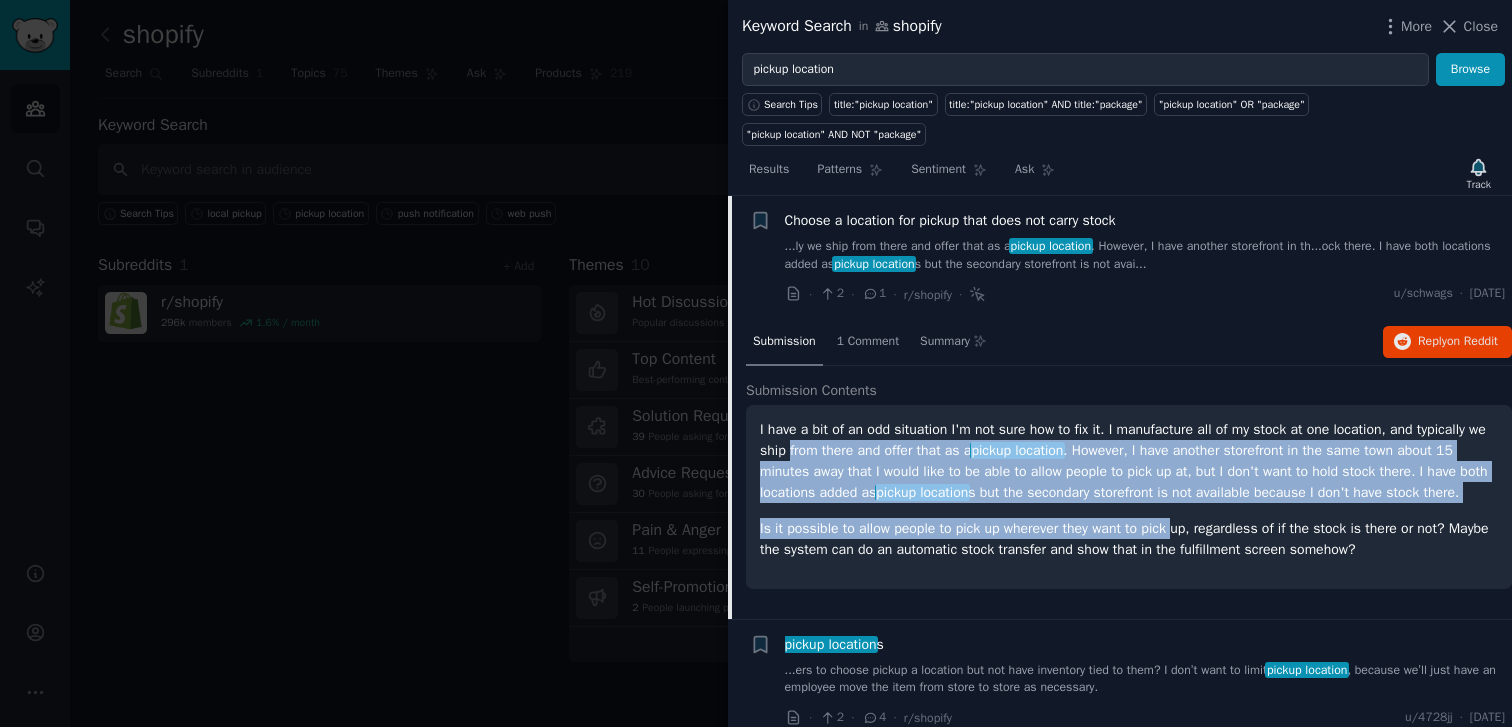 click on "Is it possible to allow people to pick up wherever they want to pick up, regardless of if the stock is there or not? Maybe the system can do an automatic stock transfer and show that in the fulfillment screen somehow?" at bounding box center [1129, 539] 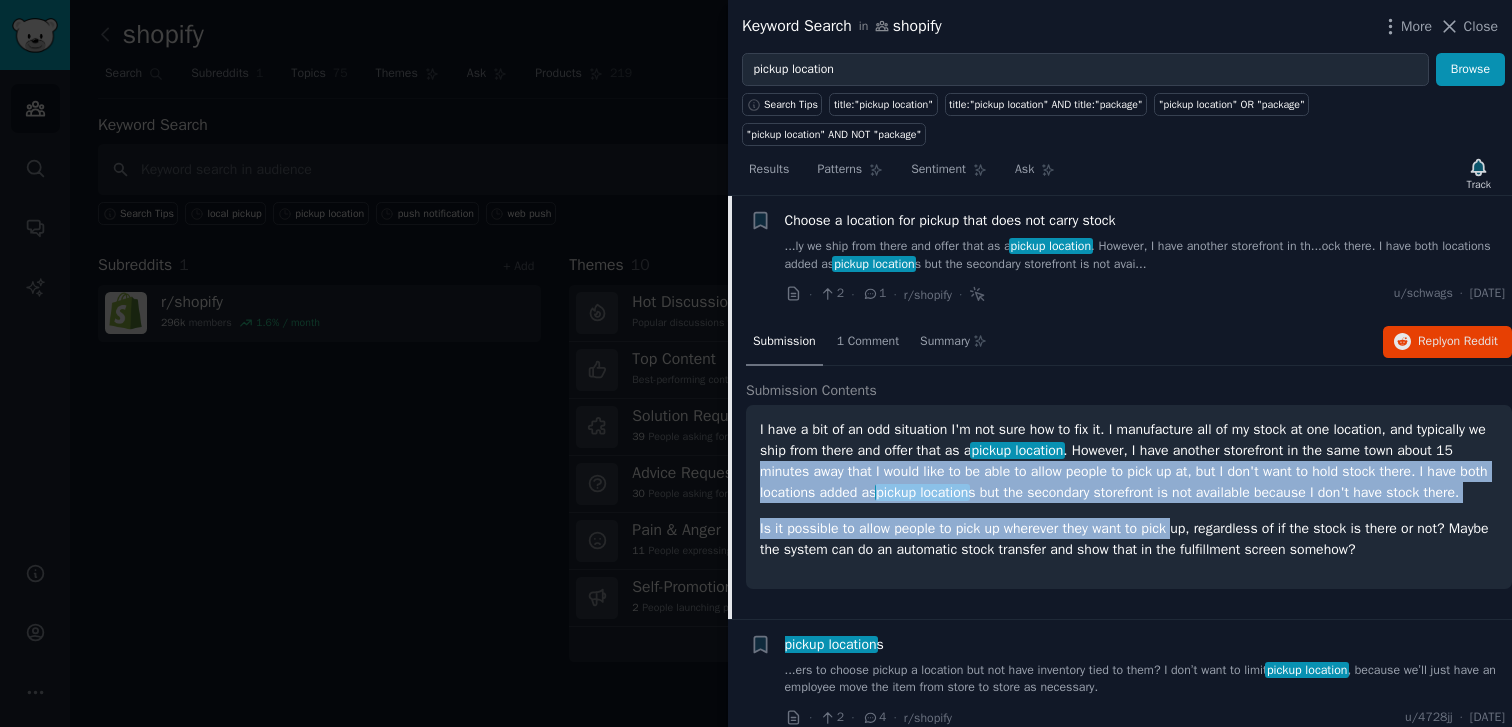 drag, startPoint x: 1183, startPoint y: 555, endPoint x: 874, endPoint y: 460, distance: 323.27386 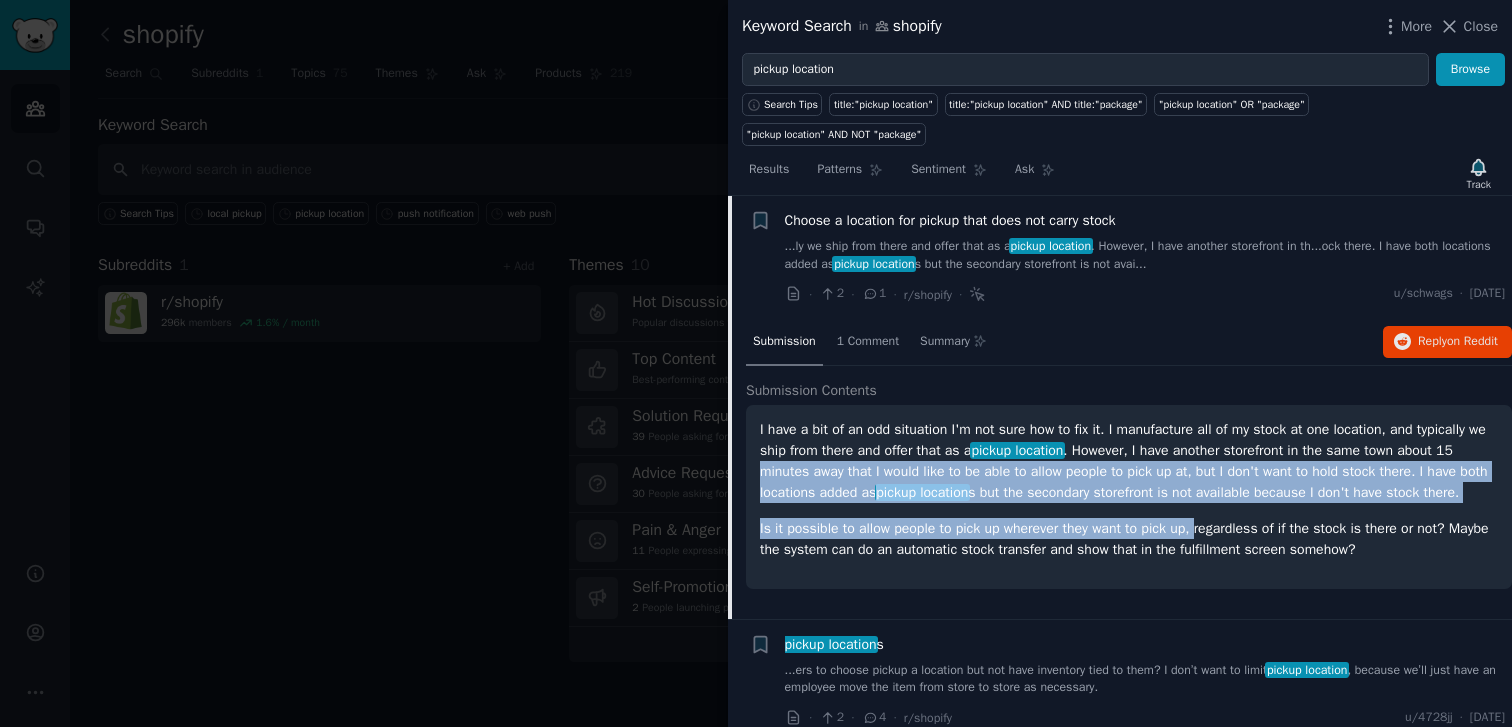 drag, startPoint x: 874, startPoint y: 460, endPoint x: 1212, endPoint y: 541, distance: 347.57013 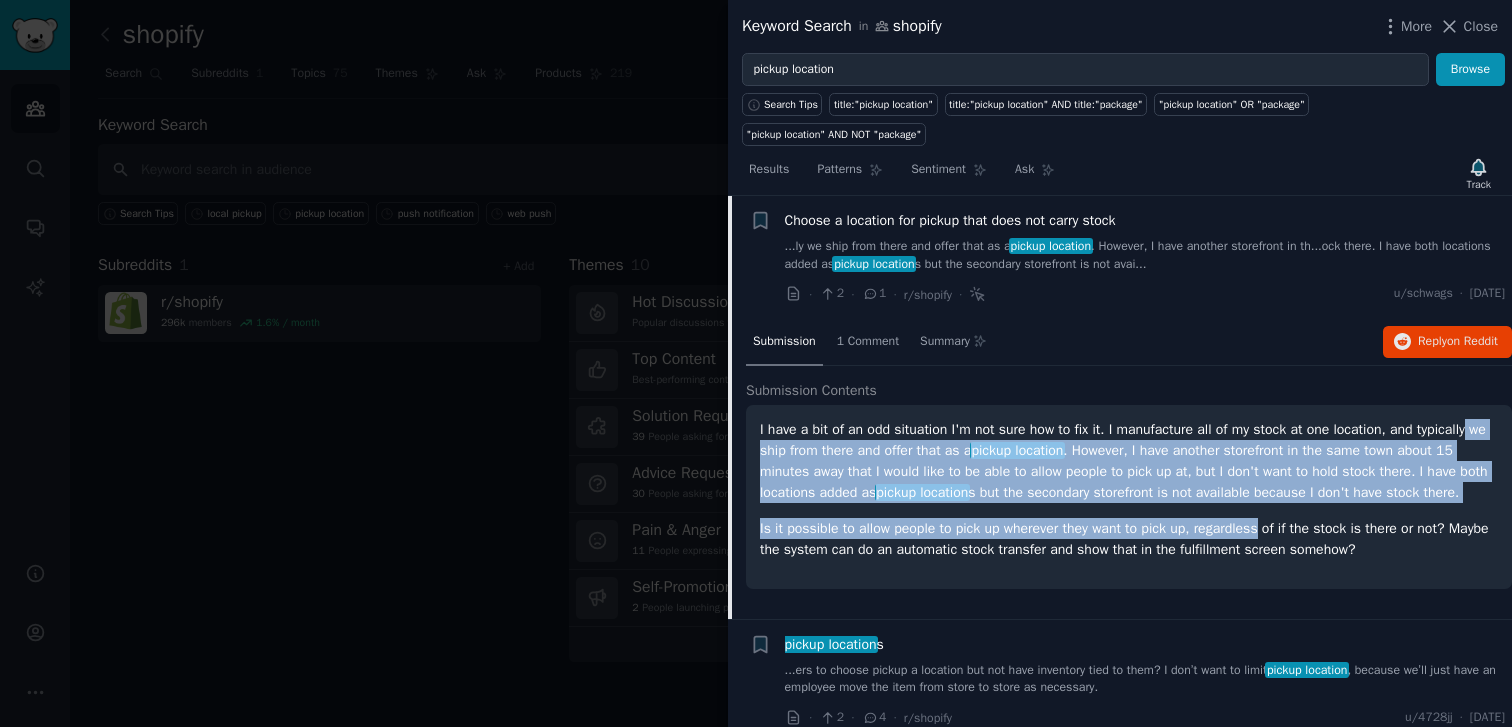 drag, startPoint x: 1212, startPoint y: 541, endPoint x: 798, endPoint y: 451, distance: 423.66968 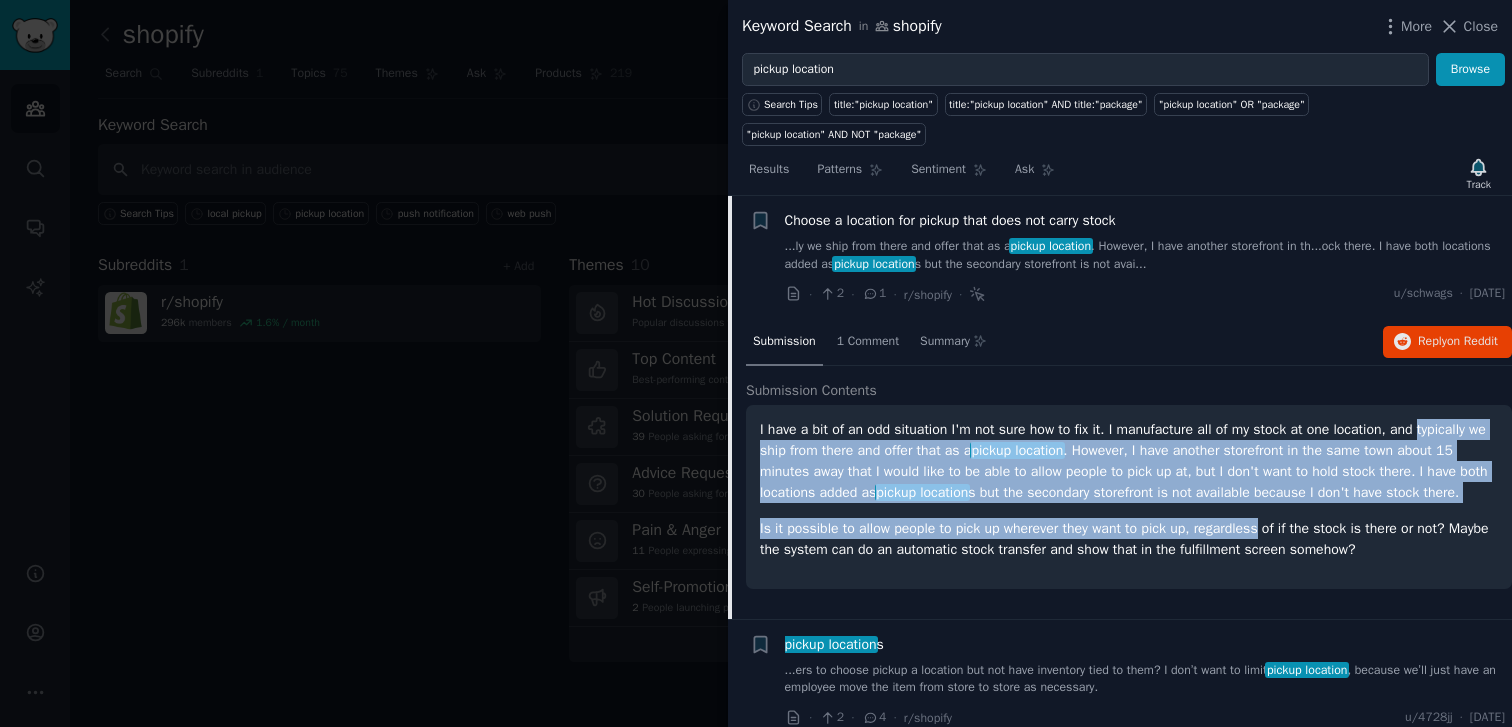 click on "I have a bit of an odd situation I'm not sure how to fix it. I manufacture all of my stock at one location, and typically we ship from there and offer that as a  pickup location . However, I have another storefront in the same town about 15 minutes away that I would like to be able to allow people to pick up at, but I don't want to hold stock there. I have both locations added as  pickup location s but the secondary storefront is not available because I don't have stock there." at bounding box center [1129, 461] 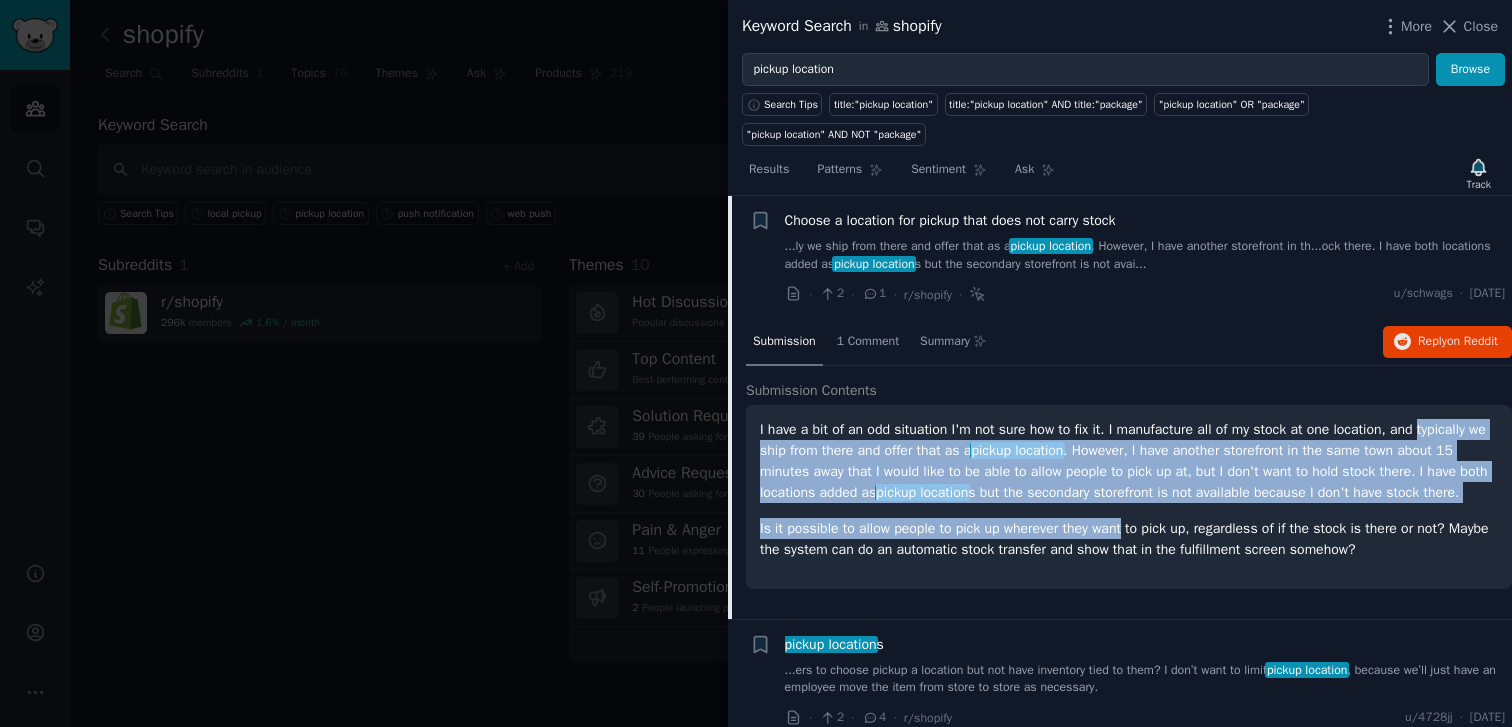 drag, startPoint x: 798, startPoint y: 451, endPoint x: 1124, endPoint y: 541, distance: 338.19522 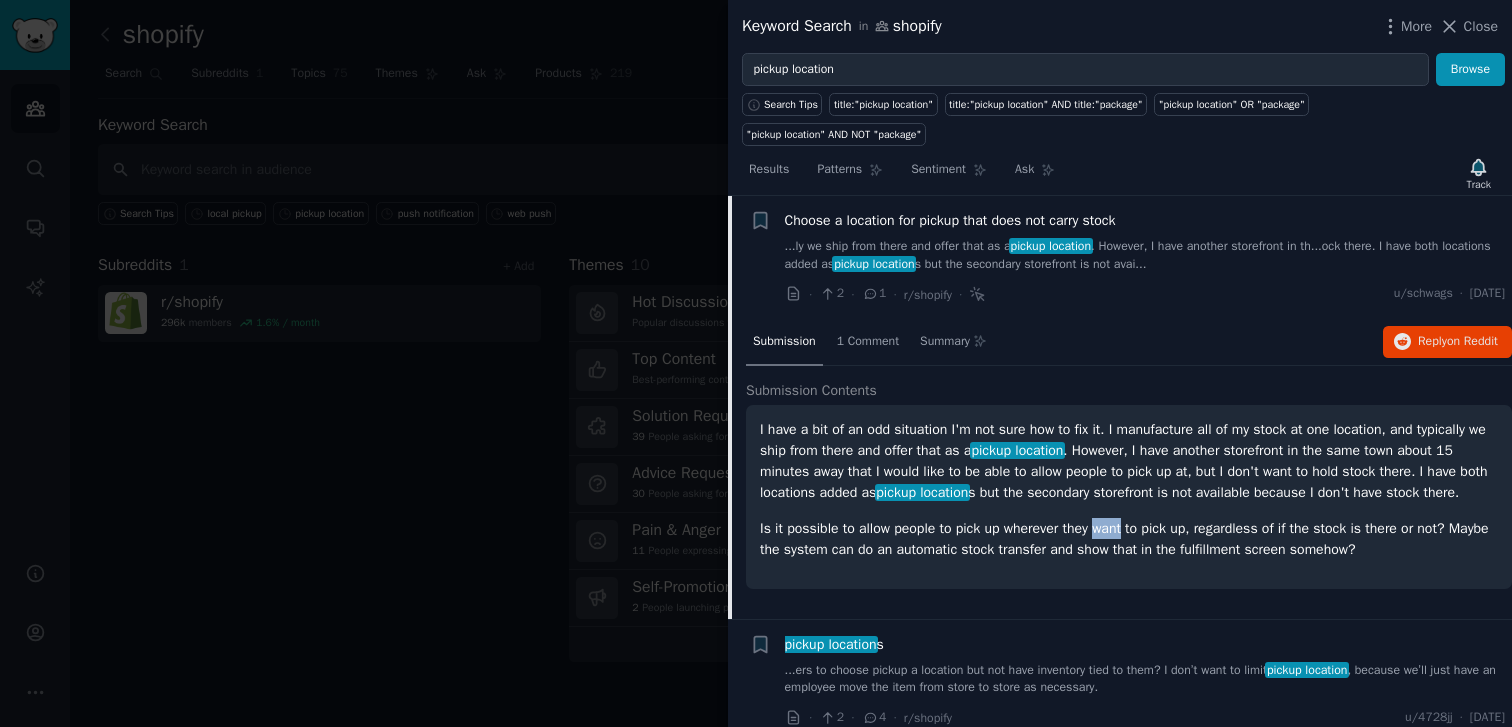 click on "Is it possible to allow people to pick up wherever they want to pick up, regardless of if the stock is there or not? Maybe the system can do an automatic stock transfer and show that in the fulfillment screen somehow?" at bounding box center (1129, 539) 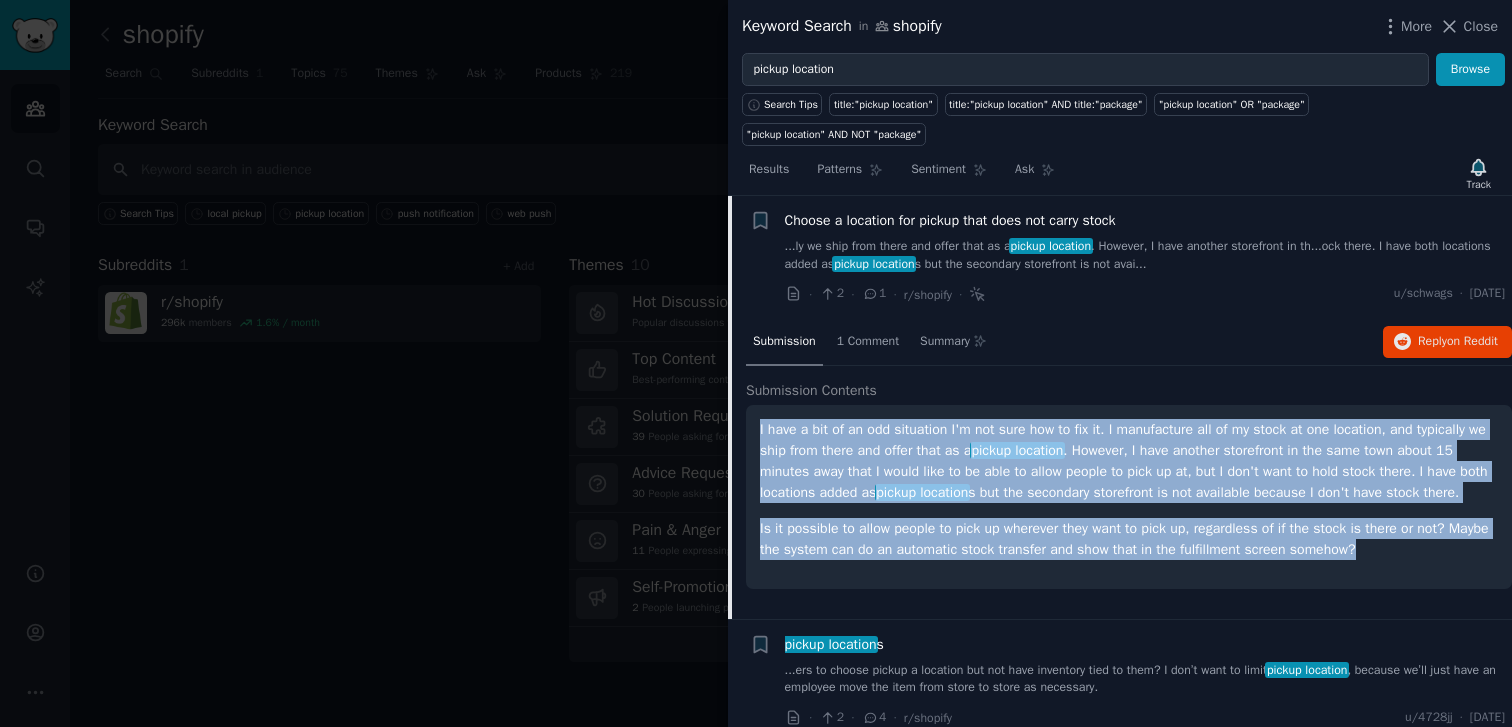 drag, startPoint x: 1124, startPoint y: 541, endPoint x: 937, endPoint y: 463, distance: 202.6154 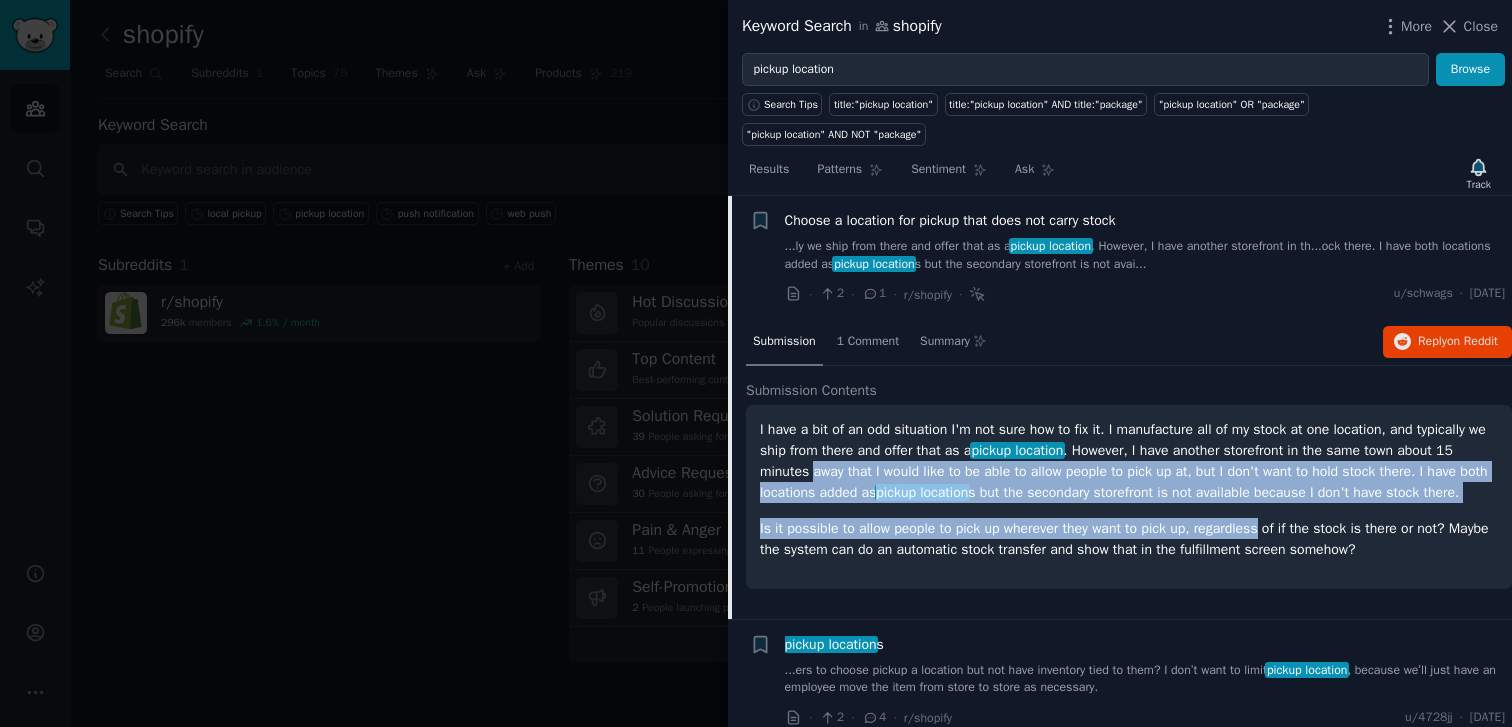 drag, startPoint x: 937, startPoint y: 463, endPoint x: 1216, endPoint y: 547, distance: 291.3709 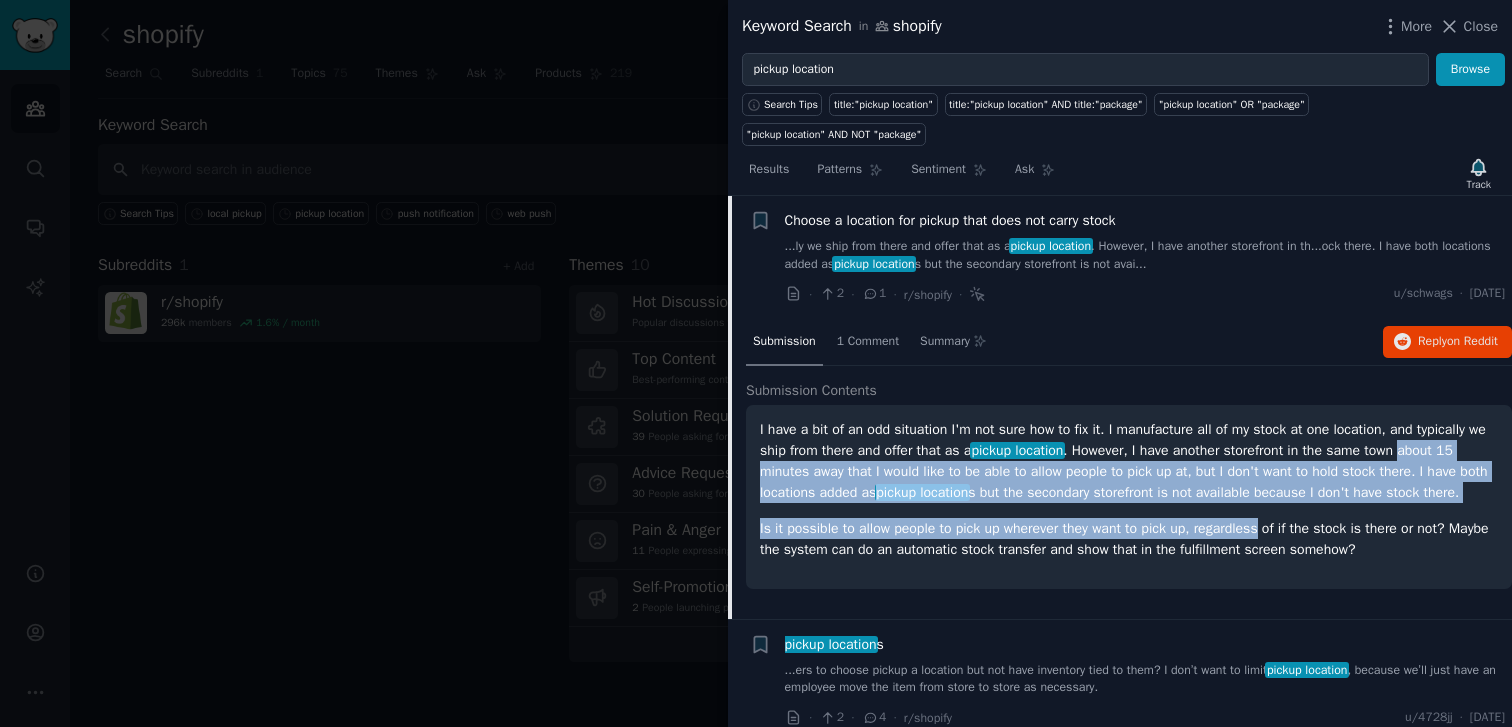 drag, startPoint x: 1216, startPoint y: 547, endPoint x: 802, endPoint y: 465, distance: 422.04266 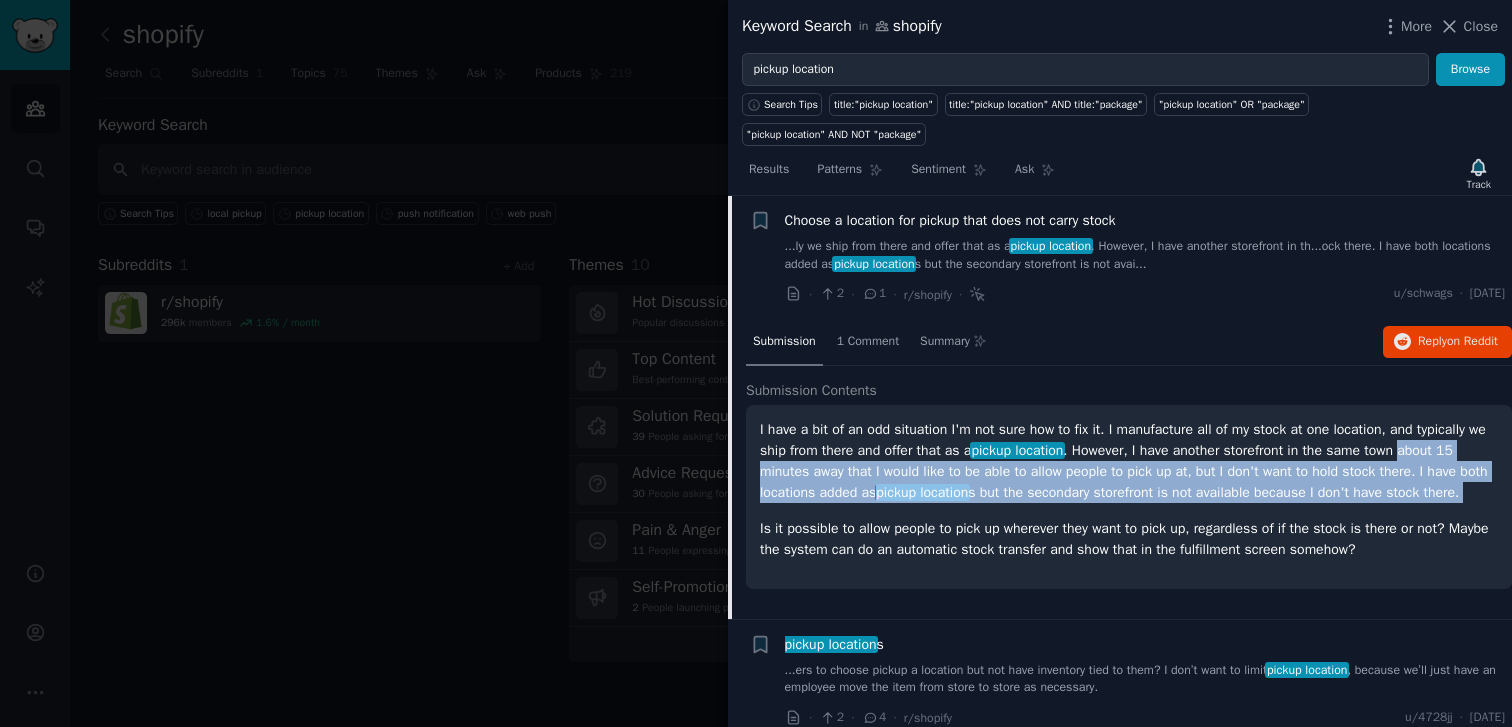 drag, startPoint x: 802, startPoint y: 465, endPoint x: 1064, endPoint y: 531, distance: 270.18512 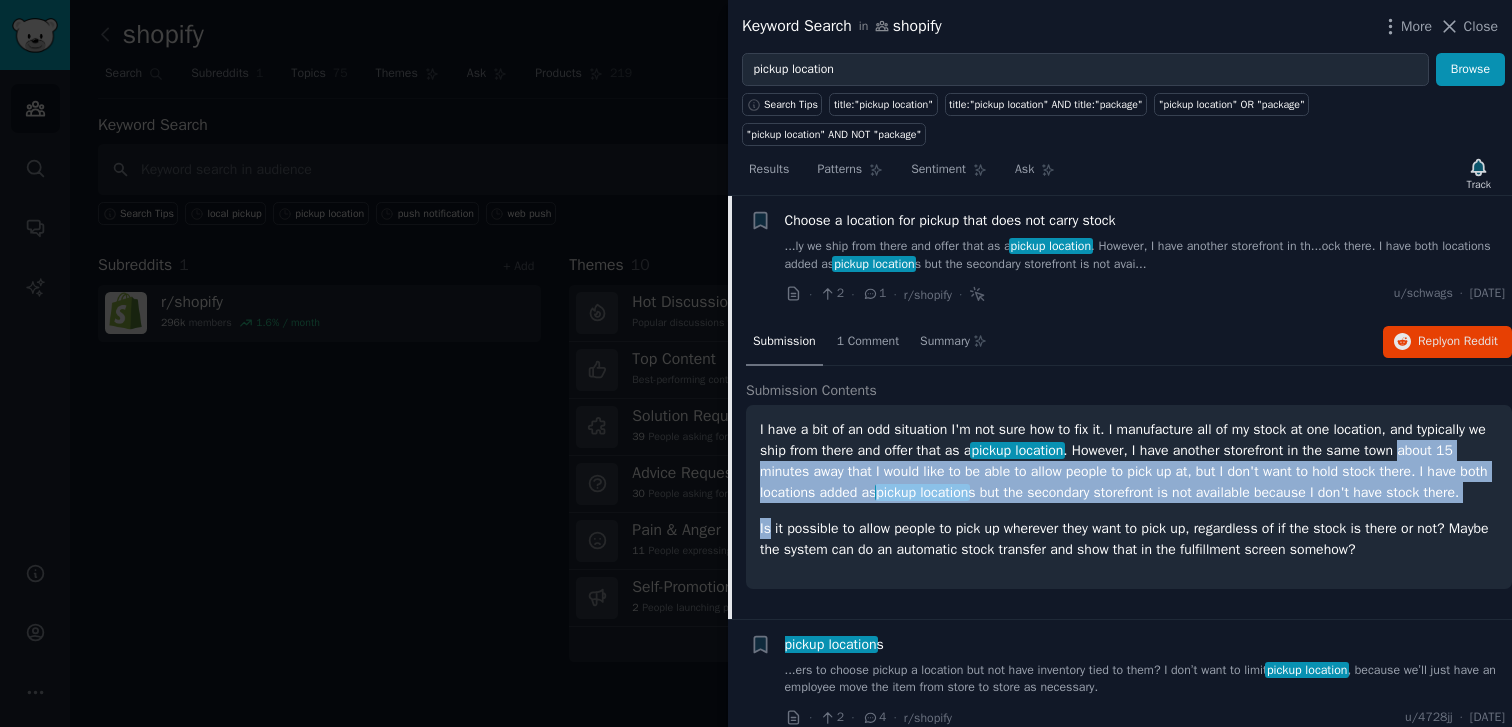 click on "I have a bit of an odd situation I'm not sure how to fix it. I manufacture all of my stock at one location, and typically we ship from there and offer that as a  pickup location . However, I have another storefront in the same town about 15 minutes away that I would like to be able to allow people to pick up at, but I don't want to hold stock there. I have both locations added as  pickup location s but the secondary storefront is not available because I don't have stock there.
Is it possible to allow people to pick up wherever they want to pick up, regardless of if the stock is there or not? Maybe the system can do an automatic stock transfer and show that in the fulfillment screen somehow?" at bounding box center [1129, 489] 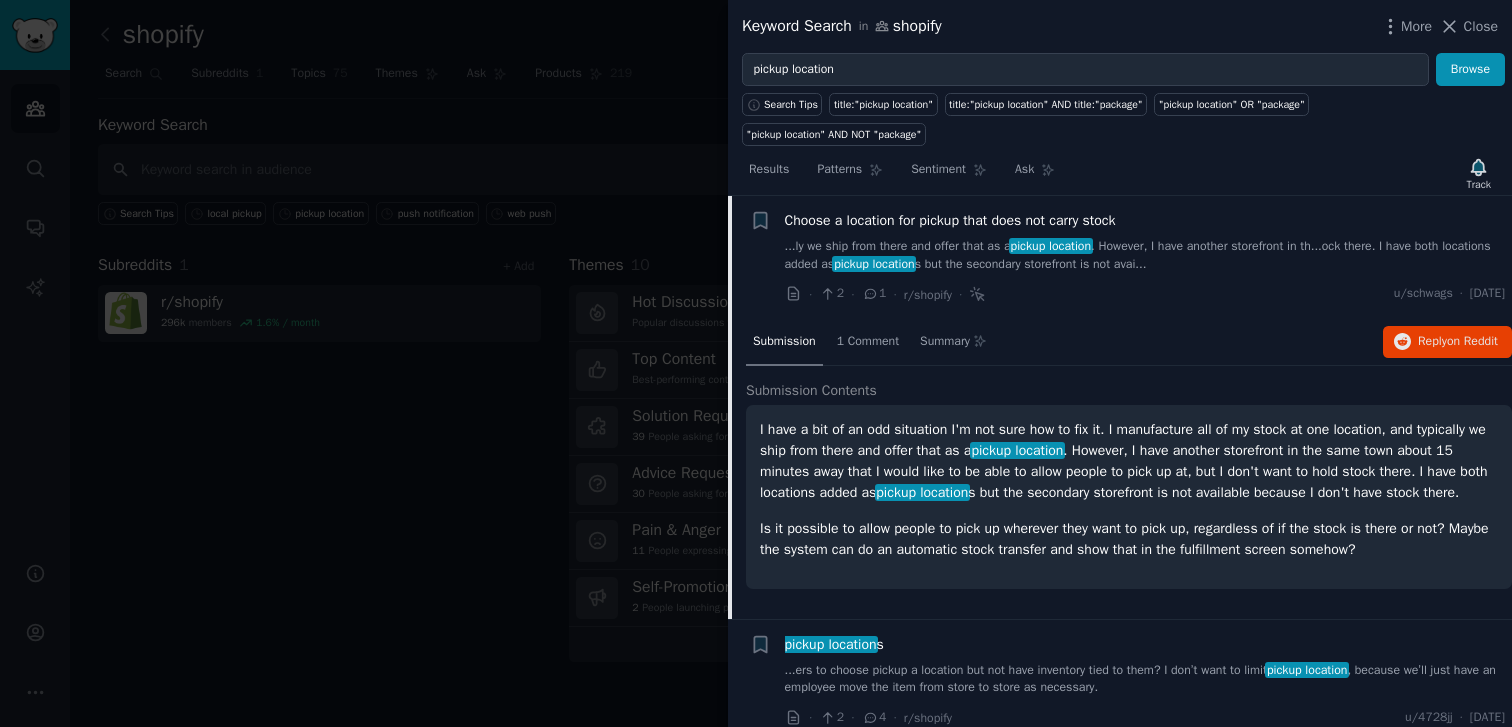 scroll, scrollTop: 0, scrollLeft: 0, axis: both 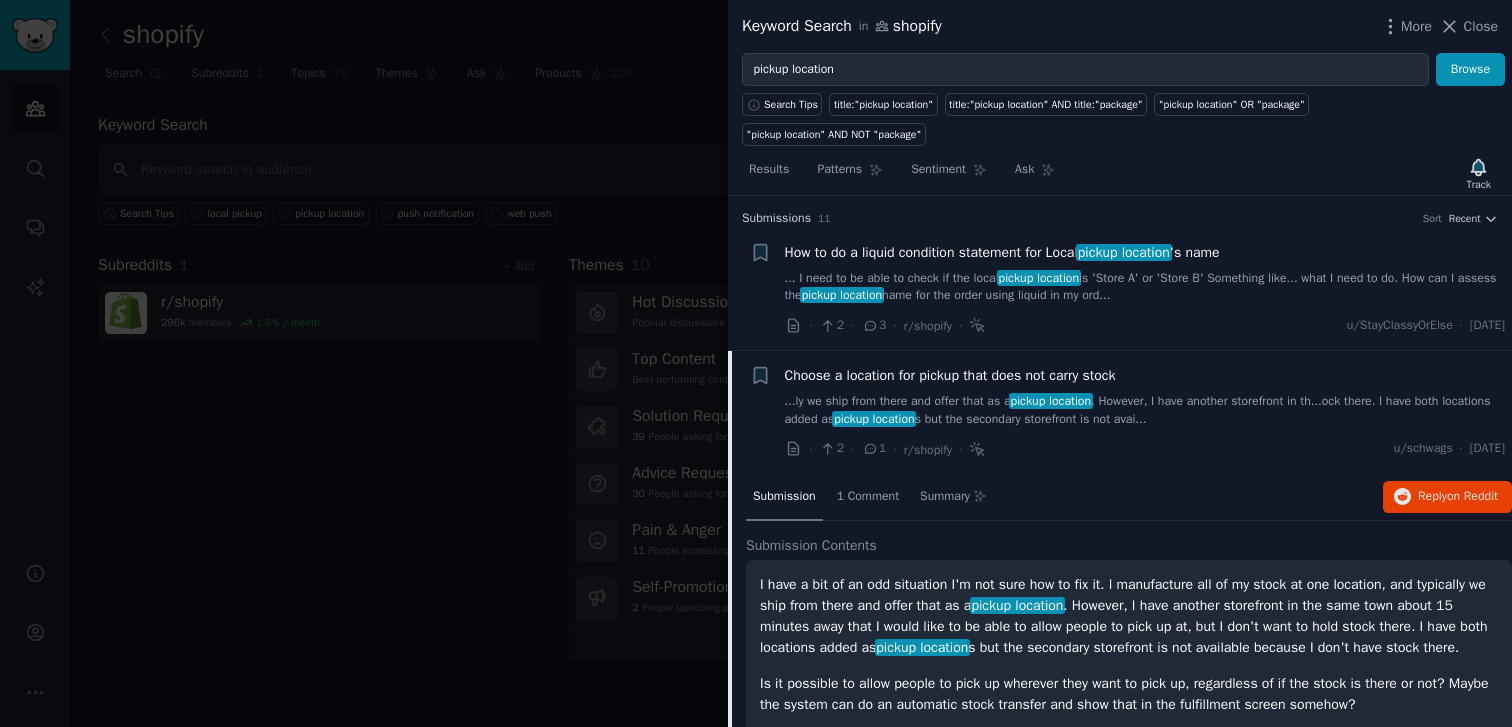 click on "How to do a liquid condition statement for Local  pickup location 's name ...
I need to be able to check if the local  pickup location  is 'Store A' or 'Store B'
Something like... what I need to do.
How can I assess the  pickup location  name for the order using liquid in my ord... · 2 · 3 · r/shopify · u/StayClassyOrElse · [DATE]" at bounding box center [1145, 289] 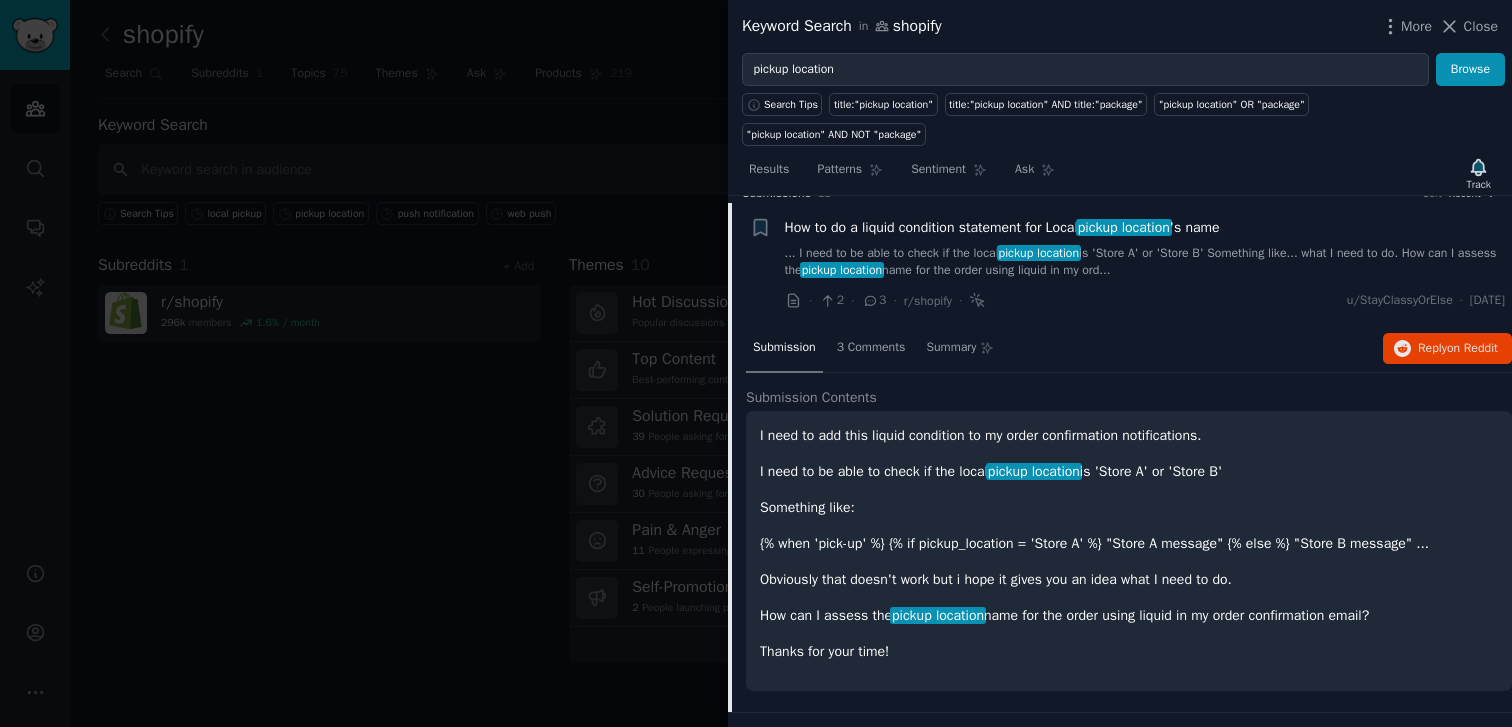 scroll, scrollTop: 31, scrollLeft: 0, axis: vertical 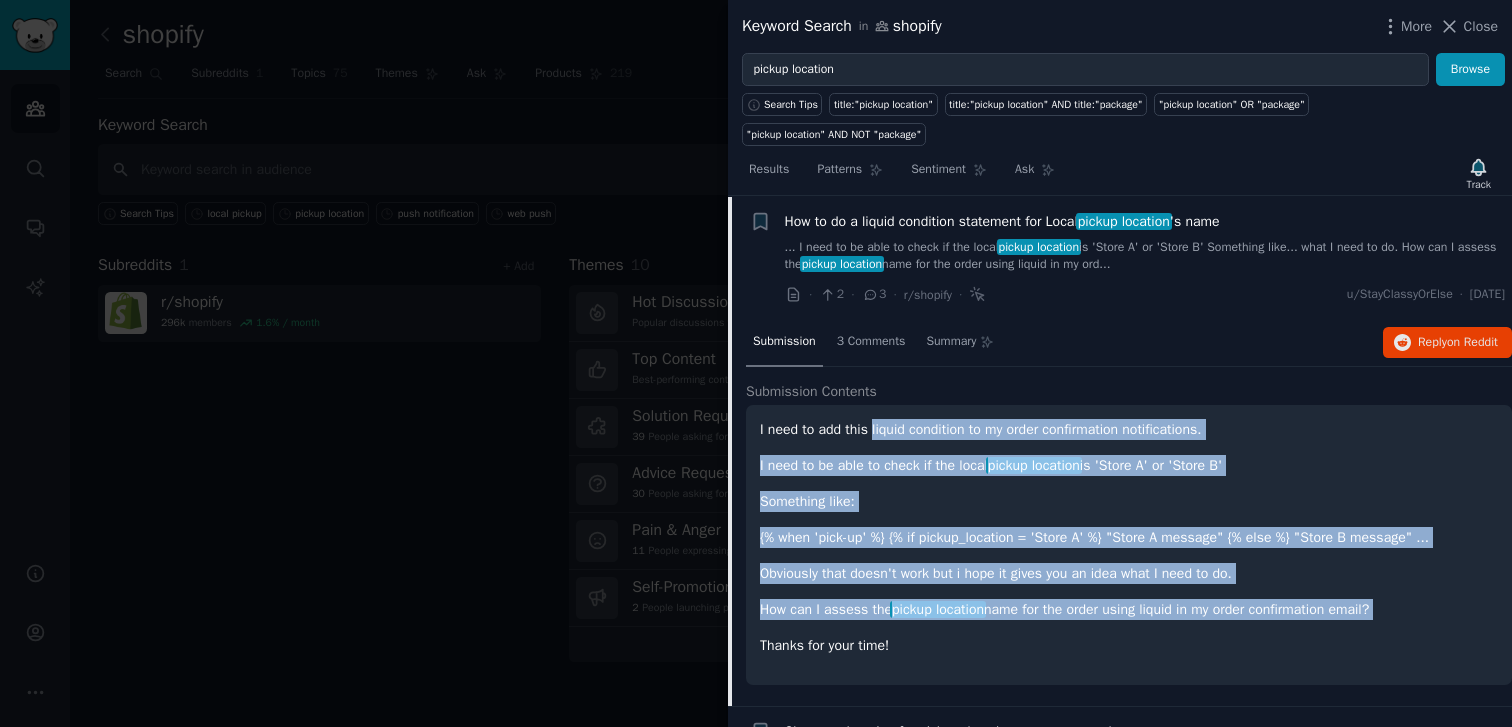 drag, startPoint x: 874, startPoint y: 422, endPoint x: 1230, endPoint y: 630, distance: 412.31058 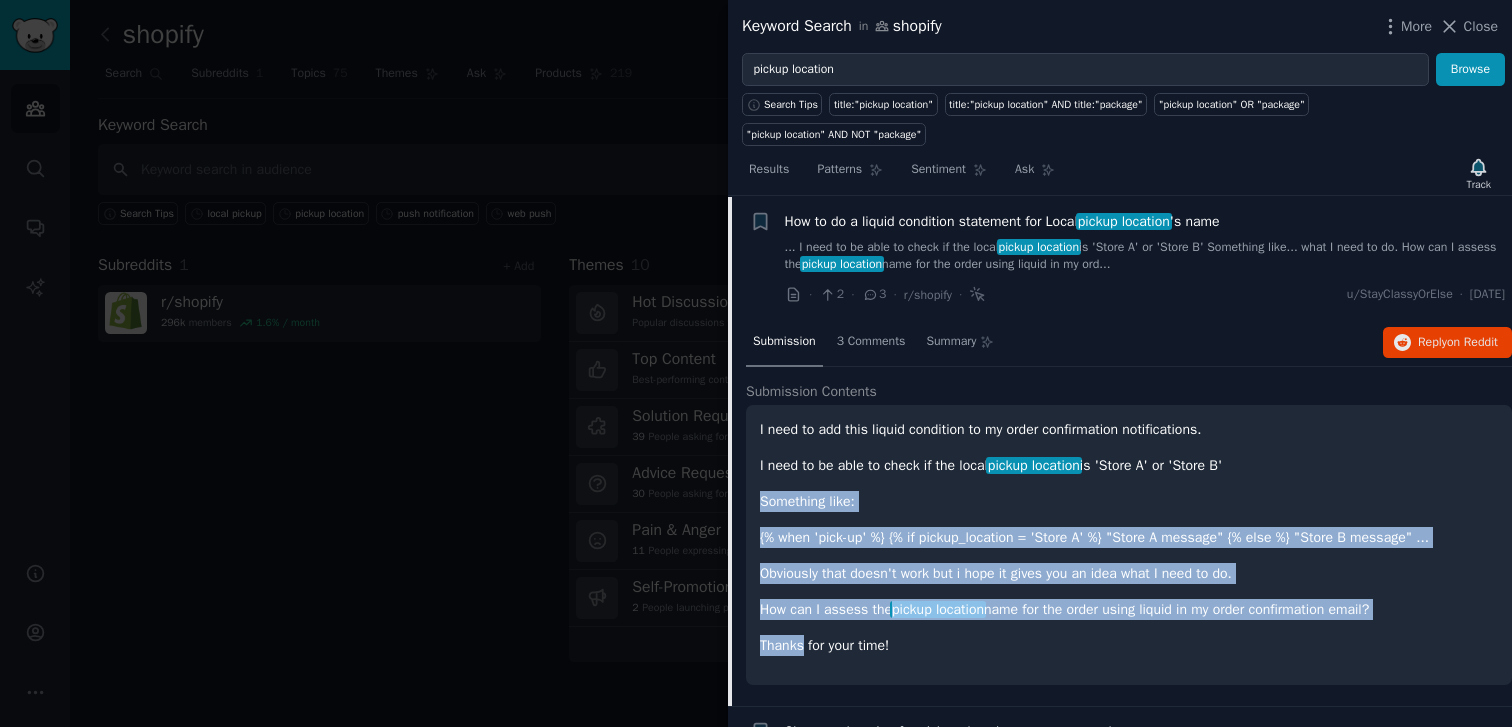 drag, startPoint x: 1230, startPoint y: 630, endPoint x: 938, endPoint y: 472, distance: 332.006 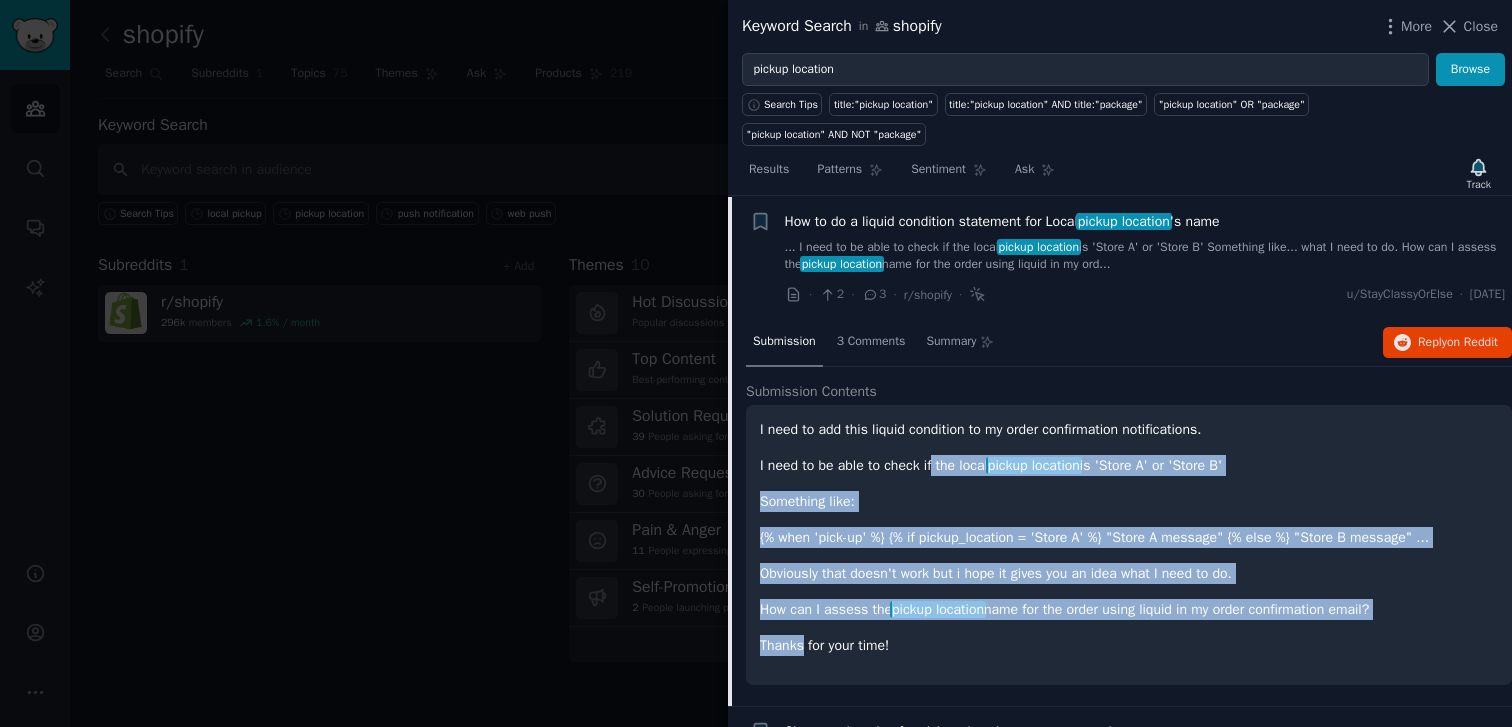 click on "I need to be able to check if the local  pickup location  is 'Store A' or 'Store B'" at bounding box center (1129, 465) 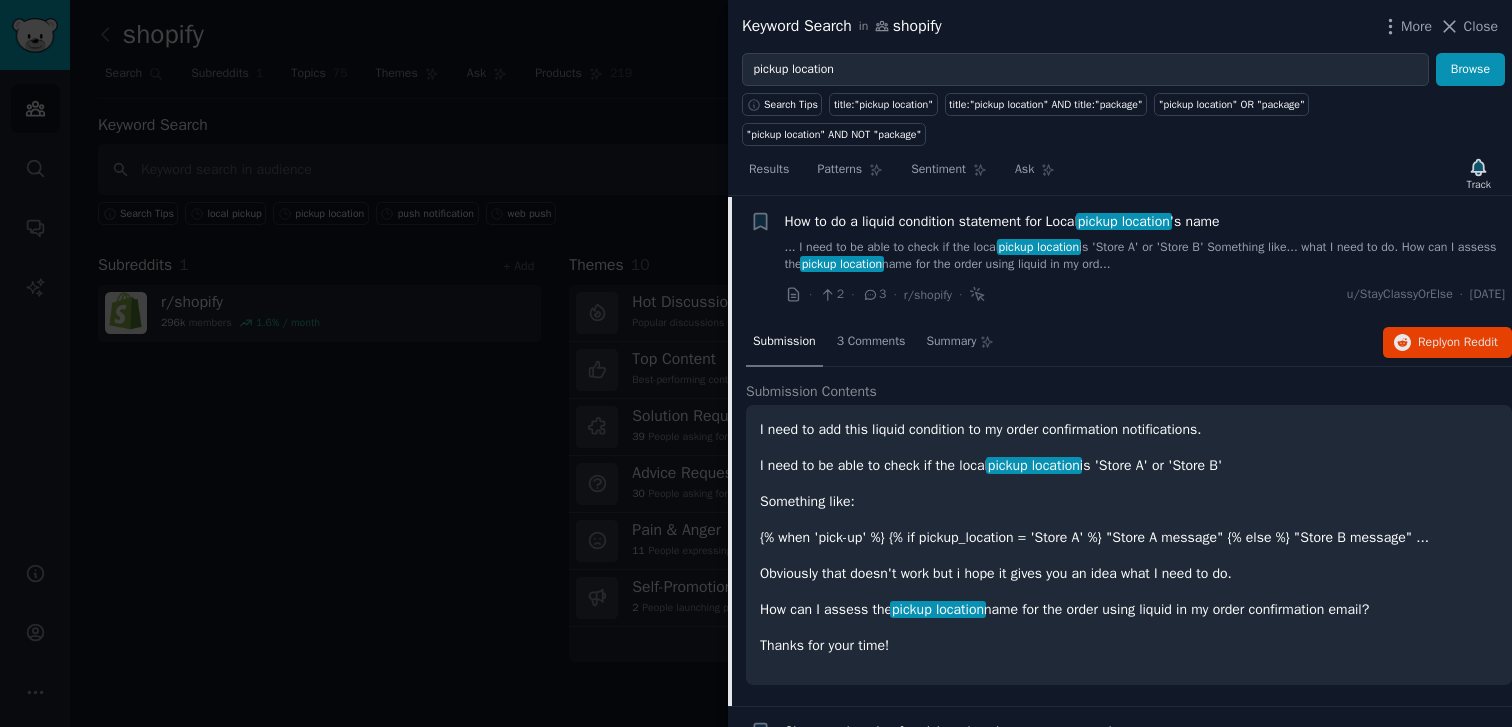 click at bounding box center (756, 363) 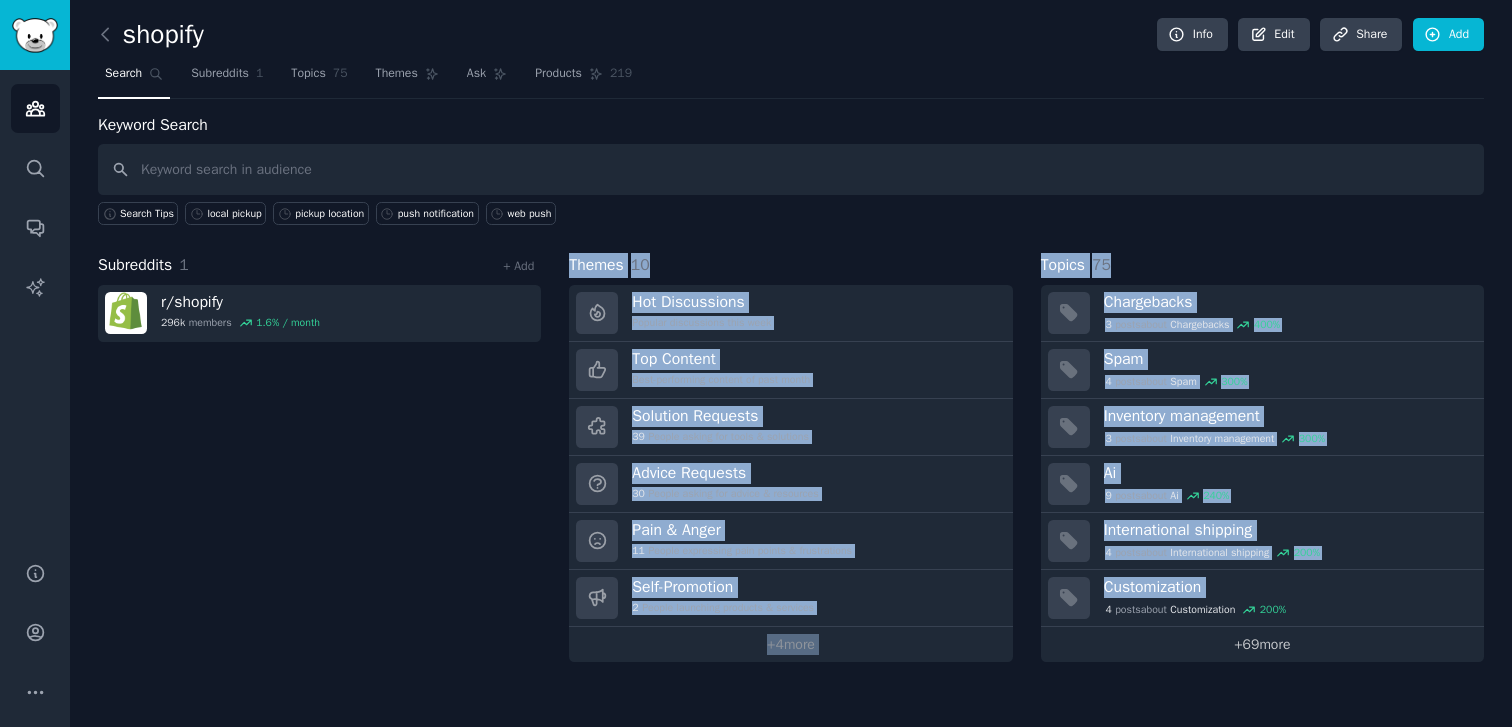 drag, startPoint x: 374, startPoint y: 512, endPoint x: 1453, endPoint y: 638, distance: 1086.3319 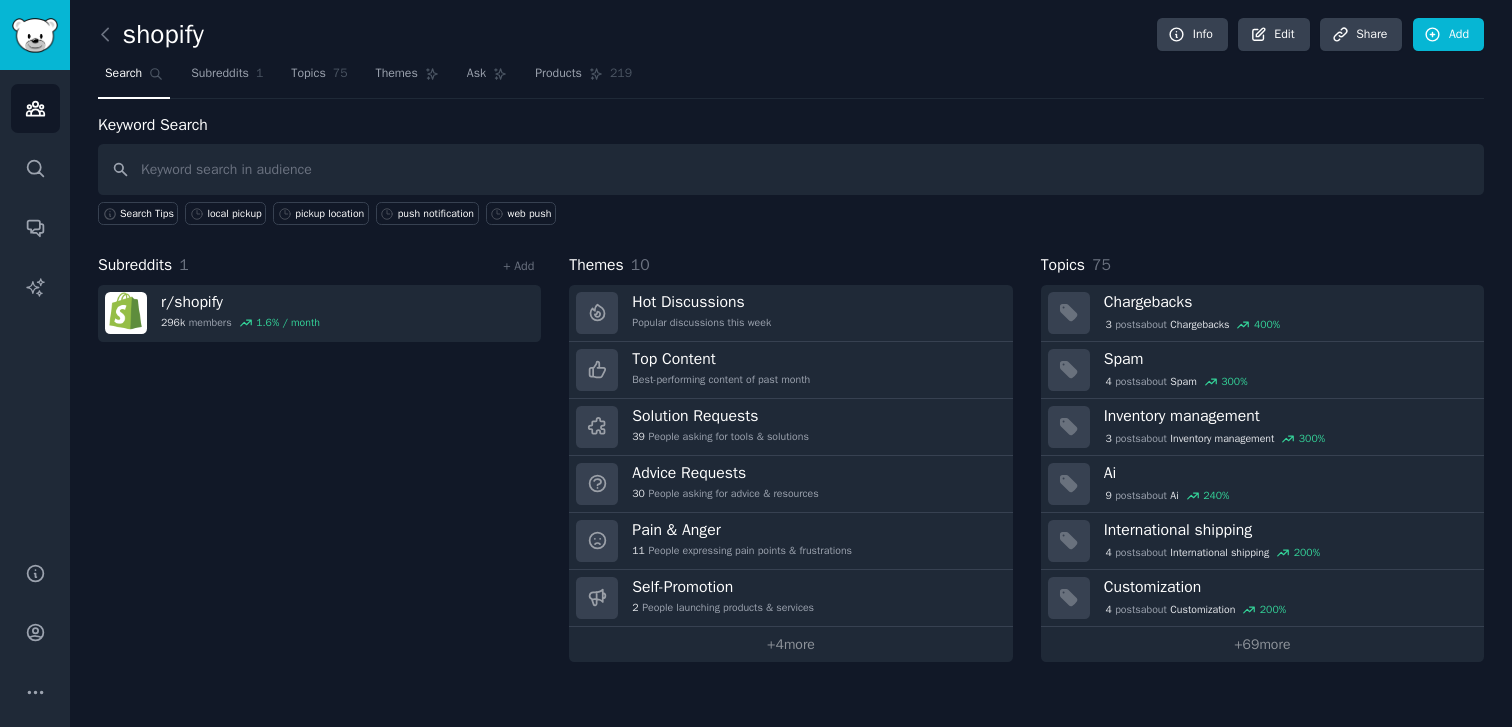 click on "Subreddits 1 + Add r/ shopify 296k  members 1.6 % / month" at bounding box center (319, 457) 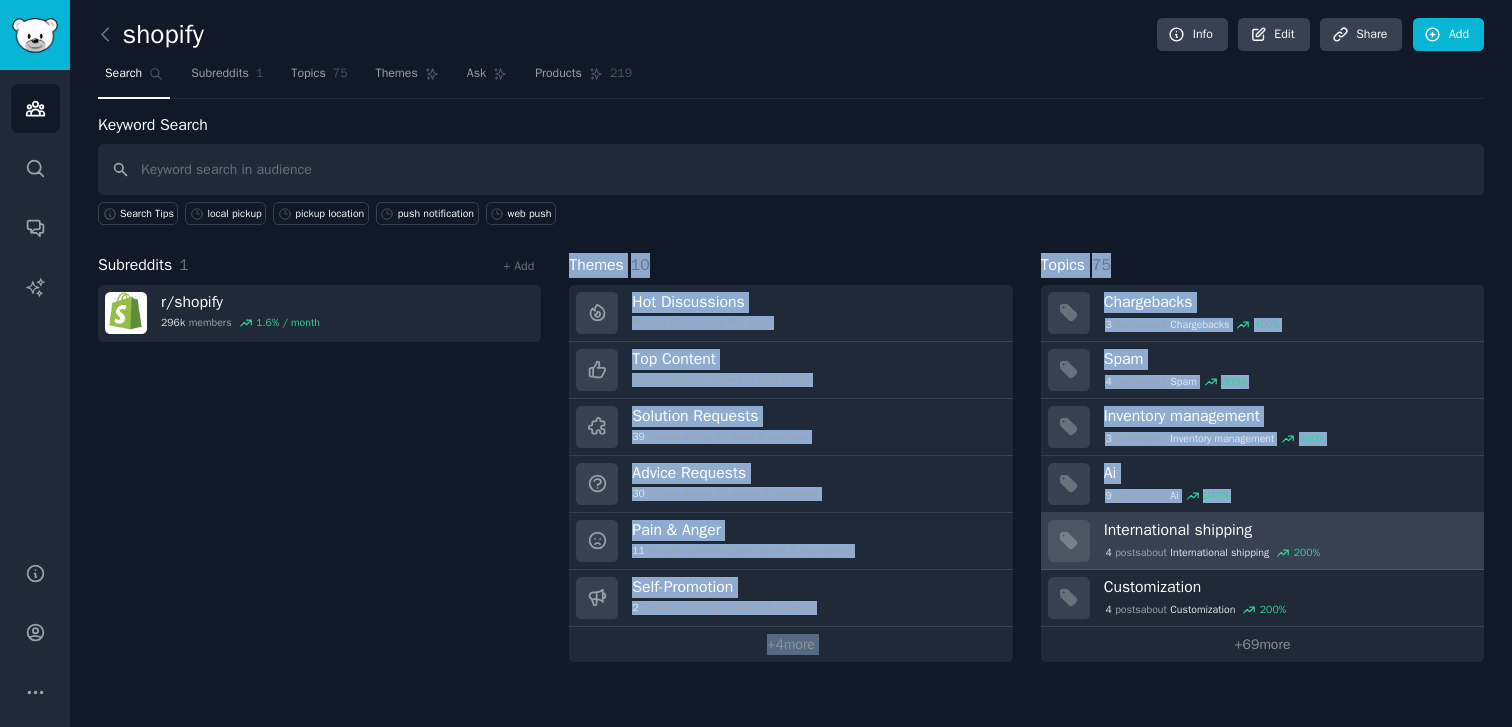 drag, startPoint x: 273, startPoint y: 432, endPoint x: 1142, endPoint y: 520, distance: 873.44434 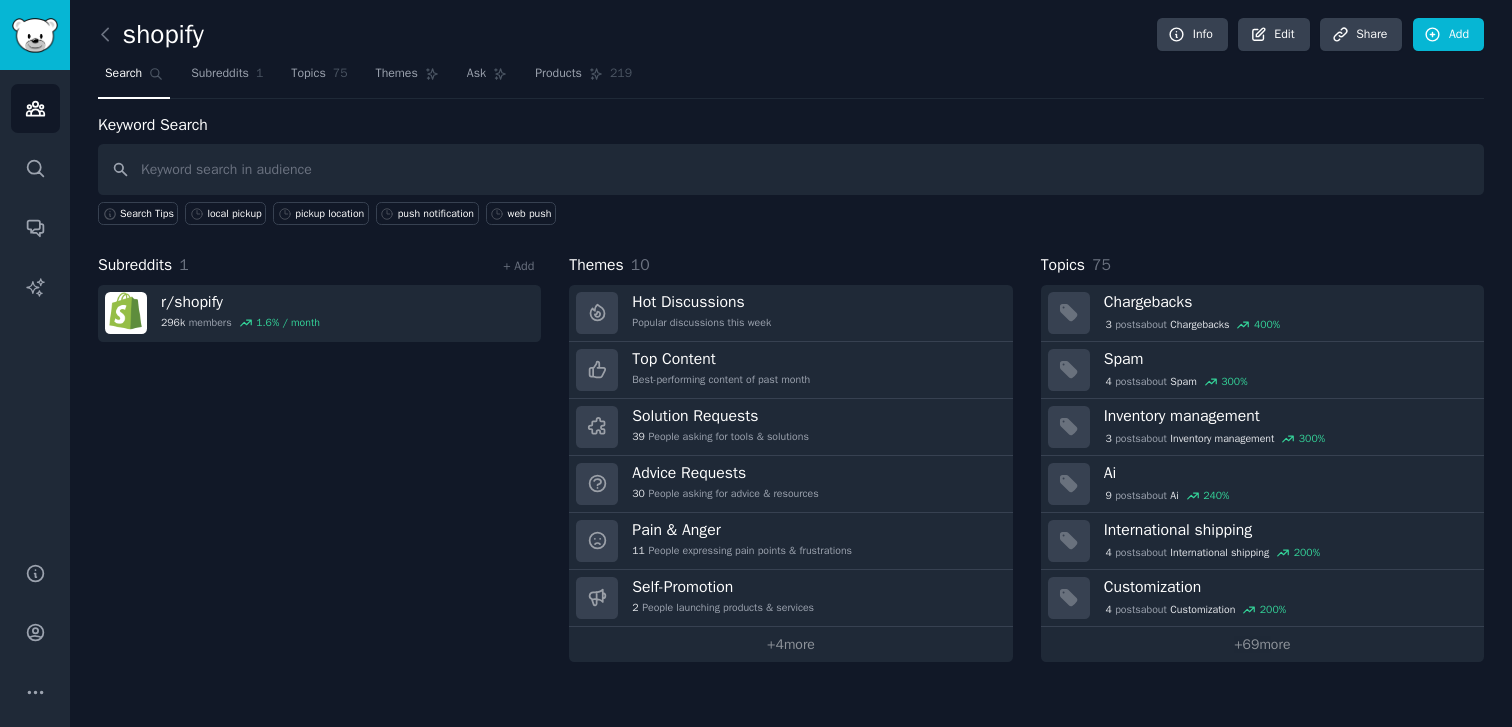 click on "Subreddits 1 + Add r/ shopify 296k  members 1.6 % / month" at bounding box center [319, 457] 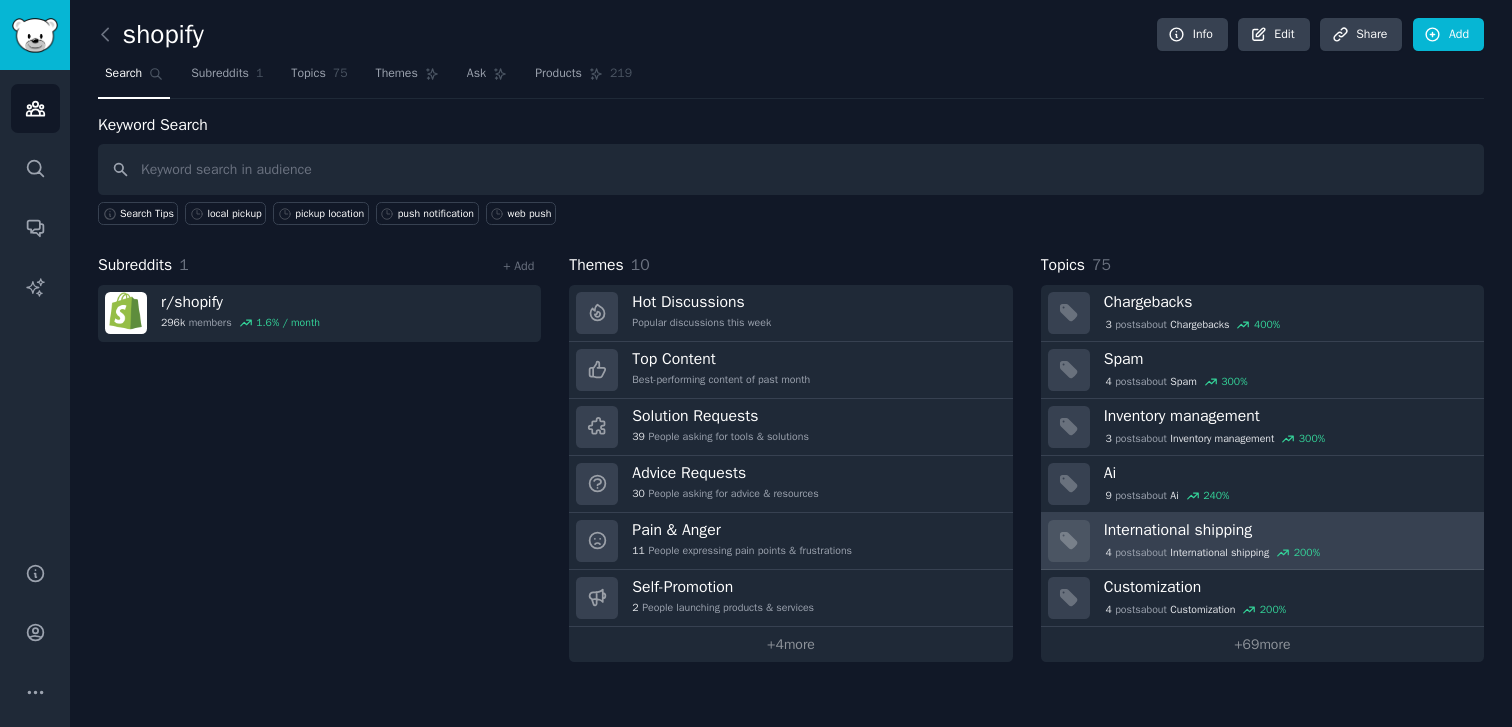 drag, startPoint x: 238, startPoint y: 503, endPoint x: 1353, endPoint y: 543, distance: 1115.7173 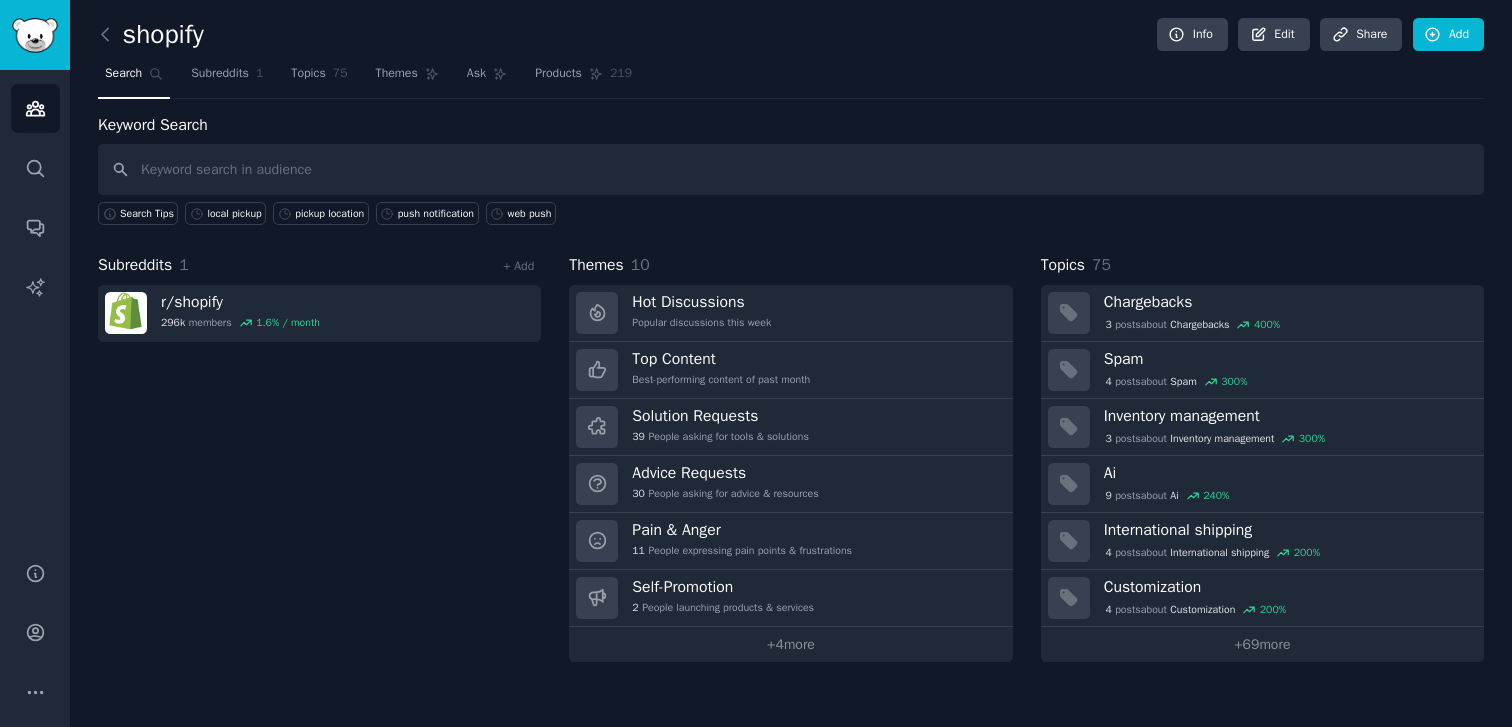 click on "Subreddits 1 + Add r/ shopify 296k  members 1.6 % / month" at bounding box center [319, 457] 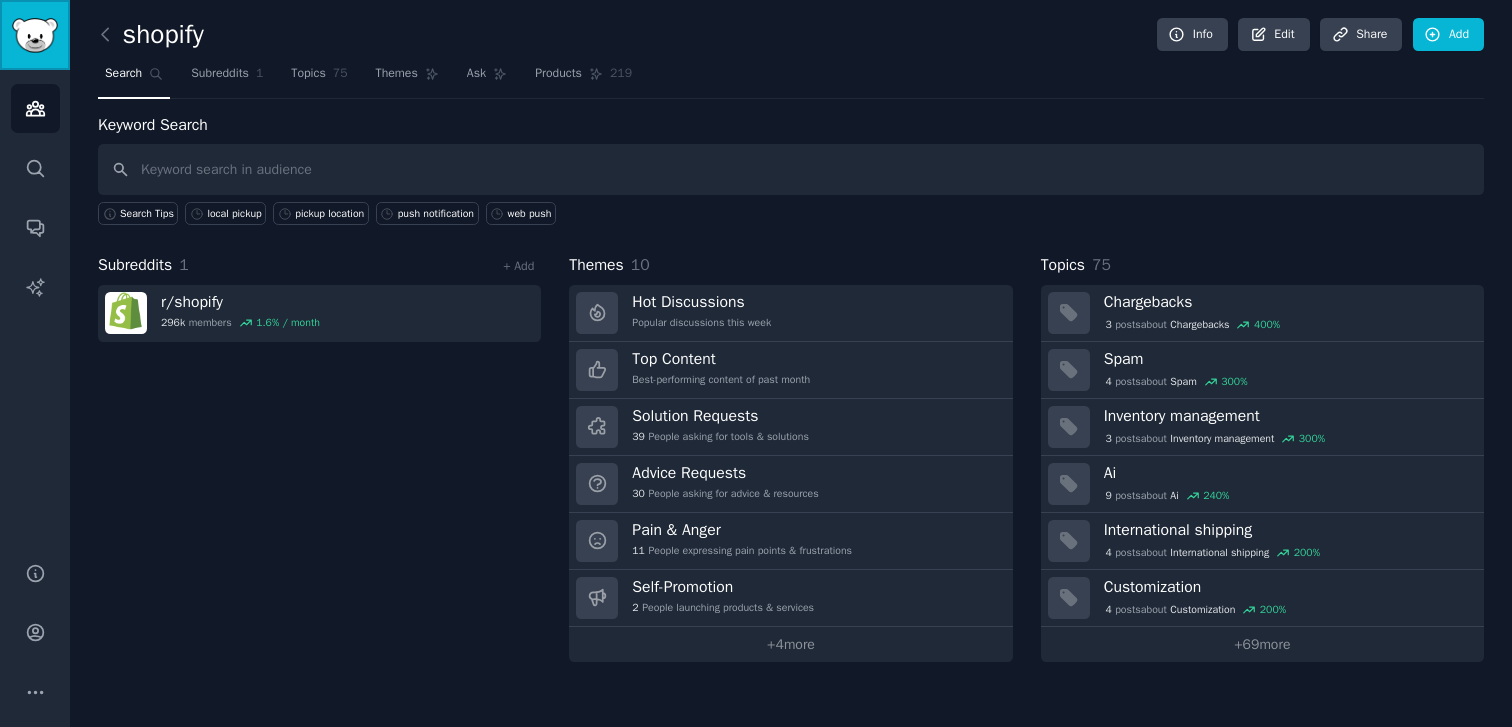 click at bounding box center [35, 35] 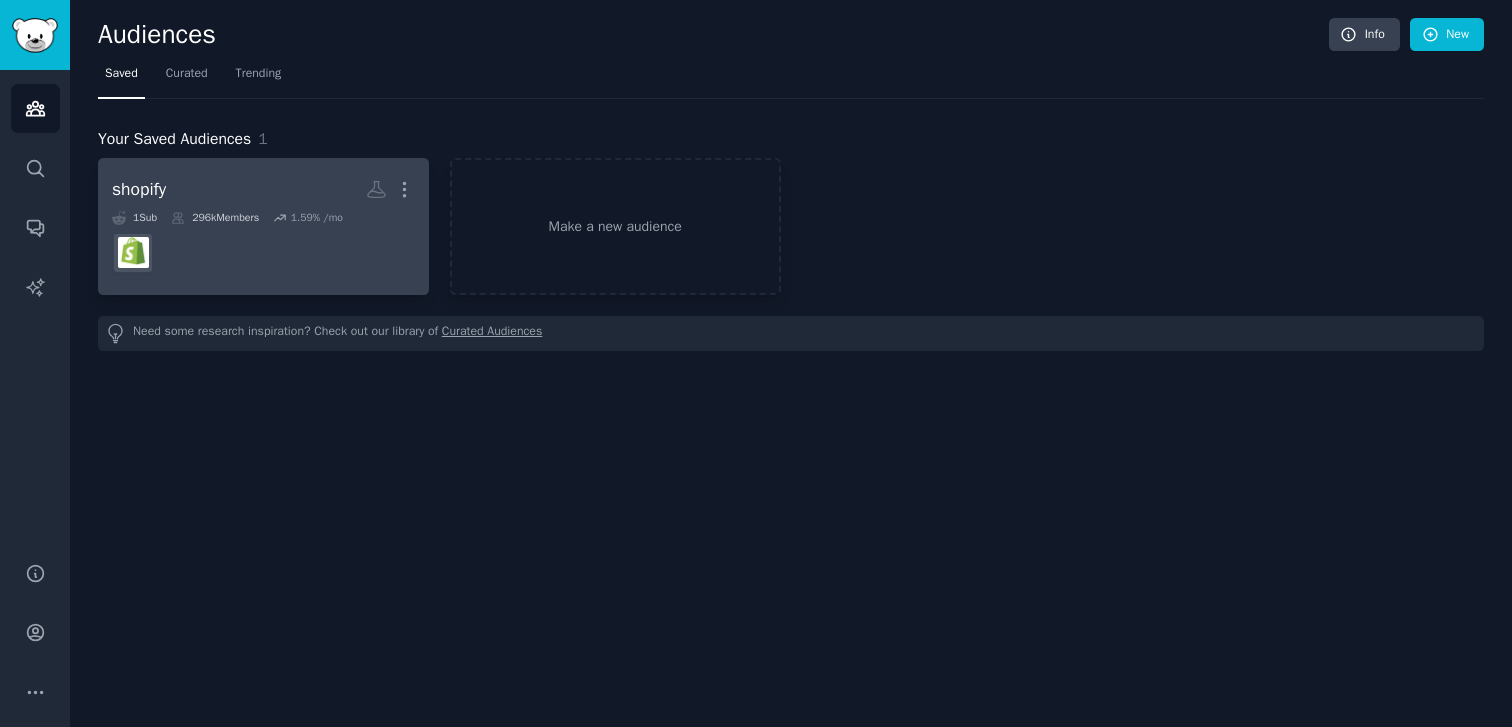 click at bounding box center (263, 253) 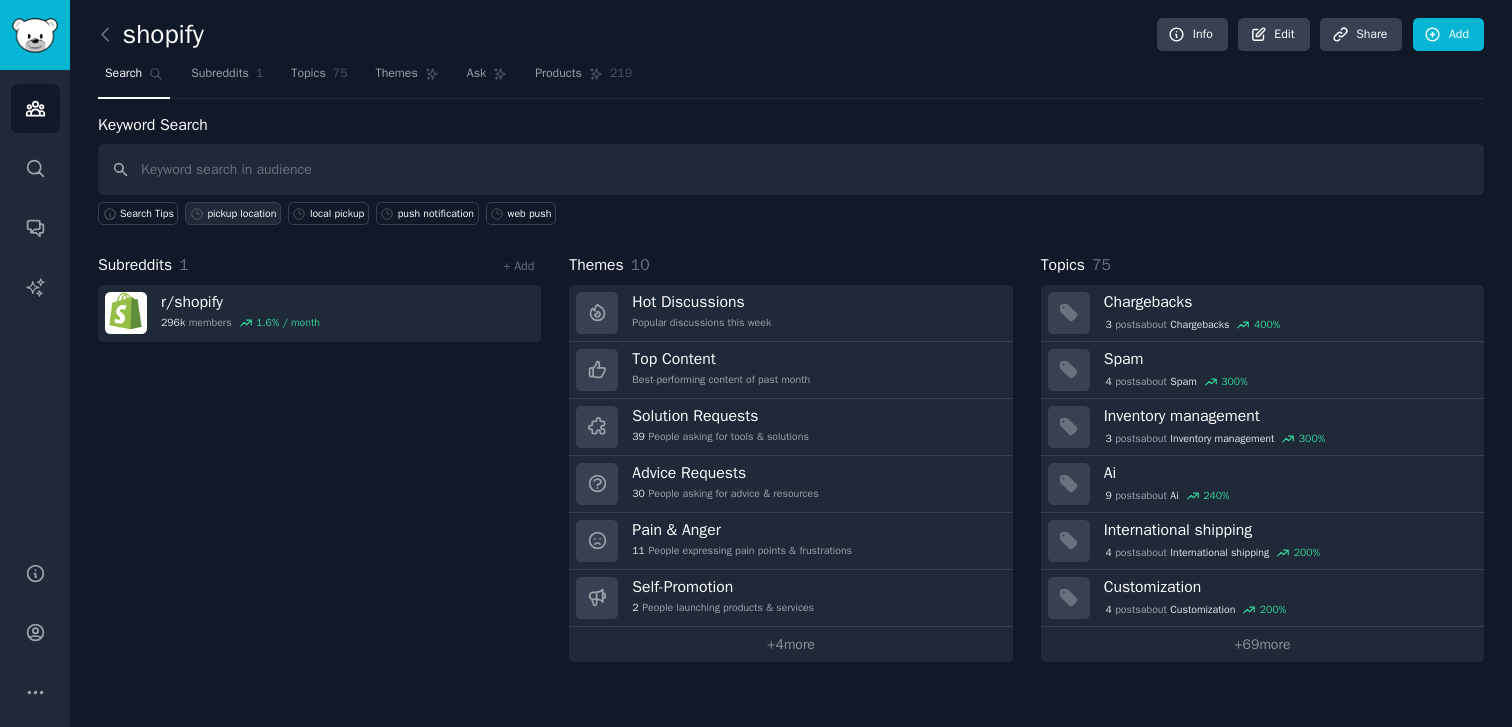 click on "pickup location" at bounding box center (241, 214) 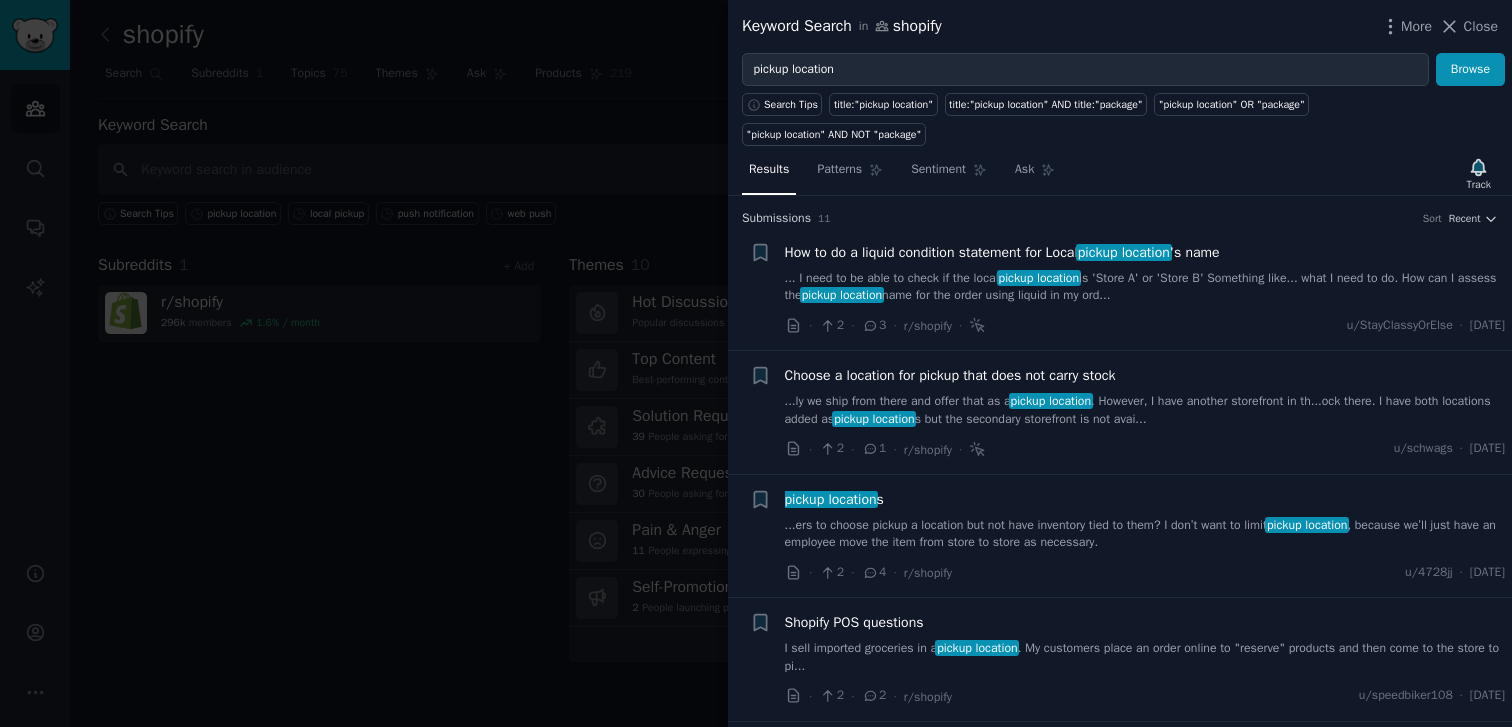 click at bounding box center [756, 363] 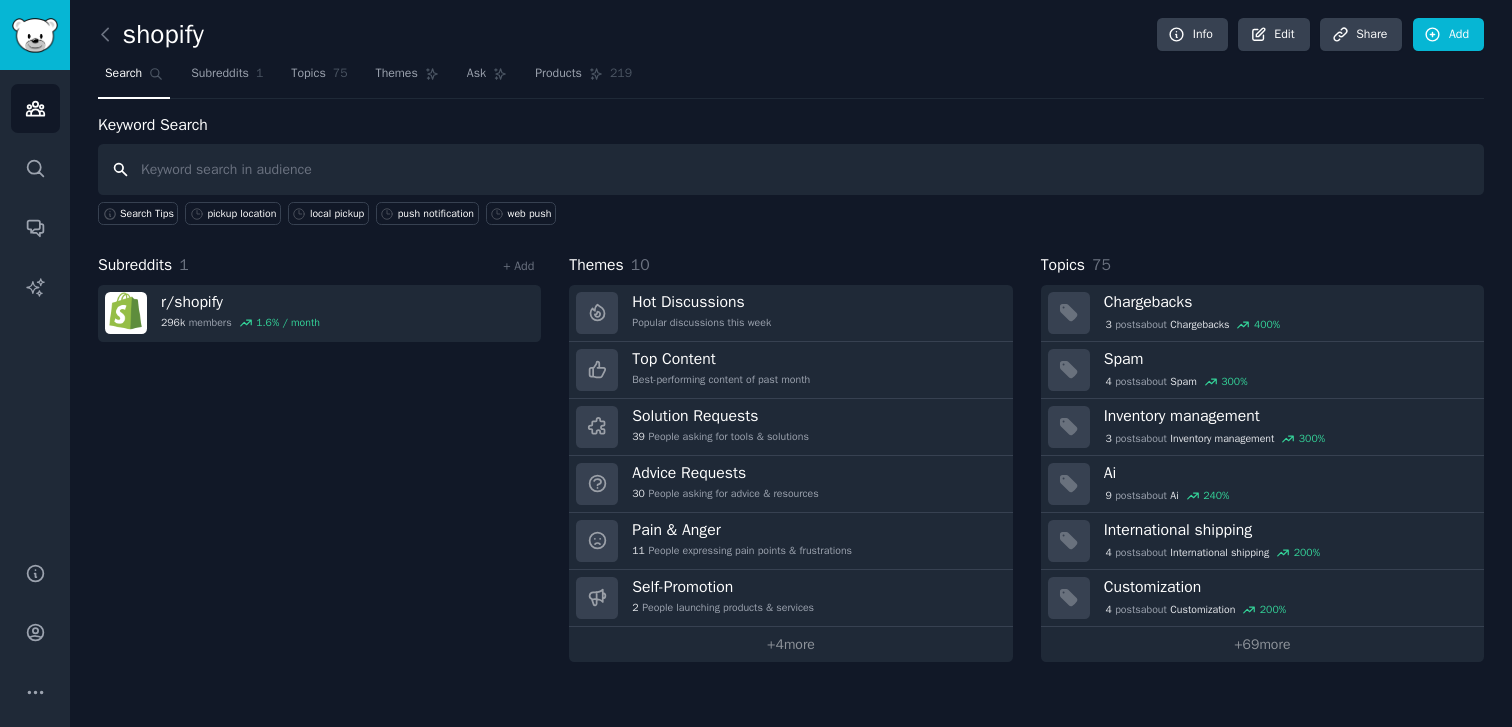 click at bounding box center [791, 169] 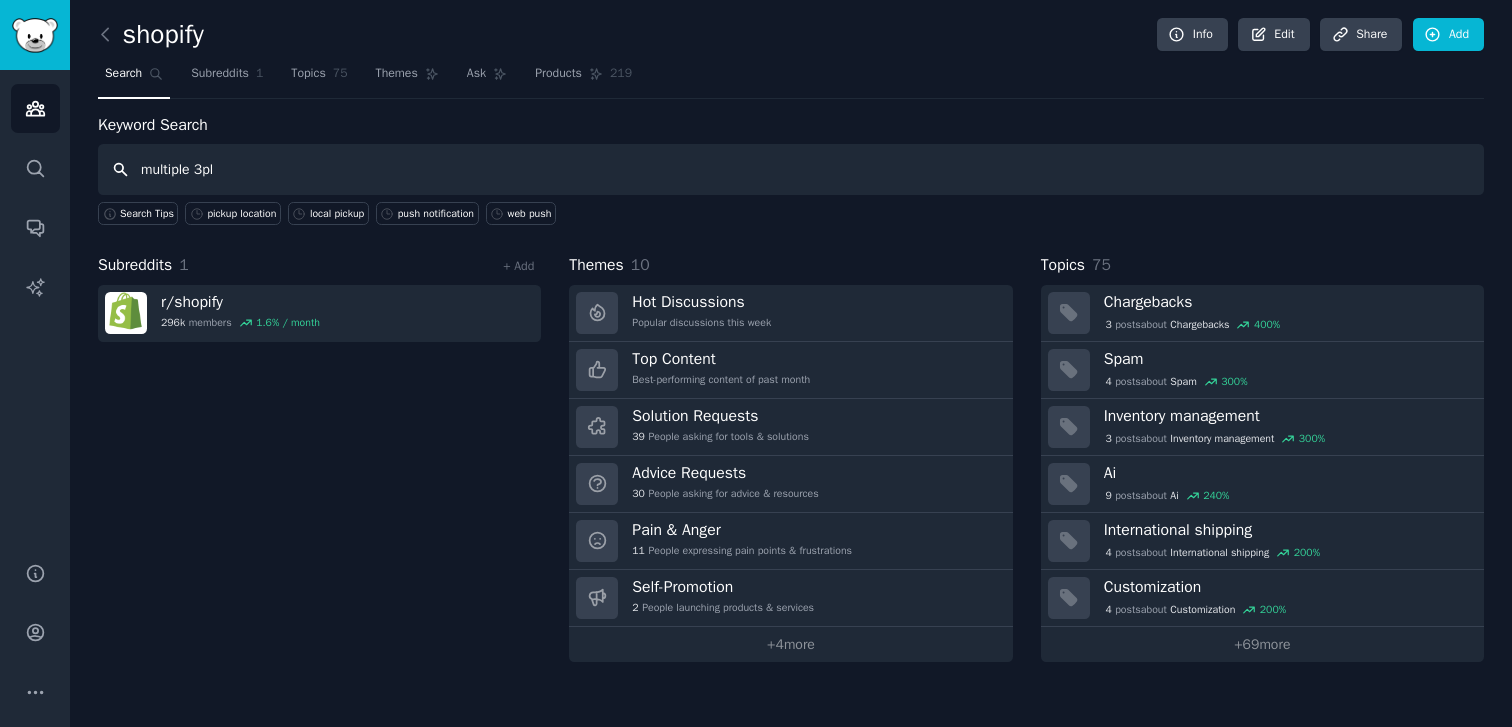 type on "multiple 3pl" 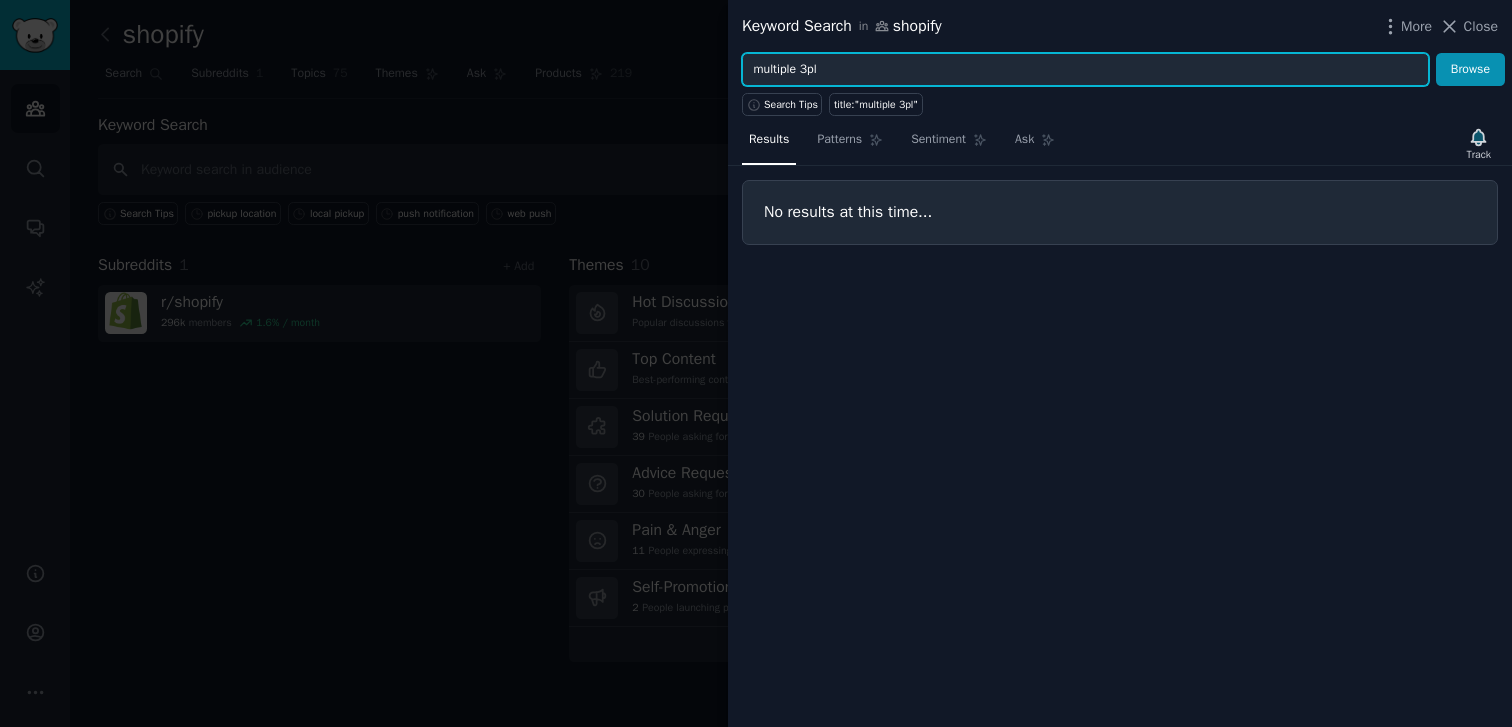 click on "multiple 3pl" at bounding box center [1085, 70] 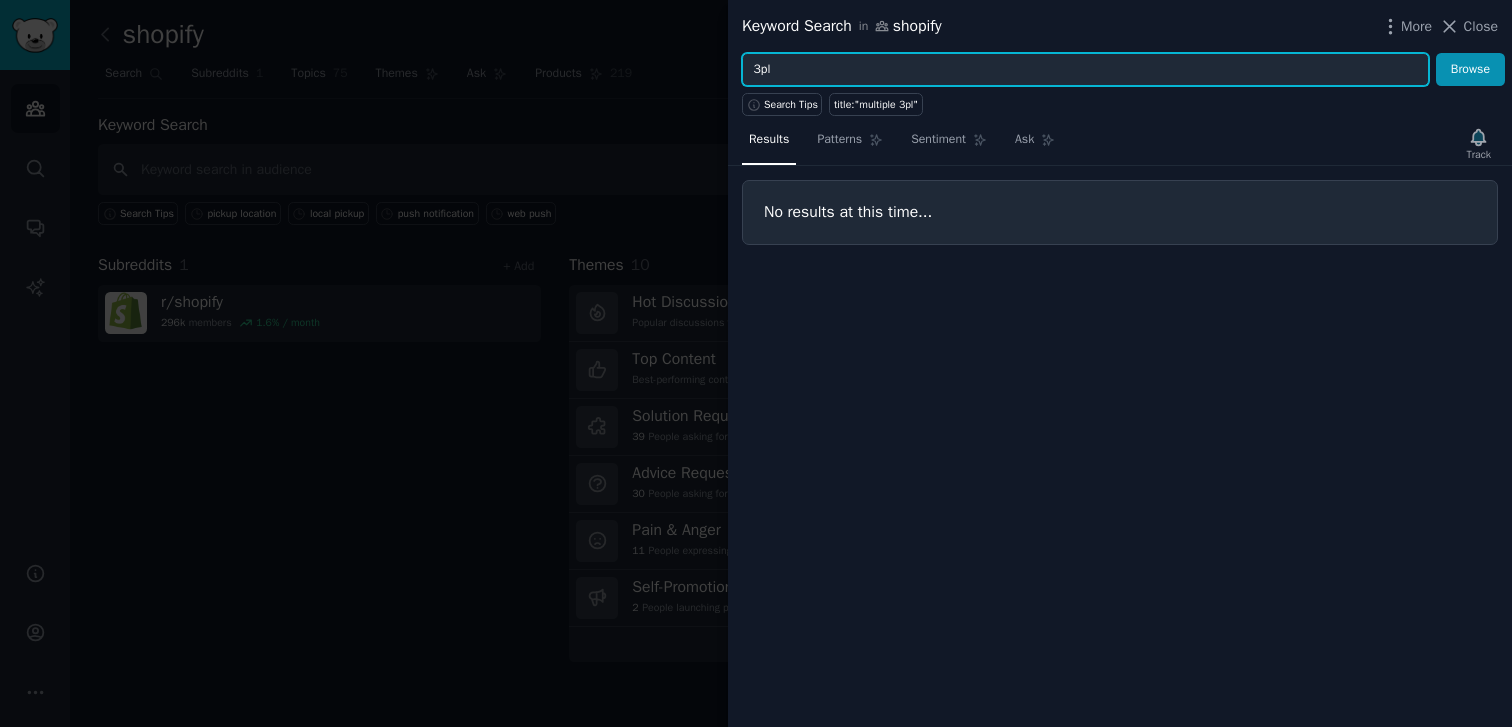type on "3pl" 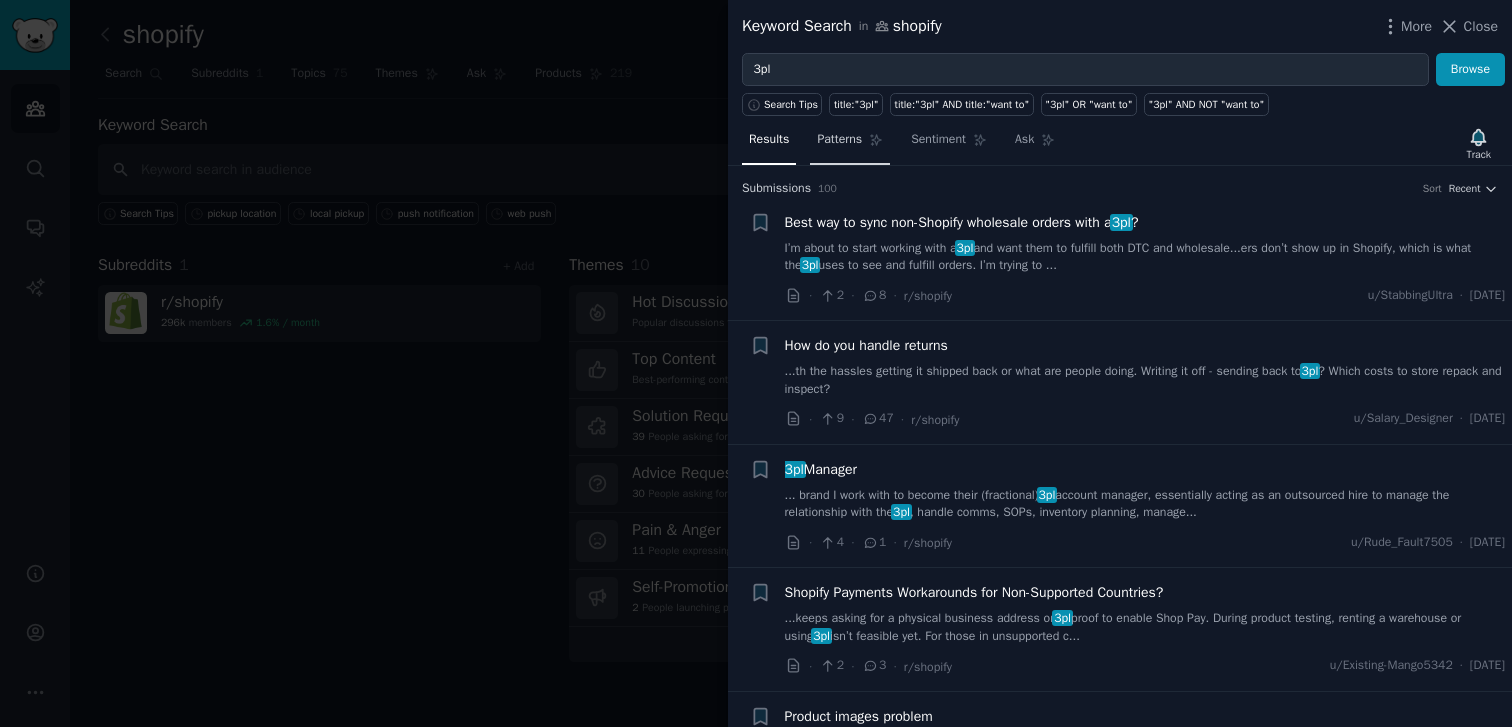 click on "Patterns" at bounding box center [850, 144] 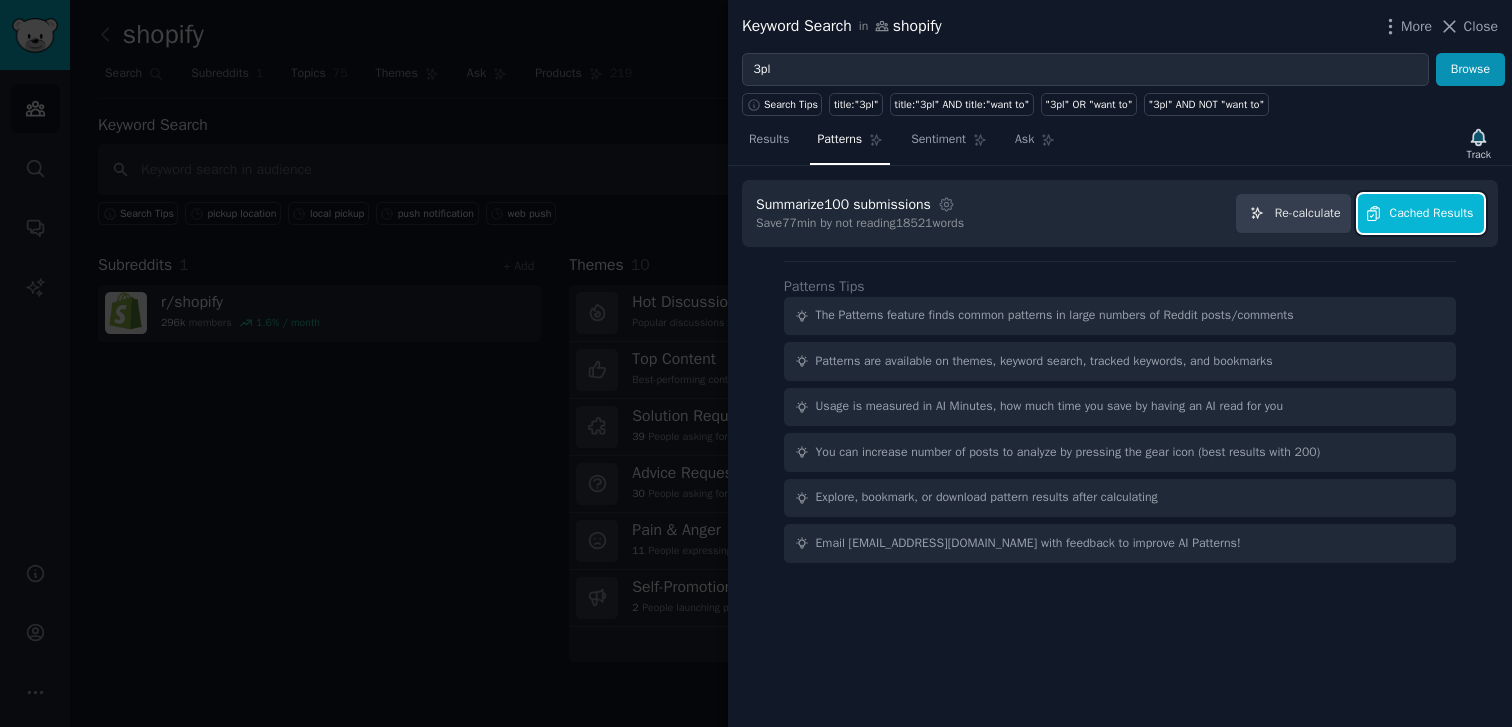 click on "Cached Results" at bounding box center (1432, 214) 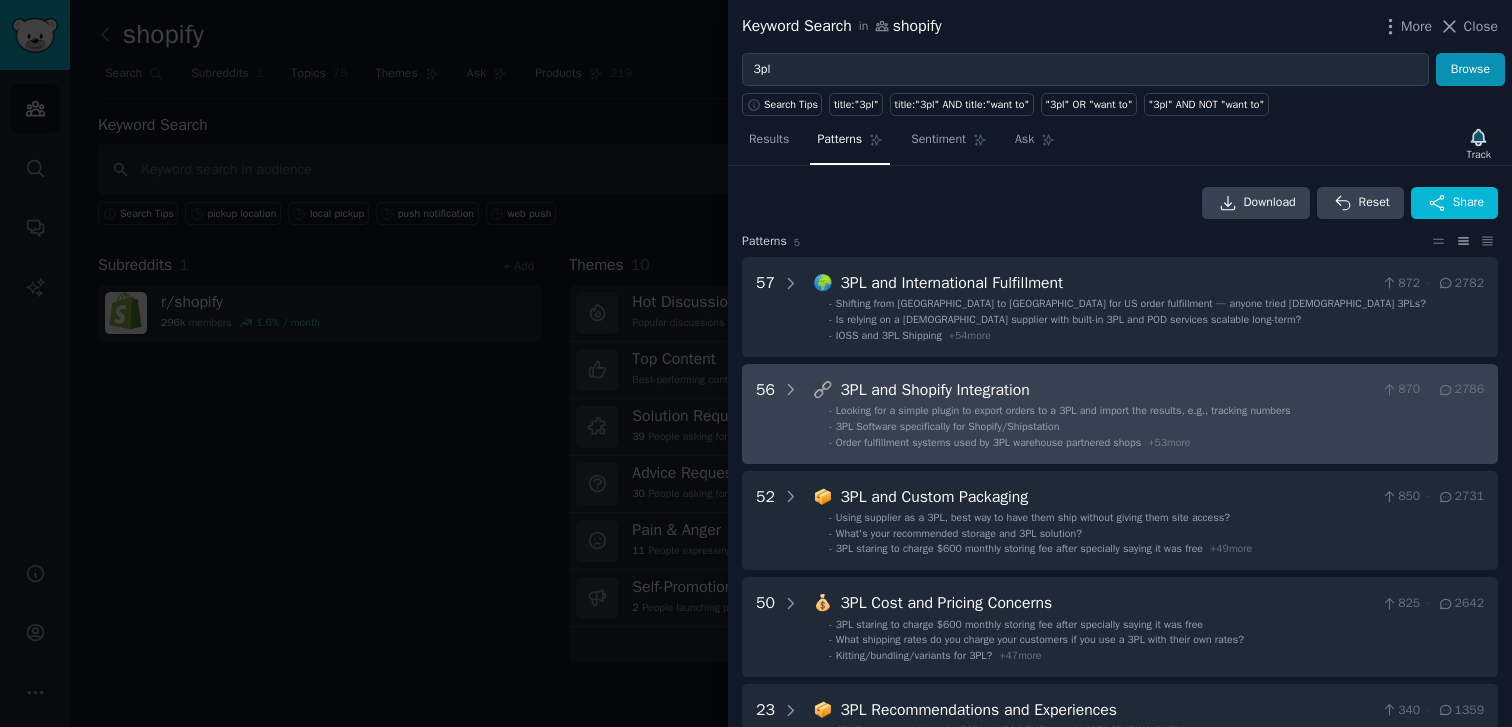 click on "Looking for a simple plugin to export orders to a 3PL and import the results, e.g., tracking numbers" at bounding box center (1063, 410) 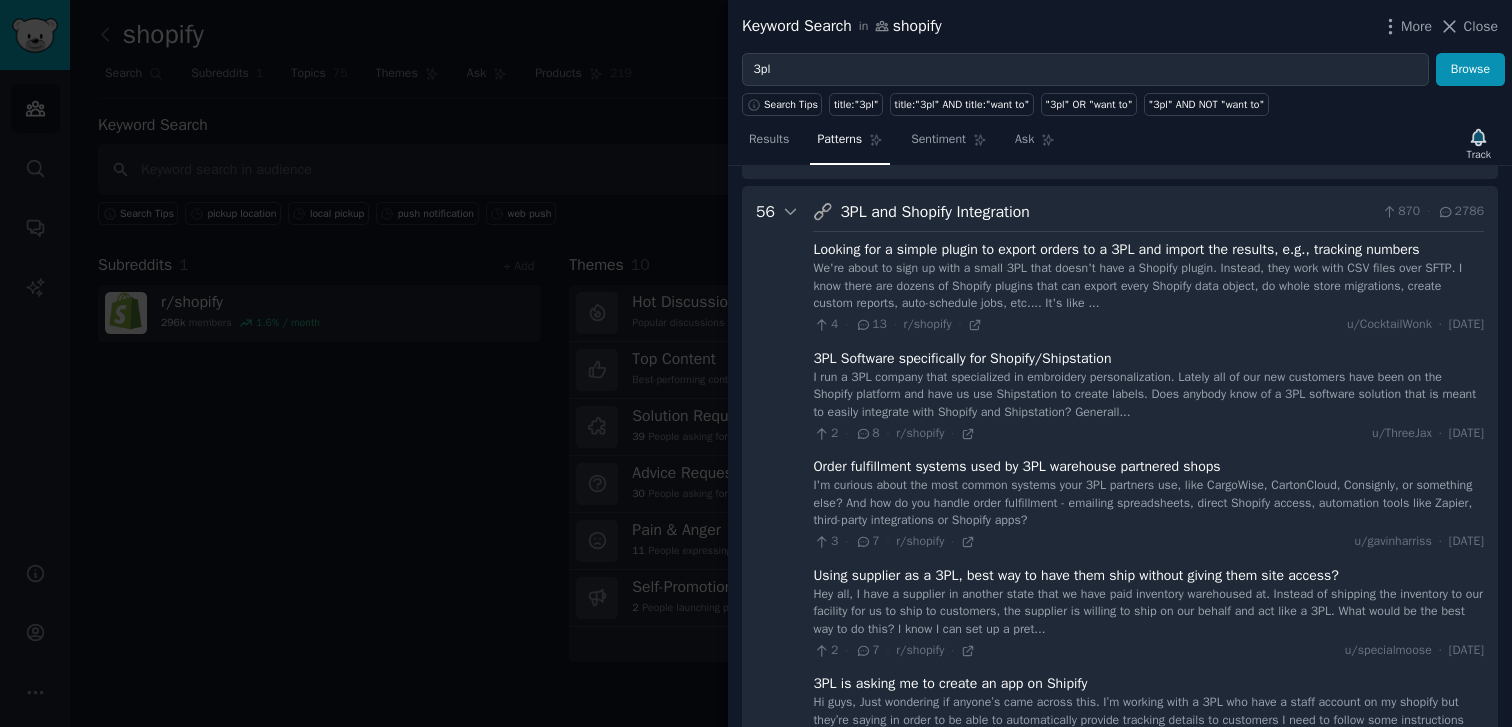 scroll, scrollTop: 198, scrollLeft: 0, axis: vertical 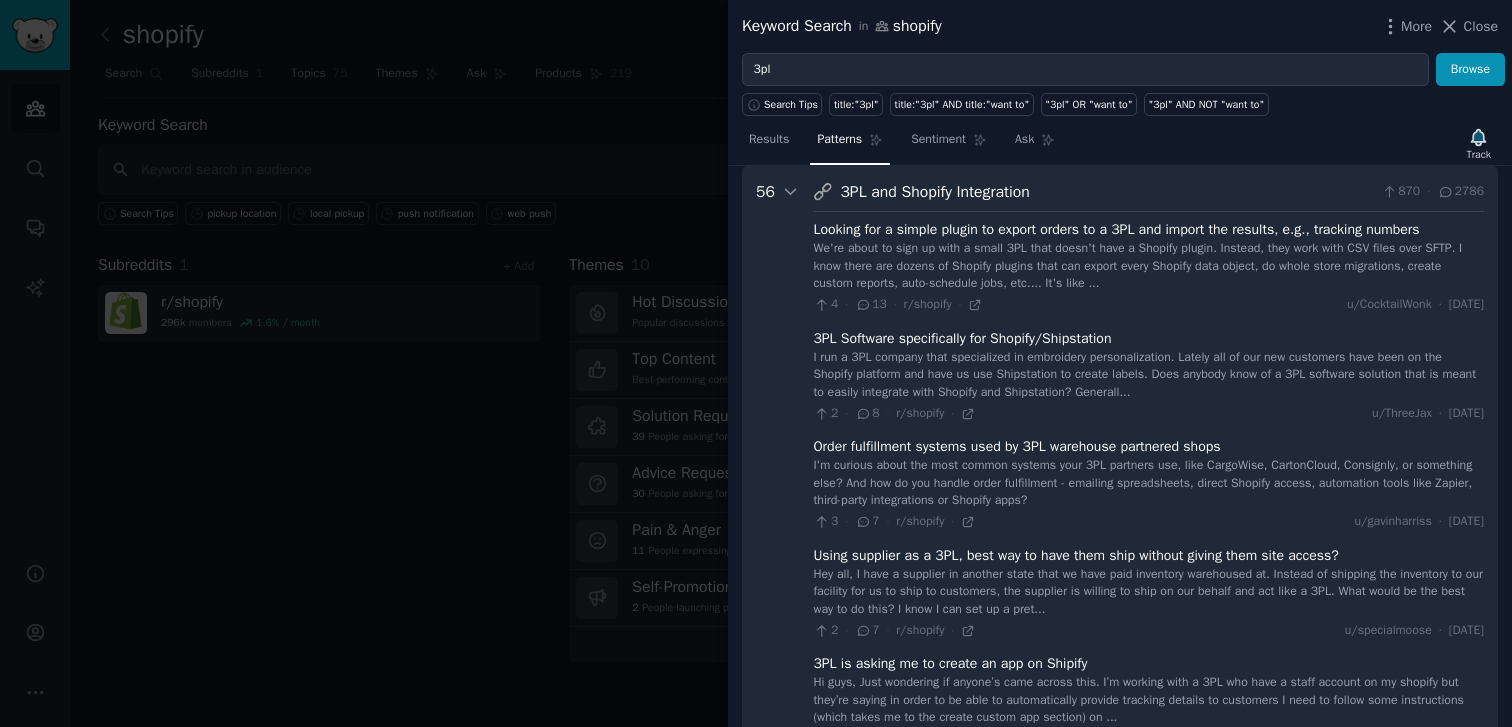 click on "We're about to sign up with a small 3PL that doesn't have a Shopify plugin. Instead, they work with CSV files over SFTP.
I know there are dozens of Shopify plugins that can export every Shopify data object, do whole store migrations, create custom reports, auto-schedule jobs, etc.... It's like ..." at bounding box center [1148, 266] 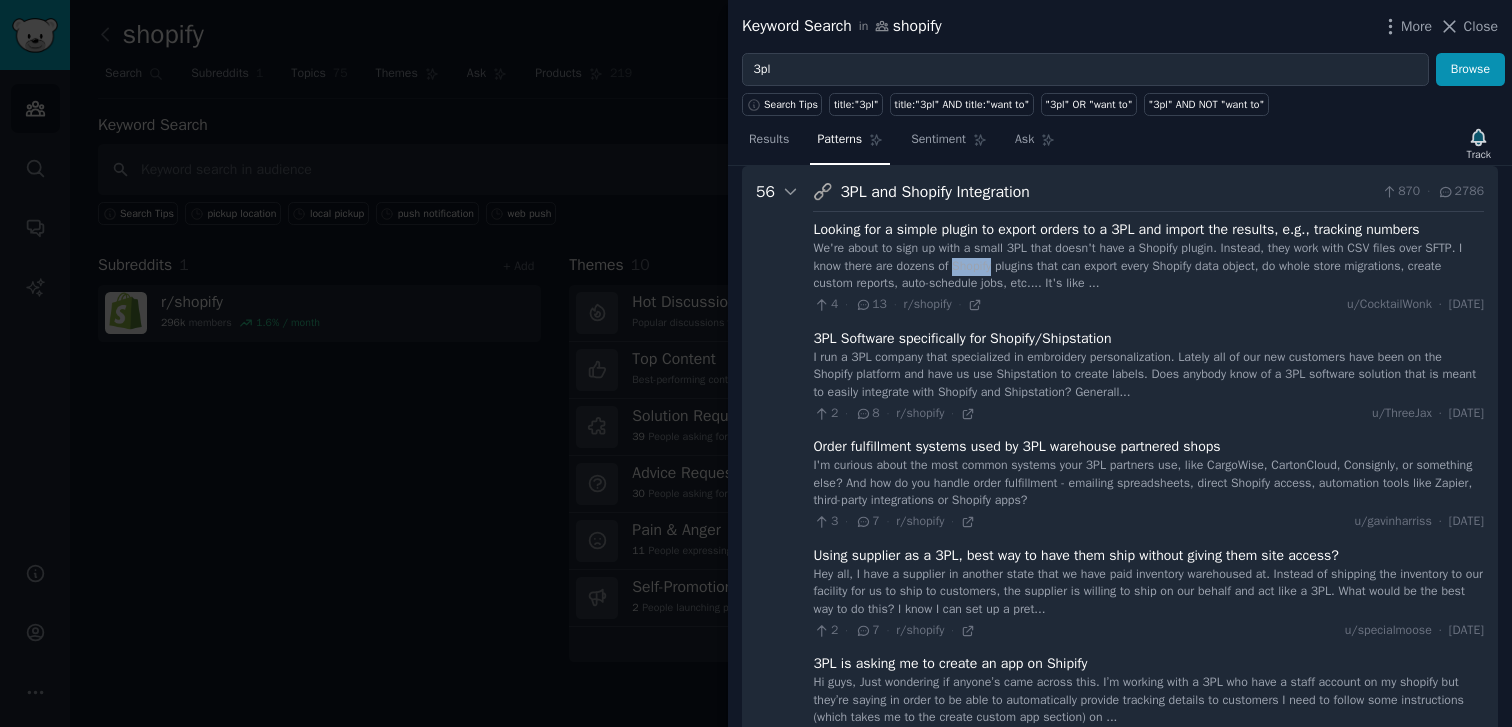 click on "We're about to sign up with a small 3PL that doesn't have a Shopify plugin. Instead, they work with CSV files over SFTP.
I know there are dozens of Shopify plugins that can export every Shopify data object, do whole store migrations, create custom reports, auto-schedule jobs, etc.... It's like ..." at bounding box center [1148, 266] 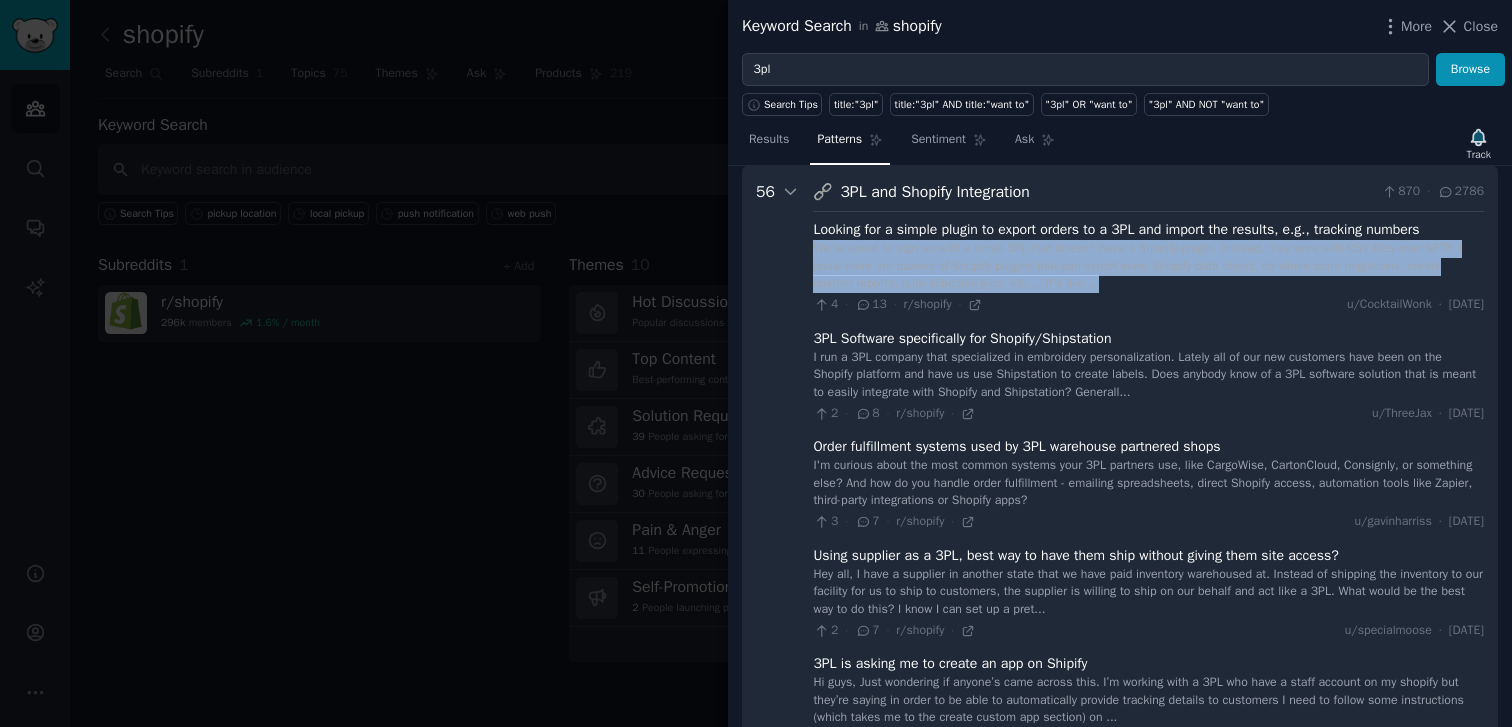 click on "We're about to sign up with a small 3PL that doesn't have a Shopify plugin. Instead, they work with CSV files over SFTP.
I know there are dozens of Shopify plugins that can export every Shopify data object, do whole store migrations, create custom reports, auto-schedule jobs, etc.... It's like ..." at bounding box center (1148, 266) 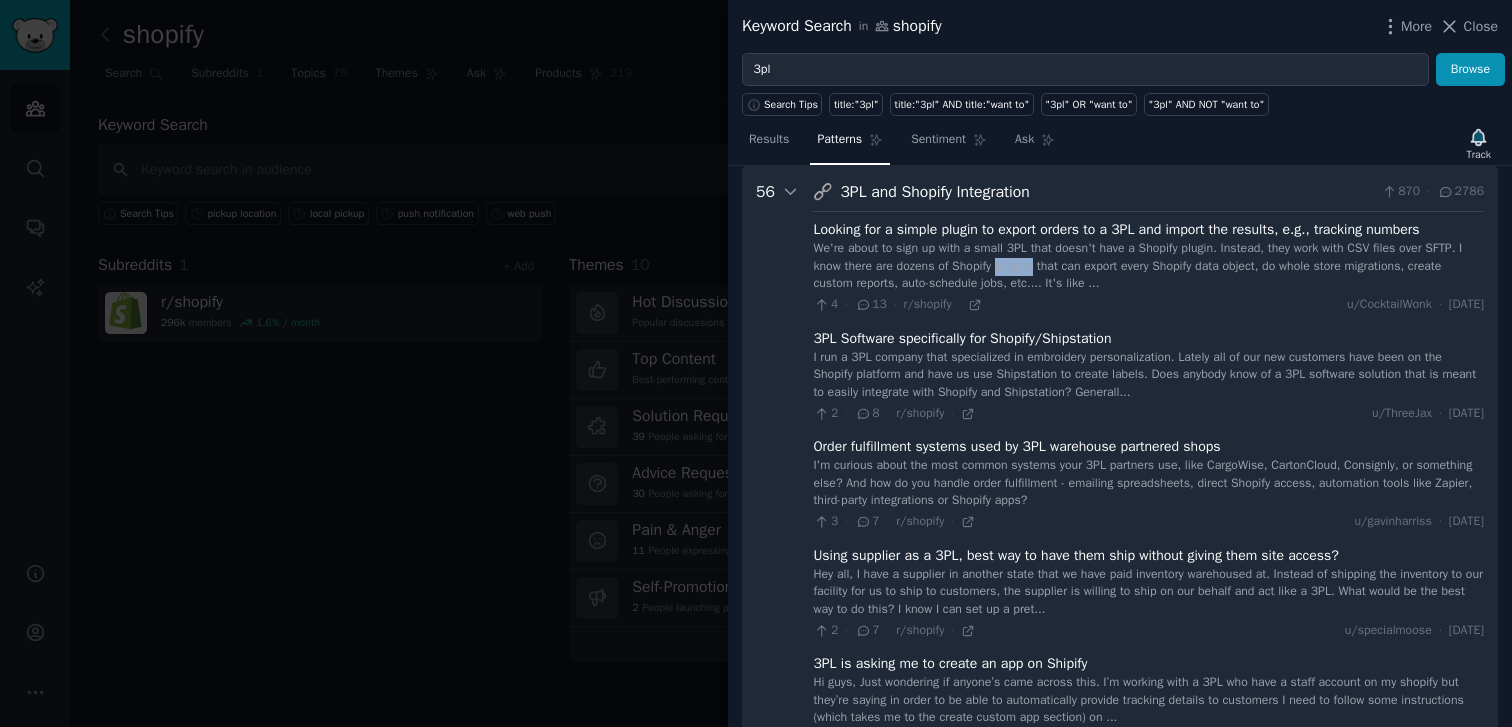 click on "We're about to sign up with a small 3PL that doesn't have a Shopify plugin. Instead, they work with CSV files over SFTP.
I know there are dozens of Shopify plugins that can export every Shopify data object, do whole store migrations, create custom reports, auto-schedule jobs, etc.... It's like ..." at bounding box center (1148, 266) 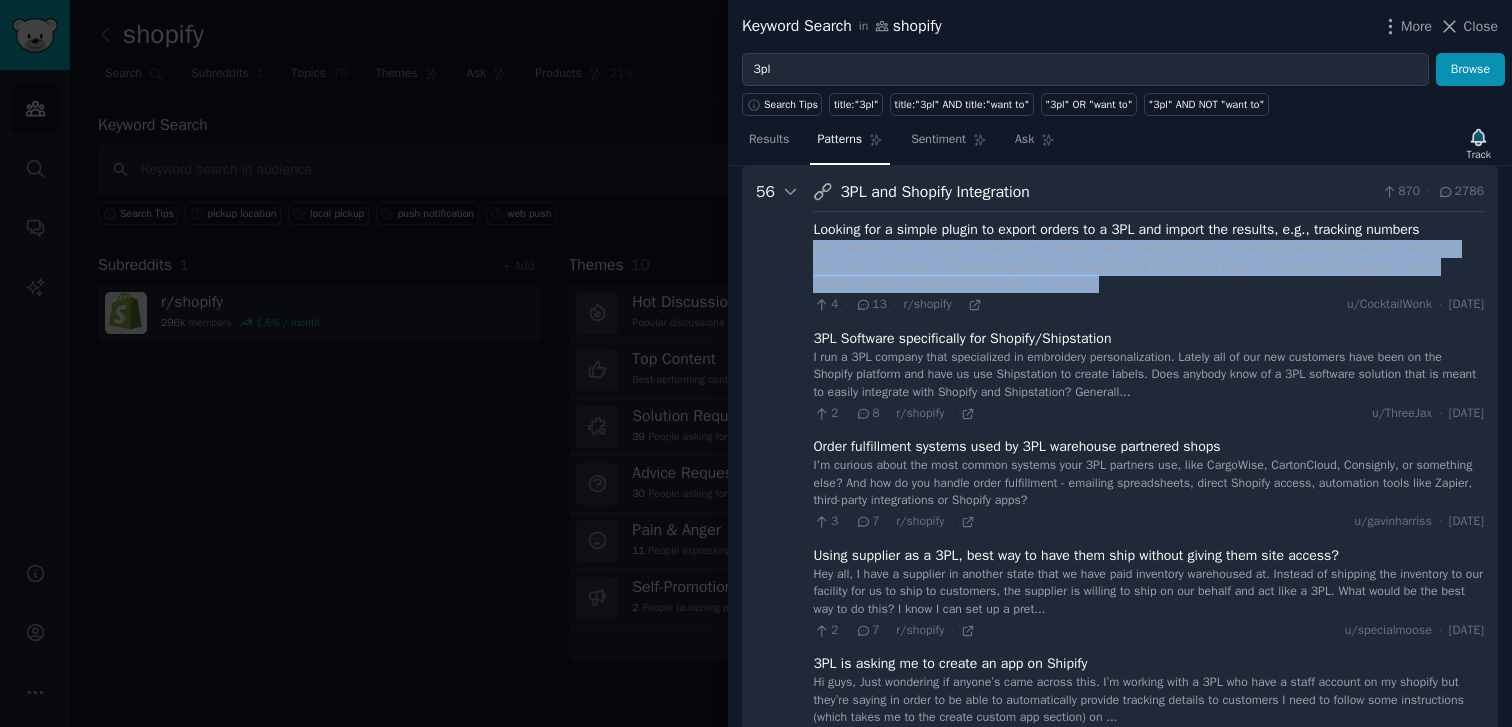 click on "We're about to sign up with a small 3PL that doesn't have a Shopify plugin. Instead, they work with CSV files over SFTP.
I know there are dozens of Shopify plugins that can export every Shopify data object, do whole store migrations, create custom reports, auto-schedule jobs, etc.... It's like ..." at bounding box center [1148, 266] 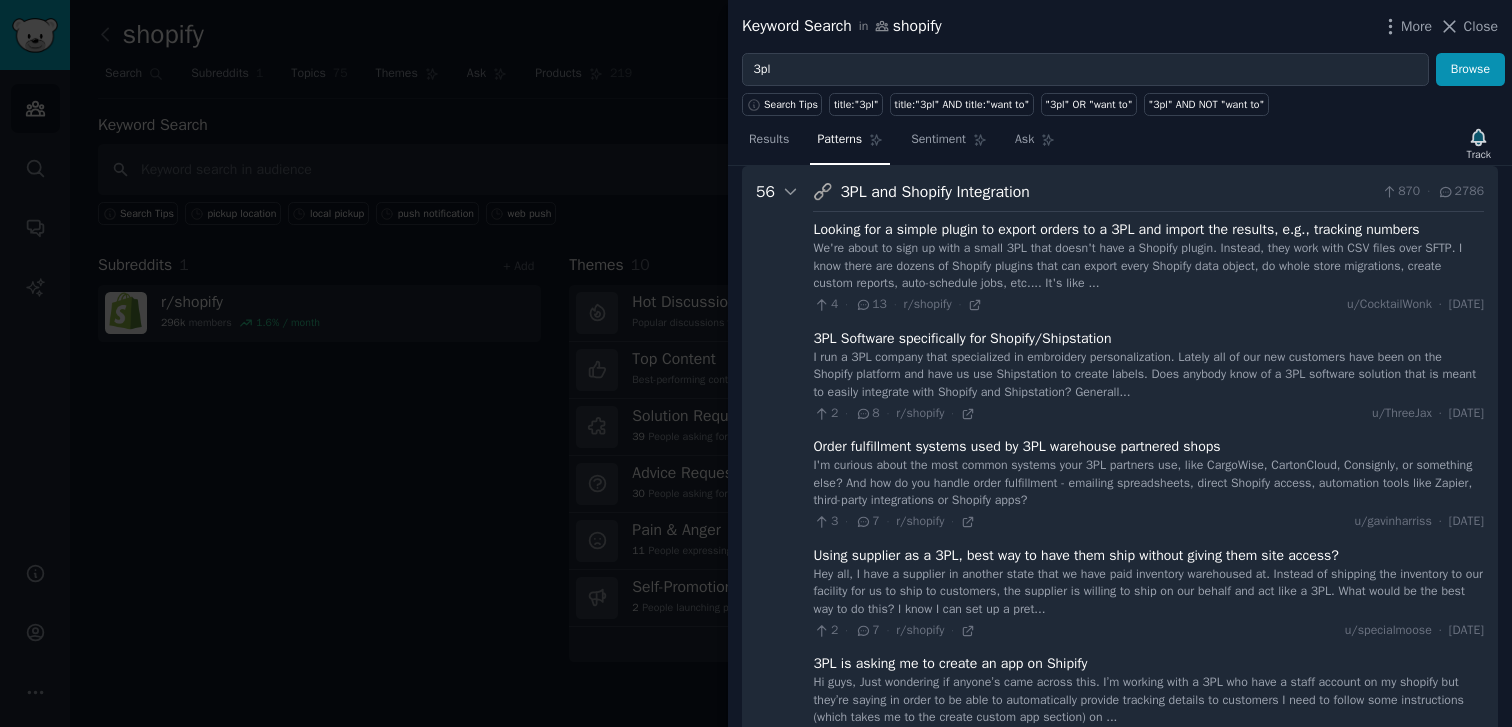 click on "We're about to sign up with a small 3PL that doesn't have a Shopify plugin. Instead, they work with CSV files over SFTP.
I know there are dozens of Shopify plugins that can export every Shopify data object, do whole store migrations, create custom reports, auto-schedule jobs, etc.... It's like ..." at bounding box center [1148, 266] 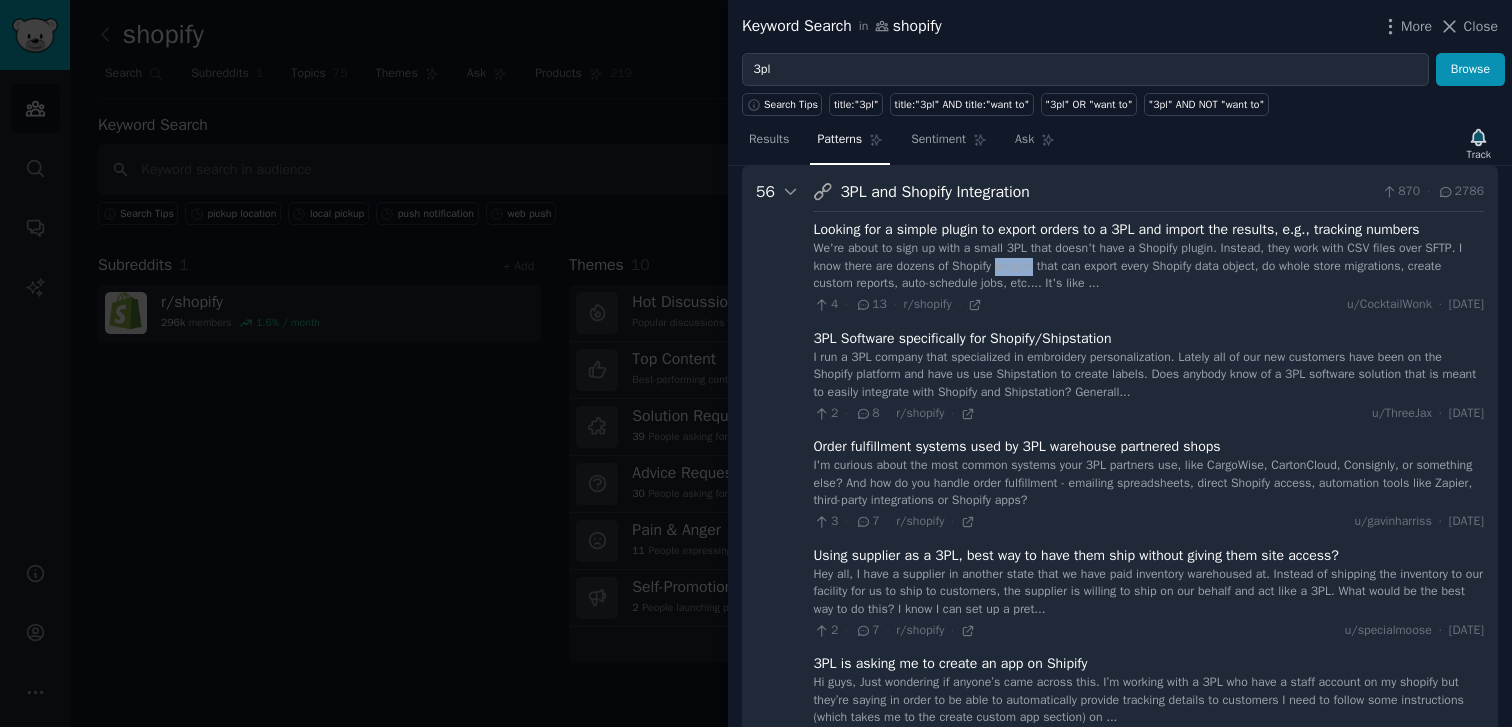 click on "We're about to sign up with a small 3PL that doesn't have a Shopify plugin. Instead, they work with CSV files over SFTP.
I know there are dozens of Shopify plugins that can export every Shopify data object, do whole store migrations, create custom reports, auto-schedule jobs, etc.... It's like ..." at bounding box center (1148, 266) 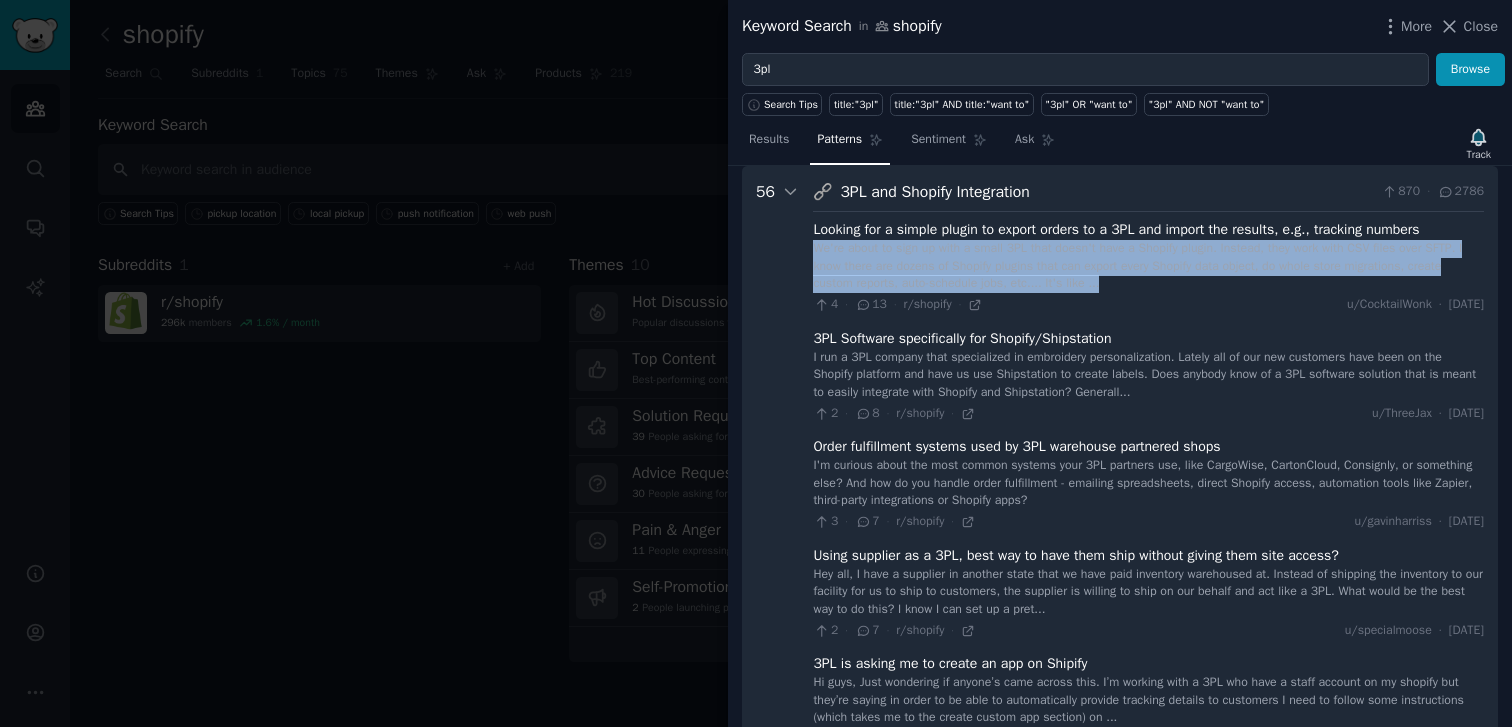 click on "We're about to sign up with a small 3PL that doesn't have a Shopify plugin. Instead, they work with CSV files over SFTP.
I know there are dozens of Shopify plugins that can export every Shopify data object, do whole store migrations, create custom reports, auto-schedule jobs, etc.... It's like ..." at bounding box center [1148, 266] 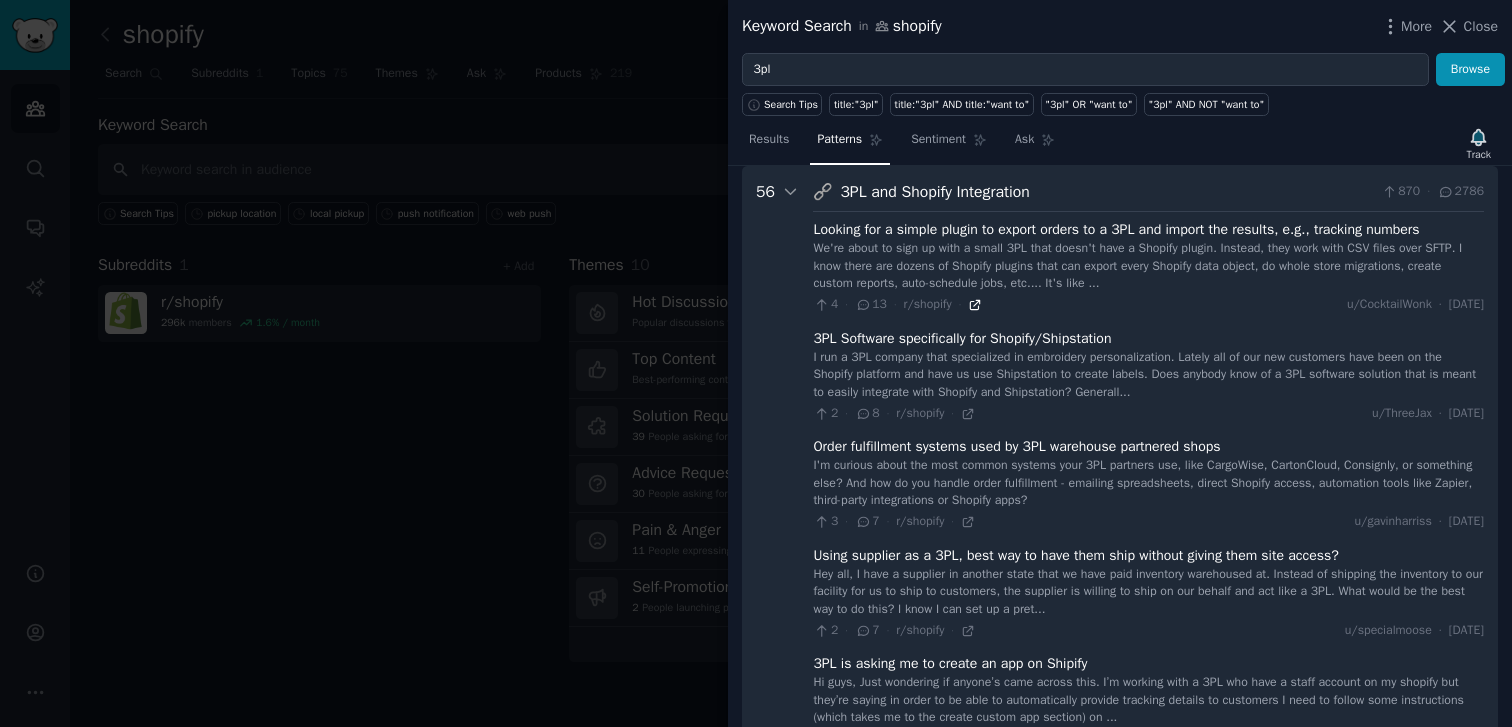 click 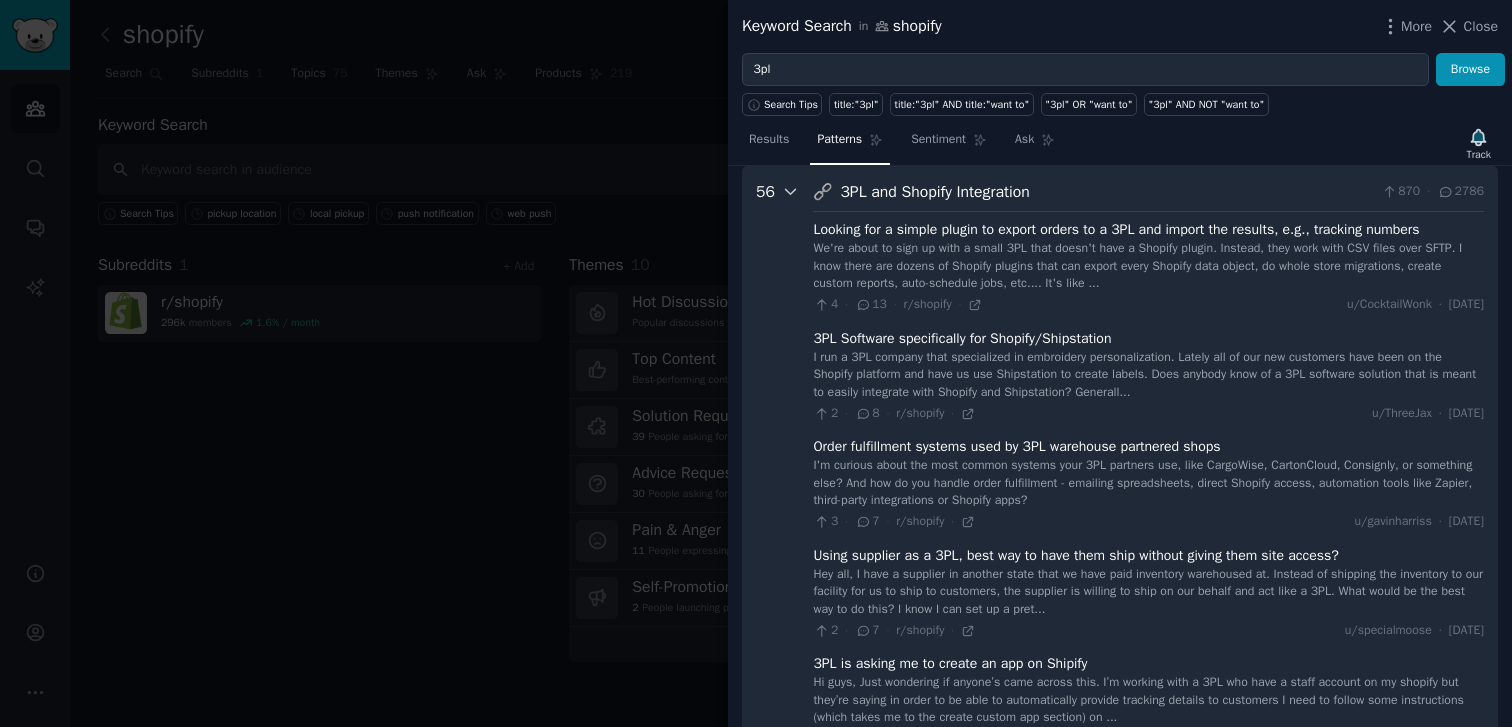 click at bounding box center [791, 3158] 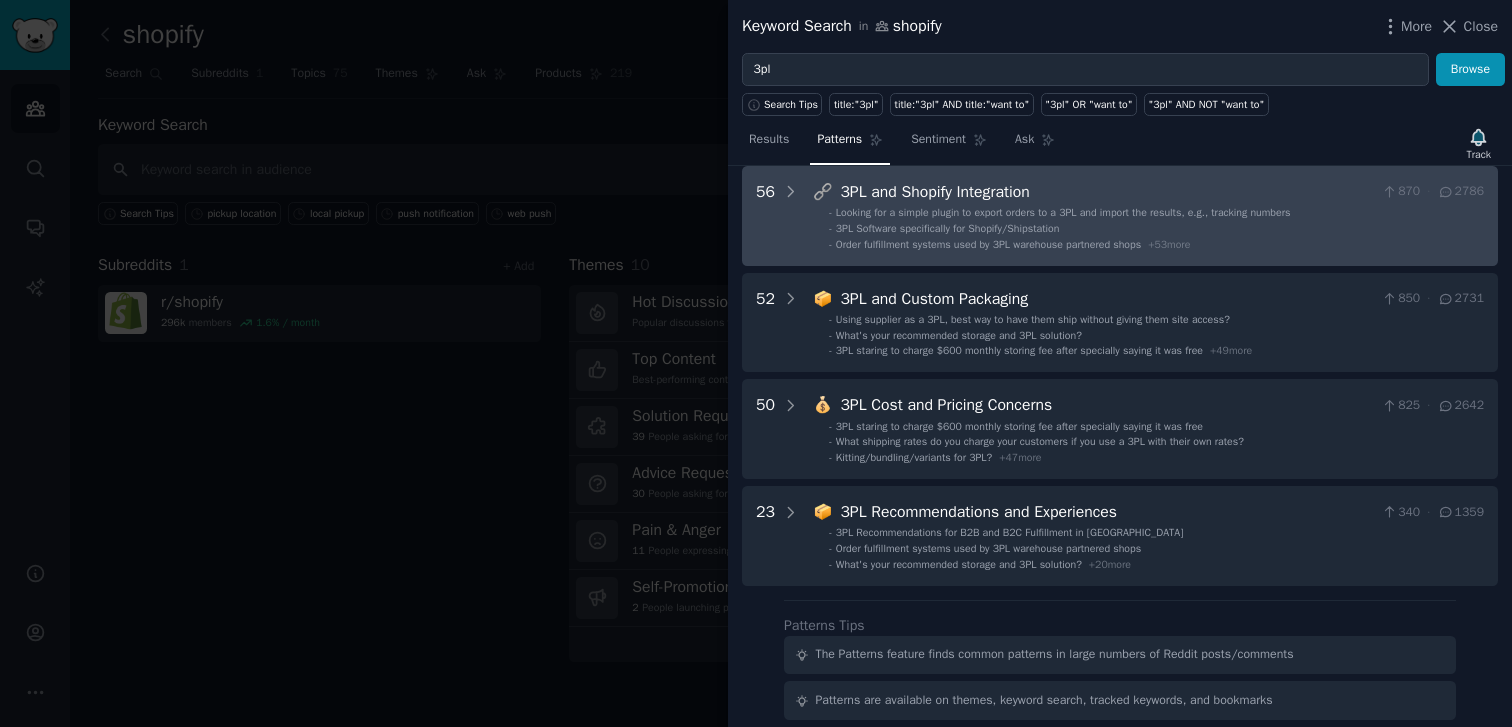 click on "56 🔗 3PL and Shopify Integration 870 · 2786 - Looking for a simple plugin to export orders to a 3PL and import the results, e.g., tracking numbers - 3PL Software specifically for Shopify/Shipstation - Order fulfillment systems used by 3PL warehouse partnered shops +  53  more" at bounding box center (1120, 216) 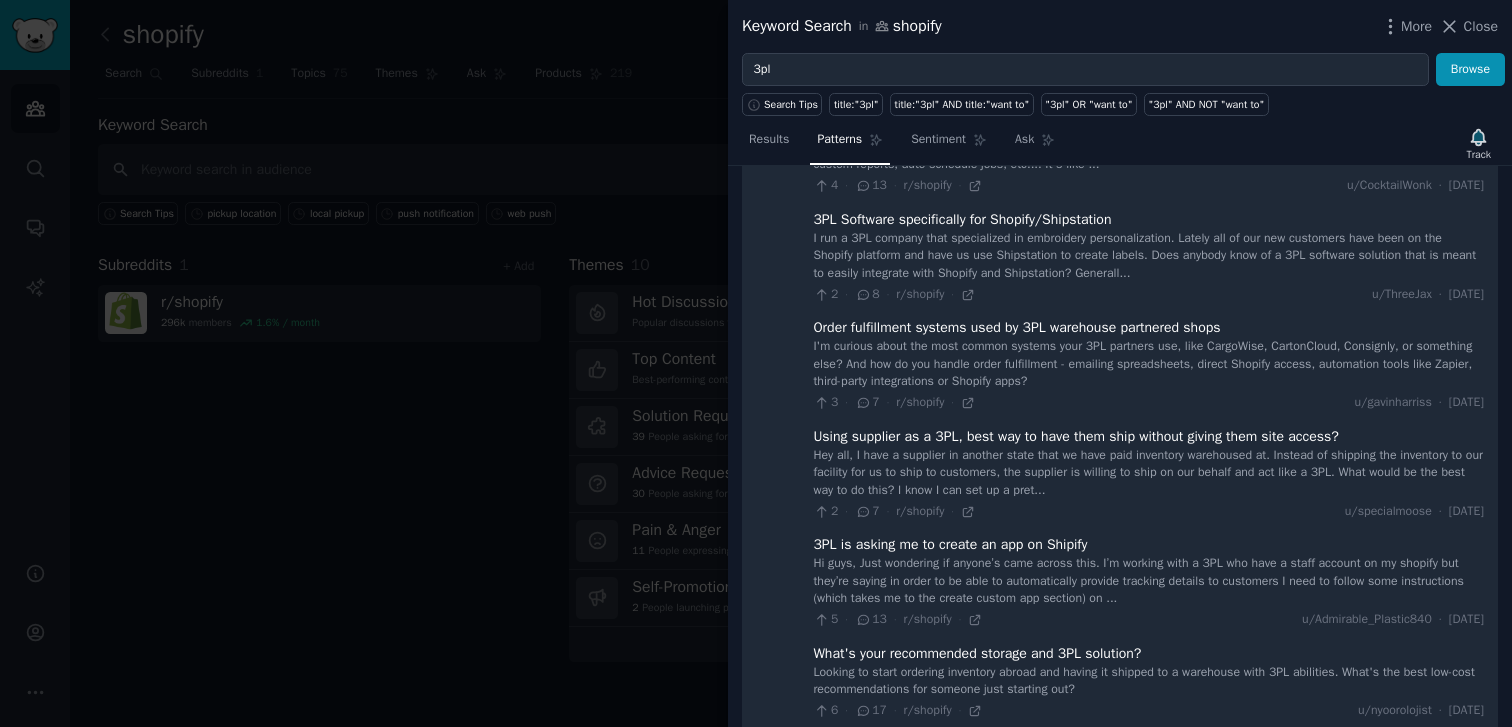 scroll, scrollTop: 357, scrollLeft: 0, axis: vertical 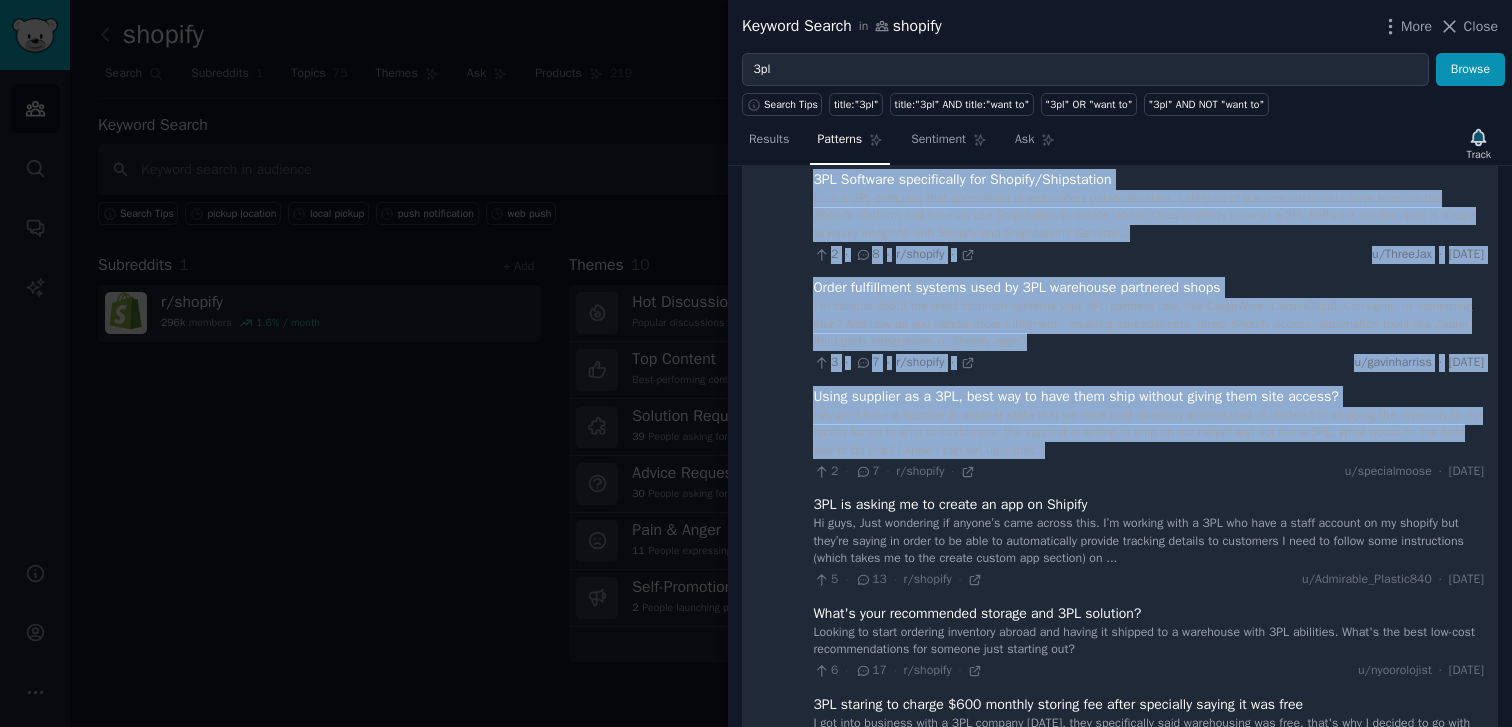 drag, startPoint x: 795, startPoint y: 397, endPoint x: 1227, endPoint y: 451, distance: 435.3619 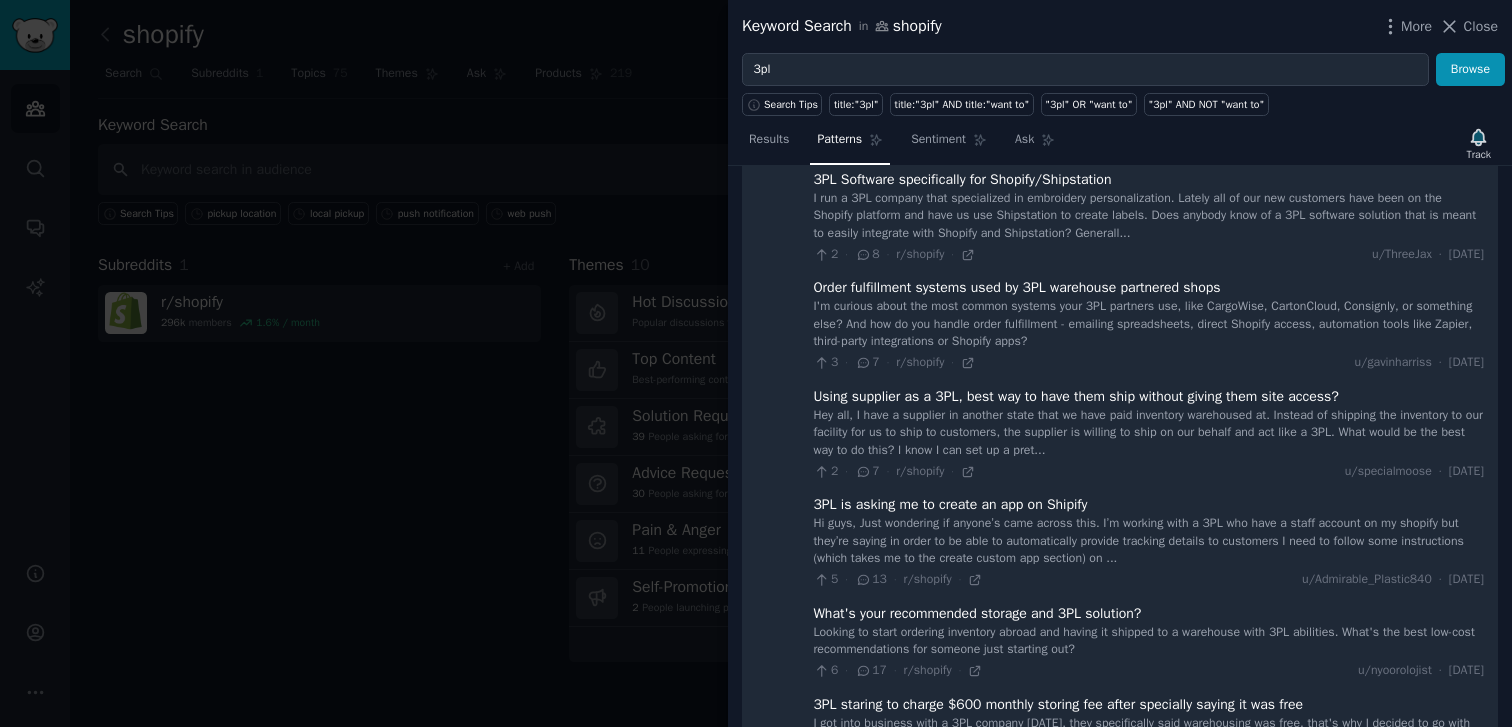 click at bounding box center [791, 2999] 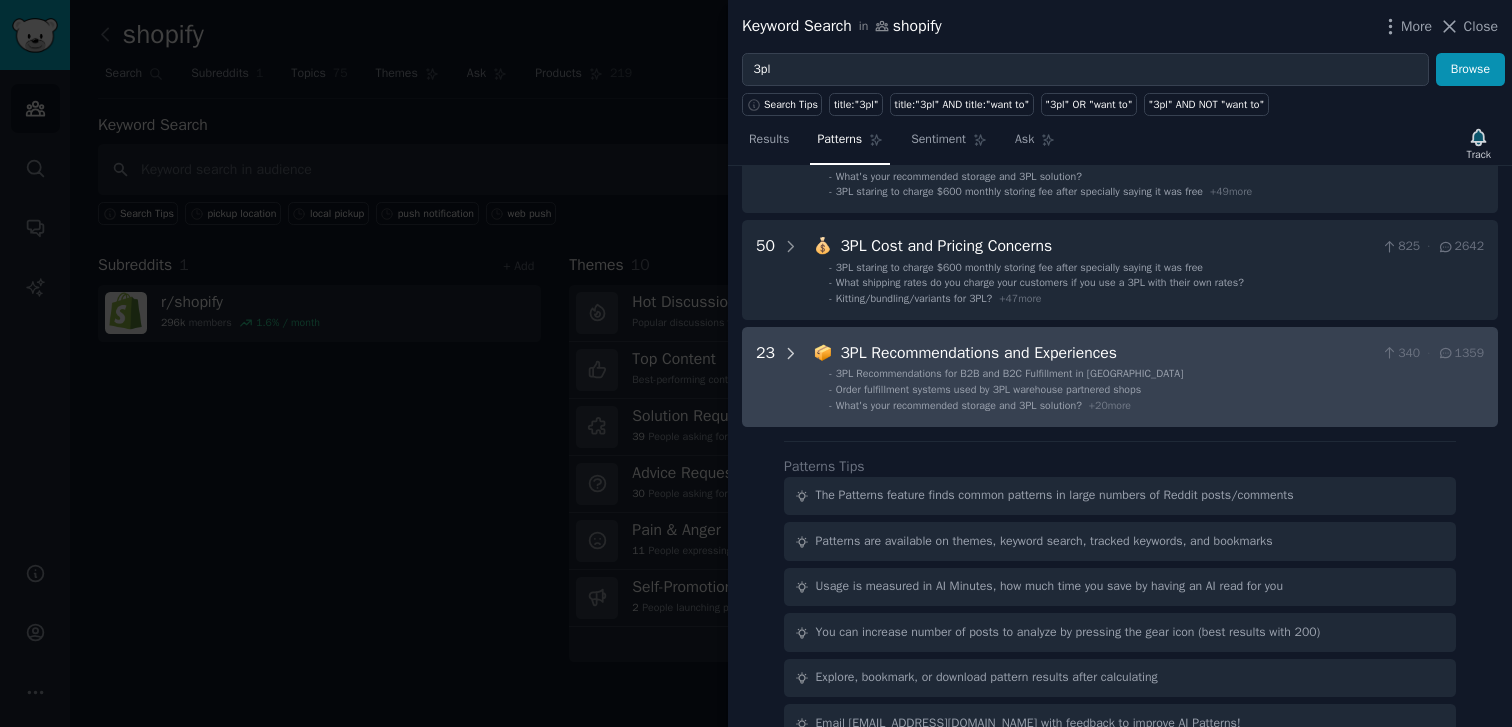 click at bounding box center [791, 377] 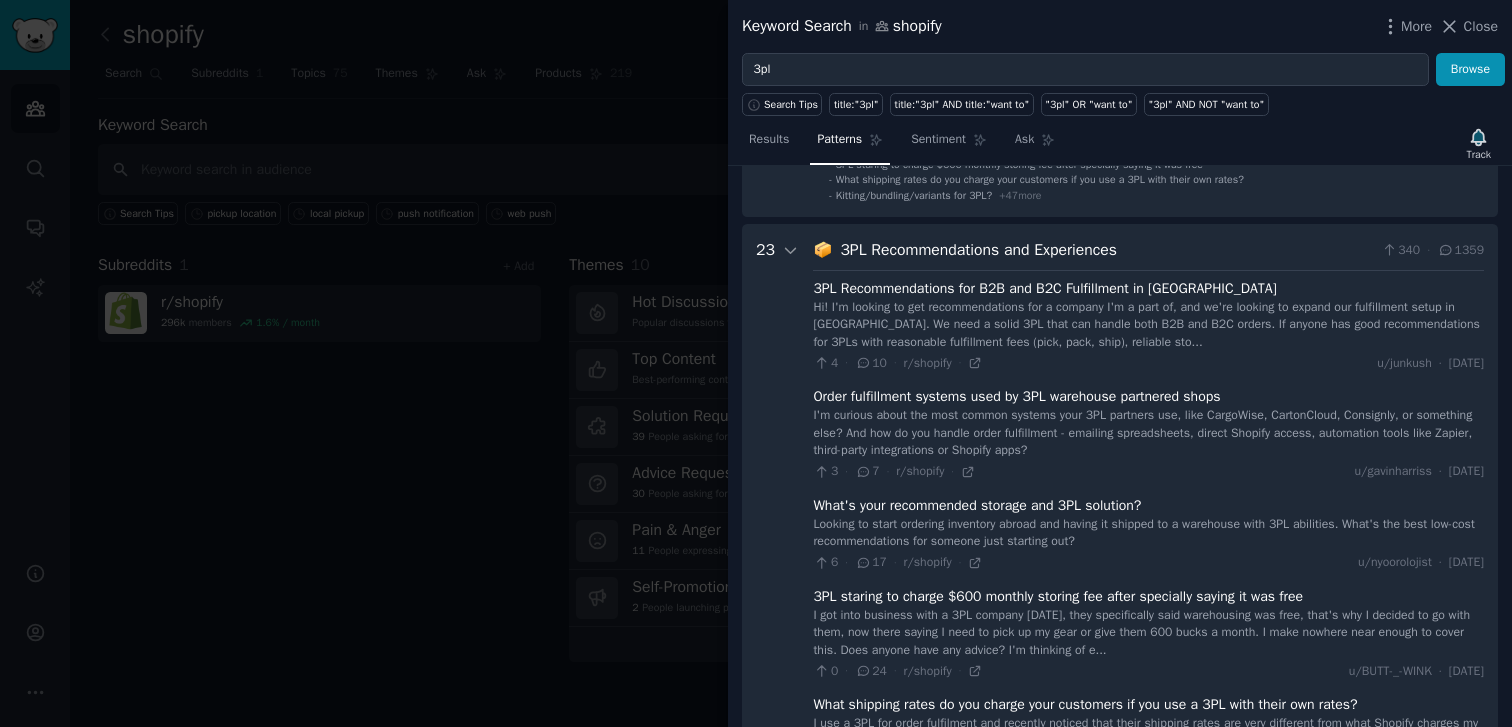 scroll, scrollTop: 518, scrollLeft: 0, axis: vertical 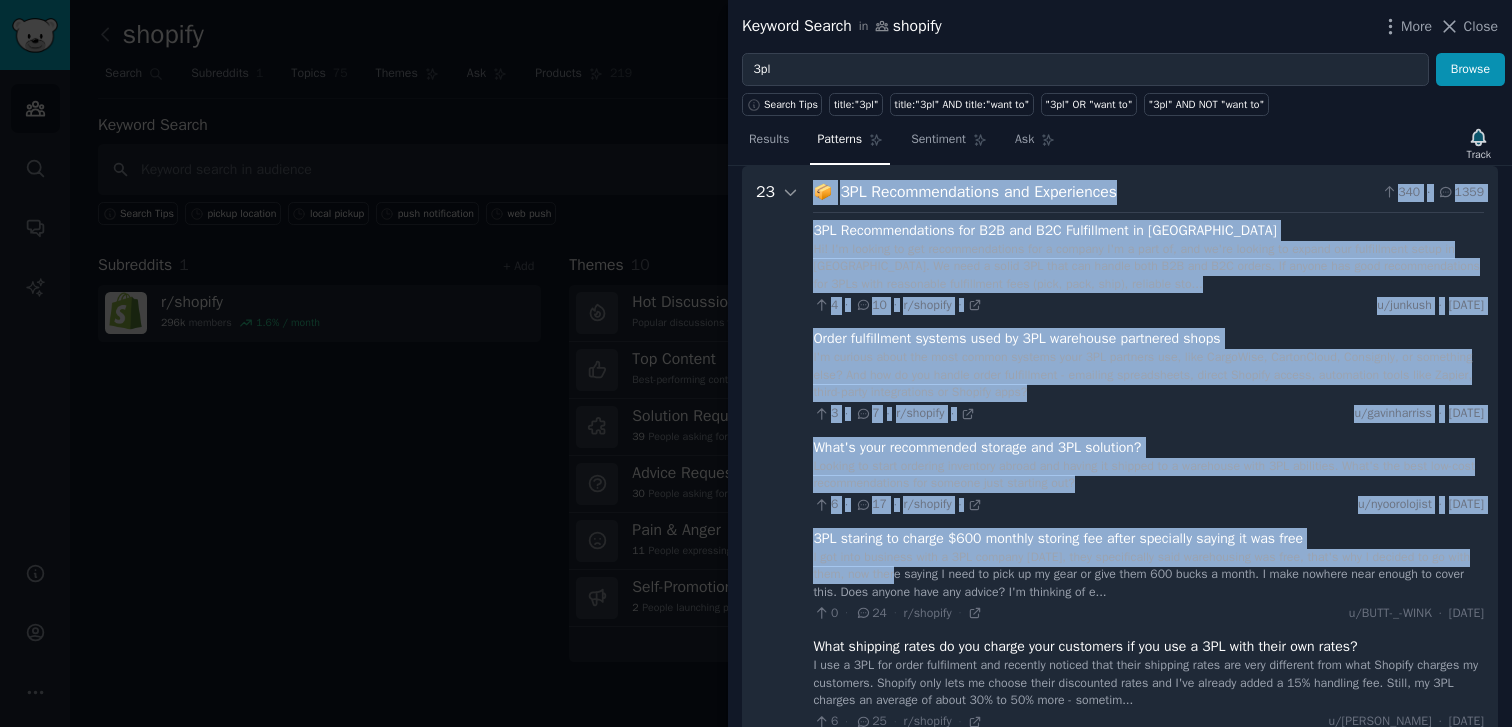 drag, startPoint x: 781, startPoint y: 239, endPoint x: 975, endPoint y: 589, distance: 400.16995 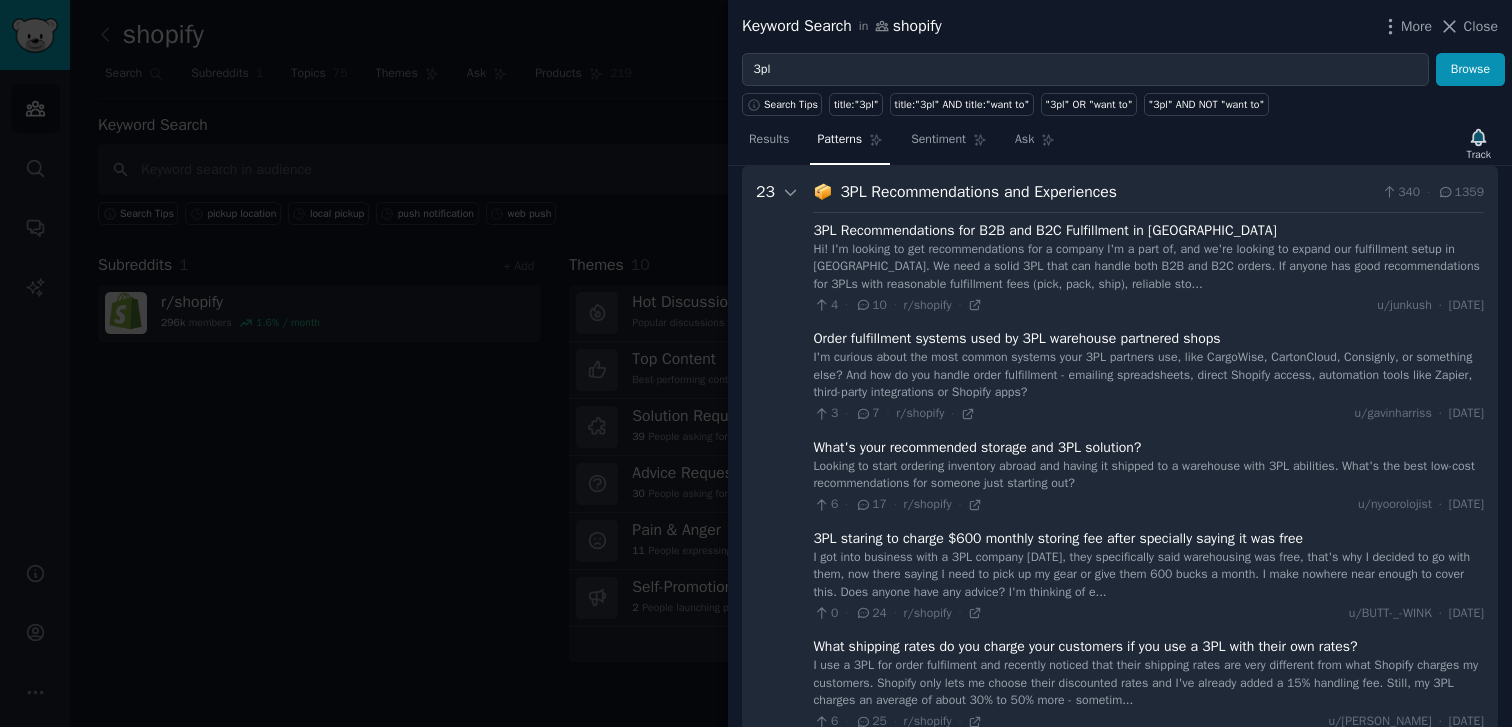 click on "23" at bounding box center (765, 1426) 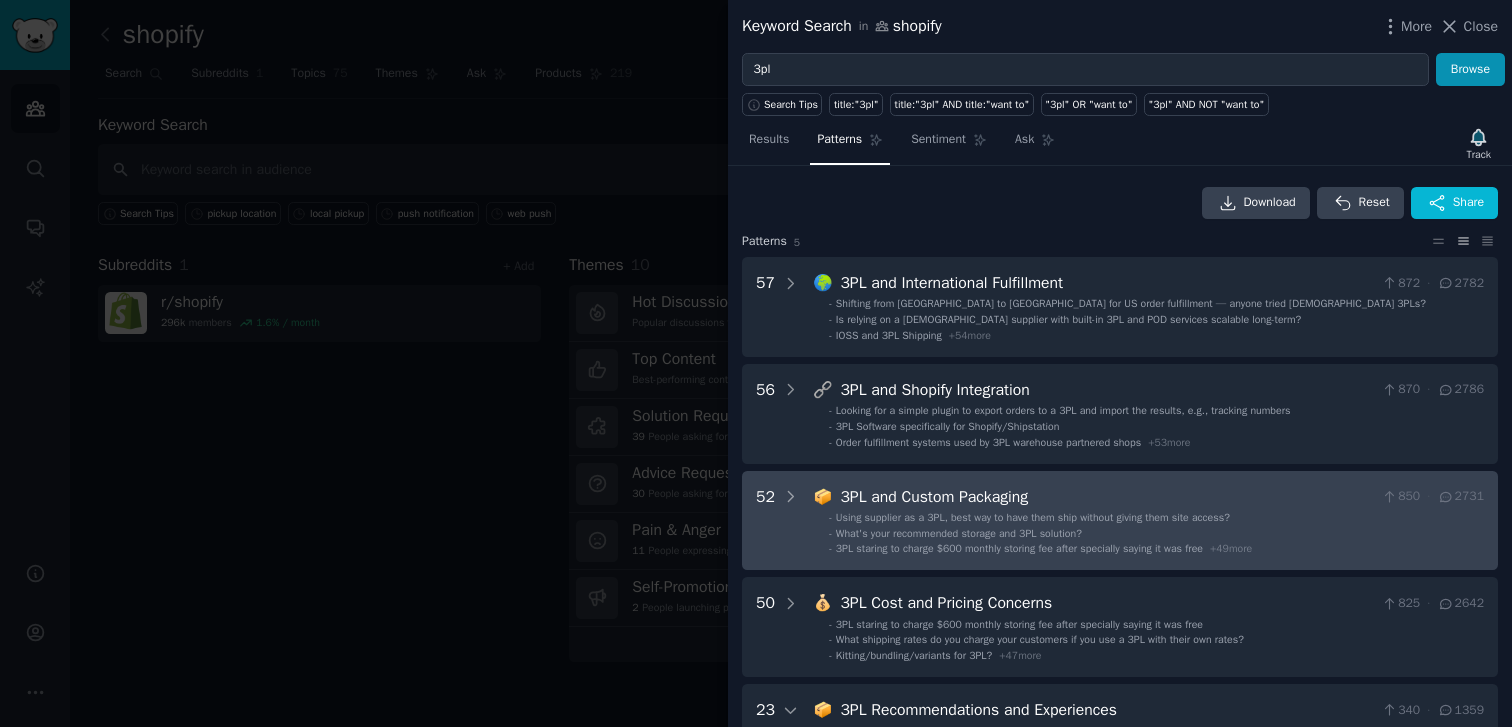 scroll, scrollTop: 178, scrollLeft: 0, axis: vertical 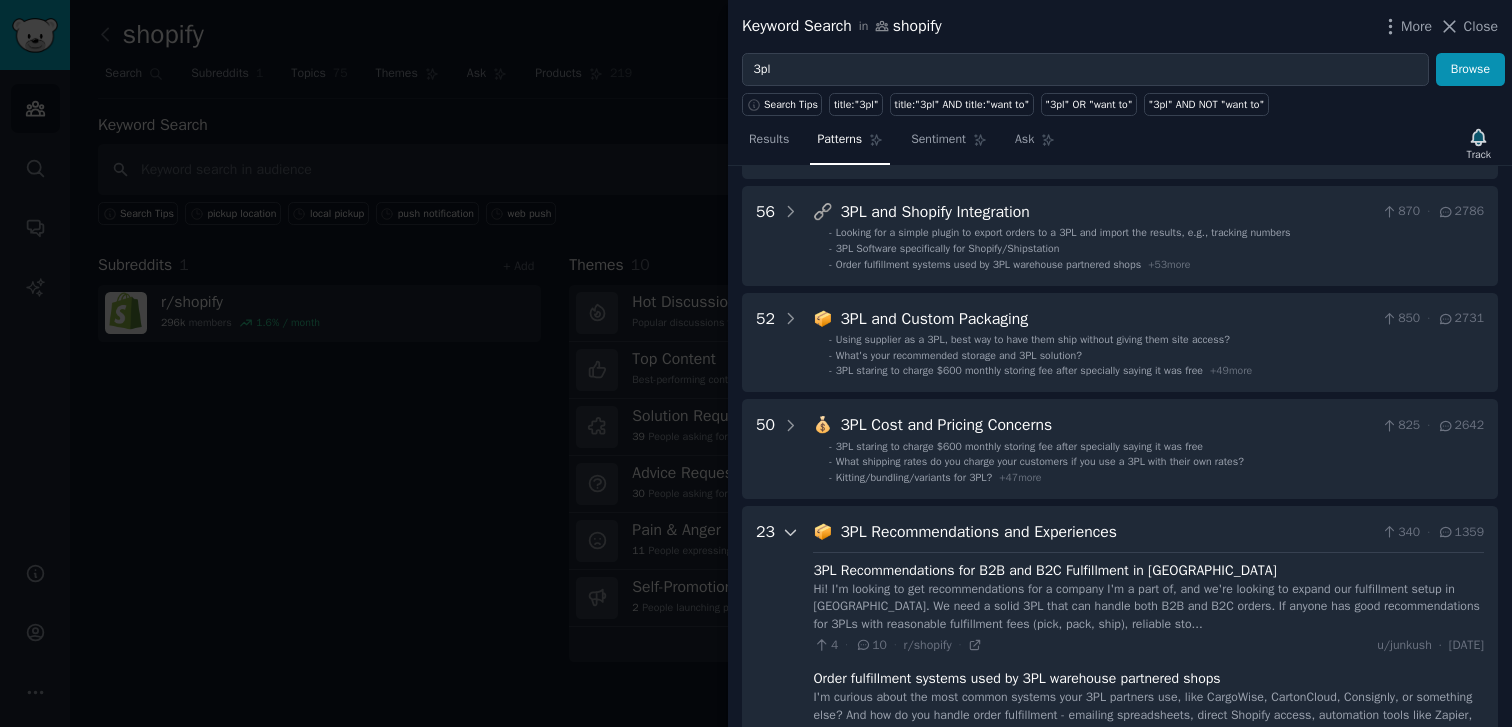 click 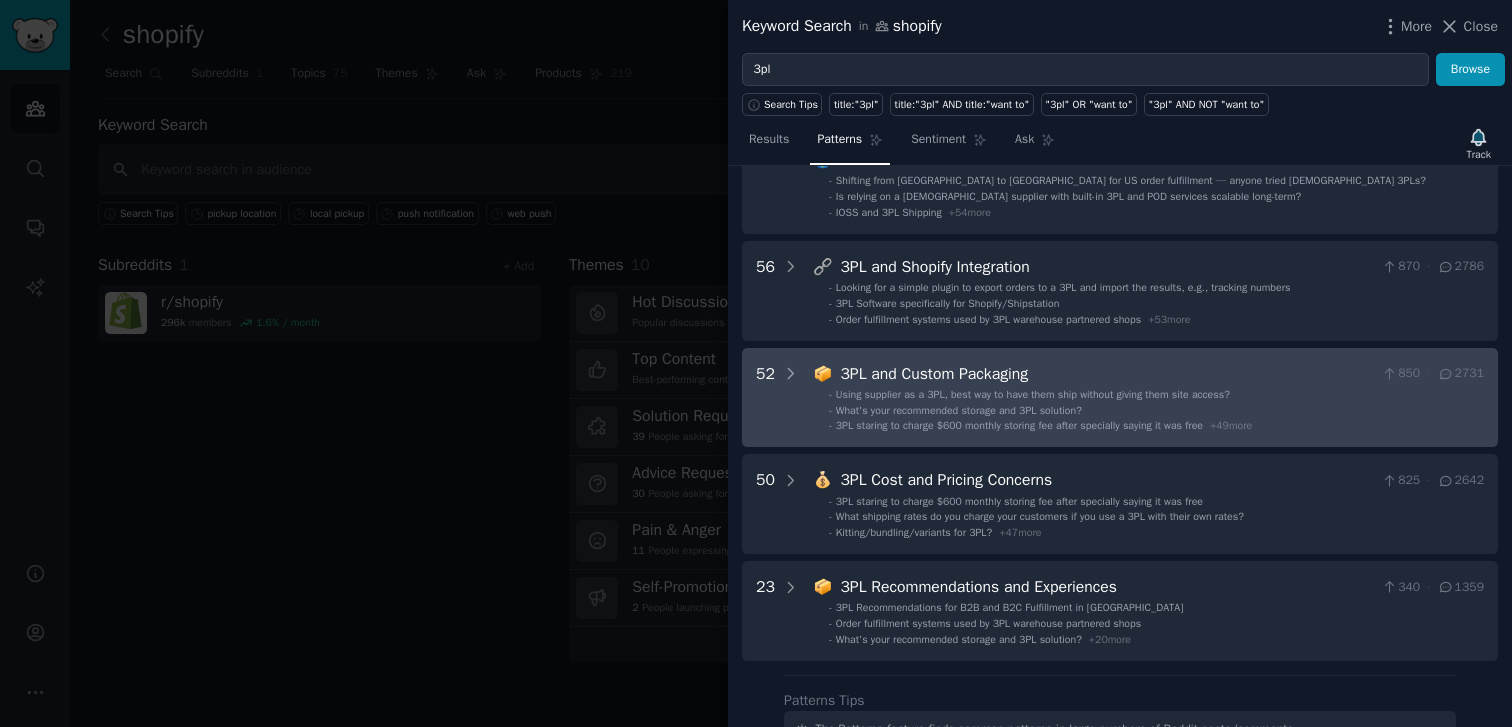 click on "3PL and Custom Packaging" at bounding box center (1106, 374) 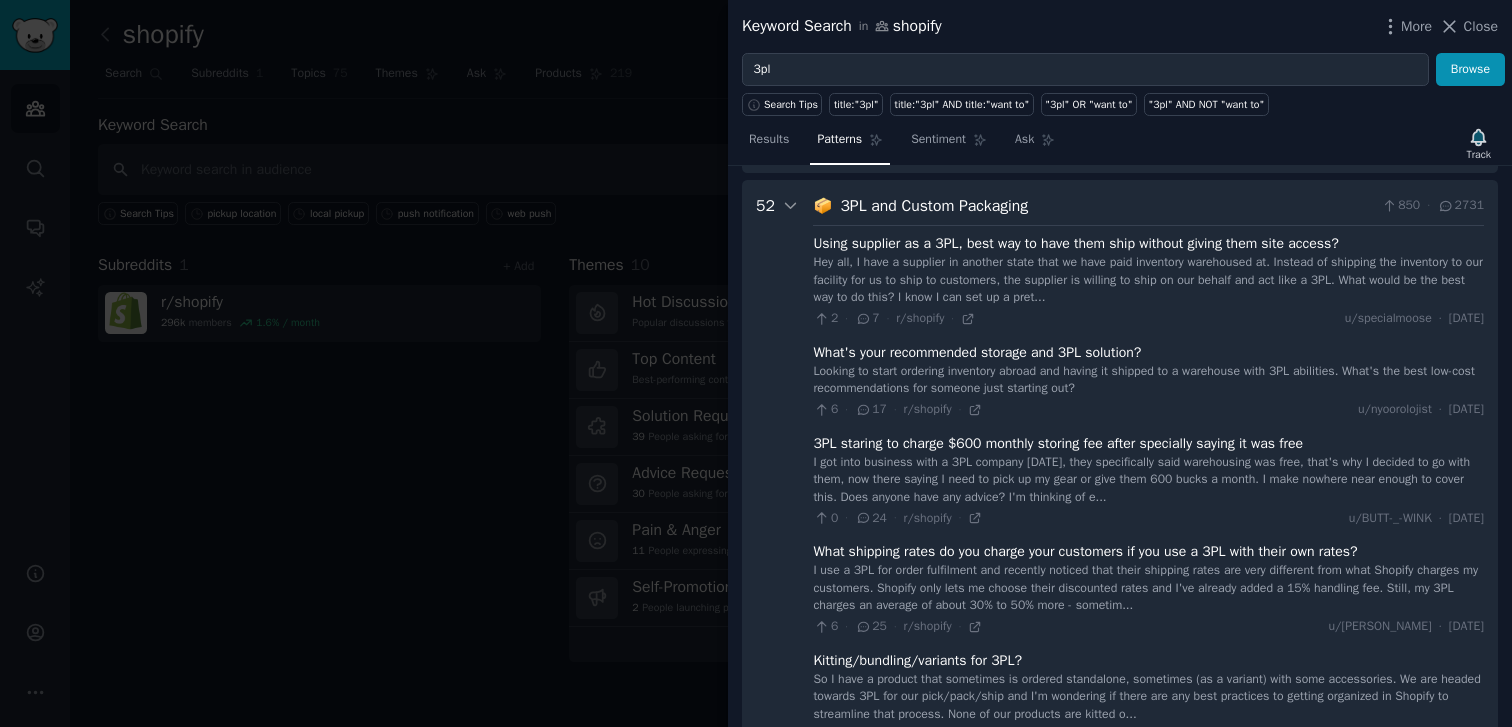 scroll, scrollTop: 304, scrollLeft: 0, axis: vertical 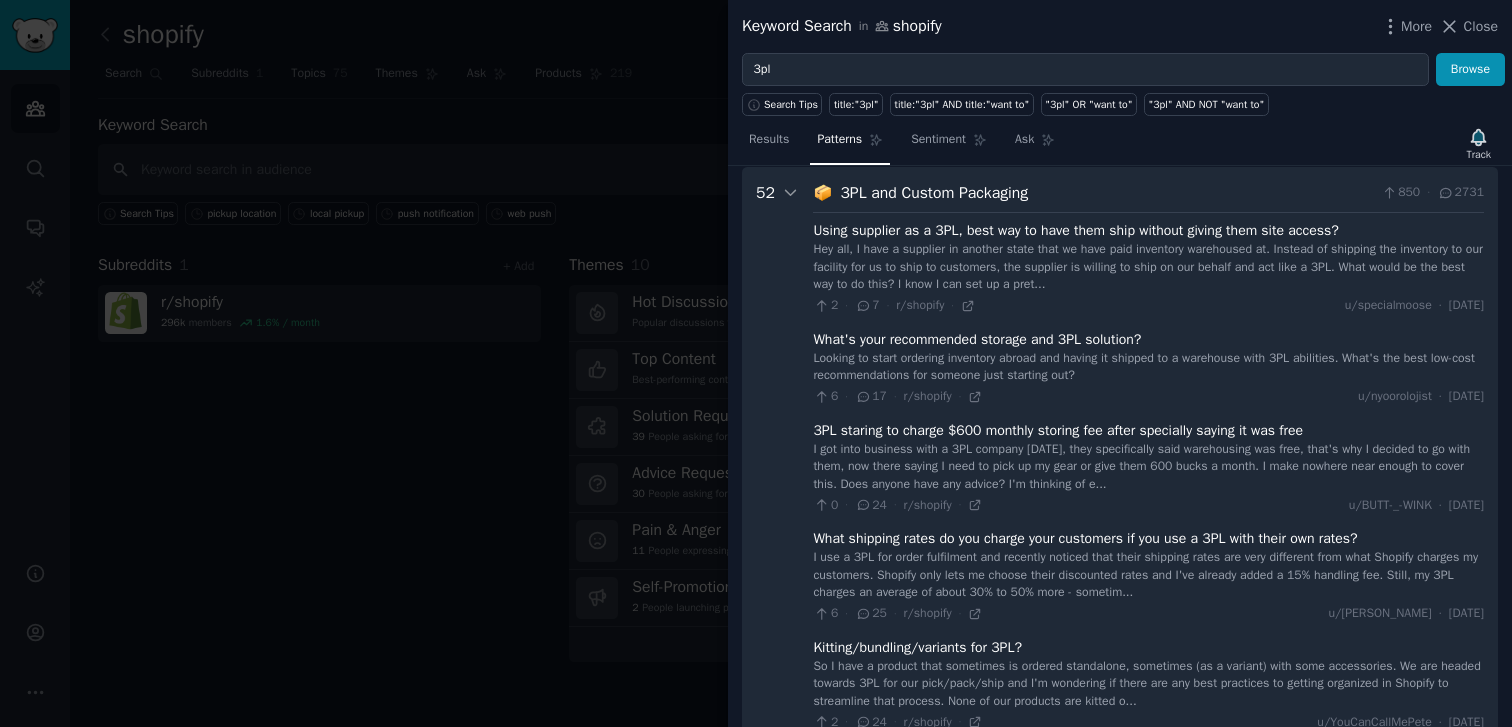 click on "2 · 7 · r/shopify · u/specialmoose · [DATE]" at bounding box center [1148, 306] 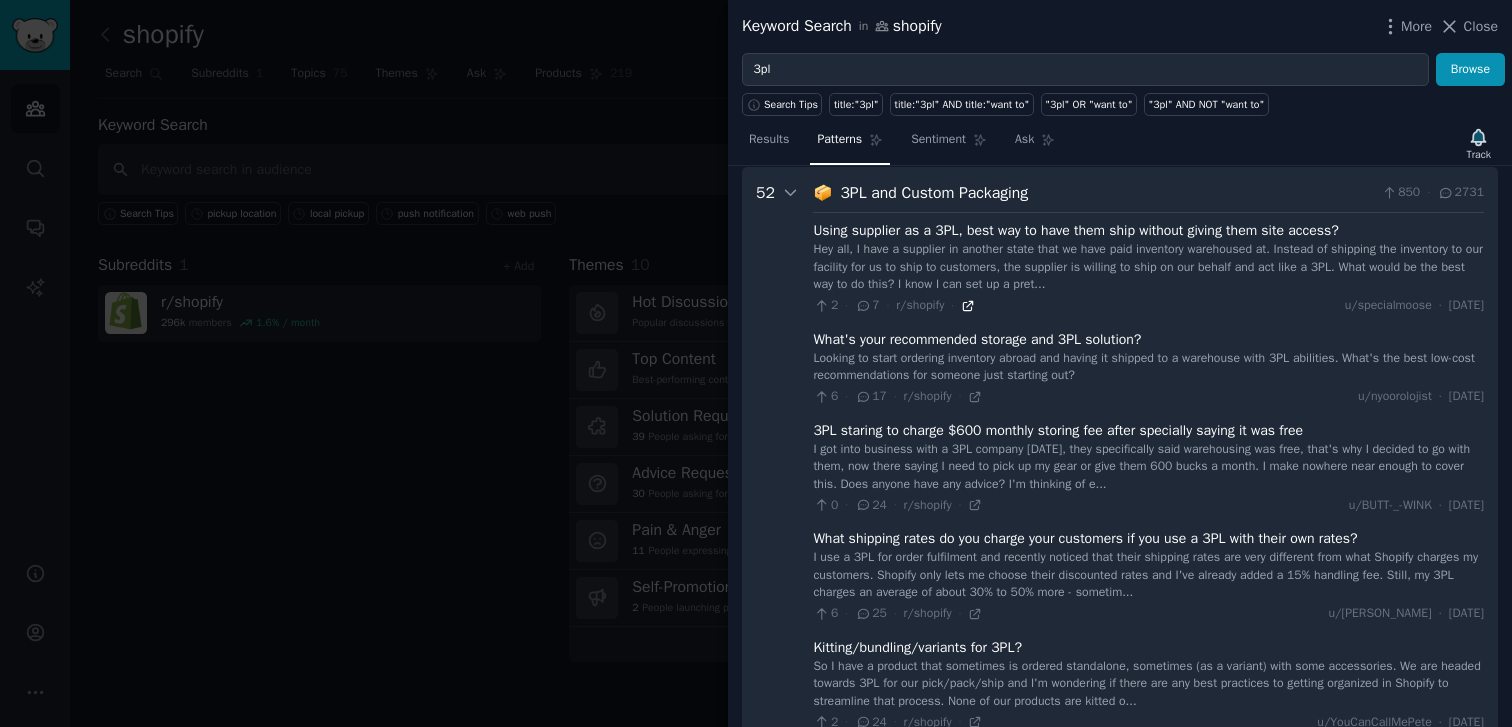 click 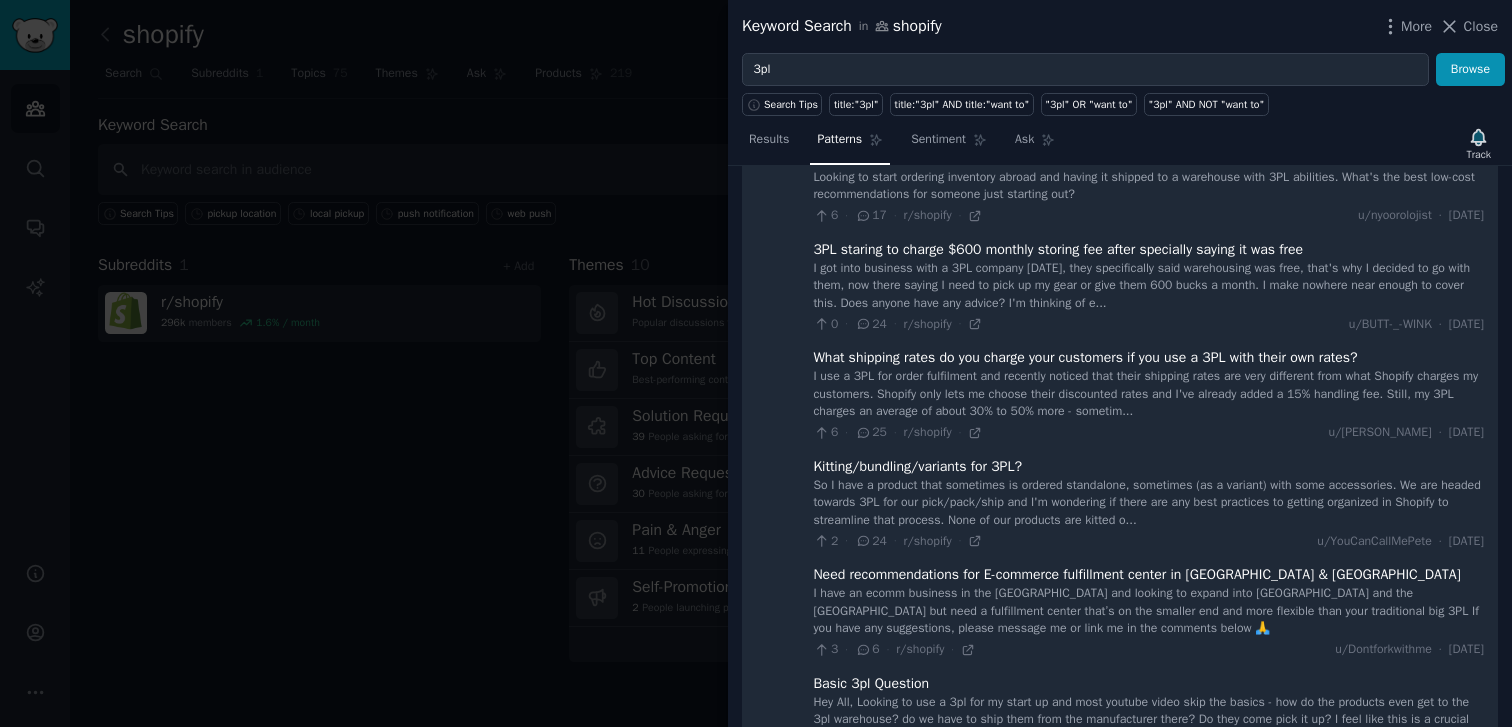 scroll, scrollTop: 527, scrollLeft: 0, axis: vertical 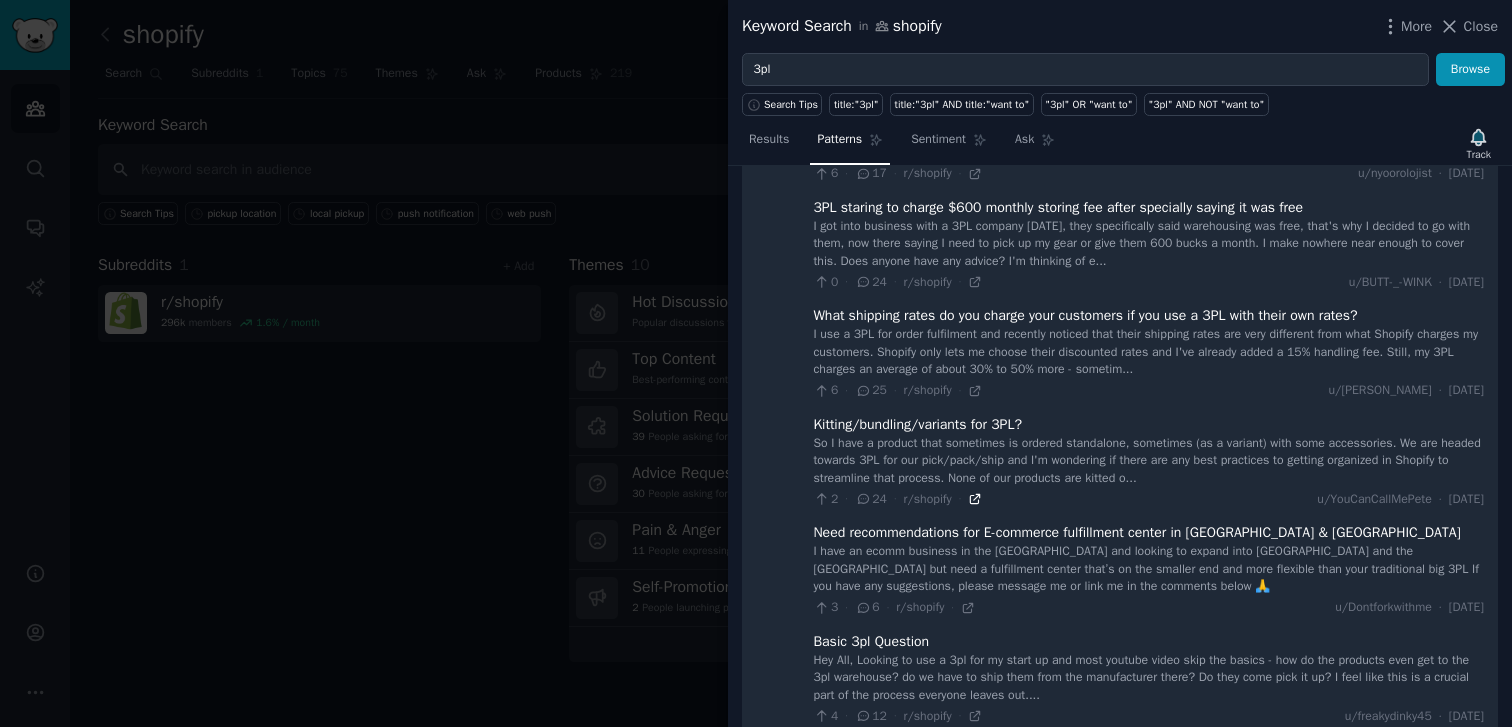 click 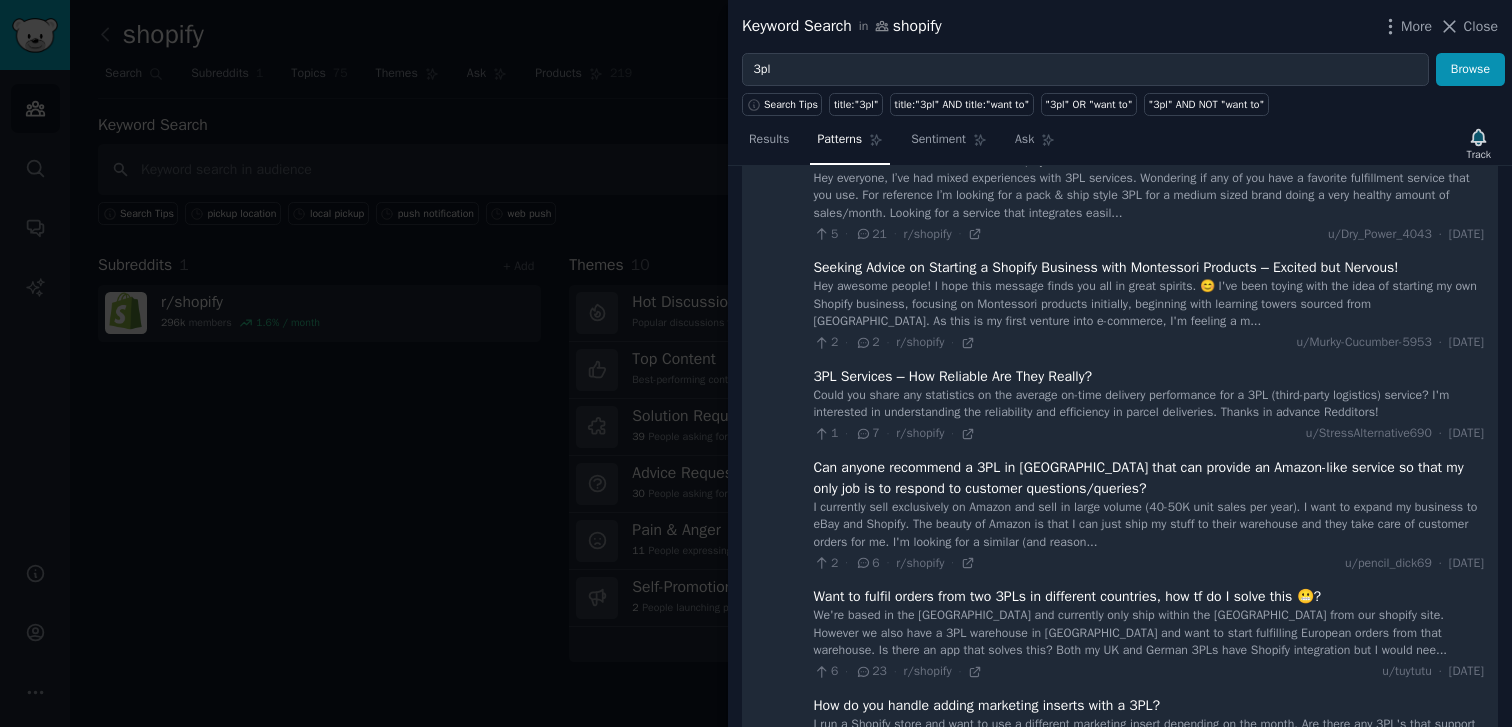 scroll, scrollTop: 1249, scrollLeft: 0, axis: vertical 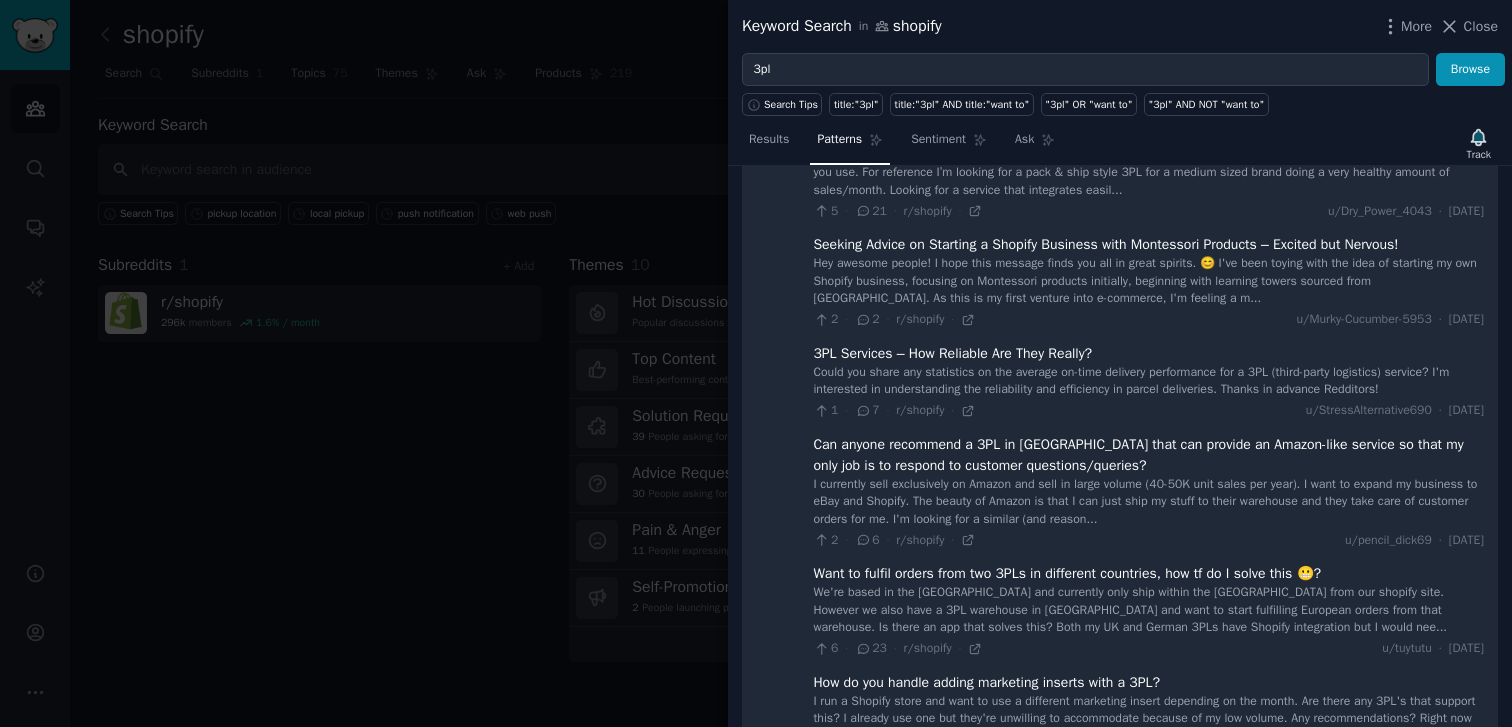 click on "Could you share any statistics on the average on-time delivery performance for a 3PL (third-party logistics) service? I'm interested in understanding the reliability and efficiency in parcel deliveries.
Thanks in advance Redditors!" at bounding box center (1148, 381) 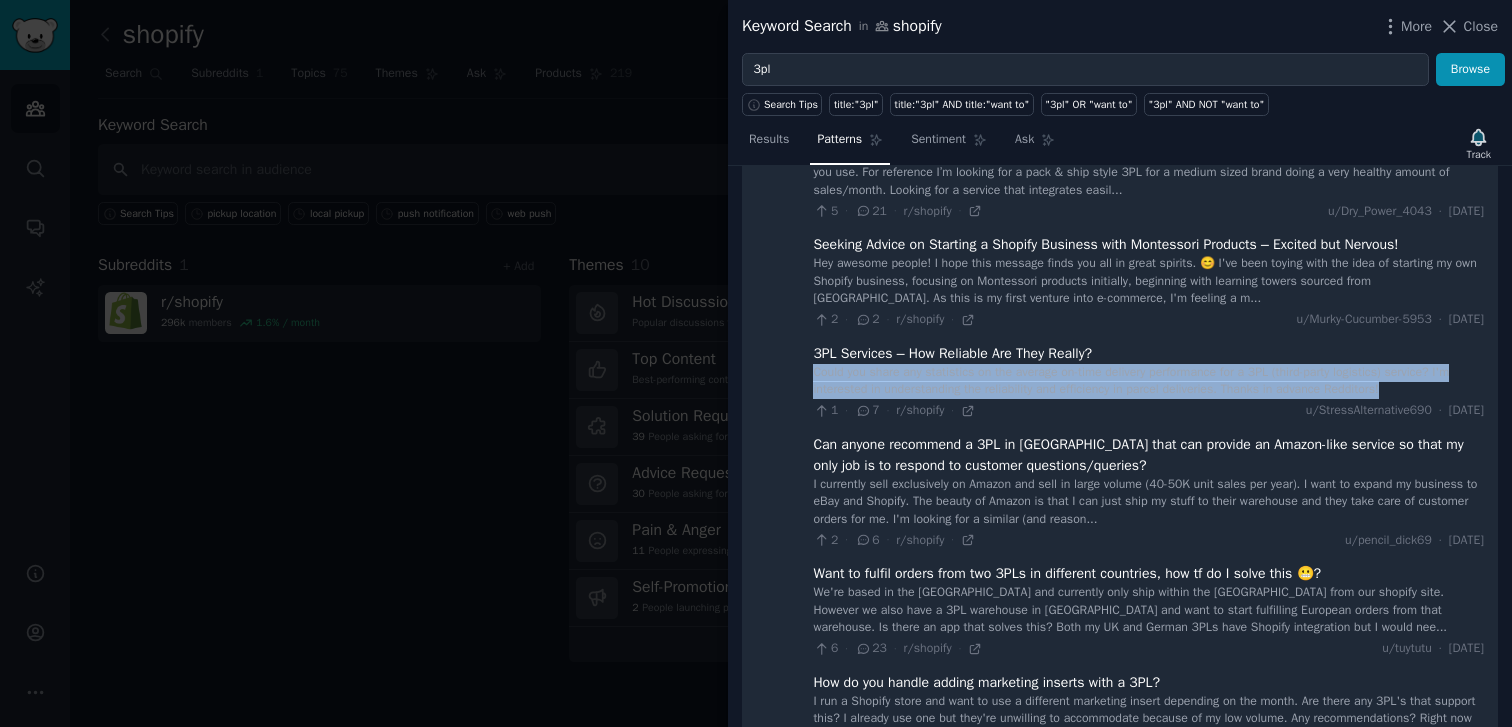 click on "Could you share any statistics on the average on-time delivery performance for a 3PL (third-party logistics) service? I'm interested in understanding the reliability and efficiency in parcel deliveries.
Thanks in advance Redditors!" at bounding box center [1148, 381] 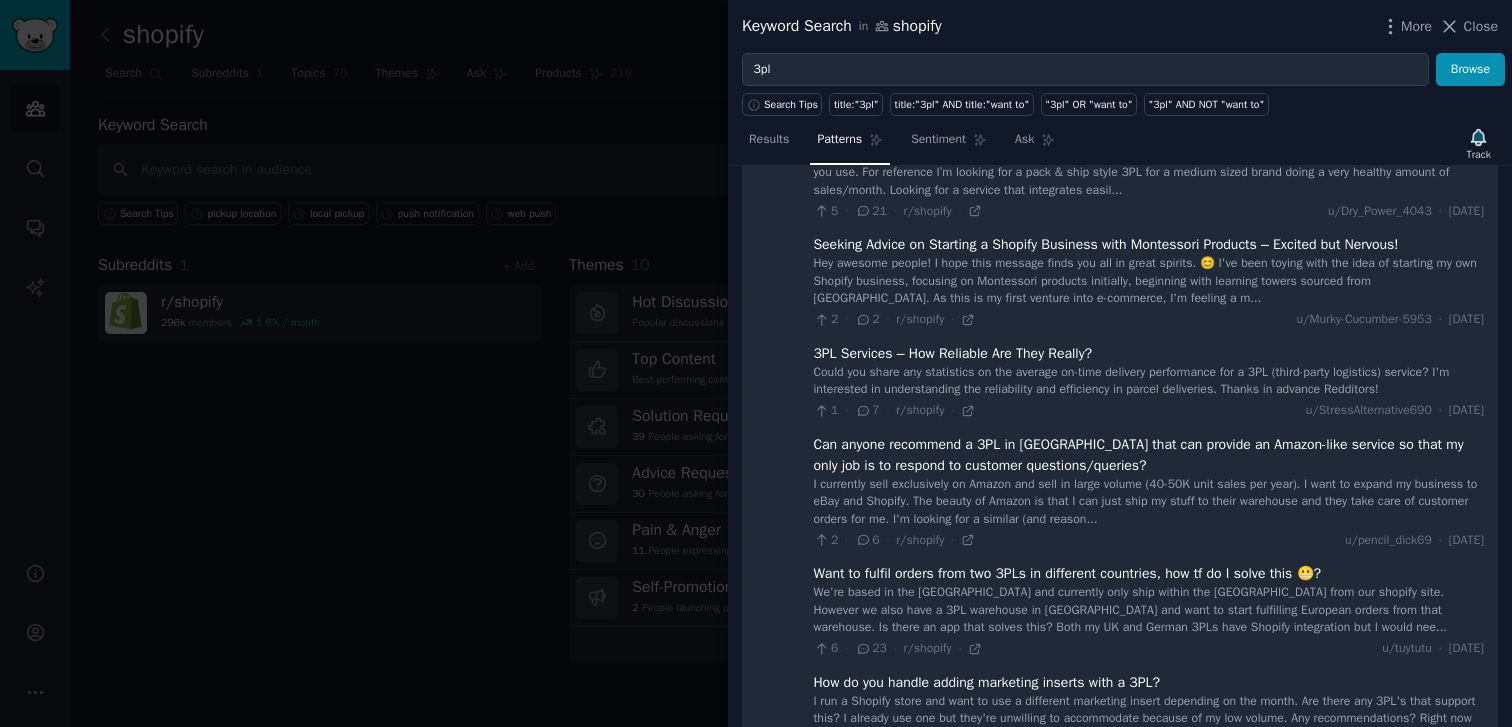 click on "Could you share any statistics on the average on-time delivery performance for a 3PL (third-party logistics) service? I'm interested in understanding the reliability and efficiency in parcel deliveries.
Thanks in advance Redditors!" at bounding box center [1148, 381] 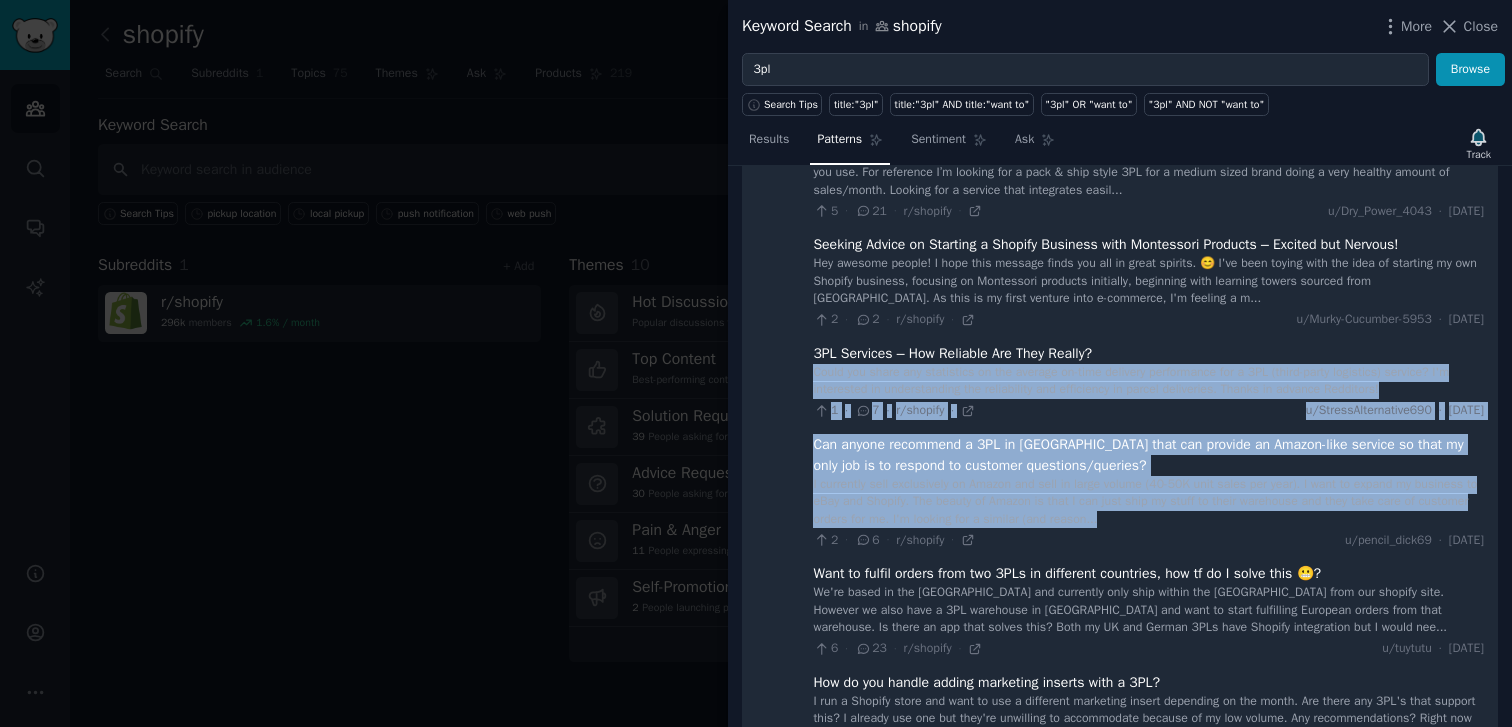 drag, startPoint x: 1108, startPoint y: 398, endPoint x: 1127, endPoint y: 534, distance: 137.32079 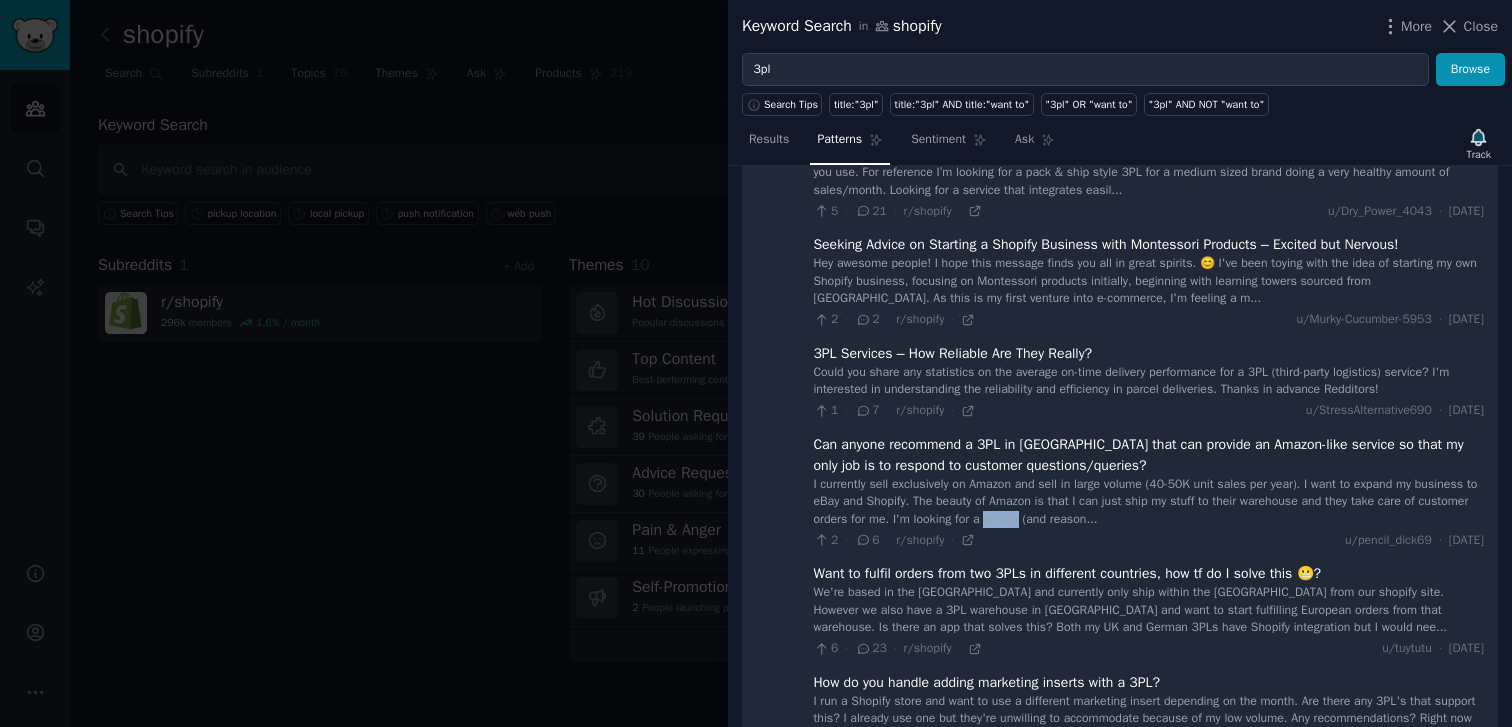 click on "I currently sell exclusively on Amazon and sell in large volume (40-50K unit sales per year). I want to expand my business to eBay and Shopify. The beauty of Amazon is that I can just ship my stuff to their warehouse and they take care of customer orders for me. I'm looking for a similar (and reason..." at bounding box center (1148, 502) 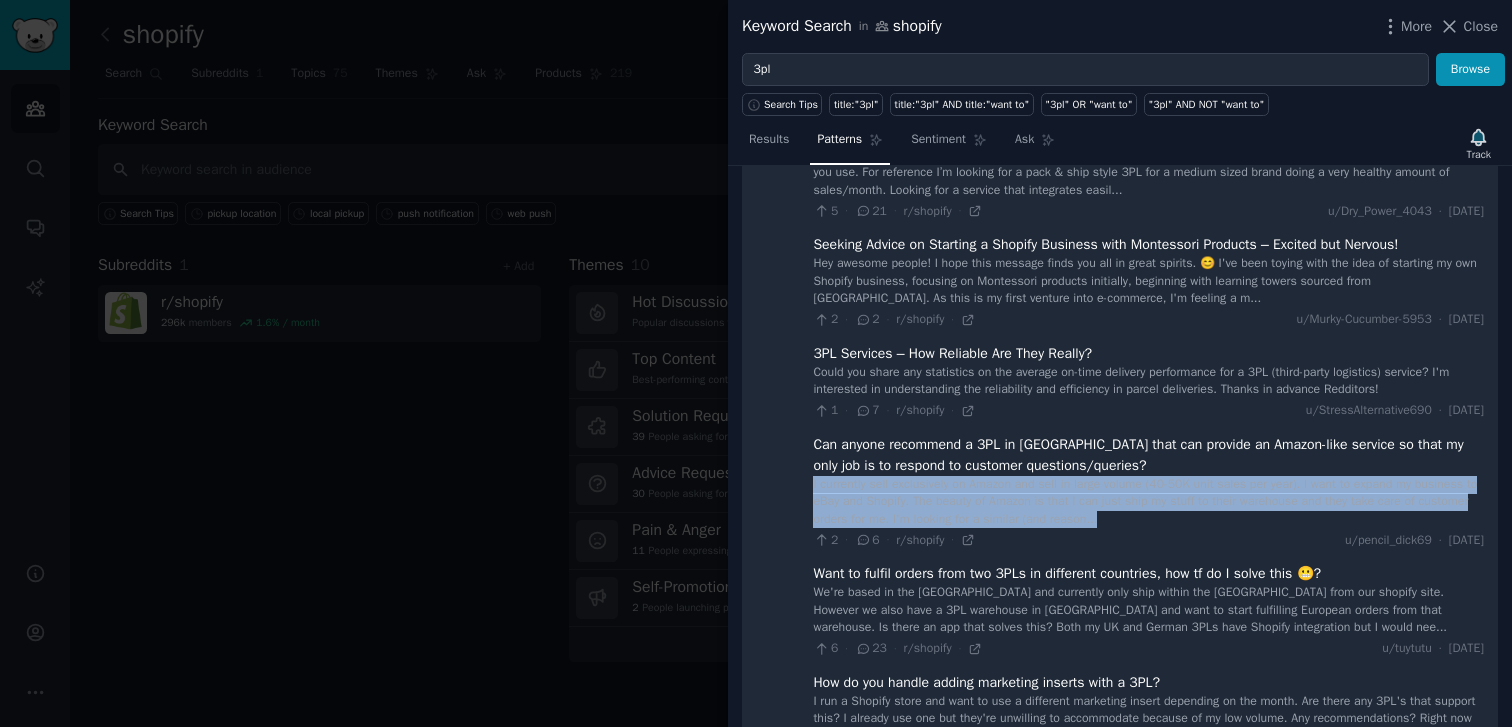 click on "I currently sell exclusively on Amazon and sell in large volume (40-50K unit sales per year). I want to expand my business to eBay and Shopify. The beauty of Amazon is that I can just ship my stuff to their warehouse and they take care of customer orders for me. I'm looking for a similar (and reason..." at bounding box center [1148, 502] 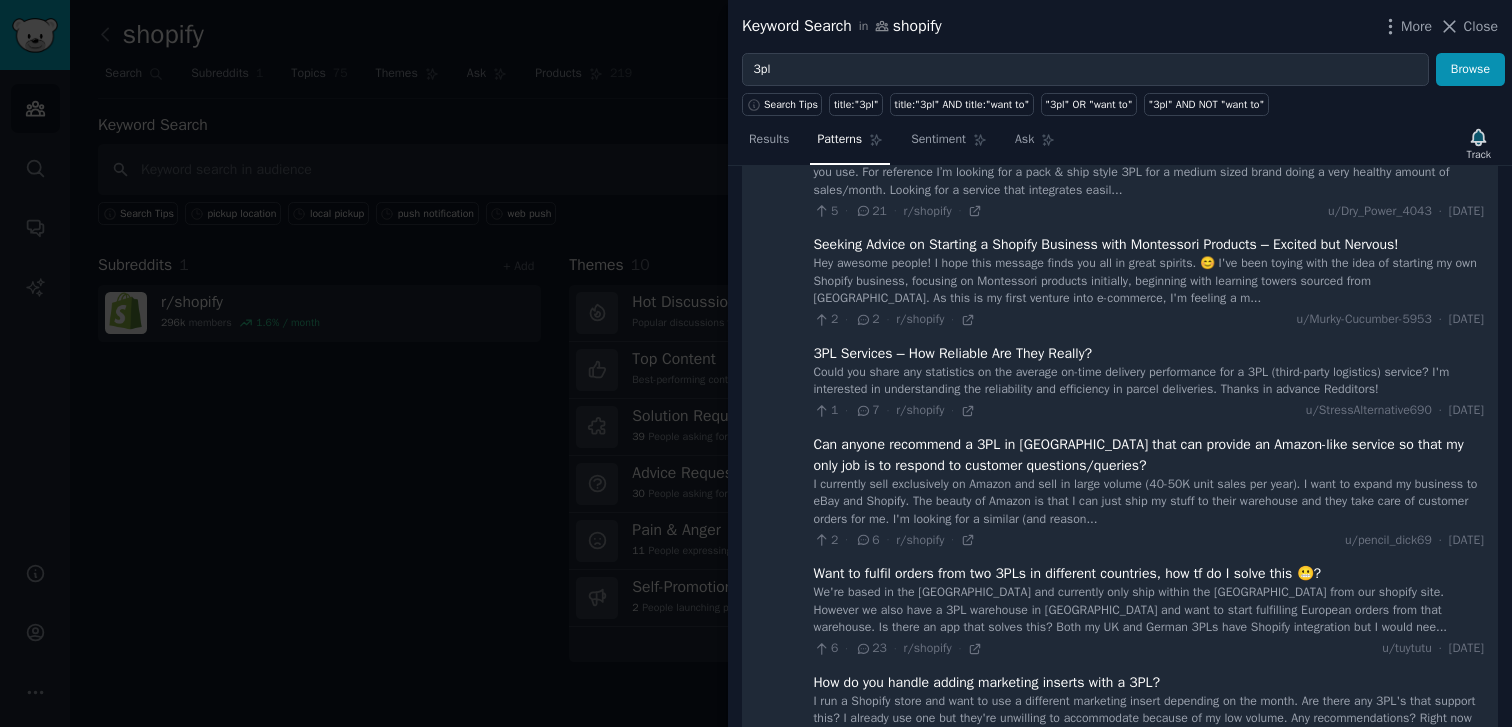 click on "We're based in the [GEOGRAPHIC_DATA] and currently only ship within the [GEOGRAPHIC_DATA] from our shopify site. However we also have a 3PL warehouse in [GEOGRAPHIC_DATA] and want to start fulfilling European orders from that warehouse. Is there an app that solves this?
Both my UK and German 3PLs have Shopify integration but I would nee..." at bounding box center (1148, 610) 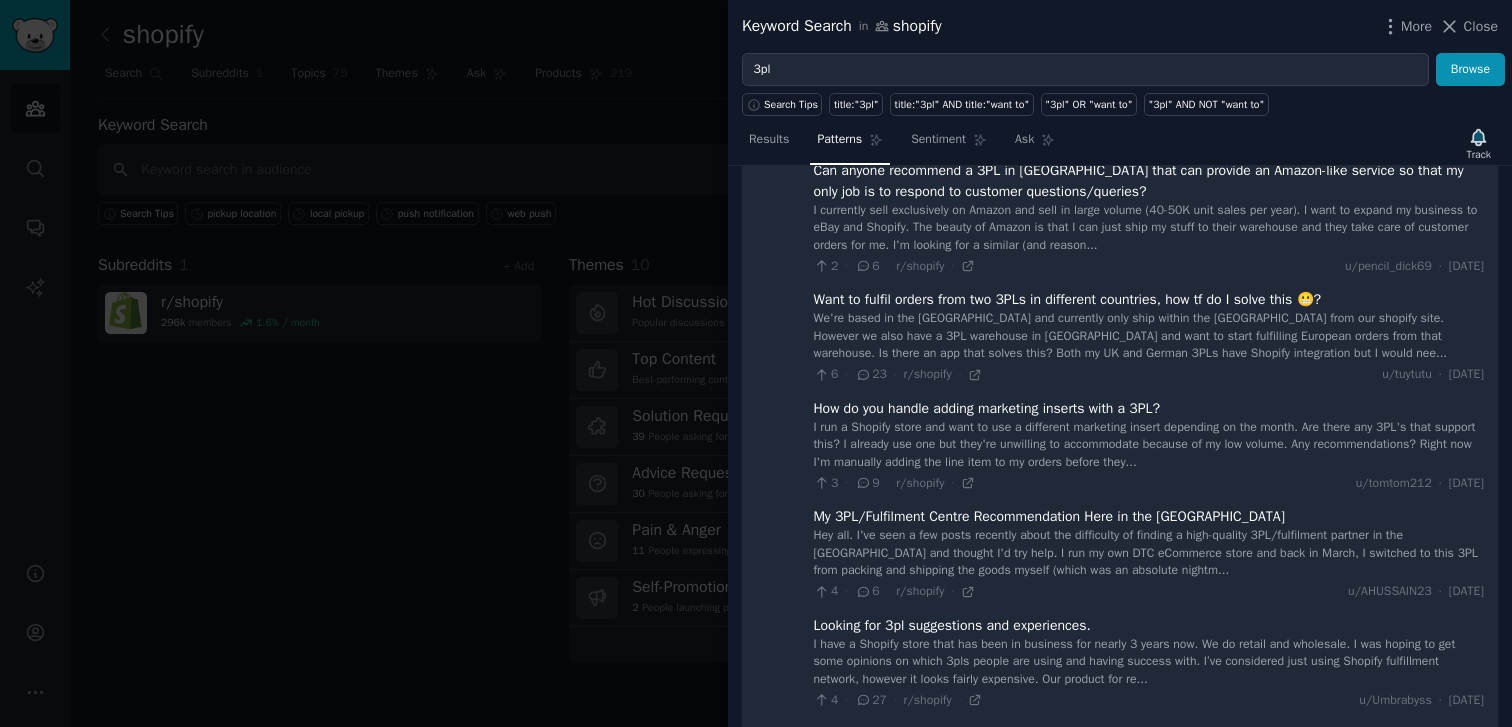 scroll, scrollTop: 1813, scrollLeft: 0, axis: vertical 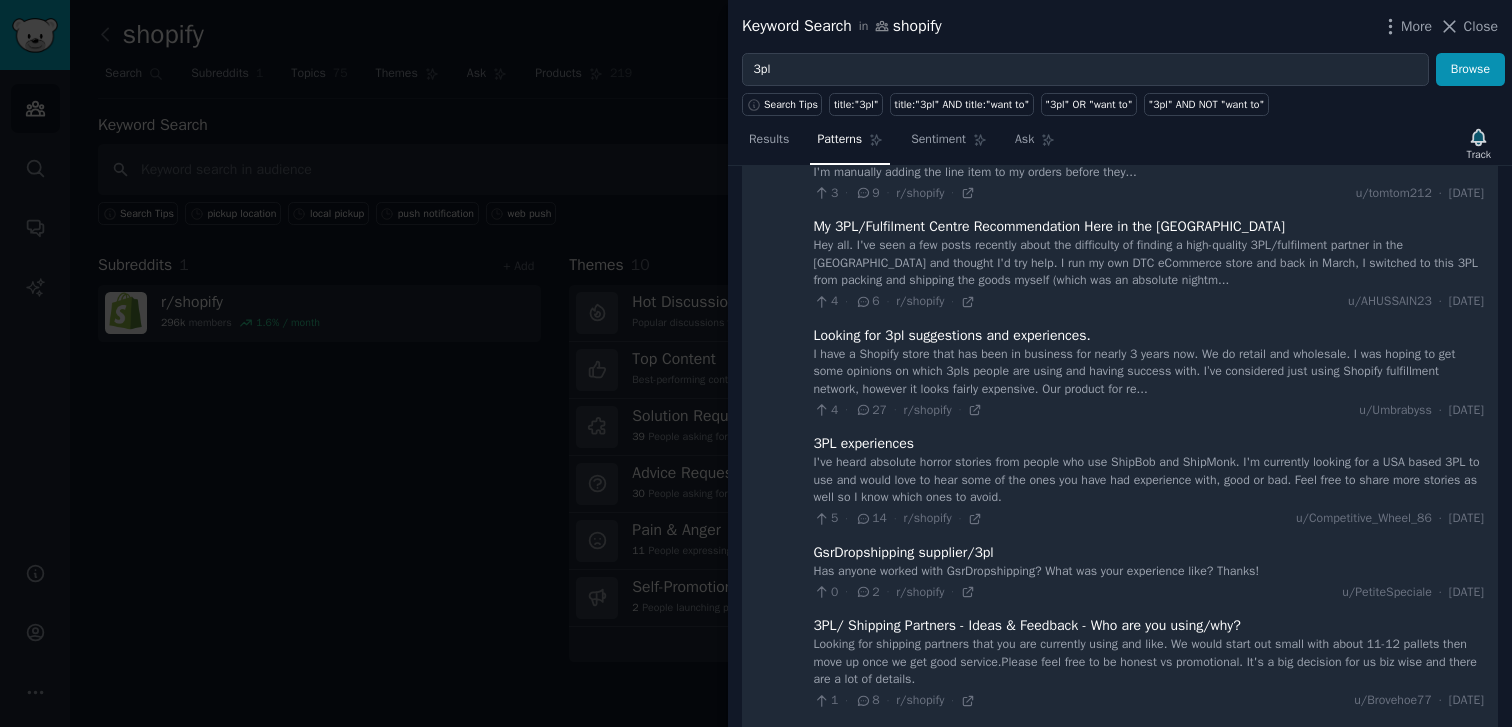 click on "Hey all. I've seen a few posts recently about the difficulty of finding a high-quality 3PL/fulfilment partner in the [GEOGRAPHIC_DATA] and thought I'd try help.
I run my own DTC eCommerce store and back in March, I switched to this 3PL from packing and shipping the goods myself (which was an absolute nightm..." at bounding box center [1148, 263] 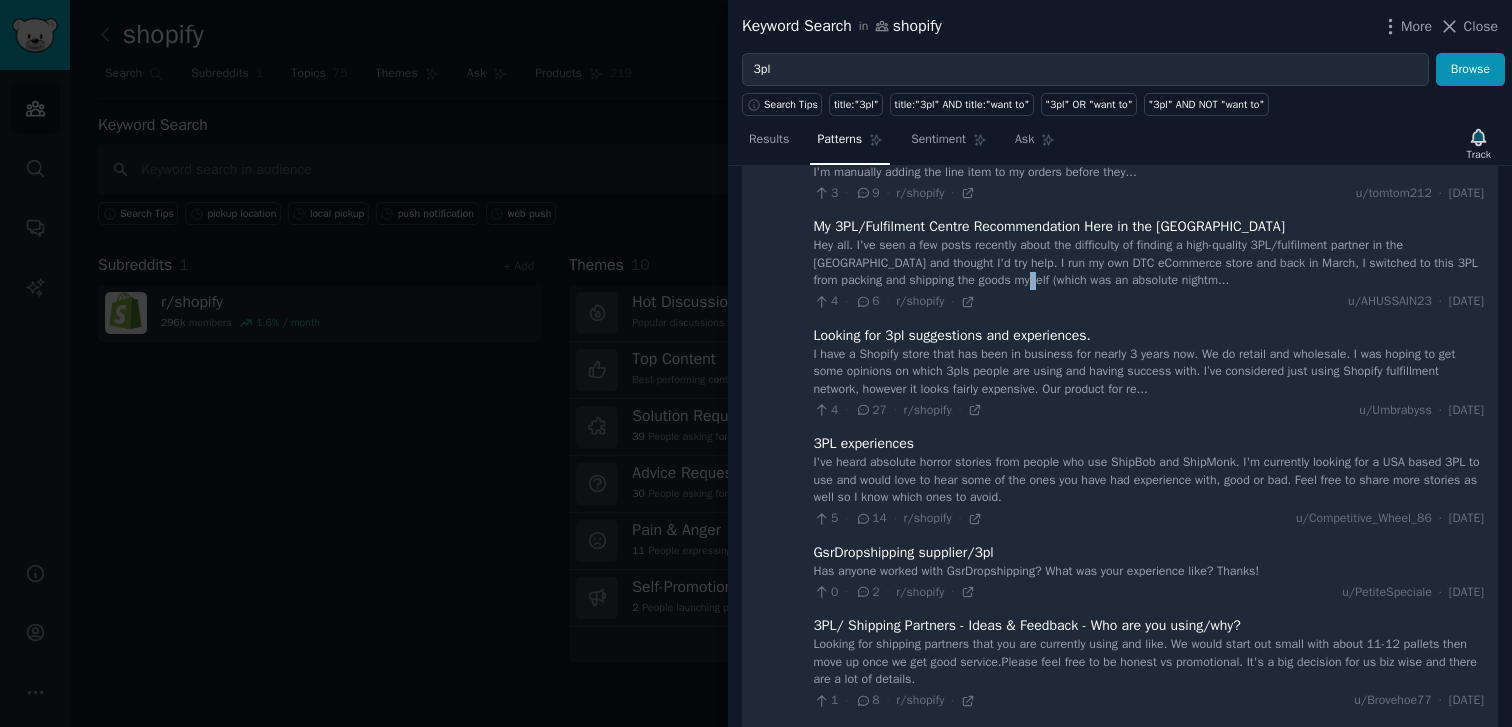 click on "Hey all. I've seen a few posts recently about the difficulty of finding a high-quality 3PL/fulfilment partner in the [GEOGRAPHIC_DATA] and thought I'd try help.
I run my own DTC eCommerce store and back in March, I switched to this 3PL from packing and shipping the goods myself (which was an absolute nightm..." at bounding box center (1148, 263) 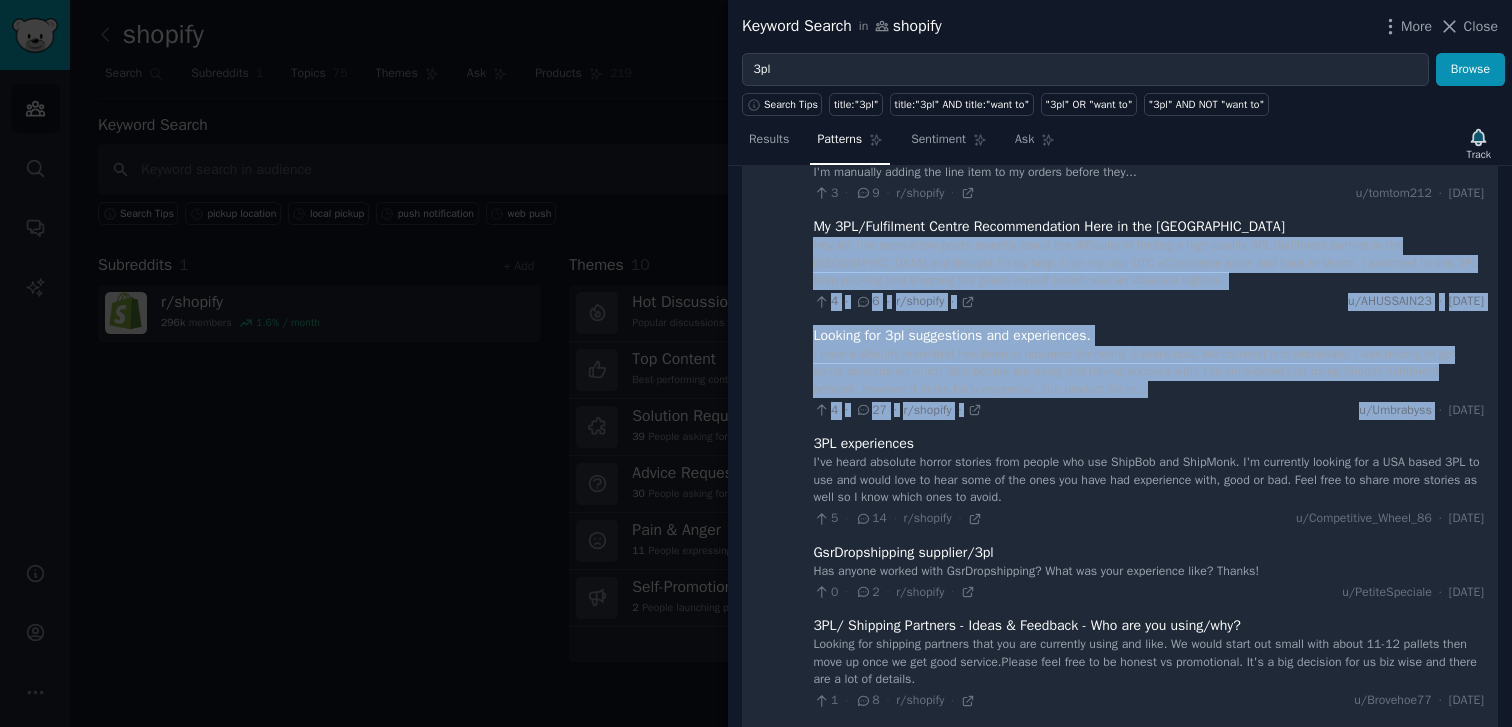 drag, startPoint x: 1103, startPoint y: 292, endPoint x: 1098, endPoint y: 421, distance: 129.09686 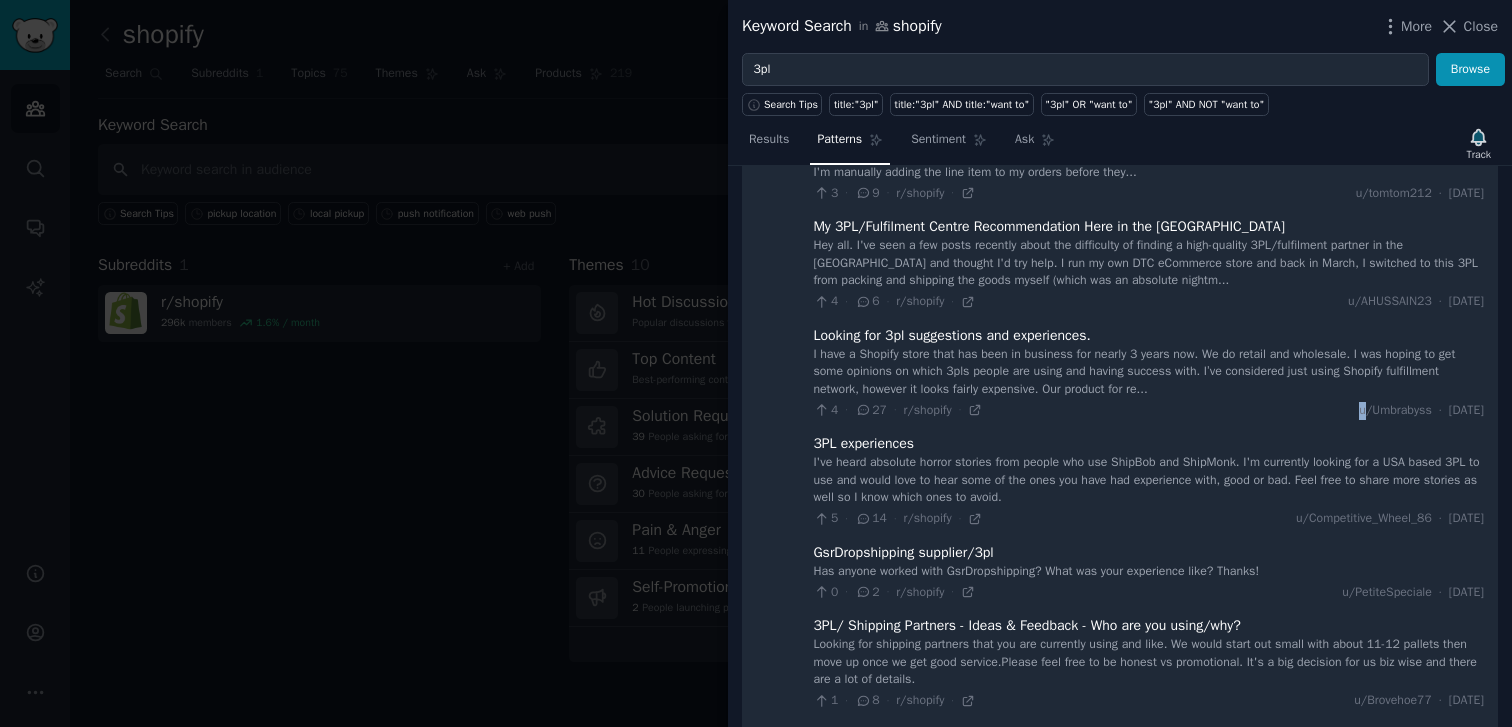 click on "4 · 27 · r/shopify · u/Umbrabyss · [DATE]" at bounding box center (1148, 411) 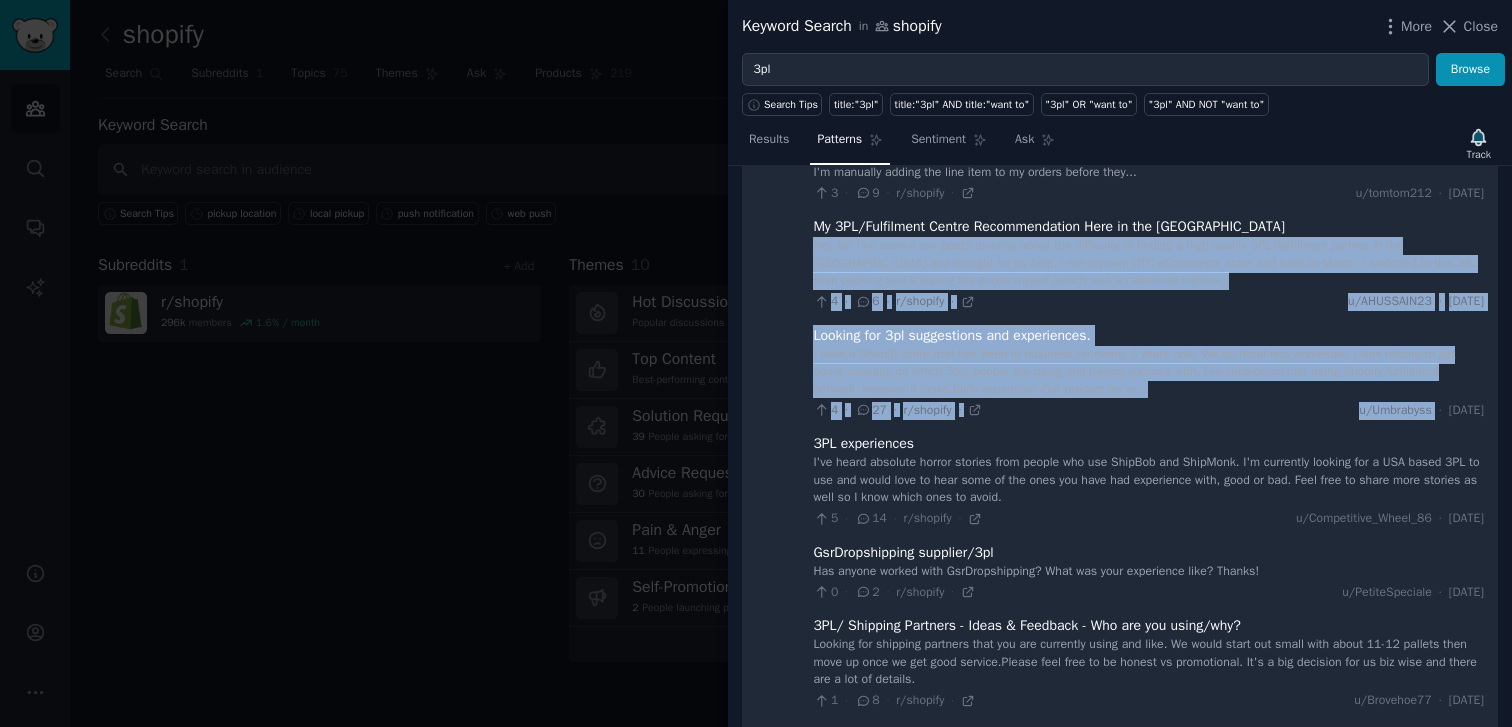 drag, startPoint x: 1098, startPoint y: 421, endPoint x: 1146, endPoint y: 266, distance: 162.26213 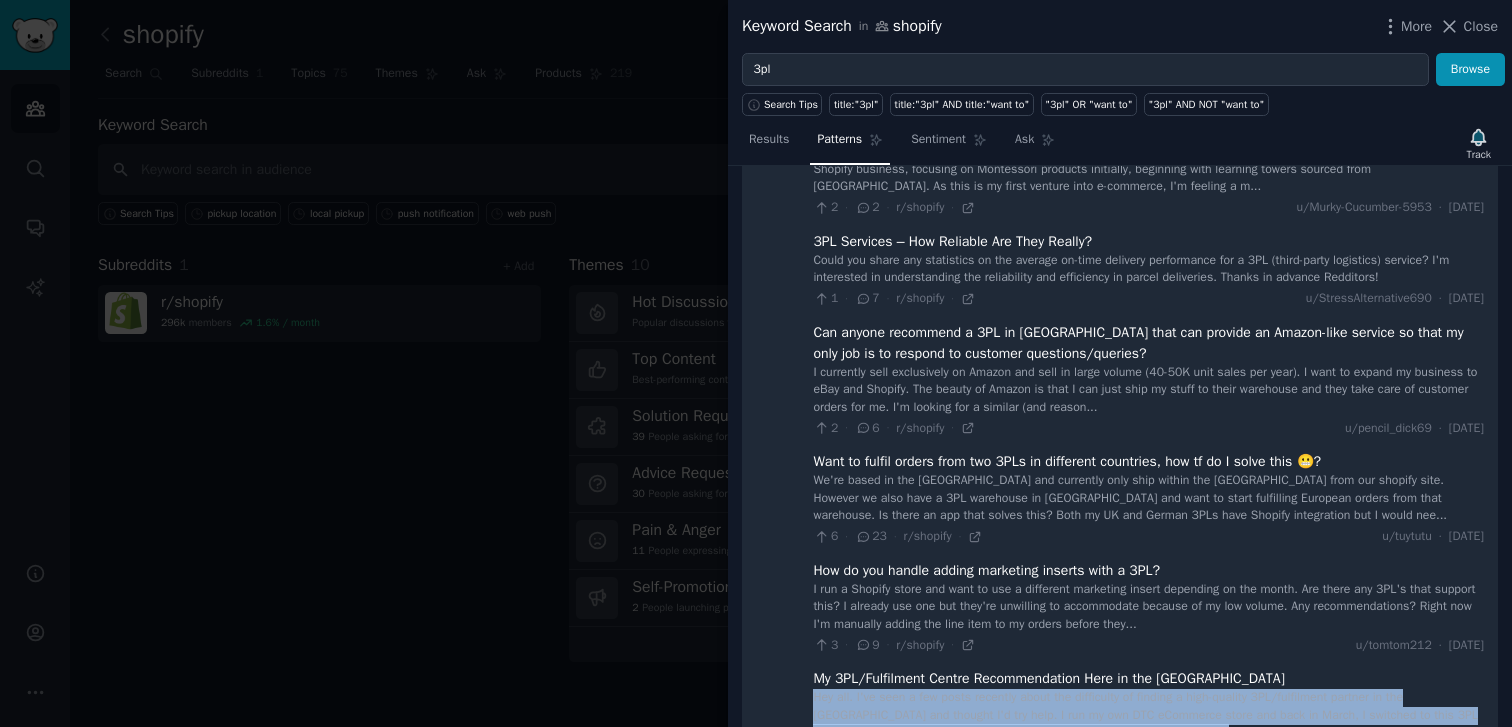 scroll, scrollTop: 0, scrollLeft: 0, axis: both 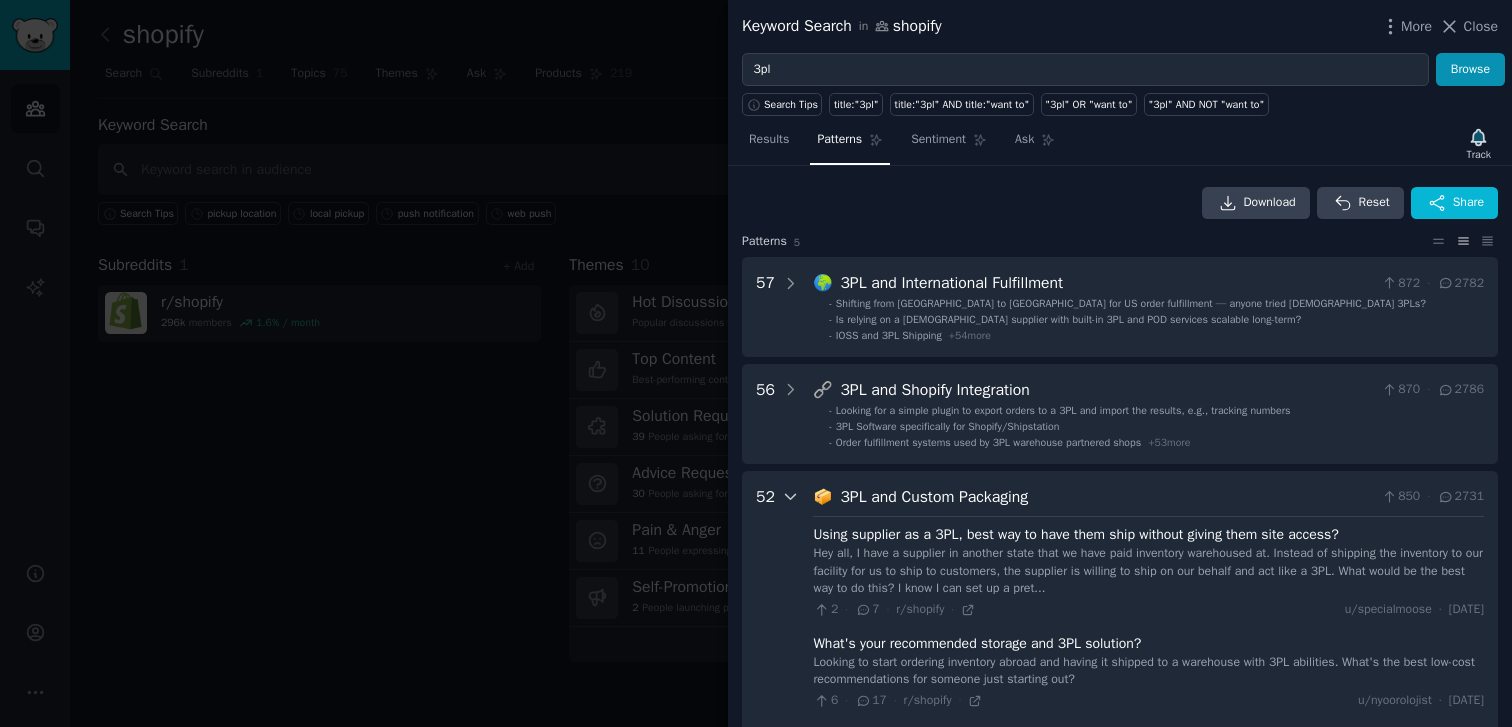 click 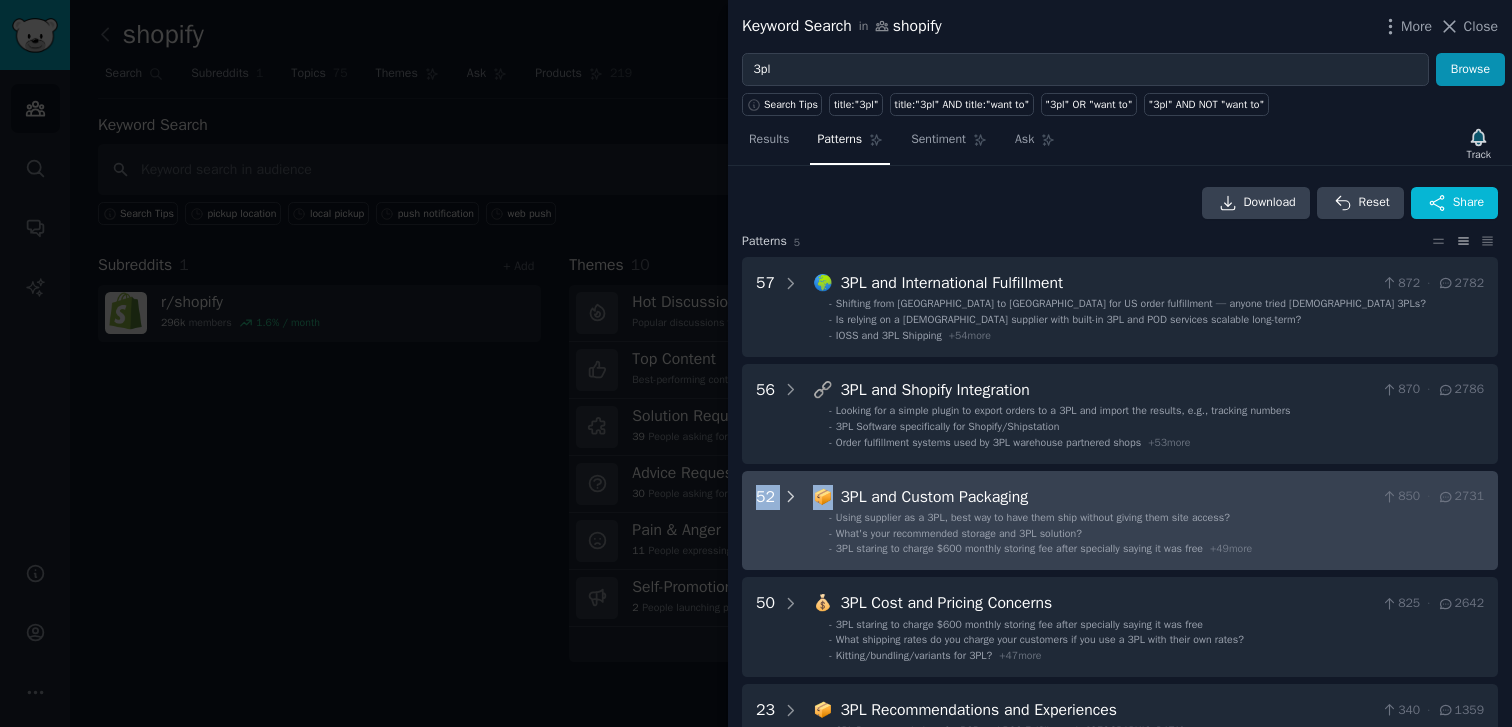 click 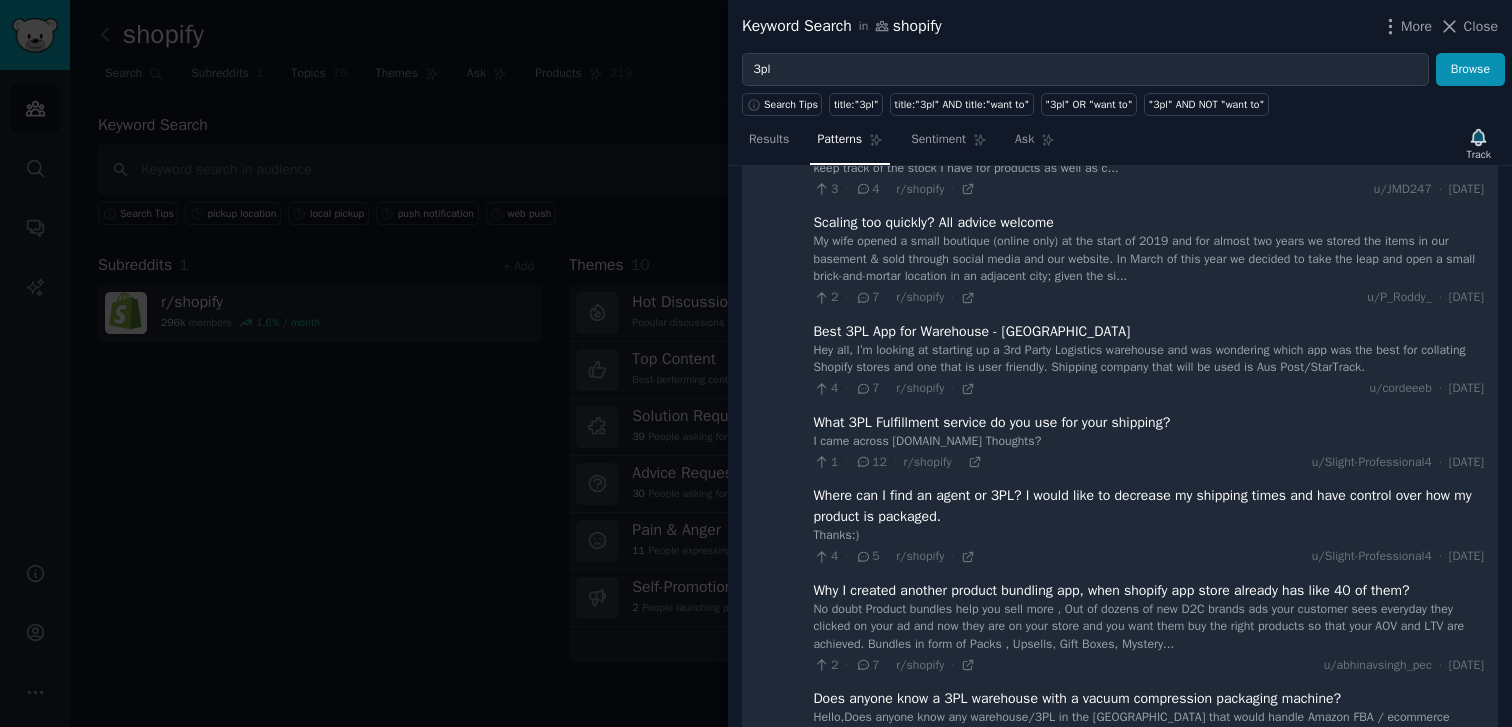 scroll, scrollTop: 4764, scrollLeft: 0, axis: vertical 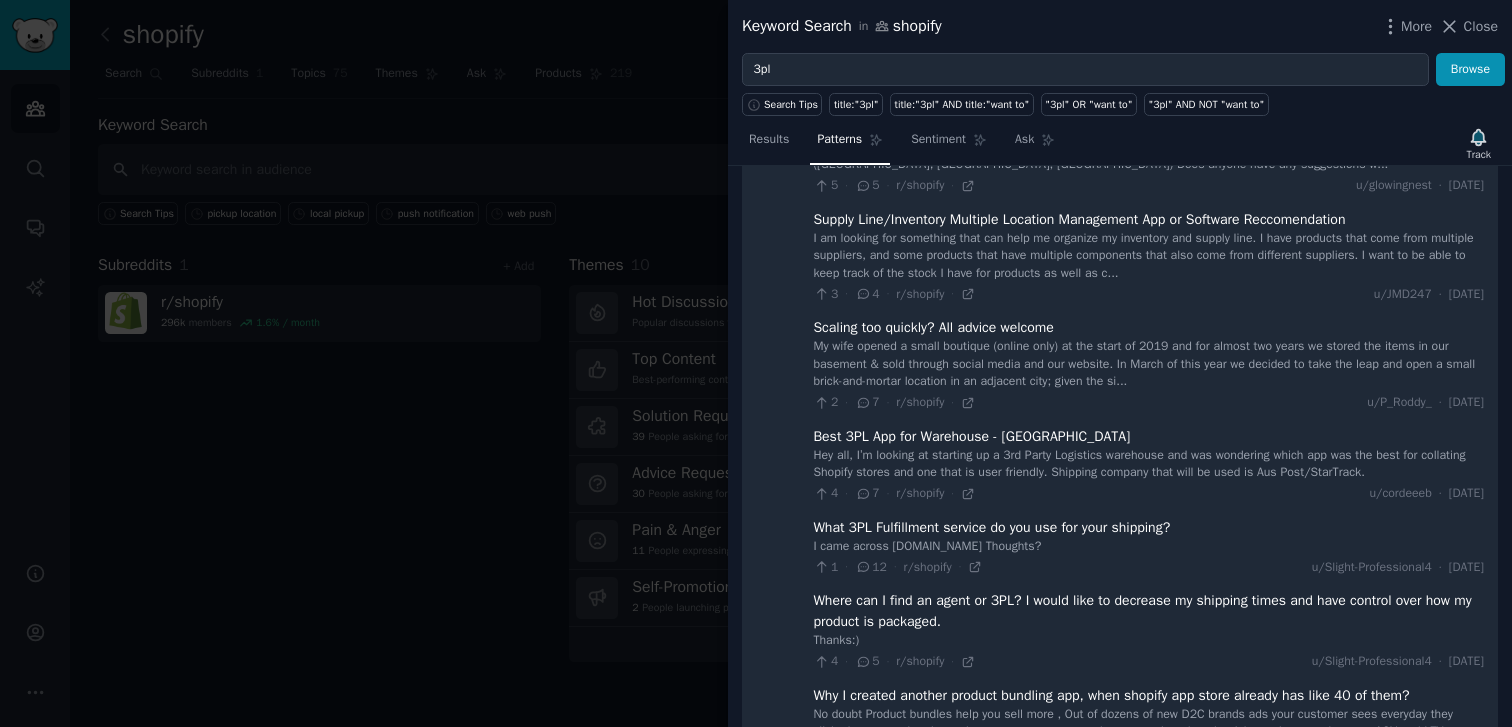 click on "My wife opened a small boutique (online only) at the start of 2019 and for almost two years we stored the items in our basement & sold through social media and our website.
In March of this year we decided to take the leap and open a small brick-and-mortar location in an adjacent city; given the si..." at bounding box center [1148, 364] 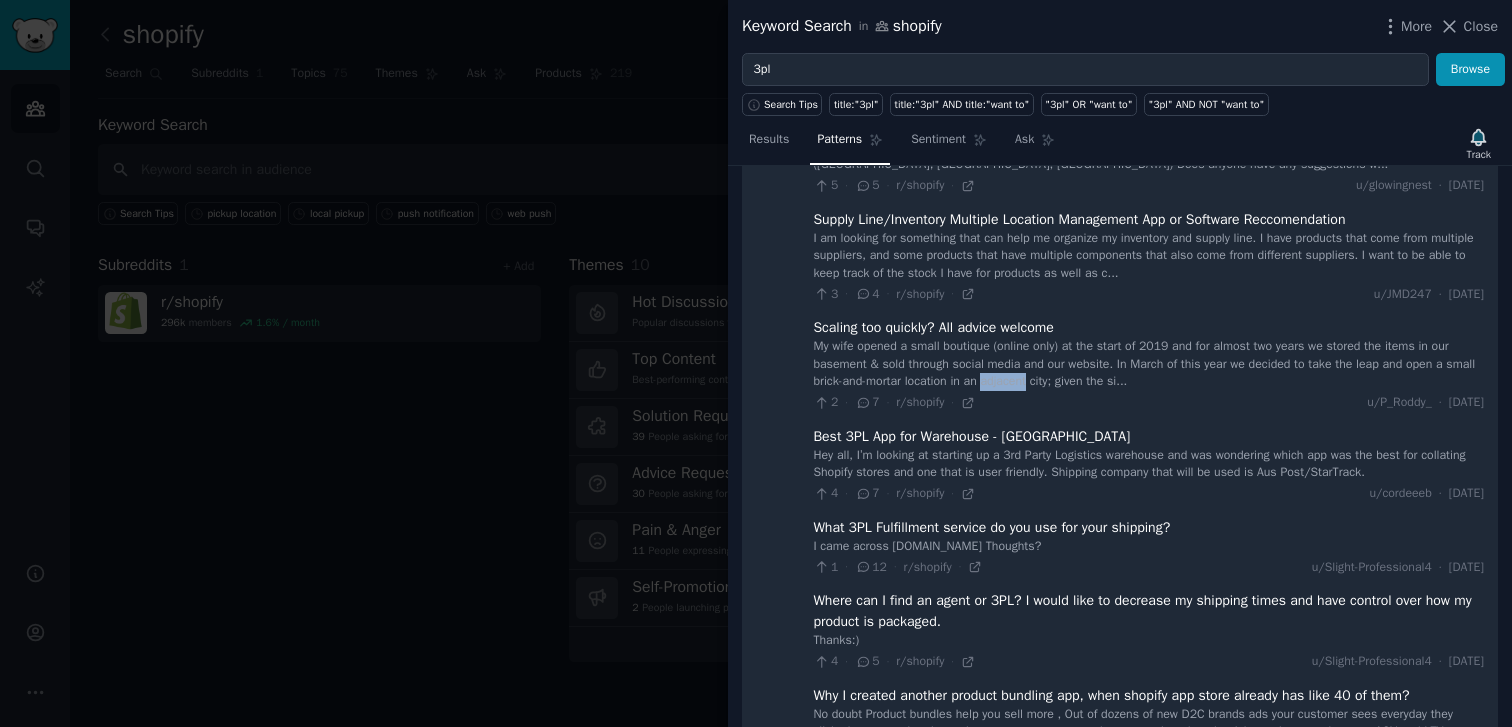 click on "My wife opened a small boutique (online only) at the start of 2019 and for almost two years we stored the items in our basement & sold through social media and our website.
In March of this year we decided to take the leap and open a small brick-and-mortar location in an adjacent city; given the si..." at bounding box center (1148, 364) 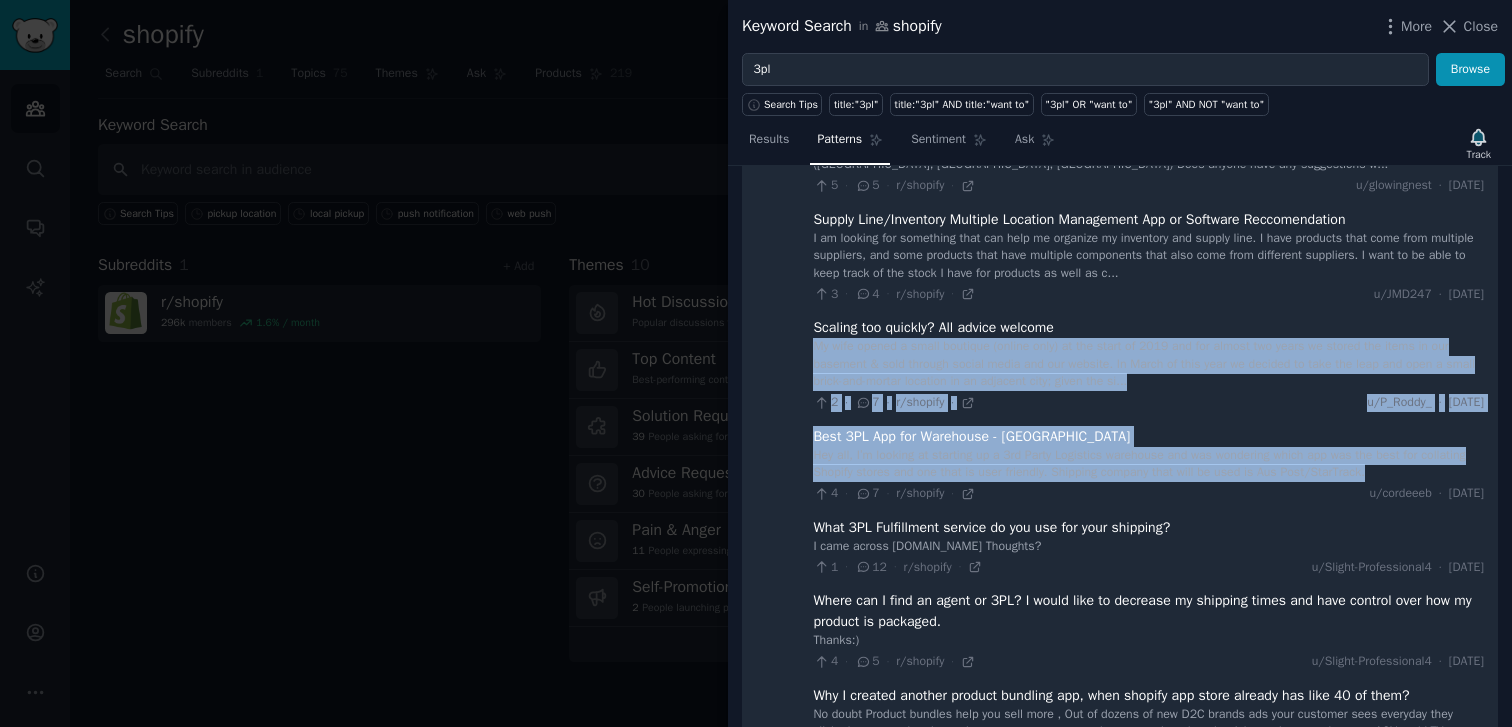 drag, startPoint x: 1082, startPoint y: 390, endPoint x: 1083, endPoint y: 467, distance: 77.00649 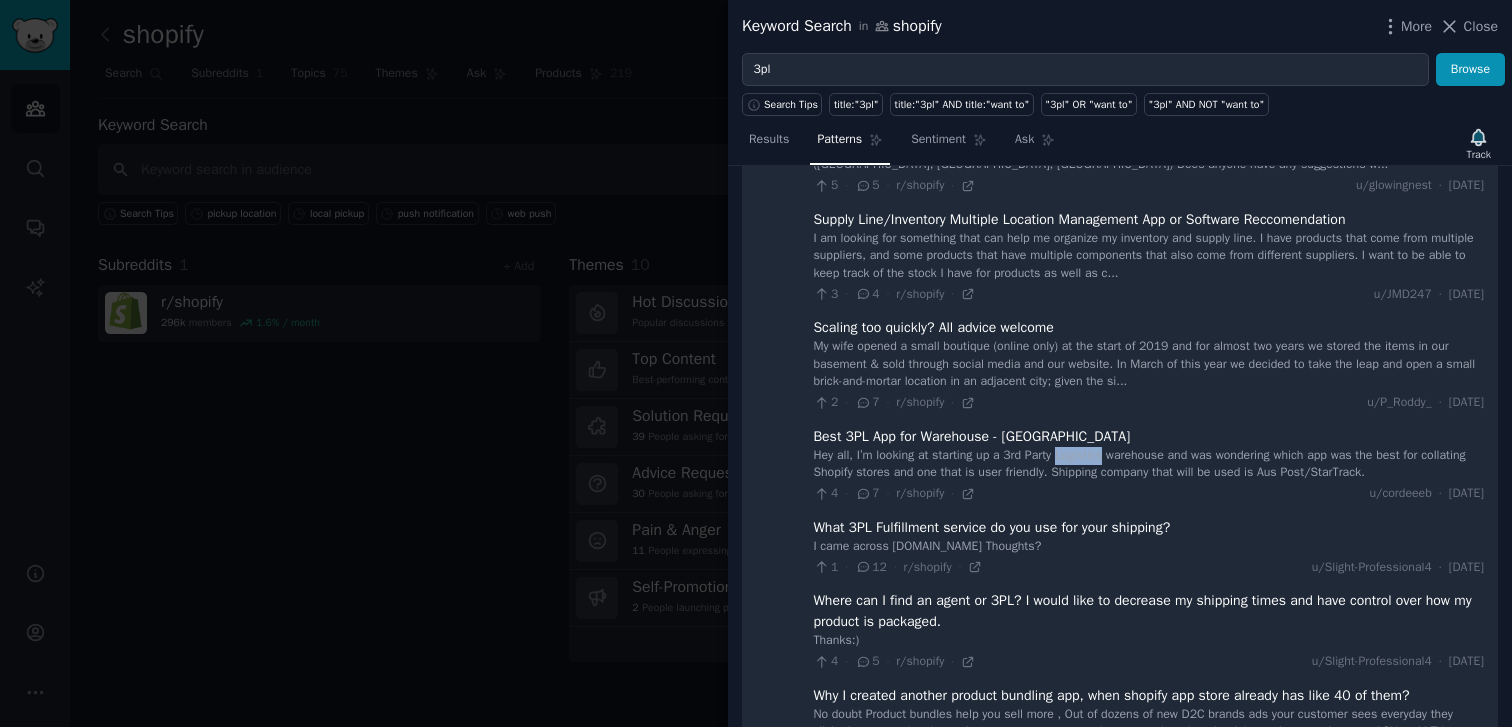 click on "Hey all,
I’m looking at starting up a 3rd Party Logistics warehouse and was wondering which app was the best for collating Shopify stores and one that is user friendly.
Shipping company that will be used is Aus Post/StarTrack." at bounding box center [1148, 464] 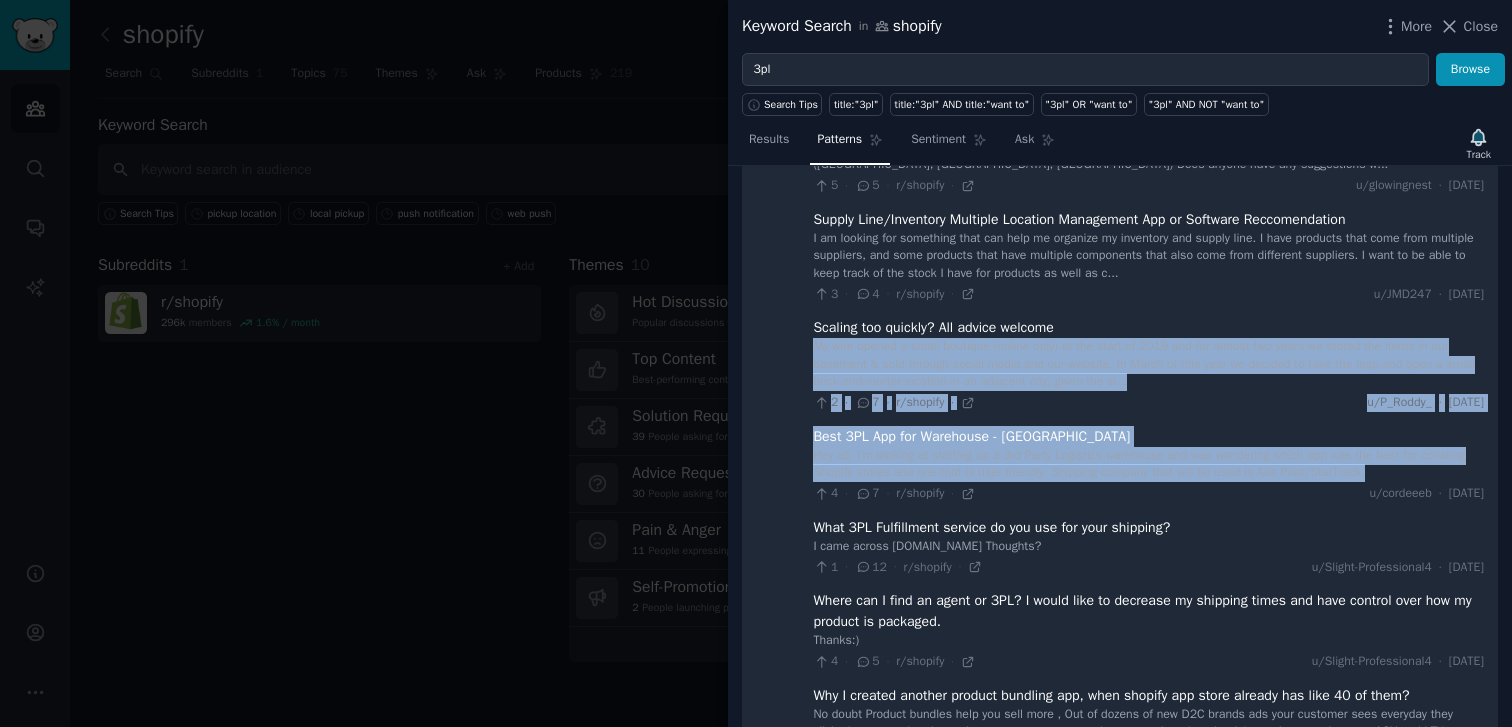 drag, startPoint x: 1083, startPoint y: 467, endPoint x: 1170, endPoint y: 371, distance: 129.55693 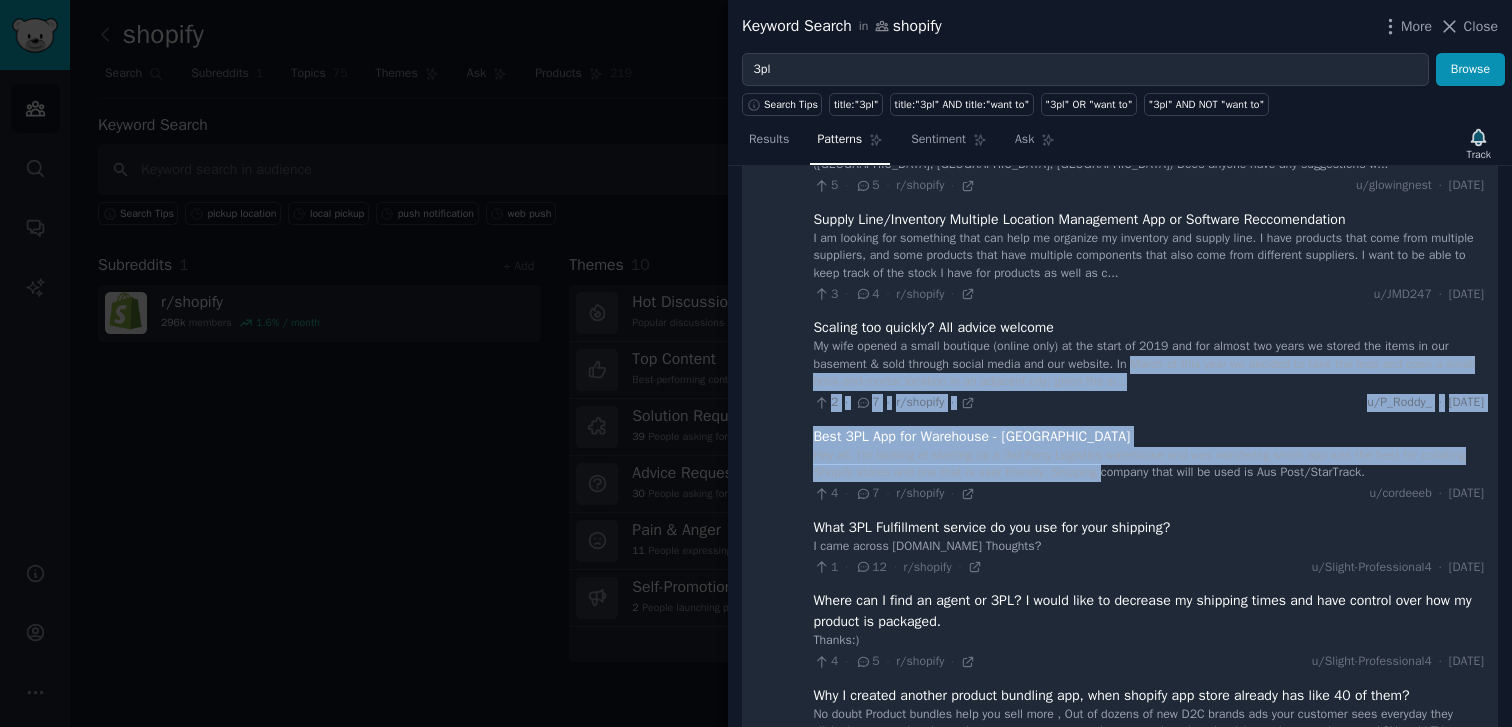drag, startPoint x: 1170, startPoint y: 371, endPoint x: 1170, endPoint y: 483, distance: 112 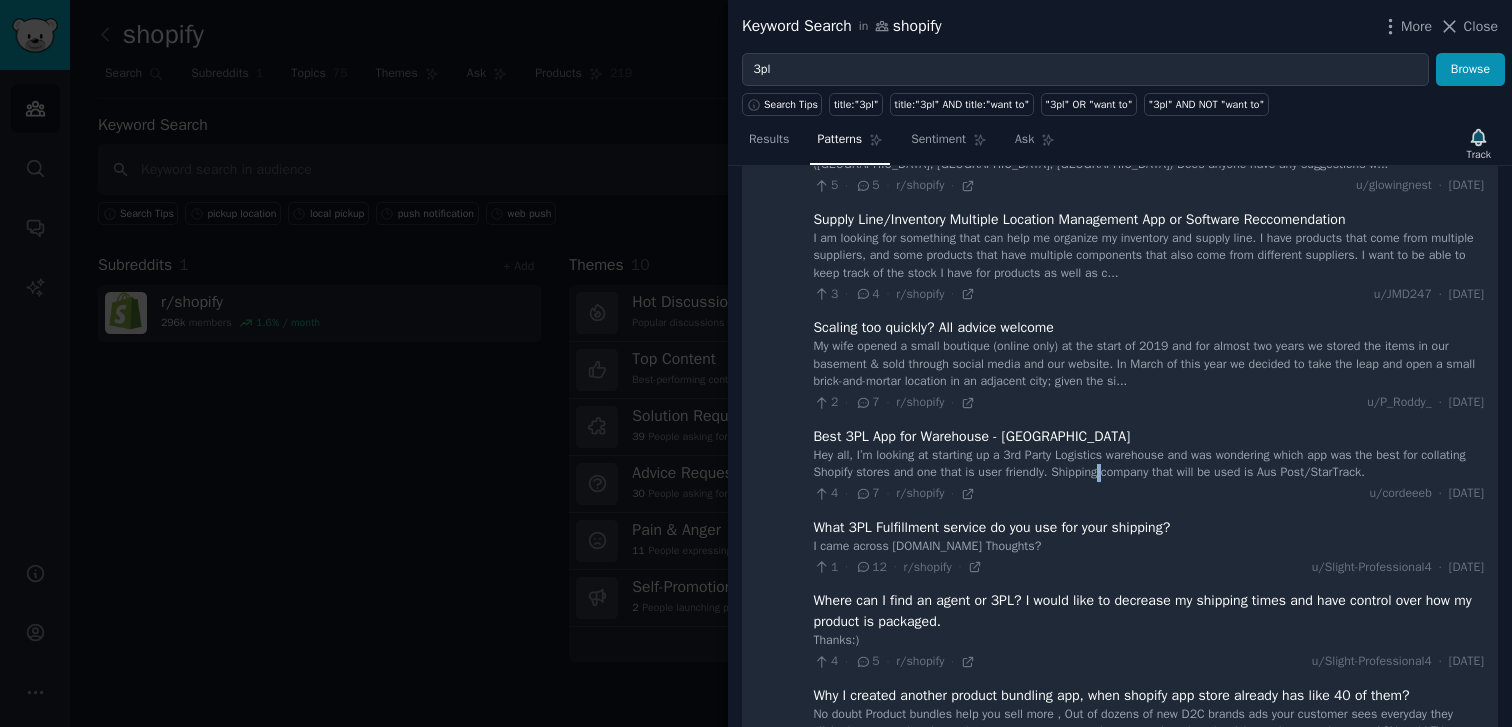 click on "Hey all,
I’m looking at starting up a 3rd Party Logistics warehouse and was wondering which app was the best for collating Shopify stores and one that is user friendly.
Shipping company that will be used is Aus Post/StarTrack." at bounding box center (1148, 464) 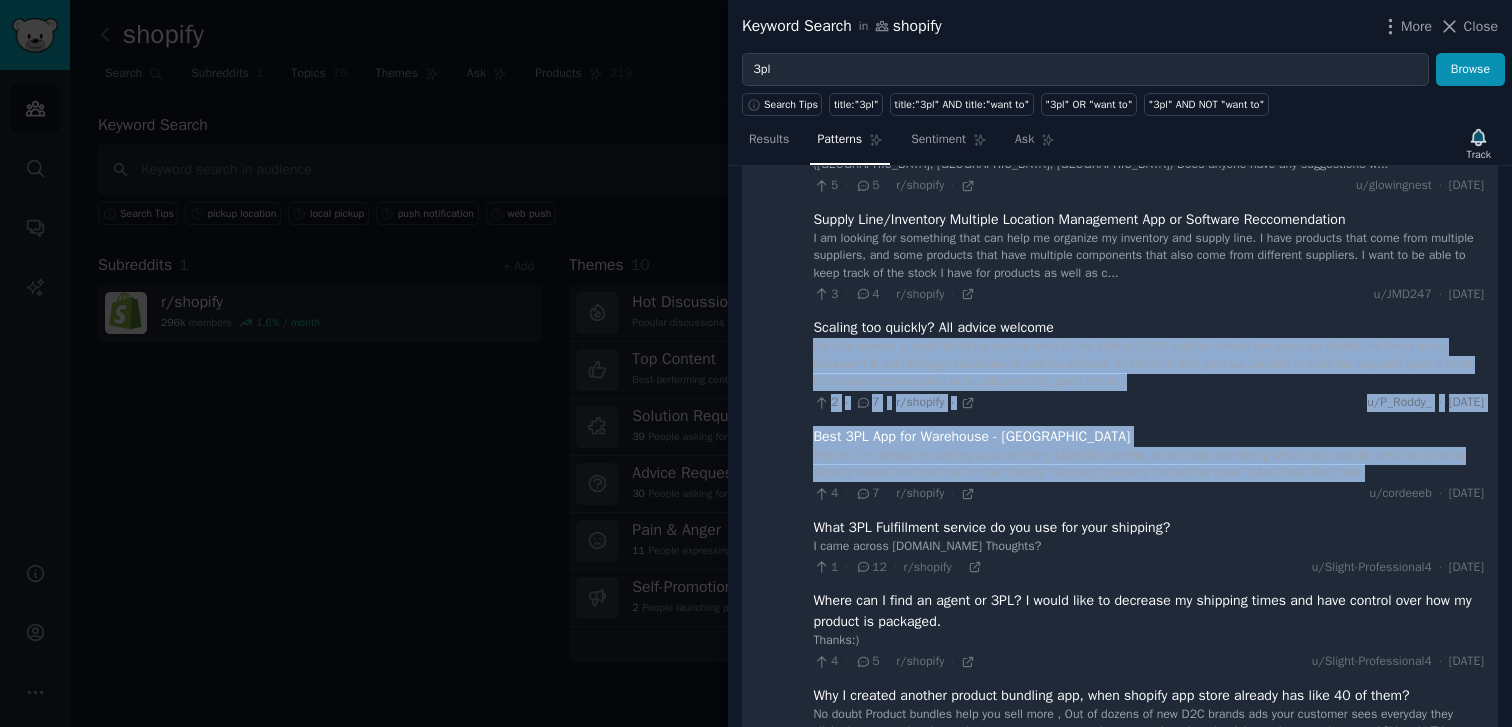 drag, startPoint x: 1170, startPoint y: 483, endPoint x: 1175, endPoint y: 378, distance: 105.11898 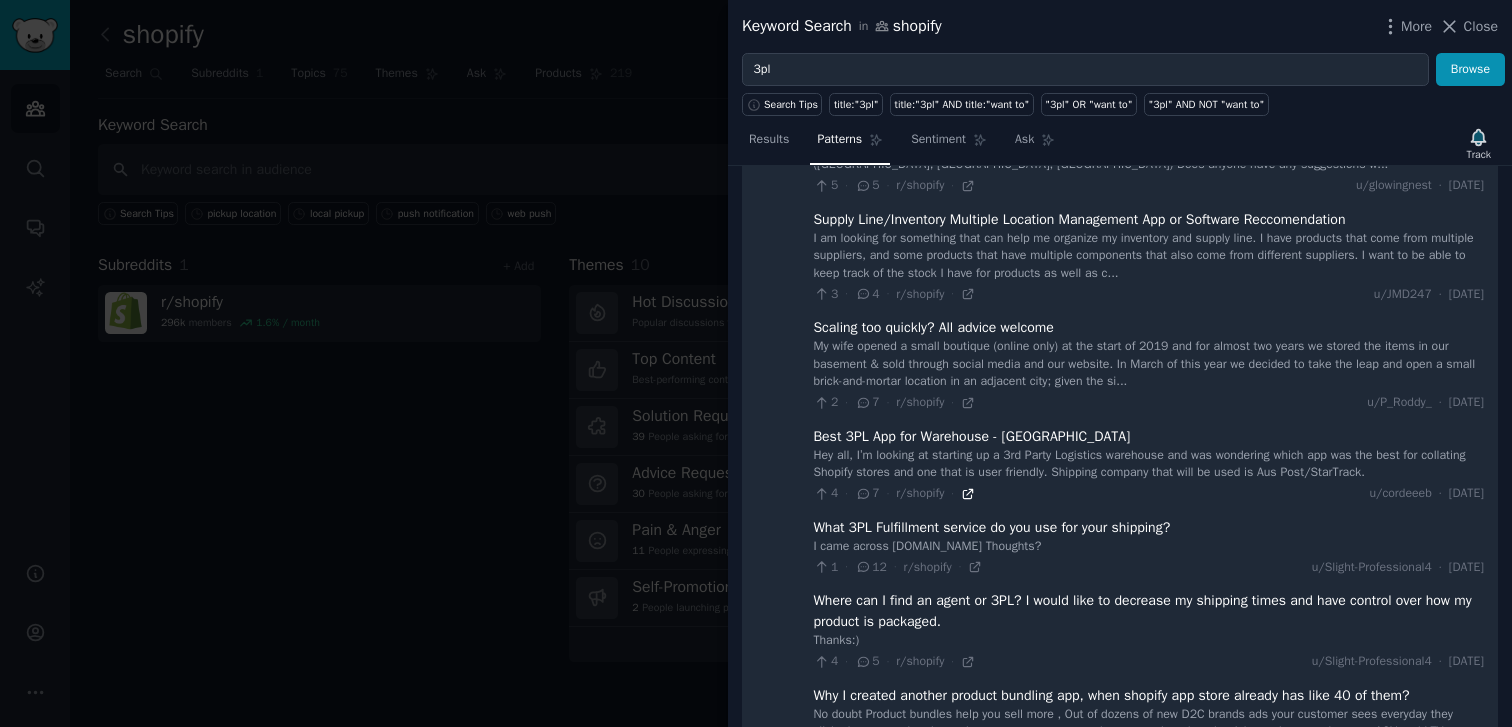 click 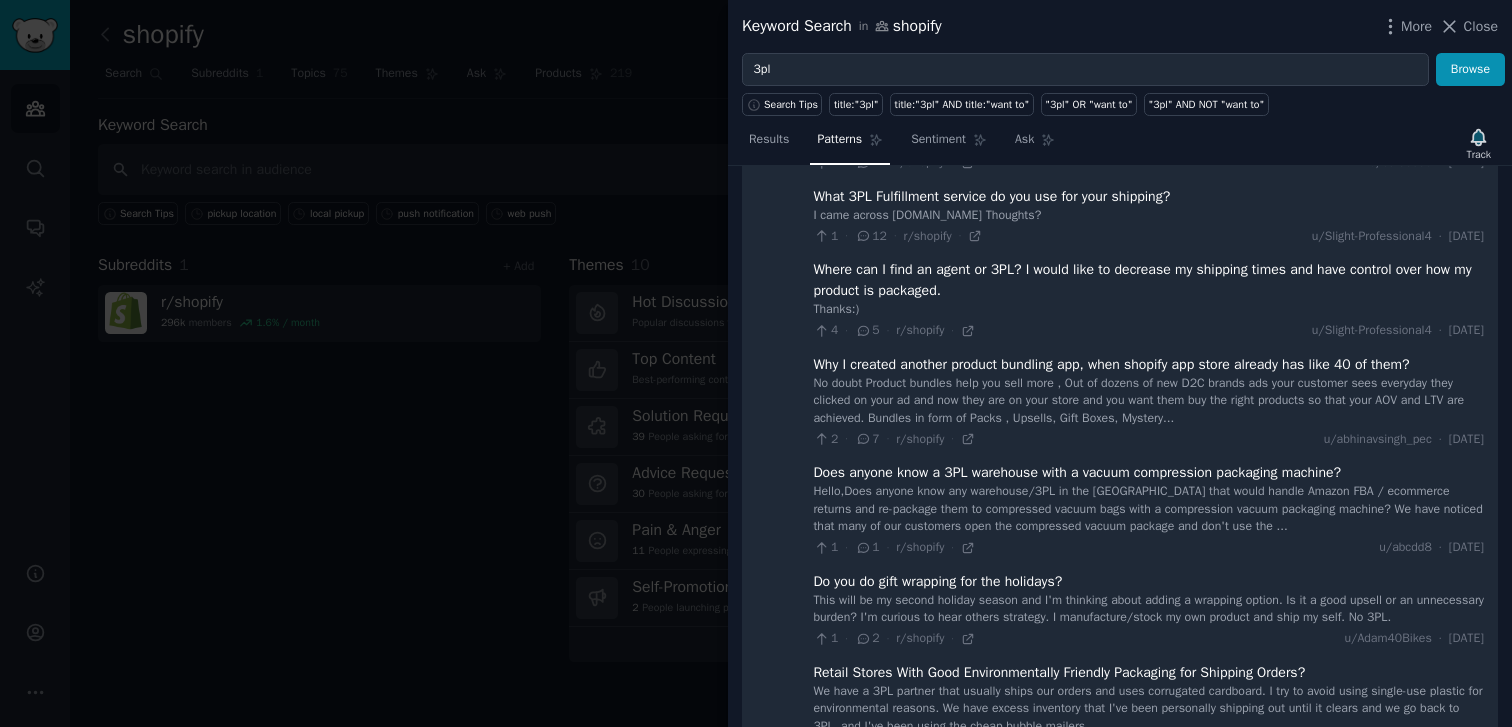 scroll, scrollTop: 5608, scrollLeft: 0, axis: vertical 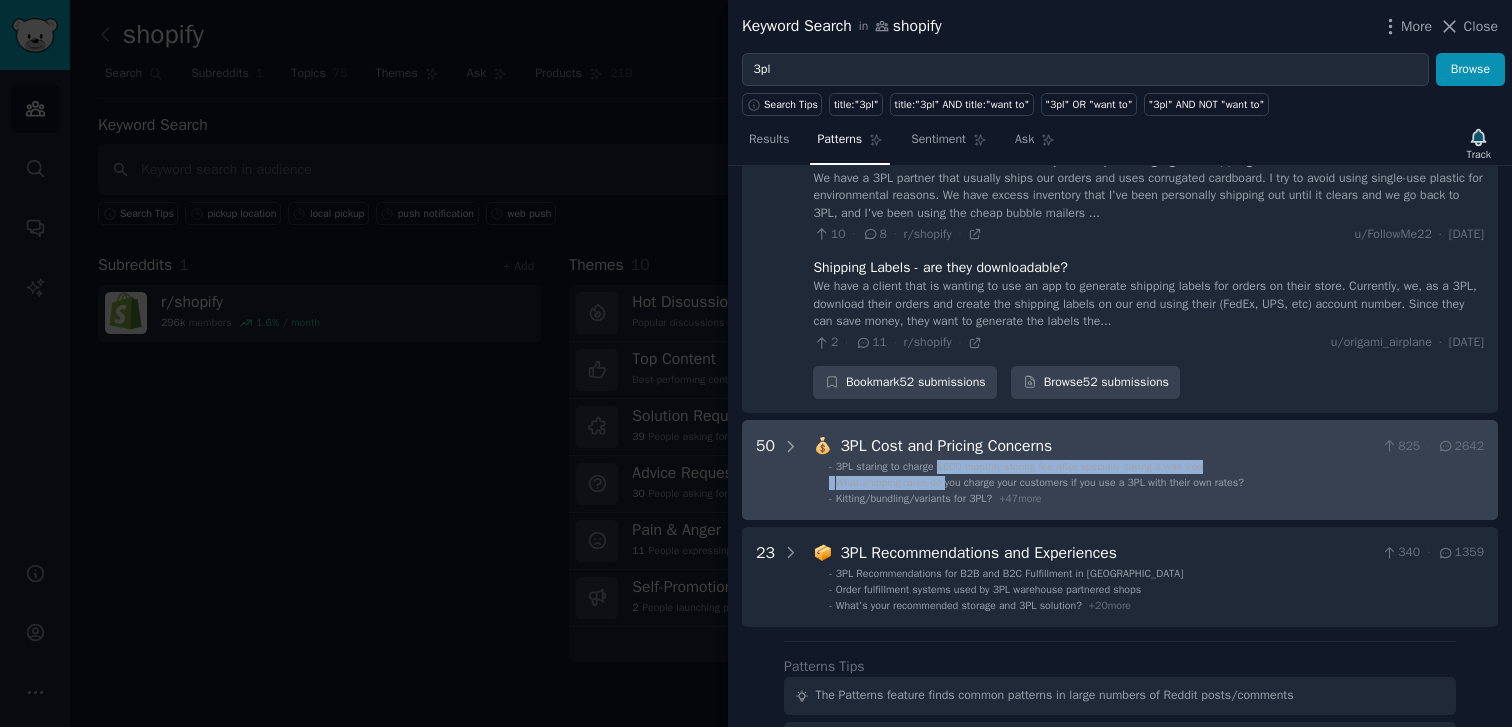 click on "- 3PL staring to charge $600 monthly storing fee after specially saying it was free - What shipping rates do you charge your customers if you use a 3PL with their own rates? - Kitting/bundling/variants for 3PL? +  47  more" at bounding box center [1149, 483] 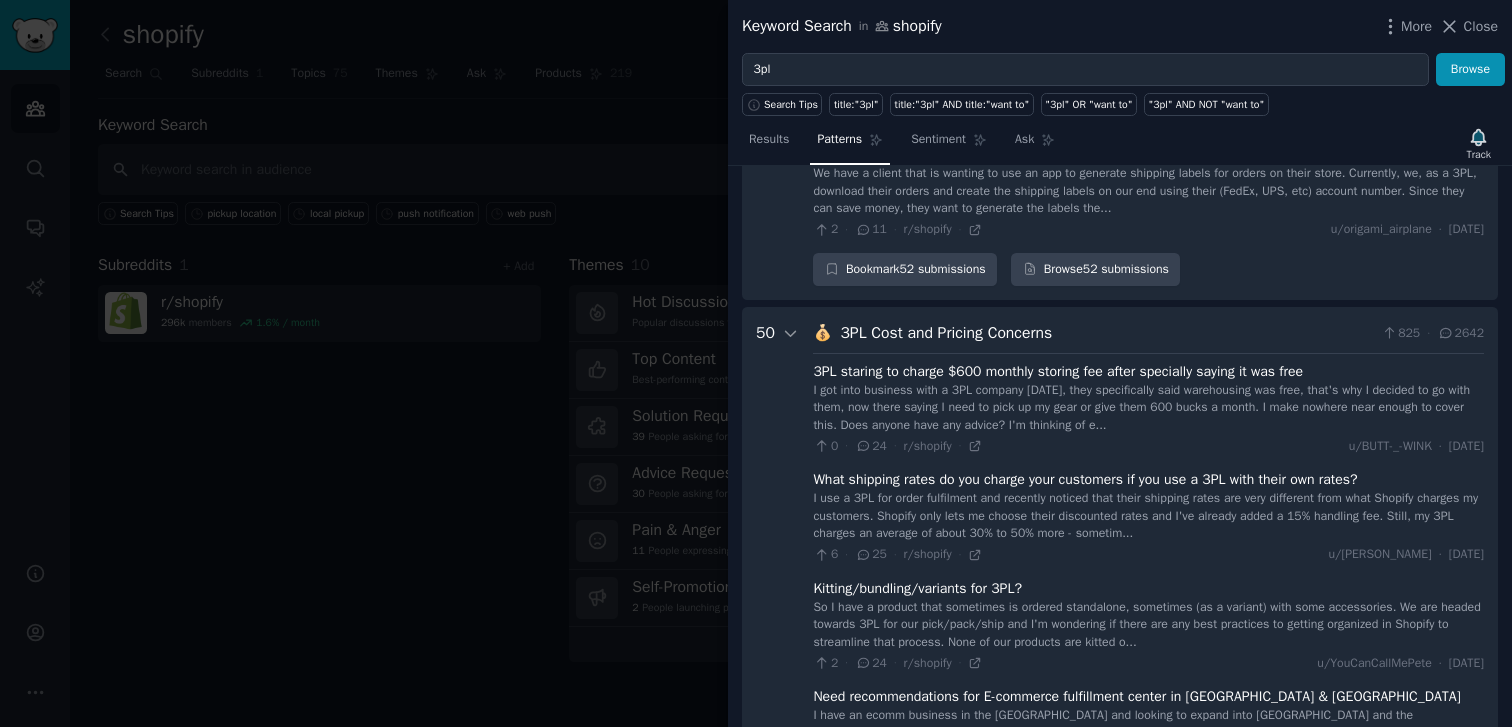 click on "3PL staring to charge $600 monthly storing fee after specially saying it was free   I got into business with a 3PL company [DATE], they specifically said warehousing was free, that's why I decided to go with them, now there saying I need to pick up my gear or give them 600 bucks a month. I make nowhere near enough to cover this. Does anyone have any advice? I'm thinking of e... 0 · 24 · r/shopify · u/BUTT-_-WINK · [DATE] What shipping rates do you charge your customers if you use a 3PL with their own rates?   I use a 3PL for order fulfilment and recently noticed that their shipping rates are very different from what Shopify charges my customers. Shopify only lets me choose their discounted rates and I've already added a 15% handling fee. Still, my 3PL charges an average of about 30% to 50% more - sometim... 6 · 25 · r/shopify · u/[PERSON_NAME] · [DATE] Kitting/bundling/variants for 3PL?   2 · 24 · r/shopify · u/YouCanCallMePete · [DATE]   3 · 6 · r/shopify · ·   4" at bounding box center [1148, 2975] 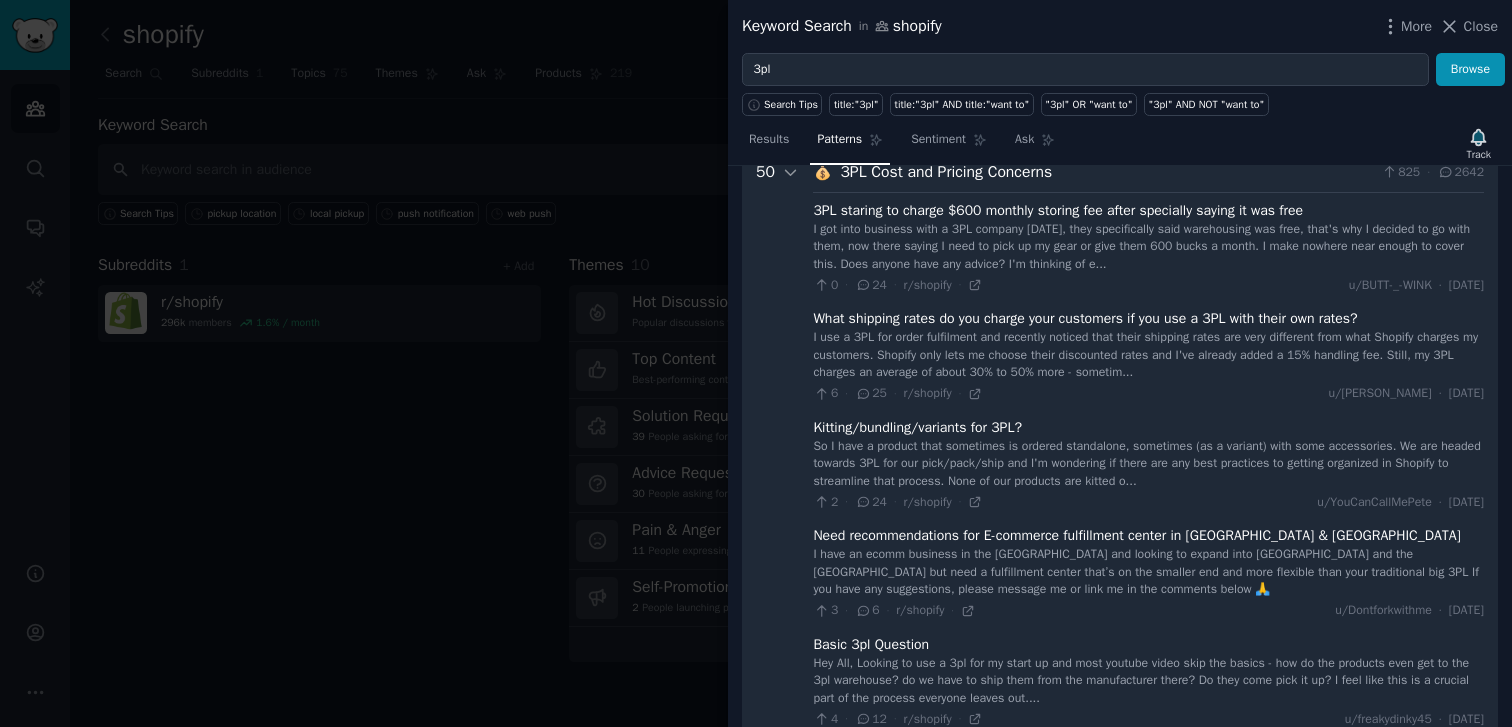 scroll, scrollTop: 5893, scrollLeft: 0, axis: vertical 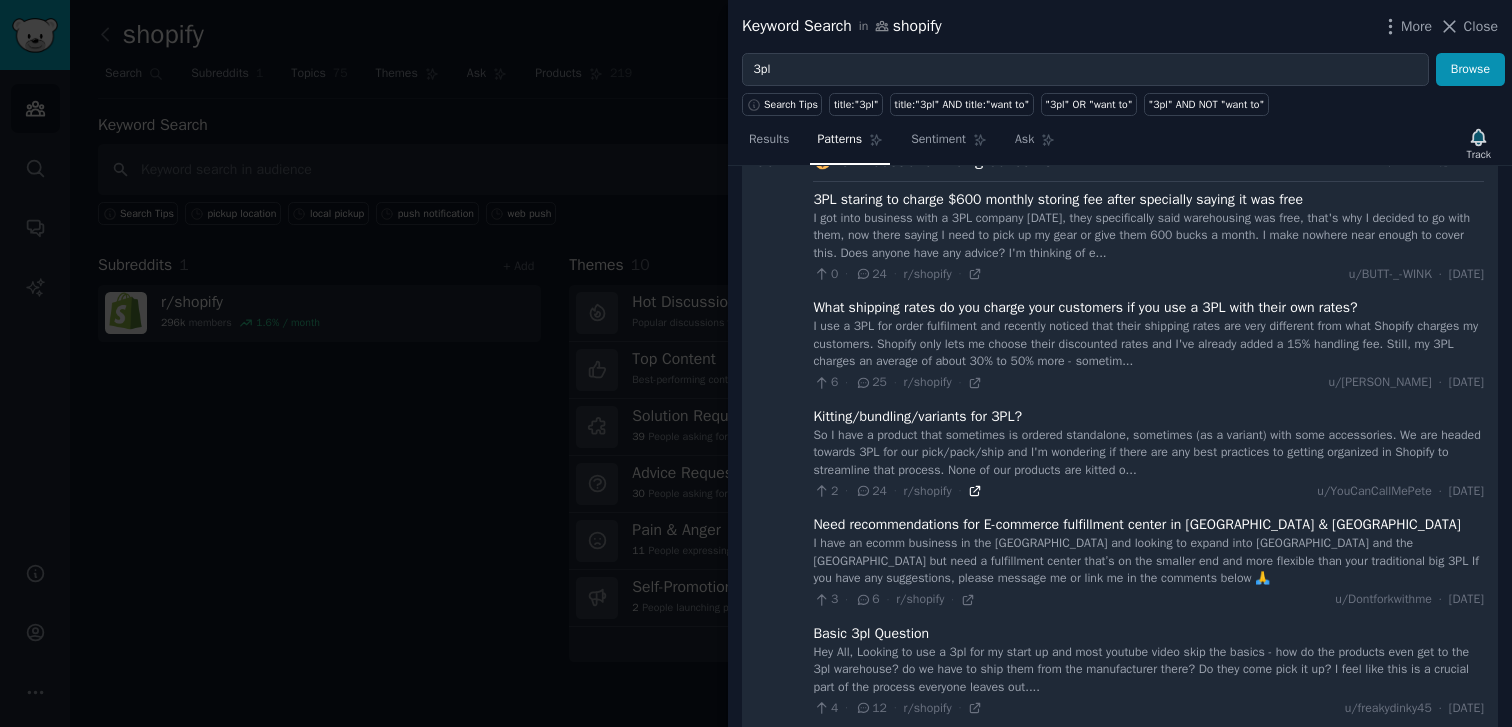 click 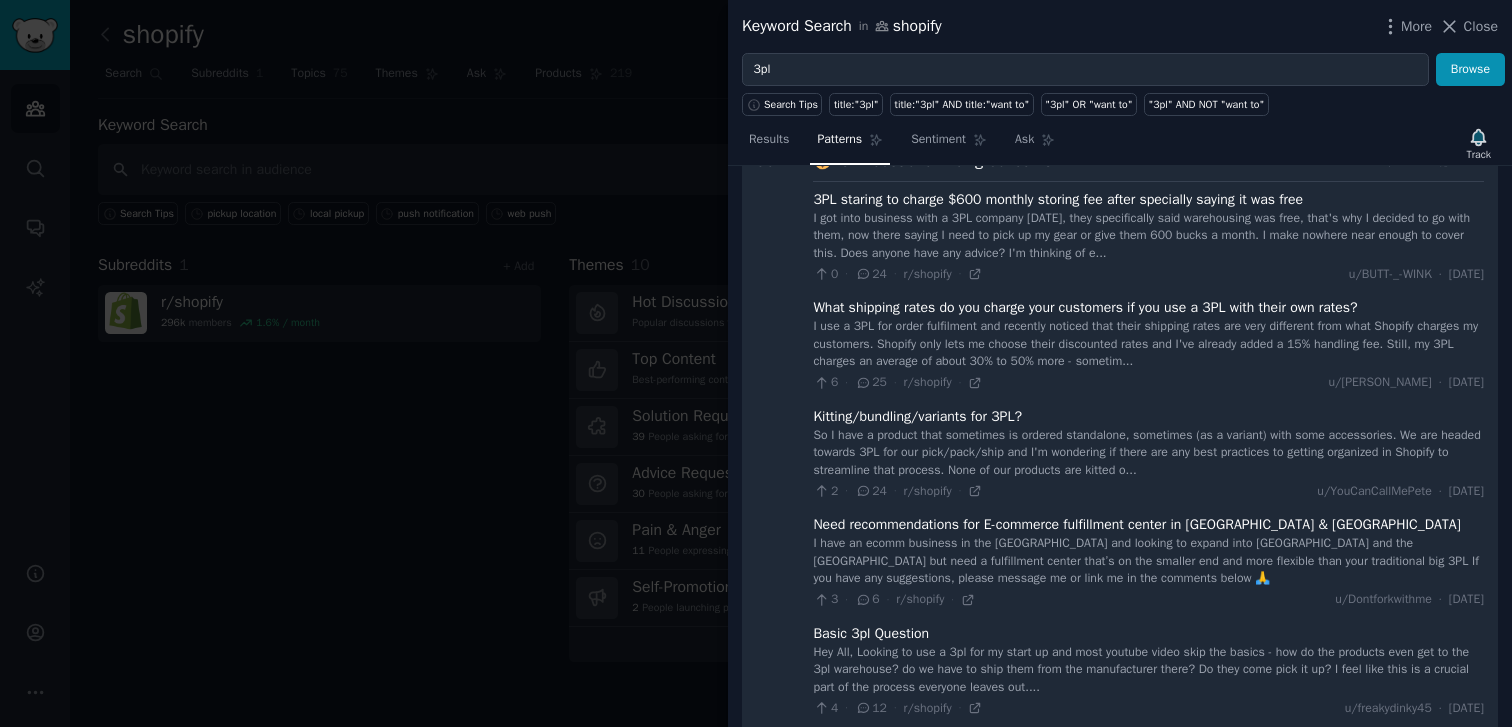 scroll, scrollTop: 5873, scrollLeft: 0, axis: vertical 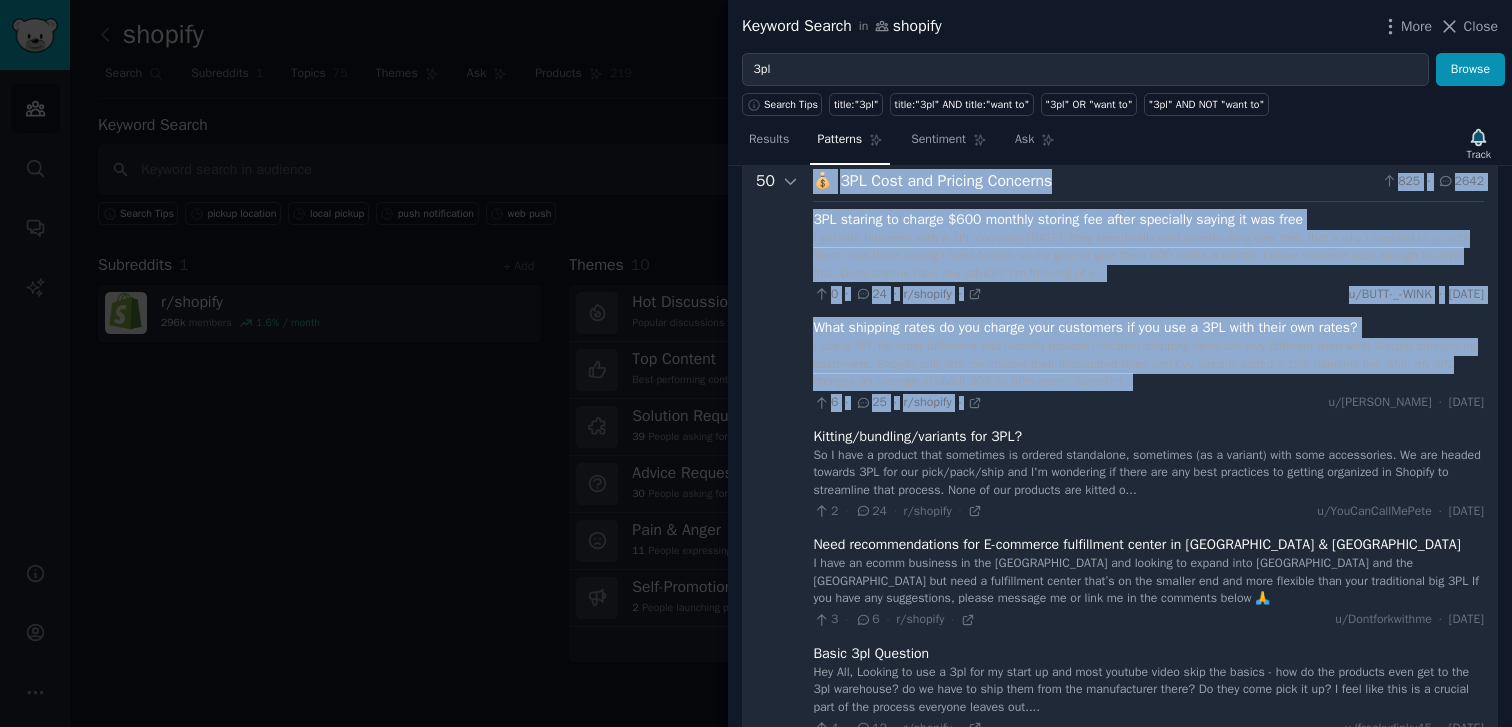 drag, startPoint x: 771, startPoint y: 257, endPoint x: 1042, endPoint y: 439, distance: 326.44296 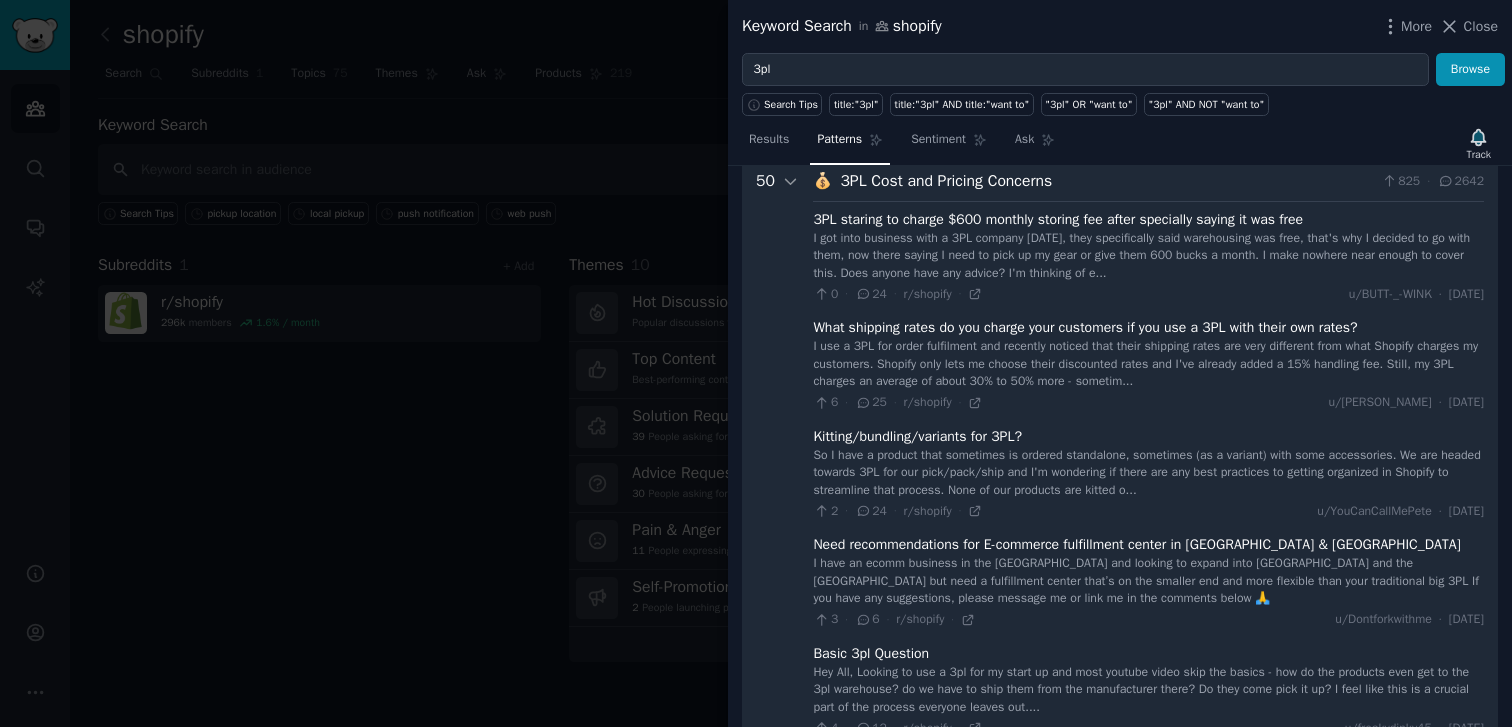 click on "50" at bounding box center (765, 2830) 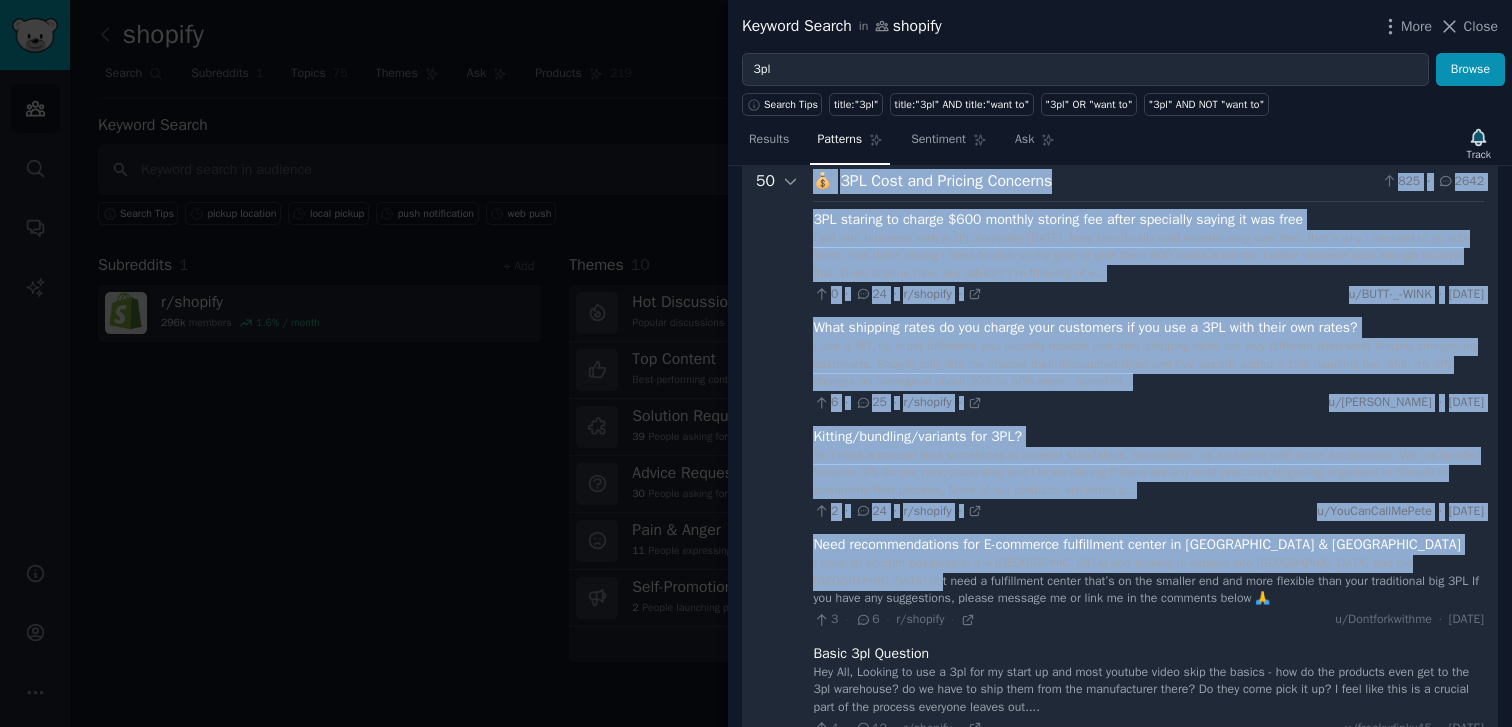 drag, startPoint x: 773, startPoint y: 282, endPoint x: 876, endPoint y: 628, distance: 361.00555 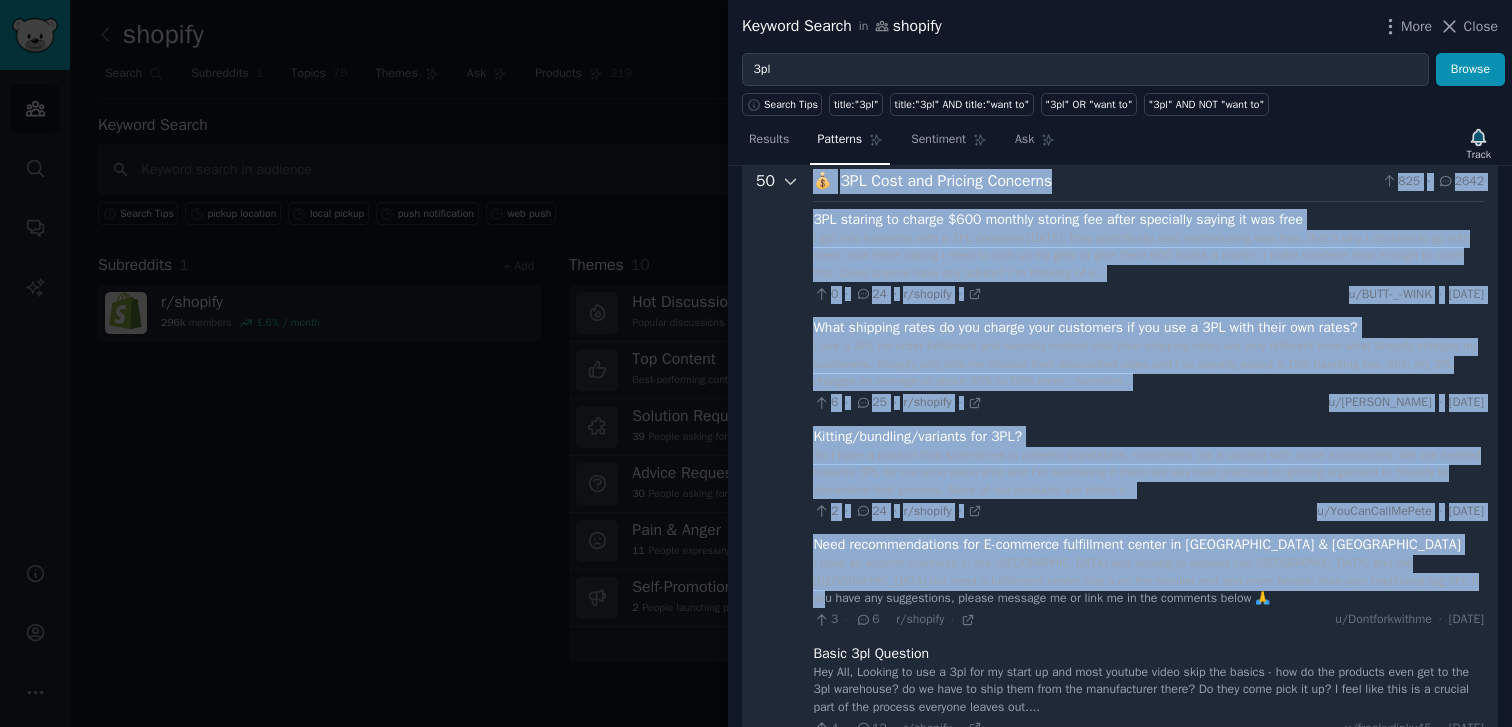 click at bounding box center [791, 2830] 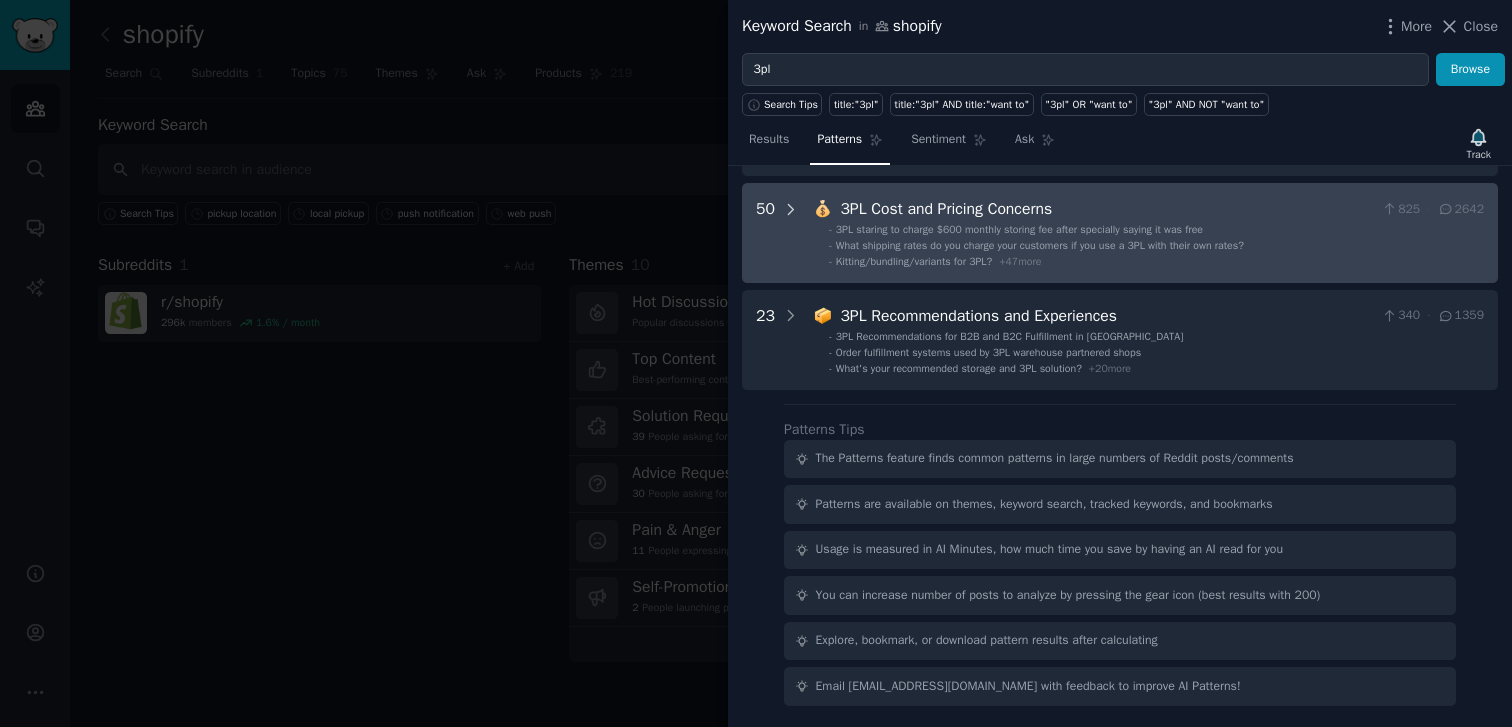 scroll, scrollTop: 5876, scrollLeft: 0, axis: vertical 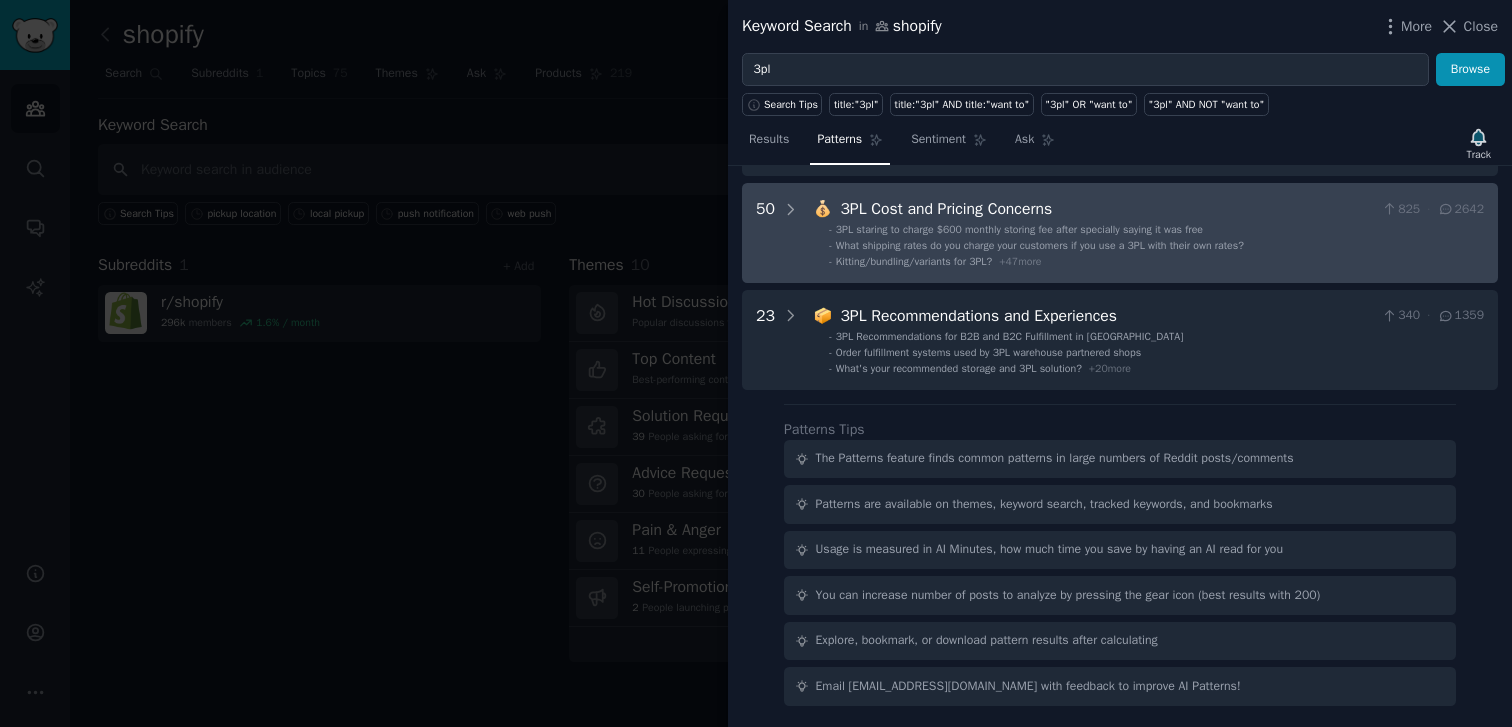 click on "Kitting/bundling/variants for 3PL?" at bounding box center [914, 261] 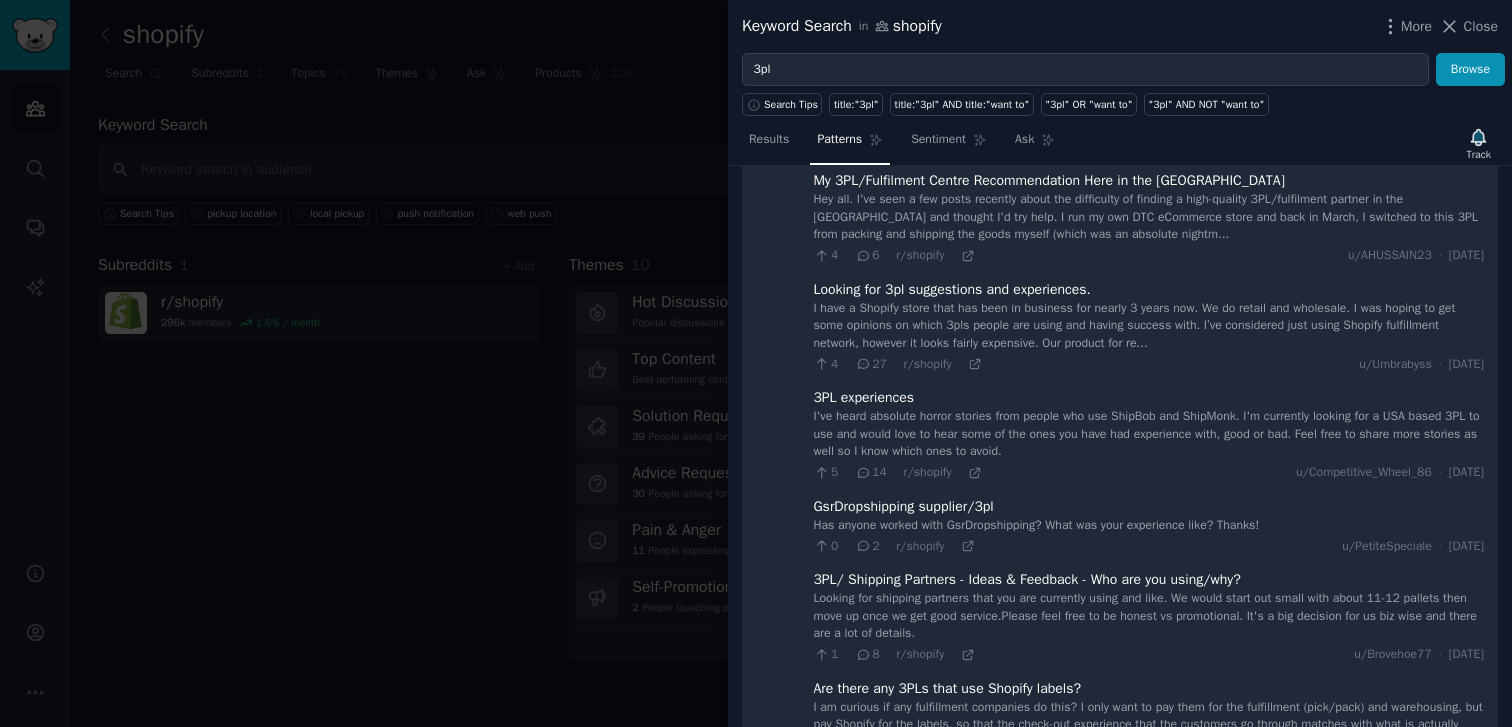 scroll, scrollTop: 7232, scrollLeft: 0, axis: vertical 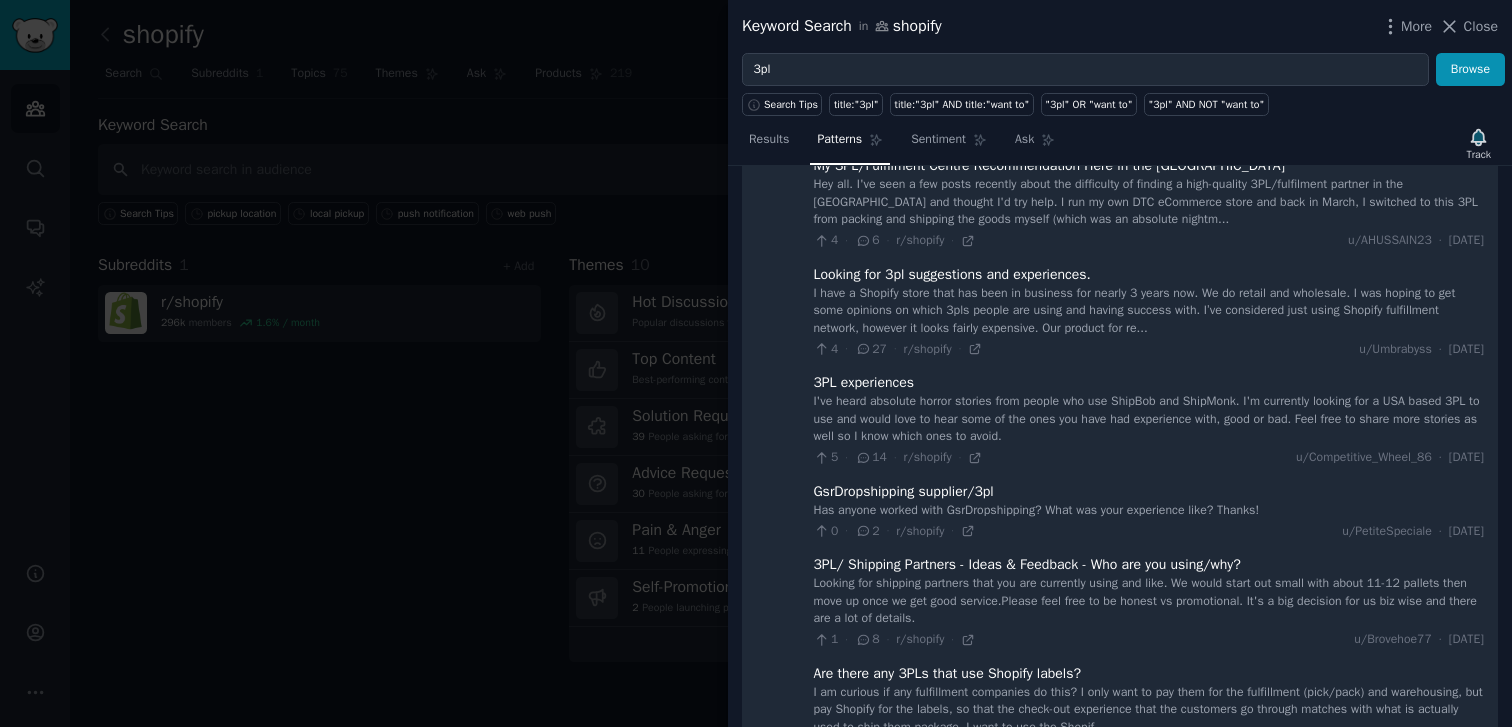 drag, startPoint x: 751, startPoint y: 261, endPoint x: 793, endPoint y: 623, distance: 364.4283 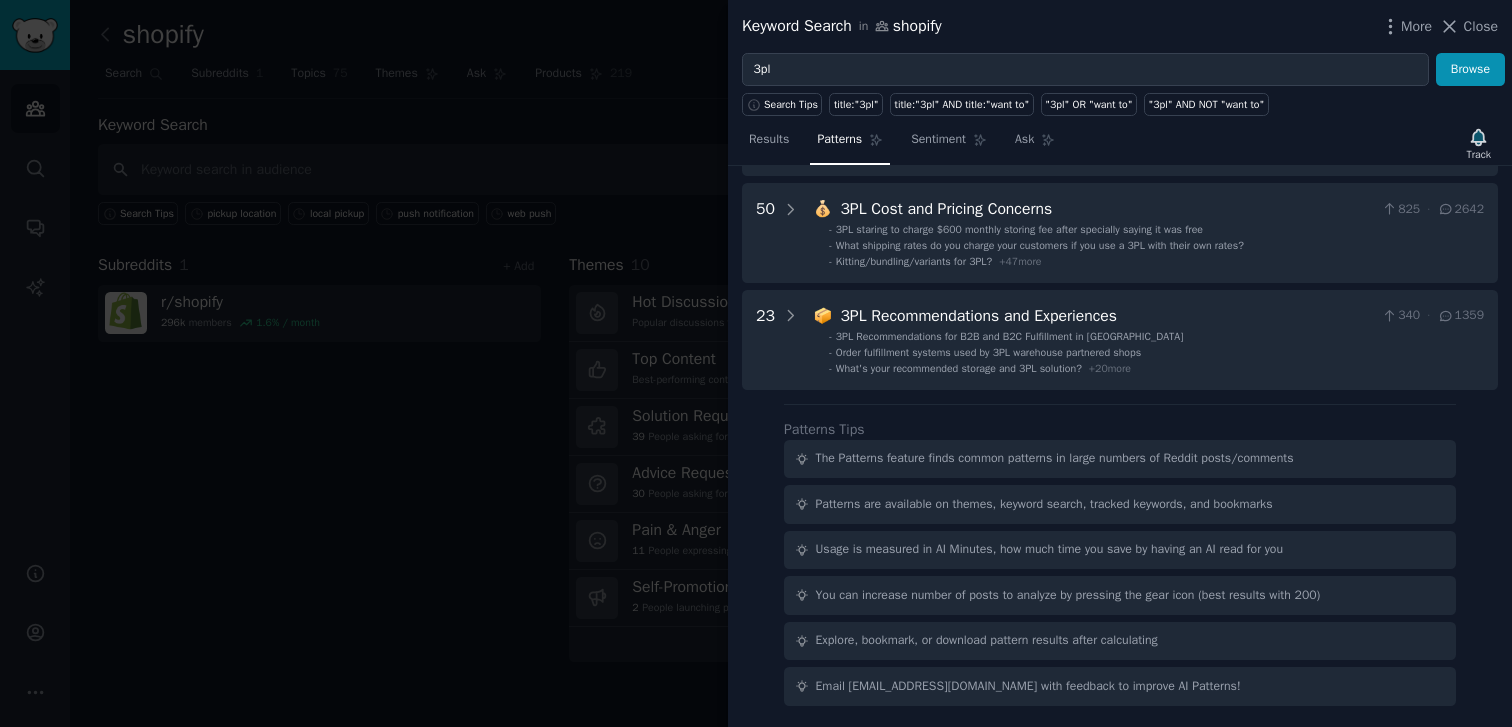 click on "What shipping rates do you charge your customers if you use a 3PL with their own rates?" at bounding box center (1040, 245) 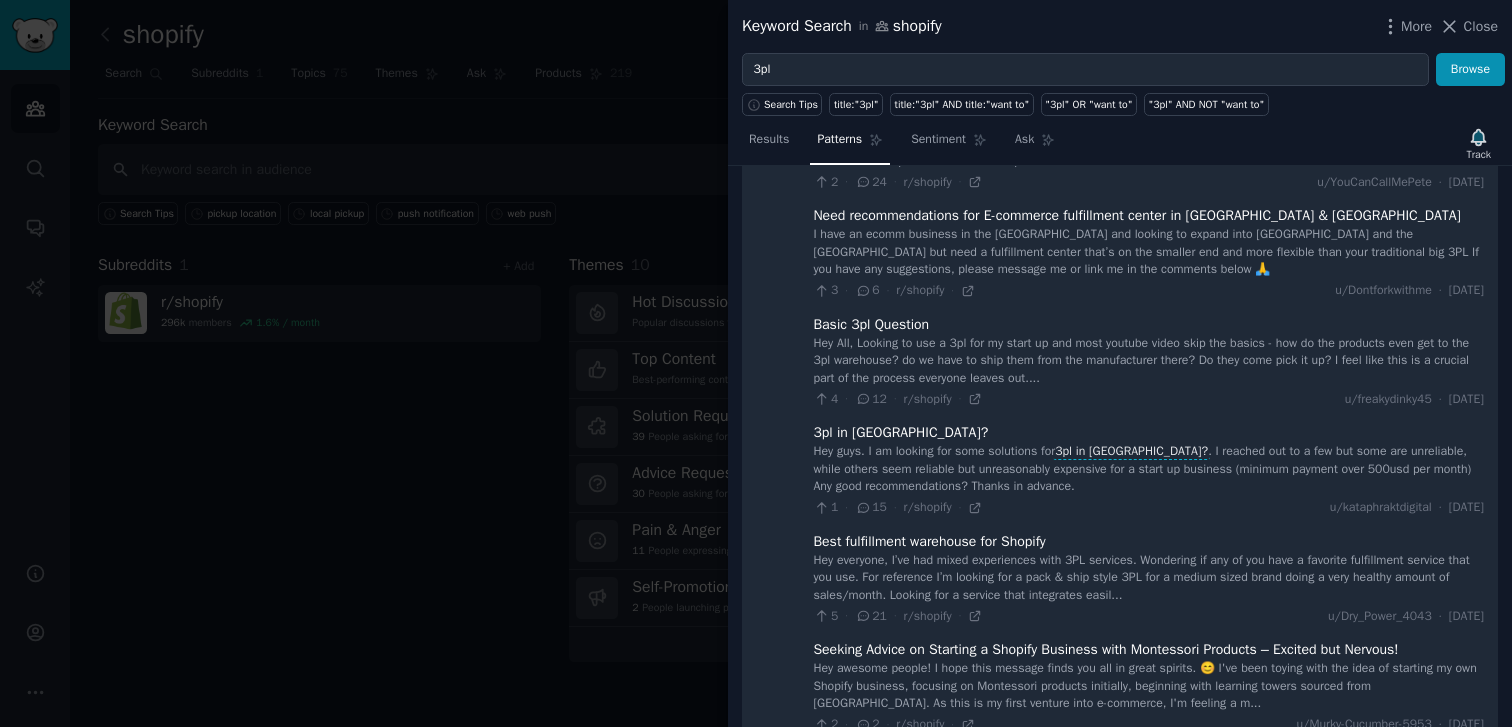 scroll, scrollTop: 0, scrollLeft: 0, axis: both 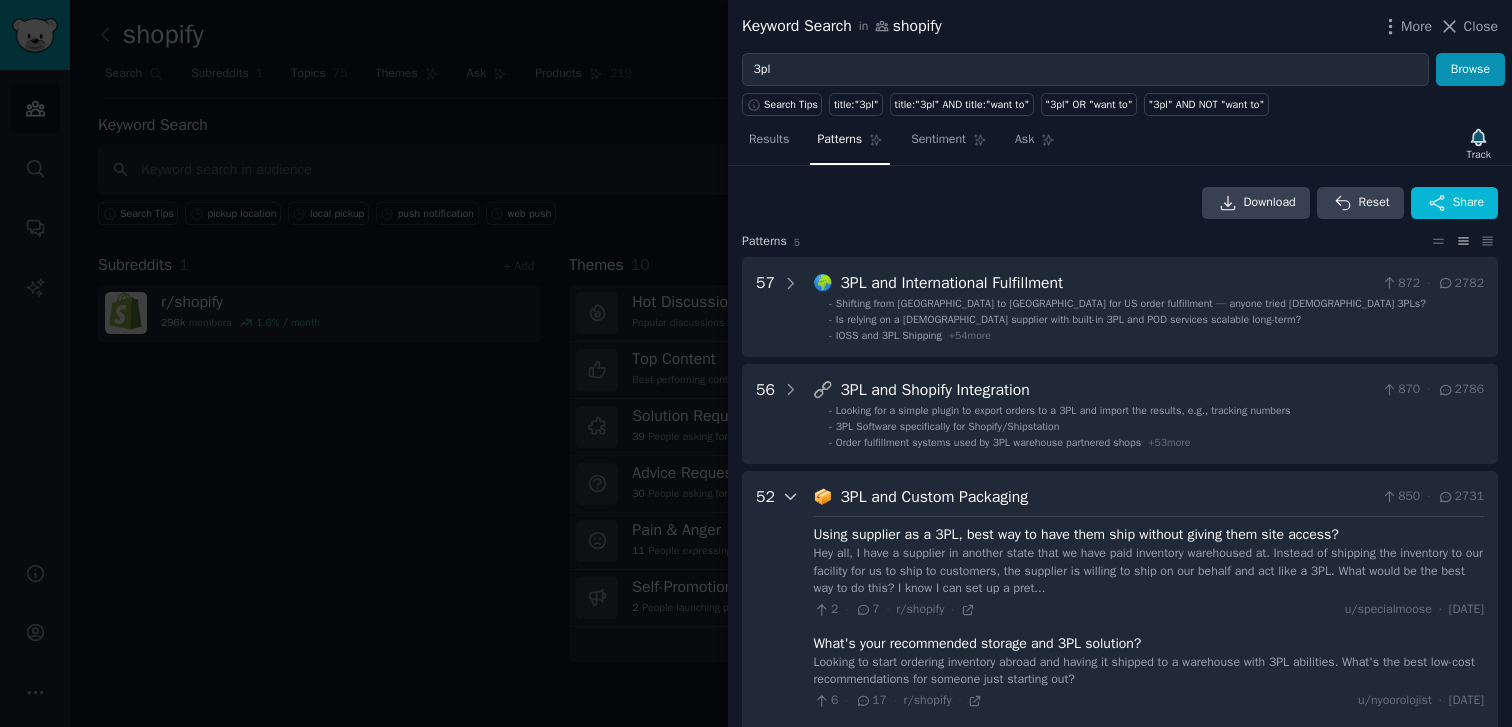click 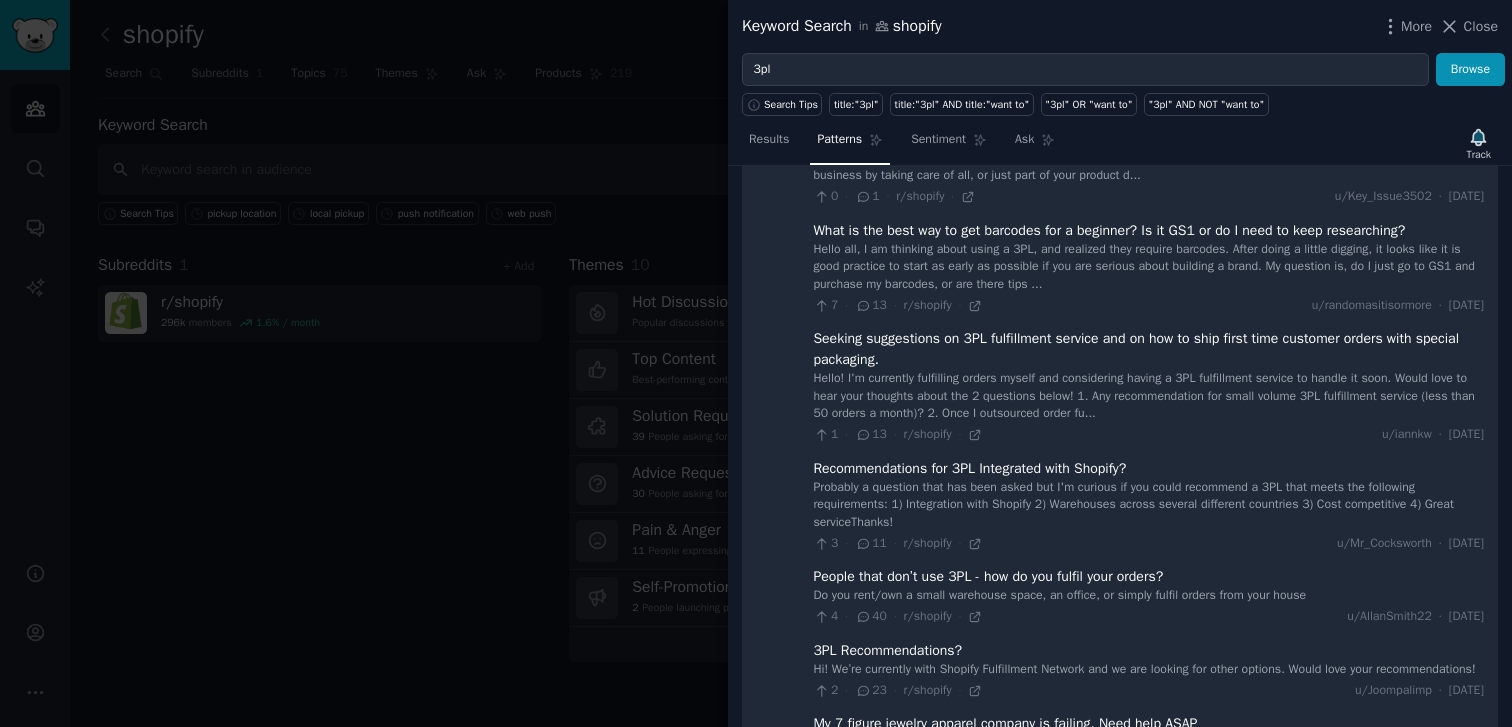 scroll, scrollTop: 3813, scrollLeft: 0, axis: vertical 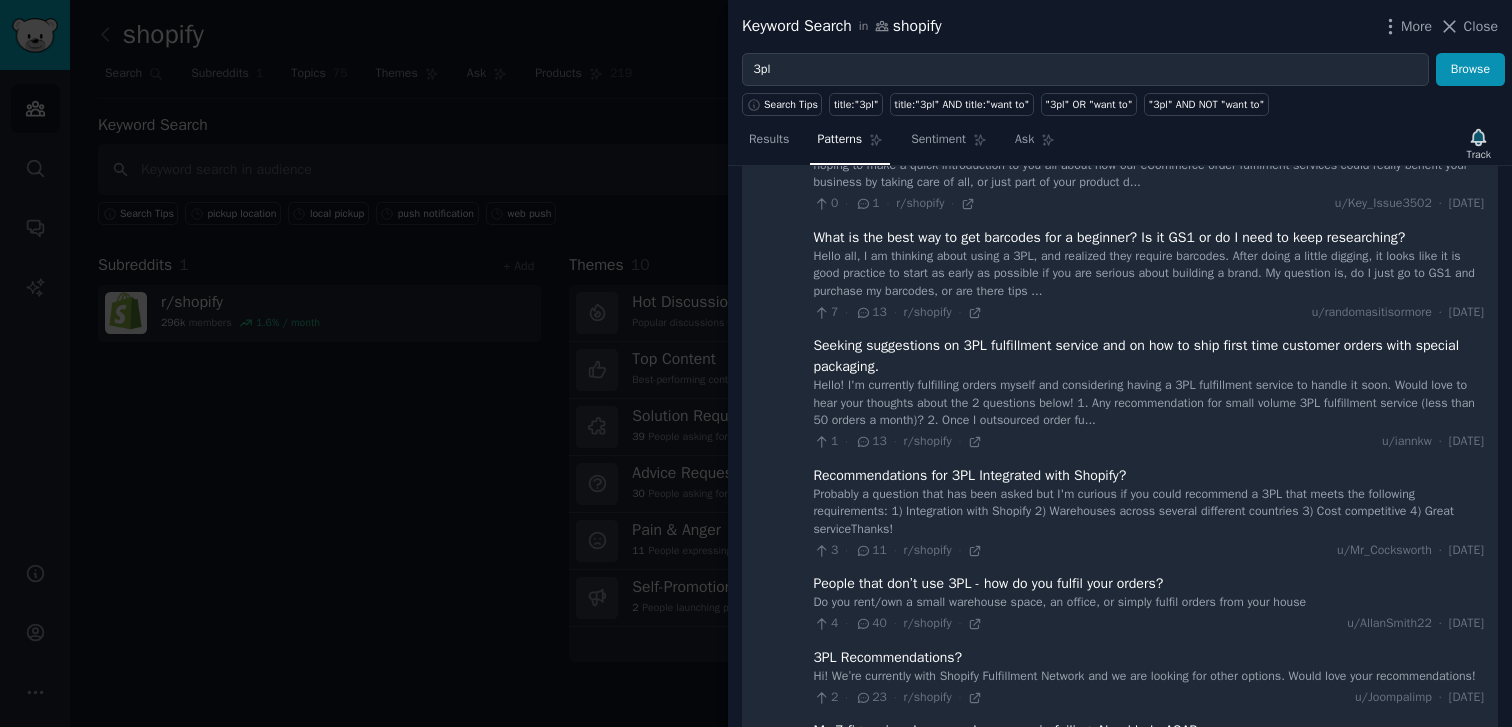 click on "Hello! I'm currently fulfilling orders myself and considering having a 3PL fulfillment service to handle it soon. Would love to hear your thoughts about the 2 questions below!
1. Any recommendation for small volume 3PL fulfillment service (less than 50 orders a month)?
2. Once I outsourced order fu..." at bounding box center (1148, 403) 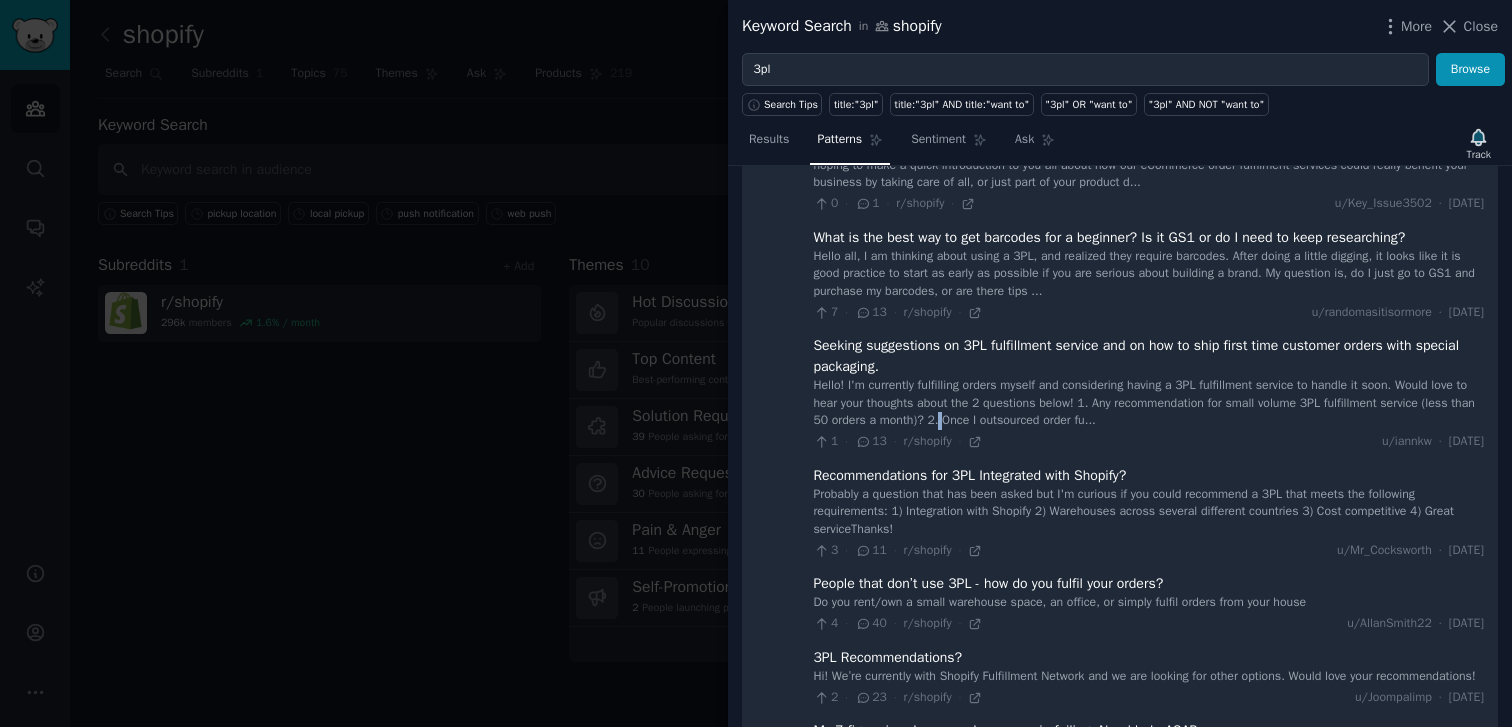 click on "Hello! I'm currently fulfilling orders myself and considering having a 3PL fulfillment service to handle it soon. Would love to hear your thoughts about the 2 questions below!
1. Any recommendation for small volume 3PL fulfillment service (less than 50 orders a month)?
2. Once I outsourced order fu..." at bounding box center (1148, 403) 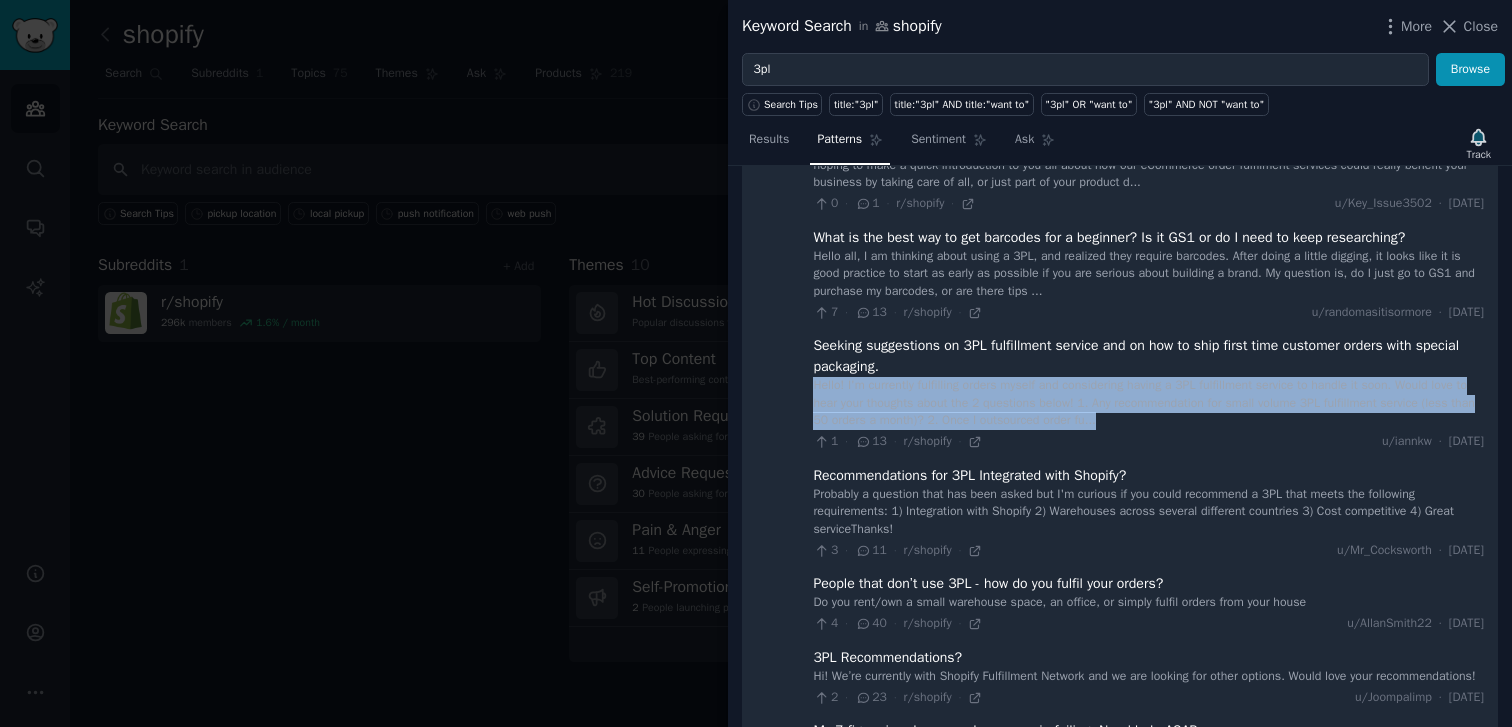 click on "Hello! I'm currently fulfilling orders myself and considering having a 3PL fulfillment service to handle it soon. Would love to hear your thoughts about the 2 questions below!
1. Any recommendation for small volume 3PL fulfillment service (less than 50 orders a month)?
2. Once I outsourced order fu..." at bounding box center (1148, 403) 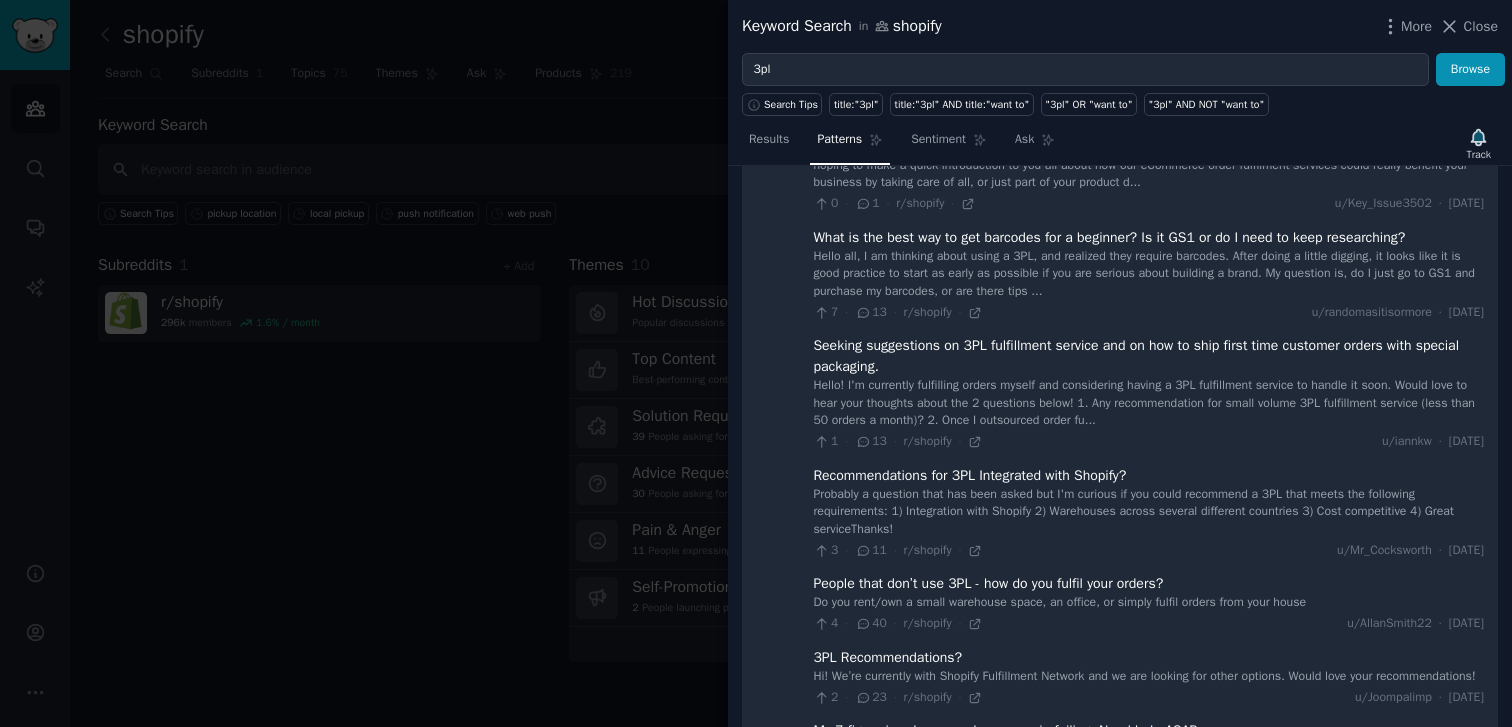 click on "Hello! I'm currently fulfilling orders myself and considering having a 3PL fulfillment service to handle it soon. Would love to hear your thoughts about the 2 questions below!
1. Any recommendation for small volume 3PL fulfillment service (less than 50 orders a month)?
2. Once I outsourced order fu..." at bounding box center [1148, 403] 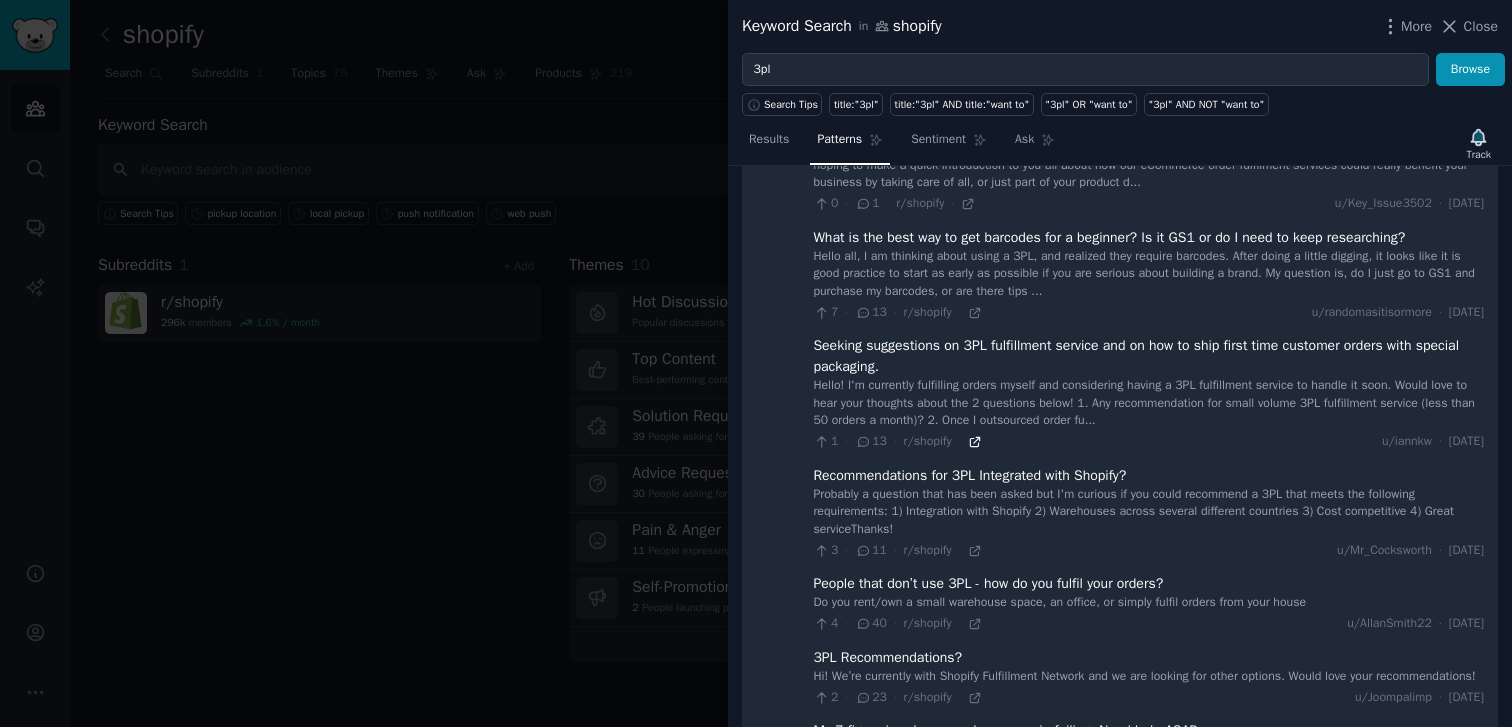 click 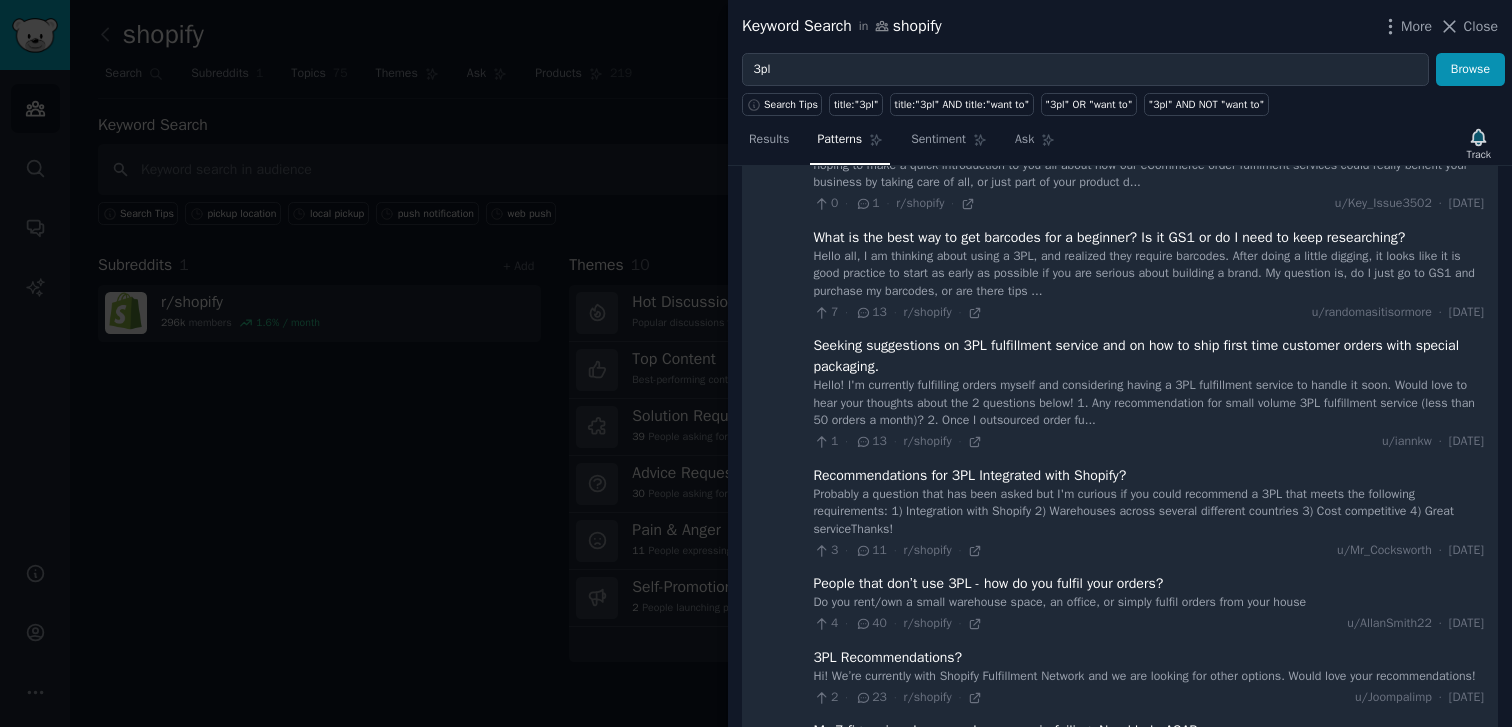 scroll, scrollTop: 3781, scrollLeft: 0, axis: vertical 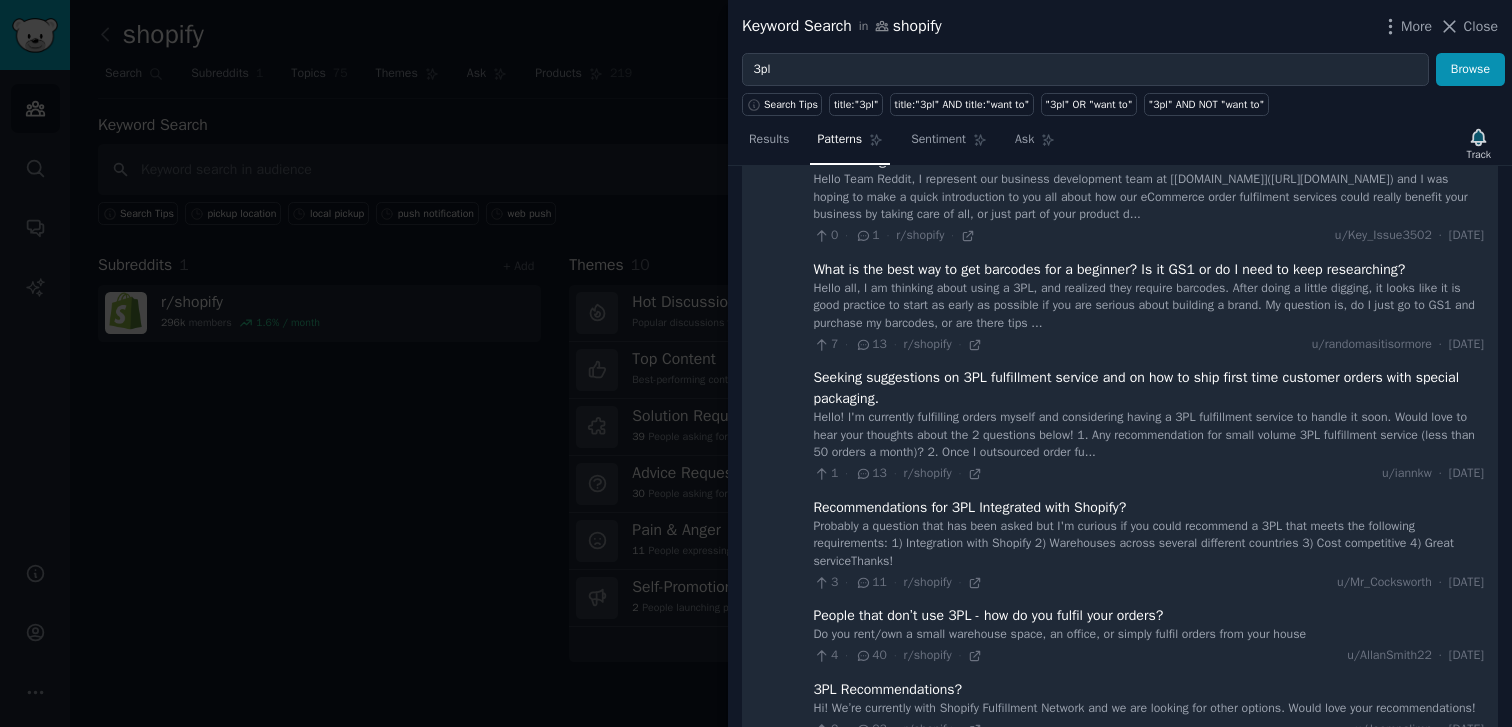 click on "Hello all,
I am thinking about using a 3PL, and realized they require barcodes. After doing a little digging, it looks like it is good practice to start as early as possible if you are serious about building a brand.
My question is, do I just go to GS1 and purchase my barcodes, or are there tips ..." at bounding box center [1148, 306] 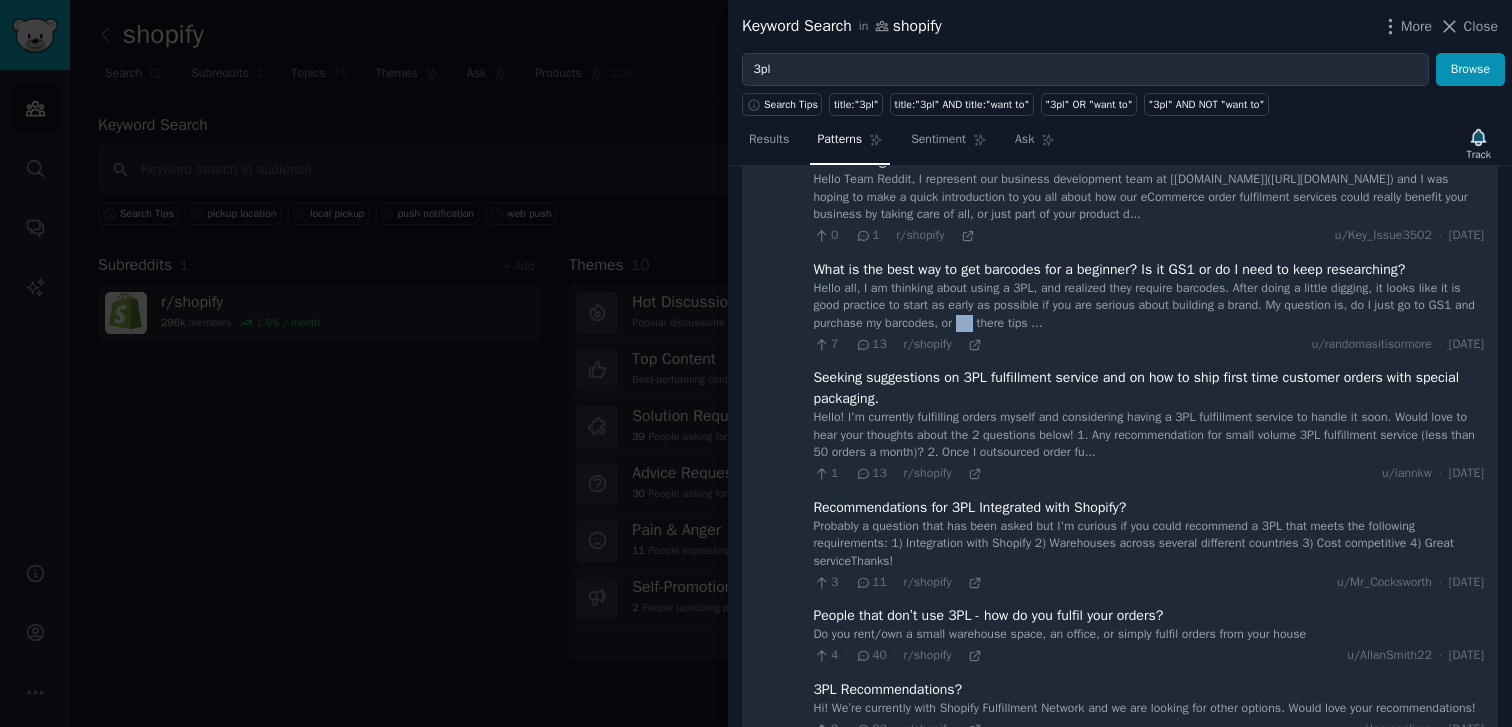 click on "Hello all,
I am thinking about using a 3PL, and realized they require barcodes. After doing a little digging, it looks like it is good practice to start as early as possible if you are serious about building a brand.
My question is, do I just go to GS1 and purchase my barcodes, or are there tips ..." at bounding box center [1148, 306] 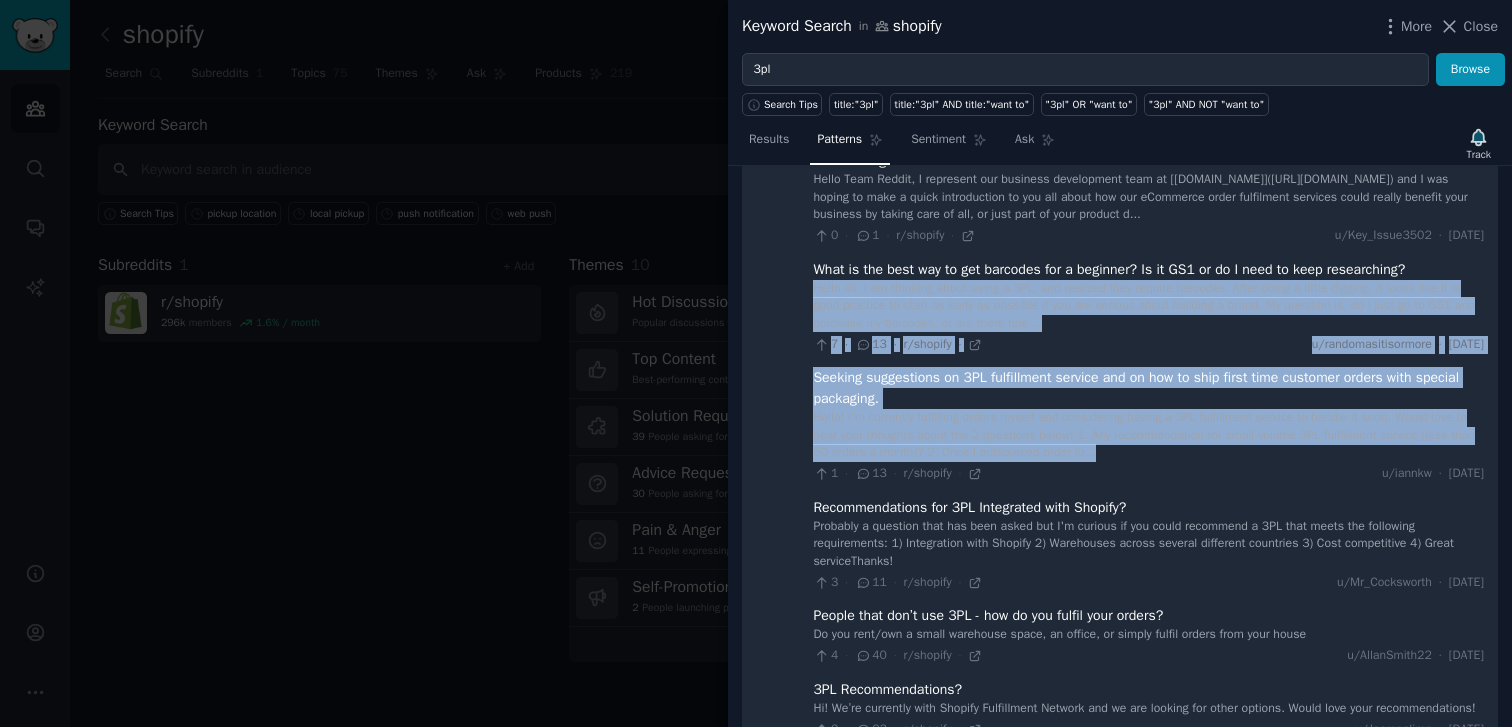 drag, startPoint x: 1064, startPoint y: 336, endPoint x: 1066, endPoint y: 463, distance: 127.01575 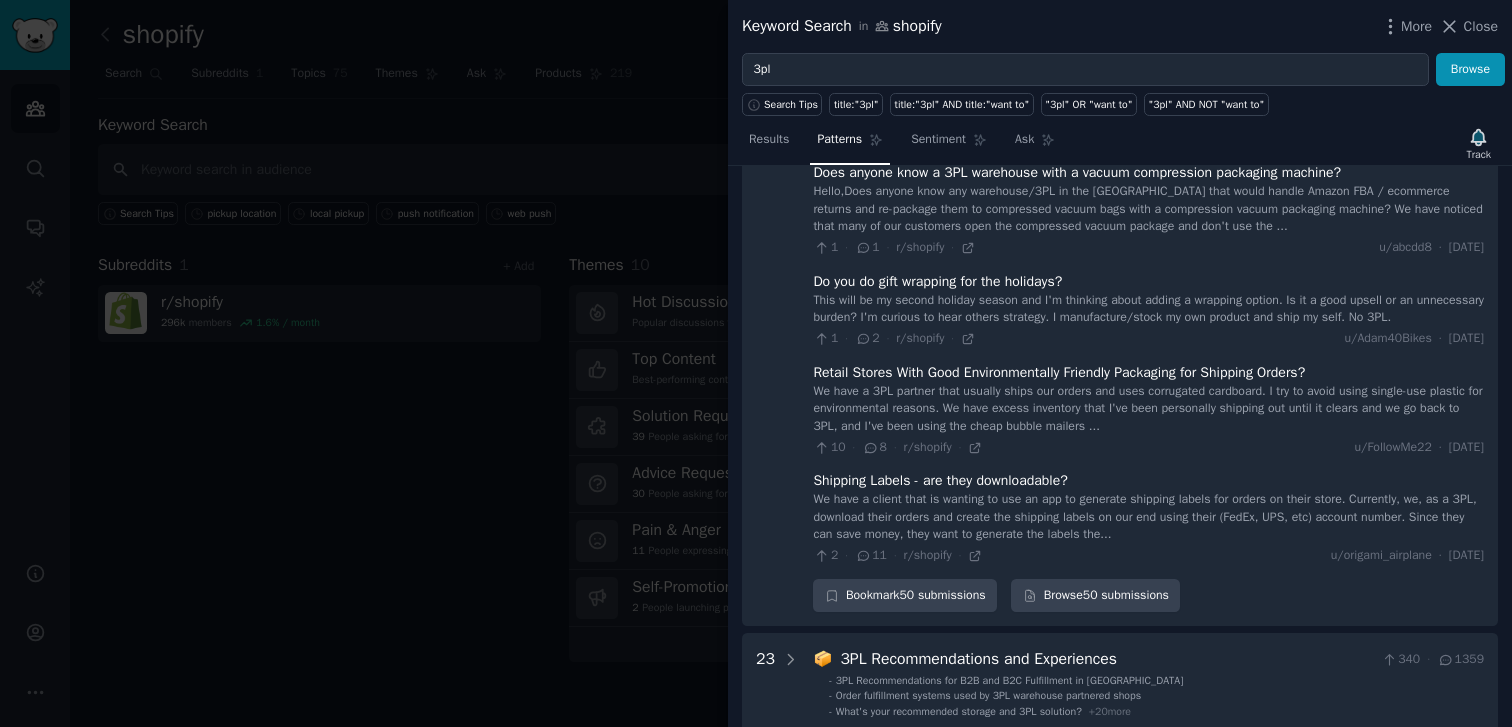 scroll, scrollTop: 5664, scrollLeft: 0, axis: vertical 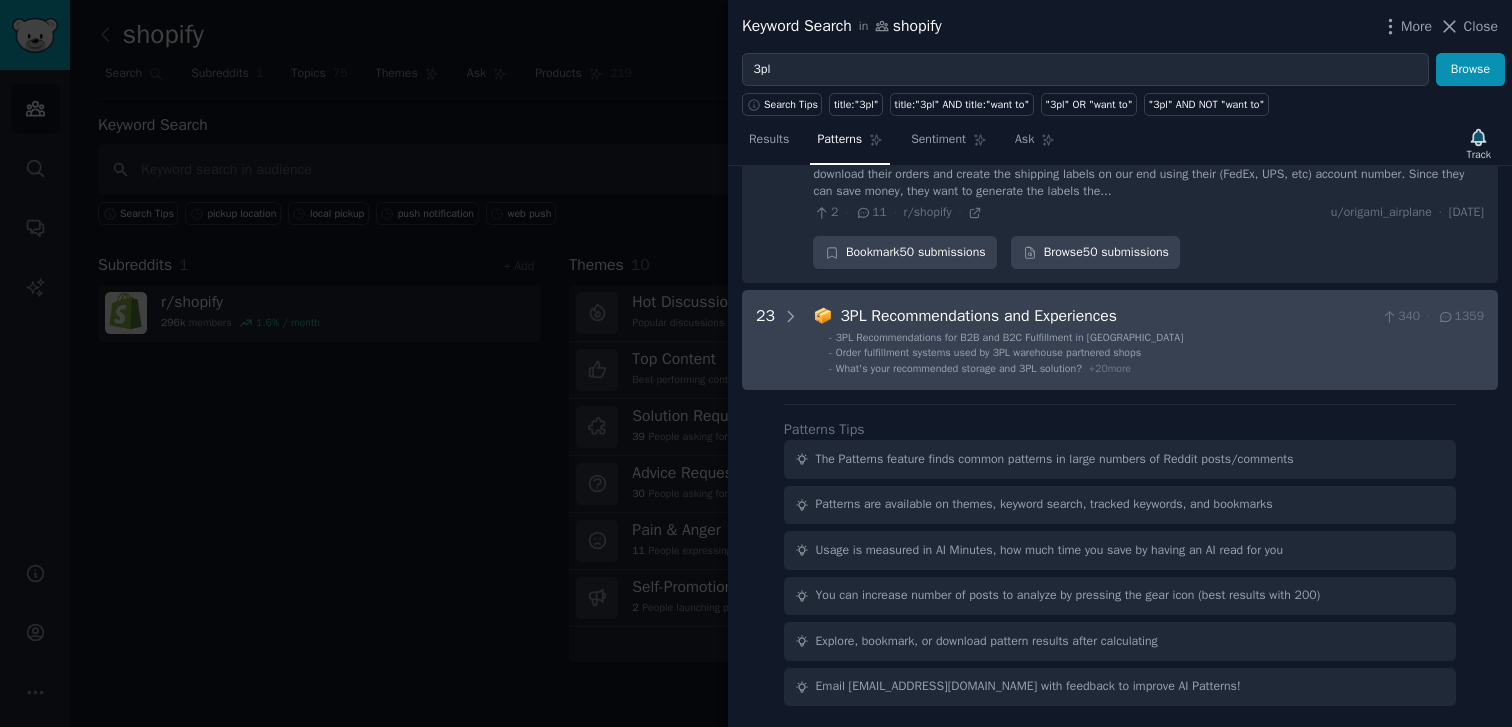 click on "What's your recommended storage and 3PL solution?" at bounding box center [959, 368] 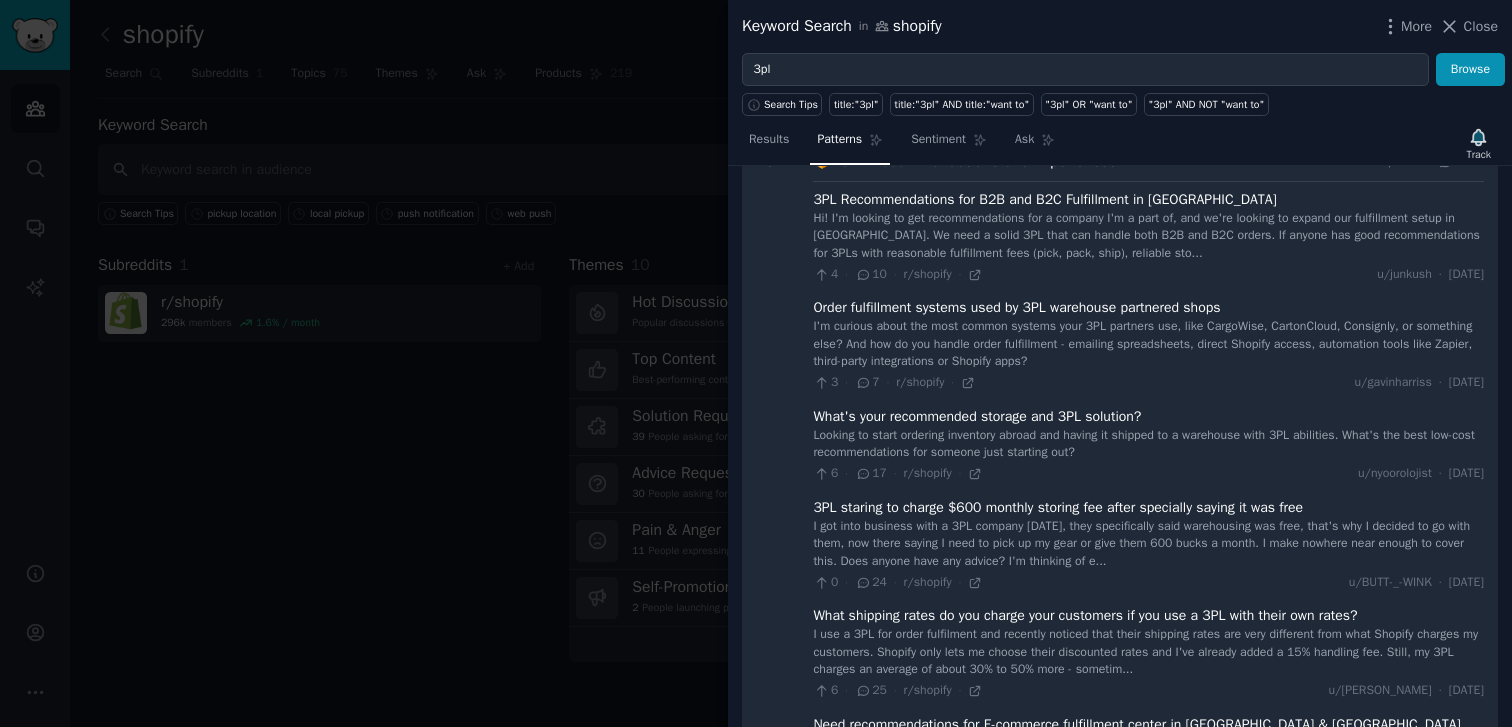scroll, scrollTop: 5801, scrollLeft: 0, axis: vertical 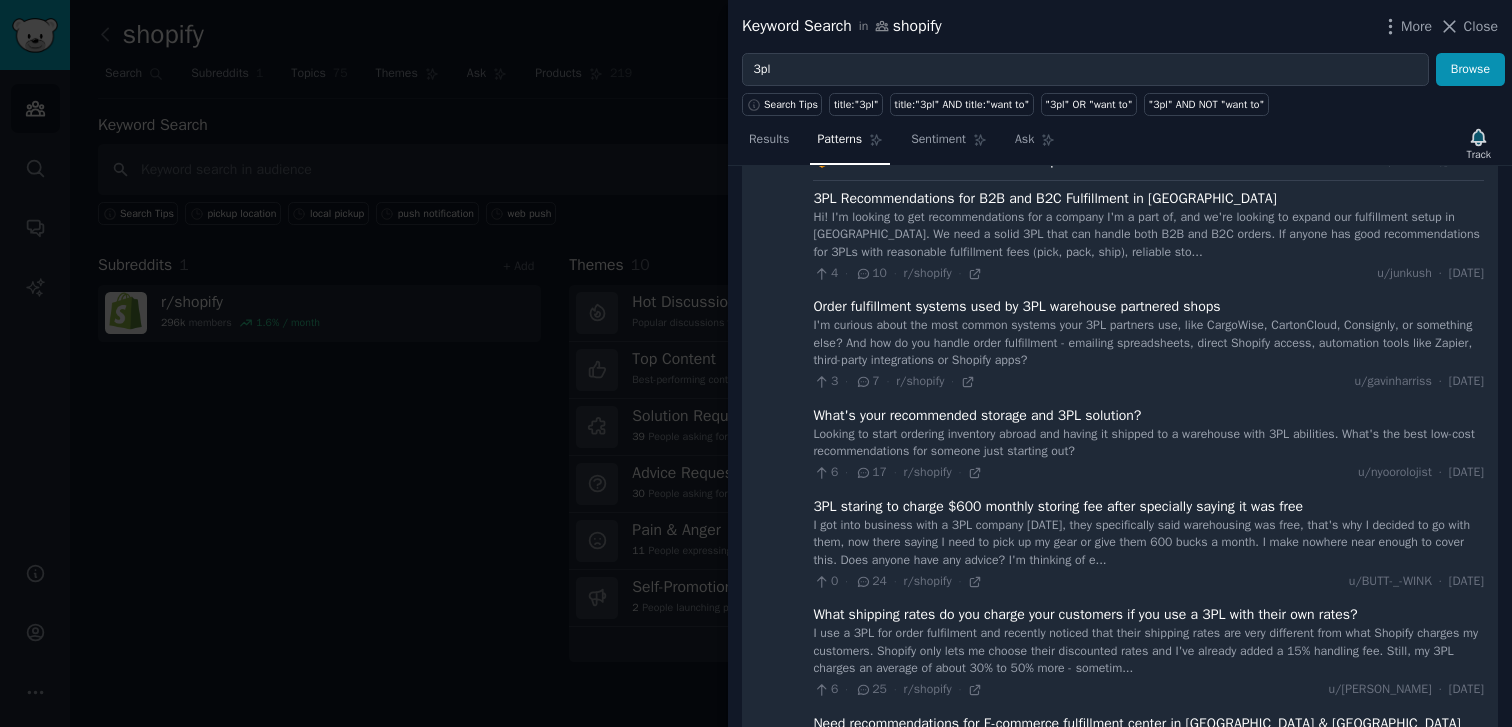 click at bounding box center [756, 363] 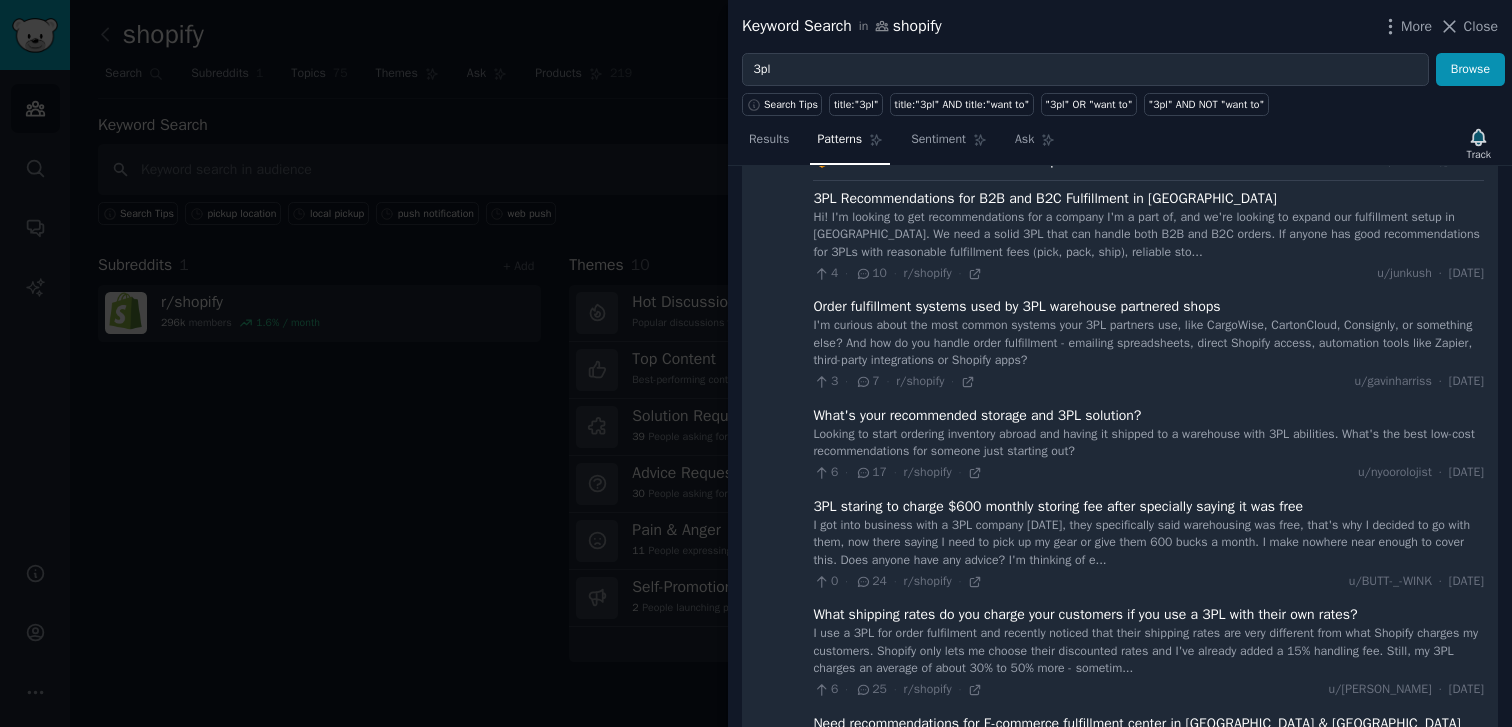 click at bounding box center [756, 363] 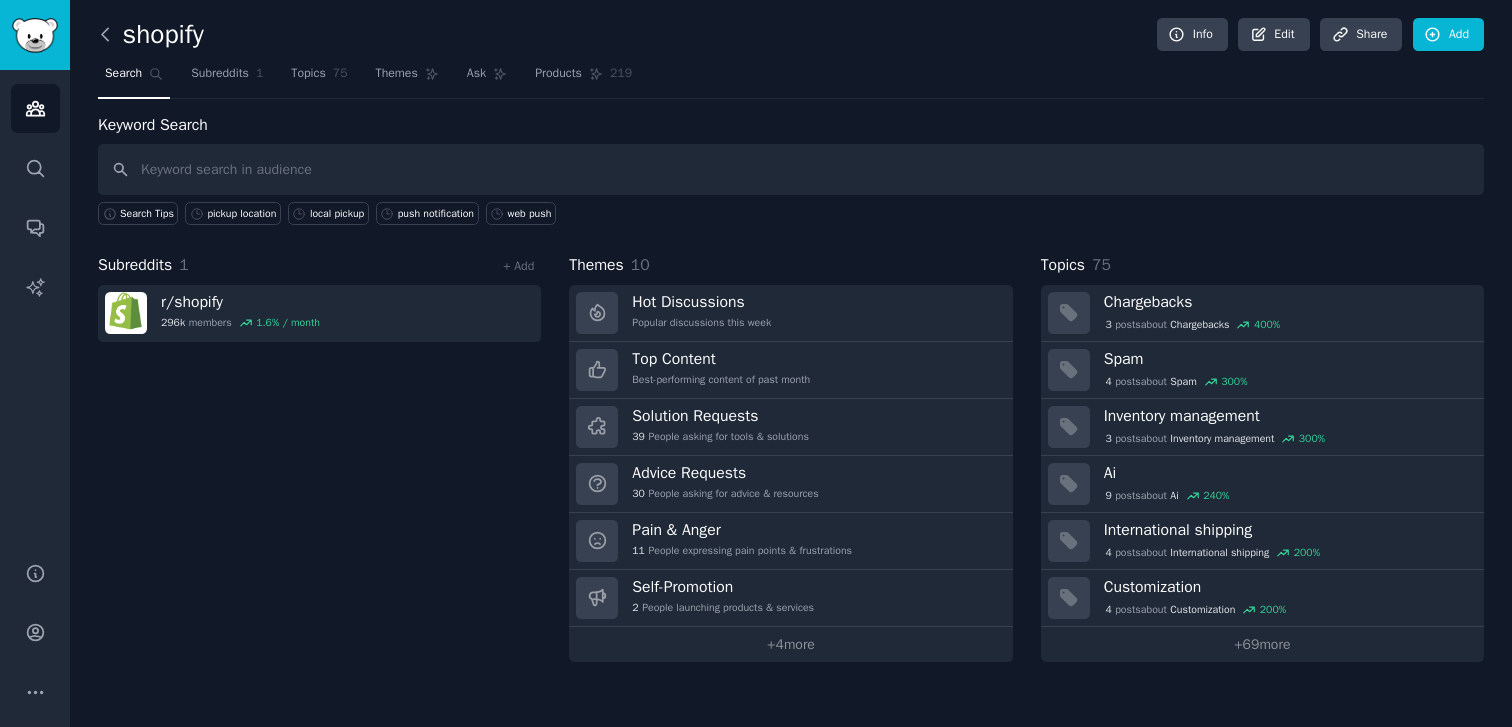 click 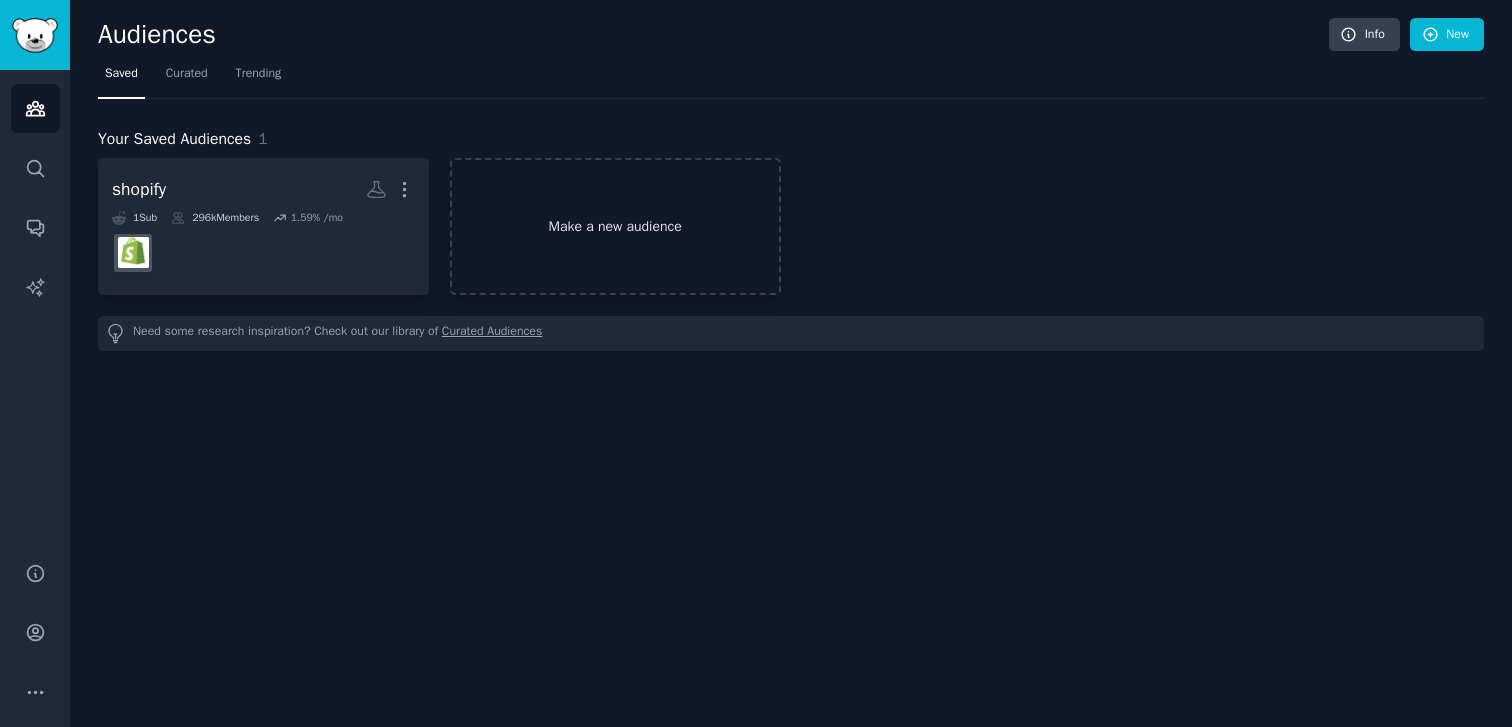 click on "Make a new audience" at bounding box center (615, 226) 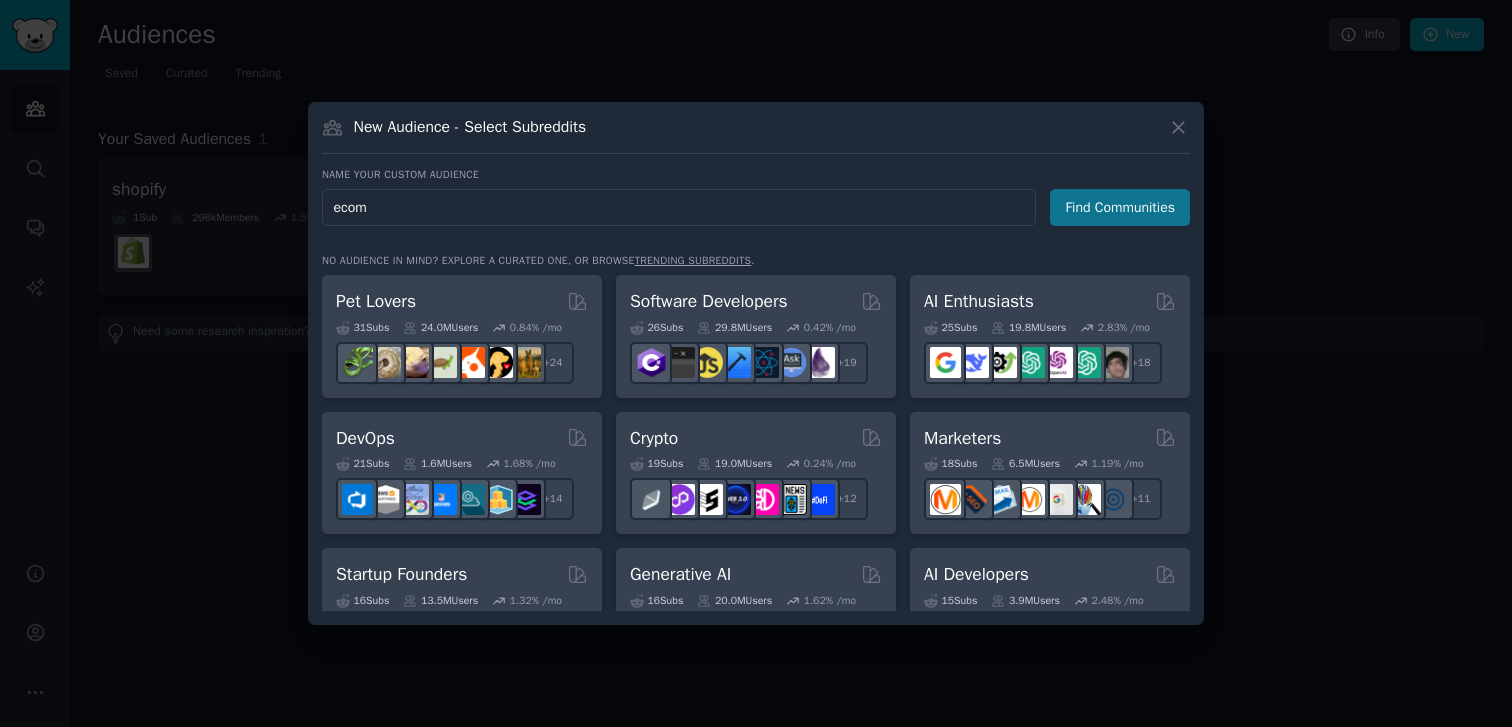type on "ecom" 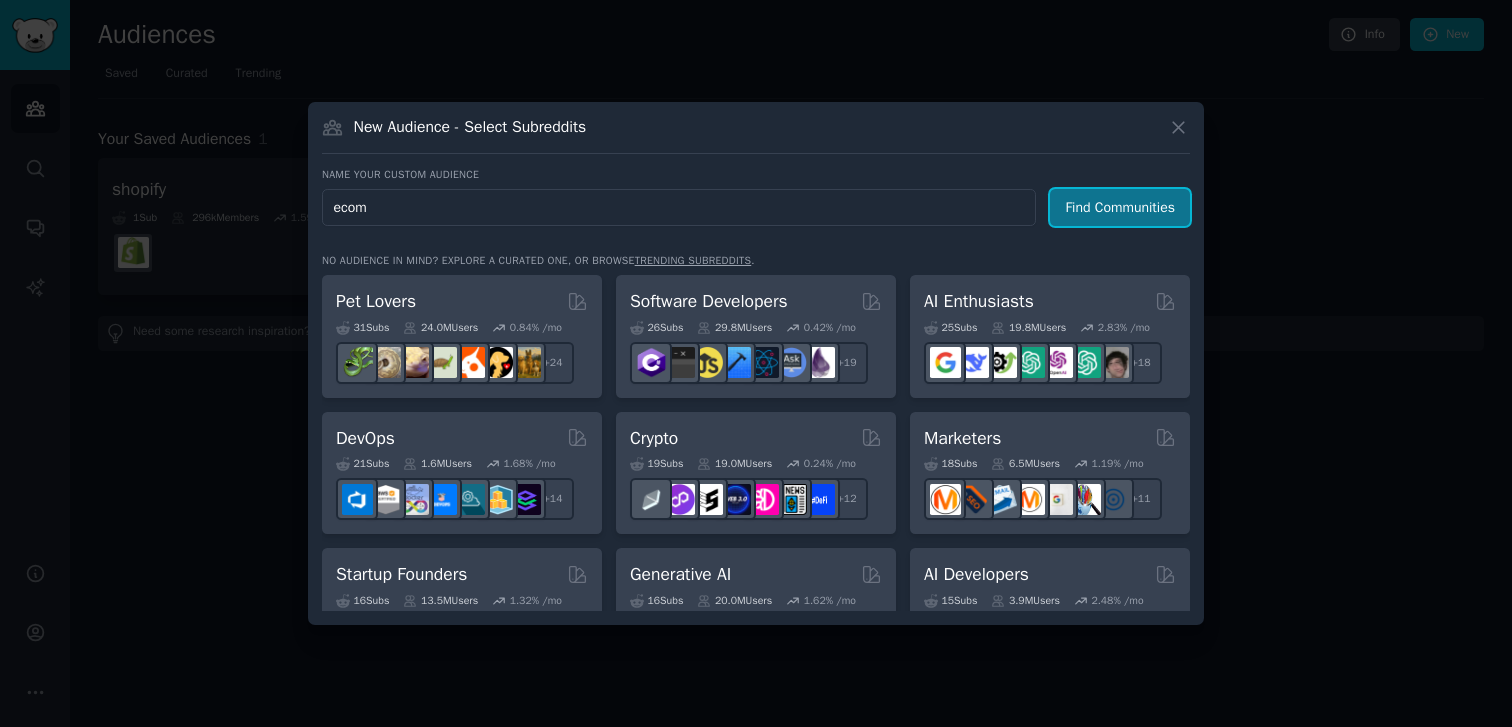 click on "Find Communities" at bounding box center (1120, 207) 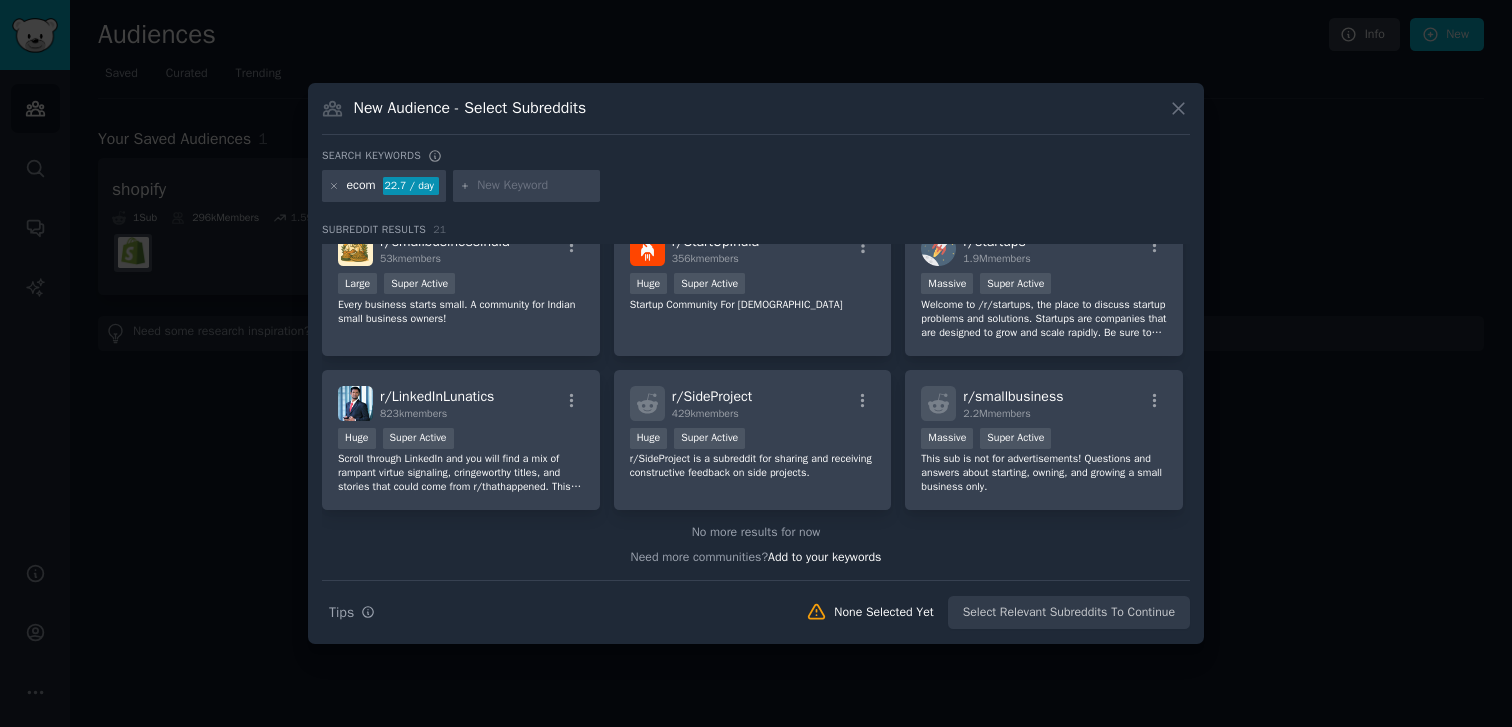 scroll, scrollTop: 0, scrollLeft: 0, axis: both 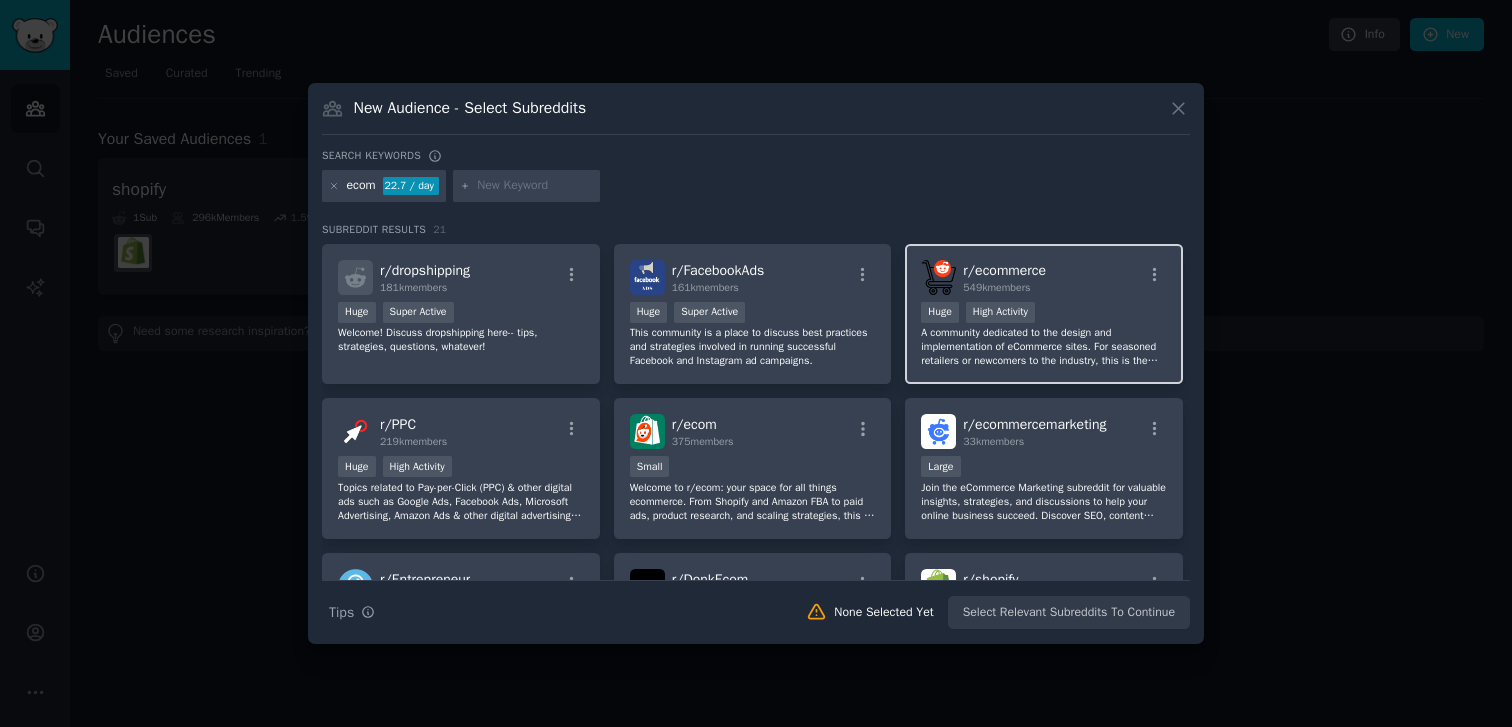 click on "A community dedicated to the design and implementation of eCommerce sites. For seasoned retailers or newcomers to the industry, this is the perfect place to seek guidance and discuss all aspects of selling online.
Engage in insightful discussions on topics such as selling tips, marketing strategies, SEO optimization, product selection, checkout processes, conversions, and more. Our community provides a platform for helpful and honest discussions aimed at helping you increase your online sales." at bounding box center [1044, 347] 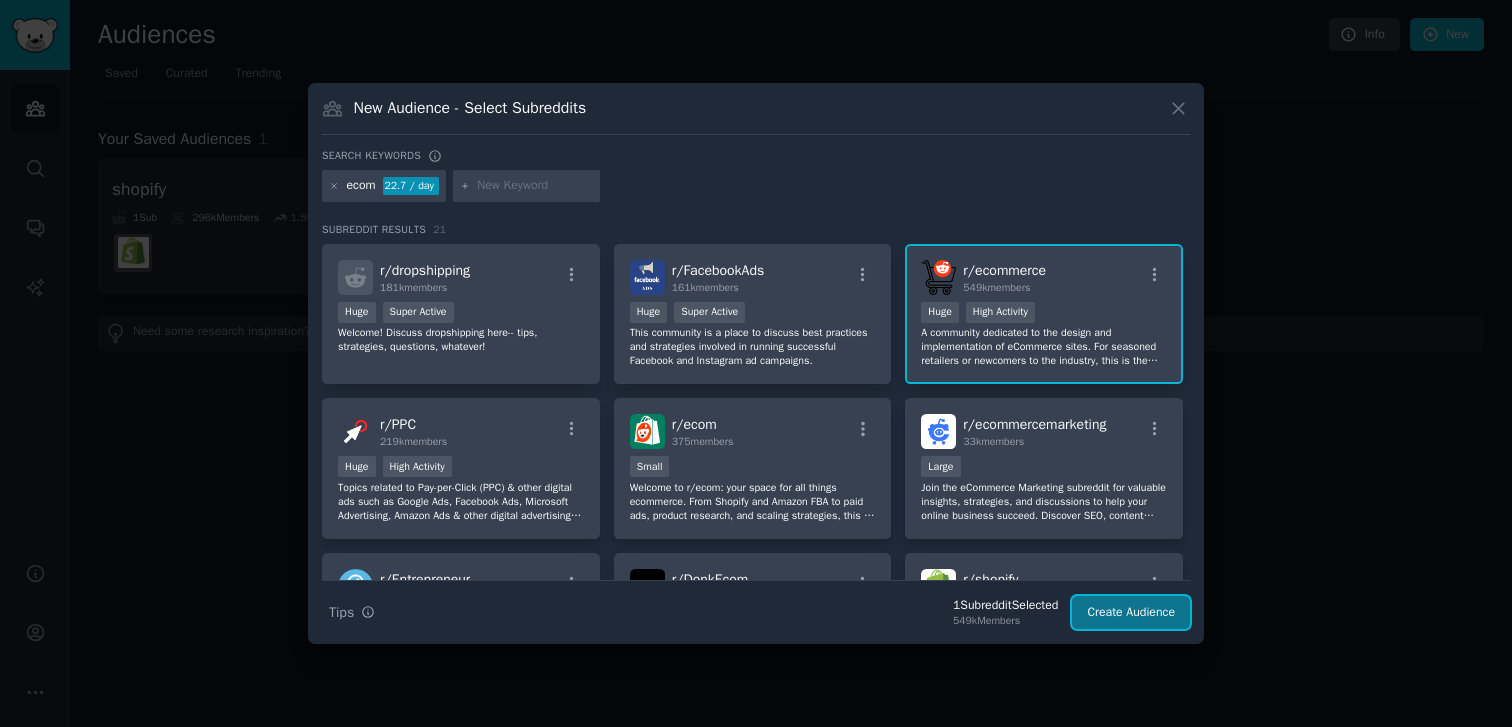 click on "Create Audience" at bounding box center [1131, 613] 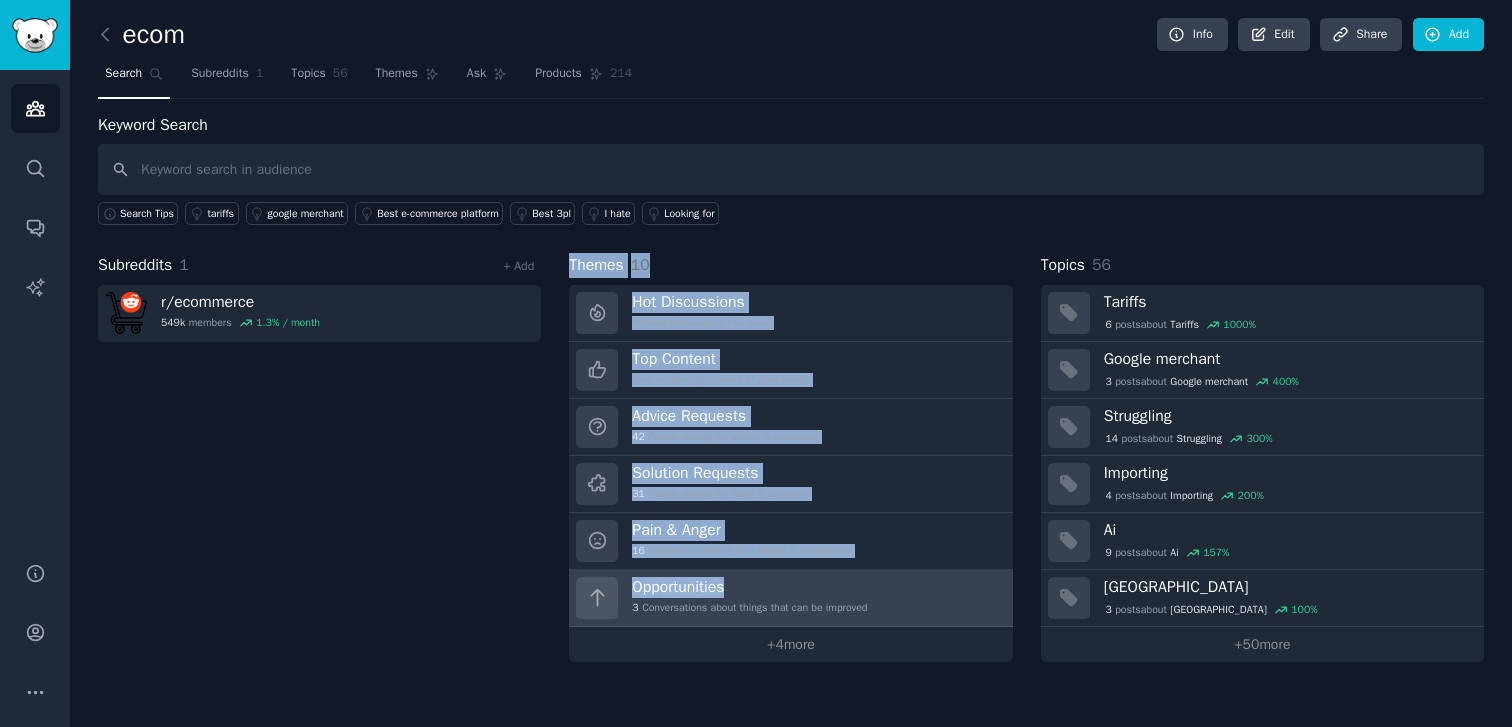 drag, startPoint x: 381, startPoint y: 503, endPoint x: 967, endPoint y: 606, distance: 594.9832 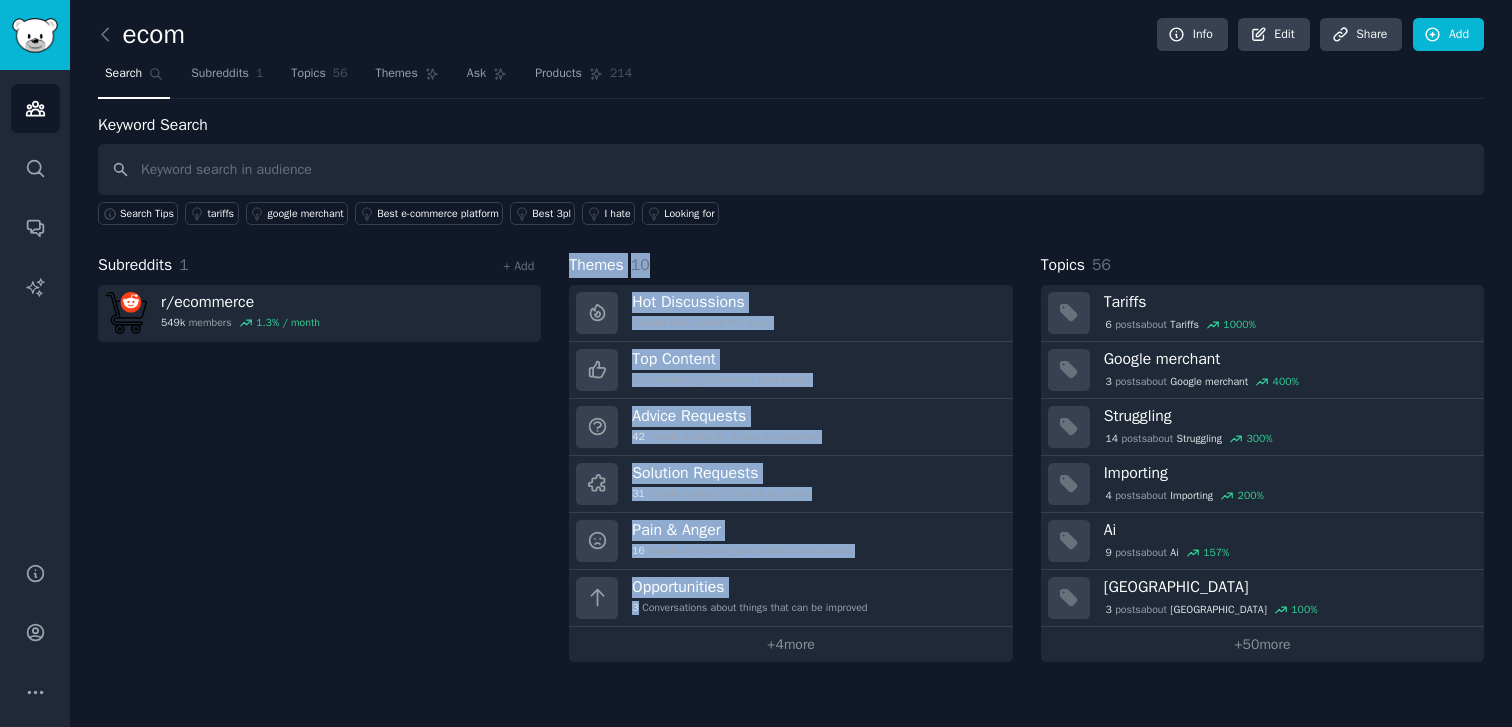 click on "Subreddits 1 + Add r/ ecommerce 549k  members 1.3 % / month" at bounding box center (319, 457) 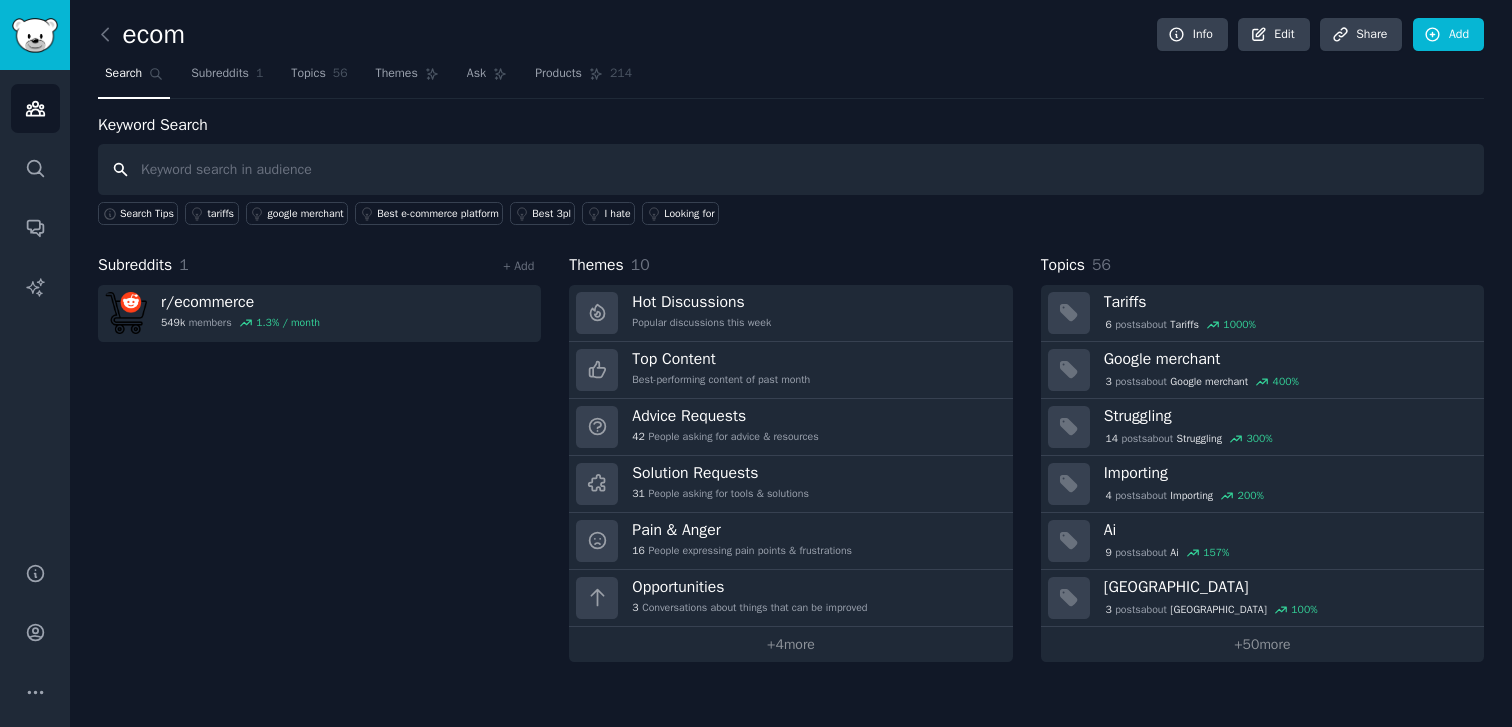 click at bounding box center (791, 169) 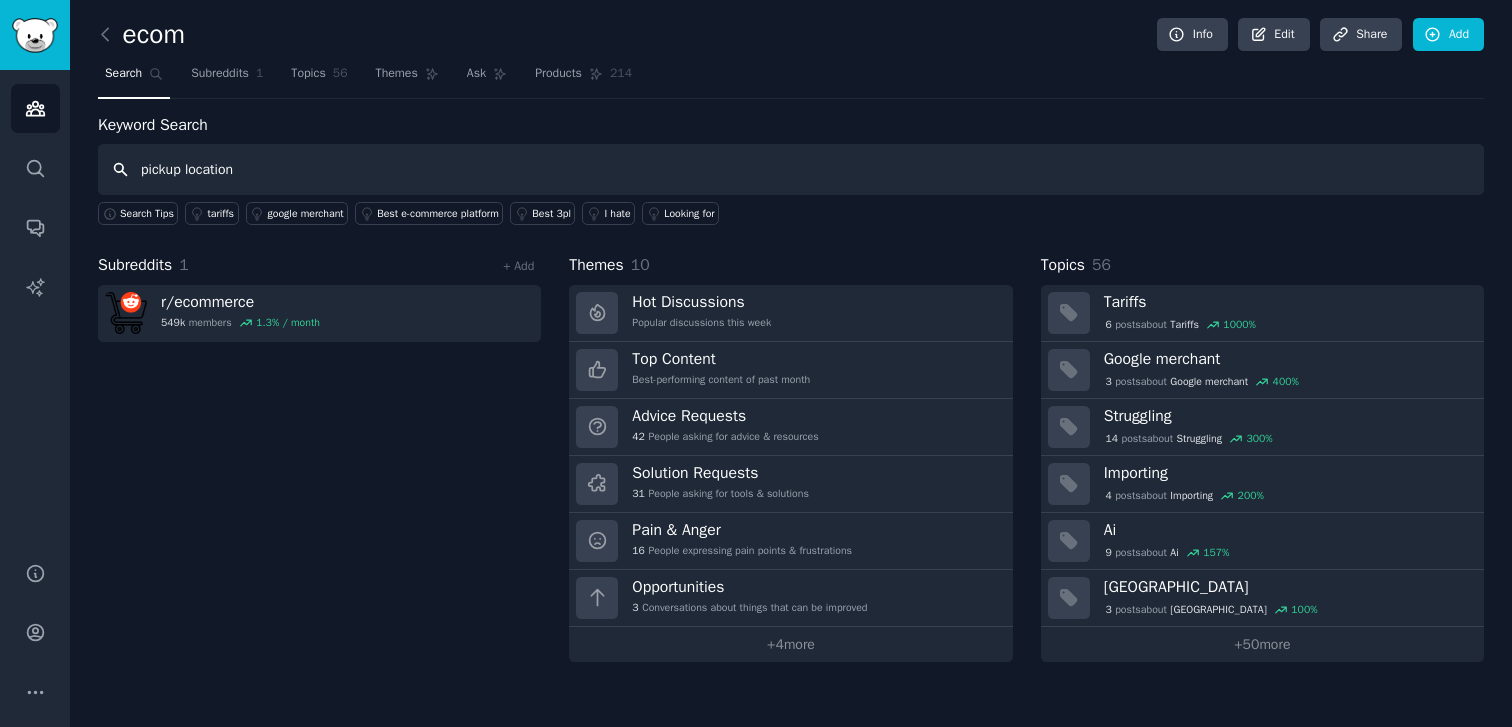 type on "pickup location" 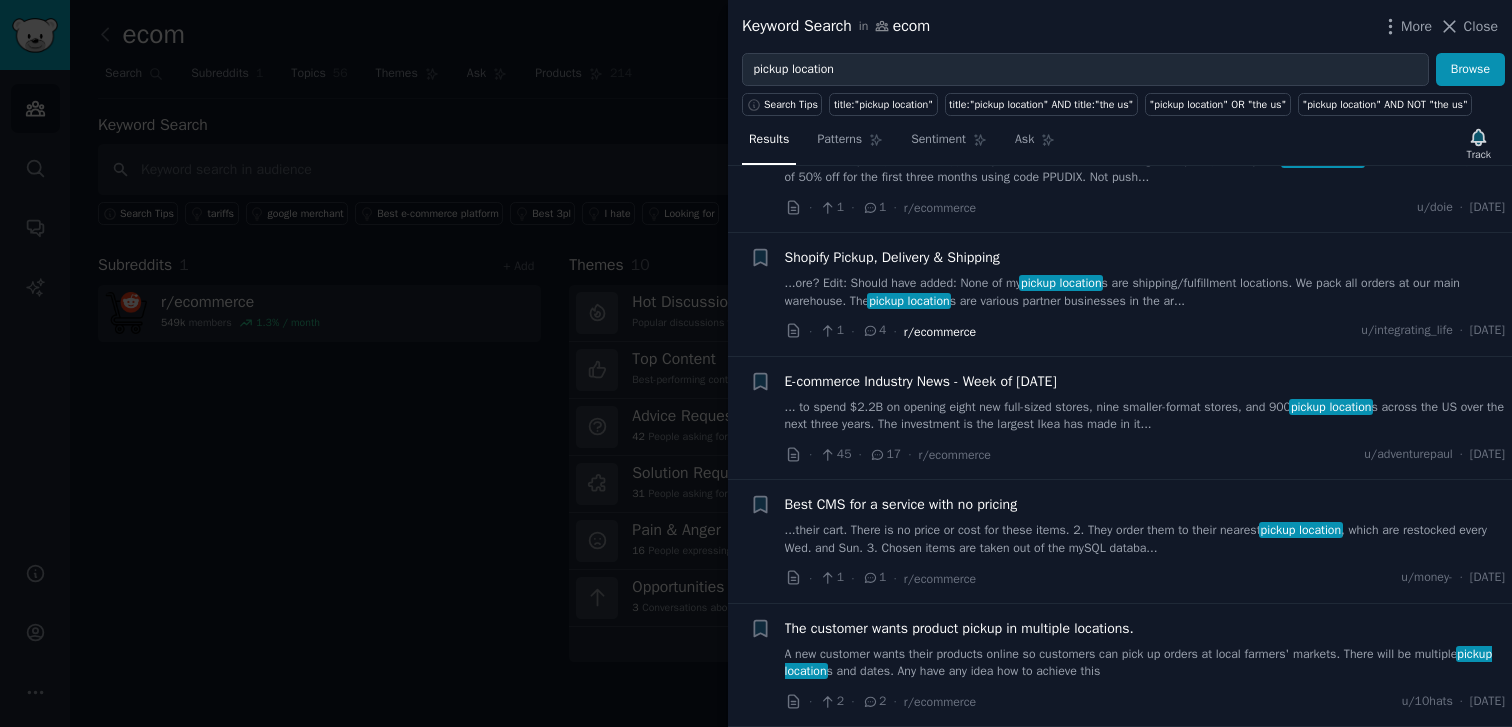scroll, scrollTop: 0, scrollLeft: 0, axis: both 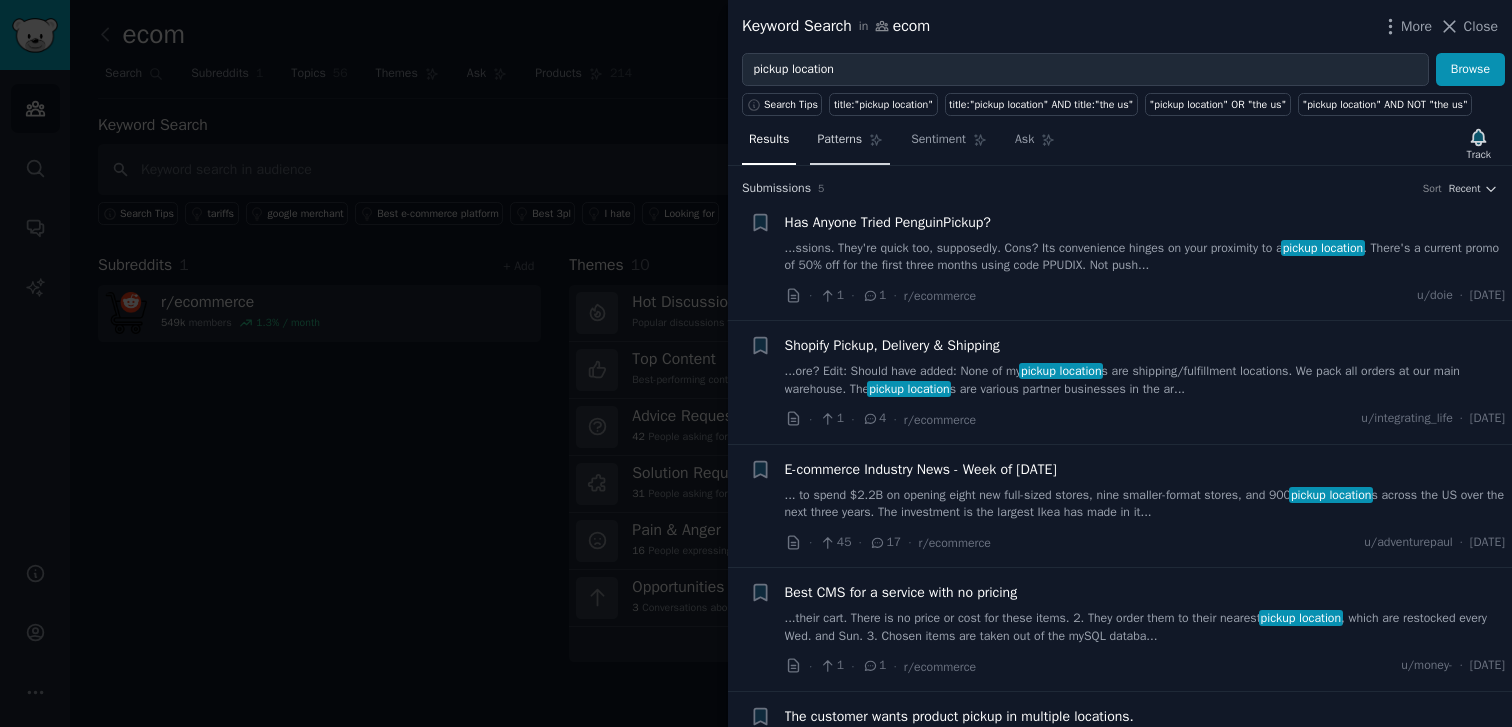click on "Patterns" at bounding box center (839, 140) 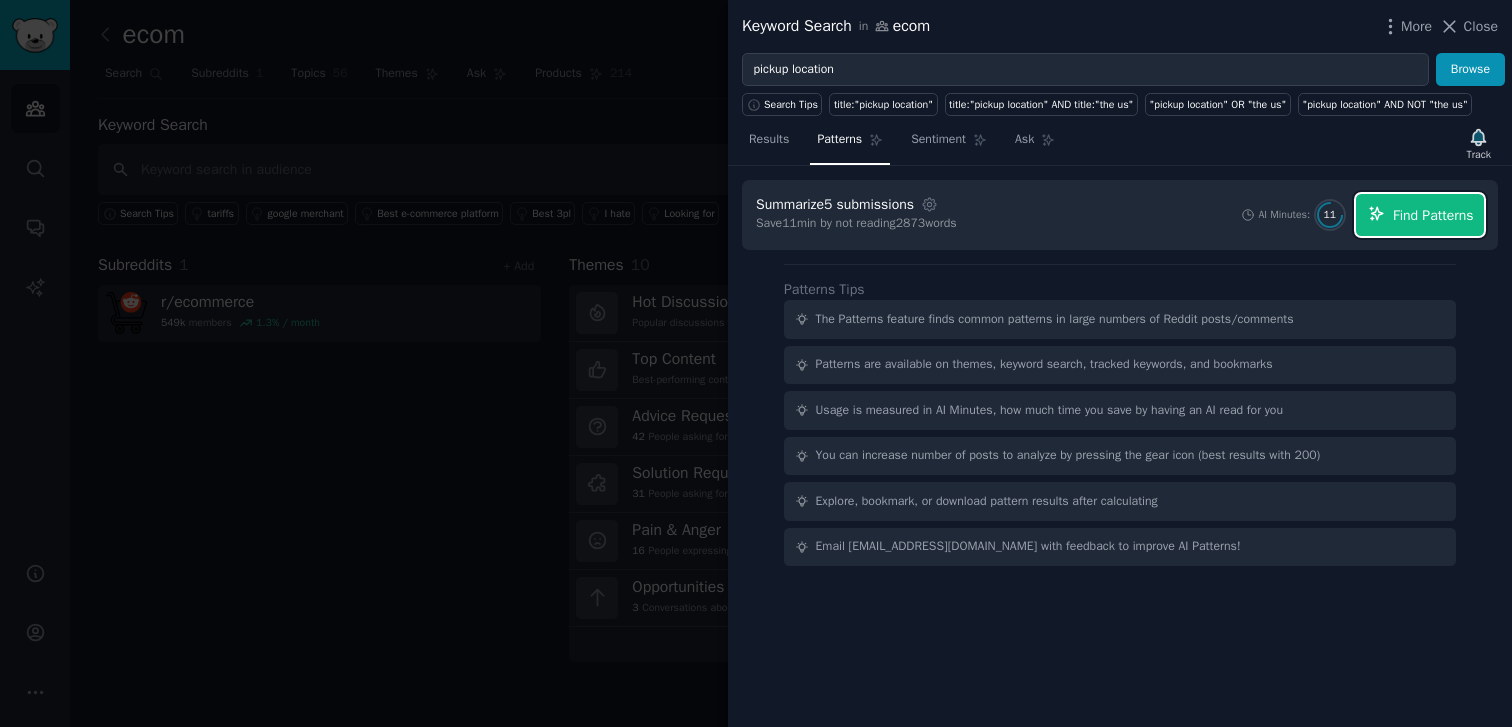 click on "Find Patterns" at bounding box center (1420, 215) 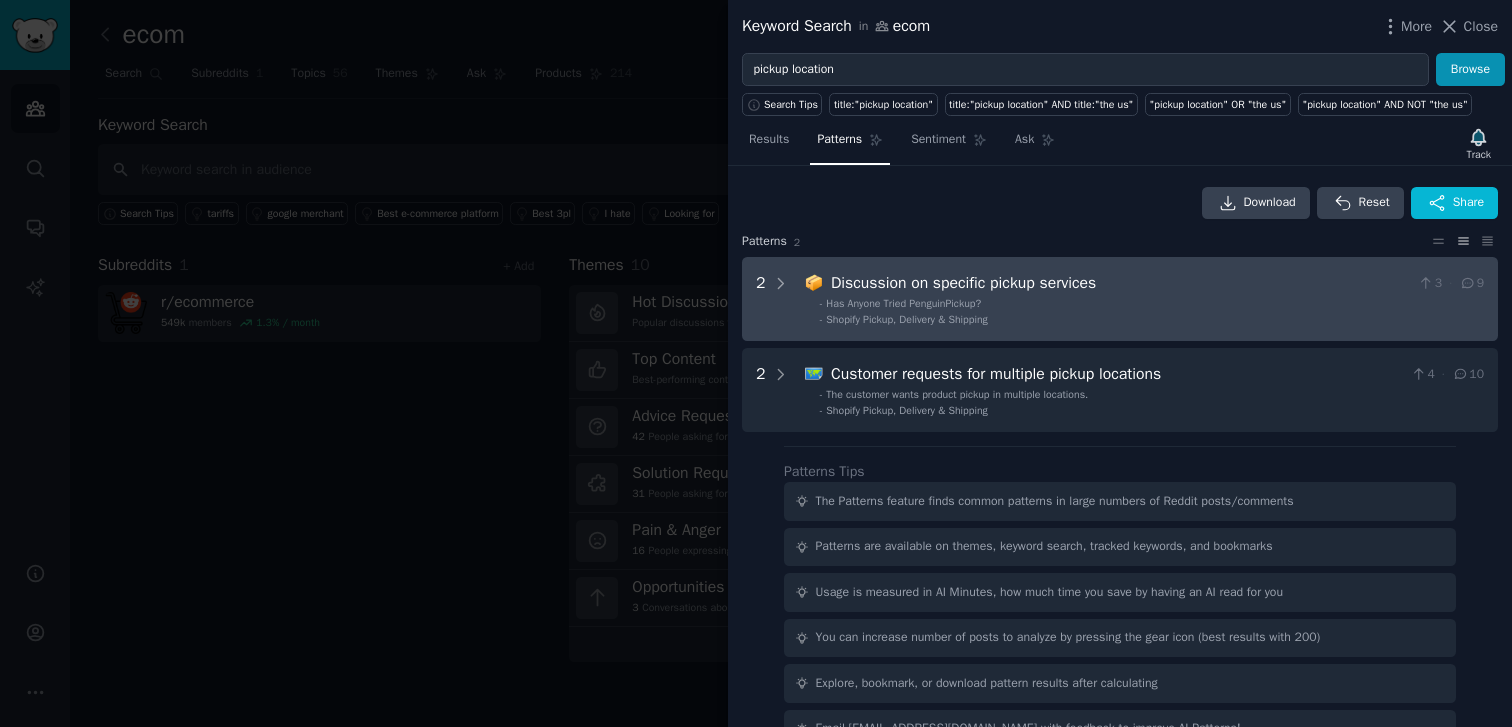 click on "- Has Anyone Tried PenguinPickup?" at bounding box center [1152, 304] 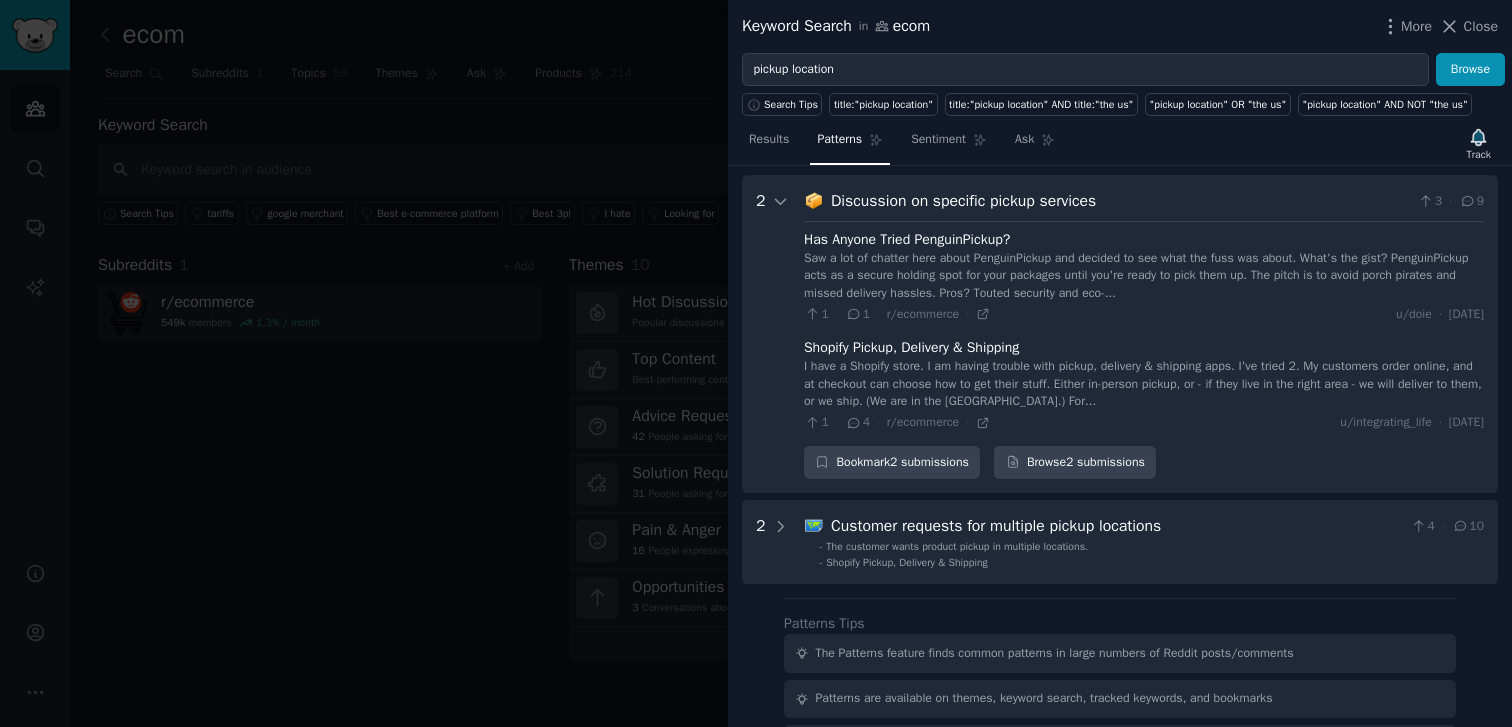 scroll, scrollTop: 91, scrollLeft: 0, axis: vertical 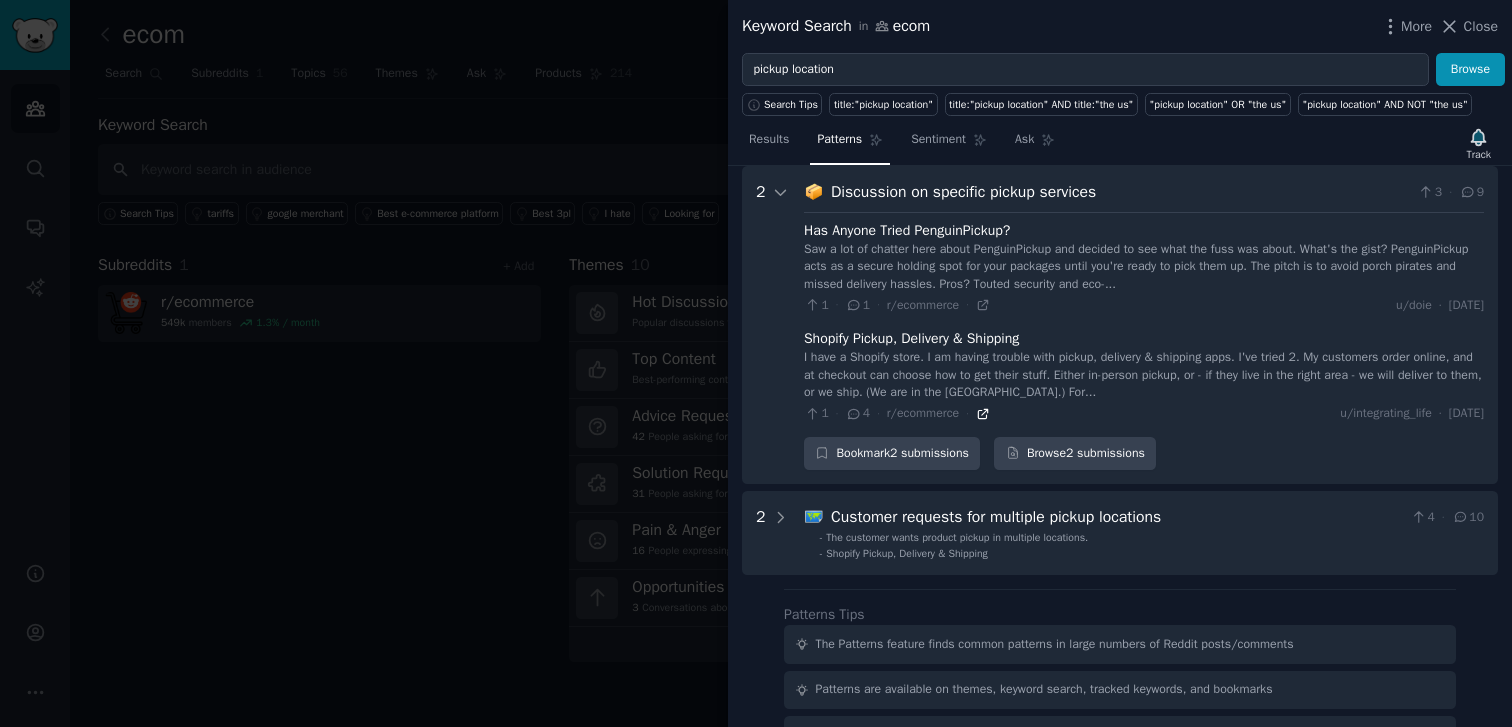 click 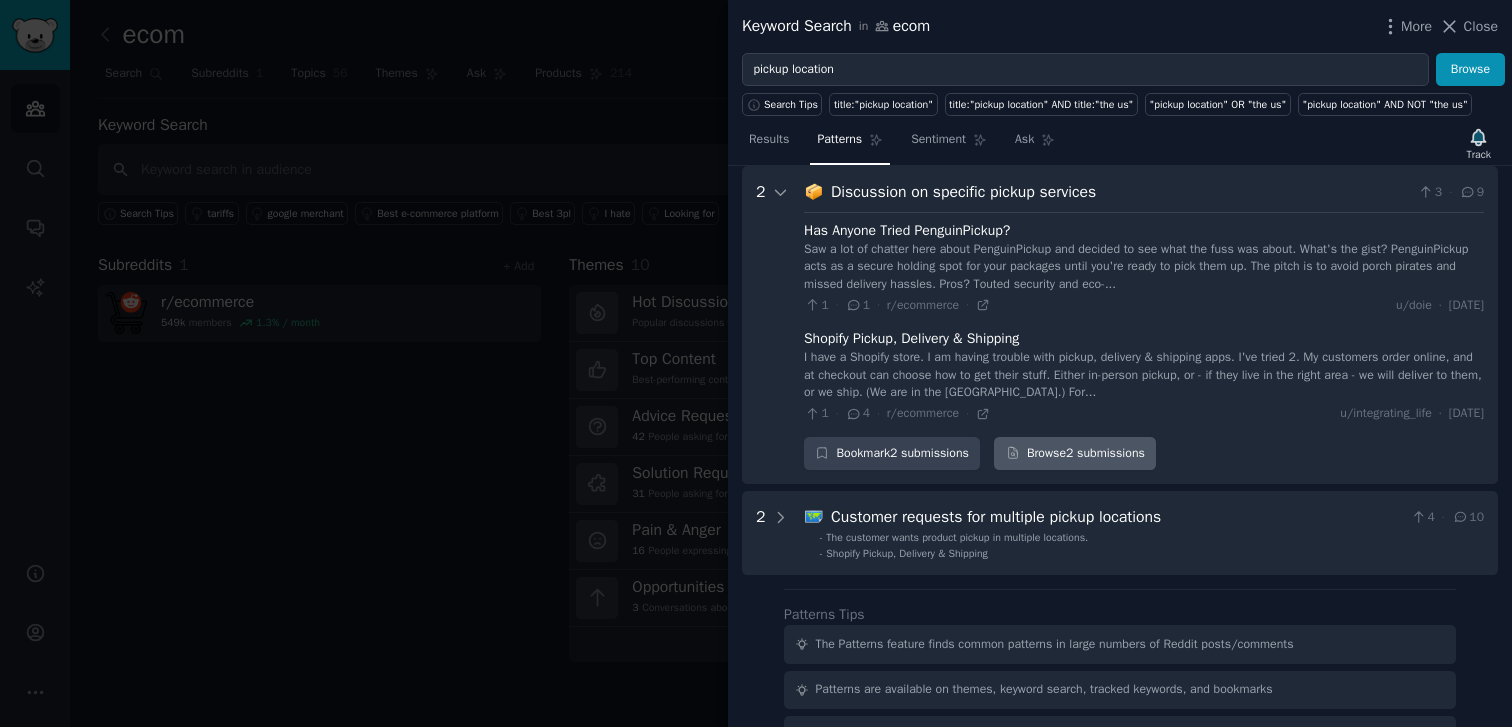 scroll, scrollTop: 173, scrollLeft: 0, axis: vertical 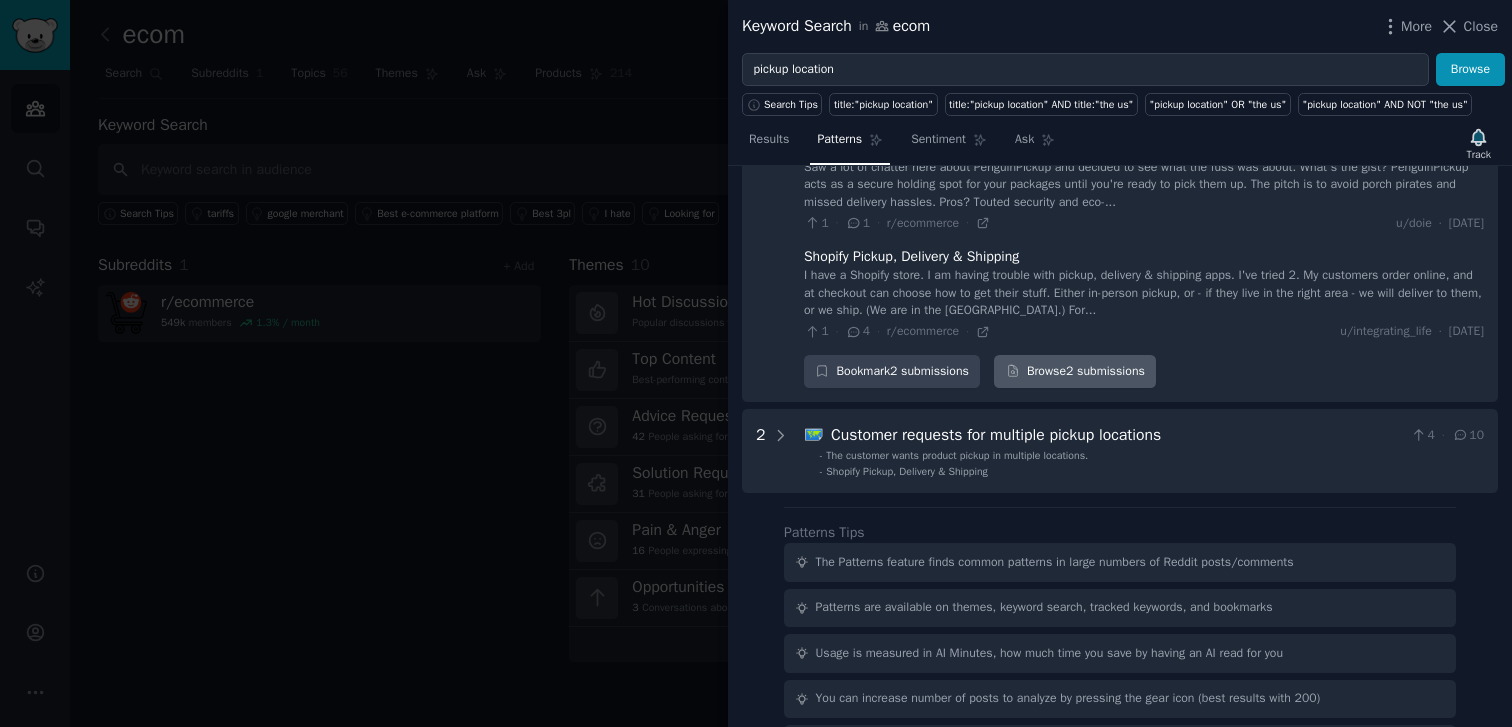 click on "The customer wants product pickup in multiple locations." at bounding box center [957, 455] 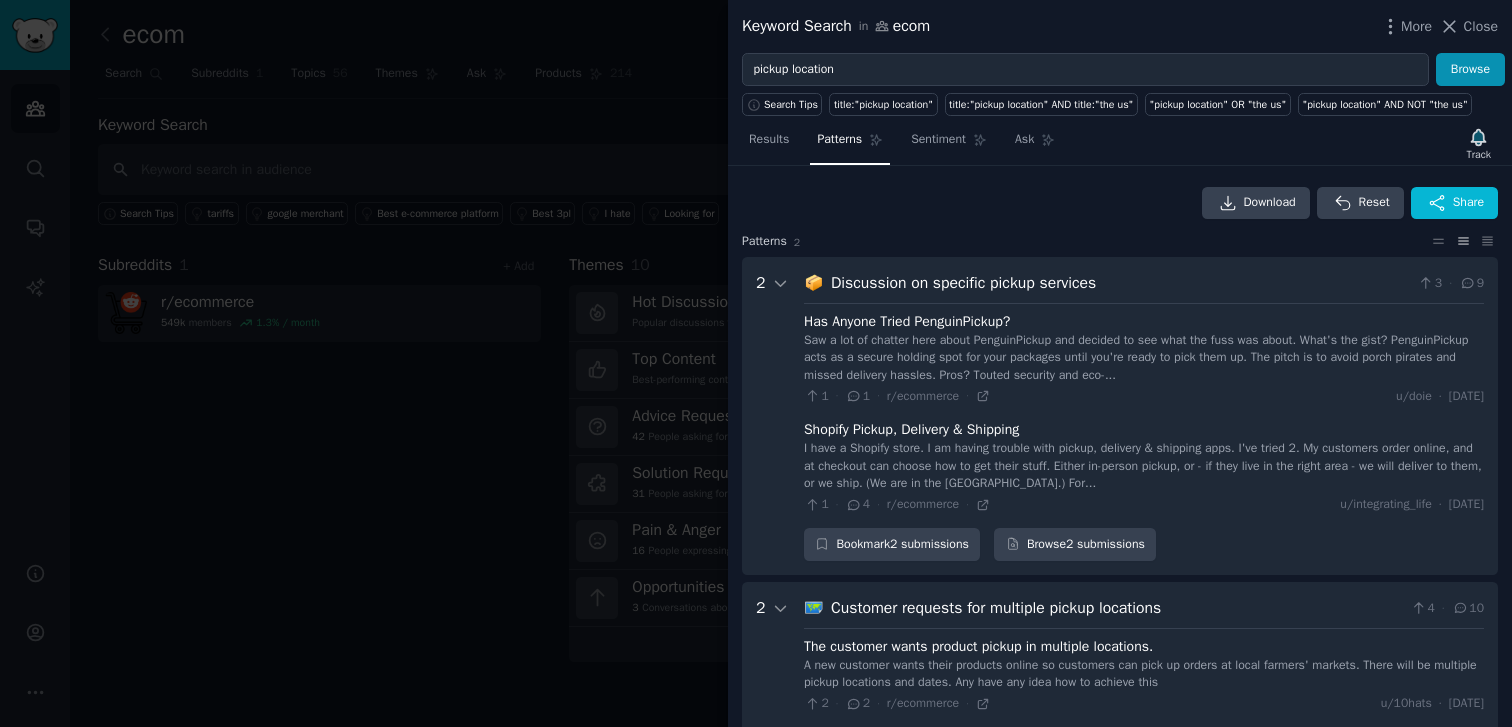 scroll, scrollTop: 335, scrollLeft: 0, axis: vertical 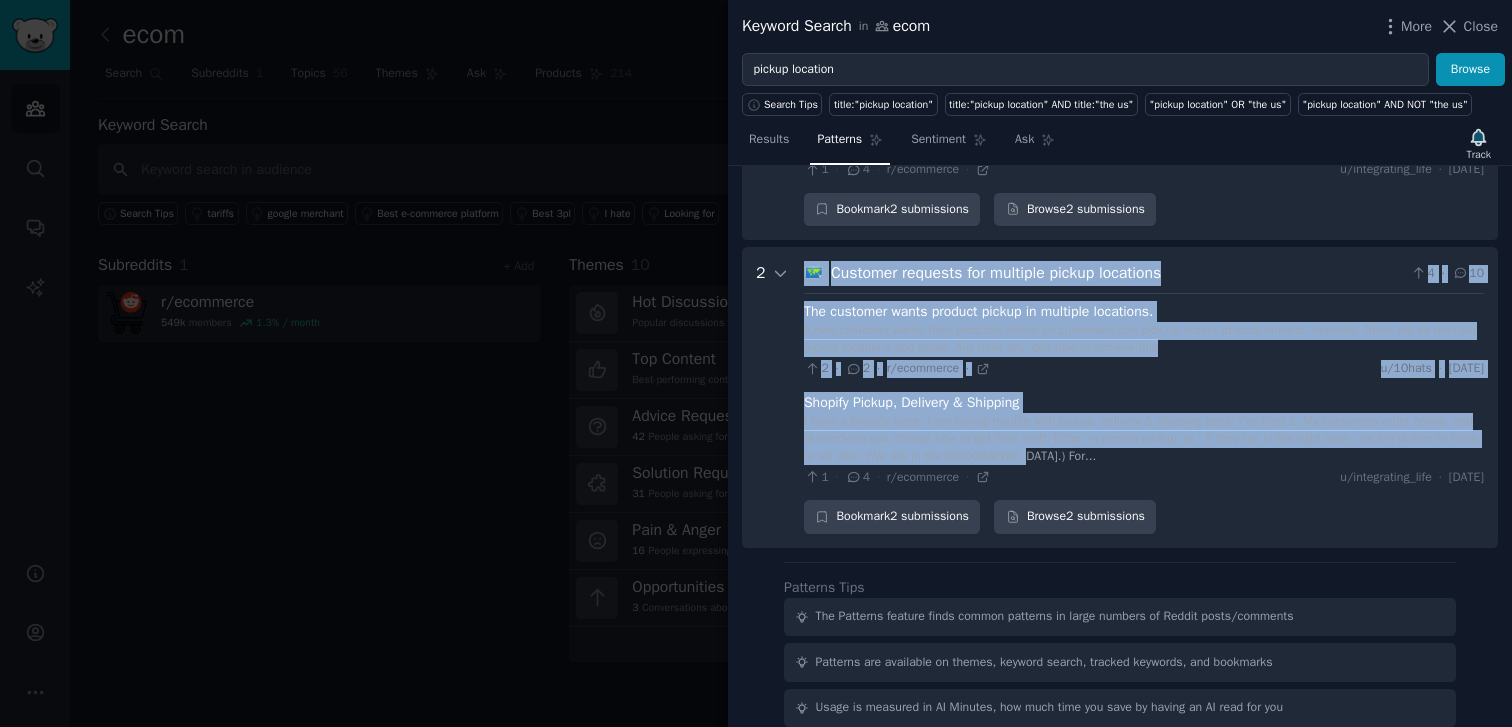 drag, startPoint x: 773, startPoint y: 342, endPoint x: 1174, endPoint y: 482, distance: 424.7364 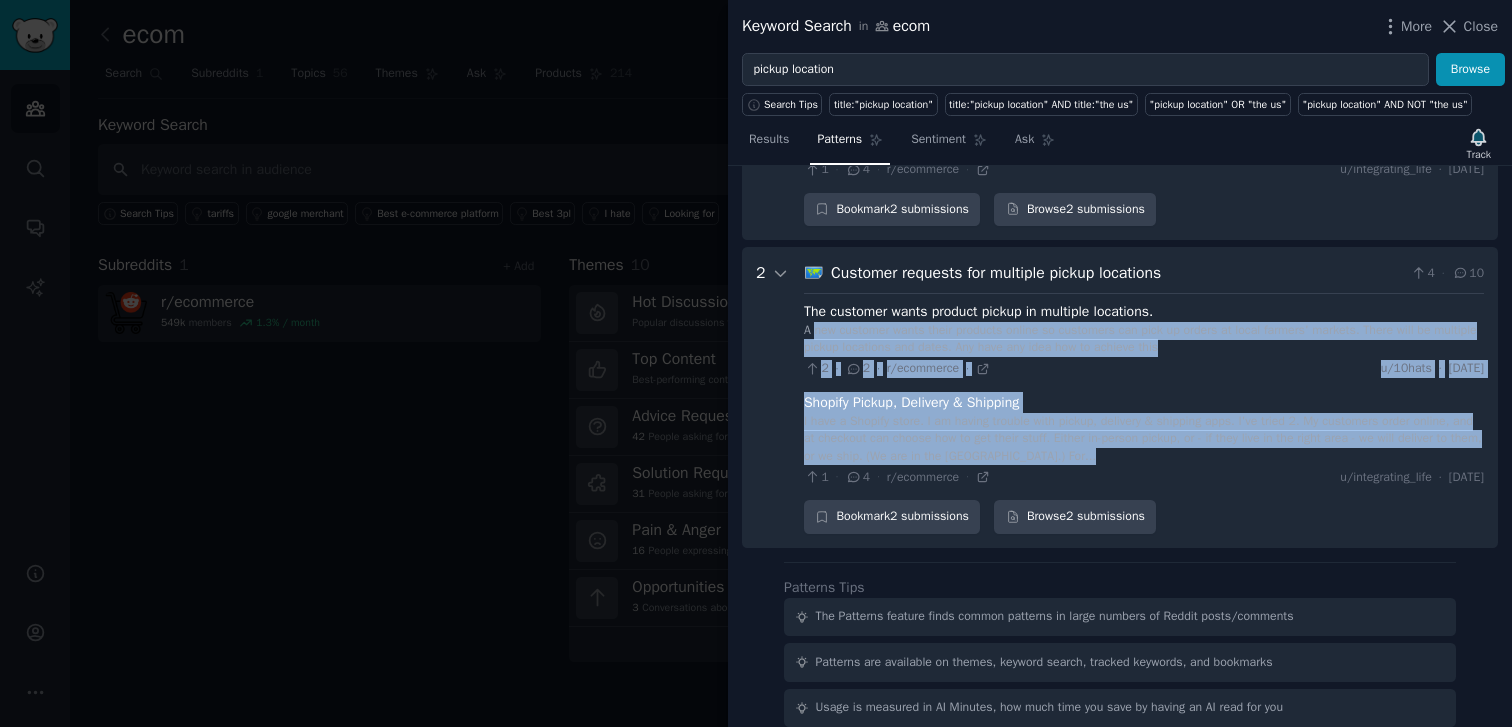 drag, startPoint x: 1183, startPoint y: 484, endPoint x: 823, endPoint y: 356, distance: 382.07852 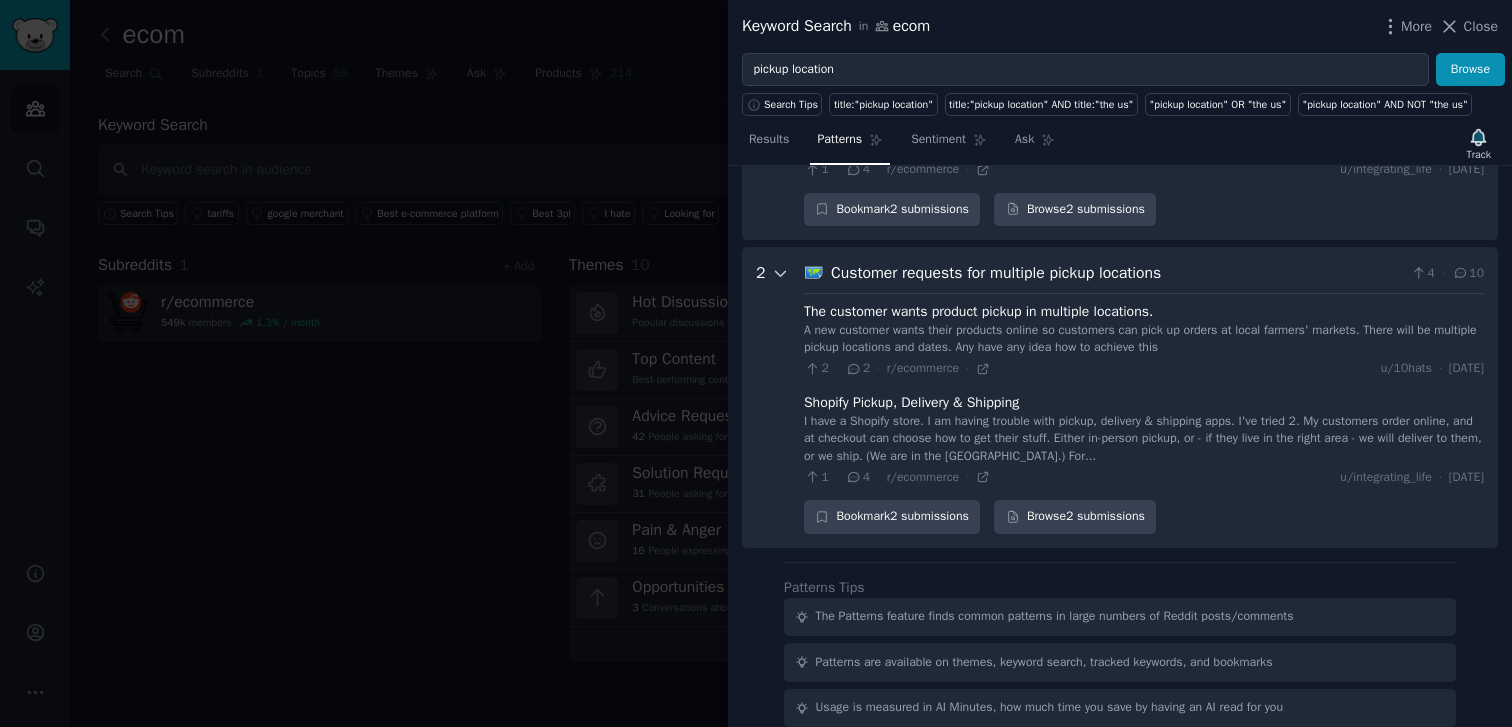 click at bounding box center (781, 397) 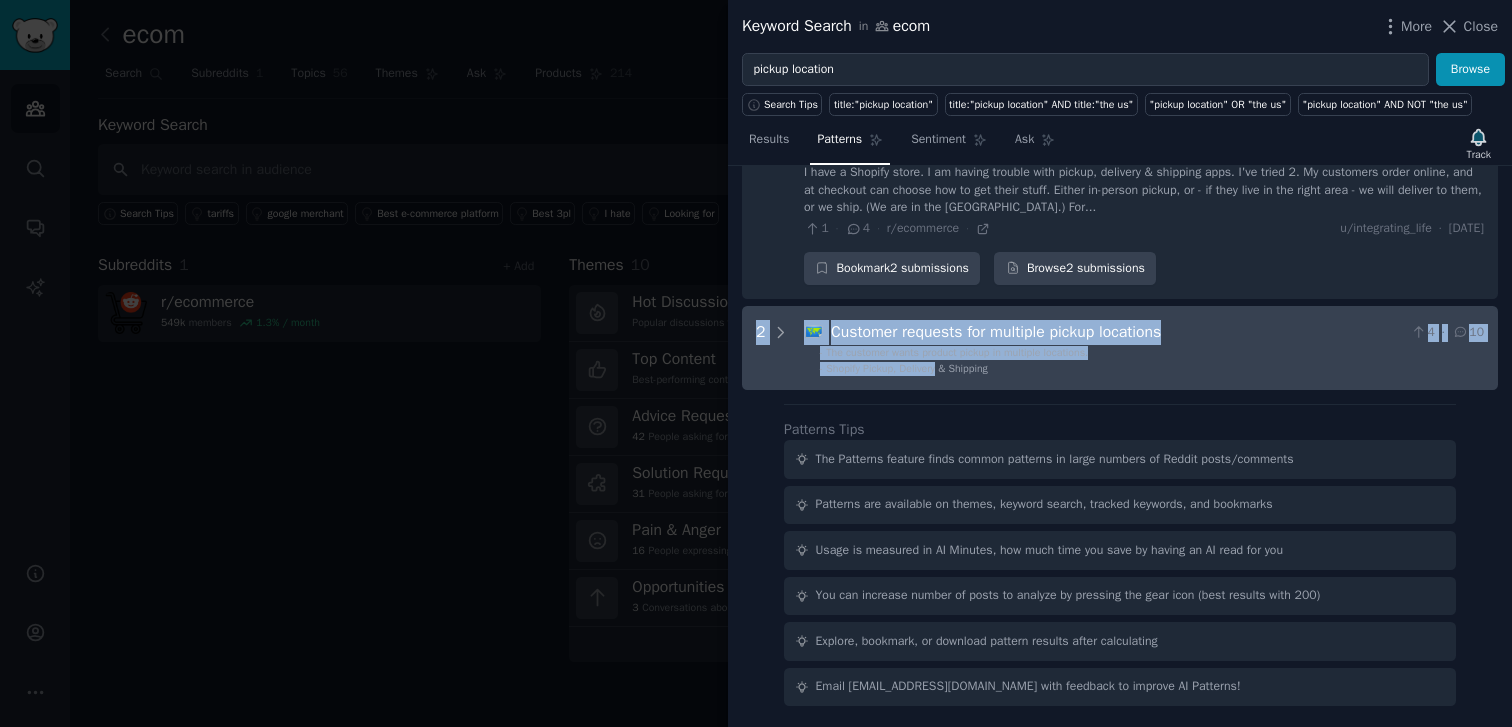 drag, startPoint x: 788, startPoint y: 343, endPoint x: 927, endPoint y: 372, distance: 141.99295 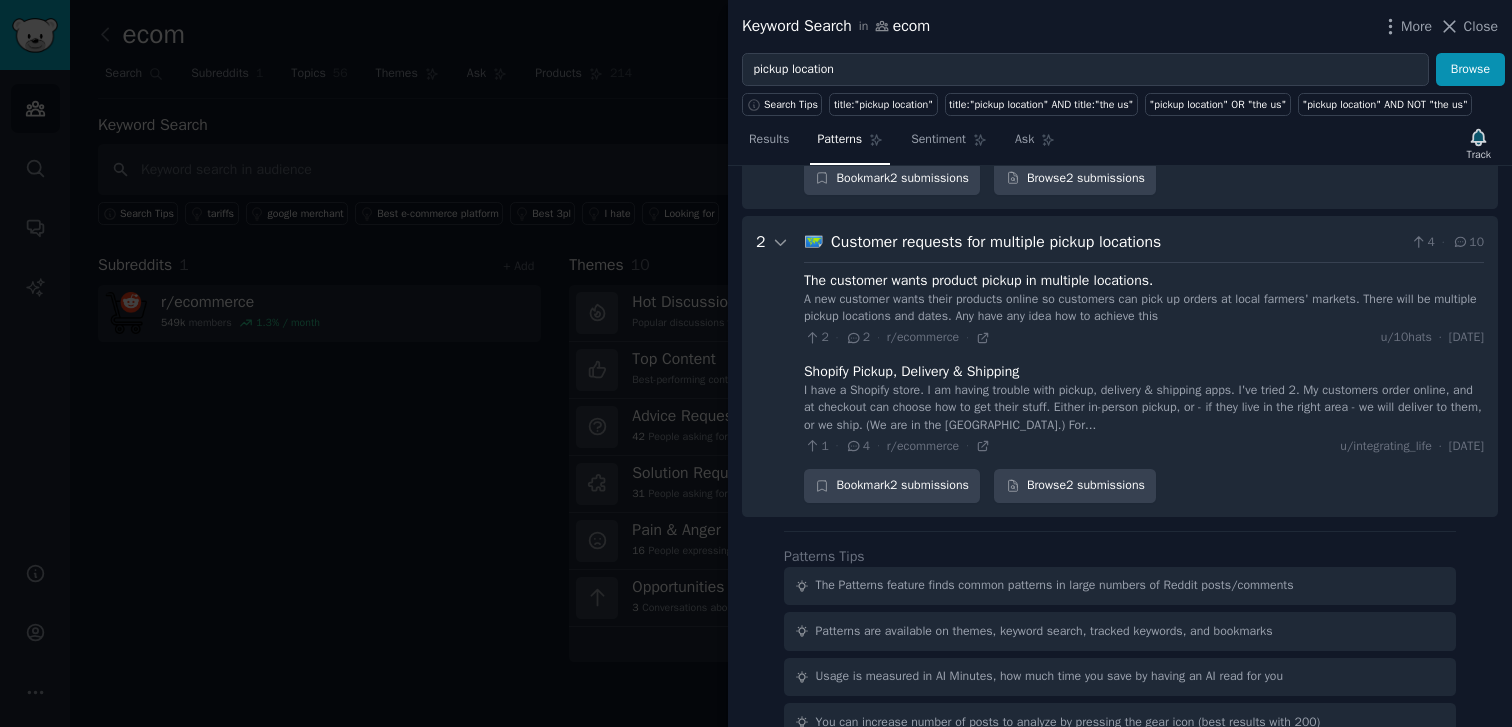 scroll, scrollTop: 416, scrollLeft: 0, axis: vertical 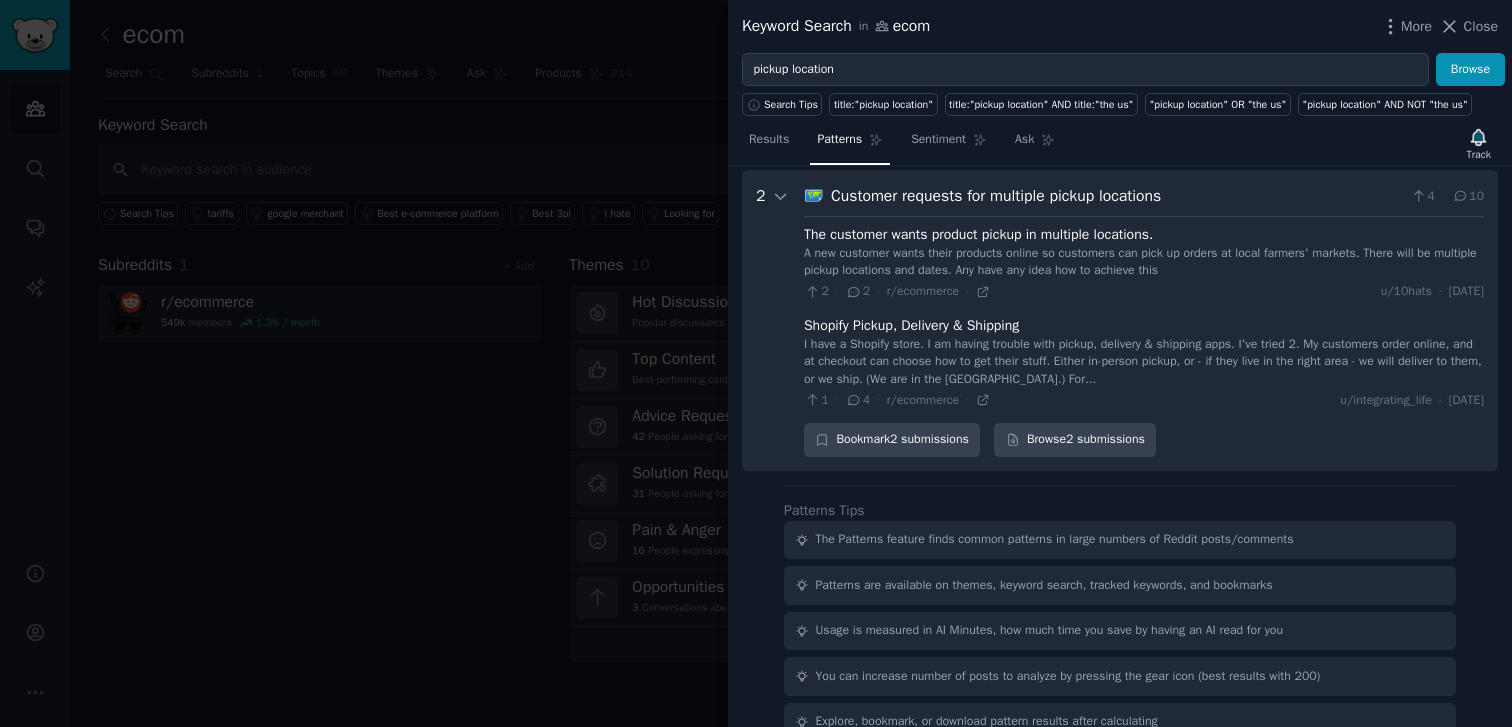 click on "The customer wants product pickup in multiple locations.   A new customer wants their products online so customers can pick up orders at local farmers' markets. There will be multiple pickup locations and dates. Any have any idea how to achieve this 2 · 2 · r/ecommerce · u/10hats · [DATE] Shopify Pickup, Delivery & Shipping   I have a Shopify store. I am having trouble with  pickup, delivery & shipping apps. I've tried 2. My customers order online, and at checkout can choose how to get their stuff. Either in-person pickup, or - if they live in the right area - we will deliver to them, or we ship. (We are in the [GEOGRAPHIC_DATA].)
For... 1 · 4 · r/ecommerce · u/integrating_life · [DATE]" at bounding box center [1144, 313] 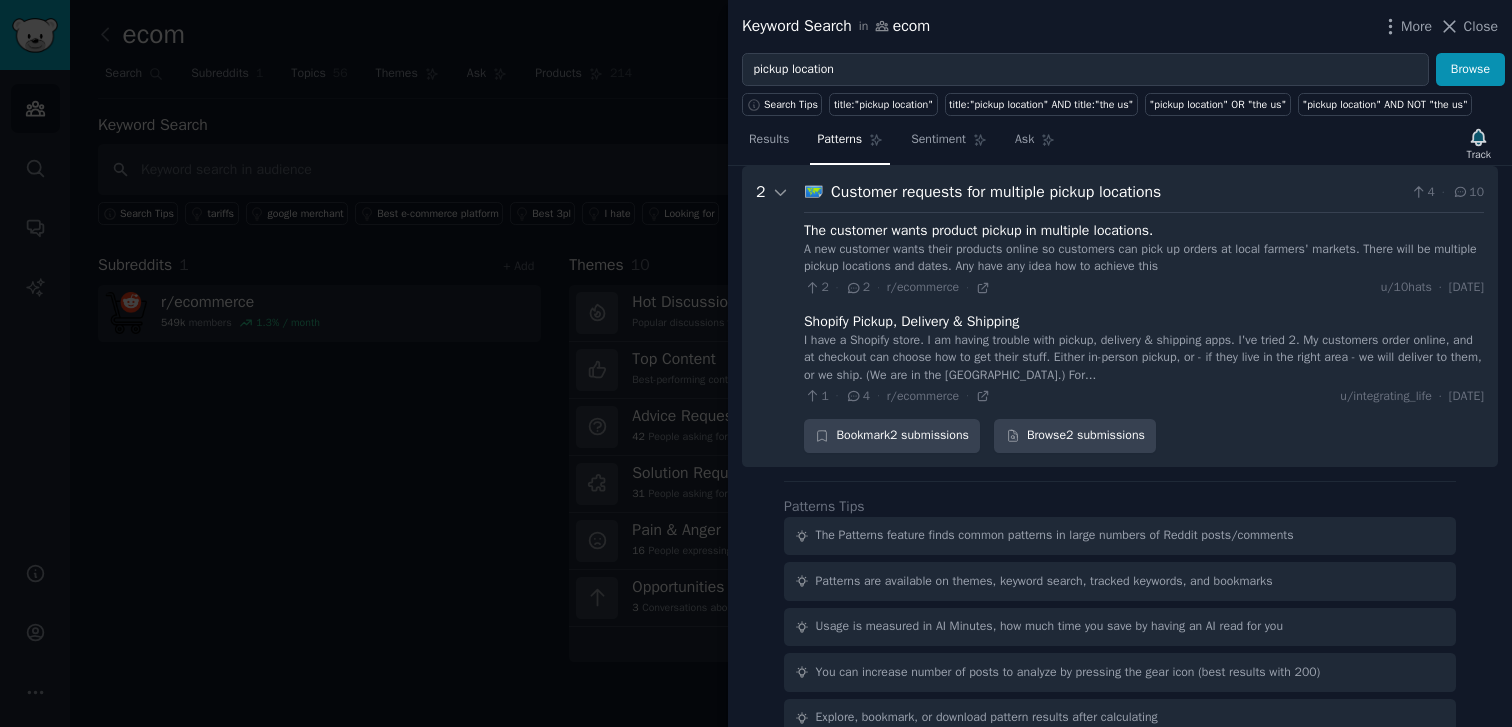 click on "2" at bounding box center [773, 316] 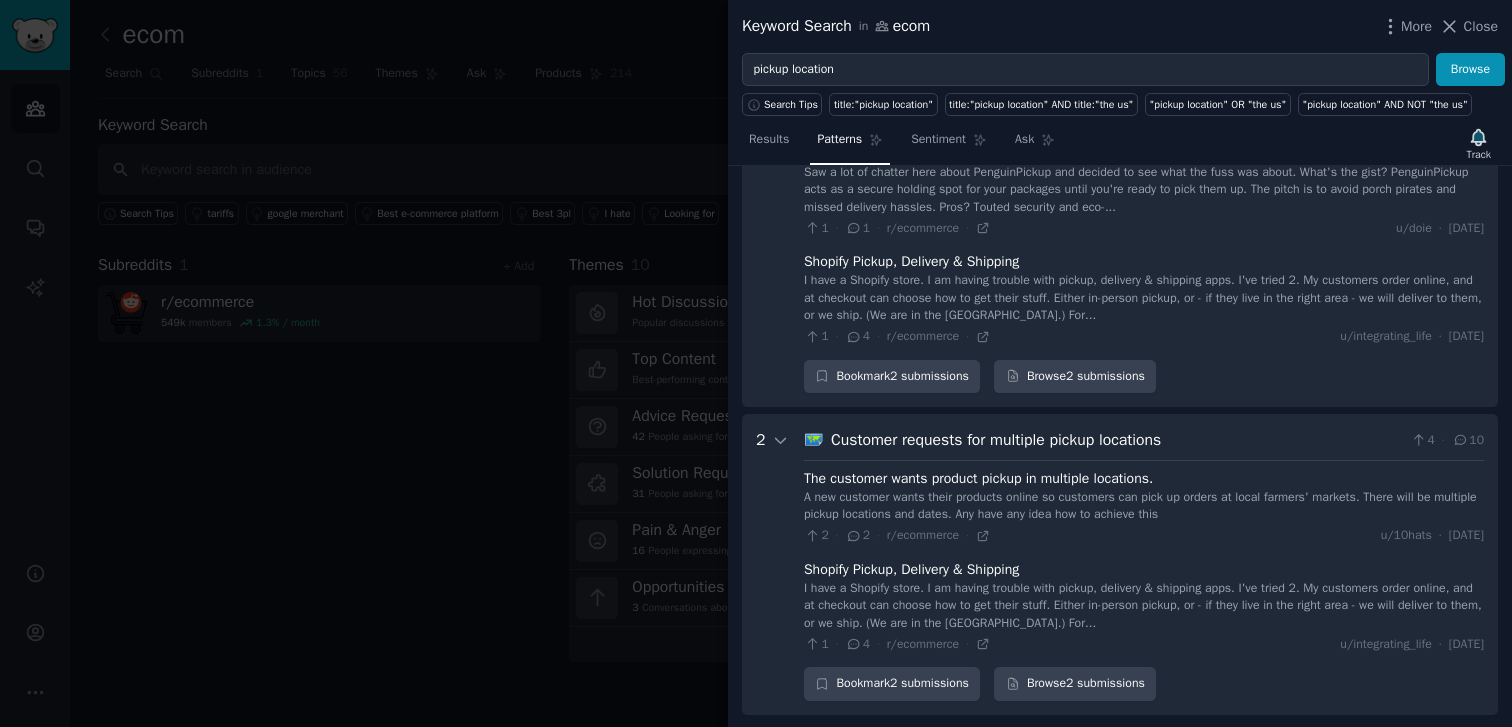 scroll, scrollTop: 256, scrollLeft: 0, axis: vertical 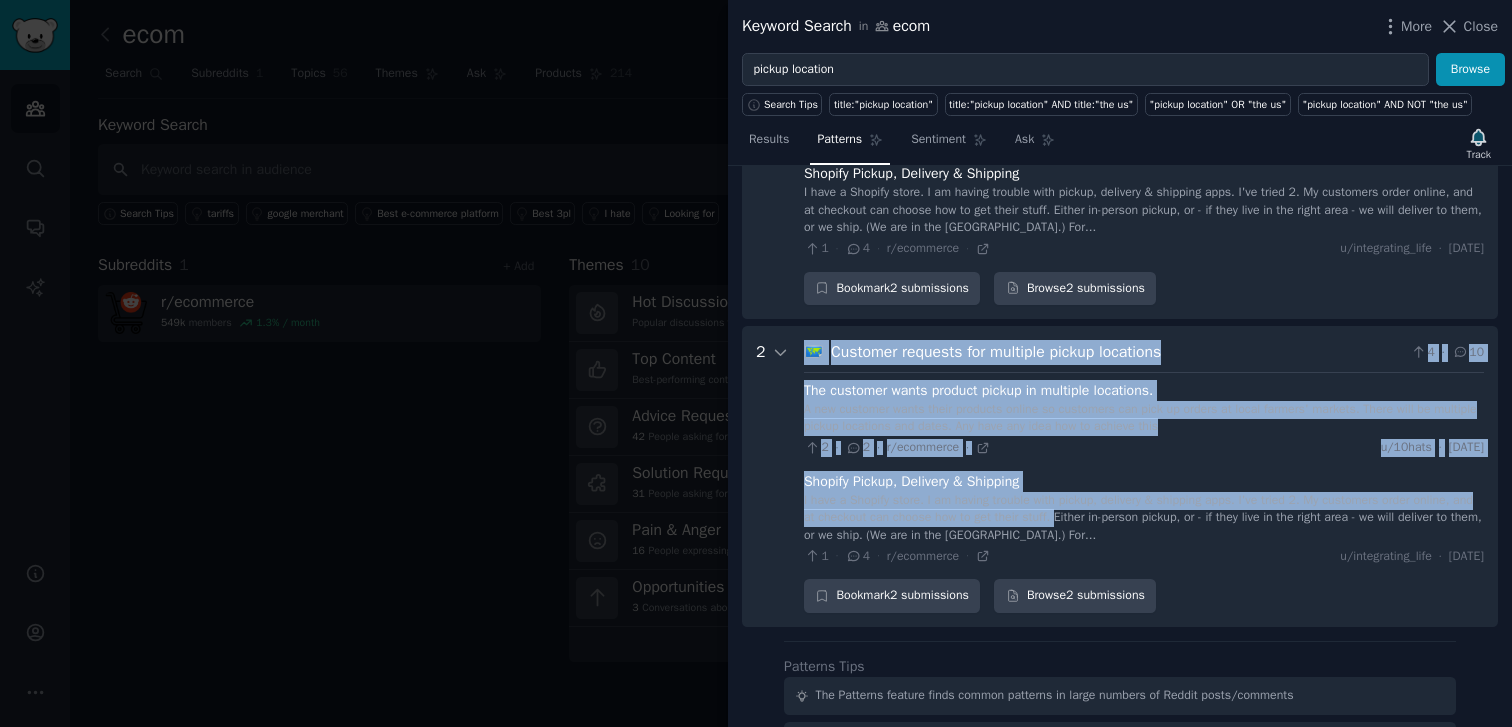 drag, startPoint x: 793, startPoint y: 414, endPoint x: 1141, endPoint y: 555, distance: 375.4797 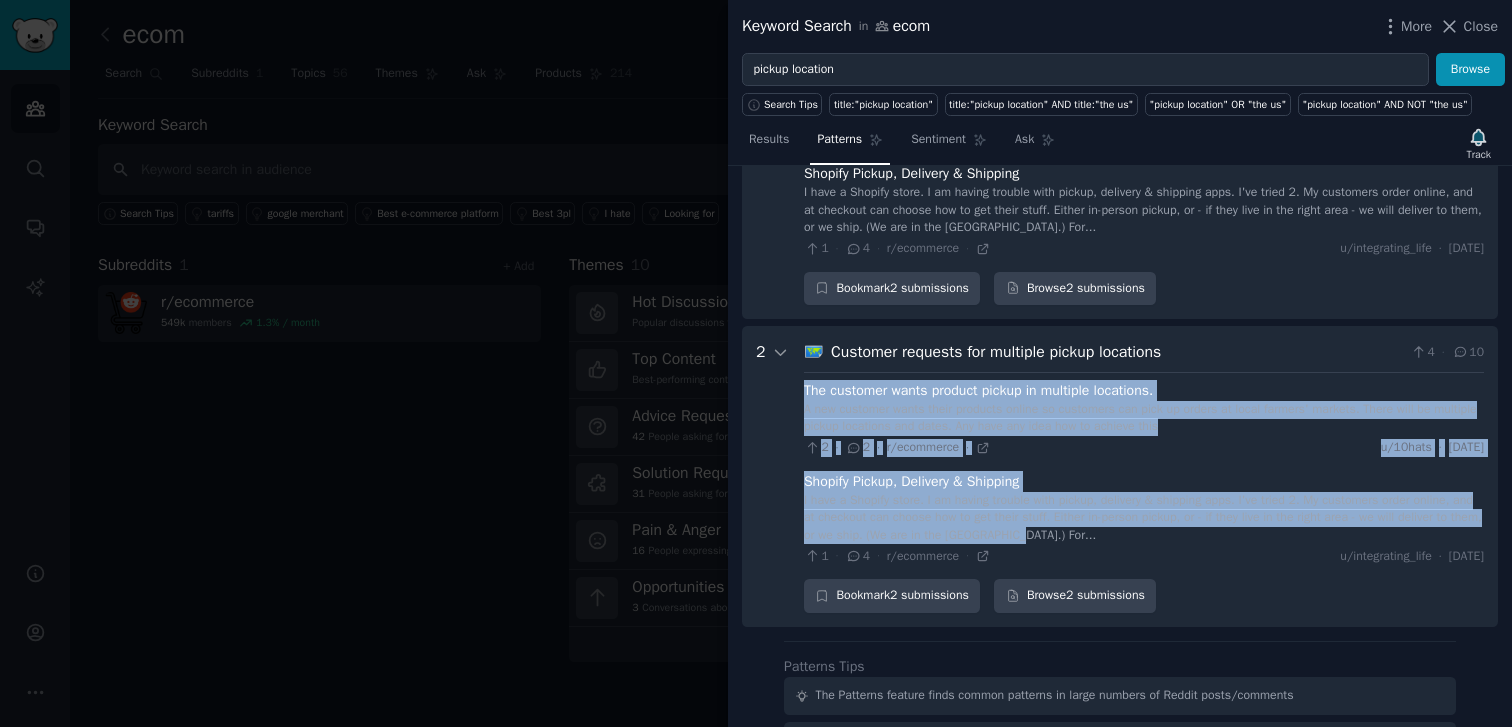 drag, startPoint x: 1155, startPoint y: 560, endPoint x: 798, endPoint y: 416, distance: 384.94806 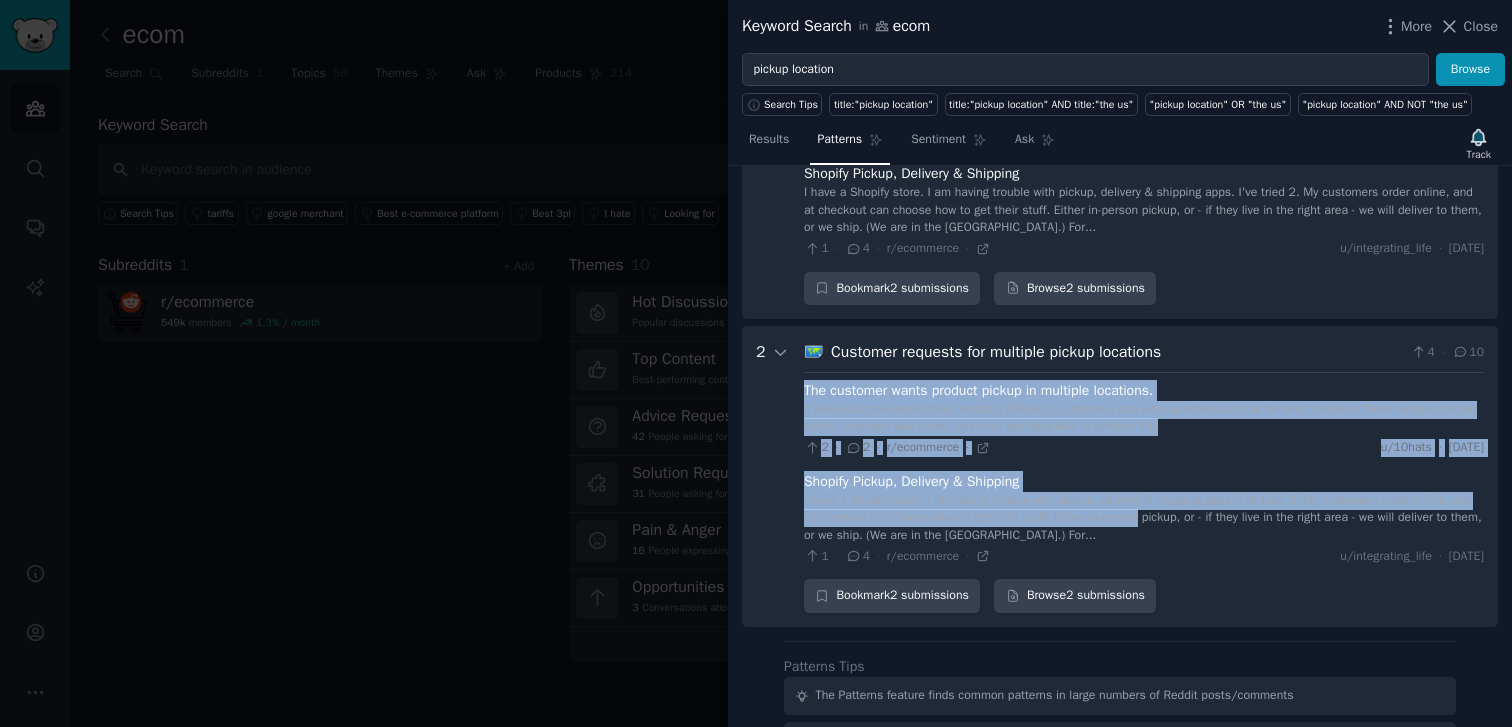 drag, startPoint x: 798, startPoint y: 416, endPoint x: 1200, endPoint y: 559, distance: 426.6767 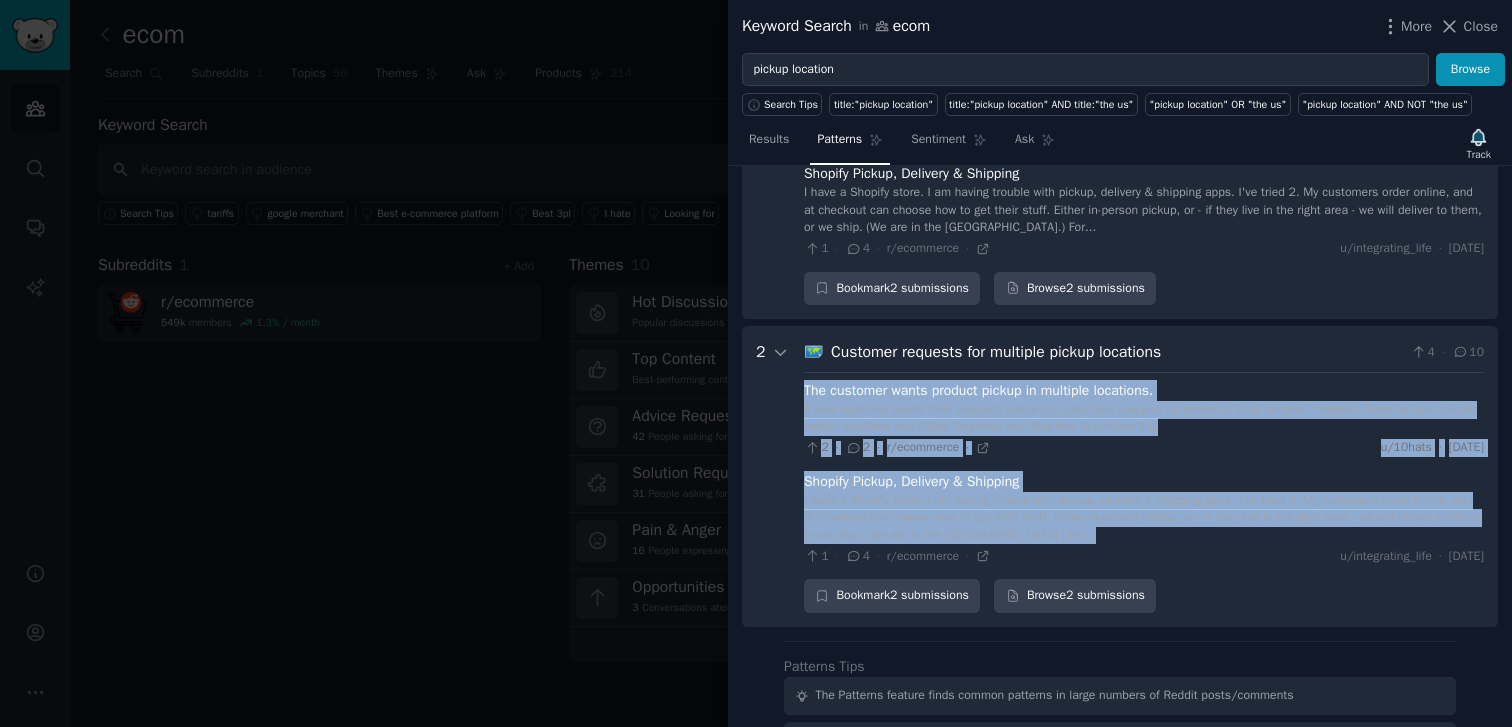 click on "I have a Shopify store. I am having trouble with  pickup, delivery & shipping apps. I've tried 2. My customers order online, and at checkout can choose how to get their stuff. Either in-person pickup, or - if they live in the right area - we will deliver to them, or we ship. (We are in the [GEOGRAPHIC_DATA].)
For..." at bounding box center (1144, 518) 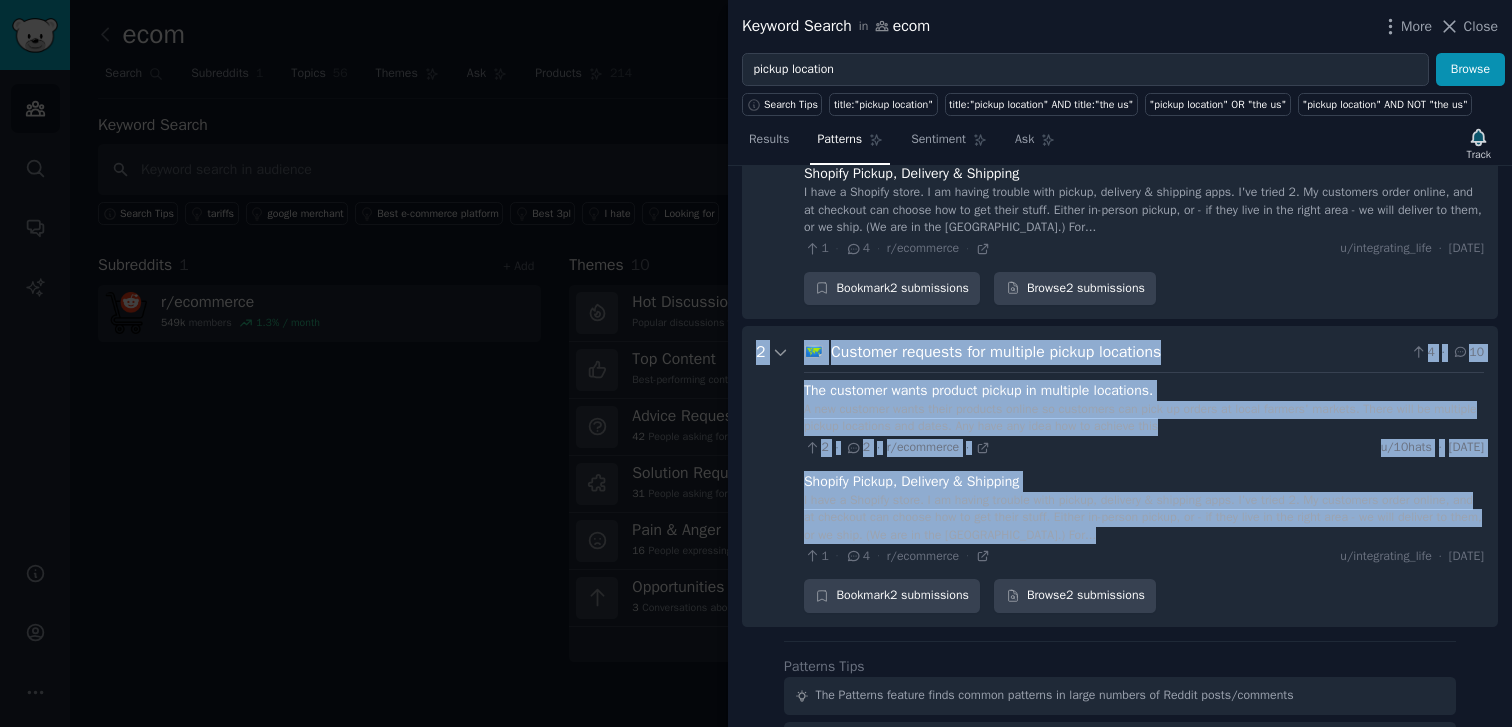 drag, startPoint x: 1200, startPoint y: 559, endPoint x: 793, endPoint y: 417, distance: 431.06033 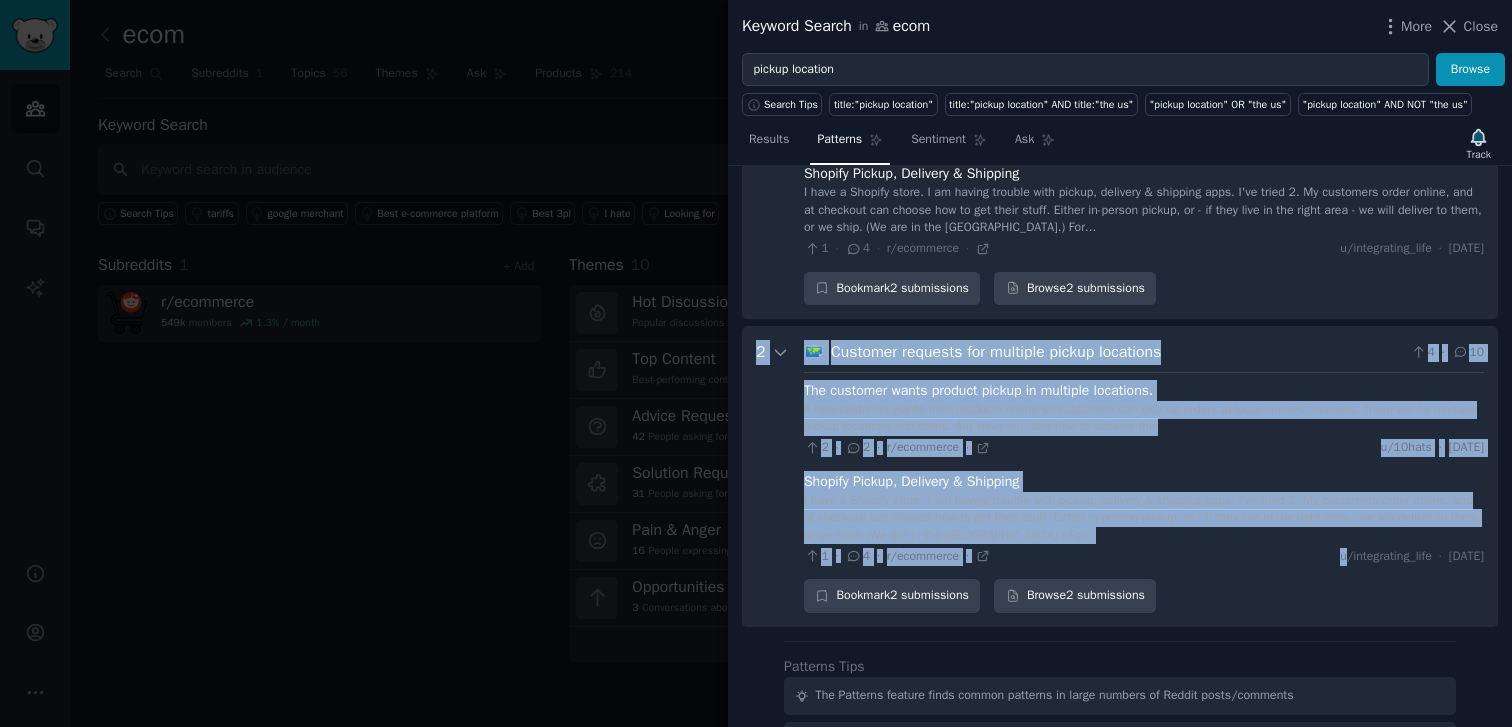 drag, startPoint x: 793, startPoint y: 417, endPoint x: 1187, endPoint y: 575, distance: 424.4997 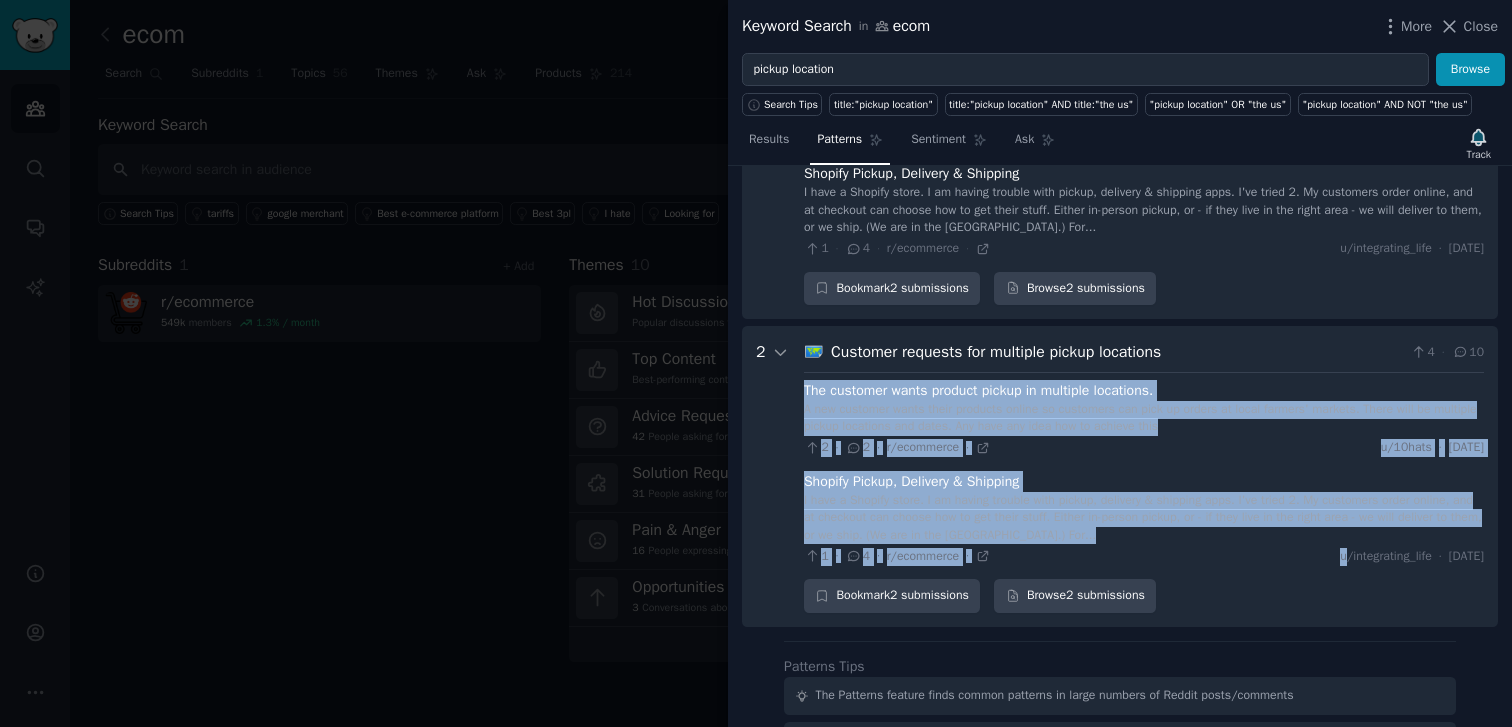 drag, startPoint x: 1187, startPoint y: 575, endPoint x: 797, endPoint y: 427, distance: 417.13788 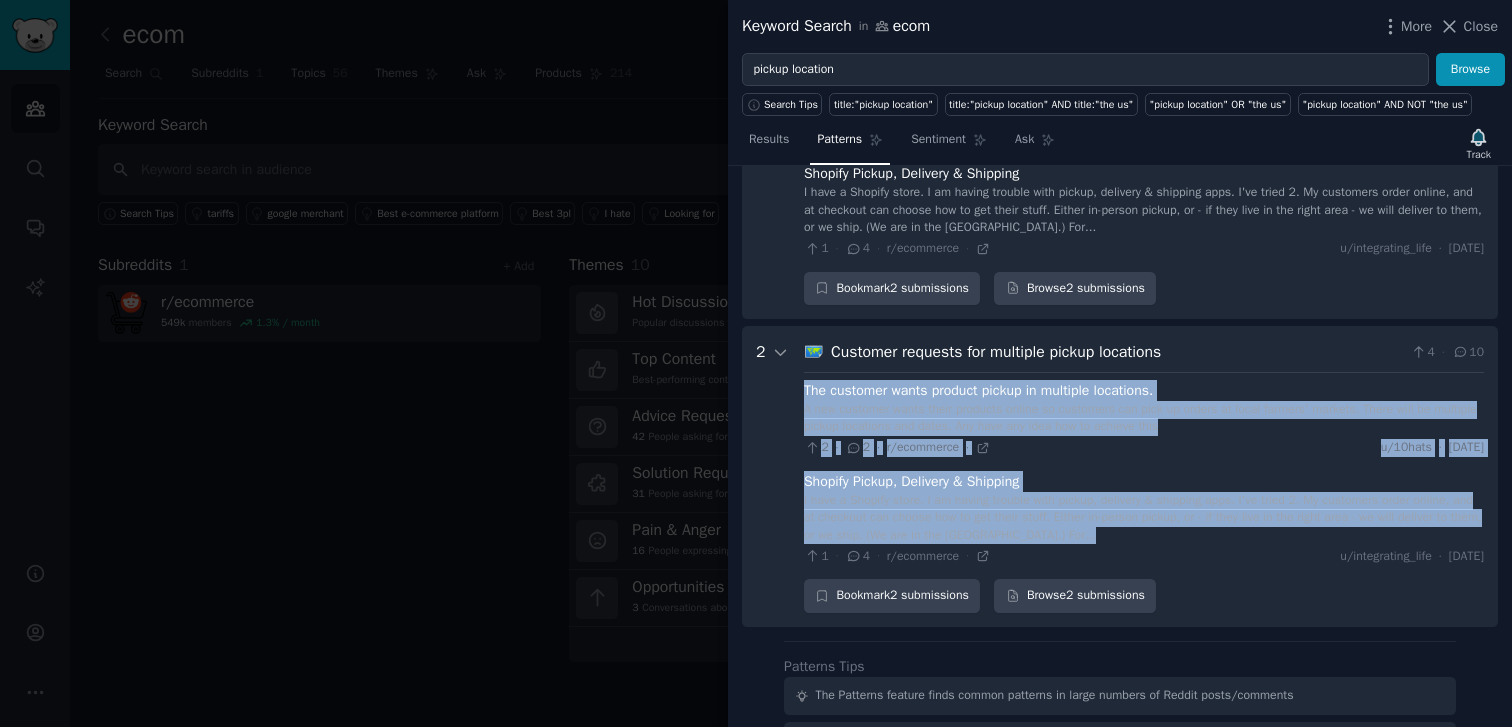drag, startPoint x: 797, startPoint y: 427, endPoint x: 1185, endPoint y: 557, distance: 409.19922 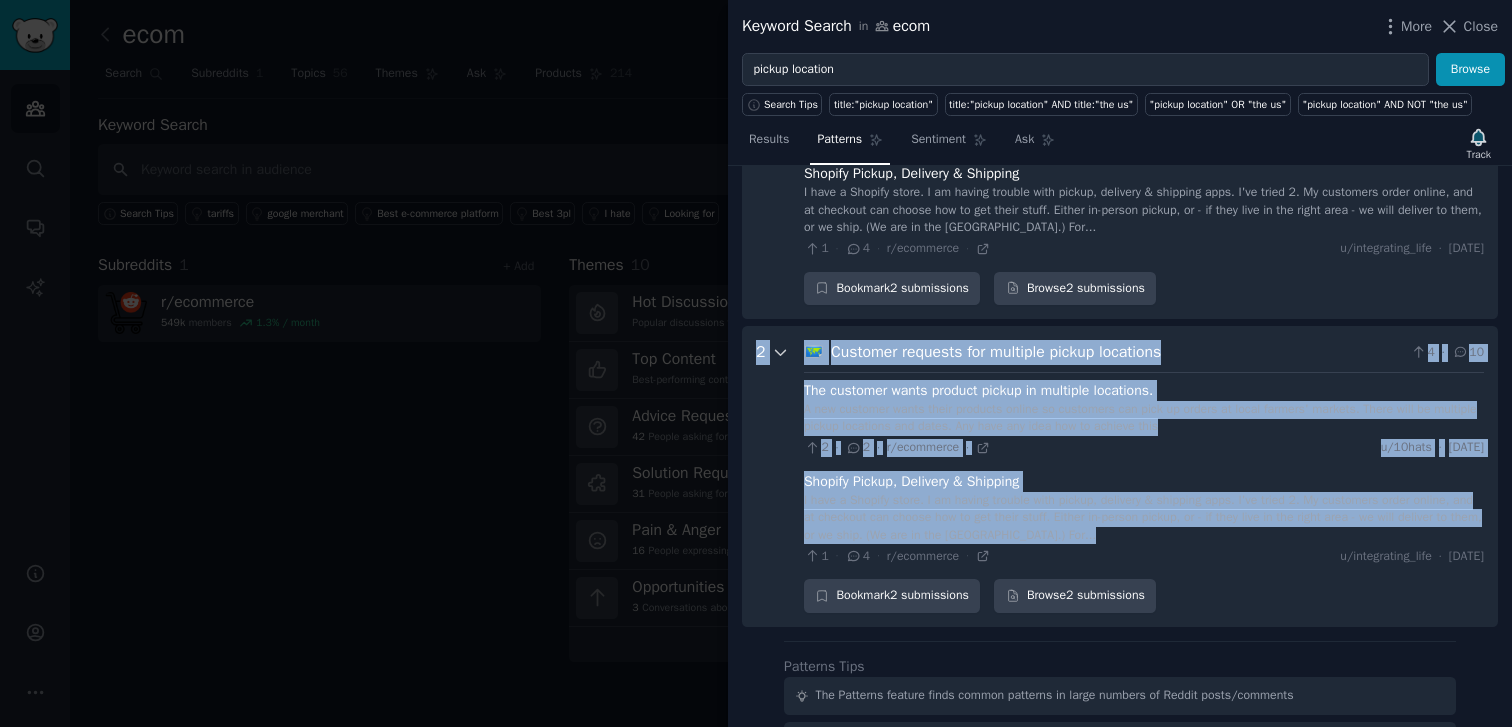 drag, startPoint x: 1185, startPoint y: 557, endPoint x: 776, endPoint y: 433, distance: 427.3839 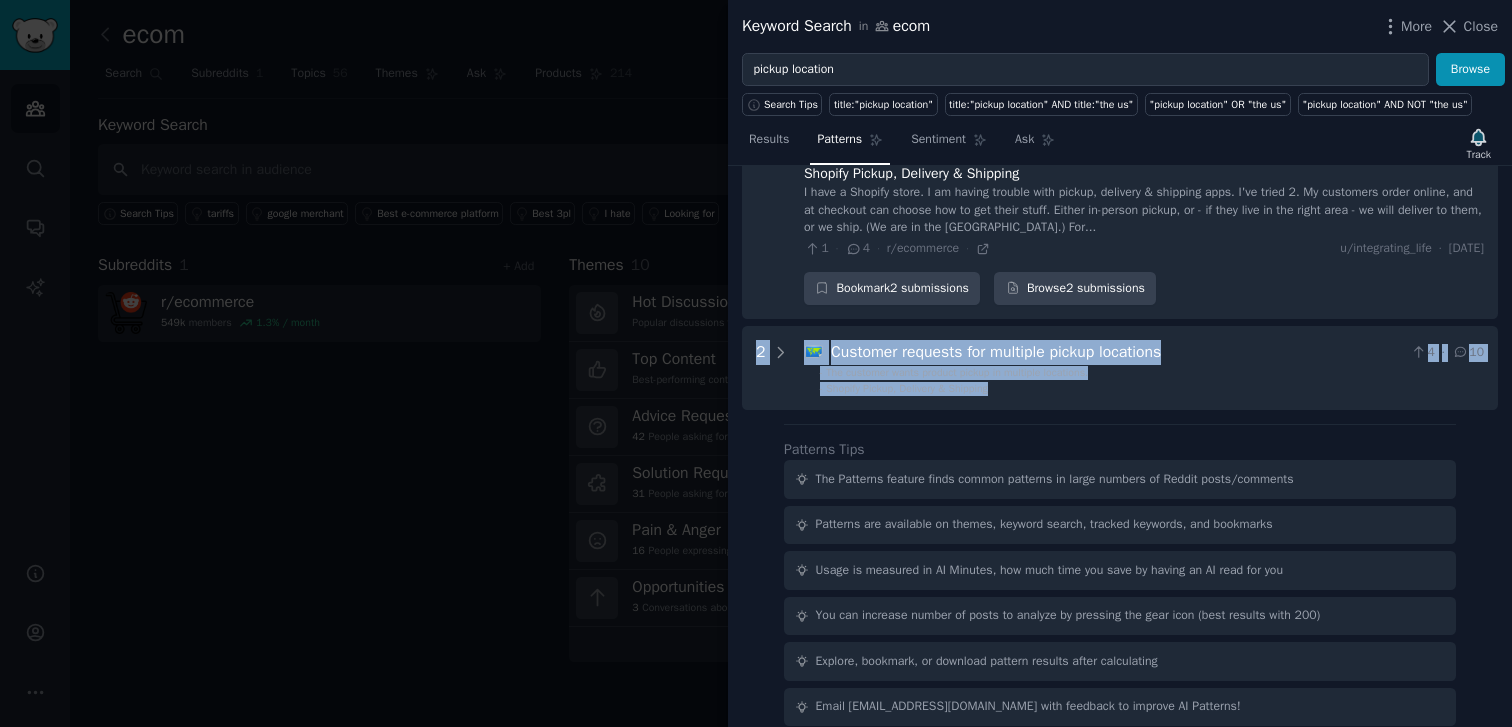 drag, startPoint x: 776, startPoint y: 433, endPoint x: 869, endPoint y: 436, distance: 93.04838 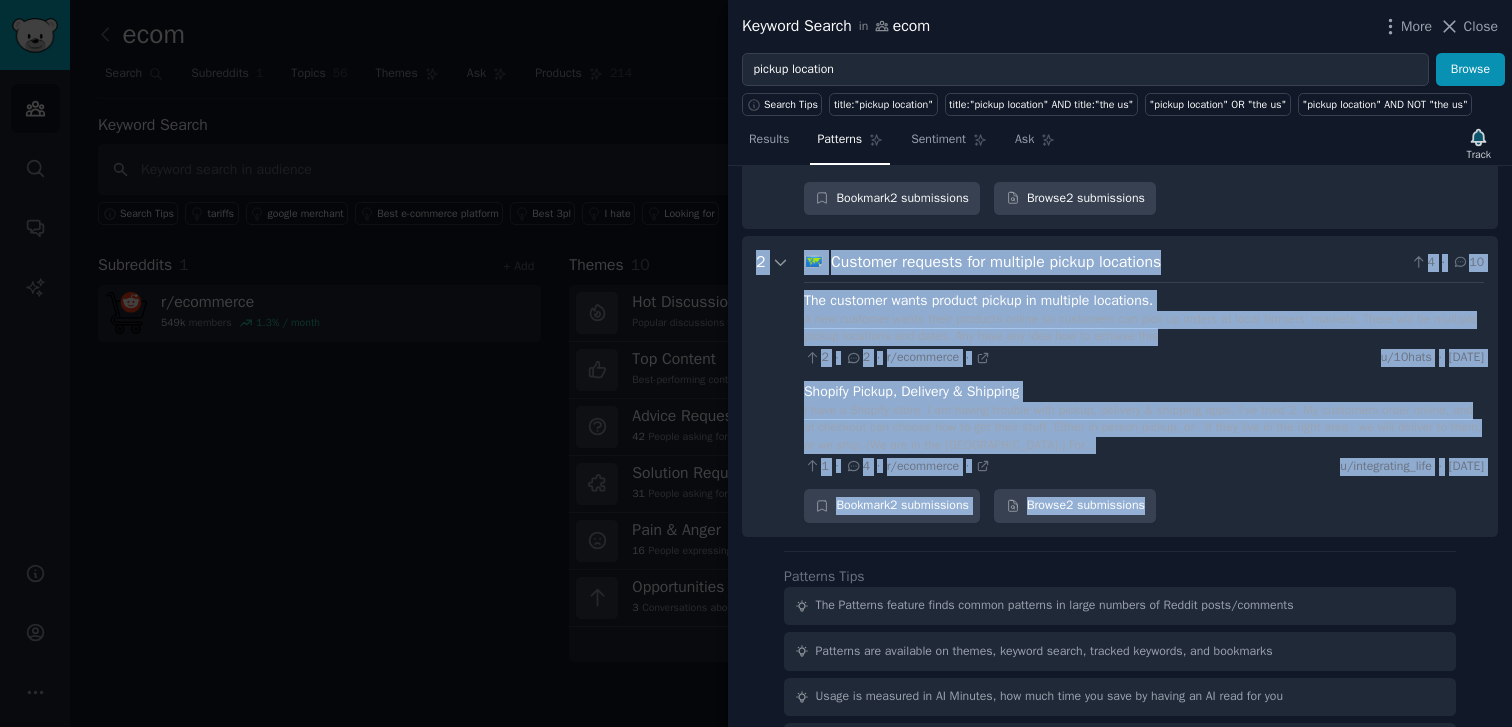 scroll, scrollTop: 416, scrollLeft: 0, axis: vertical 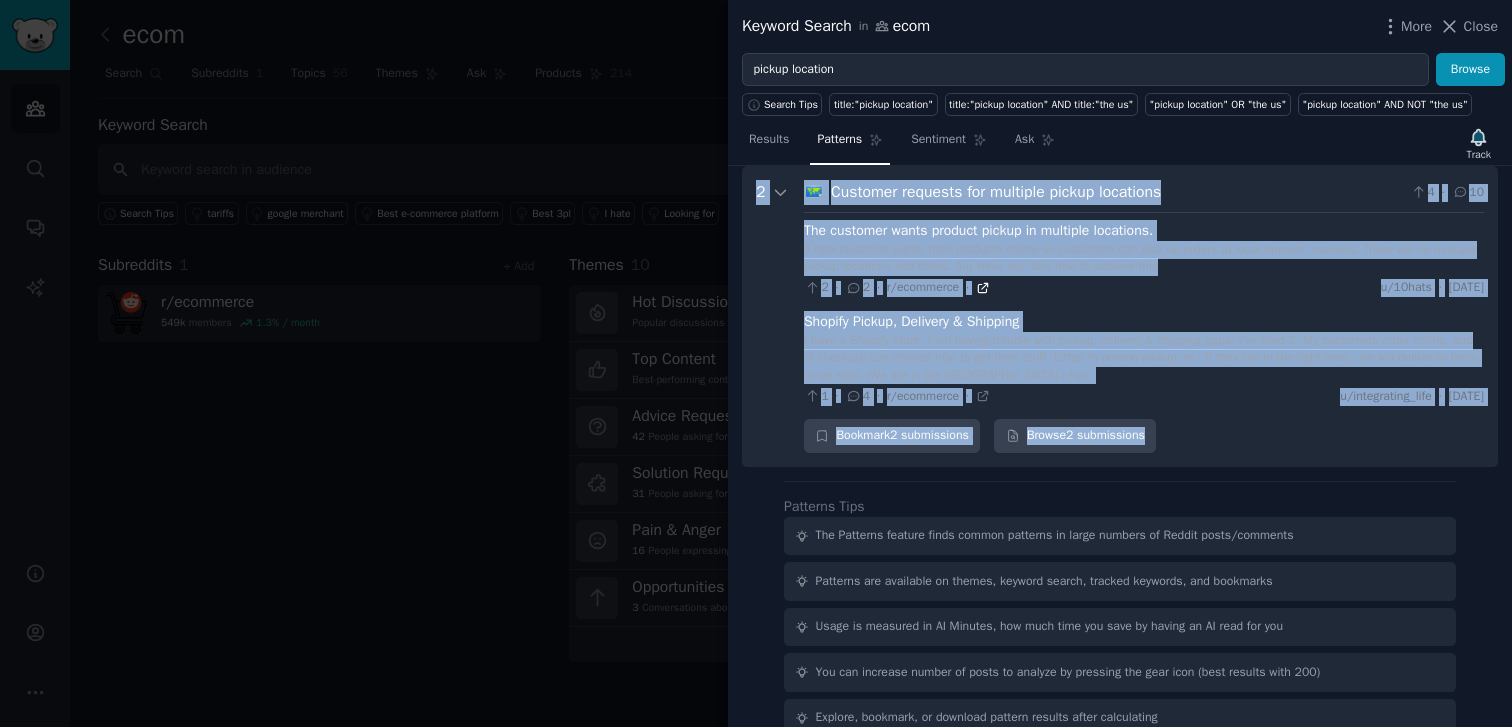 click 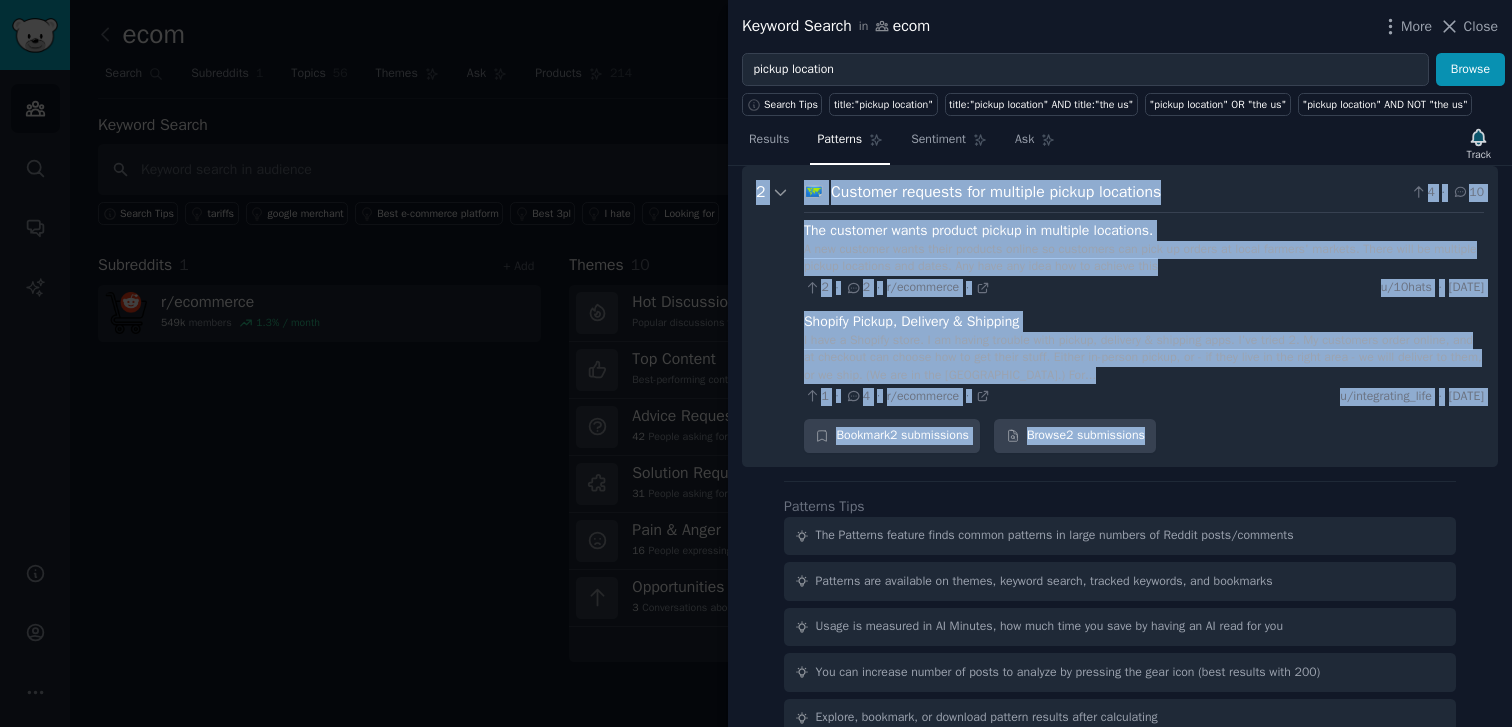 click on "2" at bounding box center (773, 316) 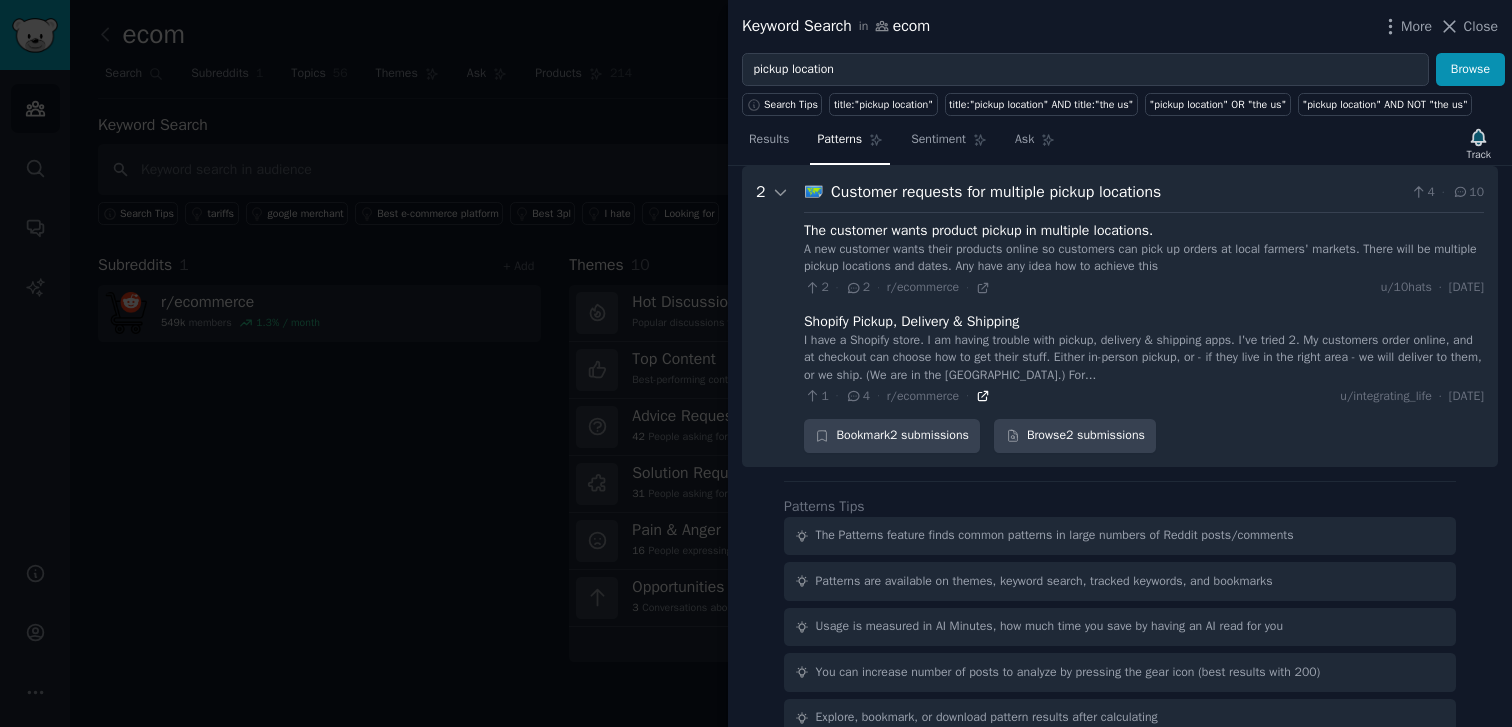 click 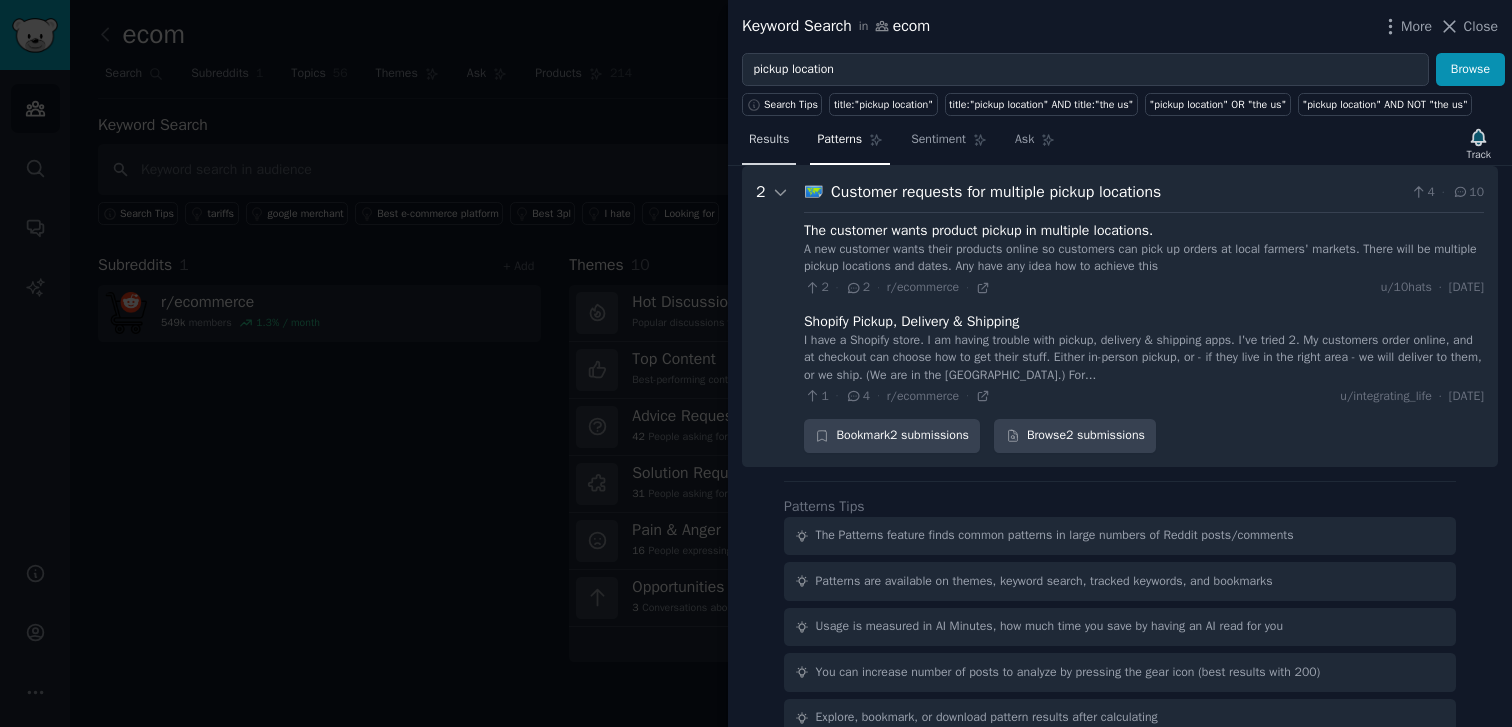 click on "Results" at bounding box center (769, 140) 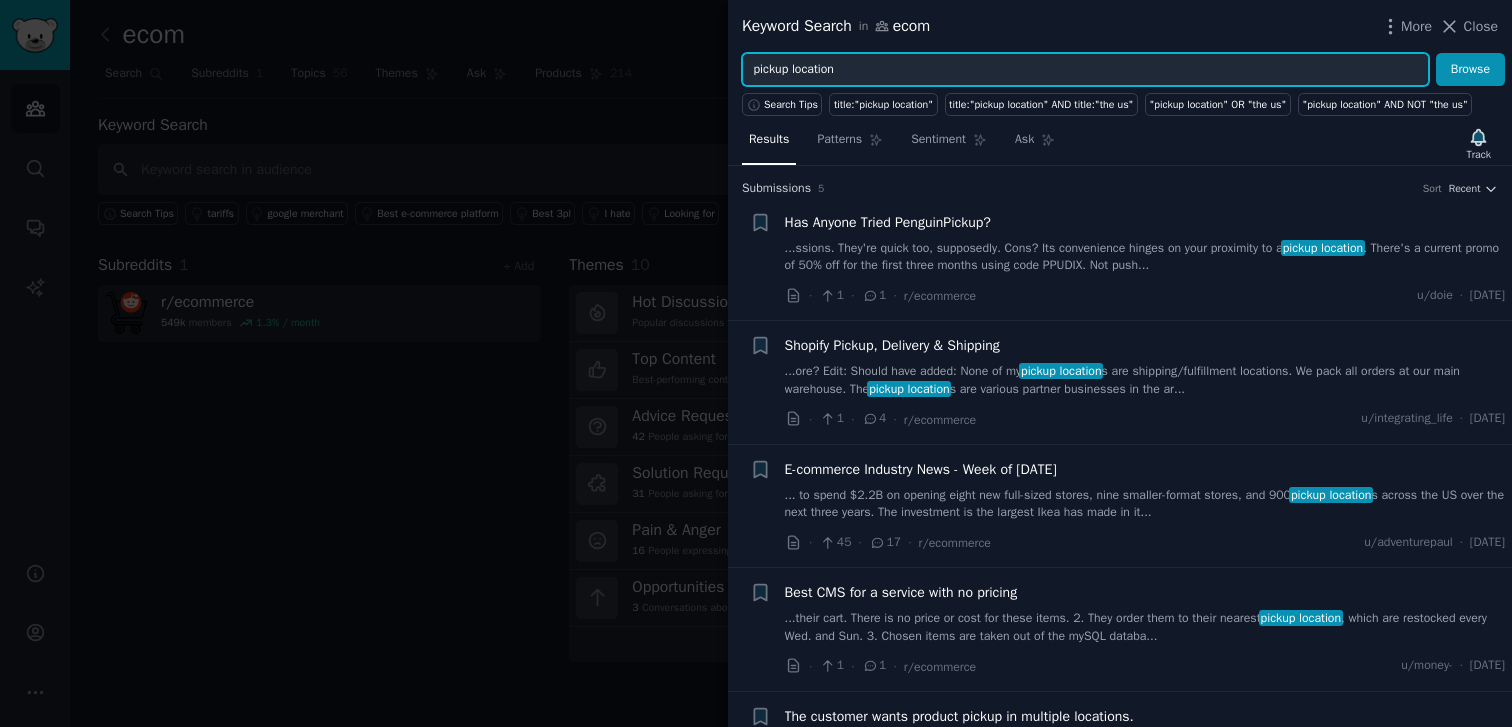 click on "pickup location" at bounding box center (1085, 70) 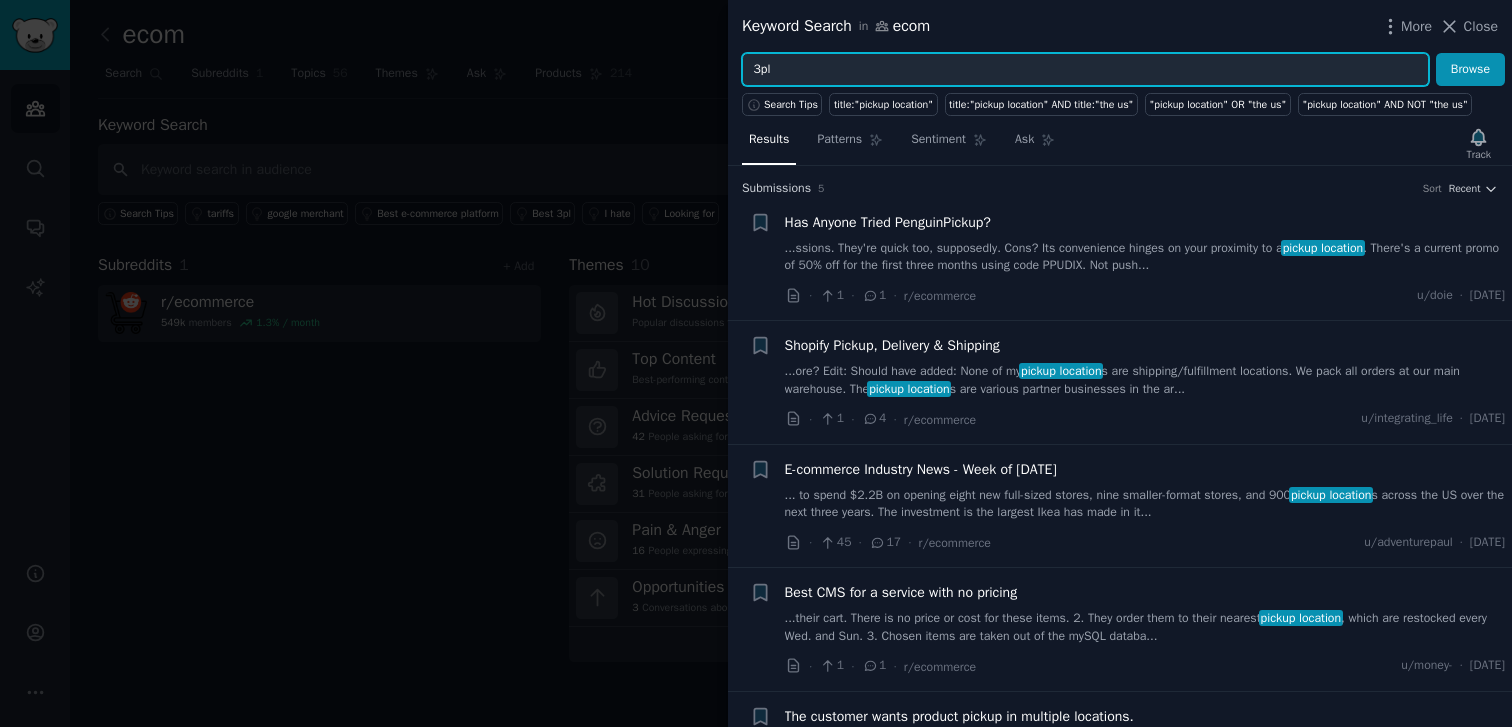 click on "Browse" at bounding box center [1470, 70] 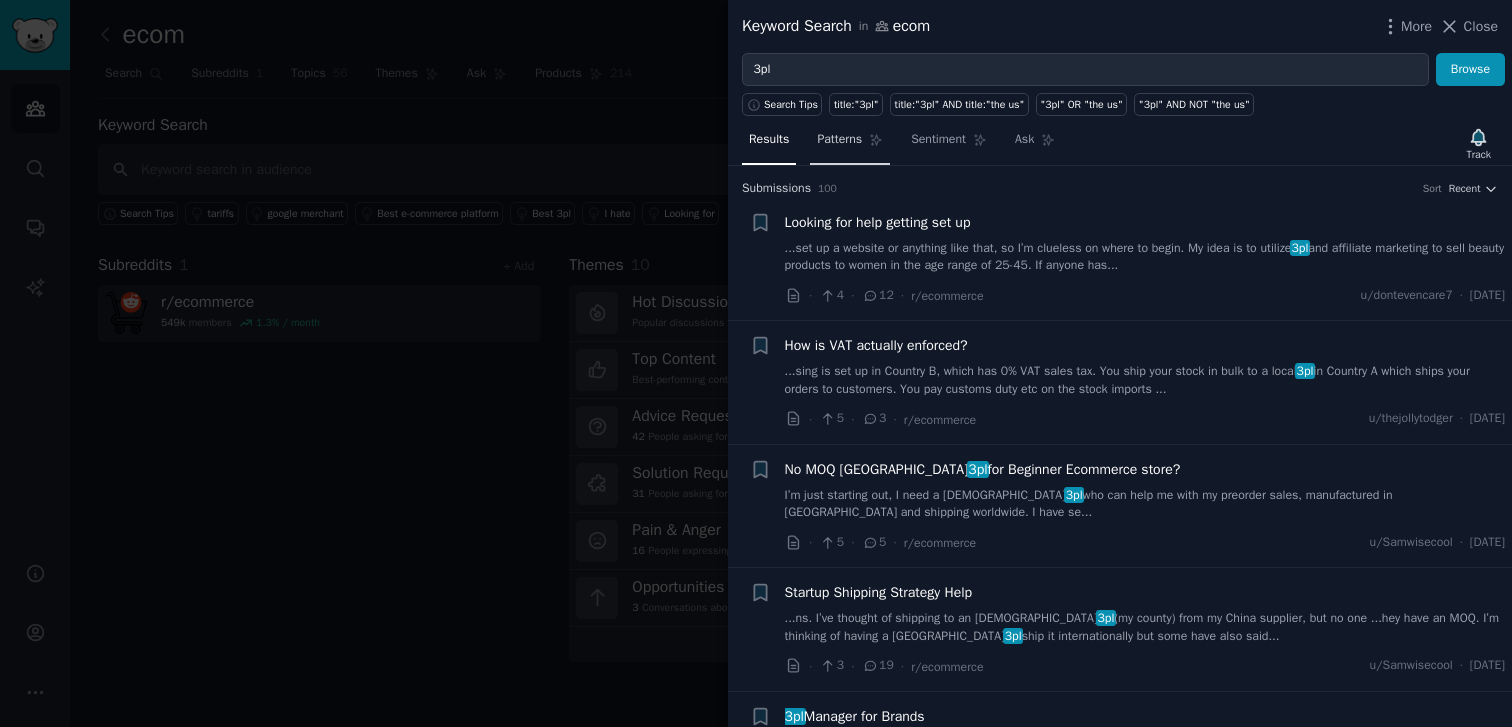 click on "Patterns" at bounding box center [850, 144] 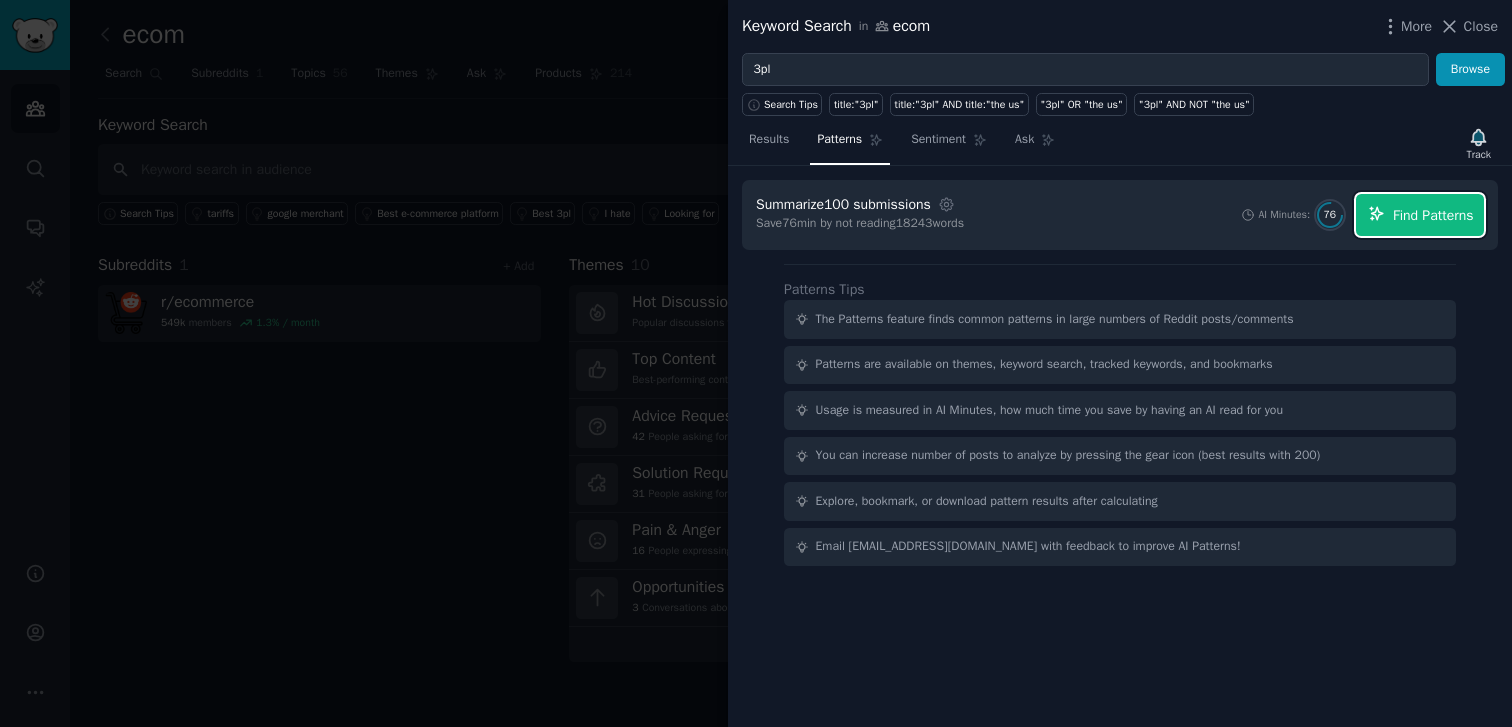 click on "Find Patterns" at bounding box center (1433, 215) 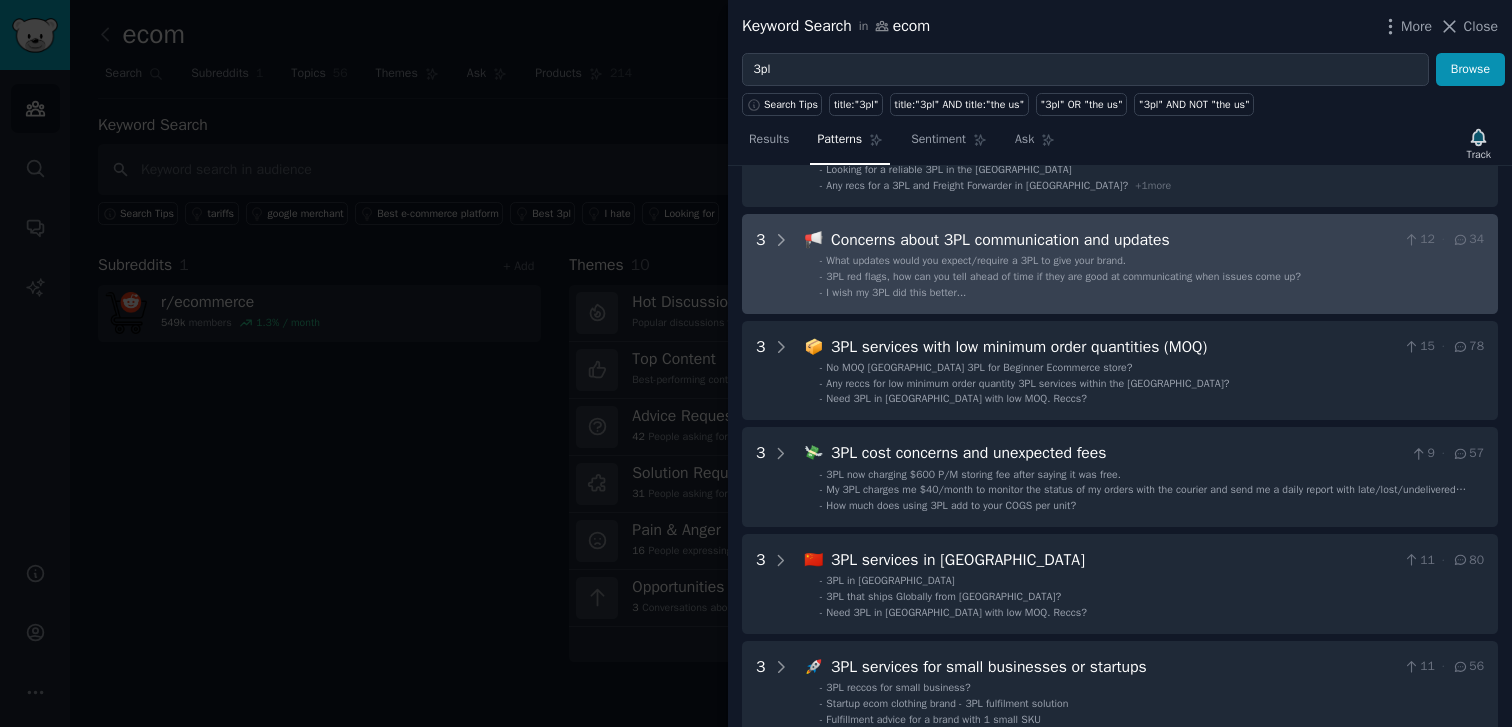 scroll, scrollTop: 156, scrollLeft: 0, axis: vertical 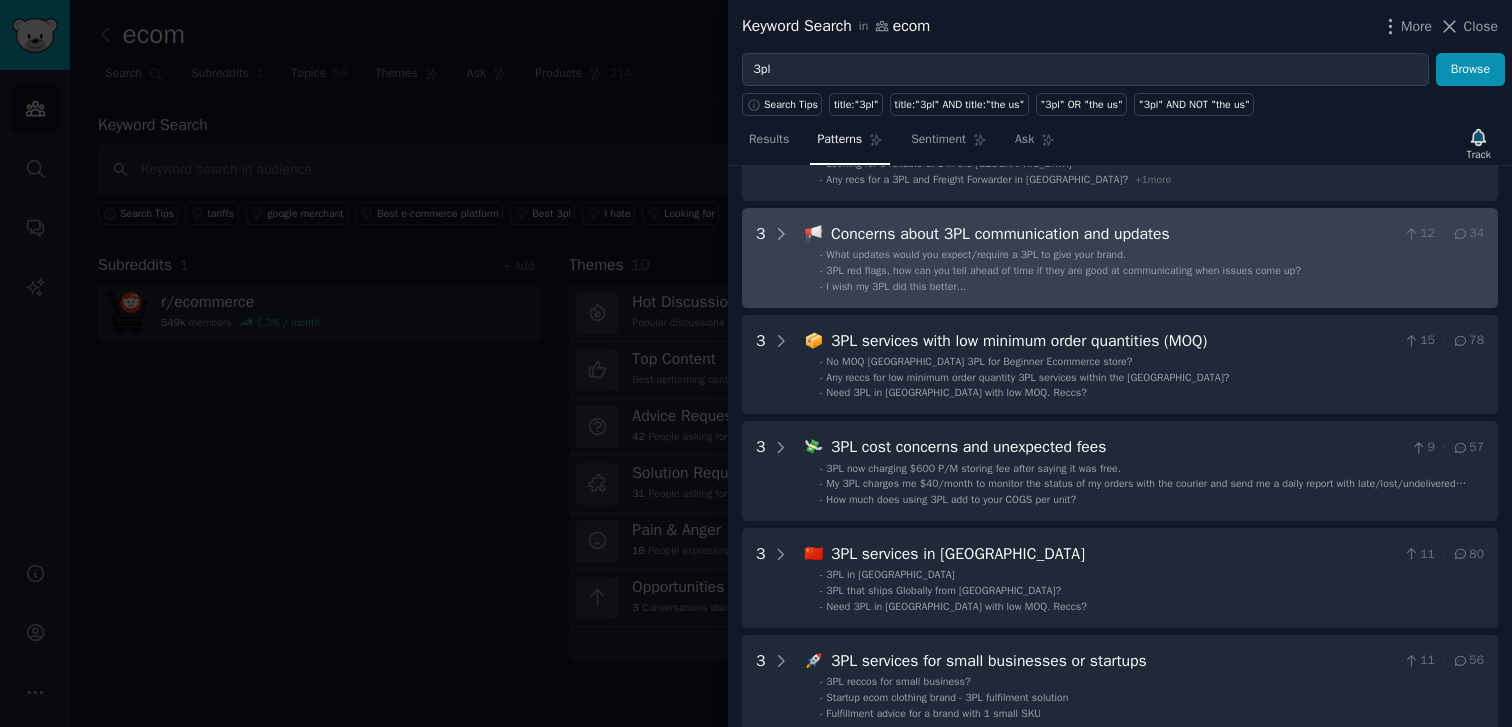 click on "- I wish my 3PL did this better..." at bounding box center (1152, 287) 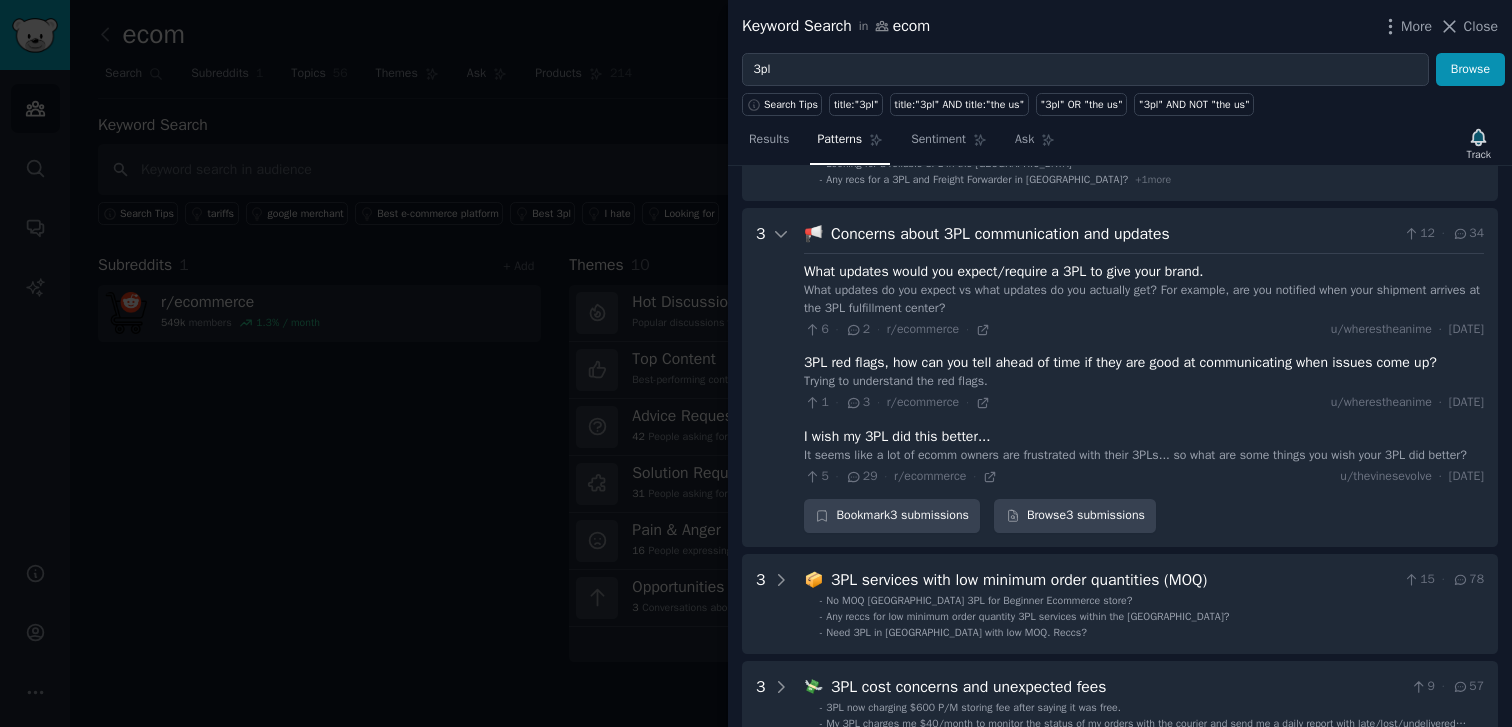 scroll, scrollTop: 198, scrollLeft: 0, axis: vertical 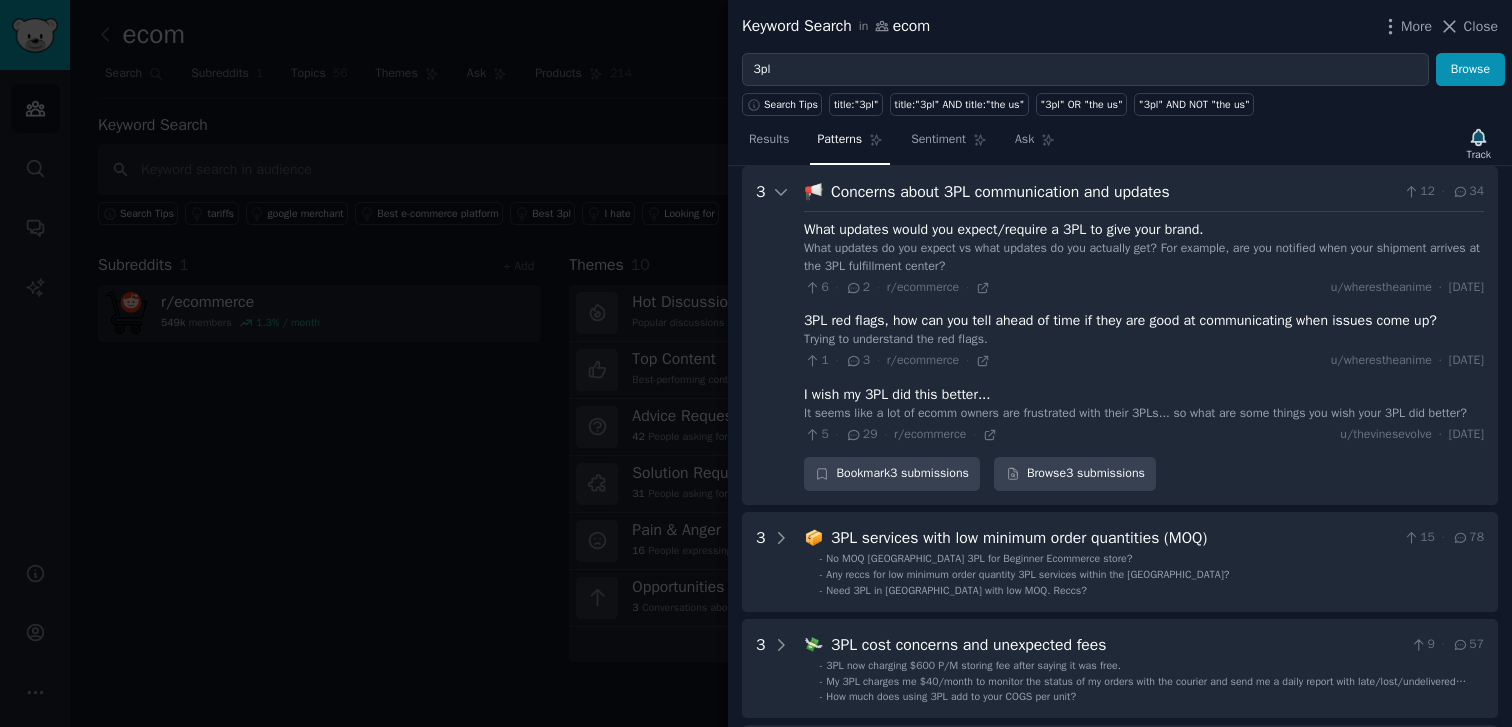 click on "What updates do you expect vs what updates do you actually get?
For example, are you notified when your shipment arrives at the 3PL fulfillment center?" at bounding box center [1144, 257] 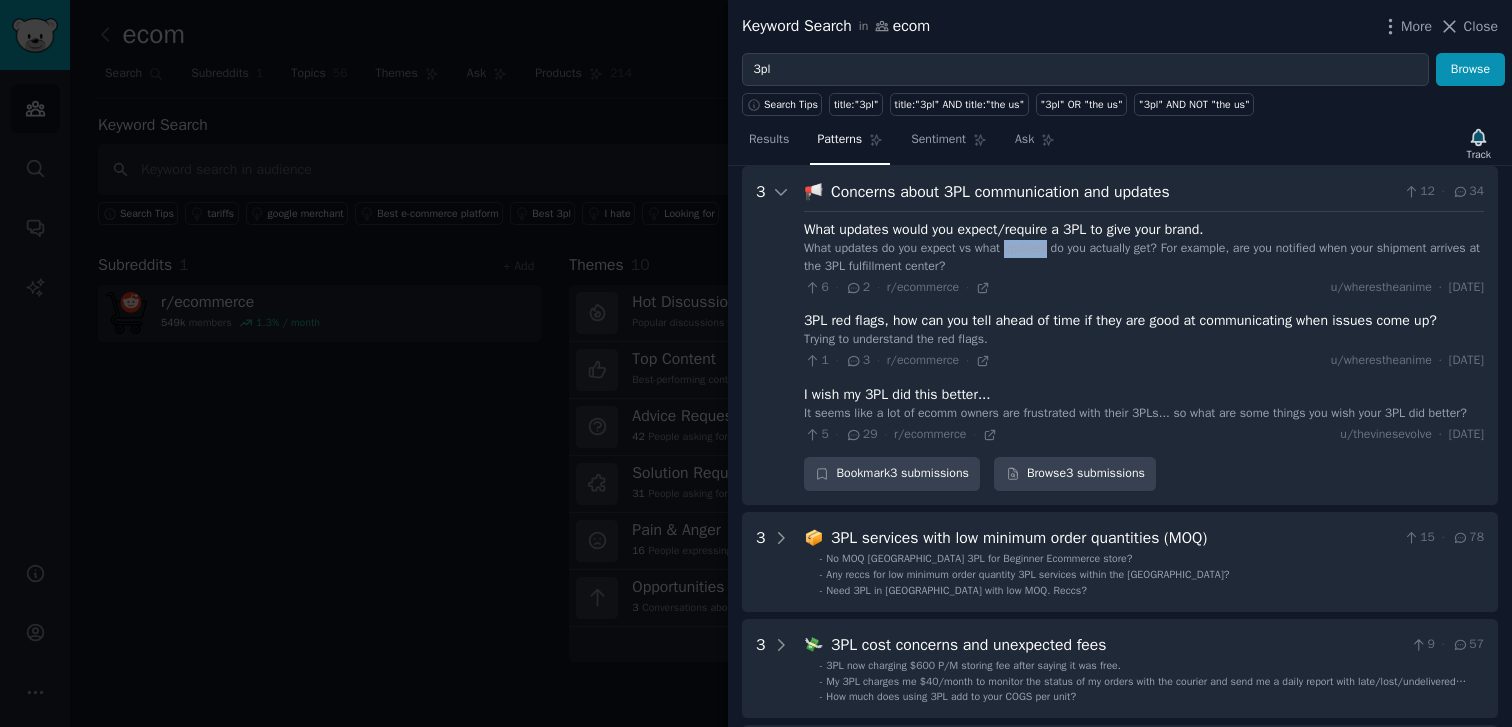 click on "What updates do you expect vs what updates do you actually get?
For example, are you notified when your shipment arrives at the 3PL fulfillment center?" at bounding box center [1144, 257] 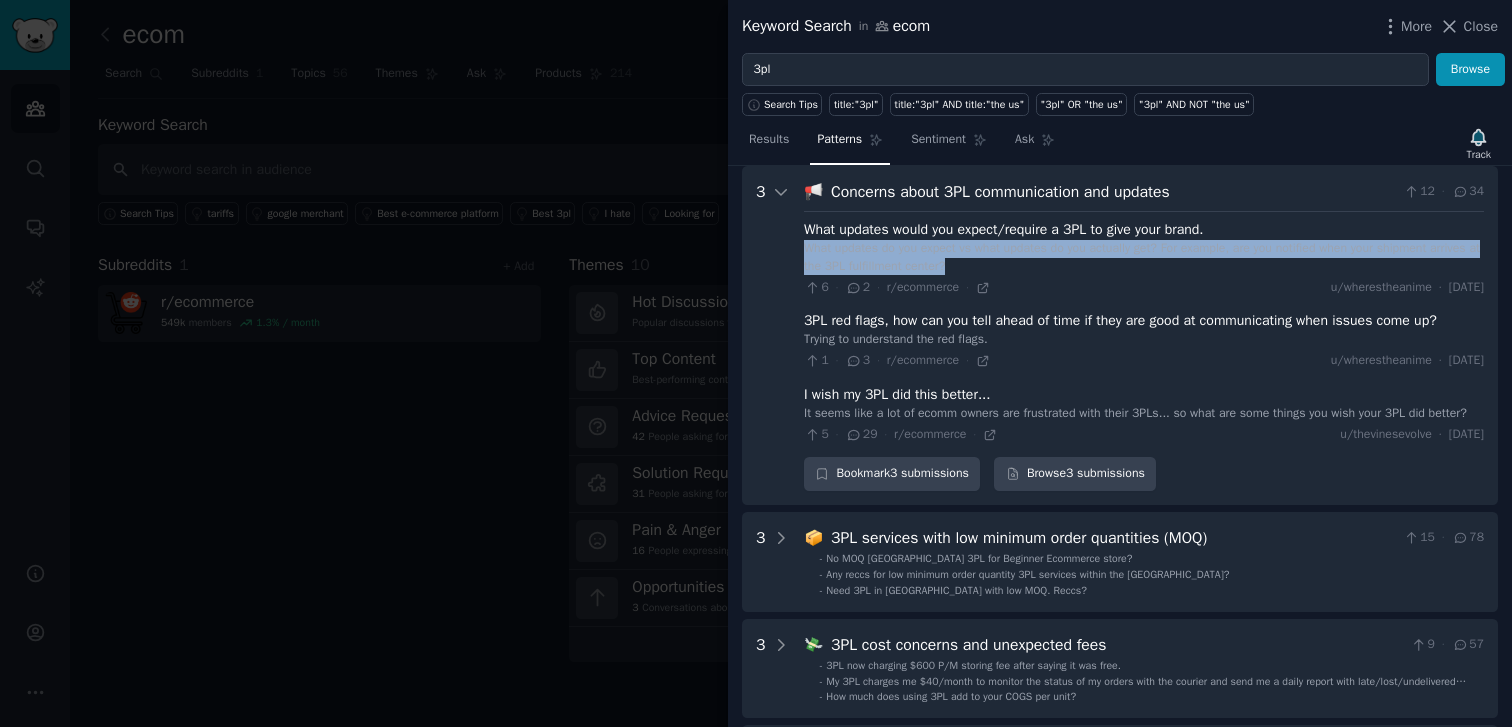 click on "What updates do you expect vs what updates do you actually get?
For example, are you notified when your shipment arrives at the 3PL fulfillment center?" at bounding box center [1144, 257] 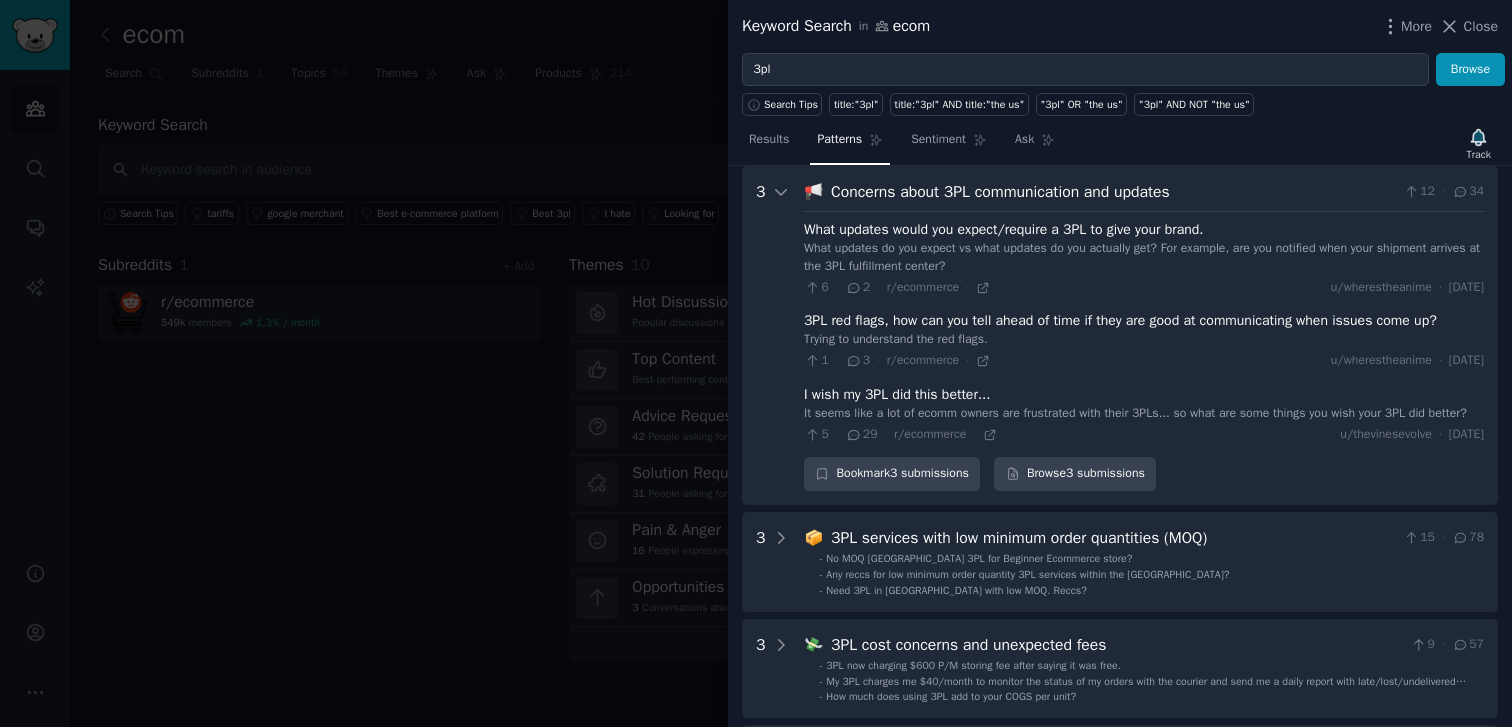 click on "What updates do you expect vs what updates do you actually get?
For example, are you notified when your shipment arrives at the 3PL fulfillment center?" at bounding box center [1144, 257] 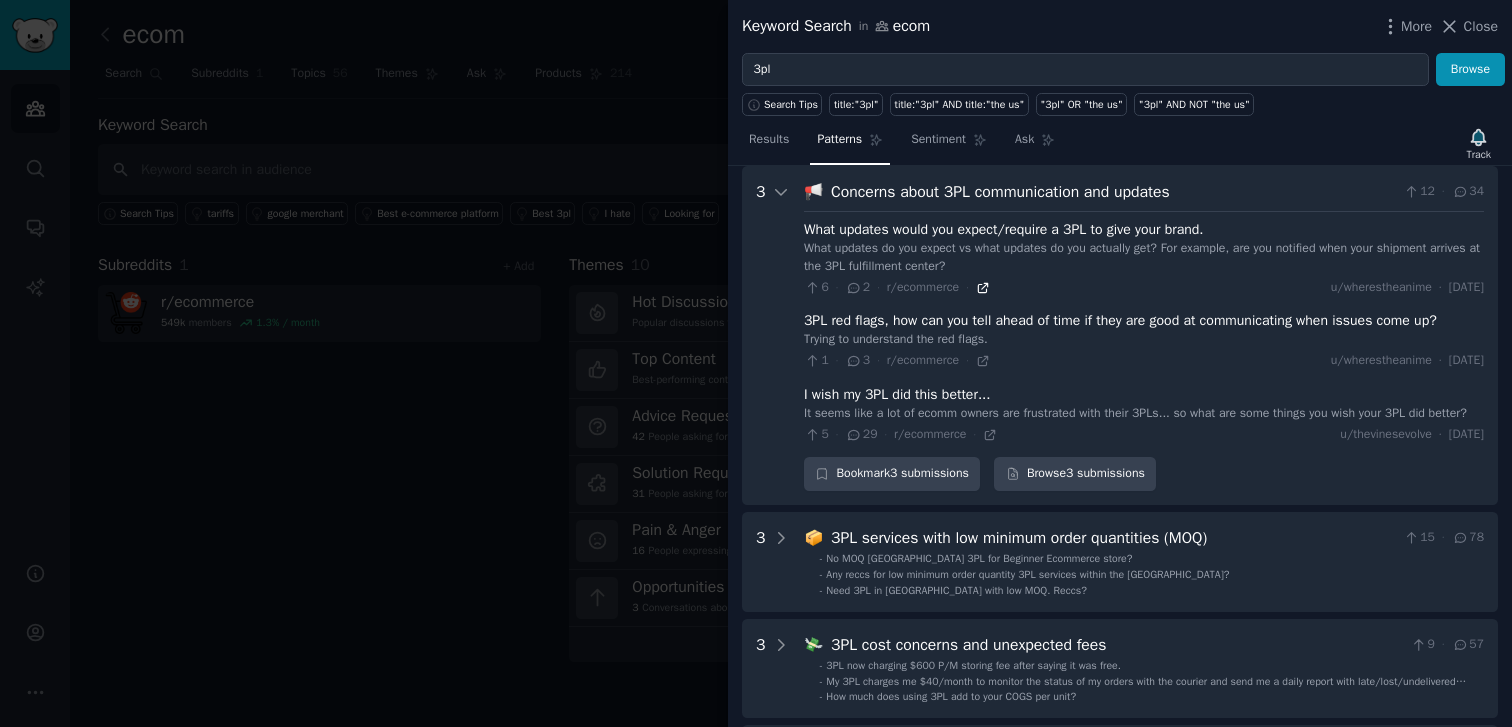 click 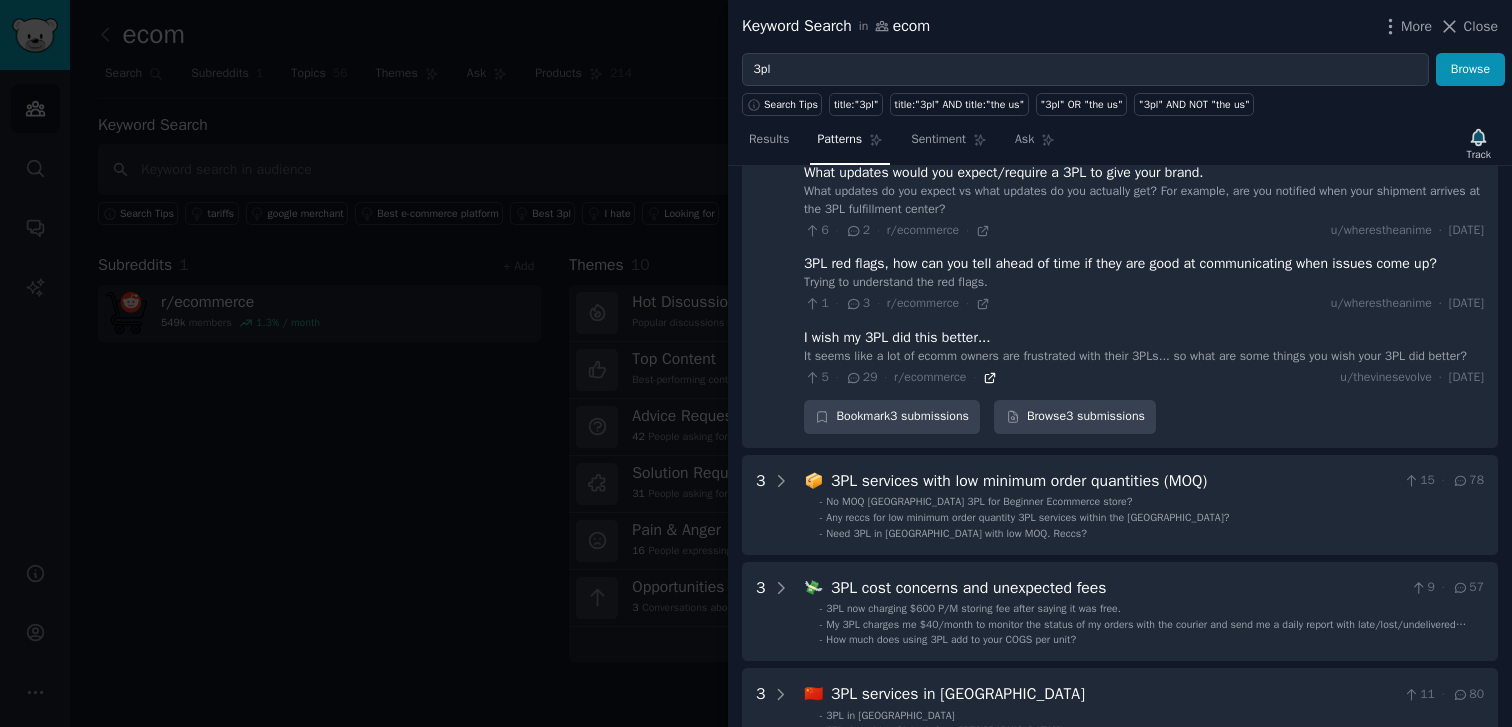 scroll, scrollTop: 289, scrollLeft: 0, axis: vertical 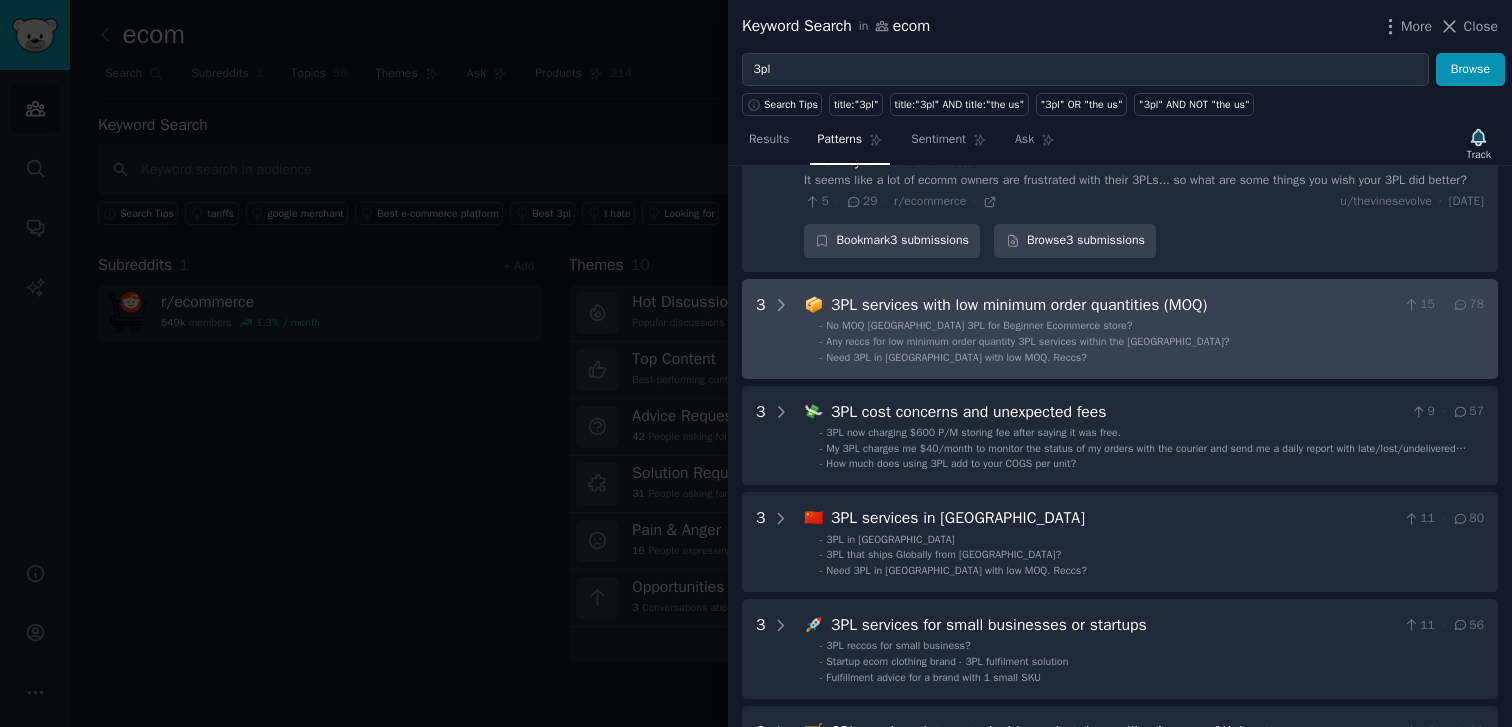 click on "- No MOQ [GEOGRAPHIC_DATA] 3PL for Beginner Ecommerce store?" at bounding box center [1152, 326] 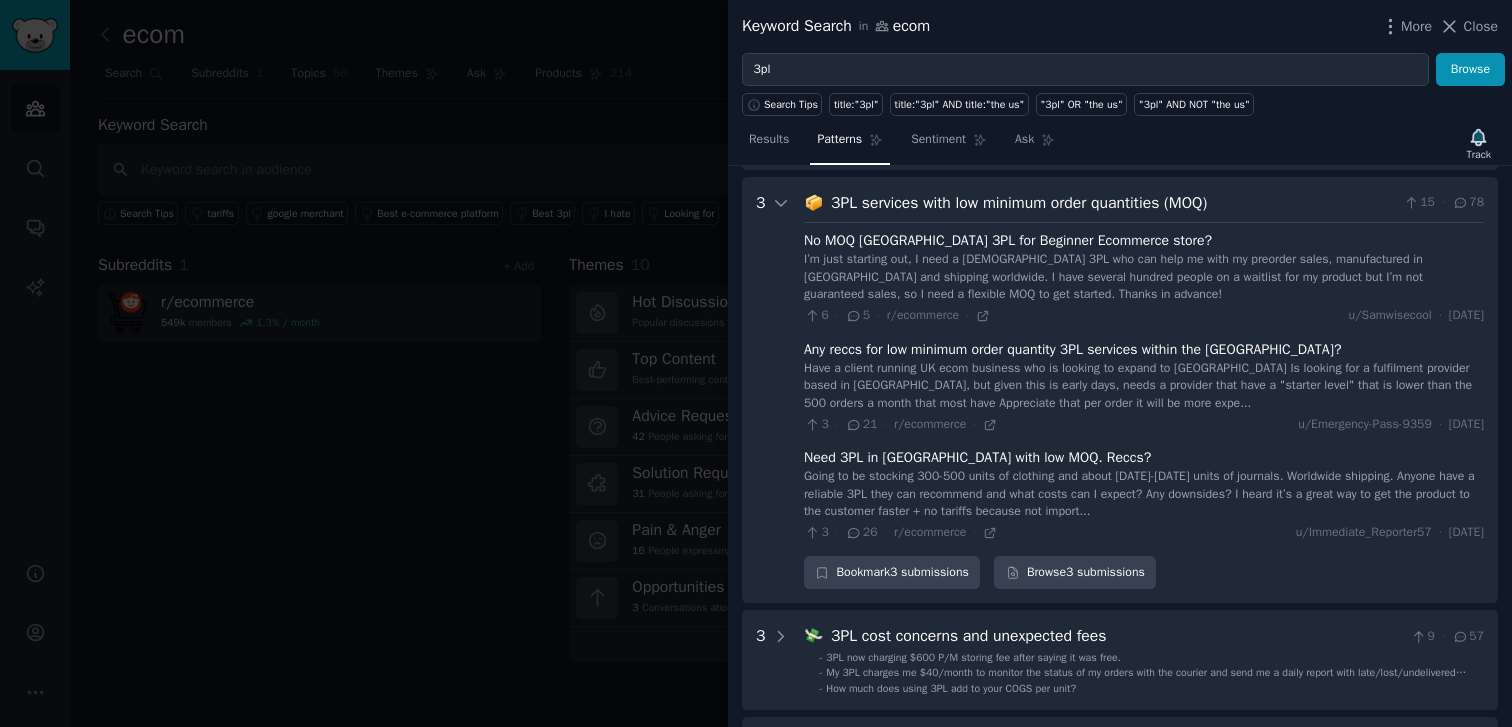 scroll, scrollTop: 582, scrollLeft: 0, axis: vertical 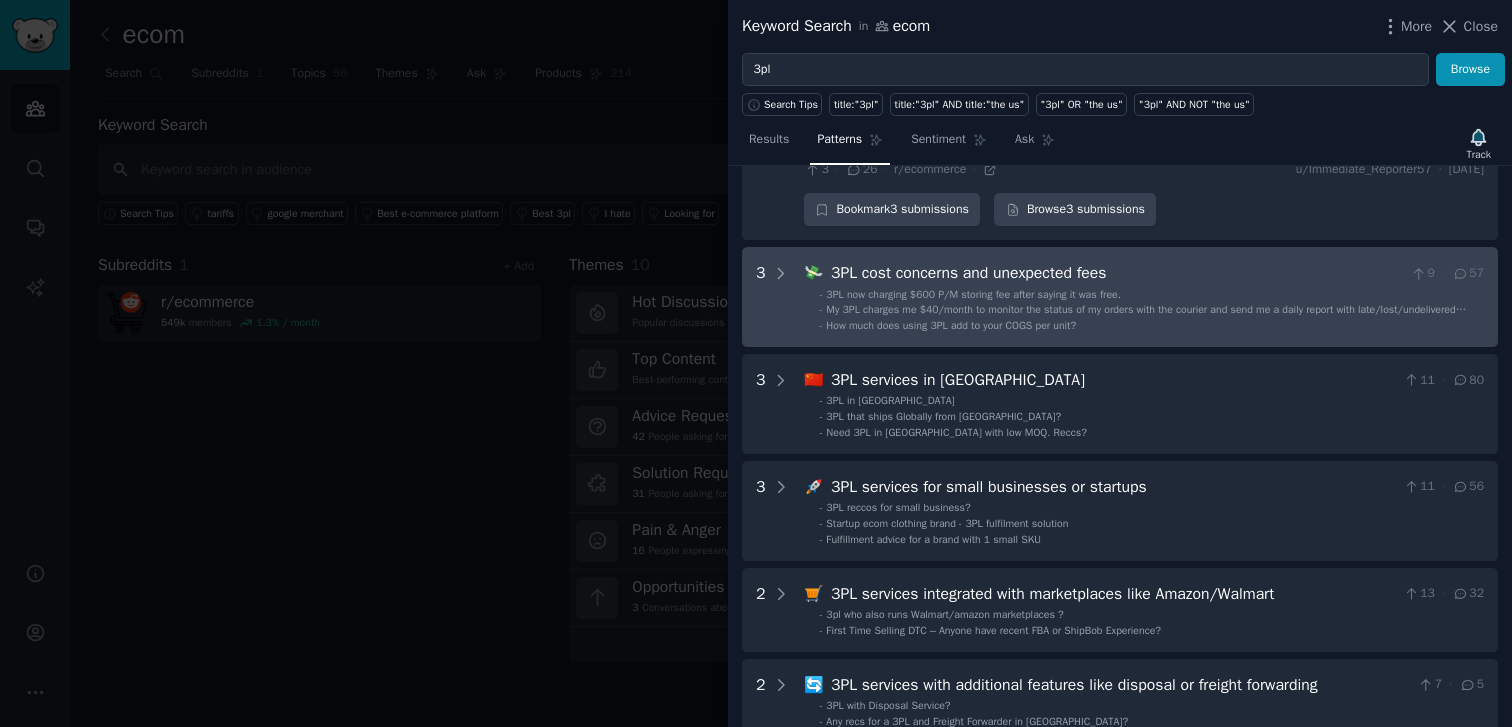 click on "- 3PL now charging $600 P/M storing fee after saying it was free. - My 3PL charges me $40/month to monitor the status of my orders with the courier and send me a daily report with late/lost/undelivered shipments. Is this a normal price? - How much does using 3PL add to your COGS per unit?" at bounding box center (1145, 311) 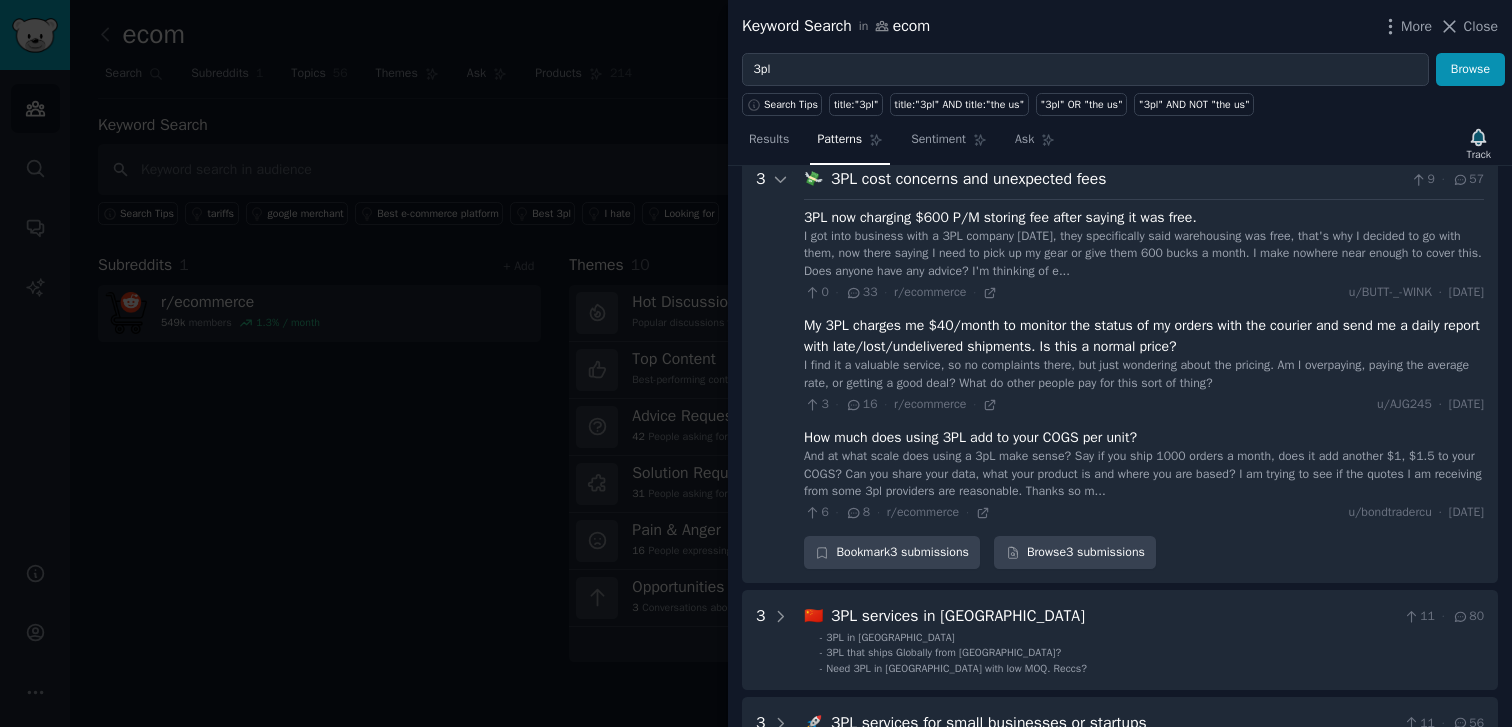 scroll, scrollTop: 1016, scrollLeft: 0, axis: vertical 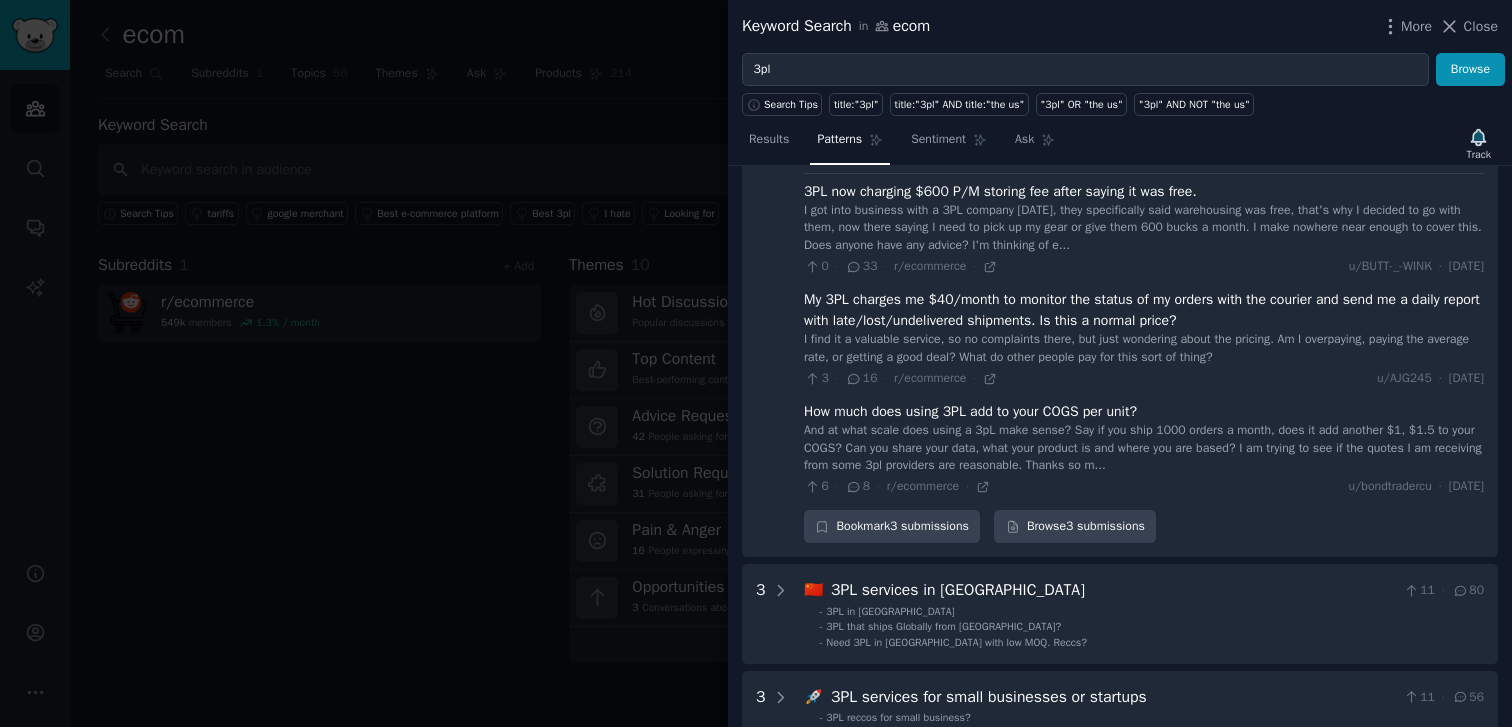 click on "I got into business with a 3PL company [DATE], they specifically said warehousing was free, that's why I decided to go with them, now there saying I need to pick up my gear or give them 600 bucks a month. I make nowhere near enough to cover this. Does anyone have any advice? I'm thinking of e..." at bounding box center [1144, 228] 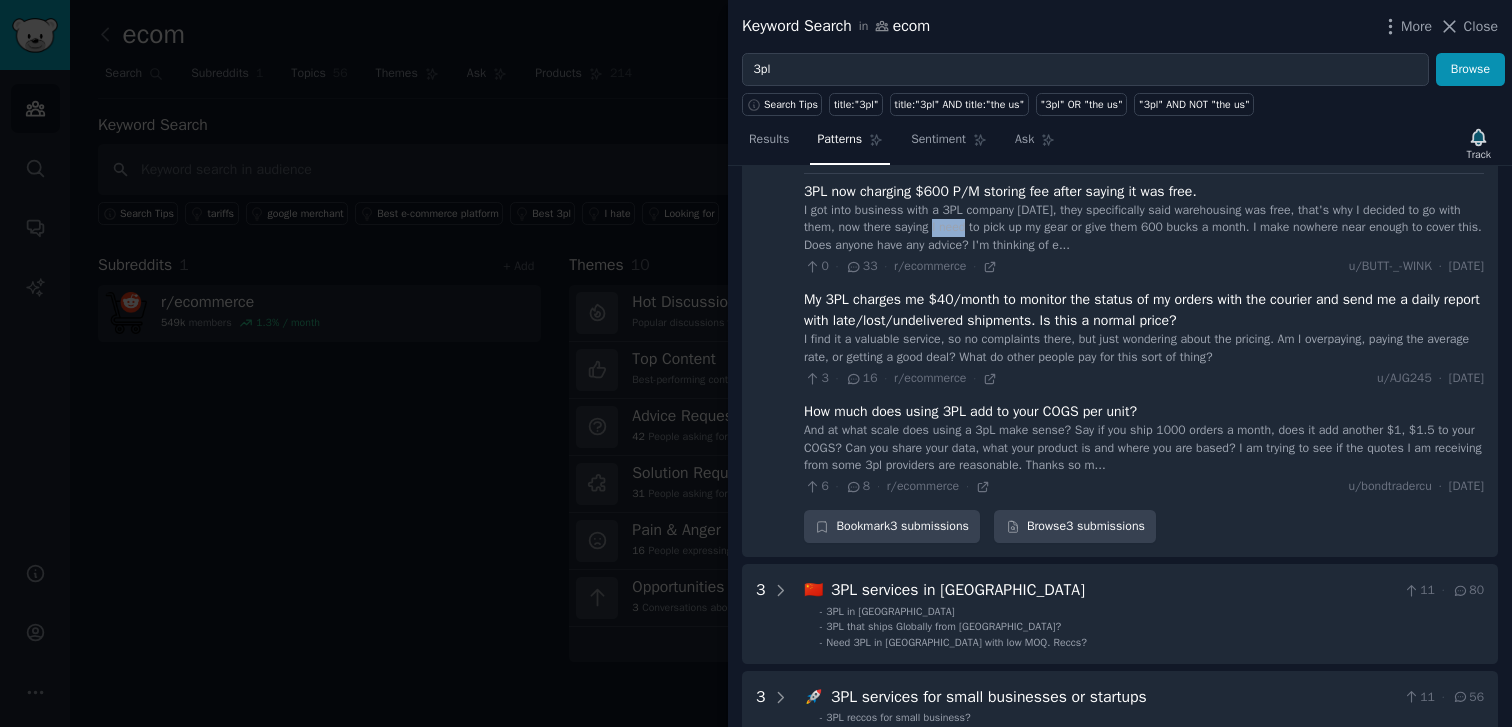 click on "I got into business with a 3PL company [DATE], they specifically said warehousing was free, that's why I decided to go with them, now there saying I need to pick up my gear or give them 600 bucks a month. I make nowhere near enough to cover this. Does anyone have any advice? I'm thinking of e..." at bounding box center [1144, 228] 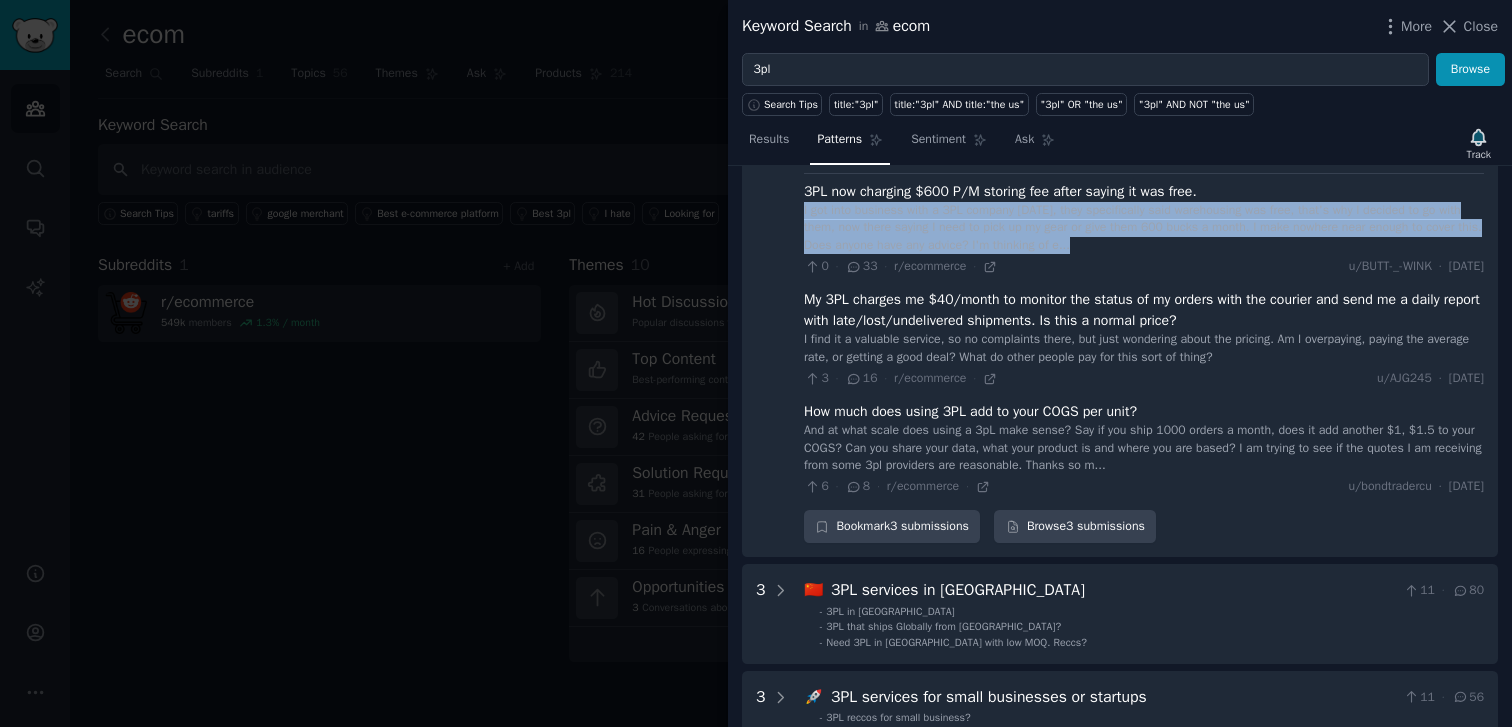 click on "I got into business with a 3PL company [DATE], they specifically said warehousing was free, that's why I decided to go with them, now there saying I need to pick up my gear or give them 600 bucks a month. I make nowhere near enough to cover this. Does anyone have any advice? I'm thinking of e..." at bounding box center (1144, 228) 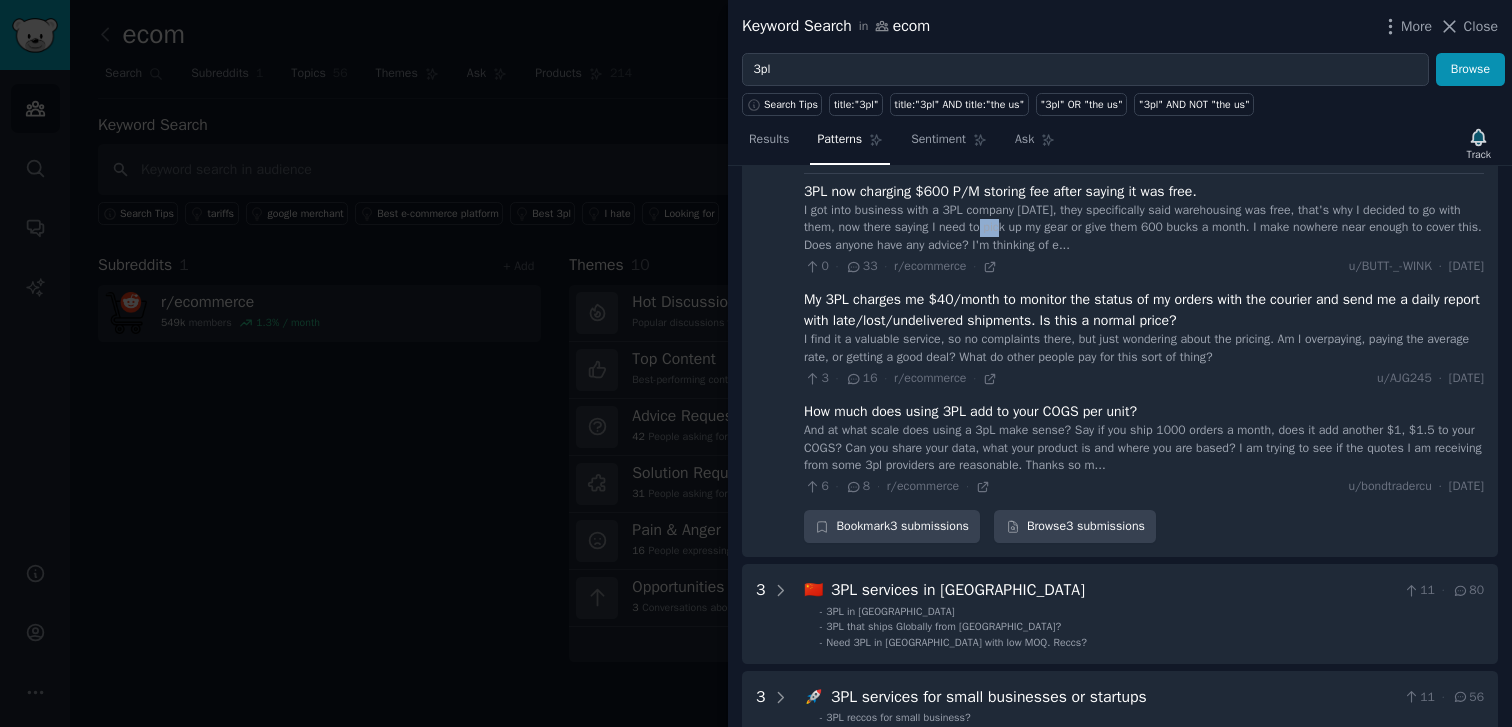 click on "I got into business with a 3PL company [DATE], they specifically said warehousing was free, that's why I decided to go with them, now there saying I need to pick up my gear or give them 600 bucks a month. I make nowhere near enough to cover this. Does anyone have any advice? I'm thinking of e..." at bounding box center (1144, 228) 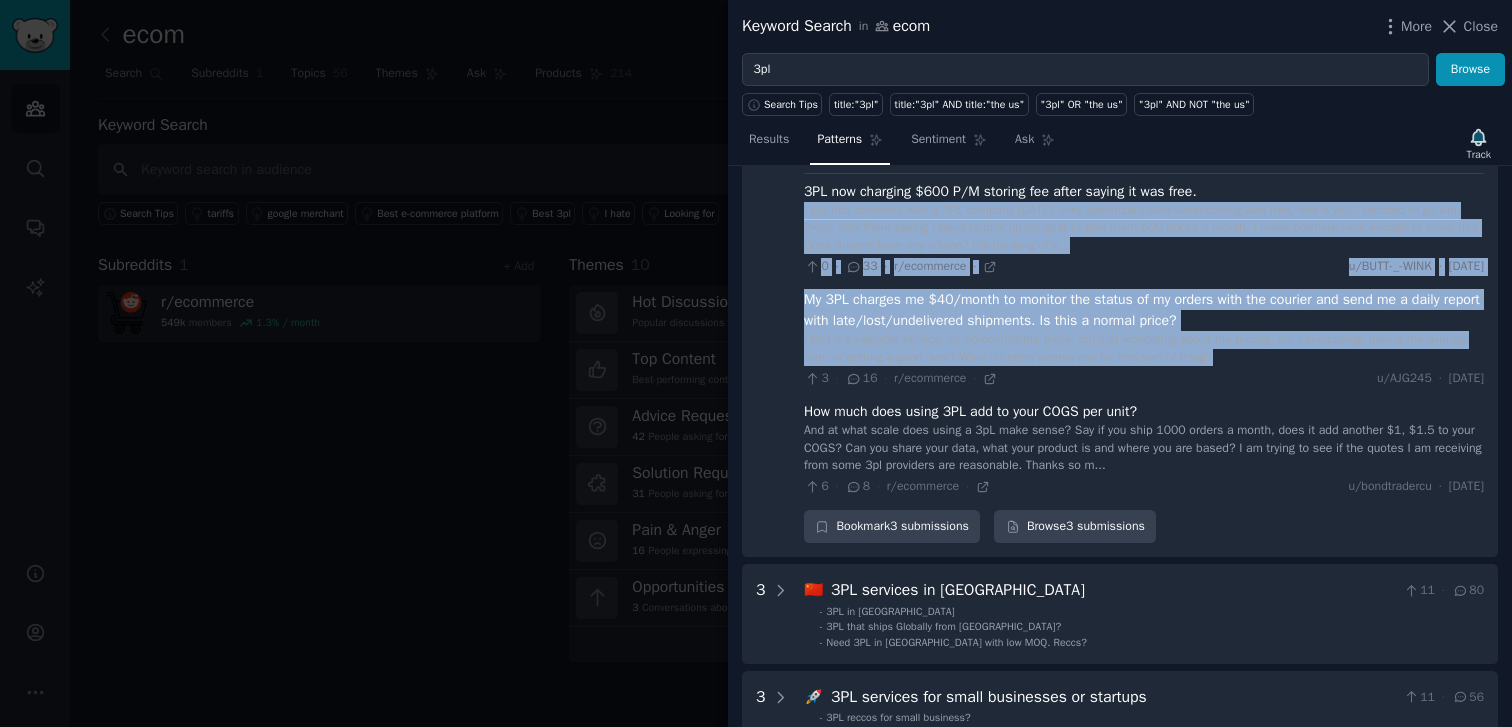 drag, startPoint x: 1064, startPoint y: 265, endPoint x: 1096, endPoint y: 396, distance: 134.85178 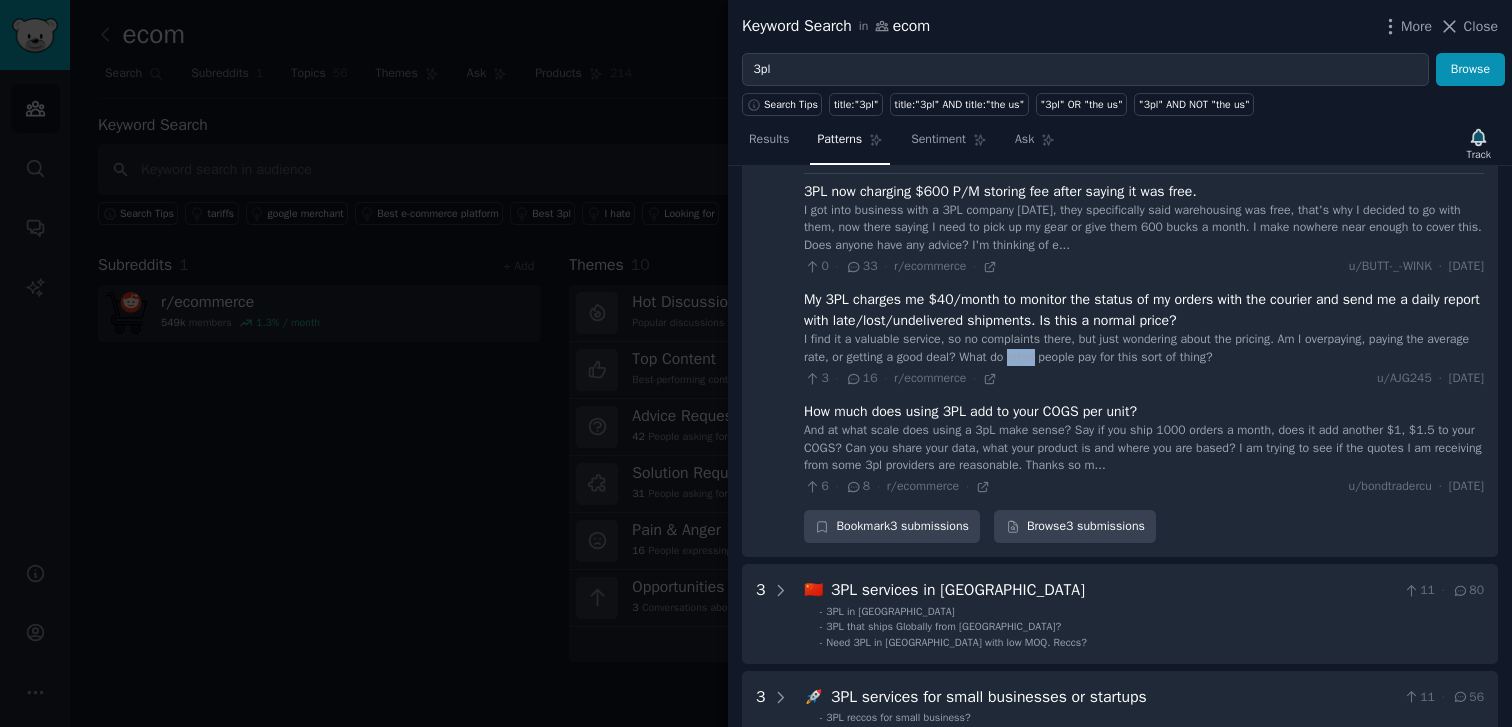 click on "I find it a valuable service, so no complaints there, but just wondering about the pricing.
Am I overpaying, paying the average rate, or getting a good deal? What do other people pay for this sort of thing?" at bounding box center (1144, 348) 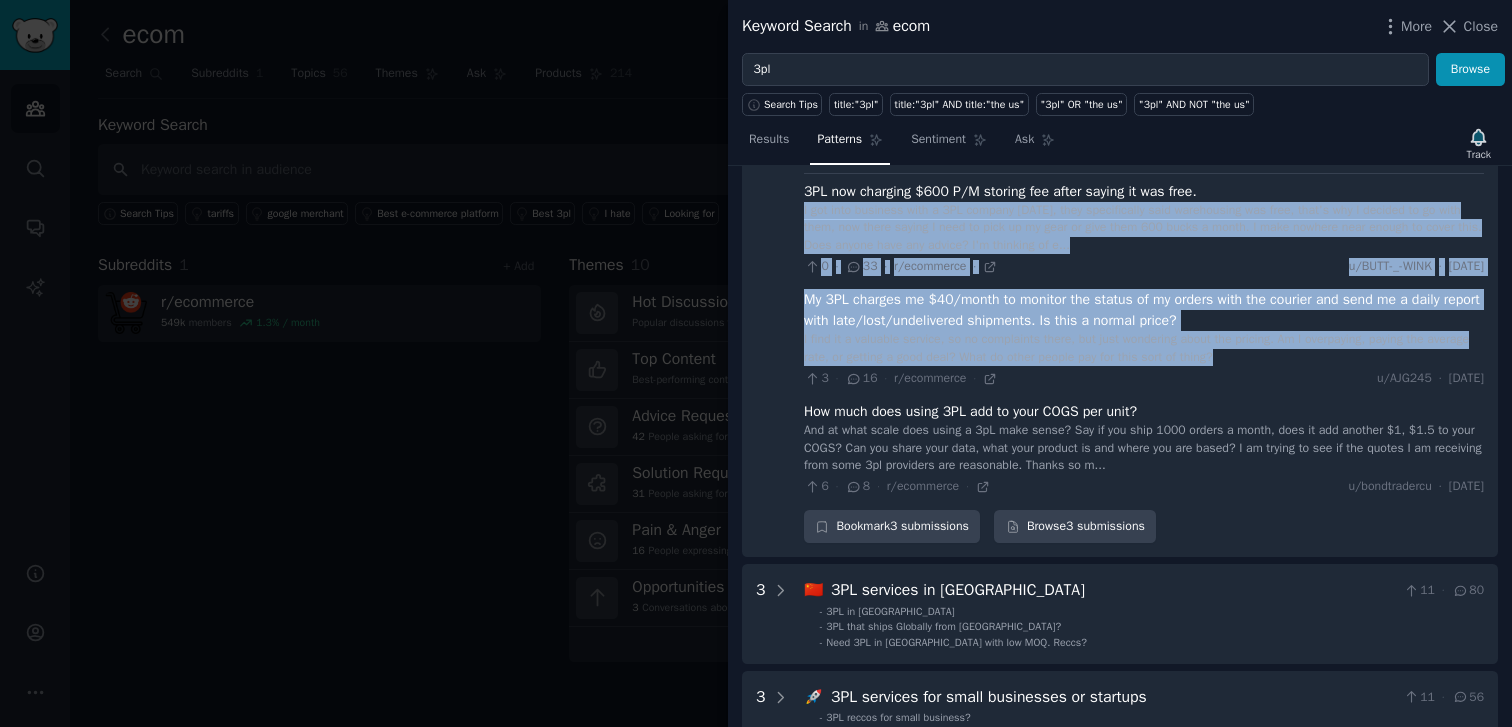 drag, startPoint x: 1096, startPoint y: 396, endPoint x: 1142, endPoint y: 263, distance: 140.73024 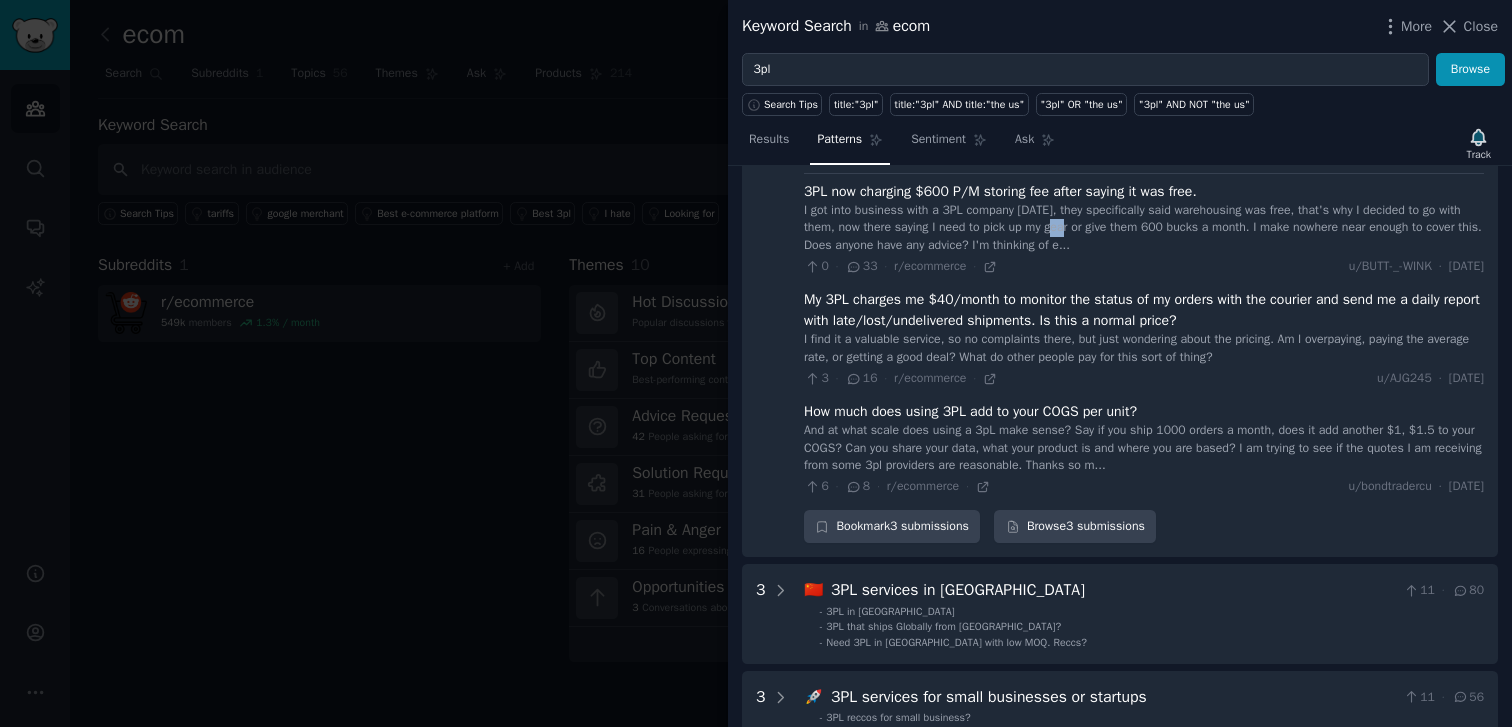 click on "I got into business with a 3PL company [DATE], they specifically said warehousing was free, that's why I decided to go with them, now there saying I need to pick up my gear or give them 600 bucks a month. I make nowhere near enough to cover this. Does anyone have any advice? I'm thinking of e..." at bounding box center (1144, 228) 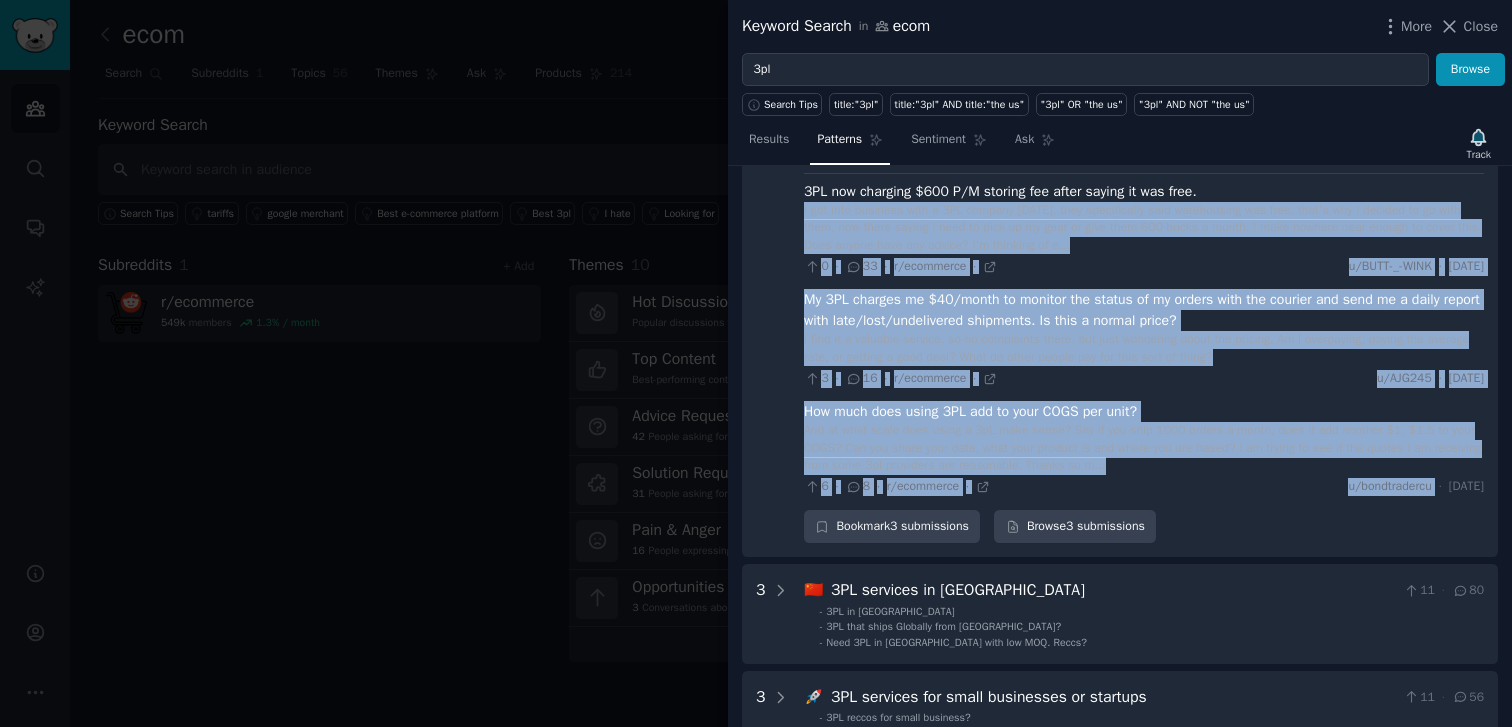 drag, startPoint x: 1142, startPoint y: 263, endPoint x: 1141, endPoint y: 520, distance: 257.00195 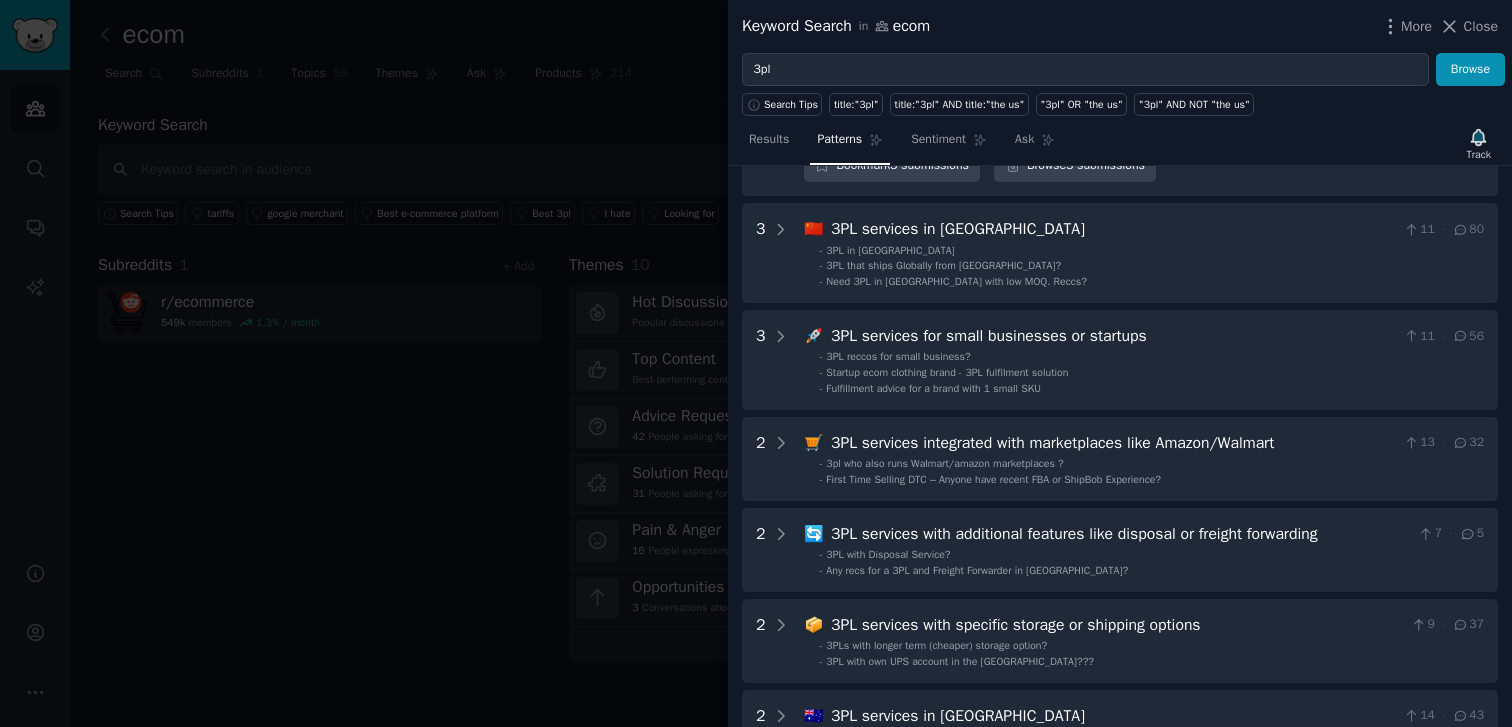 scroll, scrollTop: 1432, scrollLeft: 0, axis: vertical 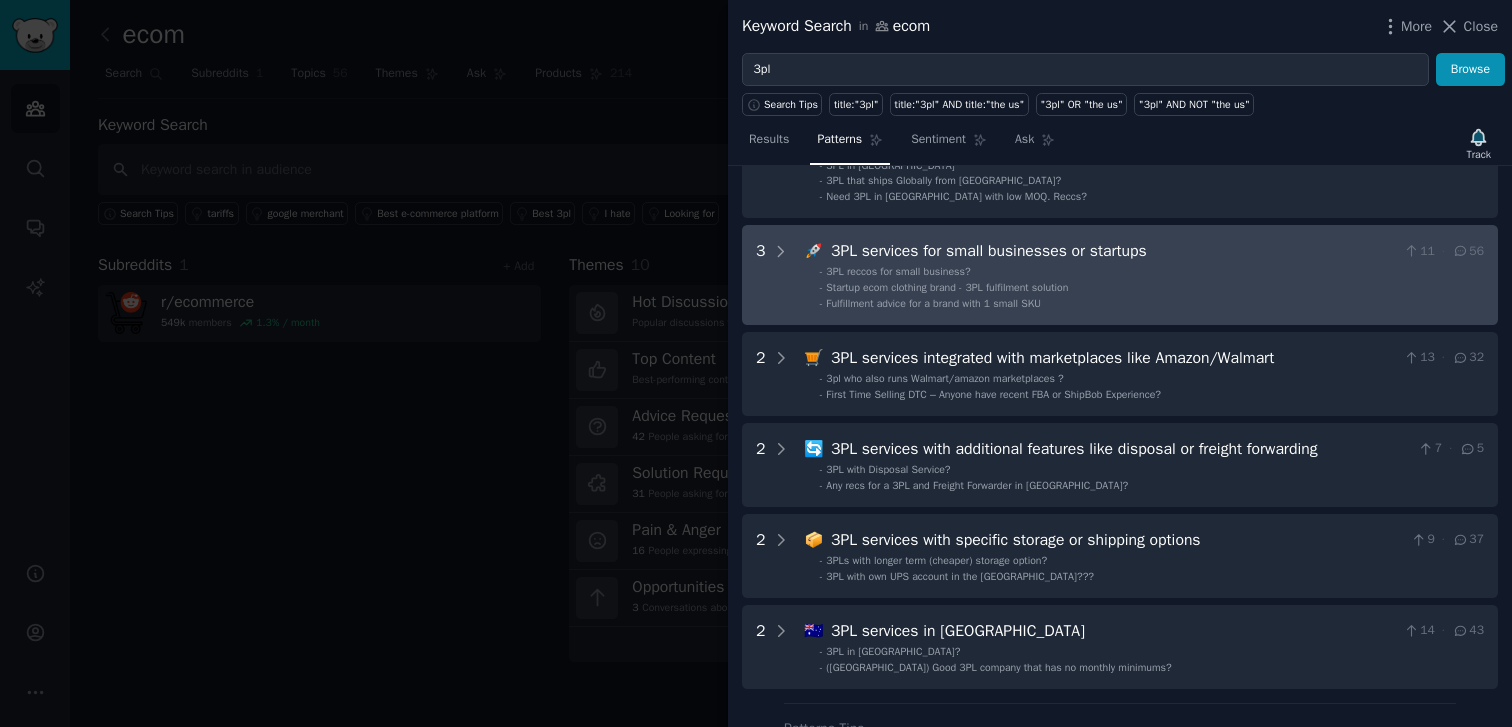 click on "- Startup ecom clothing brand - 3PL fulfilment solution" at bounding box center [1152, 288] 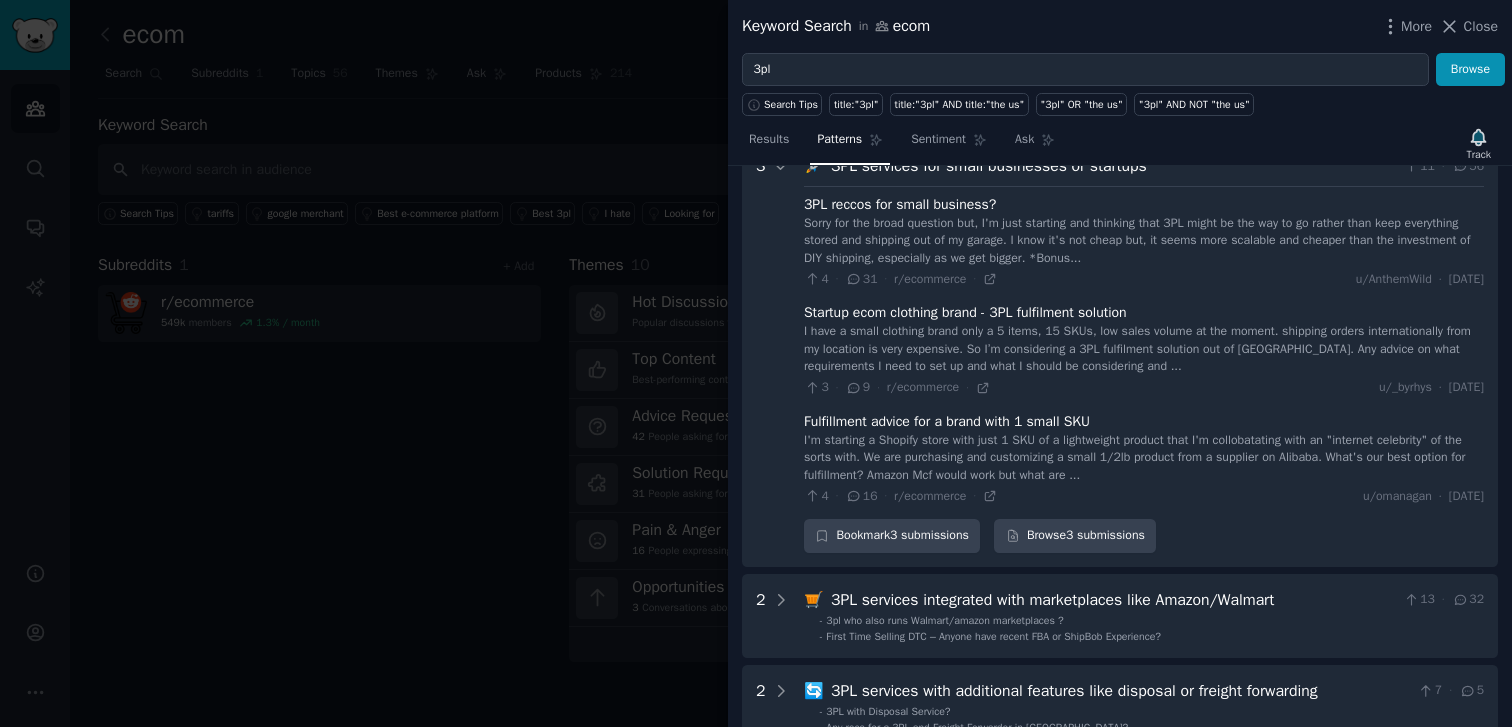 scroll, scrollTop: 1559, scrollLeft: 0, axis: vertical 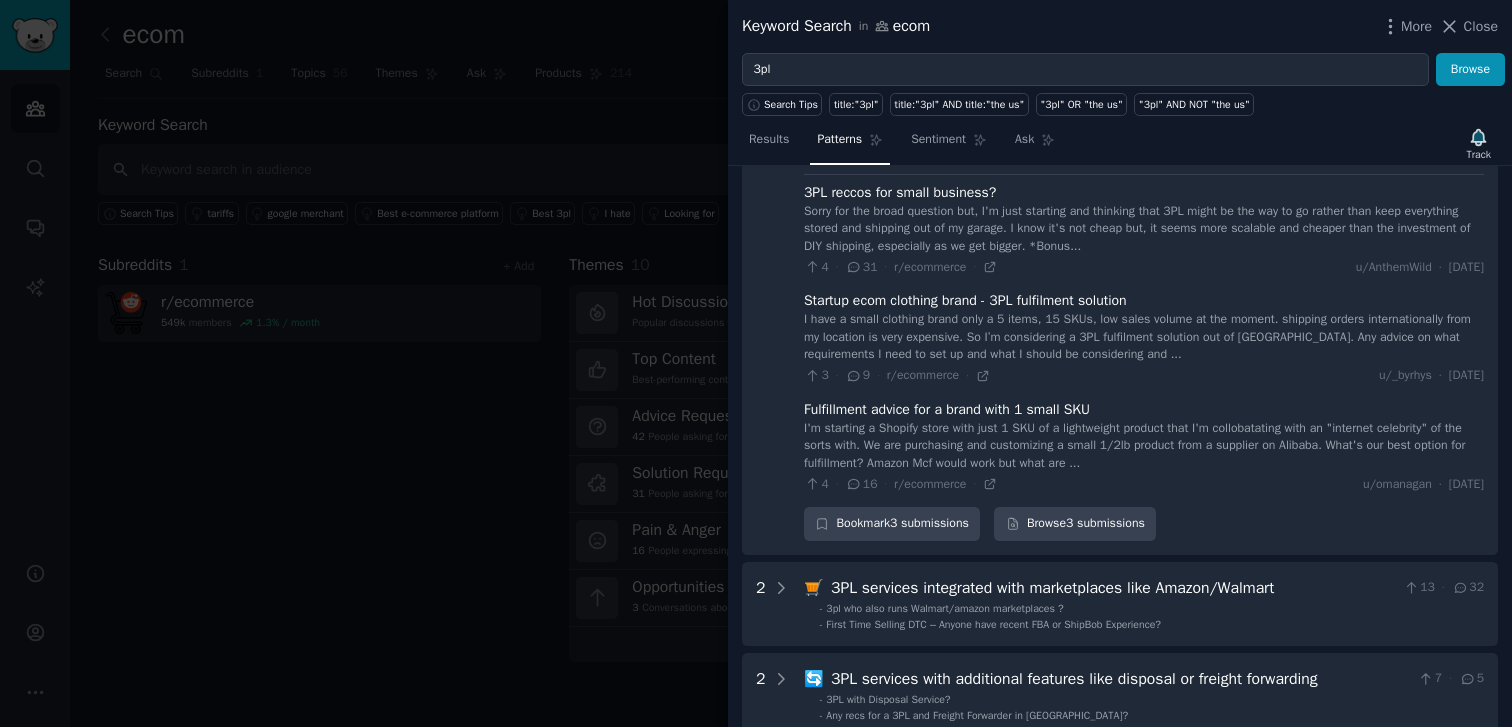 click on "Sorry for the broad question but, I'm just starting and thinking that 3PL might be the way to go rather than keep everything stored and shipping out of my garage.
I know it's not cheap but, it seems more scalable and cheaper than the investment of DIY shipping, especially as we get bigger.
*Bonus..." at bounding box center [1144, 229] 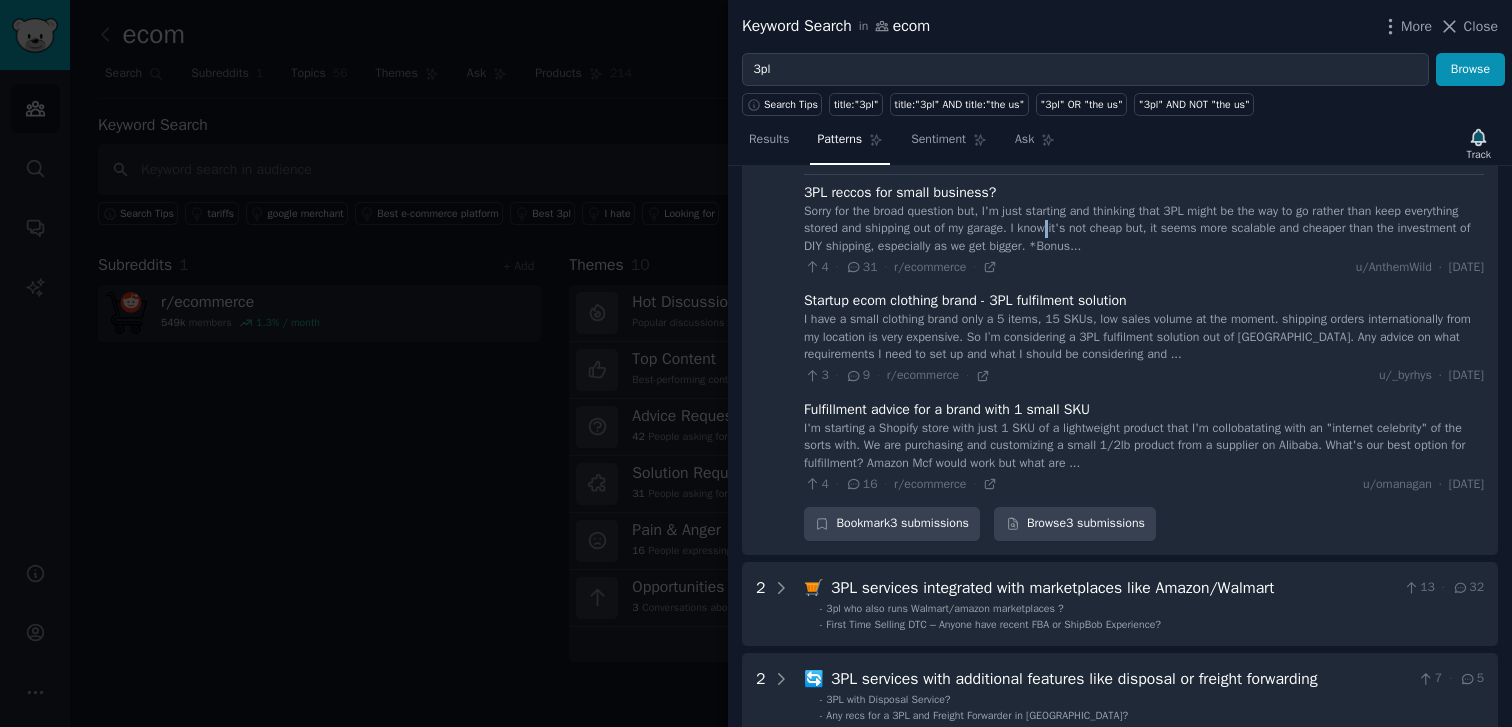 click on "Sorry for the broad question but, I'm just starting and thinking that 3PL might be the way to go rather than keep everything stored and shipping out of my garage.
I know it's not cheap but, it seems more scalable and cheaper than the investment of DIY shipping, especially as we get bigger.
*Bonus..." at bounding box center [1144, 229] 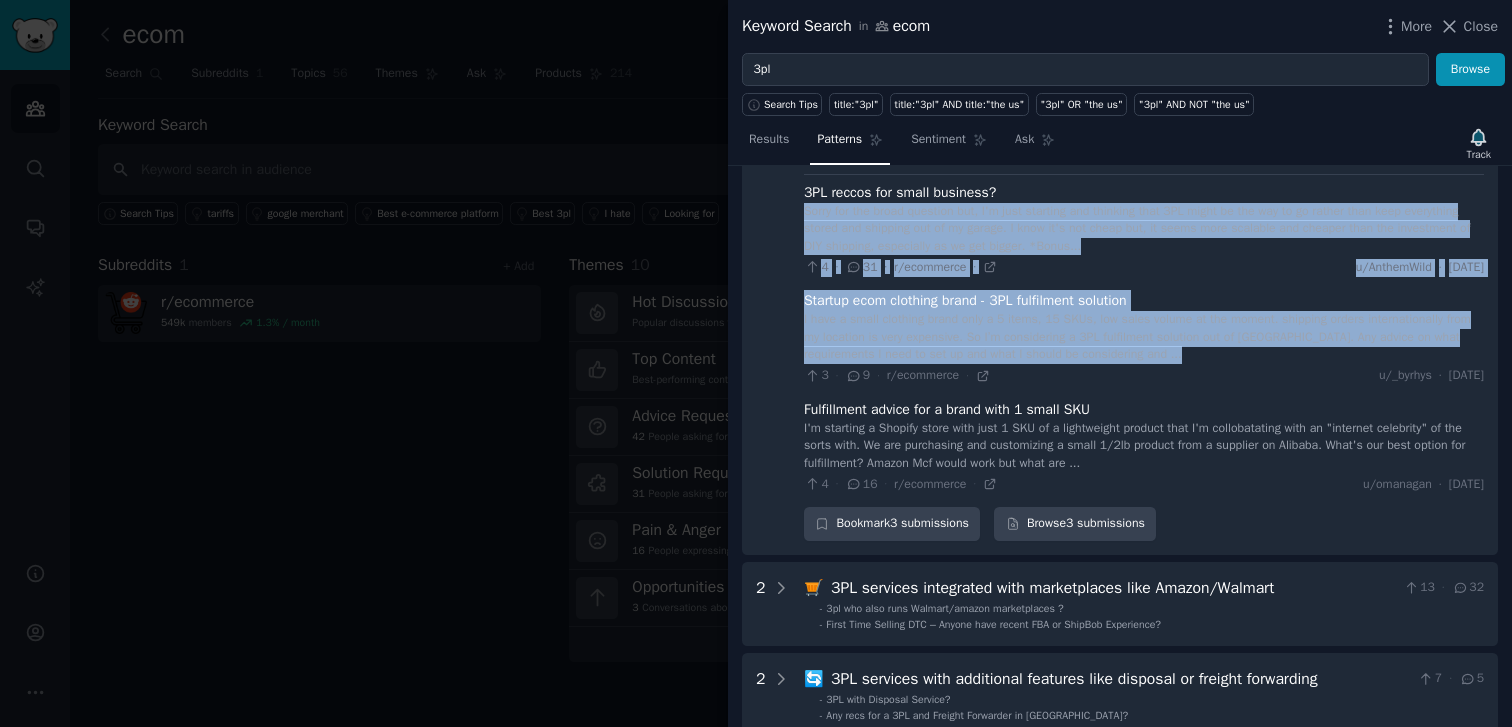 drag, startPoint x: 1128, startPoint y: 271, endPoint x: 1131, endPoint y: 369, distance: 98.045906 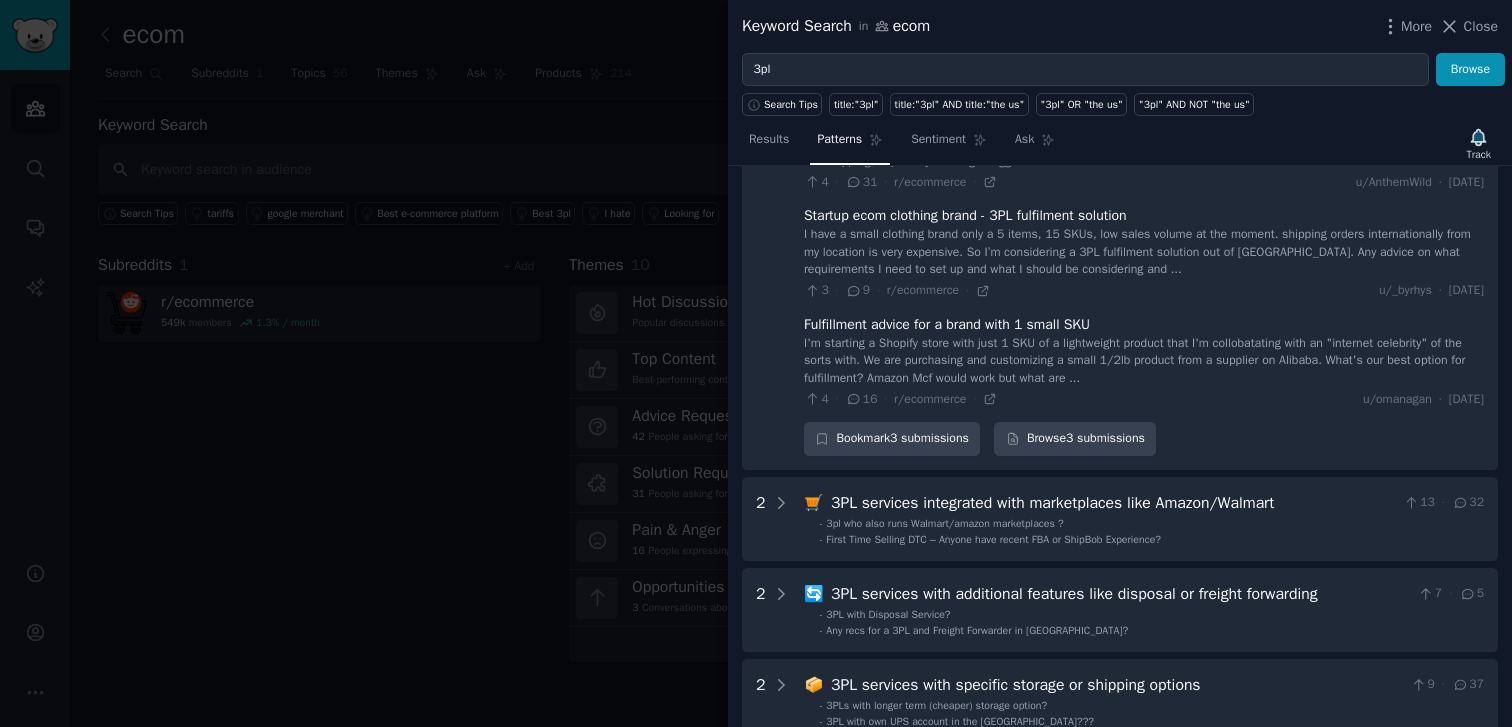 scroll, scrollTop: 1646, scrollLeft: 0, axis: vertical 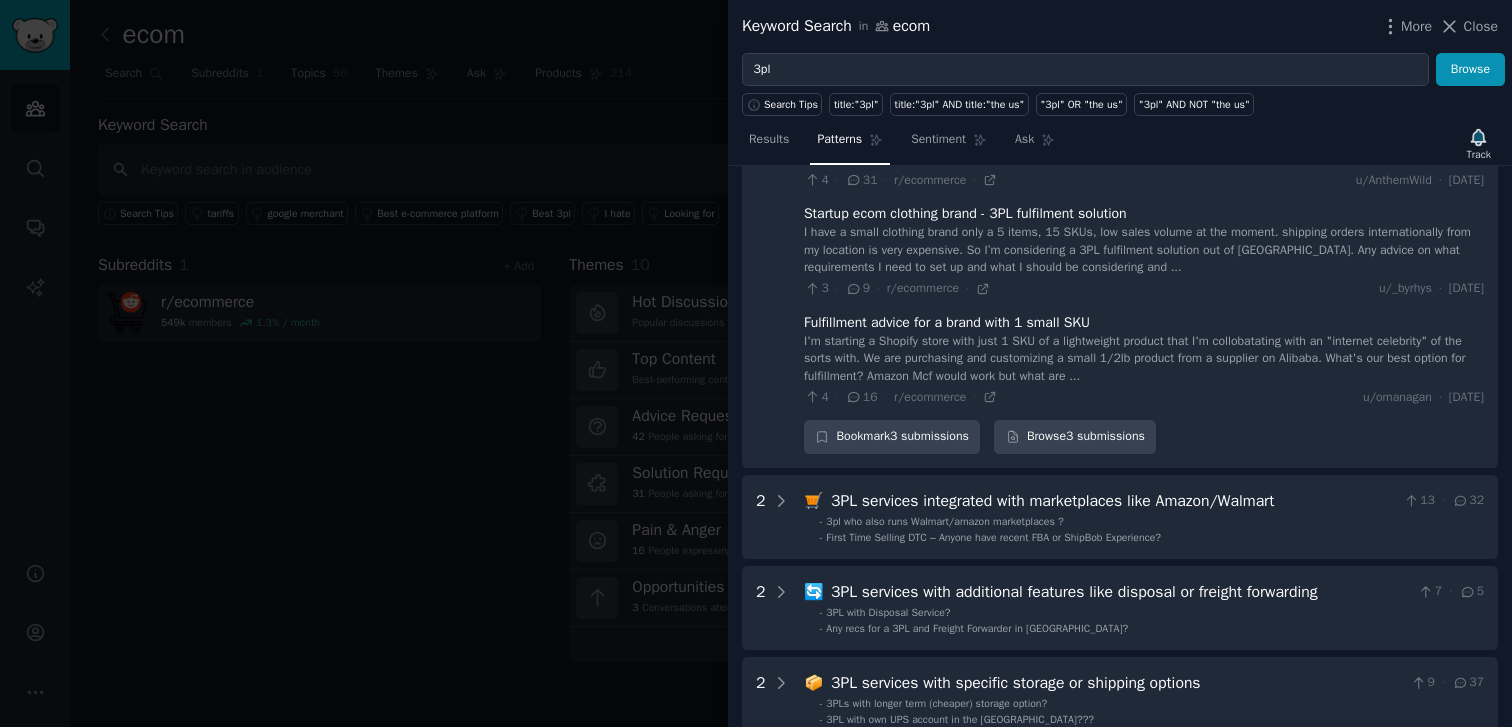 click on "I'm starting a Shopify store with just 1 SKU of a lightweight product that I'm collobatating with an "internet celebrity" of the sorts with. We are purchasing and customizing a small 1/2lb product from a supplier on Alibaba. What's our best option for fulfillment? Amazon Mcf would work but what are ..." at bounding box center [1144, 359] 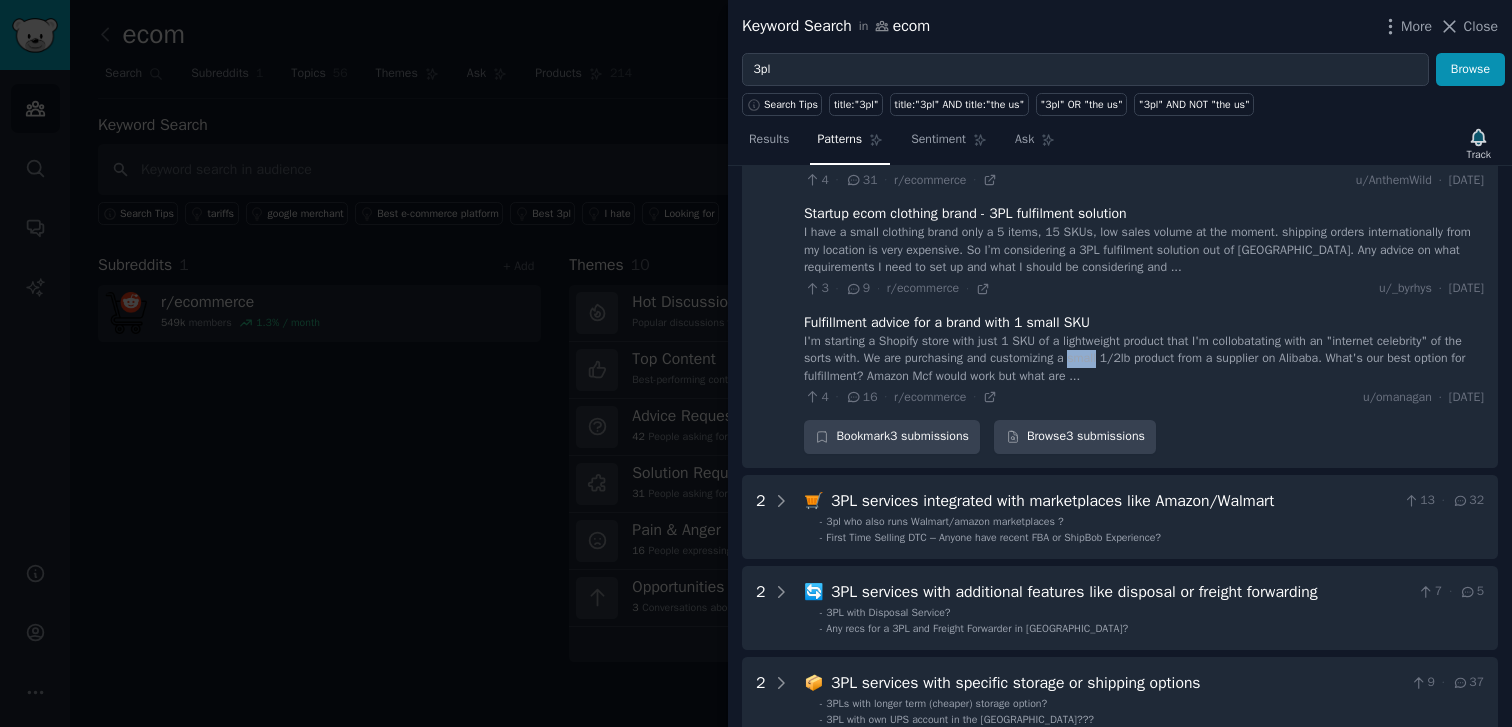 click on "I'm starting a Shopify store with just 1 SKU of a lightweight product that I'm collobatating with an "internet celebrity" of the sorts with. We are purchasing and customizing a small 1/2lb product from a supplier on Alibaba. What's our best option for fulfillment? Amazon Mcf would work but what are ..." at bounding box center [1144, 359] 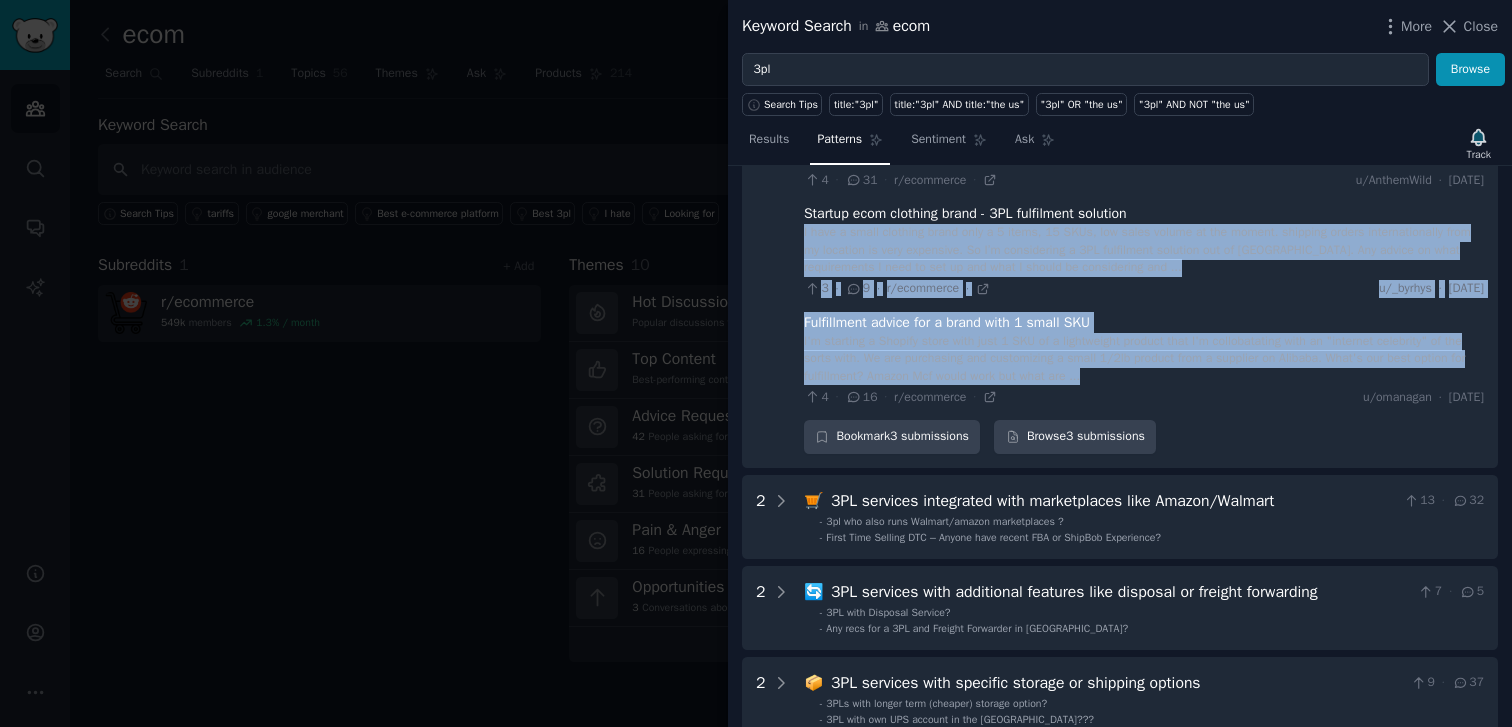 drag, startPoint x: 1125, startPoint y: 394, endPoint x: 1159, endPoint y: 289, distance: 110.36757 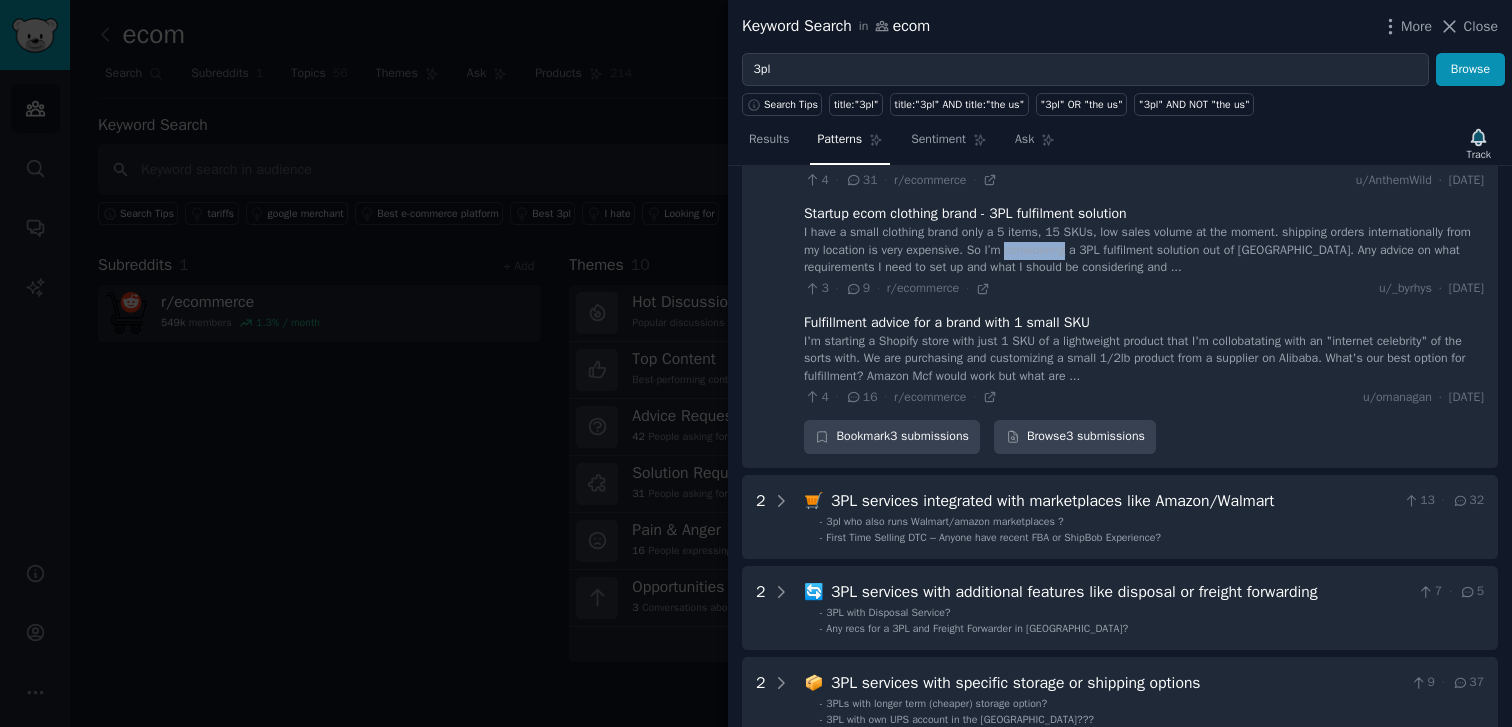 click on "I have a small clothing brand only a 5 items, 15 SKUs, low sales volume at the moment. shipping orders internationally from my location is very expensive. So I’m considering a 3PL fulfilment solution out of [GEOGRAPHIC_DATA]. Any advice on what requirements I need to set up and what I should be considering and ..." at bounding box center [1144, 250] 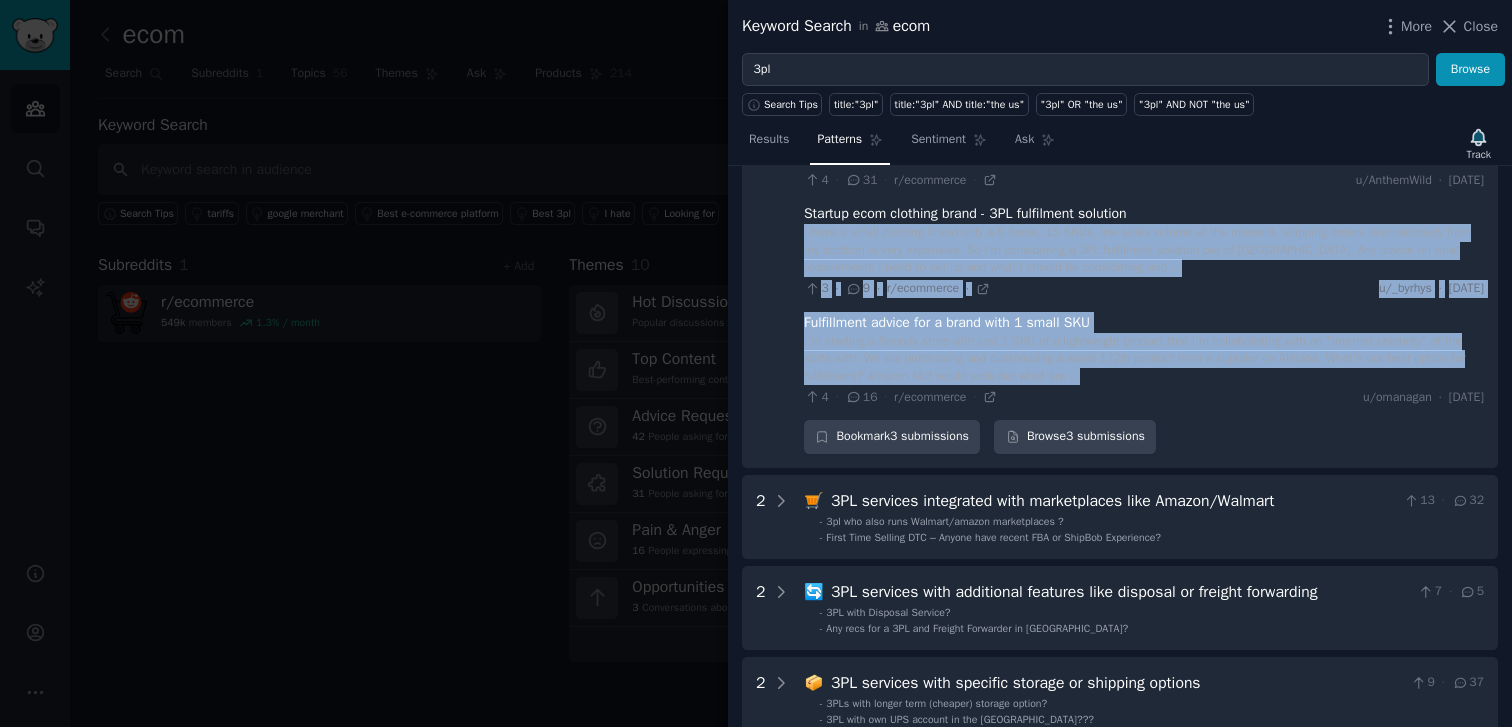 drag, startPoint x: 1159, startPoint y: 289, endPoint x: 1146, endPoint y: 401, distance: 112.75194 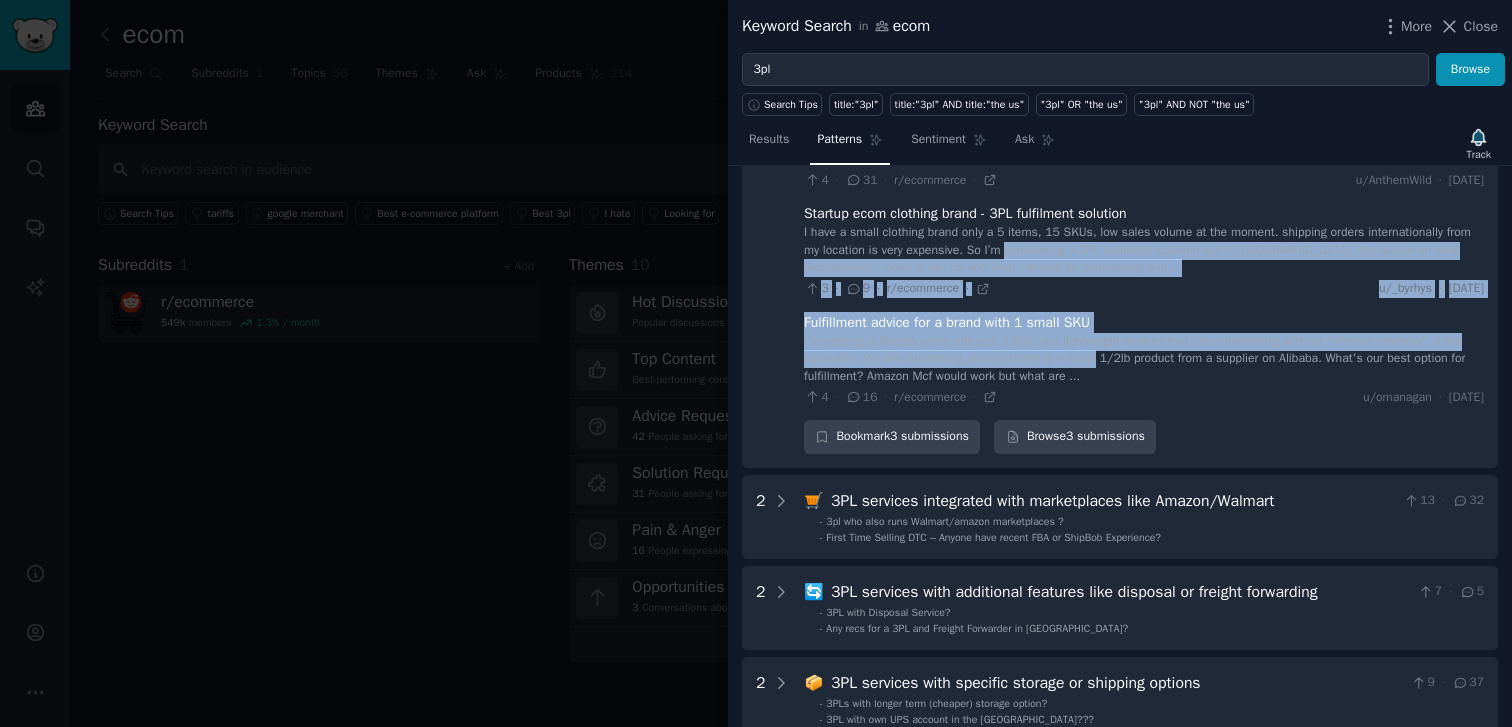 drag, startPoint x: 1146, startPoint y: 401, endPoint x: 1175, endPoint y: 278, distance: 126.37247 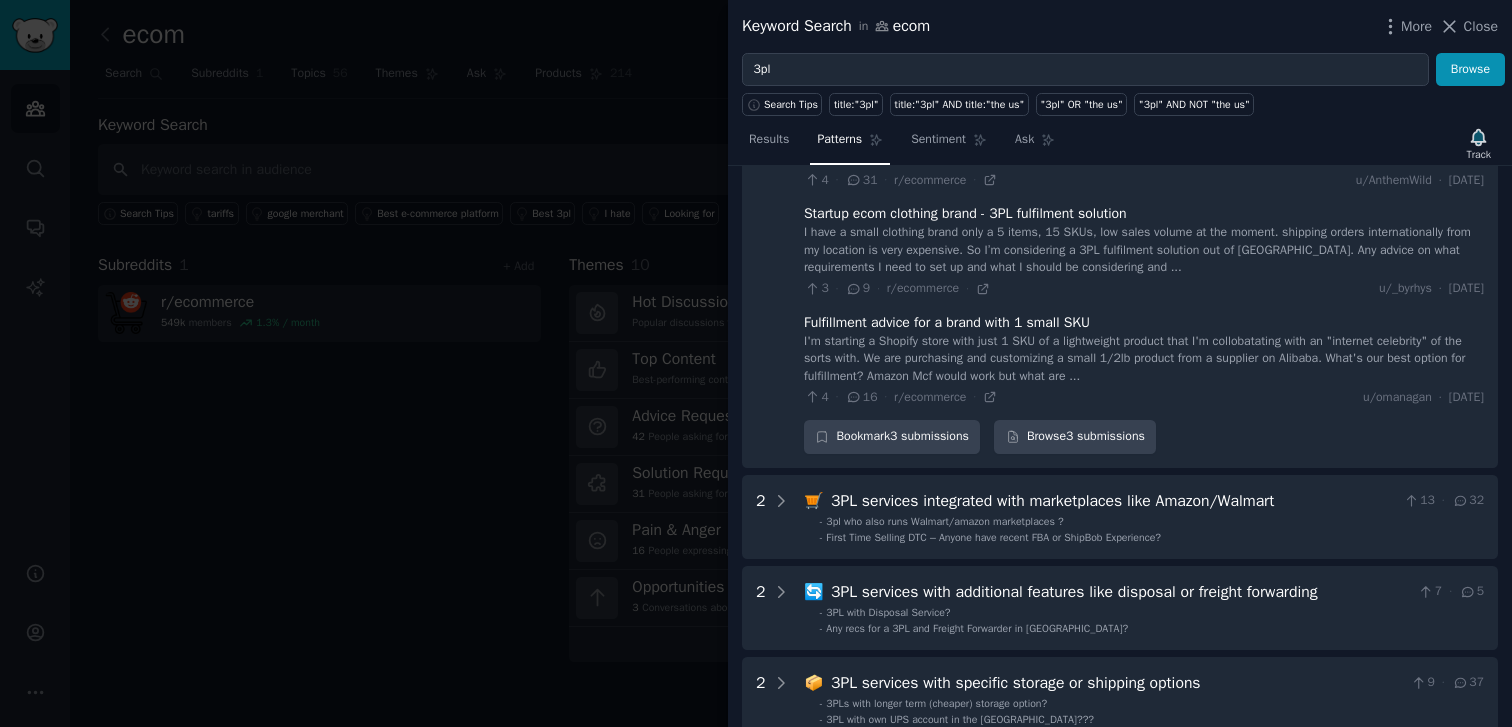 click on "I have a small clothing brand only a 5 items, 15 SKUs, low sales volume at the moment. shipping orders internationally from my location is very expensive. So I’m considering a 3PL fulfilment solution out of [GEOGRAPHIC_DATA]. Any advice on what requirements I need to set up and what I should be considering and ..." at bounding box center [1144, 250] 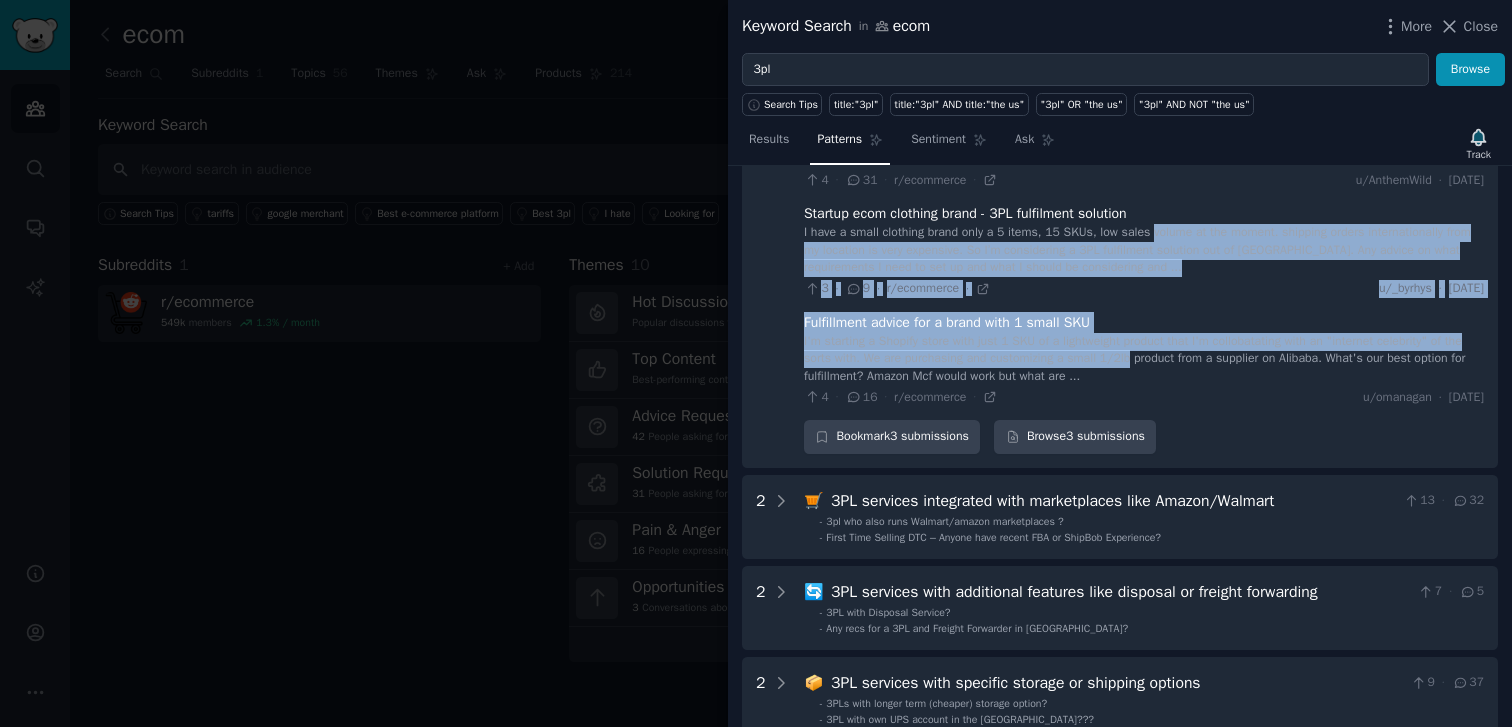 drag, startPoint x: 1175, startPoint y: 278, endPoint x: 1165, endPoint y: 404, distance: 126.3962 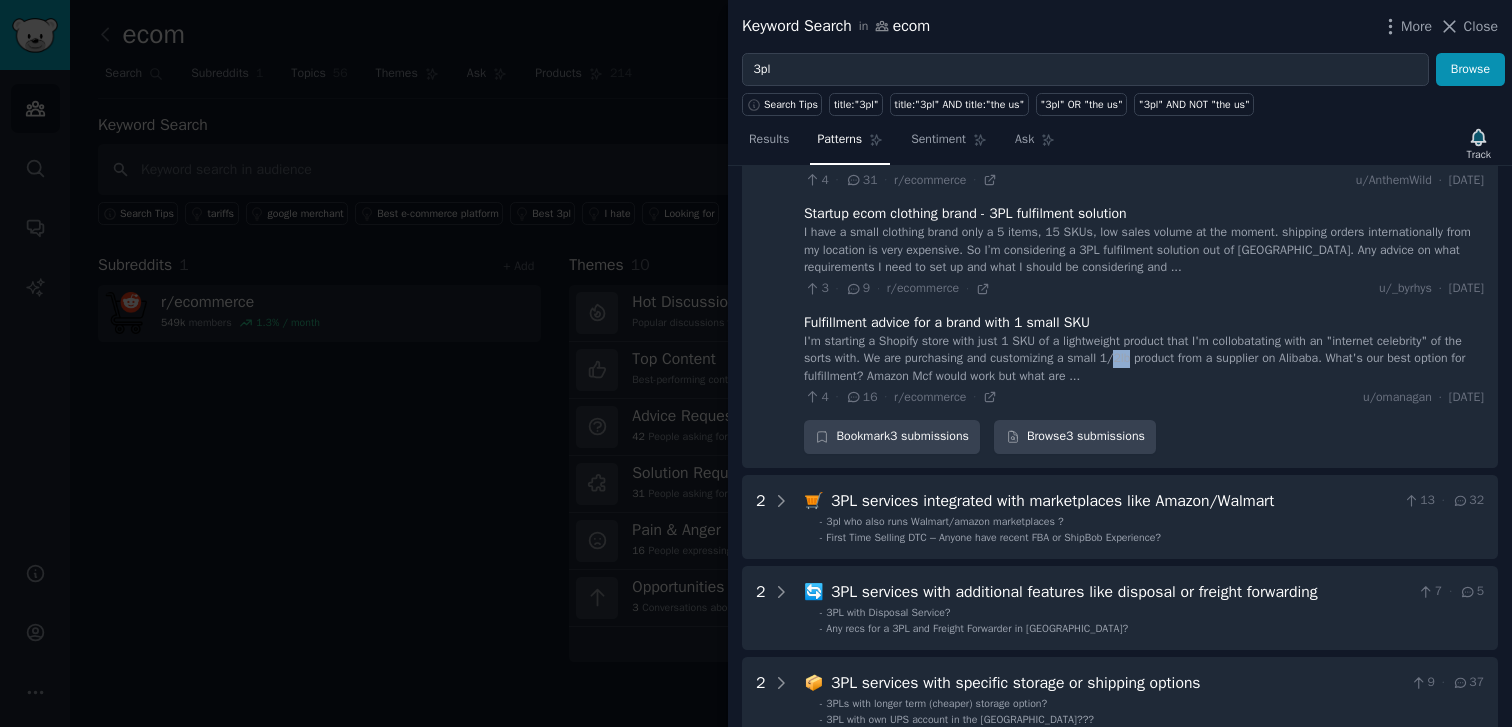 click on "I'm starting a Shopify store with just 1 SKU of a lightweight product that I'm collobatating with an "internet celebrity" of the sorts with. We are purchasing and customizing a small 1/2lb product from a supplier on Alibaba. What's our best option for fulfillment? Amazon Mcf would work but what are ..." at bounding box center (1144, 359) 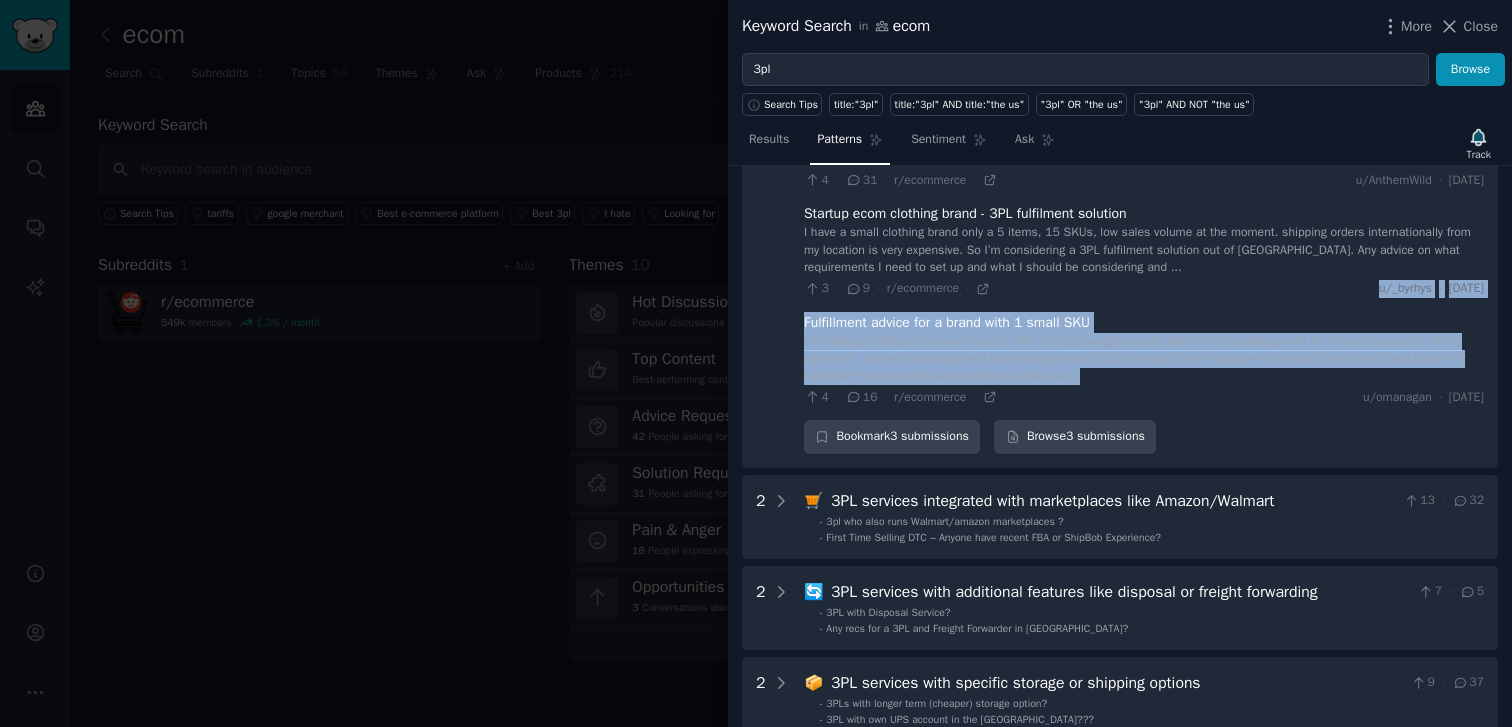 drag, startPoint x: 1165, startPoint y: 404, endPoint x: 1183, endPoint y: 321, distance: 84.92938 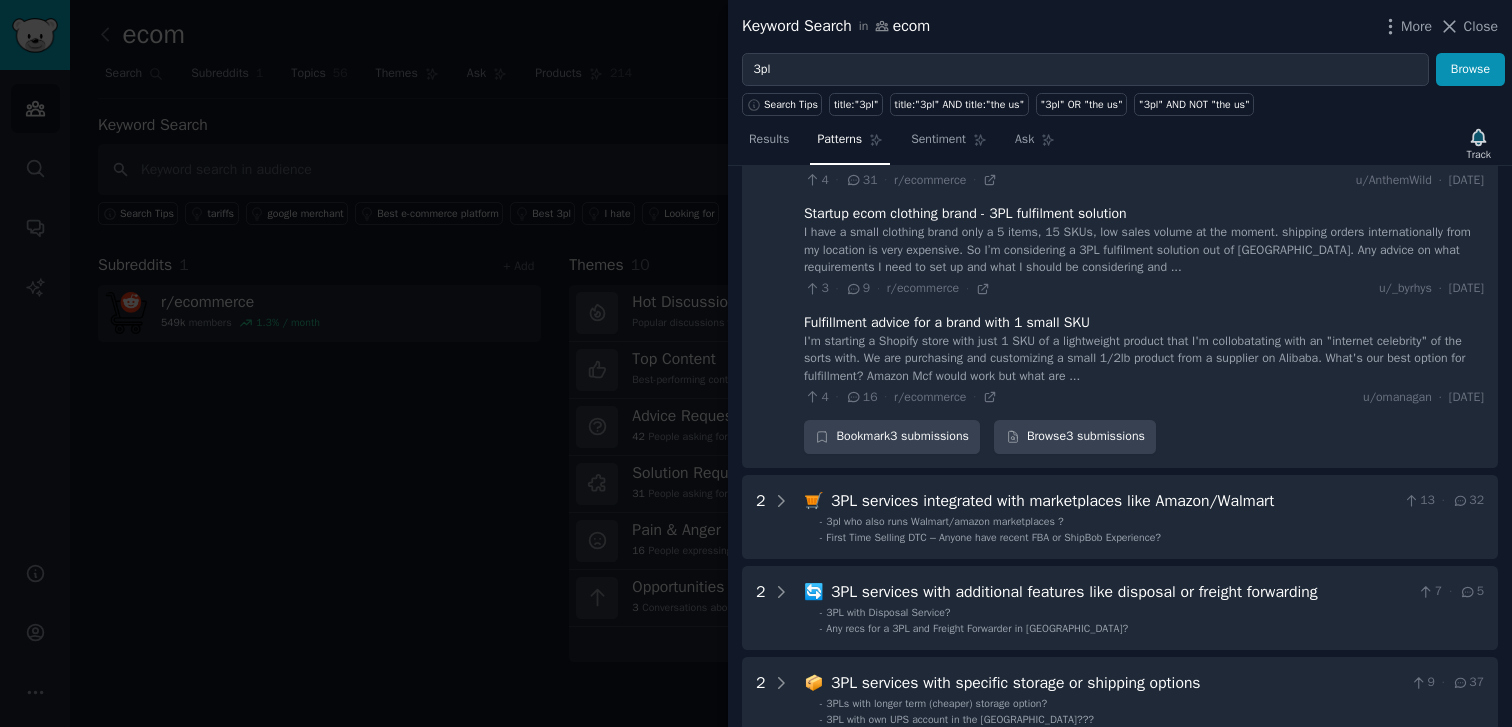 click on "I have a small clothing brand only a 5 items, 15 SKUs, low sales volume at the moment. shipping orders internationally from my location is very expensive. So I’m considering a 3PL fulfilment solution out of [GEOGRAPHIC_DATA]. Any advice on what requirements I need to set up and what I should be considering and ..." at bounding box center [1144, 250] 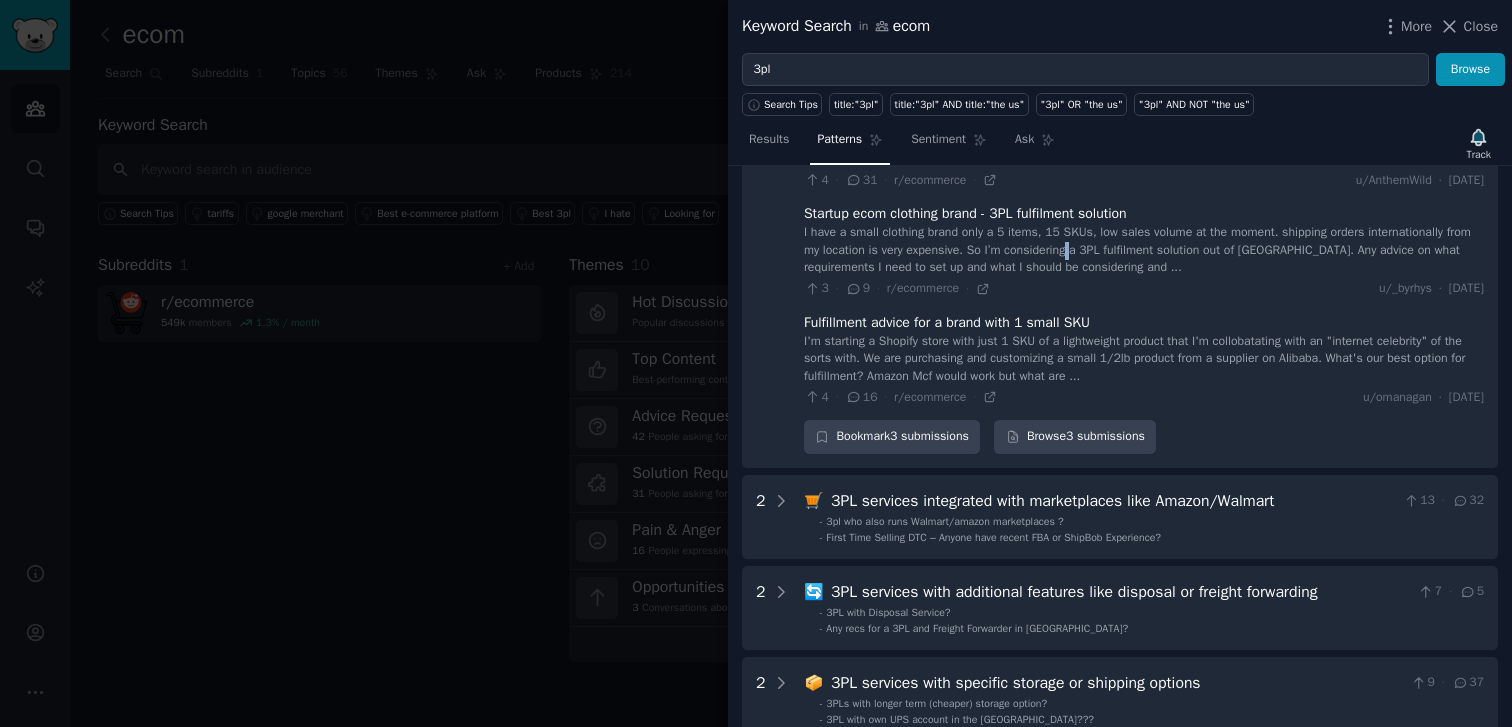 click on "I have a small clothing brand only a 5 items, 15 SKUs, low sales volume at the moment. shipping orders internationally from my location is very expensive. So I’m considering a 3PL fulfilment solution out of [GEOGRAPHIC_DATA]. Any advice on what requirements I need to set up and what I should be considering and ..." at bounding box center (1144, 250) 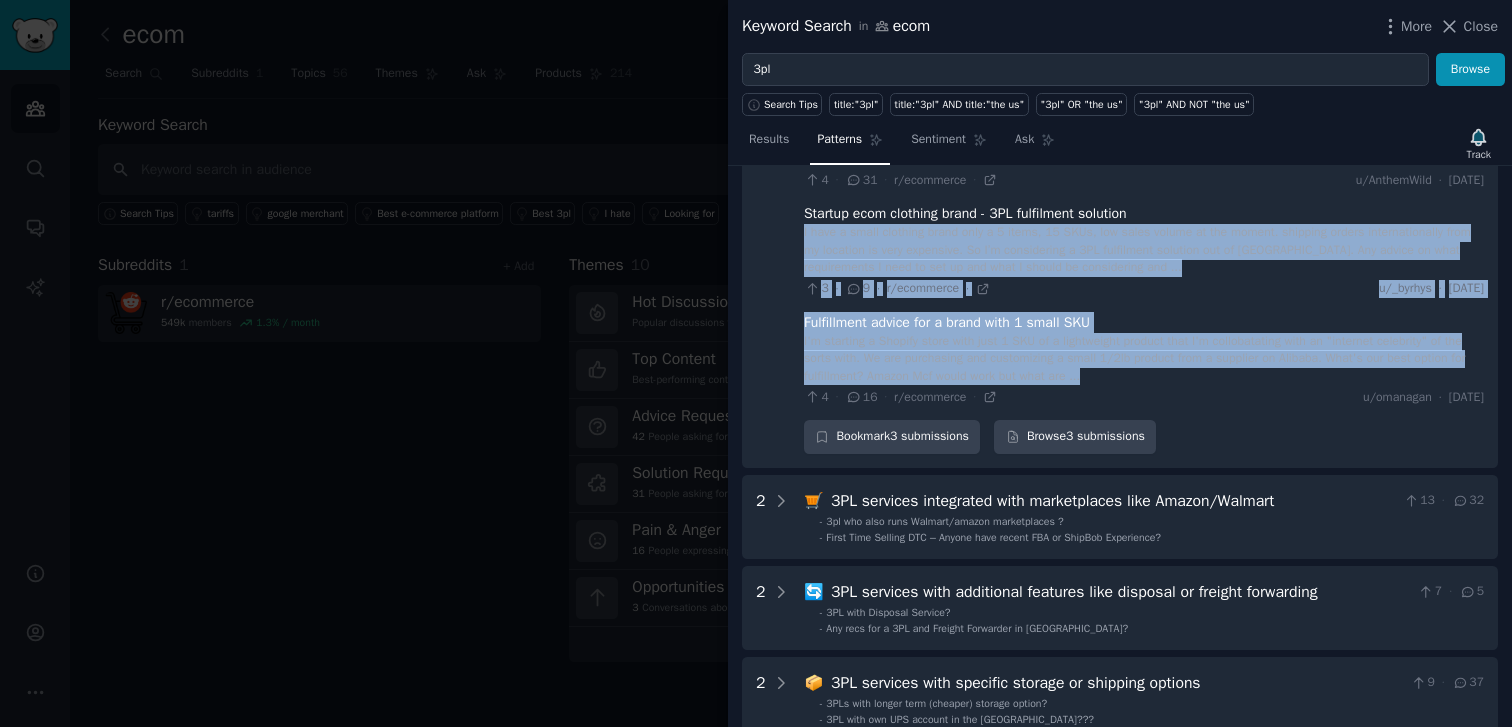 drag, startPoint x: 1197, startPoint y: 284, endPoint x: 1176, endPoint y: 391, distance: 109.041275 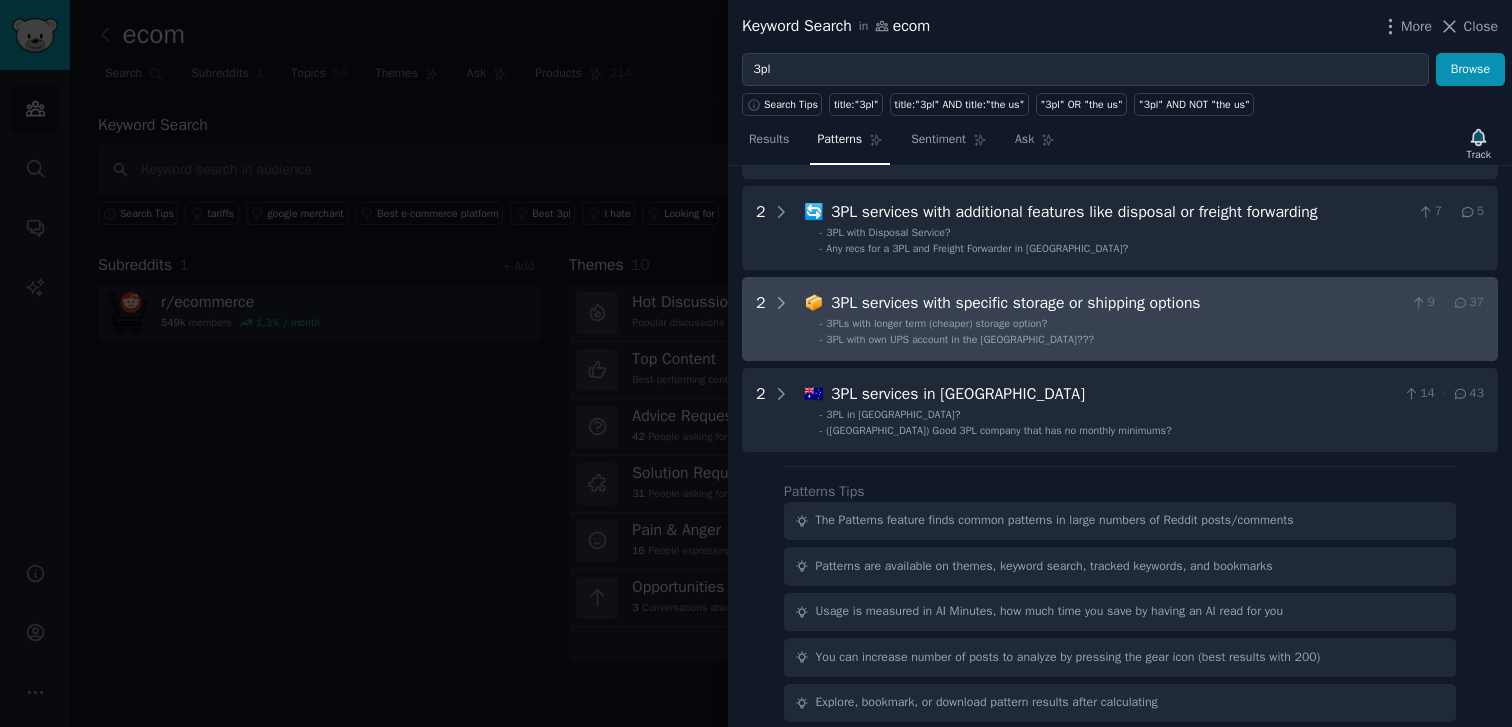 scroll, scrollTop: 2016, scrollLeft: 0, axis: vertical 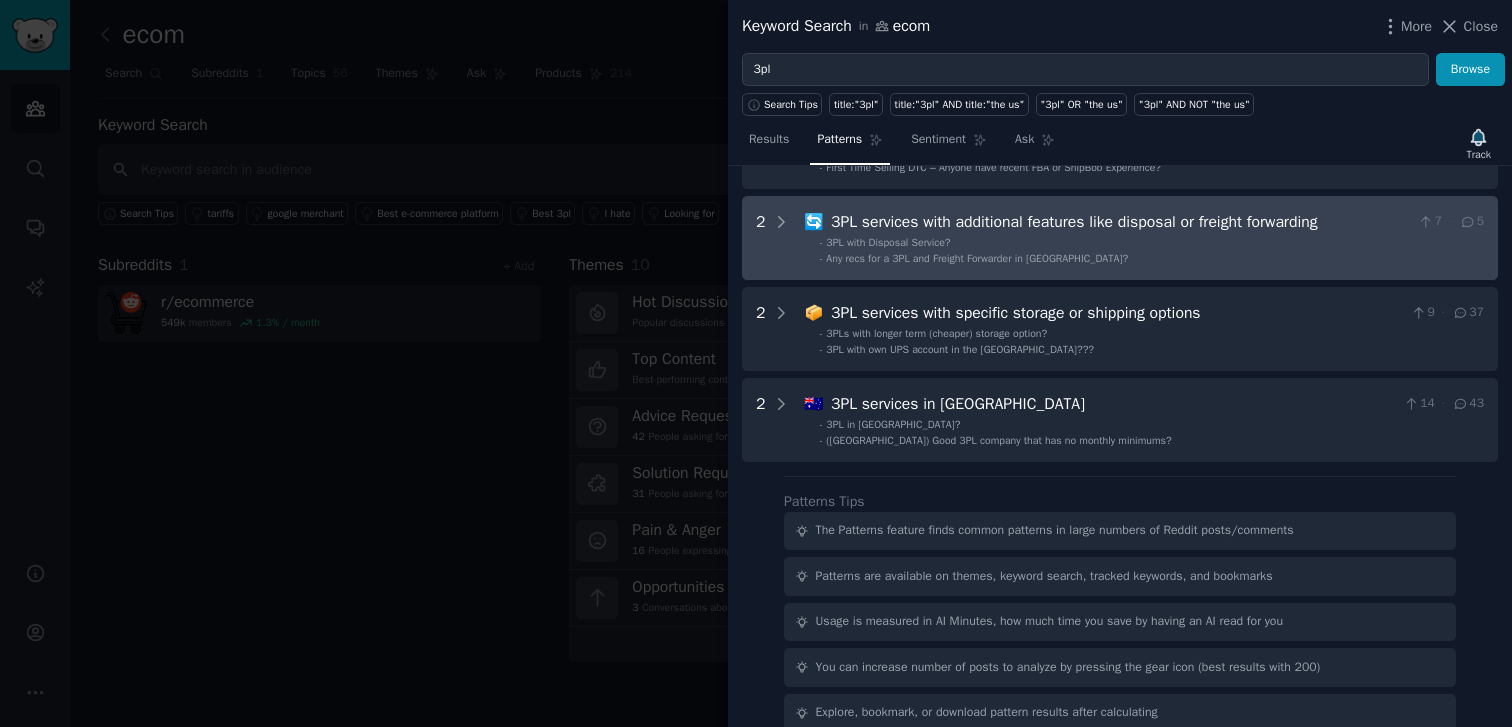 click on "- 3PL with Disposal Service?" at bounding box center (1152, 243) 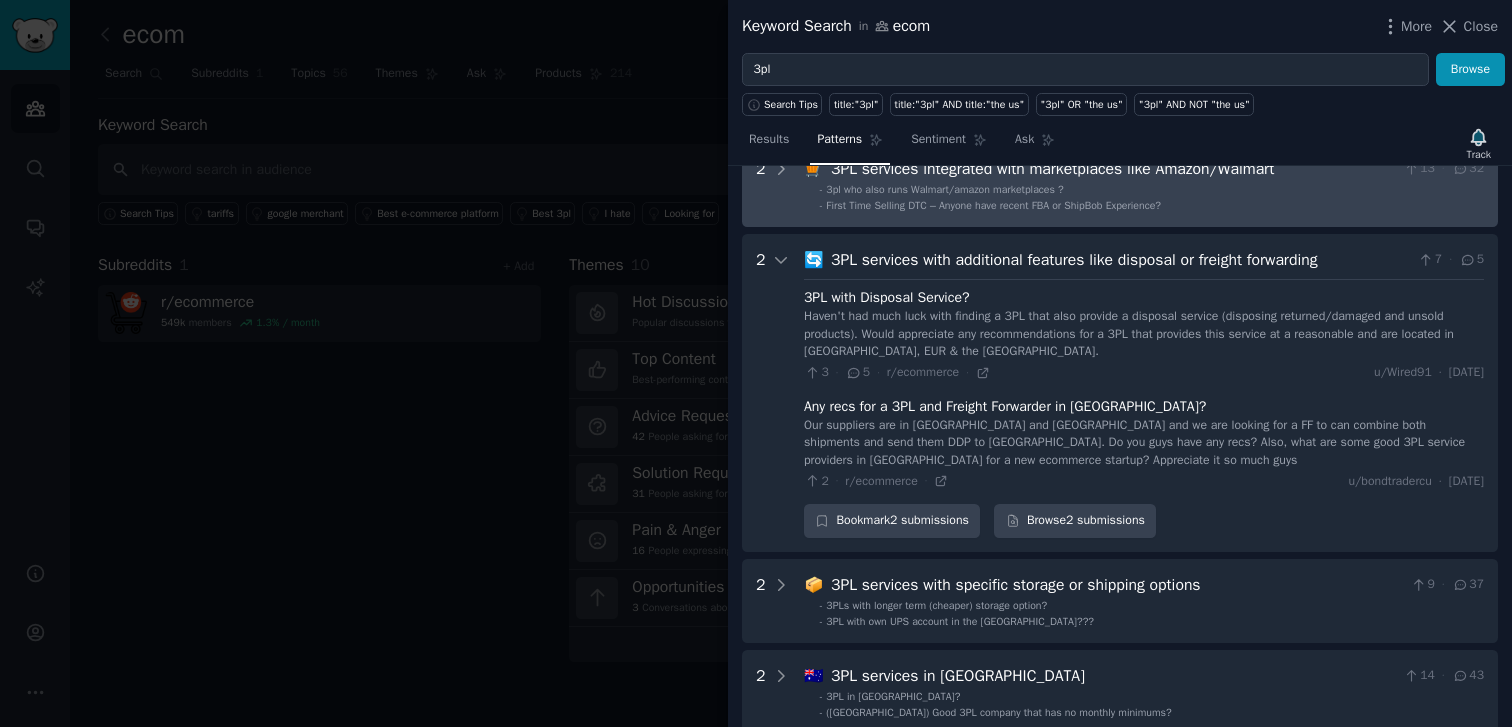 click on "3PL services integrated with marketplaces like Amazon/Walmart" at bounding box center [1113, 169] 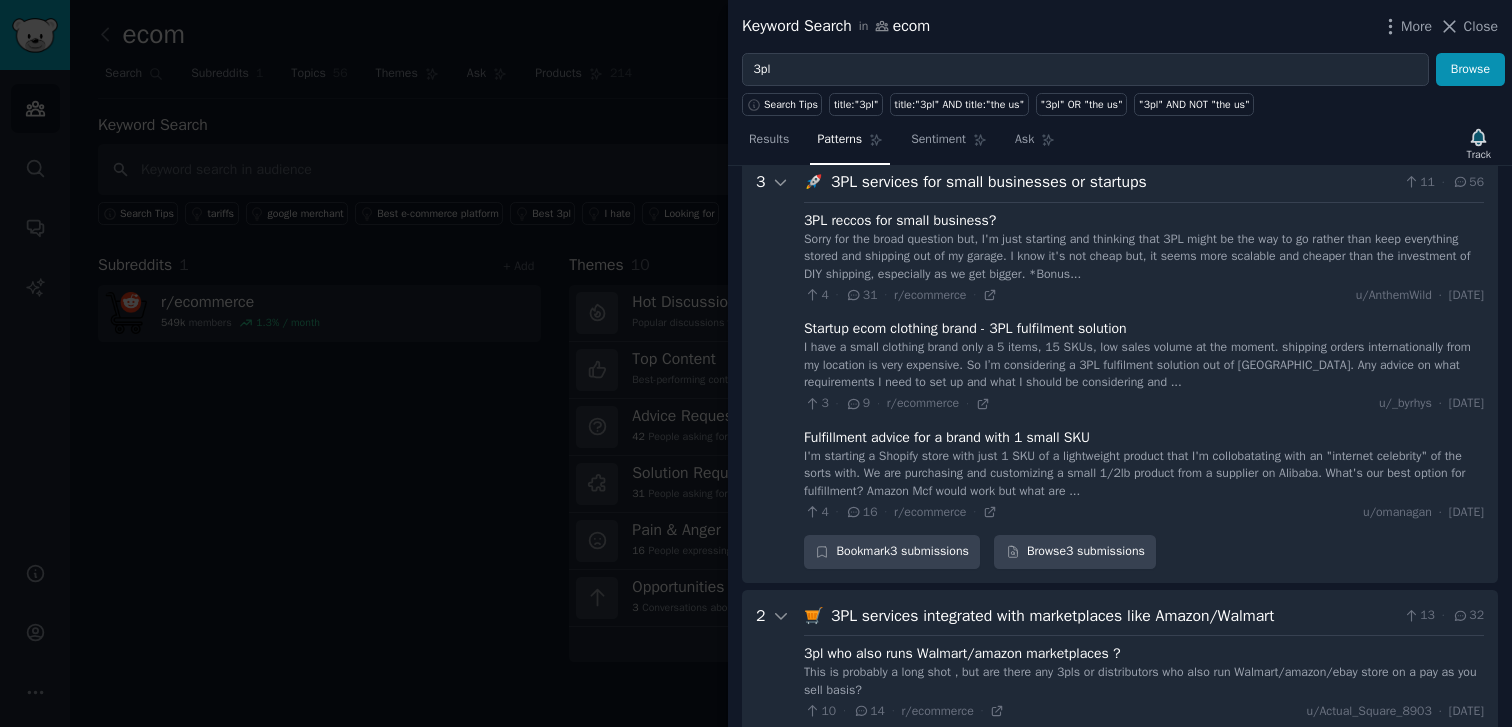 scroll, scrollTop: 1520, scrollLeft: 0, axis: vertical 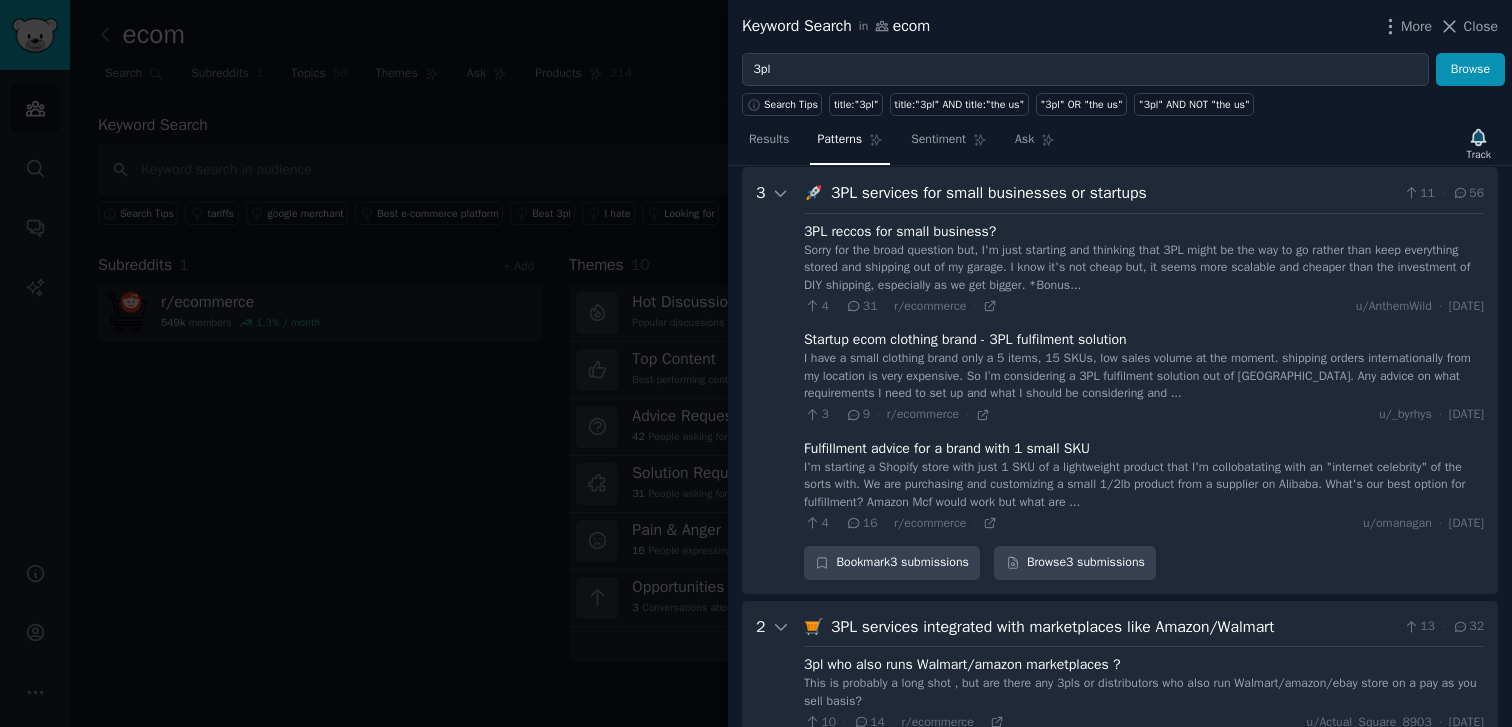click on "Sorry for the broad question but, I'm just starting and thinking that 3PL might be the way to go rather than keep everything stored and shipping out of my garage.
I know it's not cheap but, it seems more scalable and cheaper than the investment of DIY shipping, especially as we get bigger.
*Bonus..." at bounding box center (1144, 268) 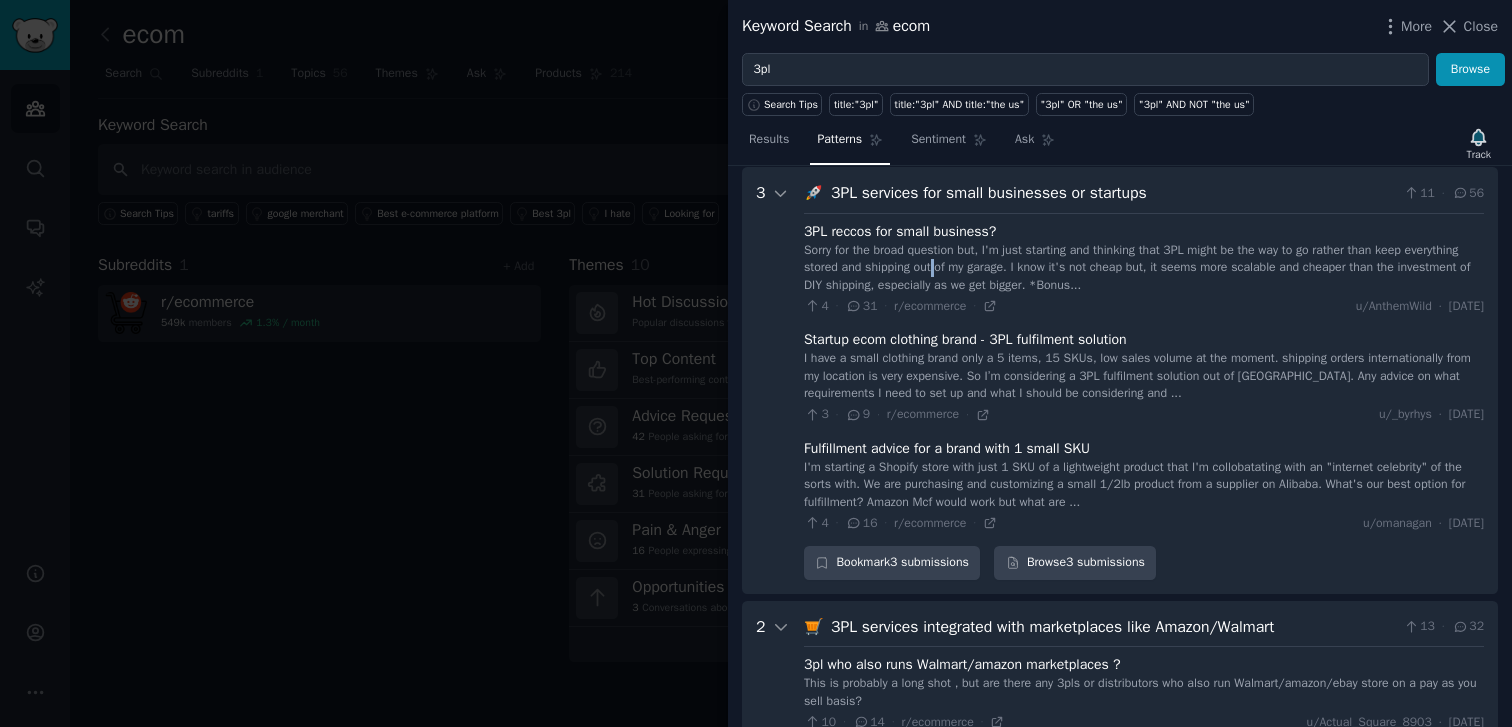 click on "Sorry for the broad question but, I'm just starting and thinking that 3PL might be the way to go rather than keep everything stored and shipping out of my garage.
I know it's not cheap but, it seems more scalable and cheaper than the investment of DIY shipping, especially as we get bigger.
*Bonus..." at bounding box center (1144, 268) 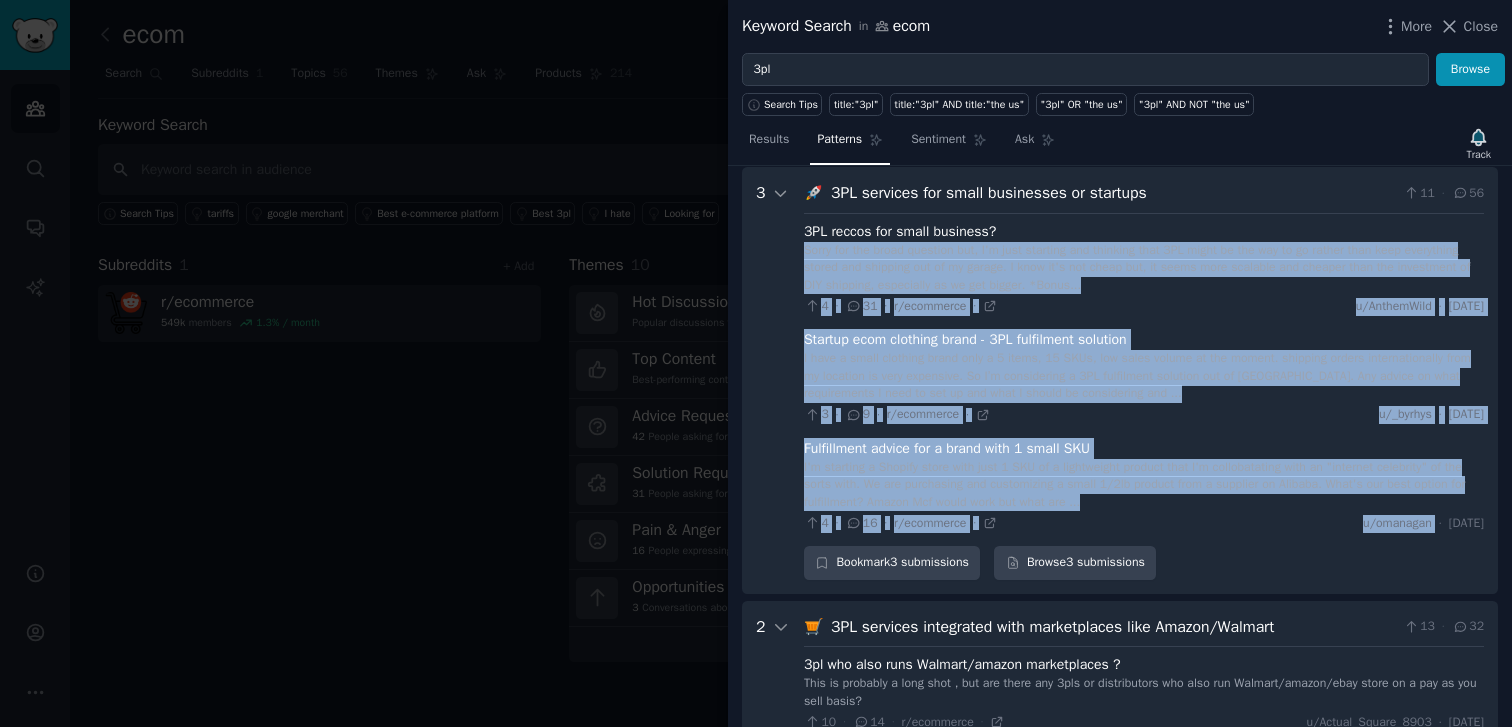 drag, startPoint x: 1003, startPoint y: 314, endPoint x: 1178, endPoint y: 571, distance: 310.92444 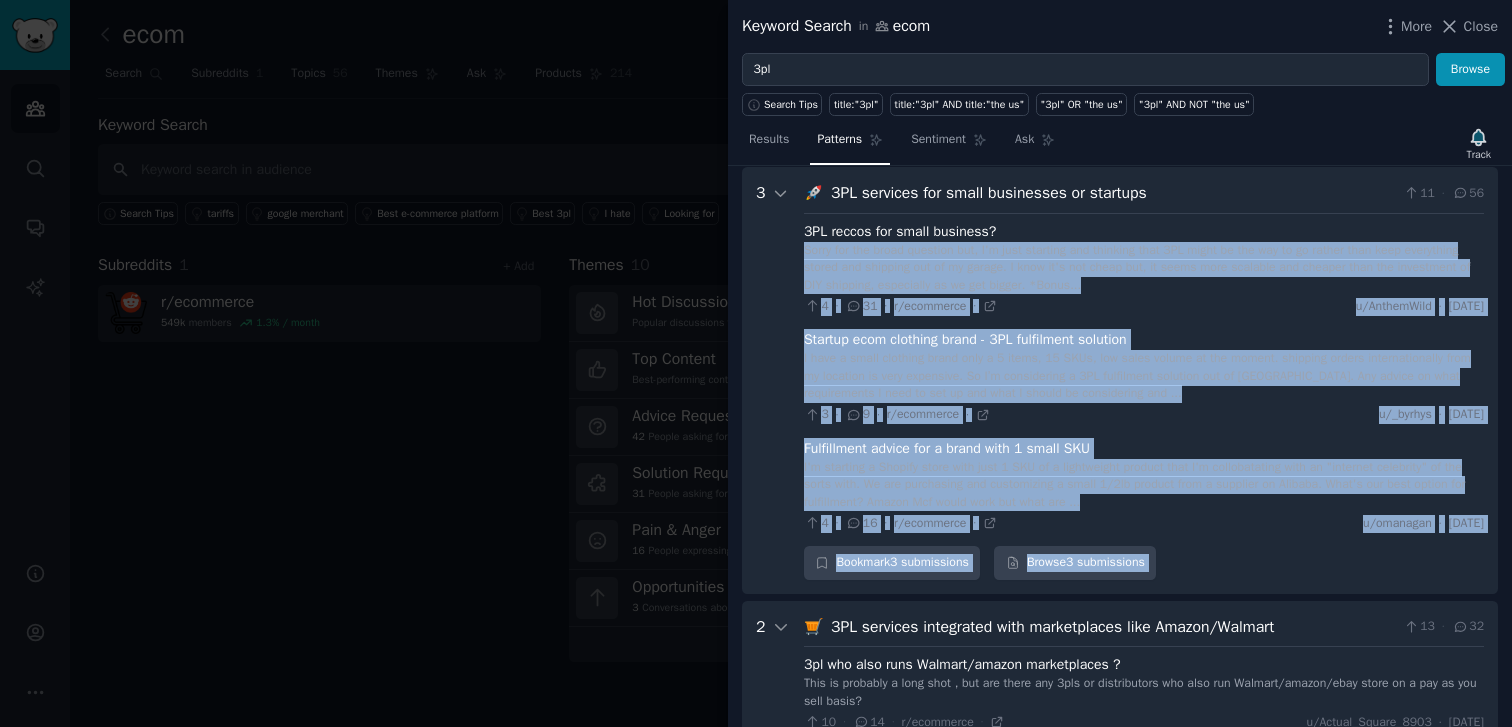 click on "I'm starting a Shopify store with just 1 SKU of a lightweight product that I'm collobatating with an "internet celebrity" of the sorts with. We are purchasing and customizing a small 1/2lb product from a supplier on Alibaba. What's our best option for fulfillment? Amazon Mcf would work but what are ..." at bounding box center (1144, 485) 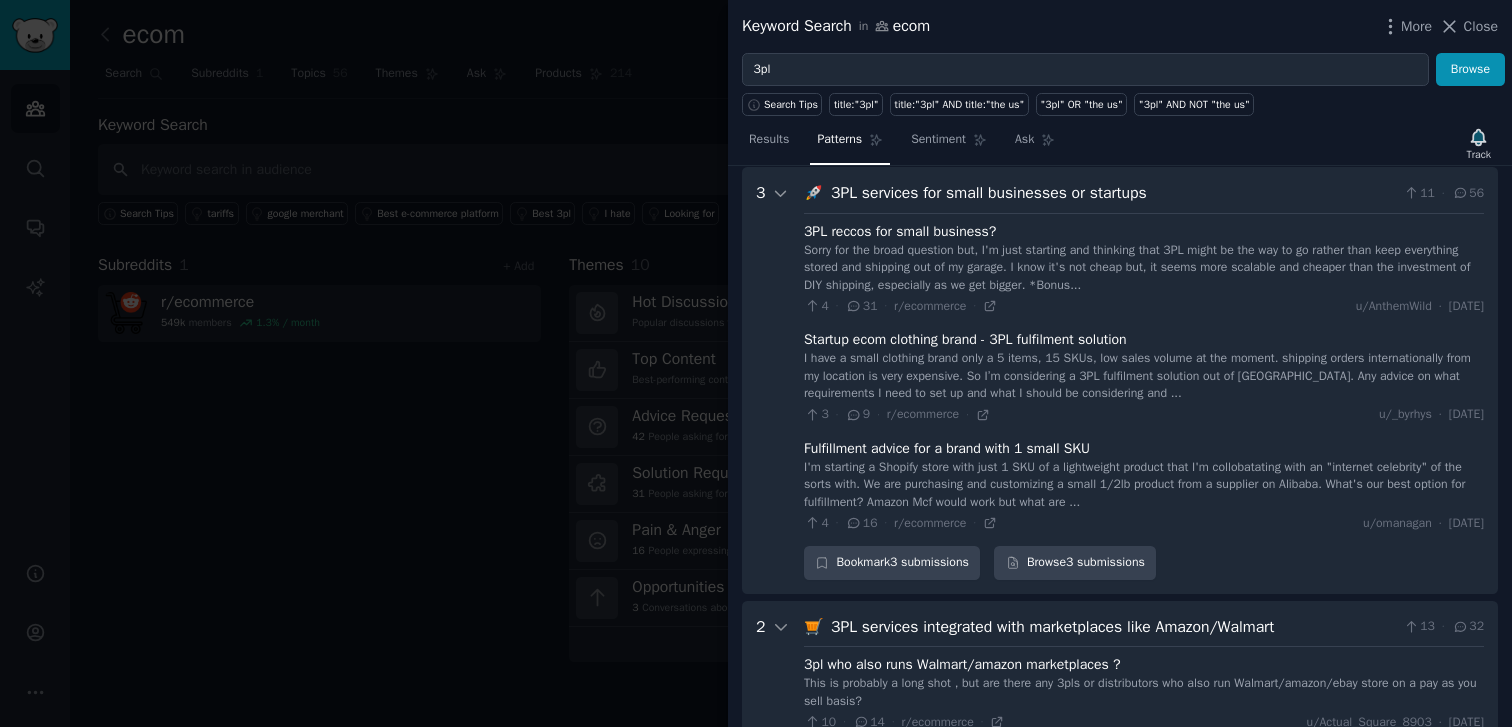 click on "I'm starting a Shopify store with just 1 SKU of a lightweight product that I'm collobatating with an "internet celebrity" of the sorts with. We are purchasing and customizing a small 1/2lb product from a supplier on Alibaba. What's our best option for fulfillment? Amazon Mcf would work but what are ..." at bounding box center (1144, 485) 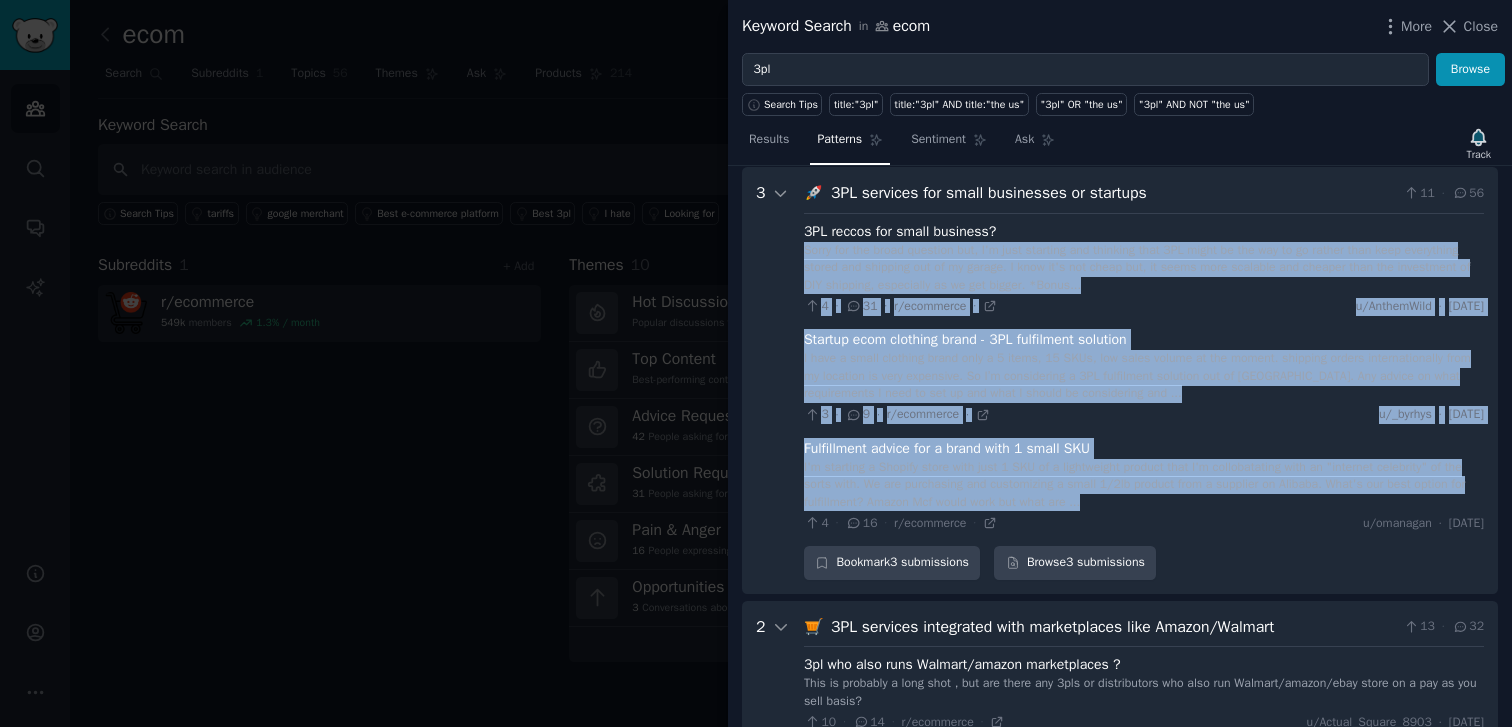 drag, startPoint x: 1189, startPoint y: 540, endPoint x: 1196, endPoint y: 320, distance: 220.11133 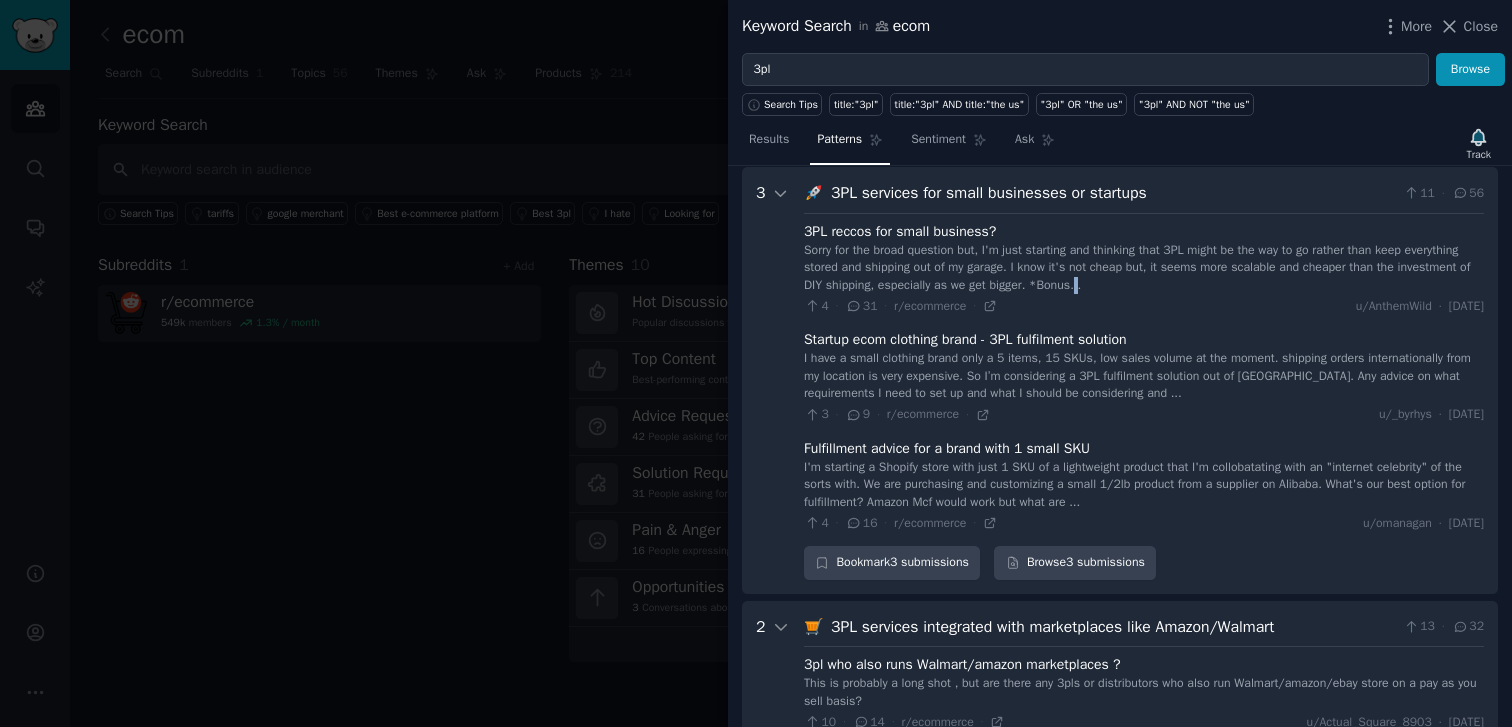 click on "Sorry for the broad question but, I'm just starting and thinking that 3PL might be the way to go rather than keep everything stored and shipping out of my garage.
I know it's not cheap but, it seems more scalable and cheaper than the investment of DIY shipping, especially as we get bigger.
*Bonus..." at bounding box center [1144, 268] 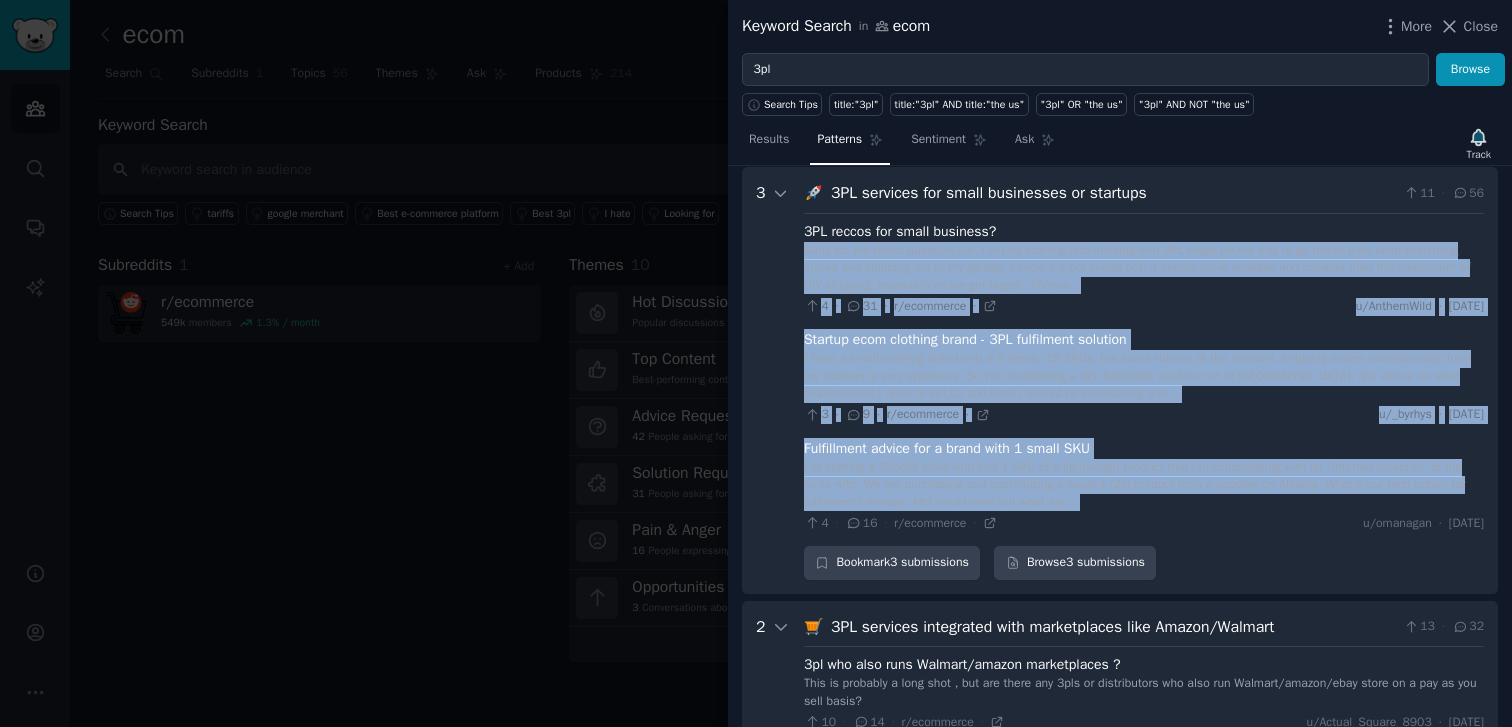 drag, startPoint x: 1196, startPoint y: 320, endPoint x: 1193, endPoint y: 524, distance: 204.02206 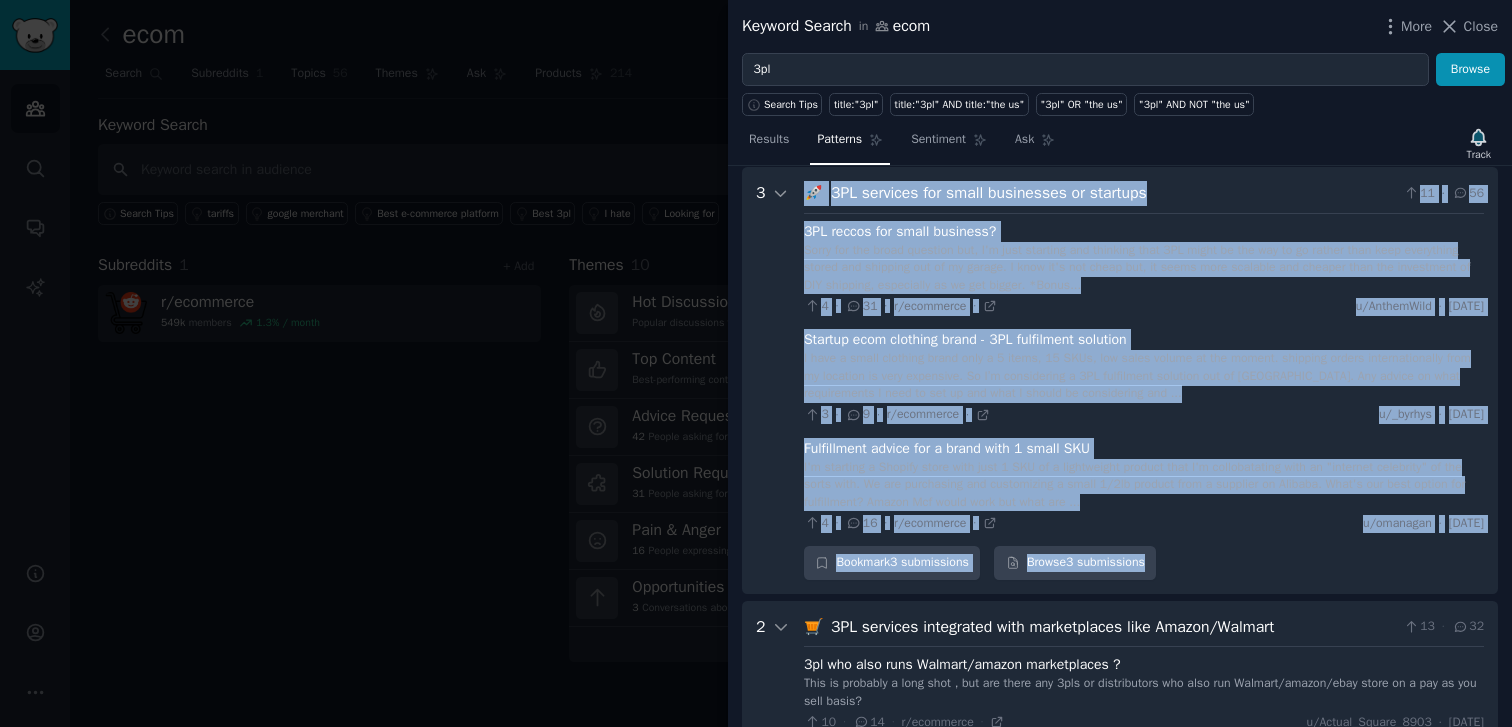 drag, startPoint x: 780, startPoint y: 272, endPoint x: 1326, endPoint y: 631, distance: 653.4501 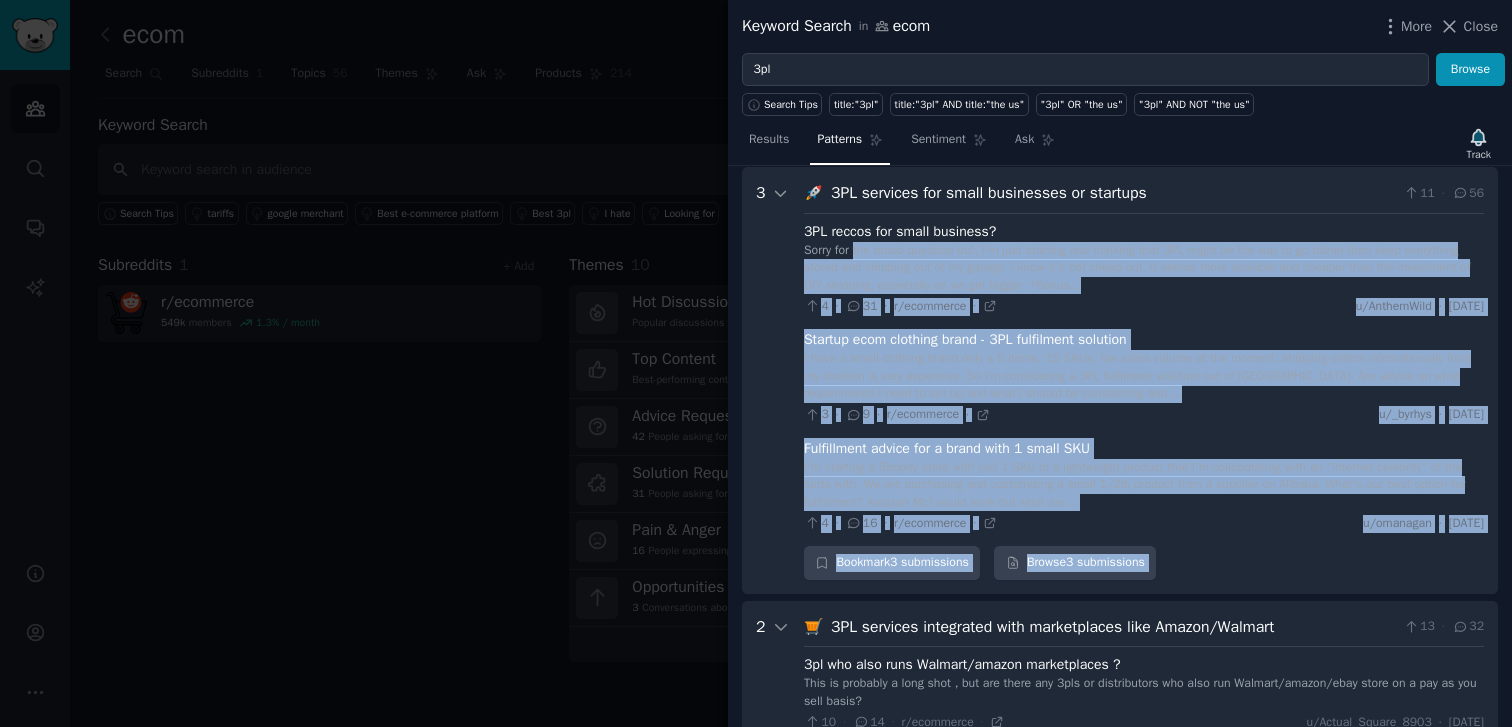 drag, startPoint x: 1244, startPoint y: 615, endPoint x: 854, endPoint y: 292, distance: 506.38818 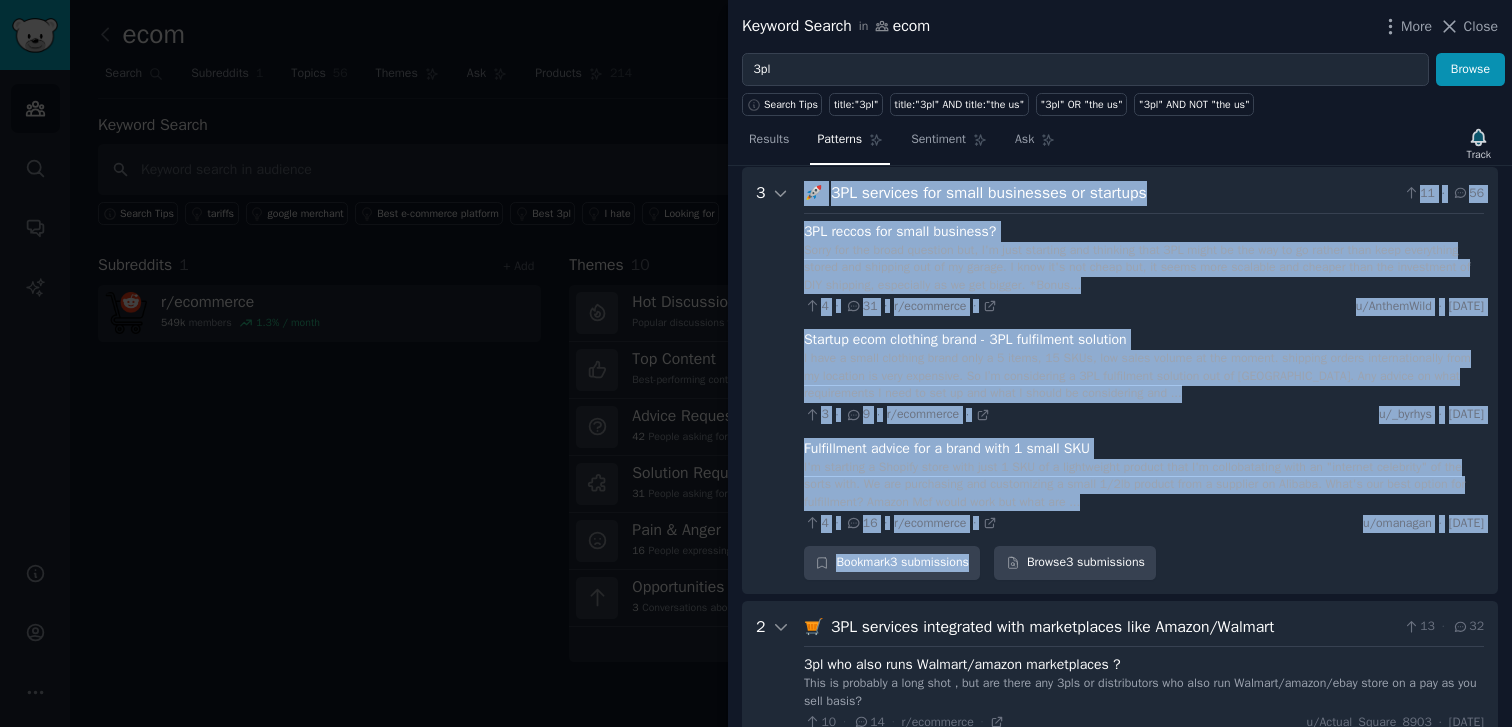 drag, startPoint x: 774, startPoint y: 265, endPoint x: 1316, endPoint y: 610, distance: 642.4866 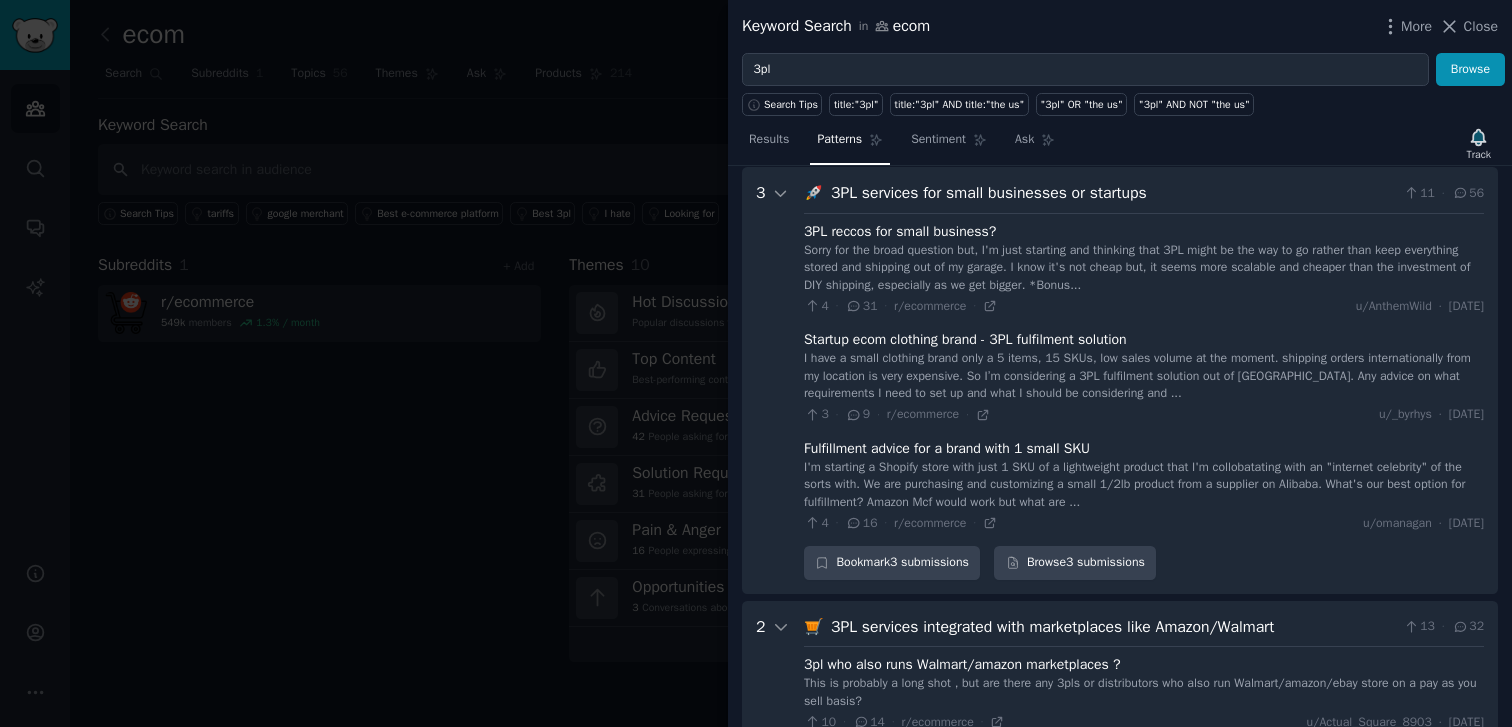 click on "Bookmark  3   submissions Browse  3   submissions" at bounding box center [1144, 563] 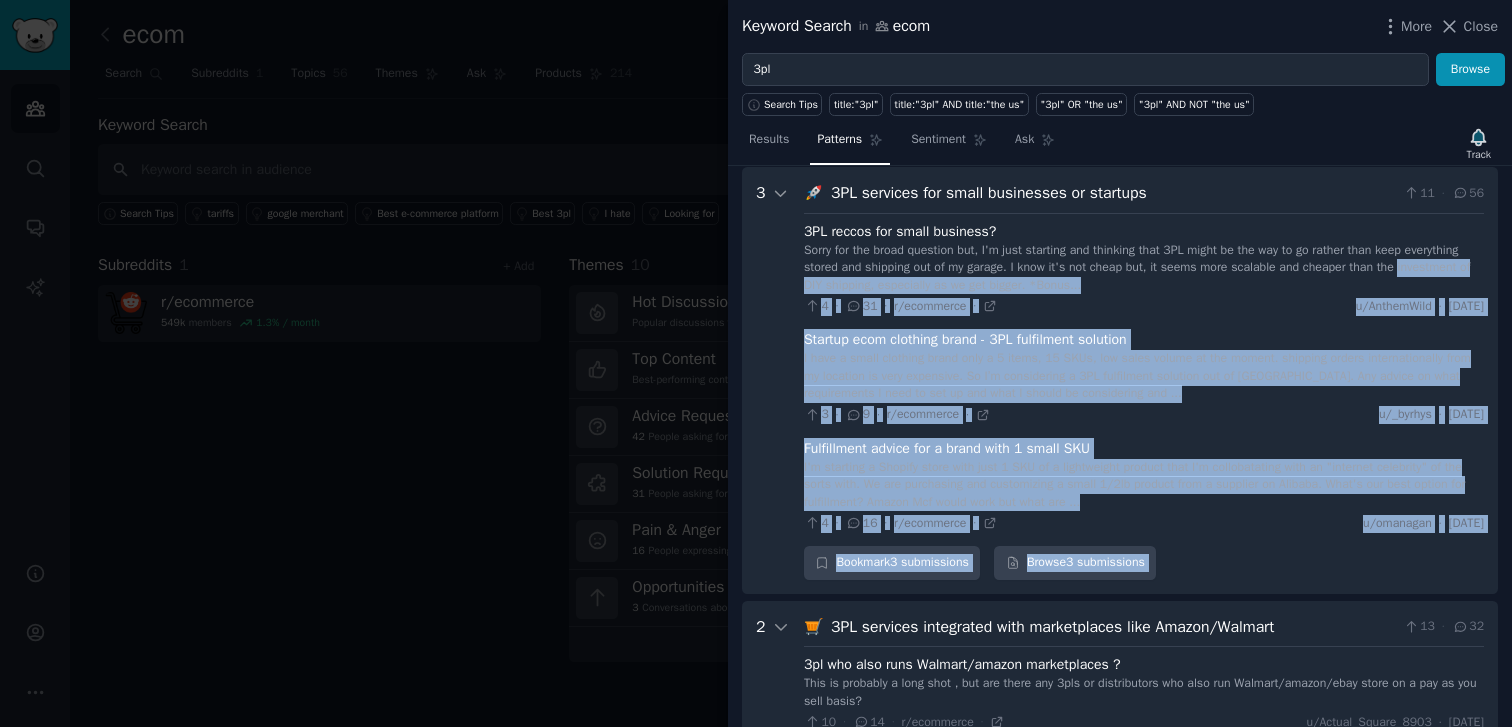 drag, startPoint x: 1316, startPoint y: 610, endPoint x: 859, endPoint y: 314, distance: 544.486 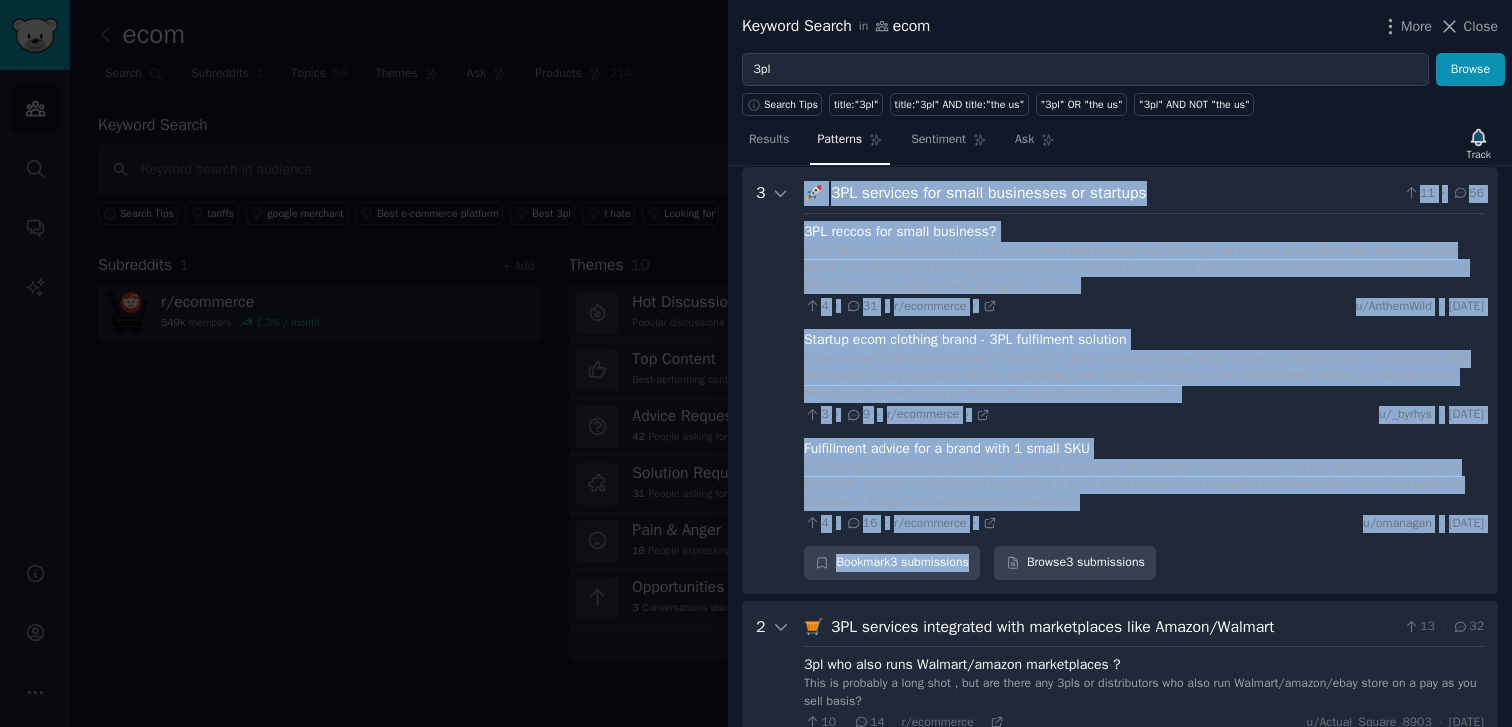 drag, startPoint x: 778, startPoint y: 274, endPoint x: 1346, endPoint y: 626, distance: 668.2275 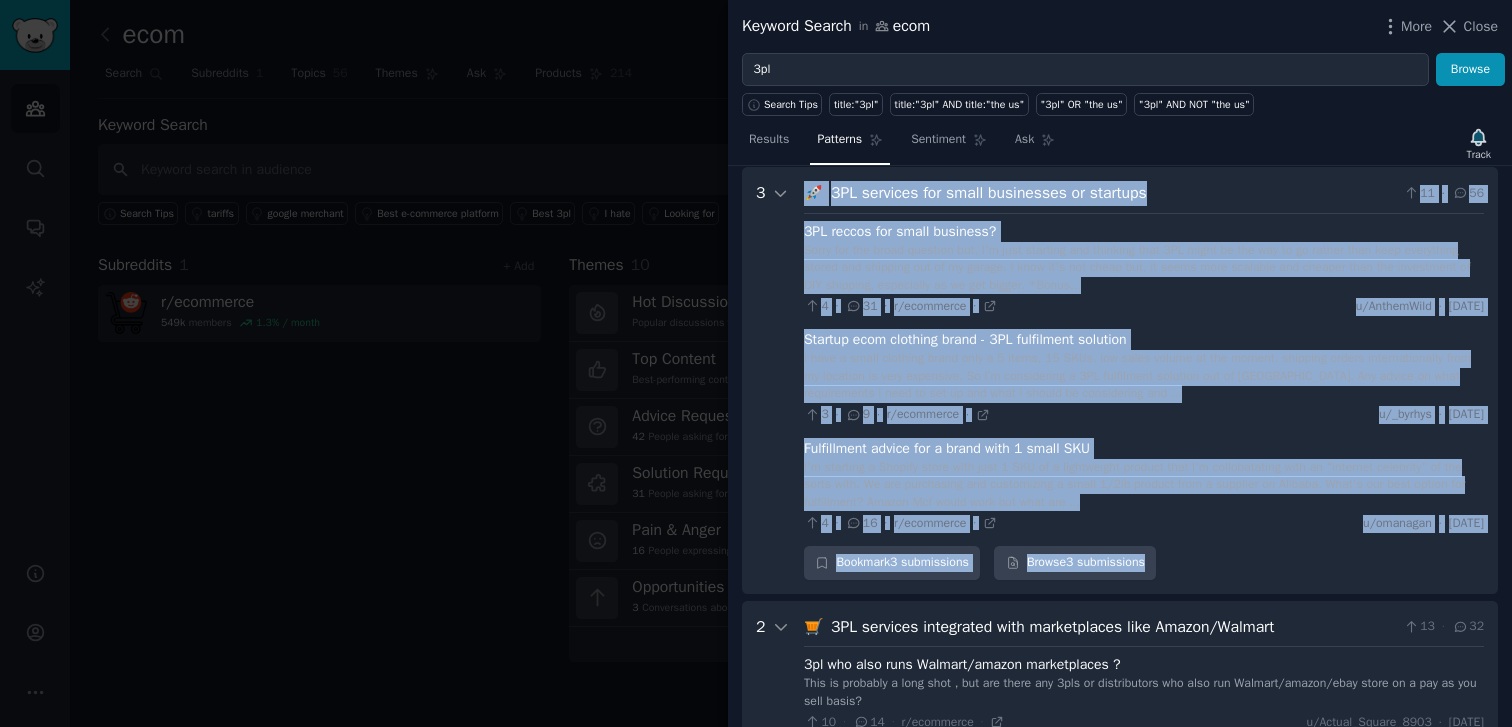 click on "3 🚀 3PL services for small businesses or startups 11 · 56 3PL reccos for small business?   Sorry for the broad question but, I'm just starting and thinking that 3PL might be the way to go rather than keep everything stored and shipping out of my garage.
I know it's not cheap but, it seems more scalable and cheaper than the investment of DIY shipping, especially as we get bigger.
*Bonus... 4 · 31 · r/ecommerce · u/AnthemWild · [DATE] Startup ecom clothing brand - 3PL fulfilment solution   I have a small clothing brand only a 5 items, 15 SKUs, low sales volume at the moment. shipping orders internationally from my location is very expensive. So I’m considering a 3PL fulfilment solution out of [GEOGRAPHIC_DATA]. Any advice on what requirements I need to set up and what I should be considering and ... 3 · 9 · r/ecommerce · u/_byrhys · [DATE] Fulfillment advice for a brand with 1 small SKU   4 · 16 · r/ecommerce · u/omanagan · [DATE] Bookmark  3   submissions Browse  3   submissions" at bounding box center [1120, 380] 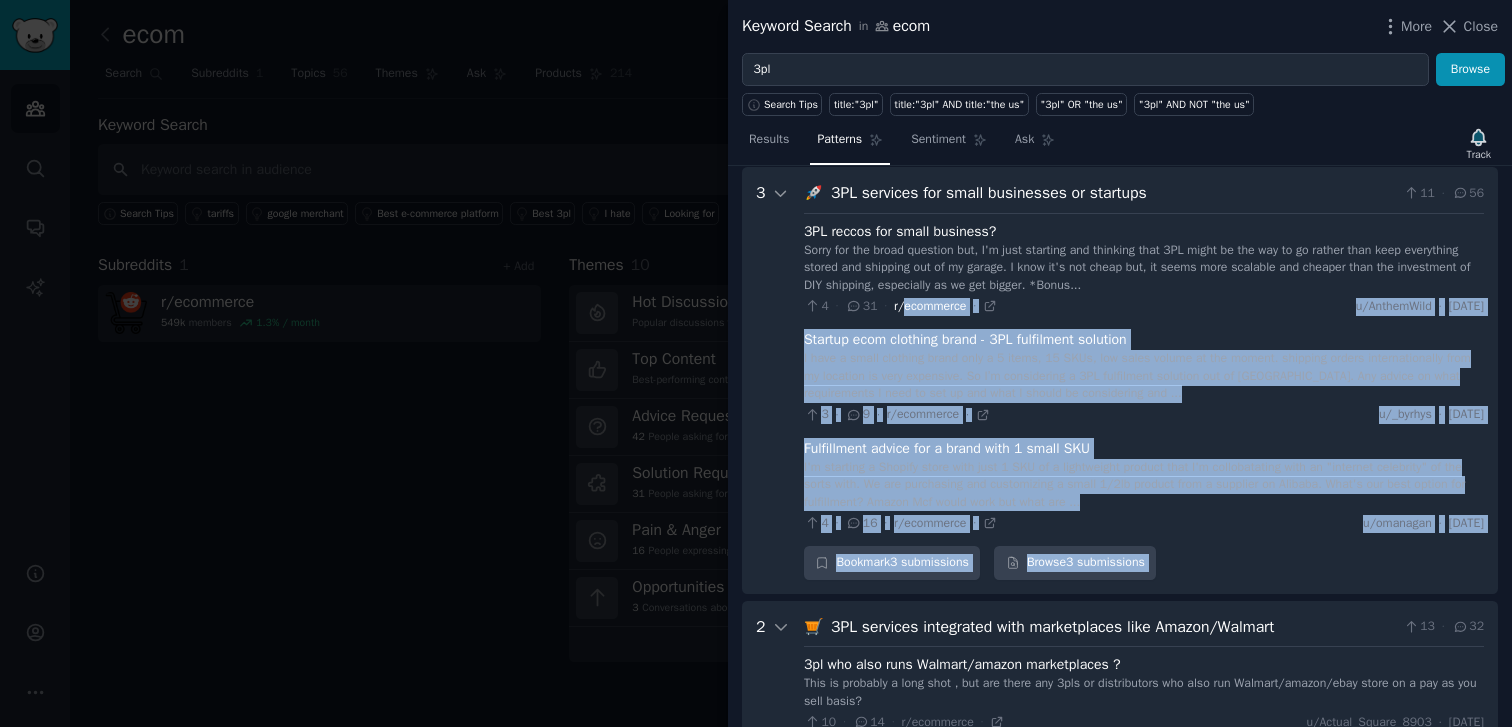 drag, startPoint x: 1346, startPoint y: 626, endPoint x: 902, endPoint y: 337, distance: 529.7707 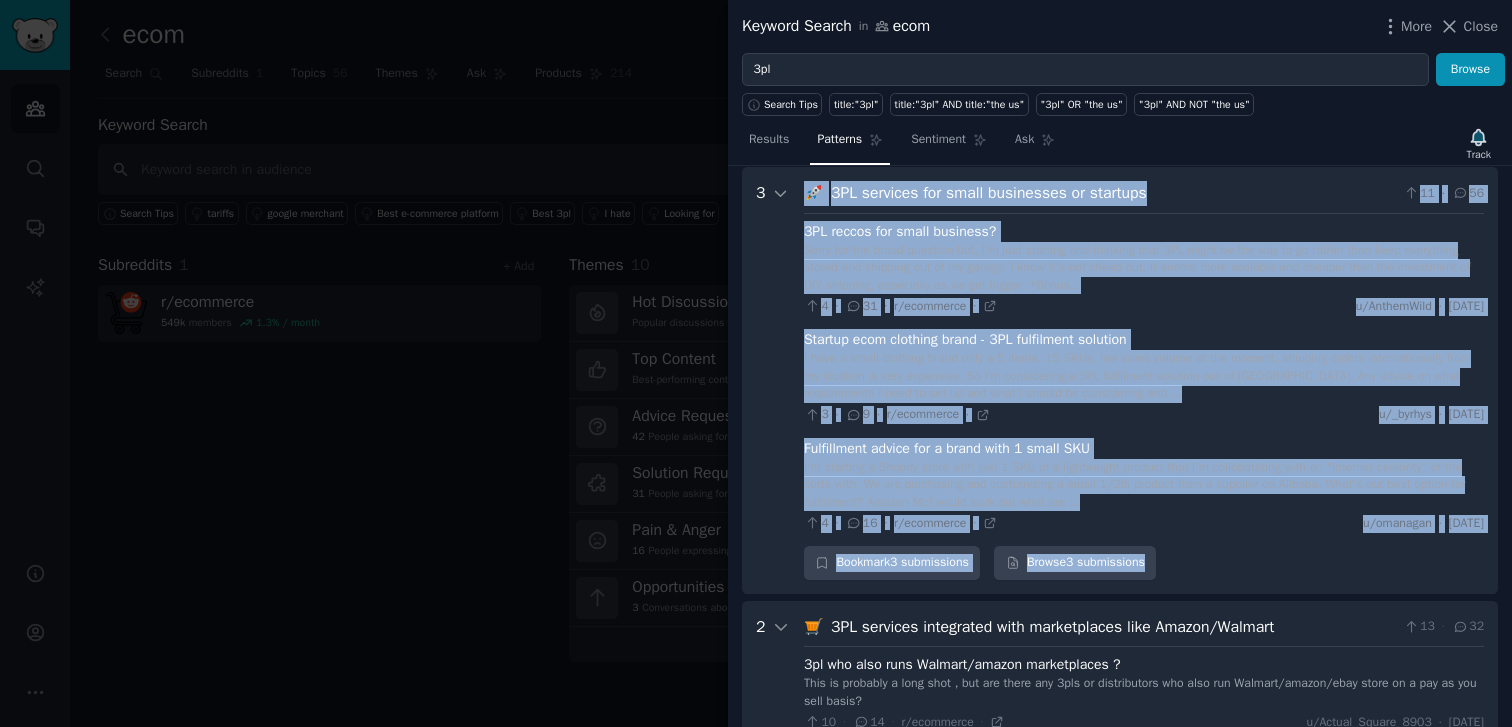 drag, startPoint x: 788, startPoint y: 284, endPoint x: 1315, endPoint y: 637, distance: 634.3012 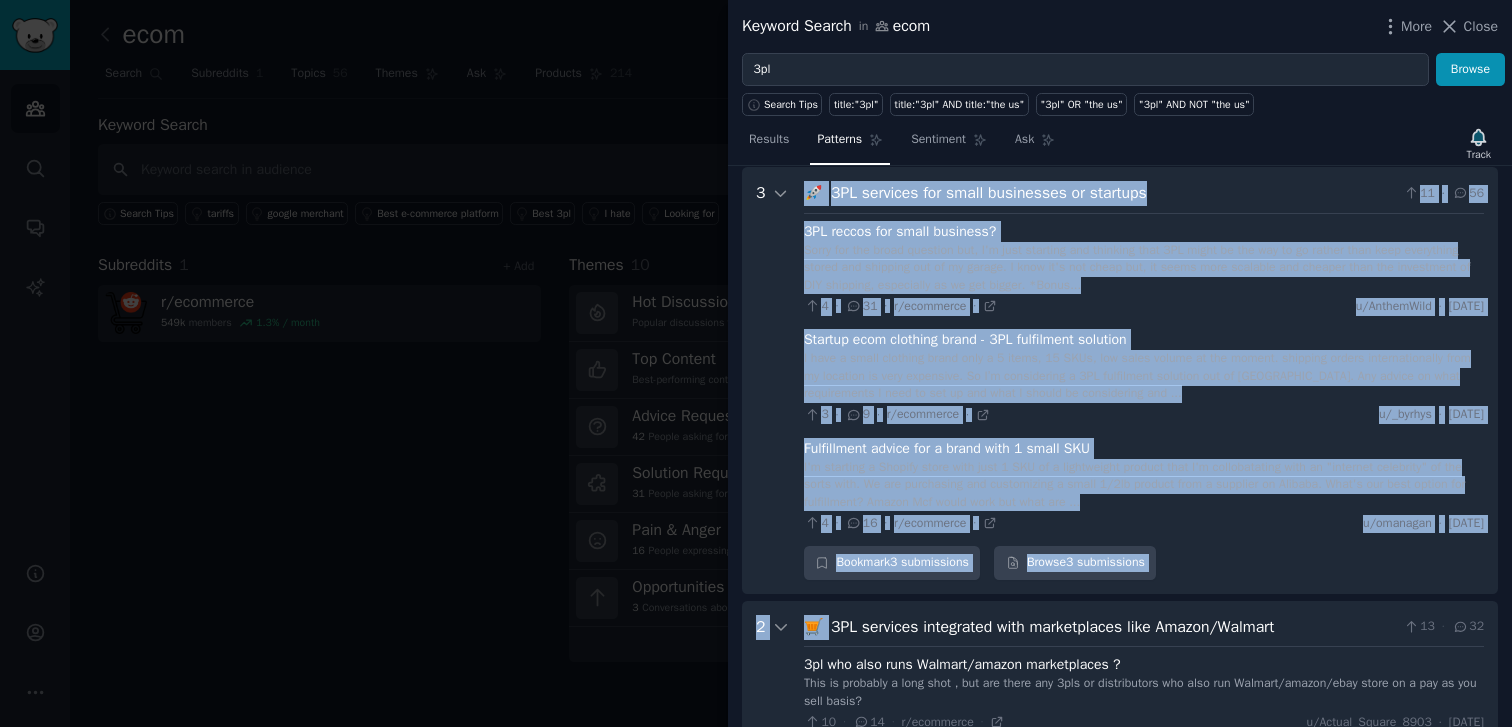 click on "4 🌍 Seeking 3PL recommendations for specific regions 18 · 17 - 3PL [GEOGRAPHIC_DATA] - Looking for a reliable 3PL in the [GEOGRAPHIC_DATA] - Any recs for a 3PL and Freight Forwarder in [GEOGRAPHIC_DATA]? +  1  more 3 📢 Concerns about 3PL communication and updates 12 · 34 What updates would you expect/require a 3PL to give your brand.   What updates do you expect vs what updates do you actually get?
For example, are you notified when your shipment arrives at the 3PL fulfillment center?  6 · 2 · r/ecommerce · u/wherestheanime · [DATE] 3PL red flags, how can you tell ahead of time if they are good at communicating when issues come up?   Trying to understand the red flags. 1 · 3 · r/ecommerce · u/wherestheanime · [DATE] I wish my 3PL did this better...   It seems like a lot of ecomm owners are frustrated with their 3PLs... so what are some things you wish your 3PL did better?  5 · 29 · r/ecommerce · u/thevinesevolve · [DATE] Bookmark  3   submissions Browse  3   submissions 3 📦 15 · 78   6 5" at bounding box center [1120, 72] 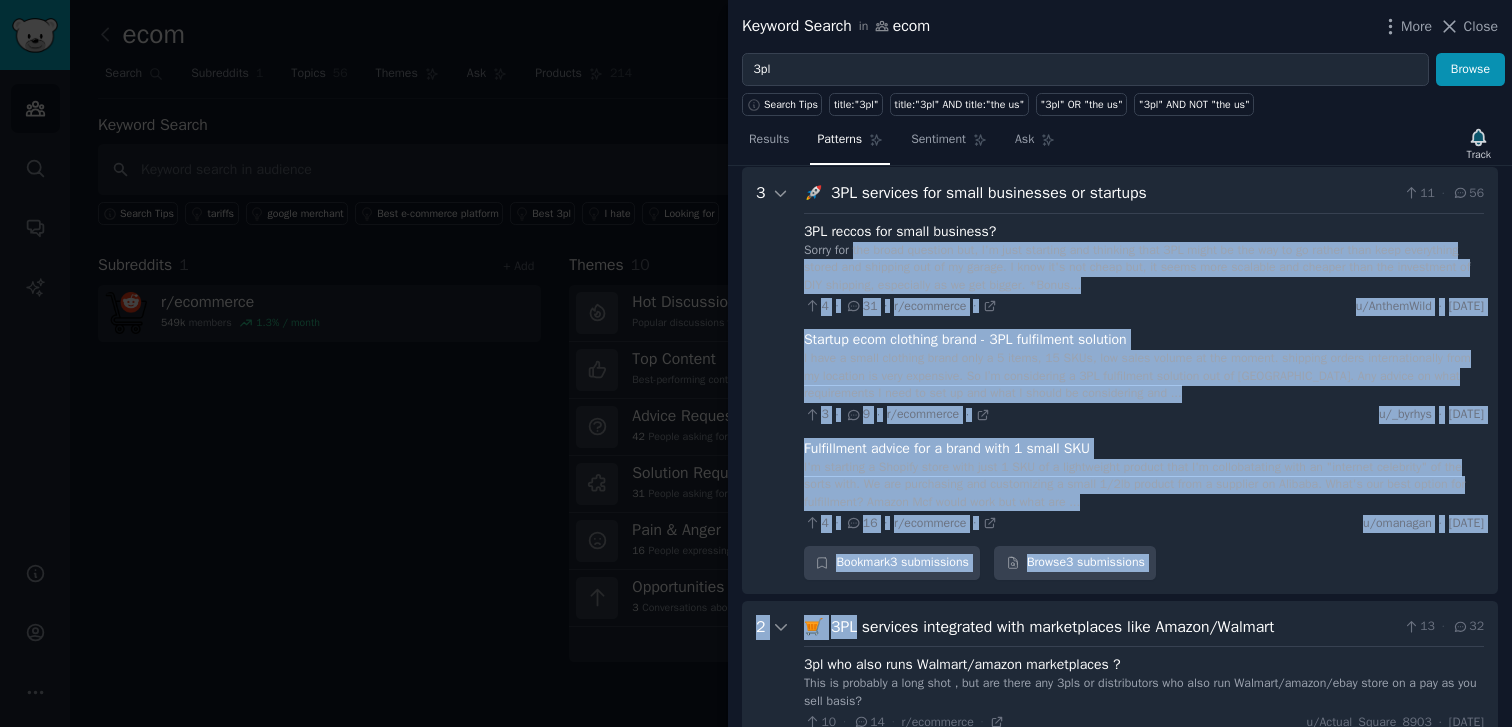 drag, startPoint x: 1315, startPoint y: 637, endPoint x: 845, endPoint y: 275, distance: 593.24866 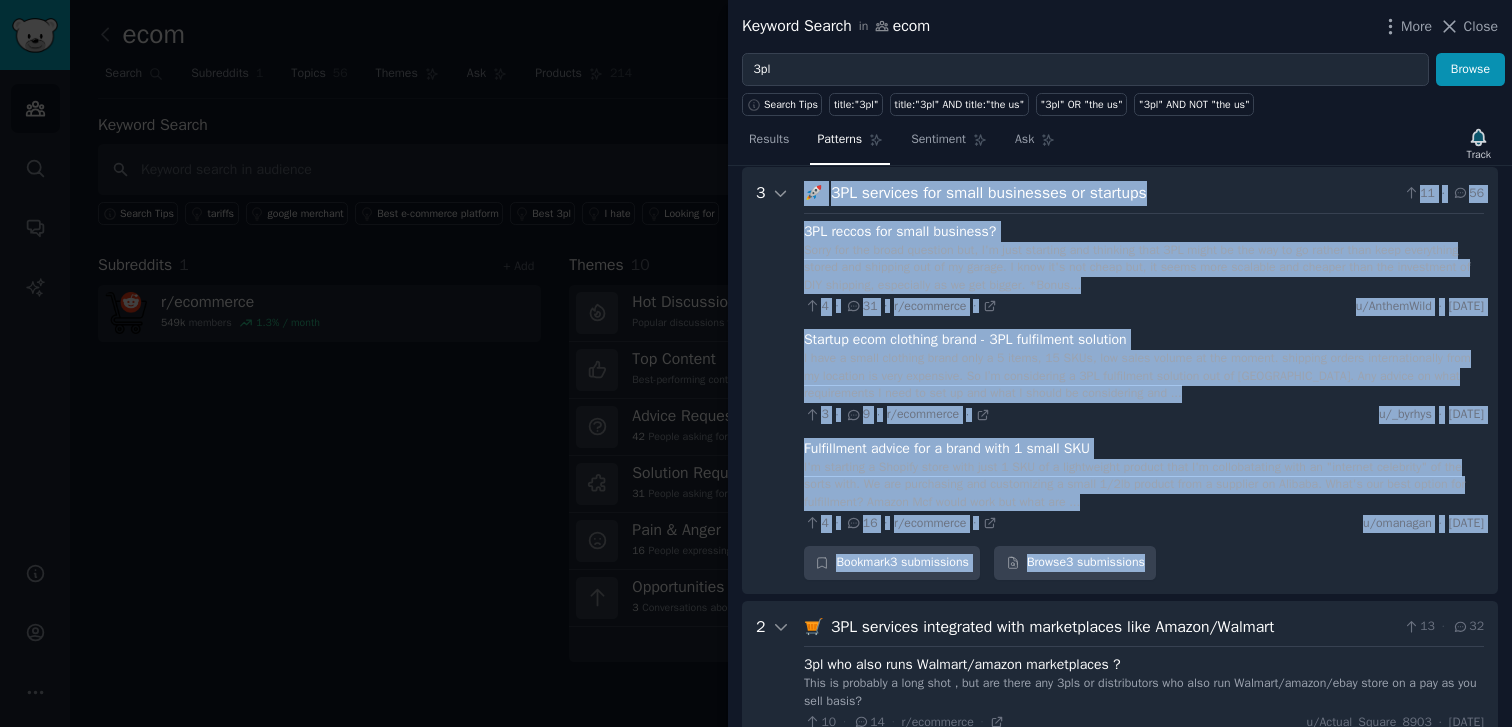 drag, startPoint x: 778, startPoint y: 272, endPoint x: 1314, endPoint y: 630, distance: 644.5619 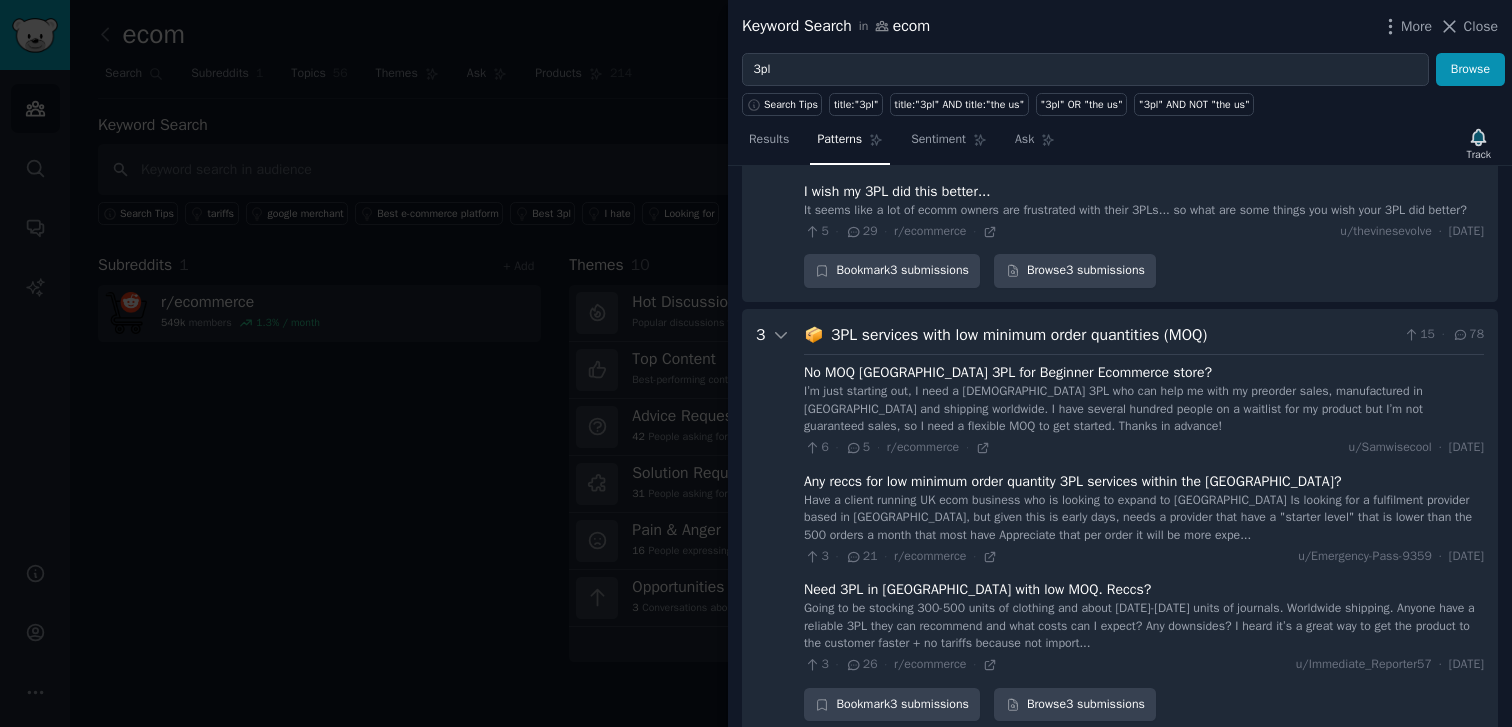 scroll, scrollTop: 0, scrollLeft: 0, axis: both 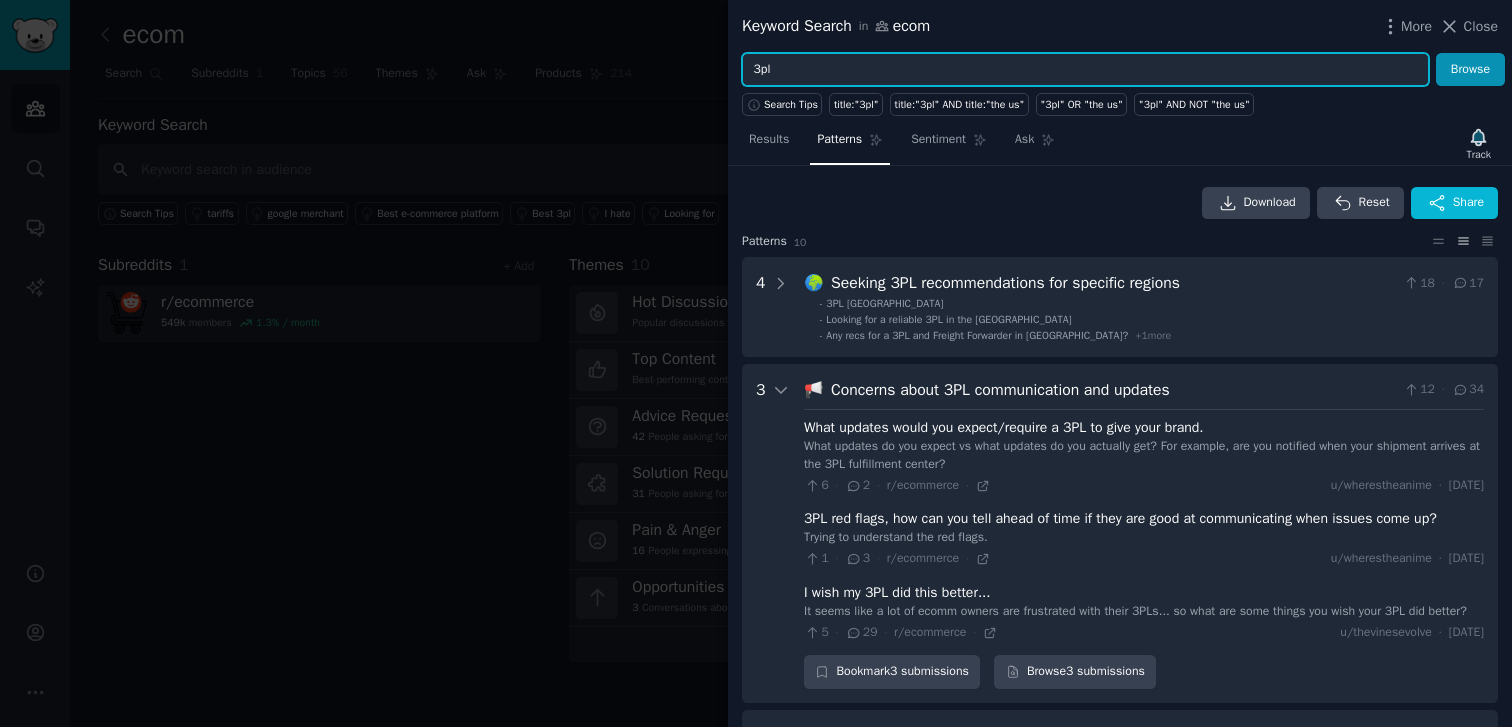 click on "3pl" at bounding box center [1085, 70] 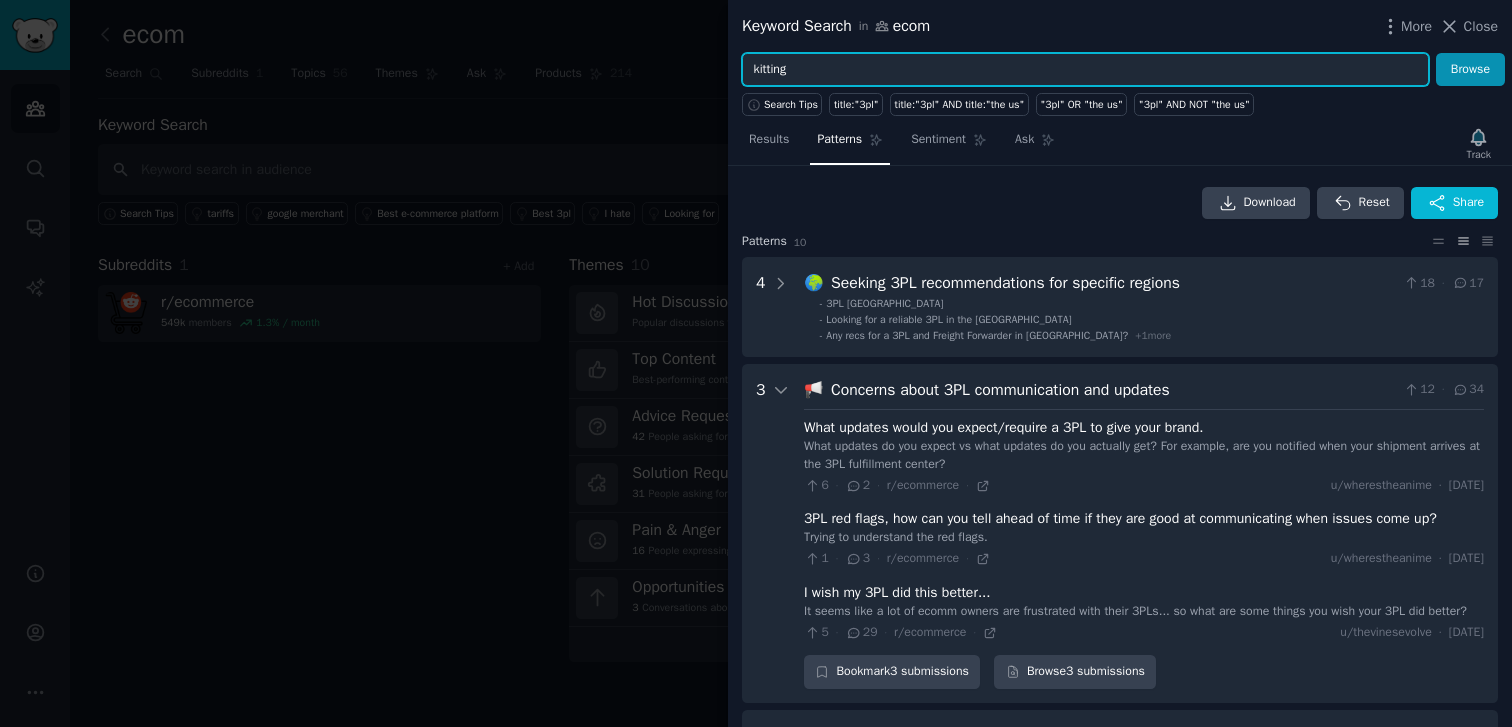 type on "kitting" 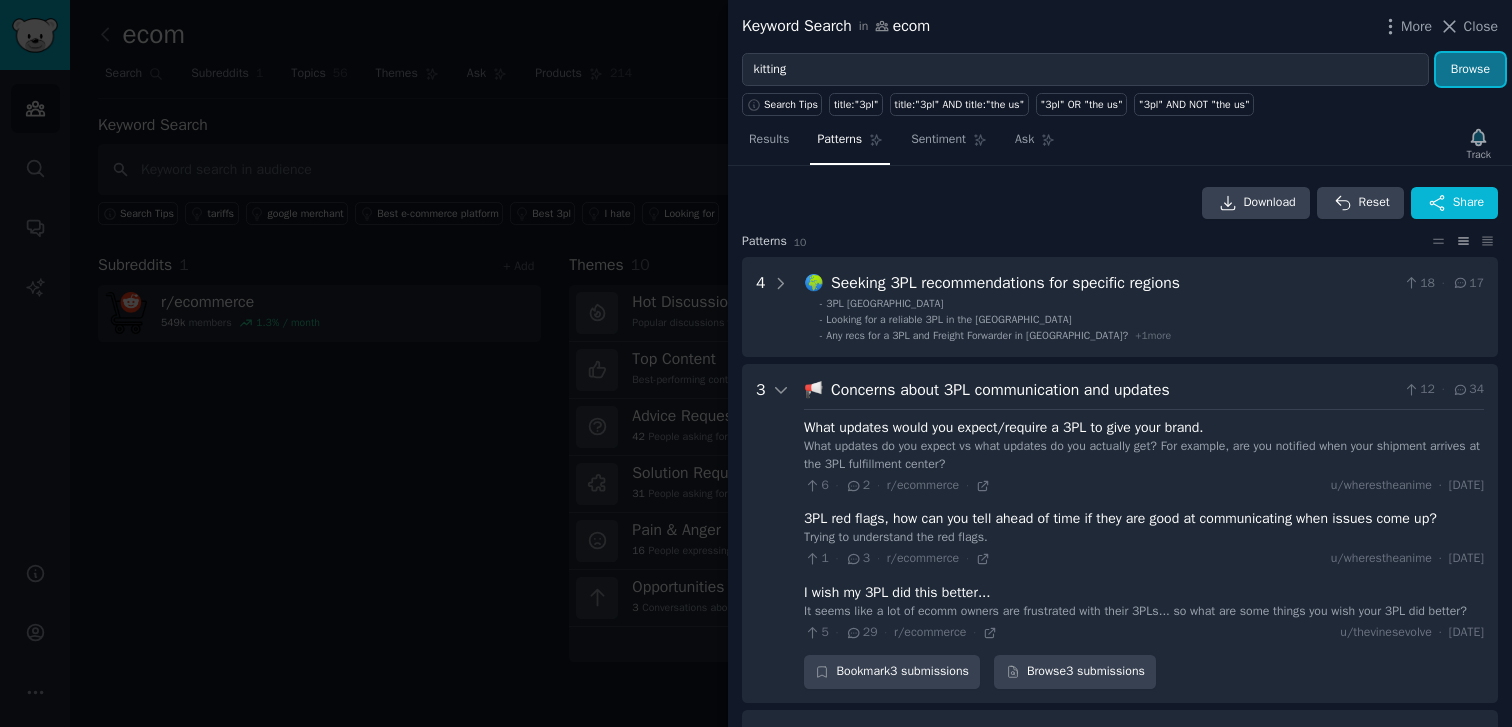 click on "Browse" at bounding box center [1470, 70] 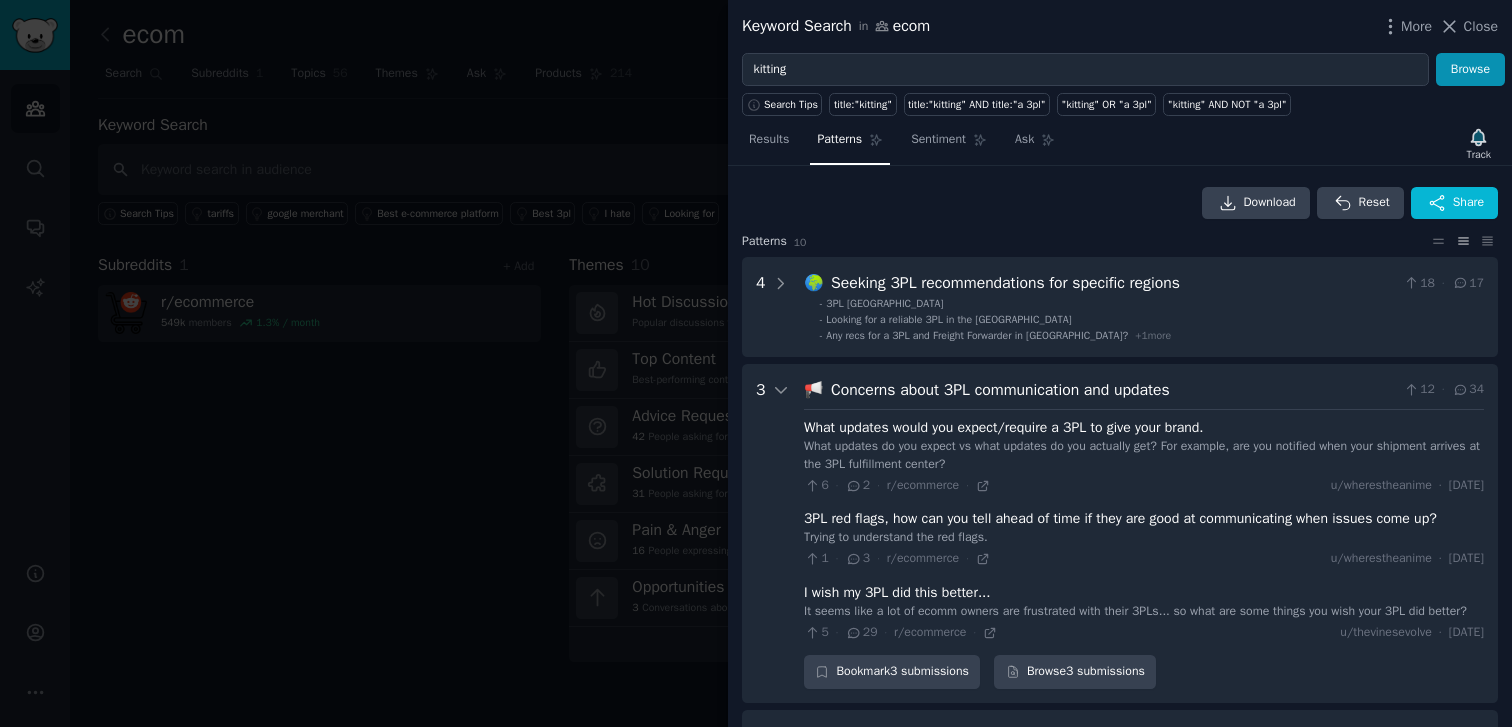 click at bounding box center [756, 363] 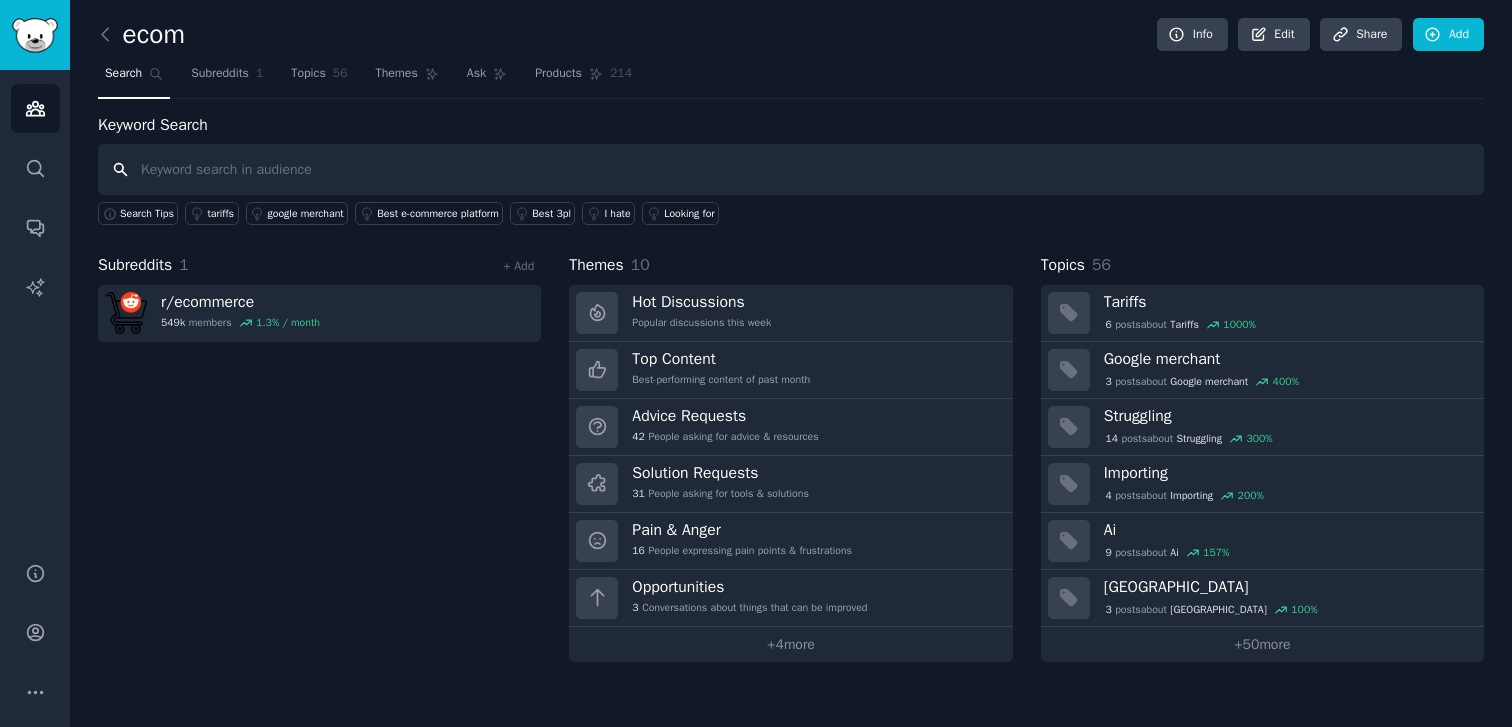 click at bounding box center (791, 169) 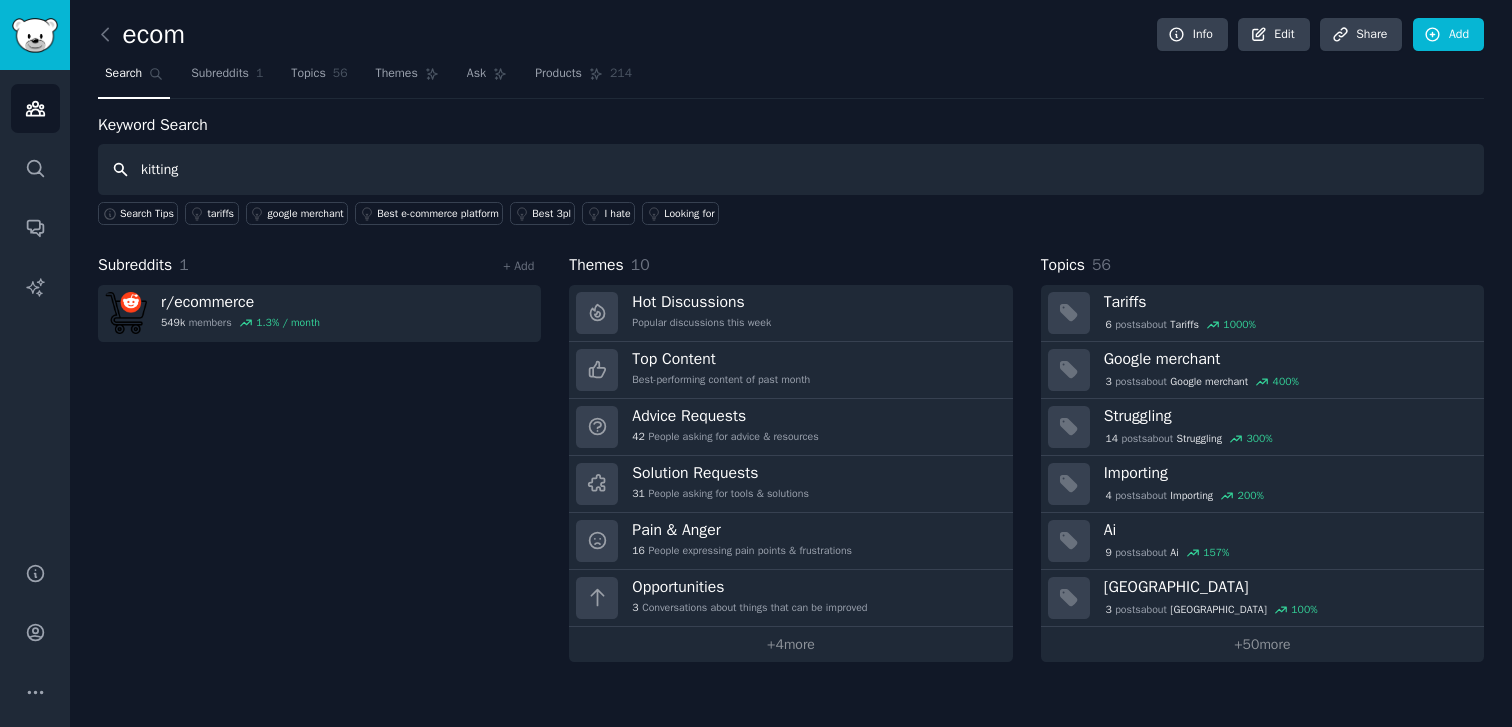 type on "kitting" 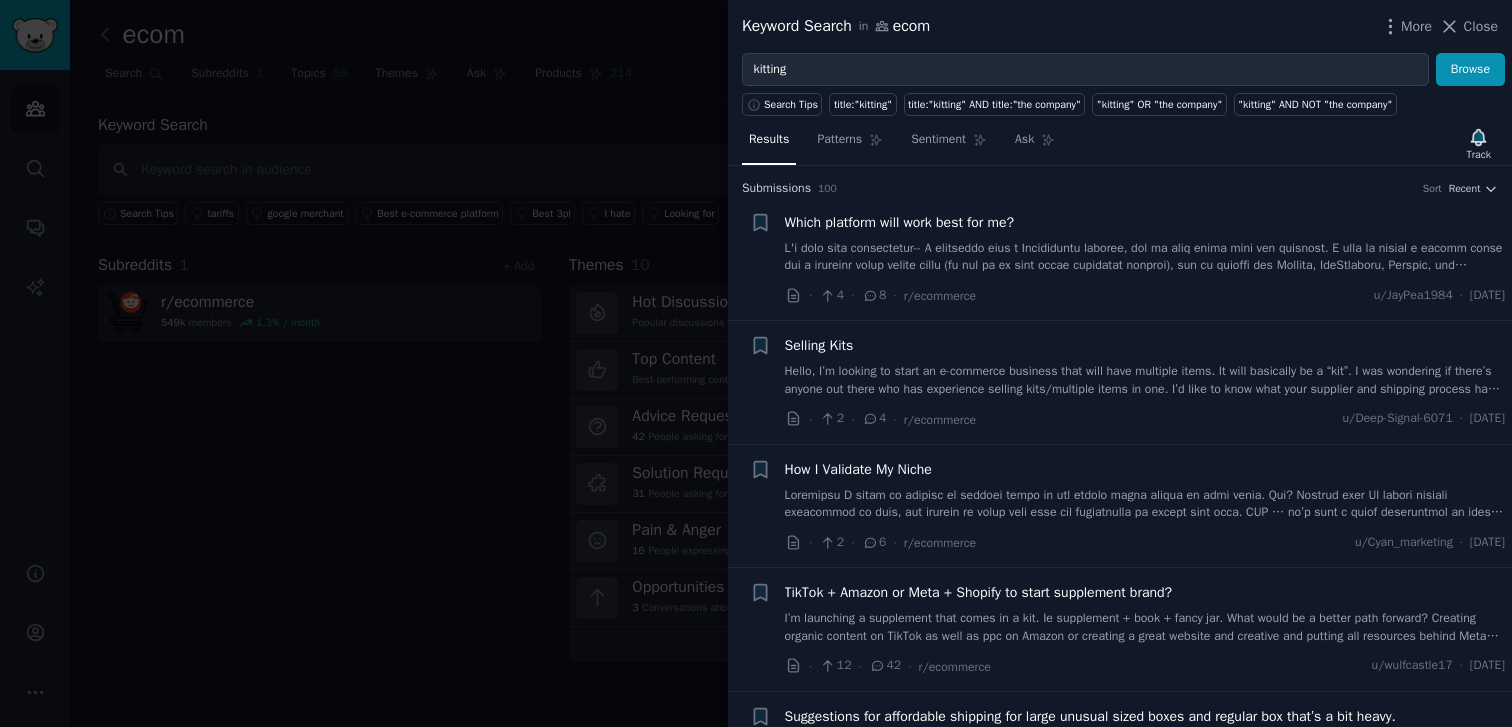 click on "Hello,
I’m looking to start an e-commerce business that will have multiple items. It will basically be a “kit”.
I was wondering if there’s anyone out there who has experience selling kits/multiple items in one.
I’d like to know what your supplier and shipping process has been like.
Did you purchase each item individually or did you buy a pre packaged kit from a supplier?
Any other tips or recommendations would be greatly appreciated.
Thanks!" at bounding box center (1145, 380) 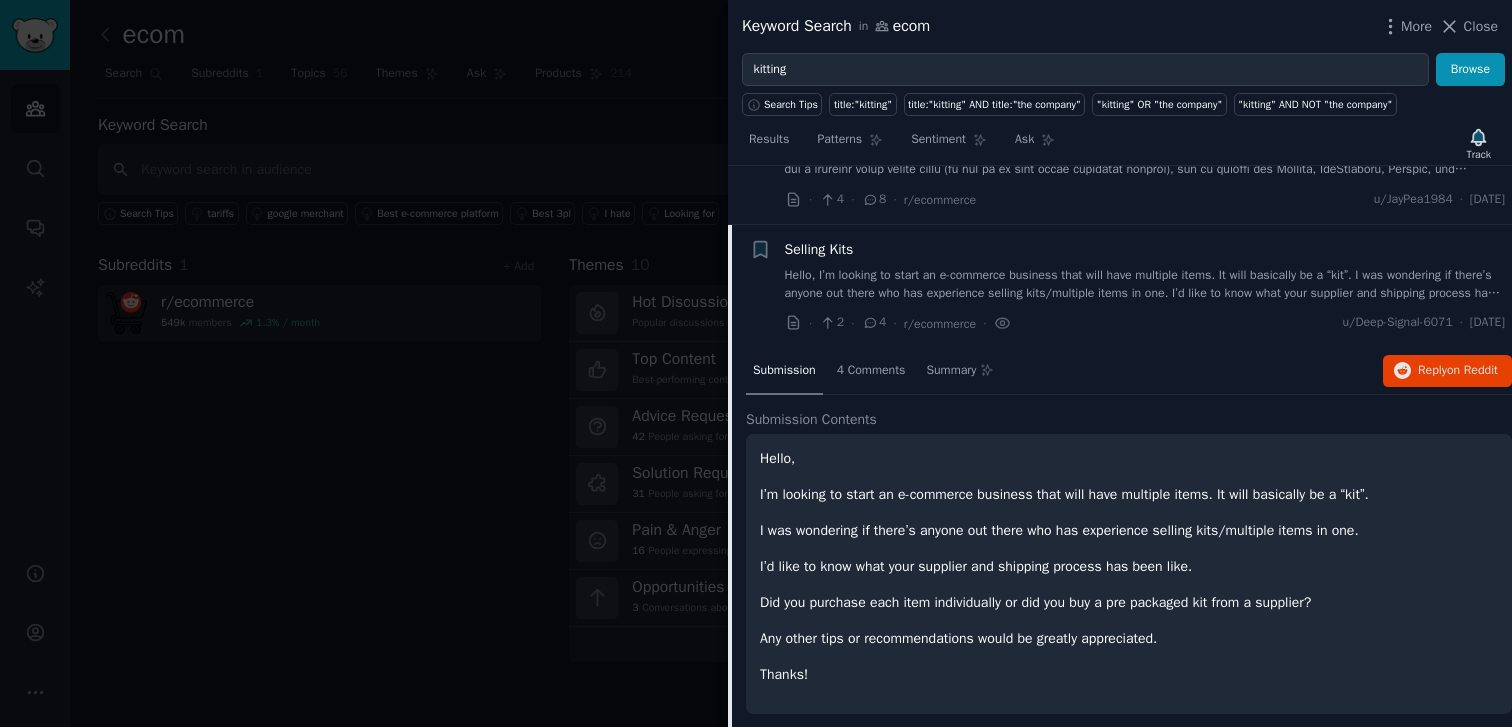 scroll, scrollTop: 155, scrollLeft: 0, axis: vertical 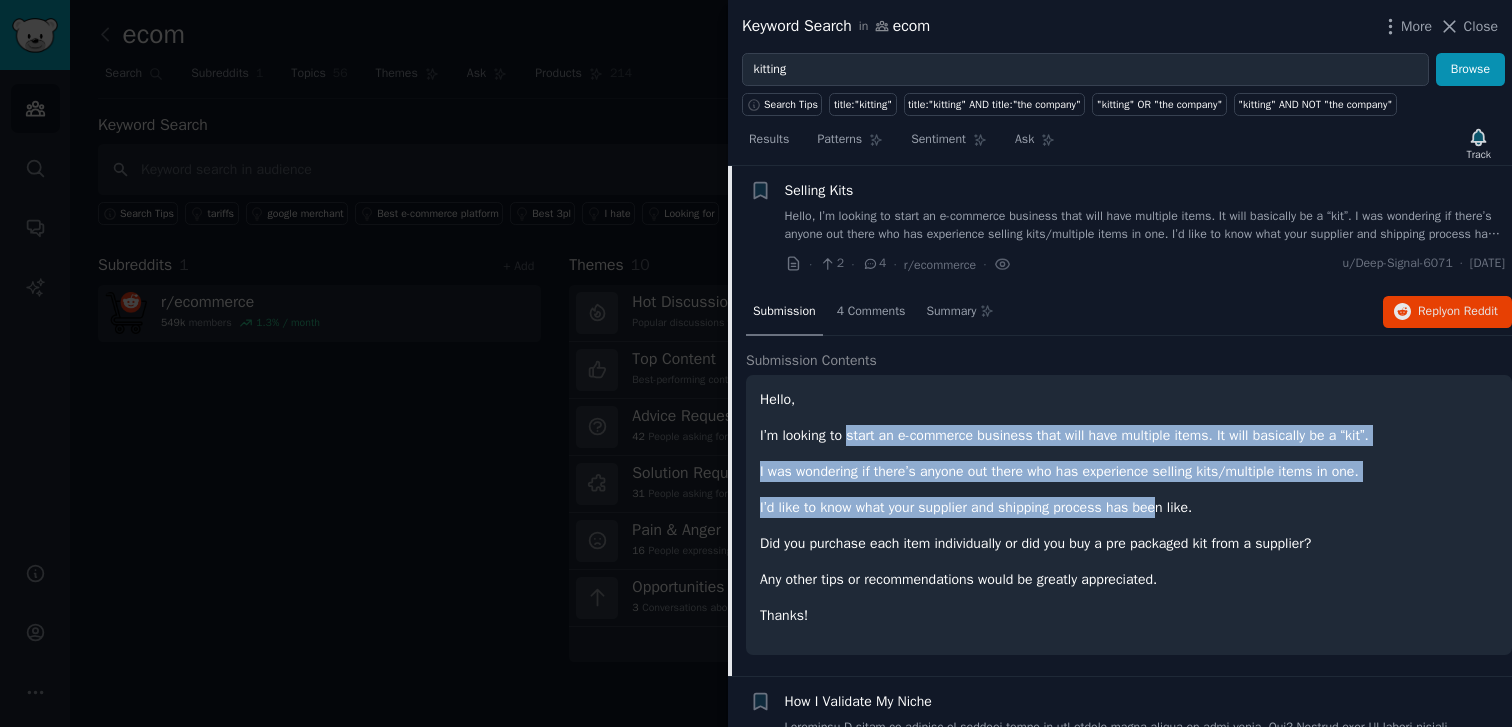 drag, startPoint x: 851, startPoint y: 445, endPoint x: 1181, endPoint y: 509, distance: 336.14877 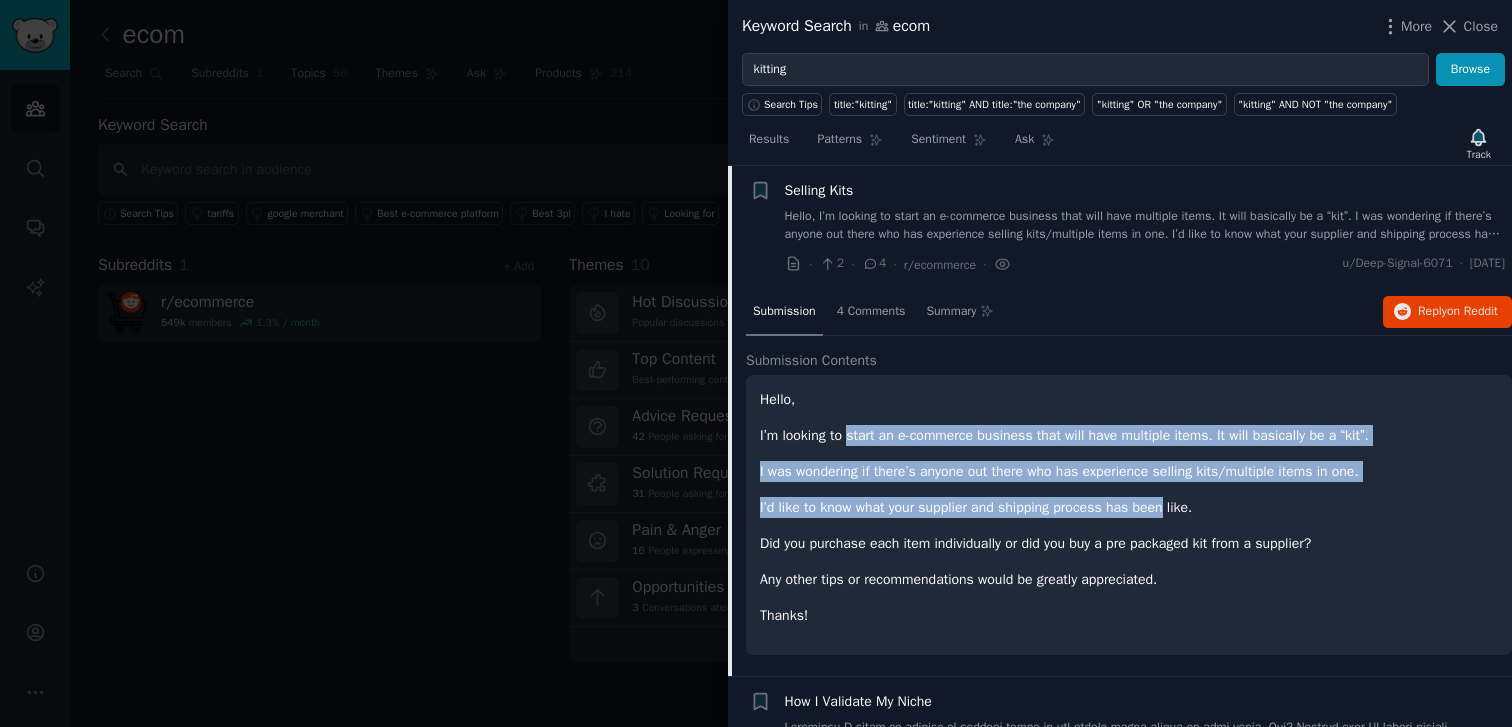click on "I’d like to know what your supplier and shipping process has been like." at bounding box center [1129, 507] 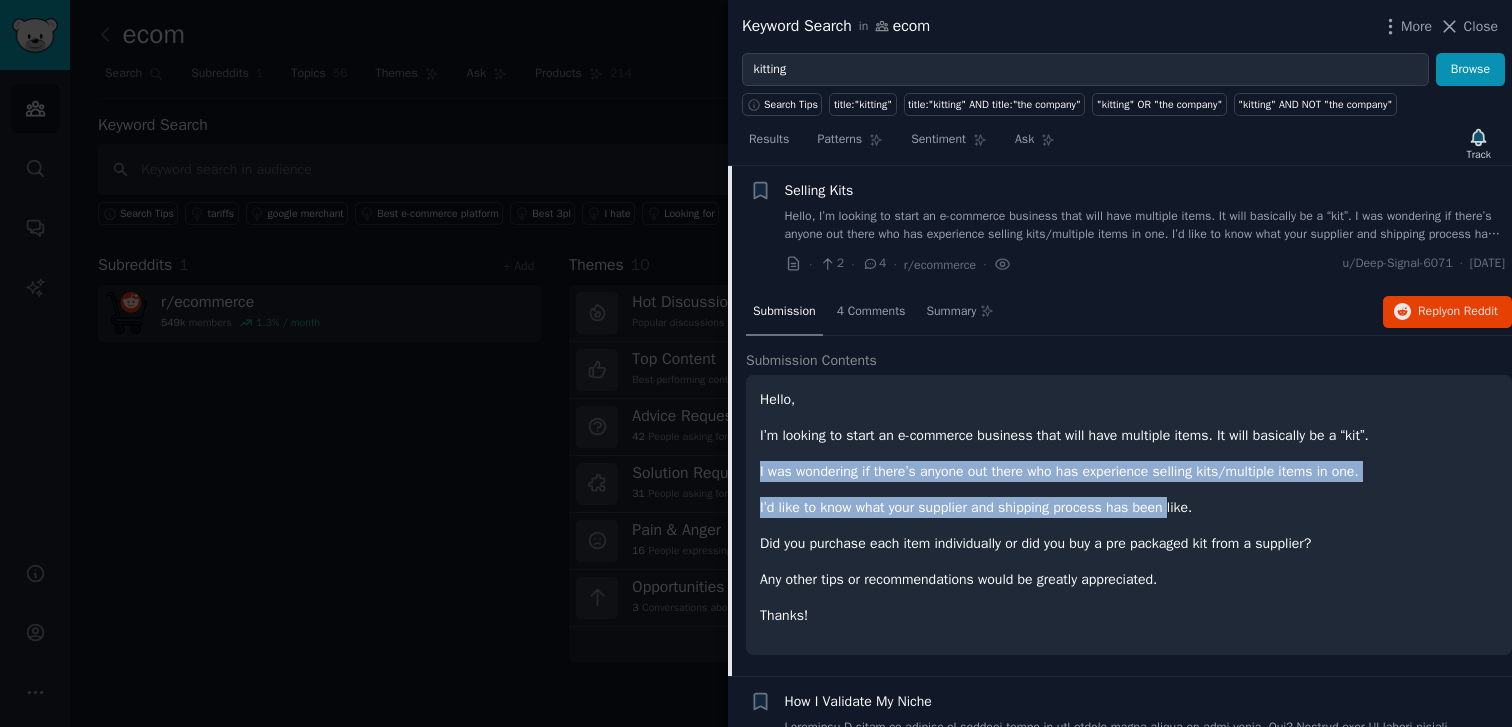 drag, startPoint x: 1181, startPoint y: 509, endPoint x: 921, endPoint y: 455, distance: 265.5485 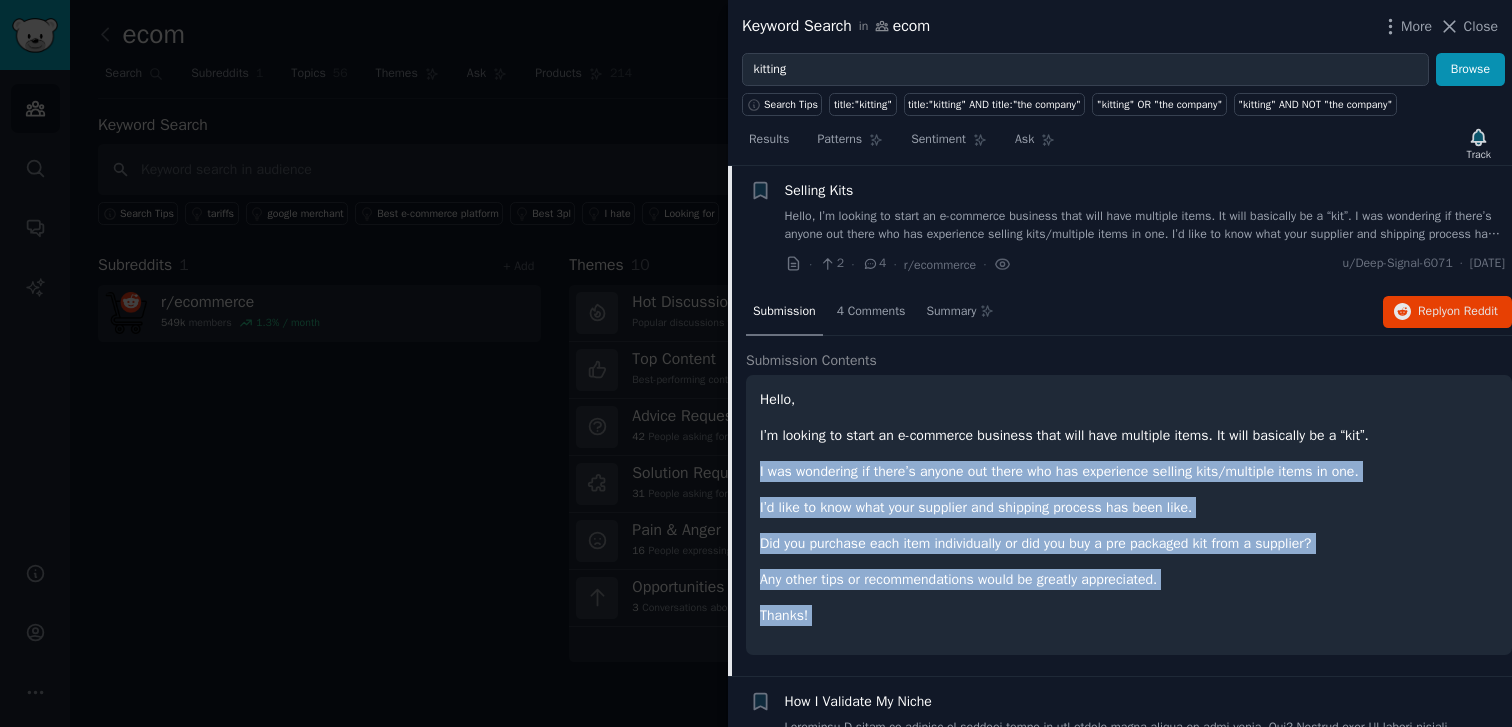 drag, startPoint x: 921, startPoint y: 455, endPoint x: 1167, endPoint y: 677, distance: 331.36084 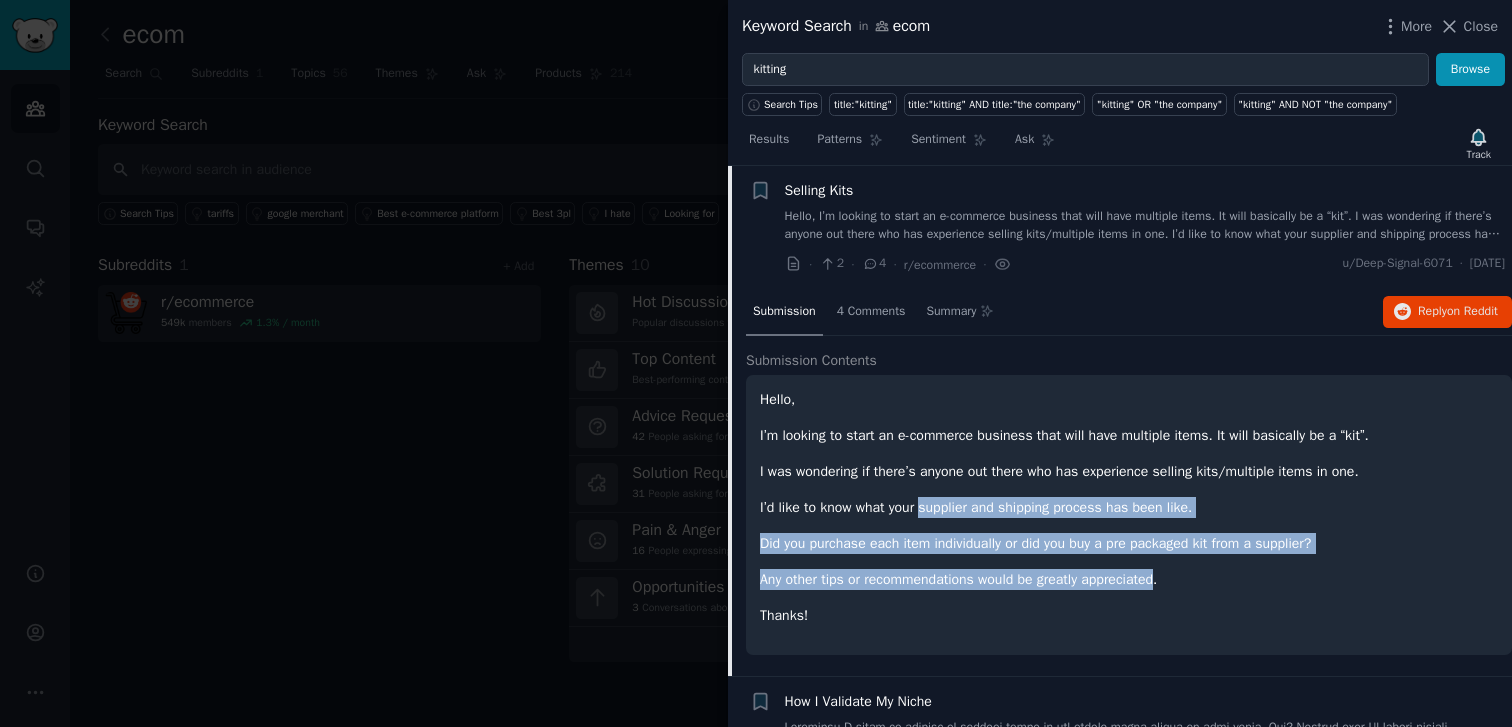 drag, startPoint x: 1103, startPoint y: 575, endPoint x: 947, endPoint y: 499, distance: 173.52809 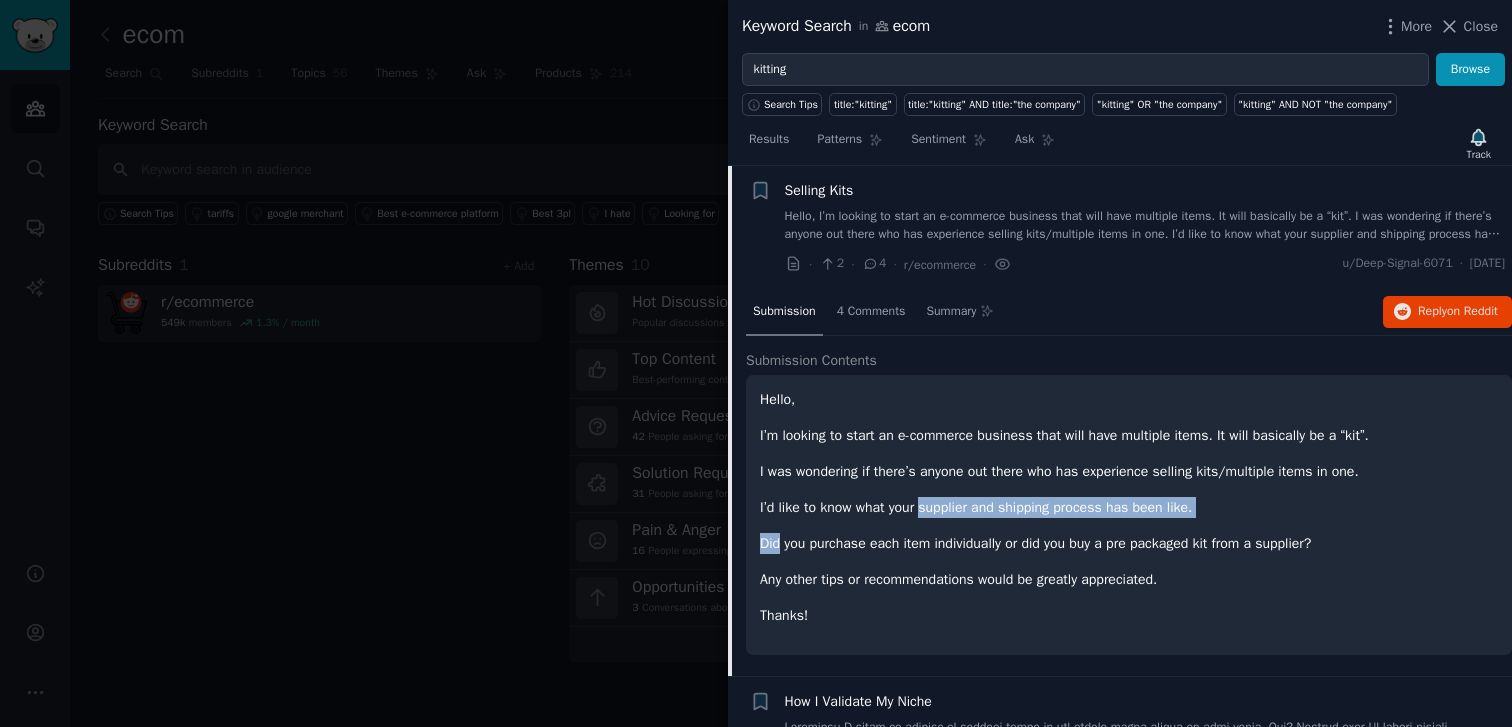 drag, startPoint x: 947, startPoint y: 499, endPoint x: 1159, endPoint y: 529, distance: 214.11212 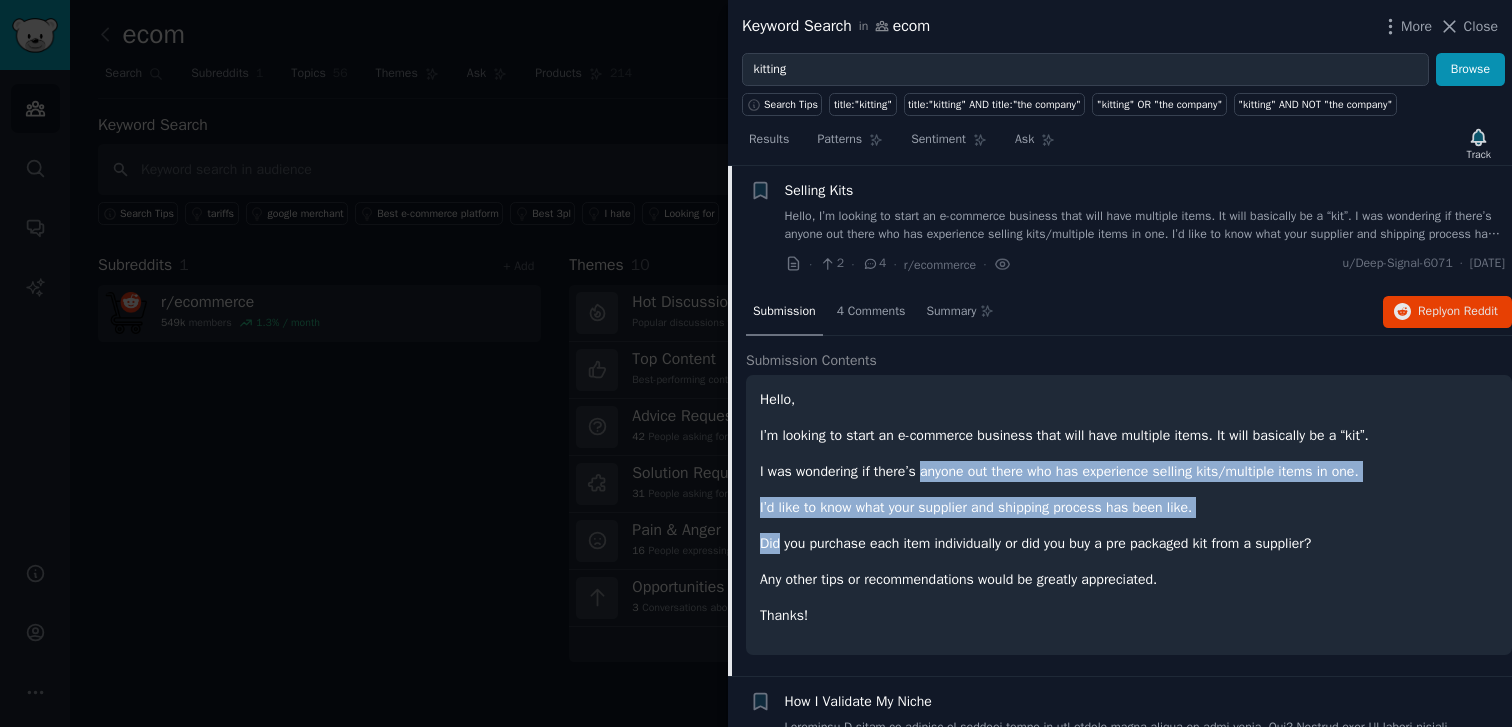 drag, startPoint x: 1159, startPoint y: 529, endPoint x: 926, endPoint y: 468, distance: 240.85265 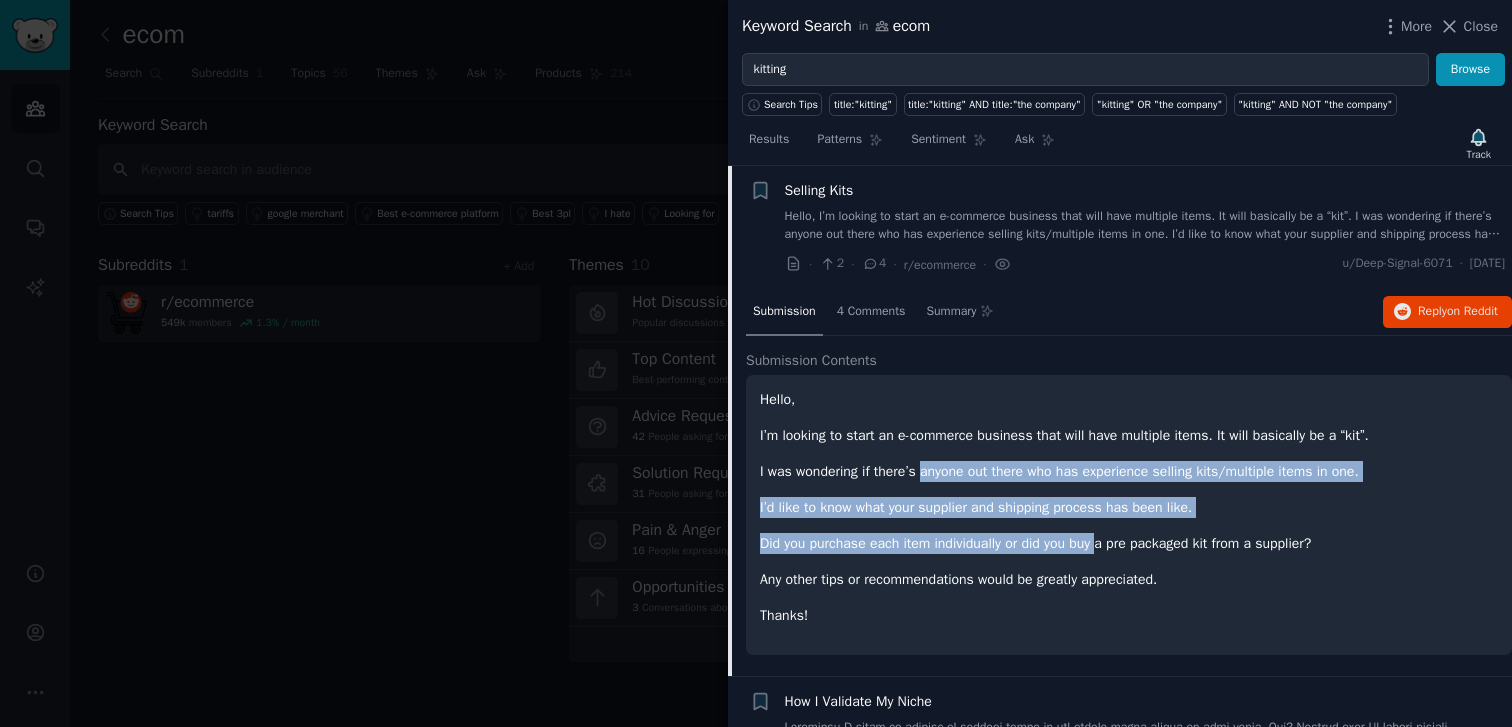 click on "Did you purchase each item individually or did you buy a pre packaged kit from a supplier?" at bounding box center [1129, 543] 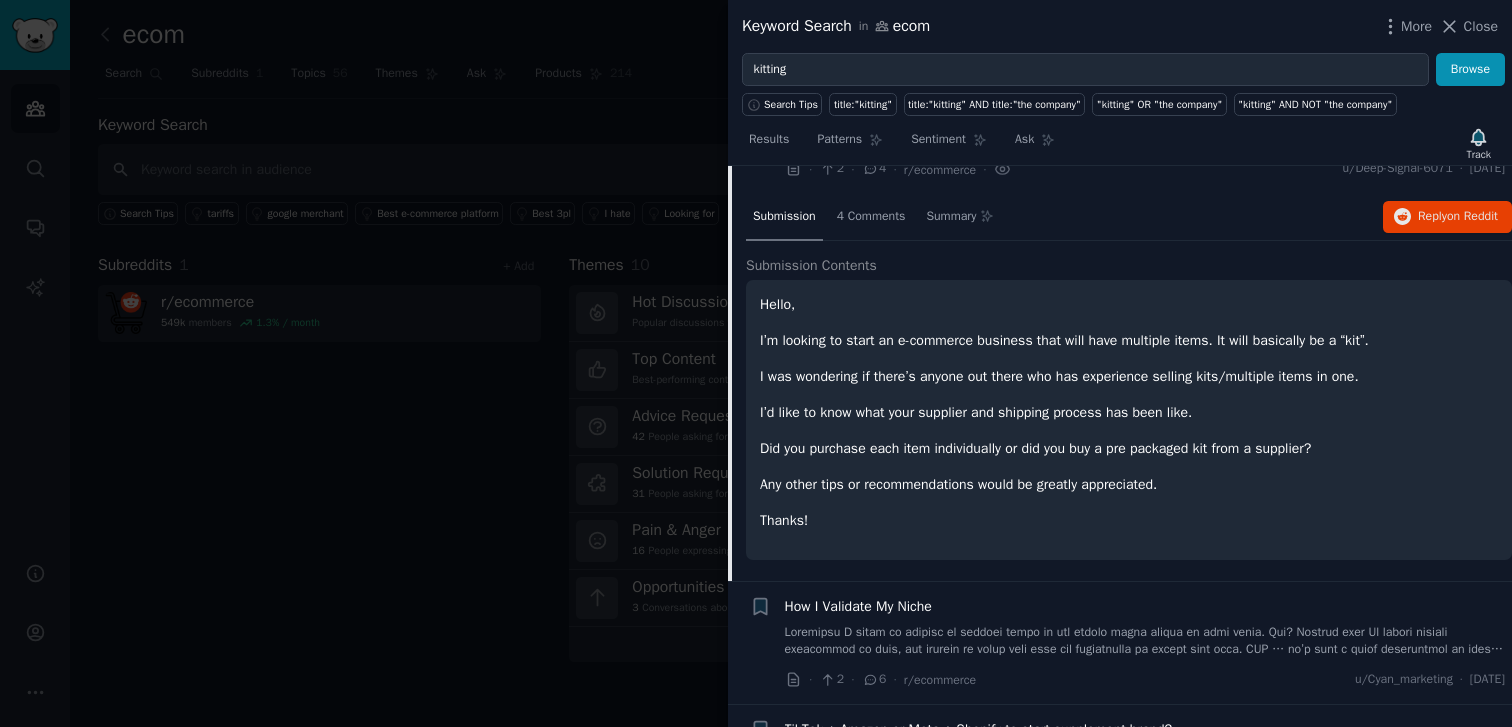 scroll, scrollTop: 248, scrollLeft: 0, axis: vertical 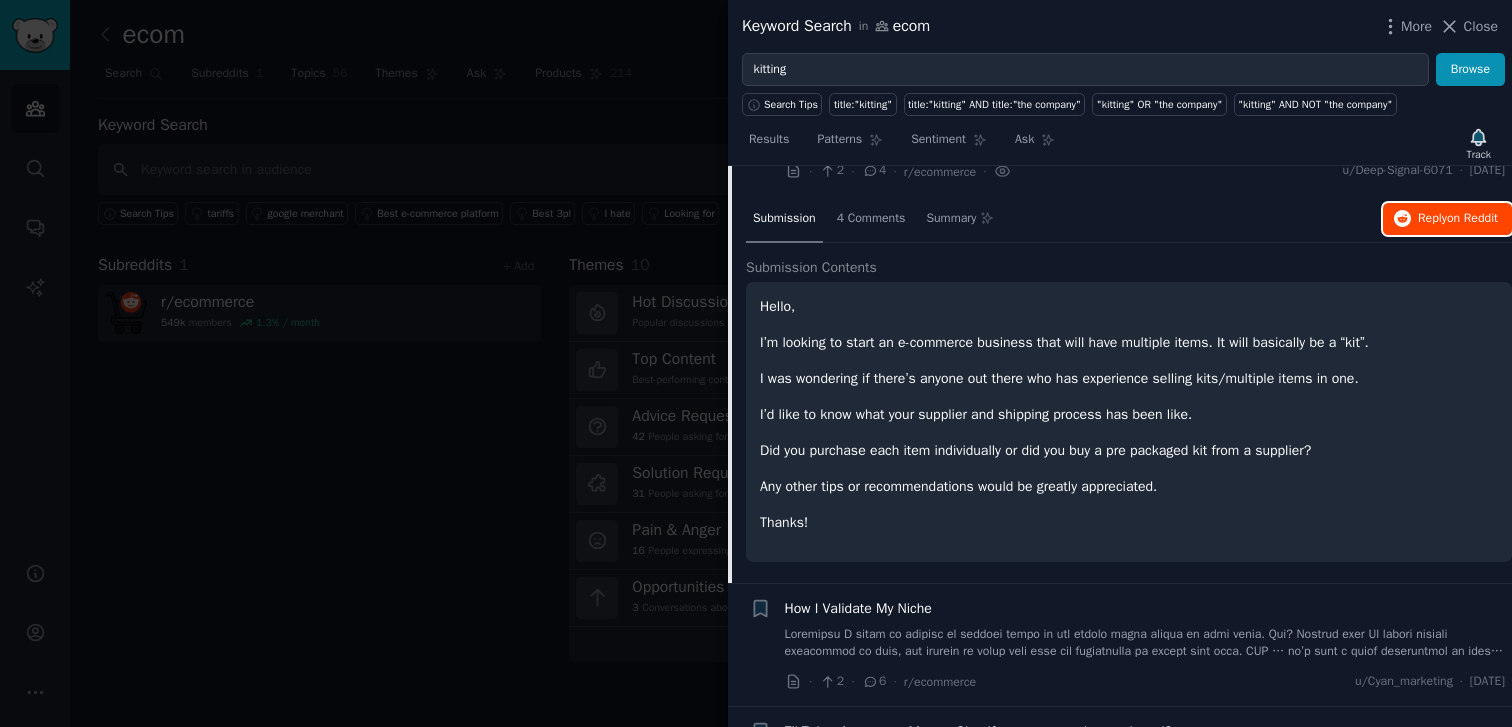 click on "Reply  on Reddit" at bounding box center (1458, 219) 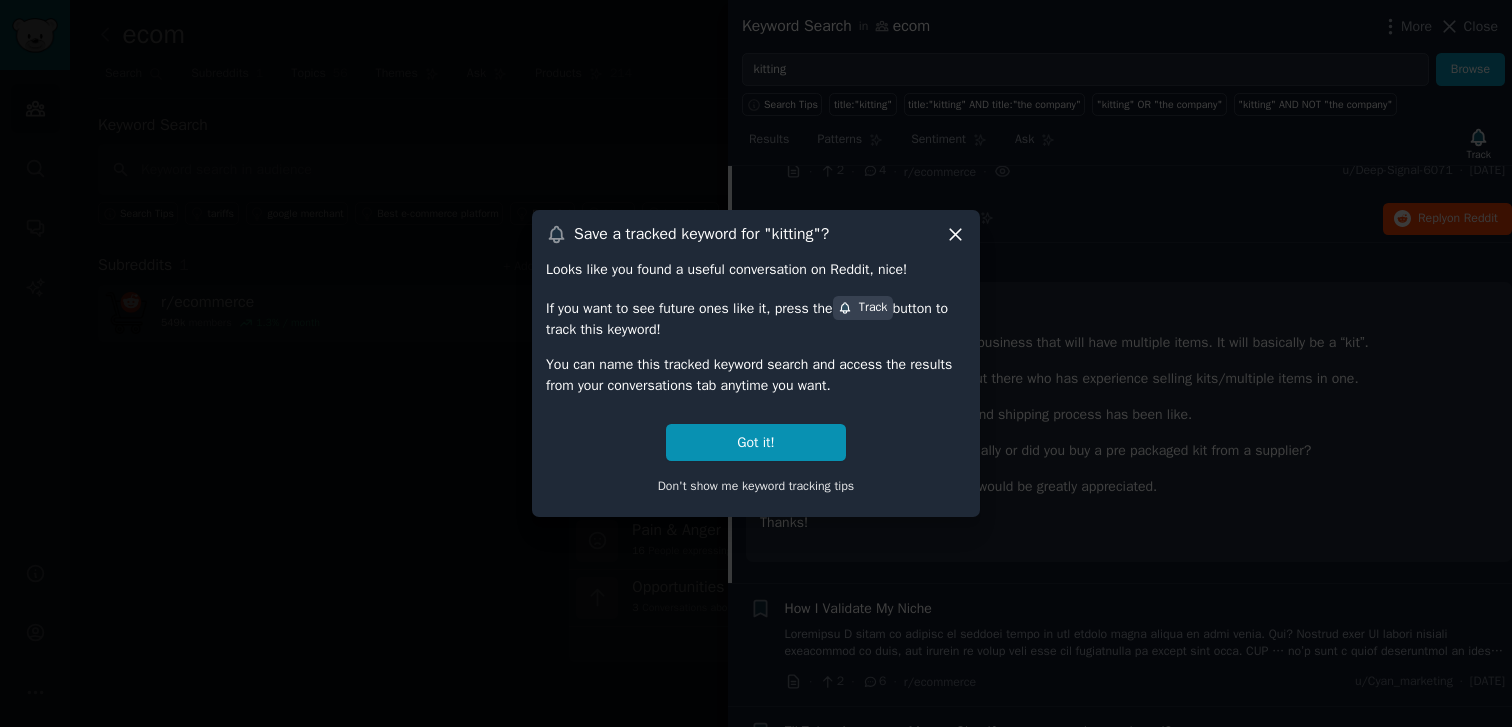 click 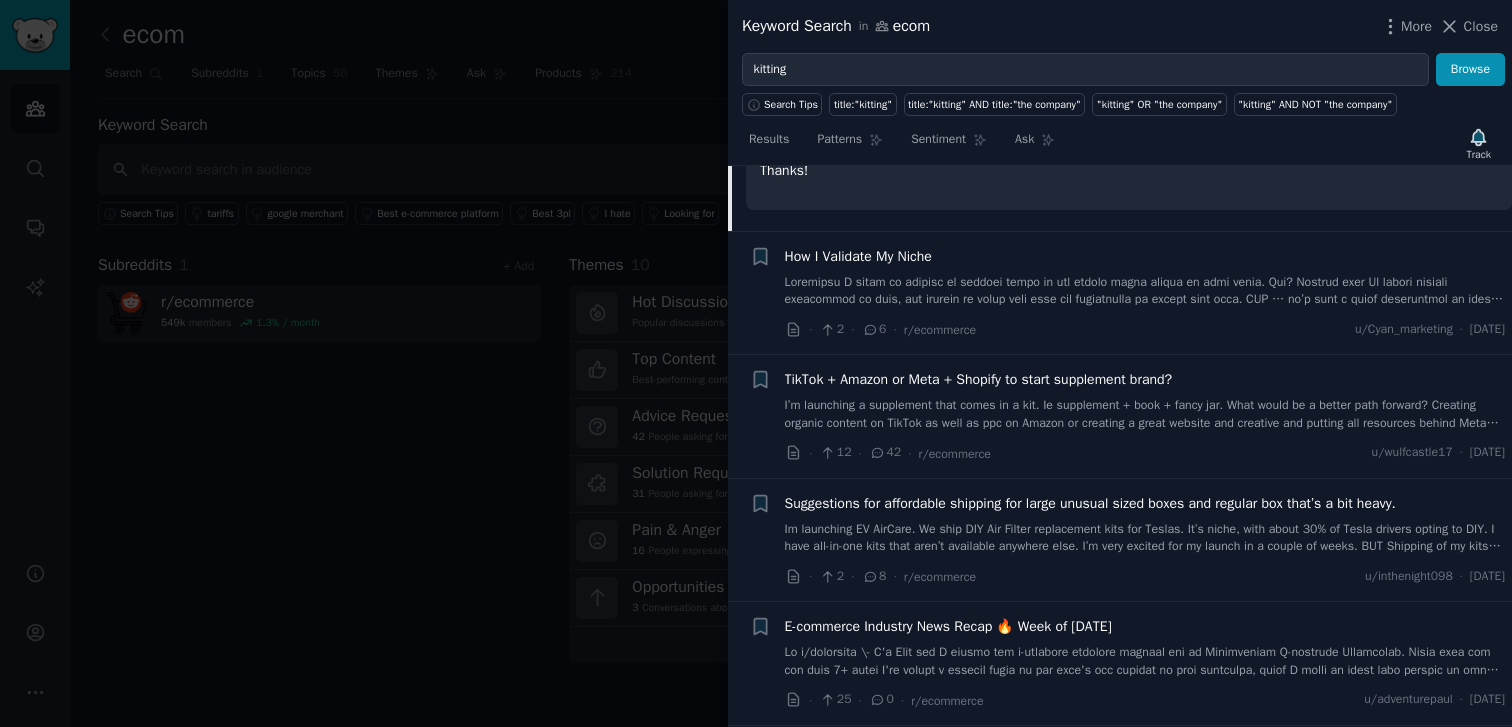 scroll, scrollTop: 0, scrollLeft: 0, axis: both 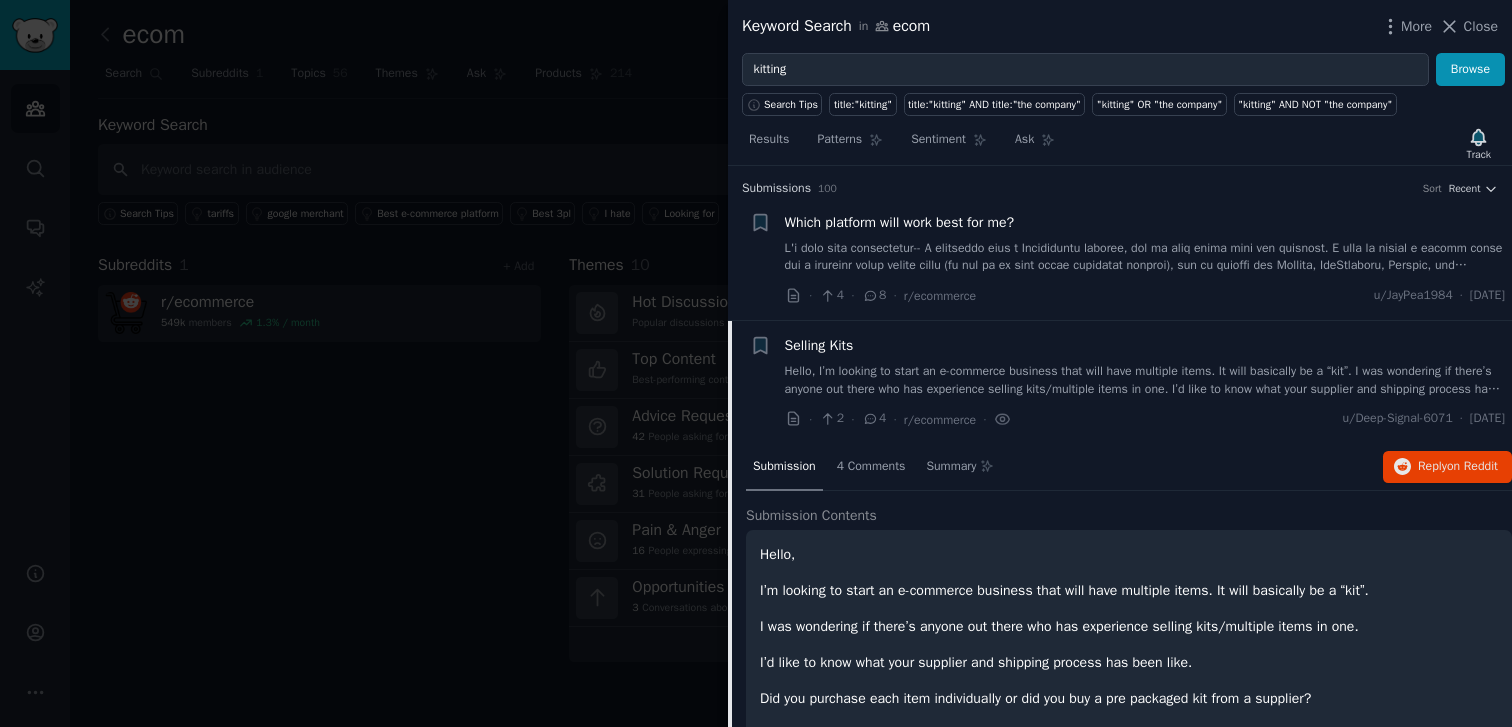 click on "Submission Contents" at bounding box center [1129, 515] 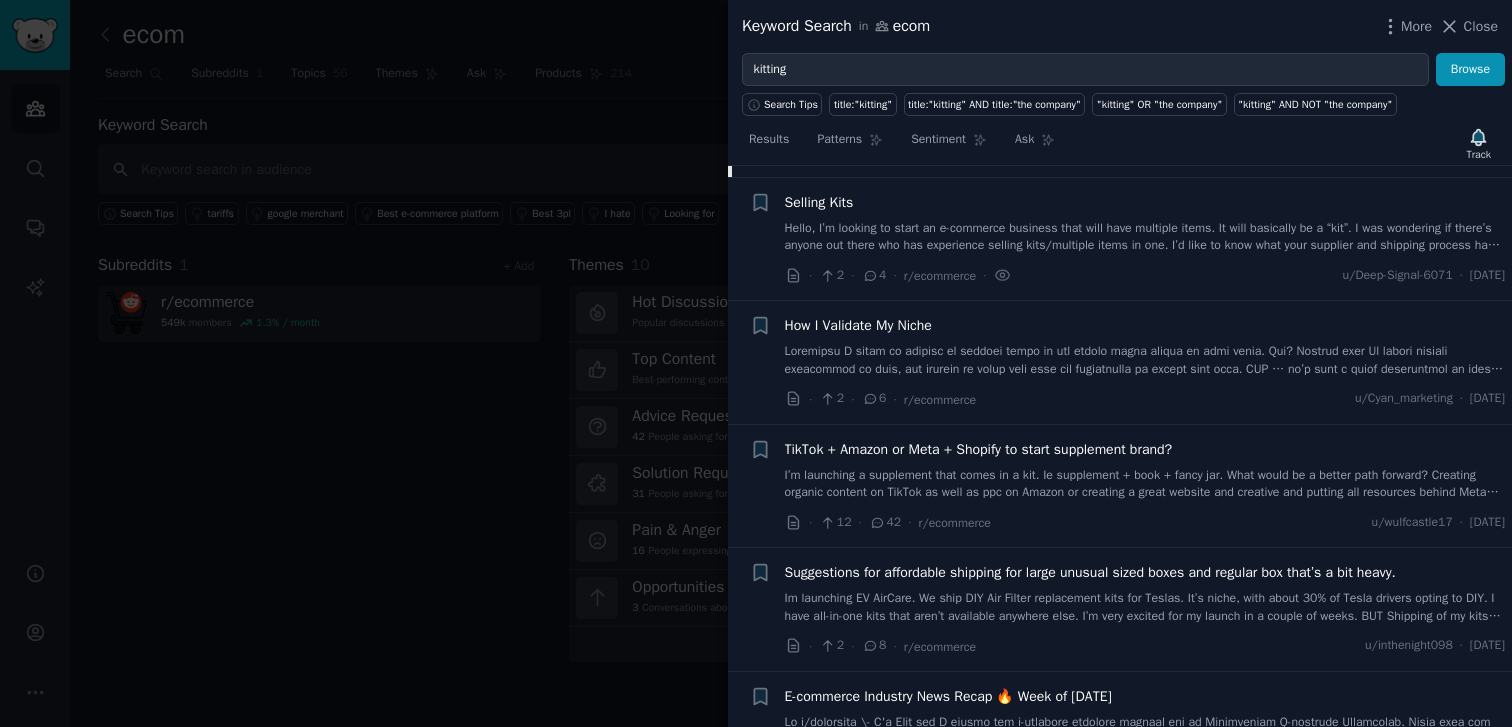 scroll, scrollTop: 628, scrollLeft: 0, axis: vertical 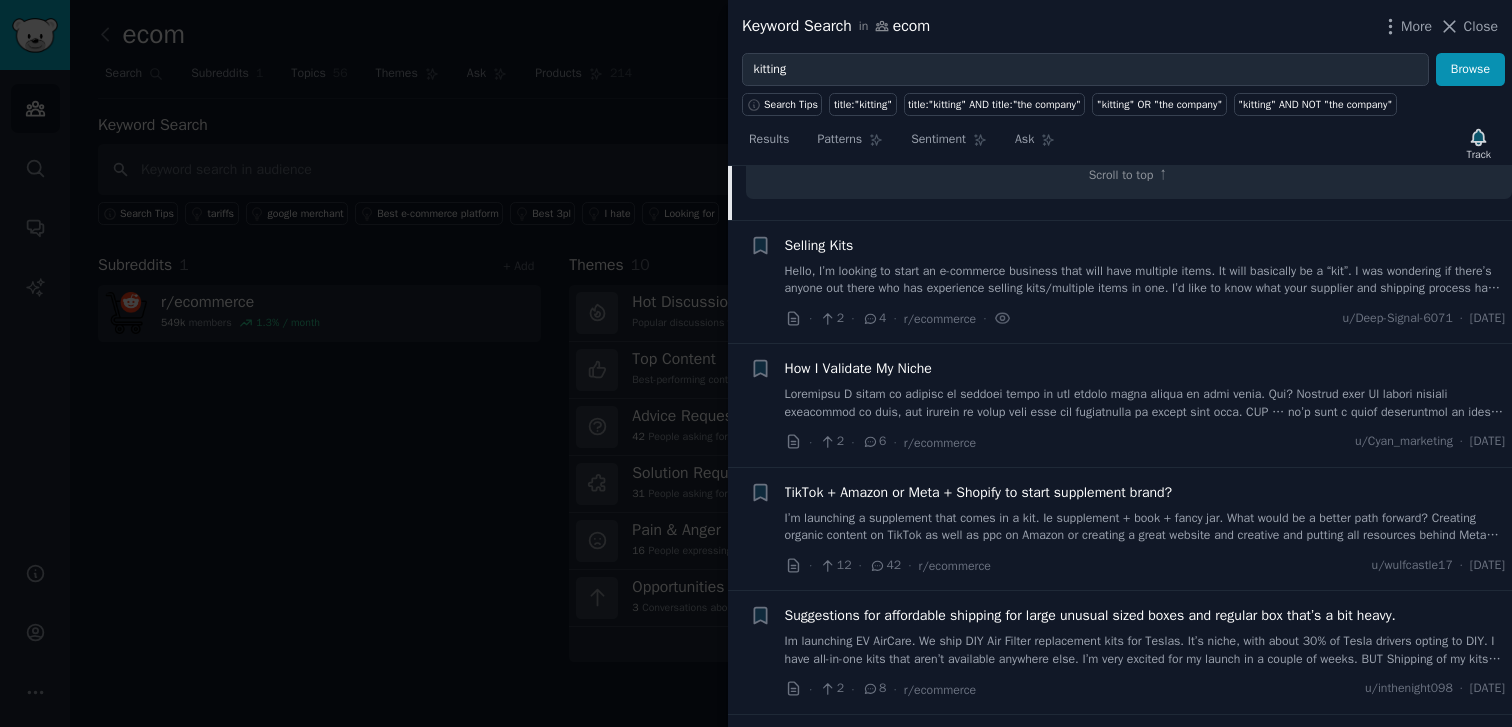 click on "Hello,
I’m looking to start an e-commerce business that will have multiple items. It will basically be a “kit”.
I was wondering if there’s anyone out there who has experience selling kits/multiple items in one.
I’d like to know what your supplier and shipping process has been like.
Did you purchase each item individually or did you buy a pre packaged kit from a supplier?
Any other tips or recommendations would be greatly appreciated.
Thanks!" at bounding box center [1145, 280] 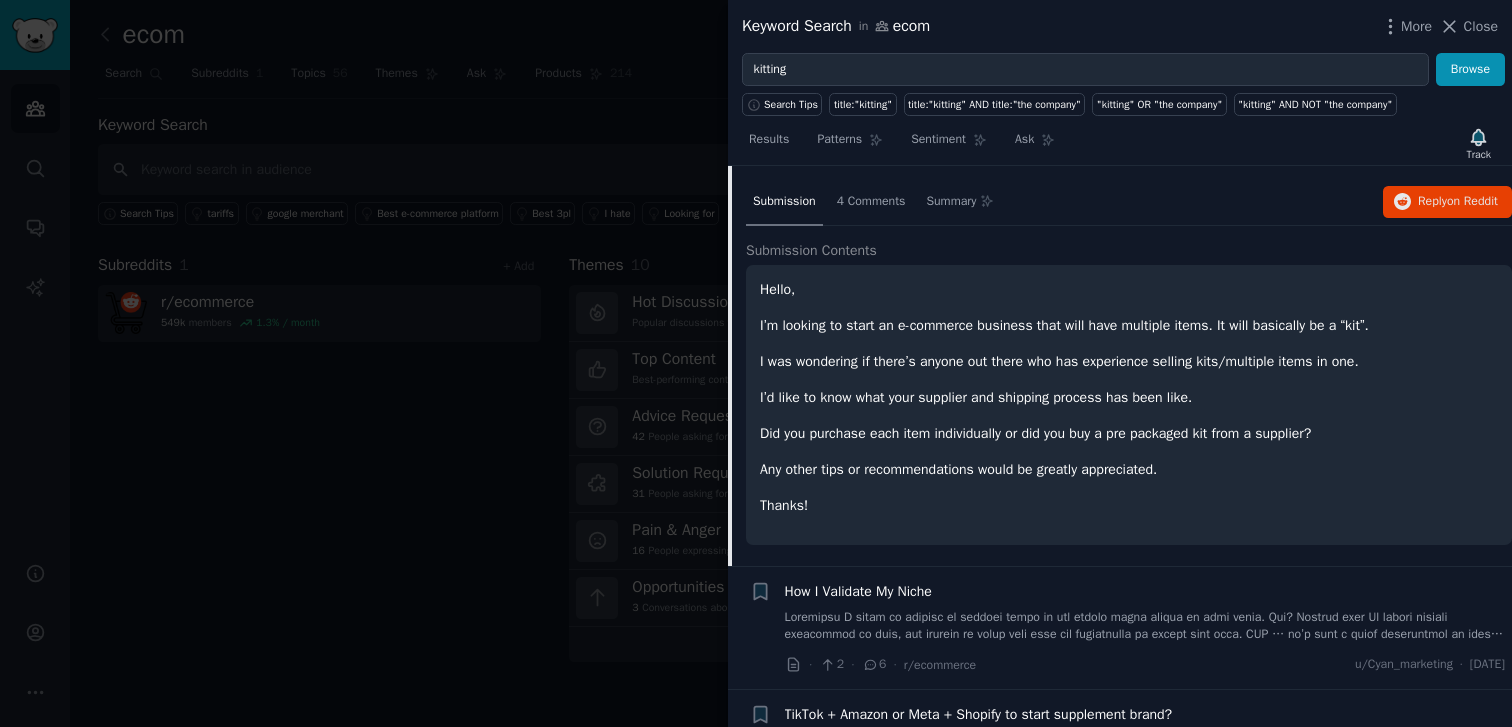 scroll, scrollTop: 155, scrollLeft: 0, axis: vertical 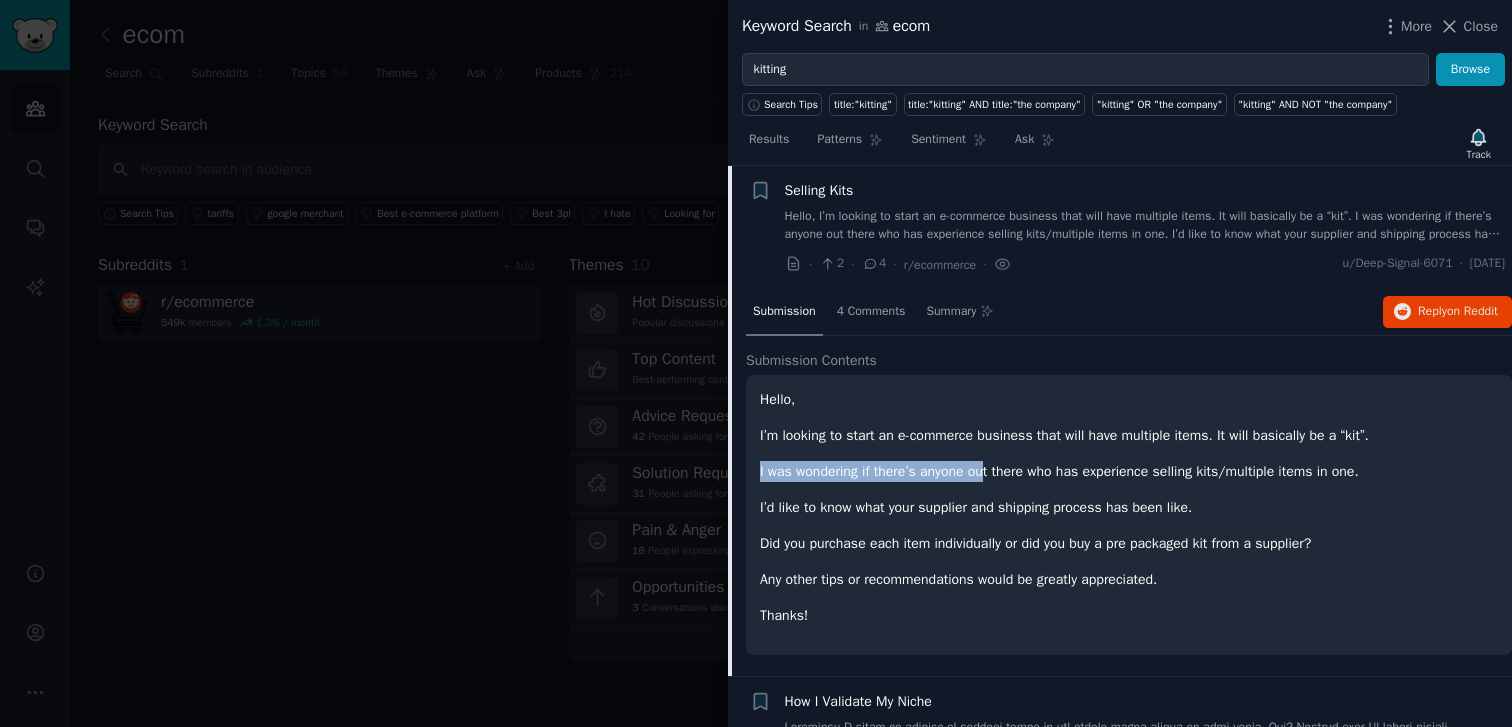 drag, startPoint x: 950, startPoint y: 448, endPoint x: 1025, endPoint y: 499, distance: 90.697296 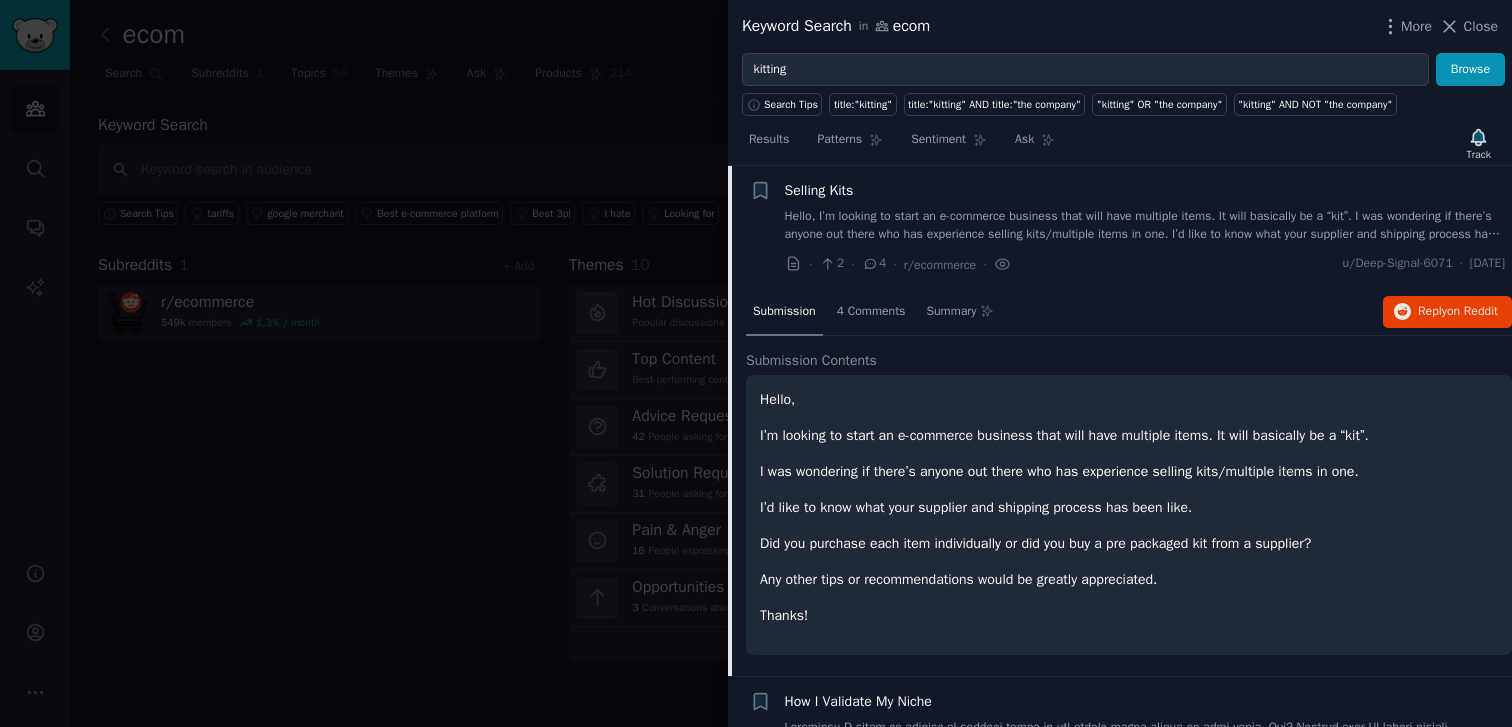 click on "I’d like to know what your supplier and shipping process has been like." at bounding box center (1129, 507) 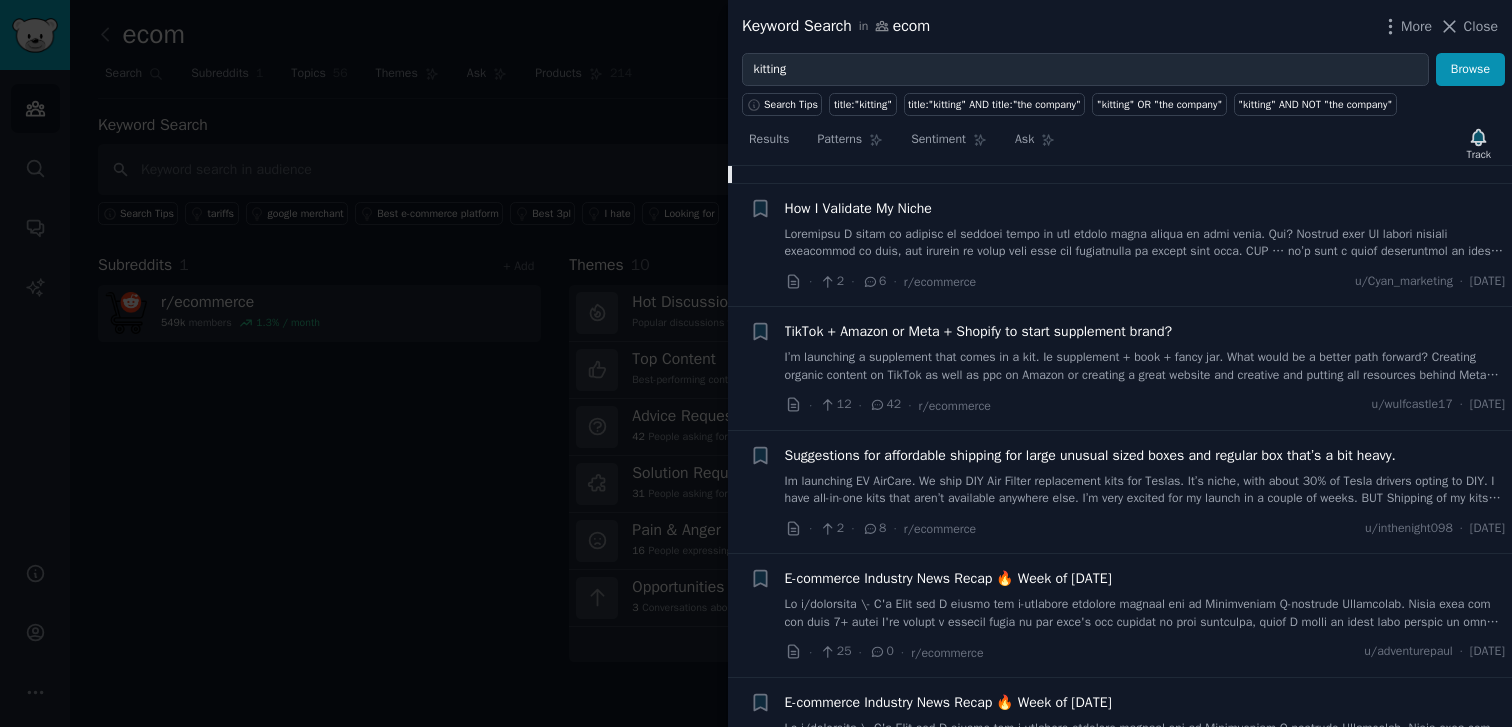 scroll, scrollTop: 661, scrollLeft: 0, axis: vertical 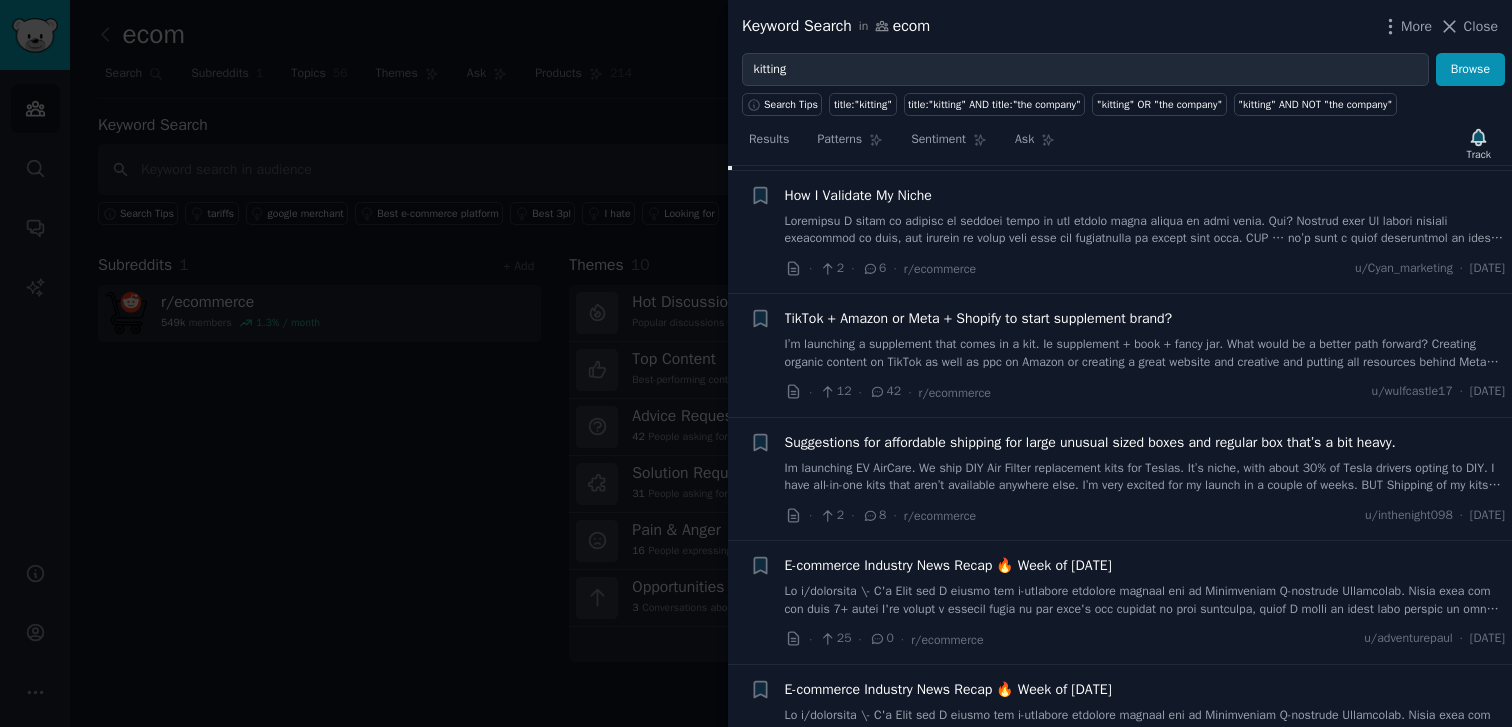 click on "Im launching EV AirCare. We ship DIY Air Filter replacement kits for Teslas. It’s niche, with about 30% of Tesla drivers opting to DIY. I have all-in-one kits that aren’t available anywhere else. I’m very excited for my launch in a couple of weeks. BUT Shipping of my kits right now is estimated at $17-$26 each. What’s the smartest way to ship something that’s an unusual shape and/or heavy? Shipping from [US_STATE] to mostly within [US_STATE] but [GEOGRAPHIC_DATA] is my service area. Suggestions? WWYD? Thanks so much." at bounding box center (1145, 477) 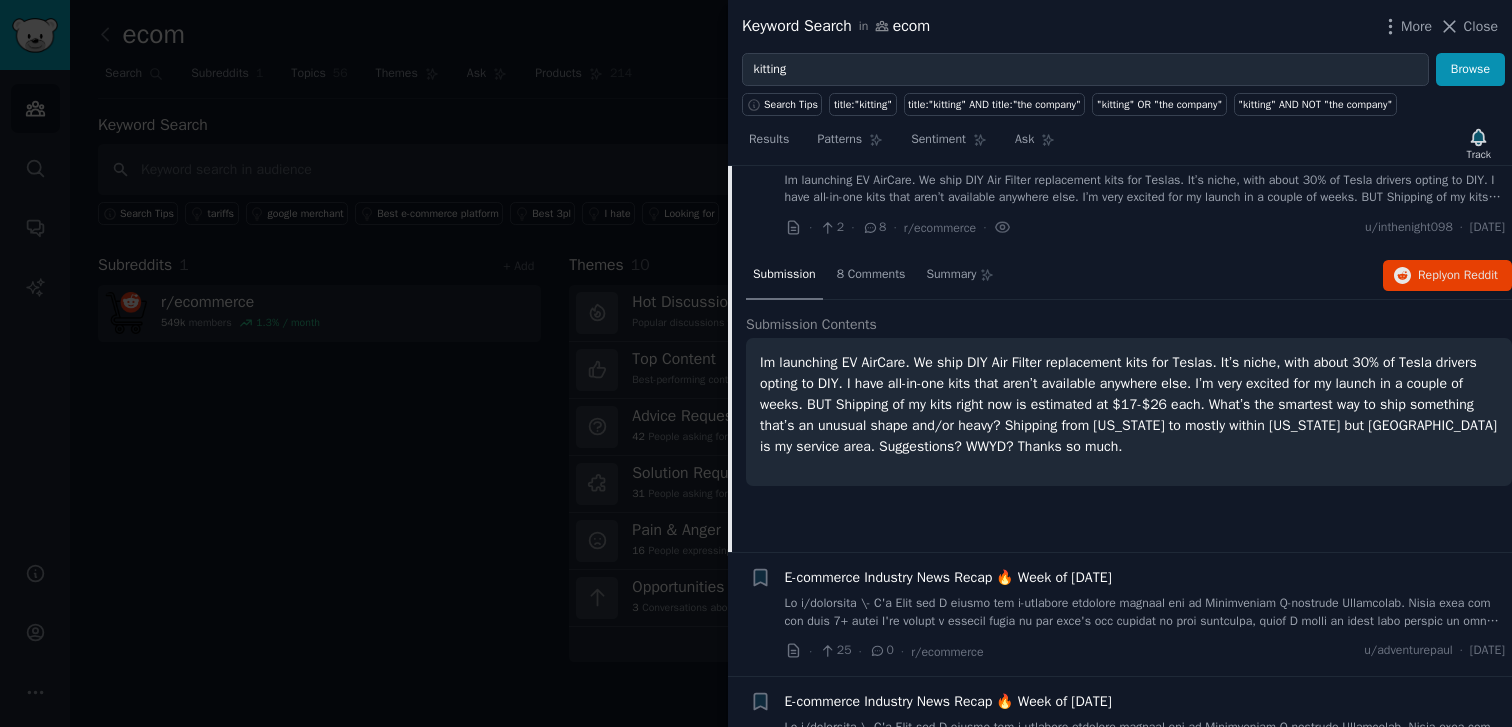 scroll, scrollTop: 525, scrollLeft: 0, axis: vertical 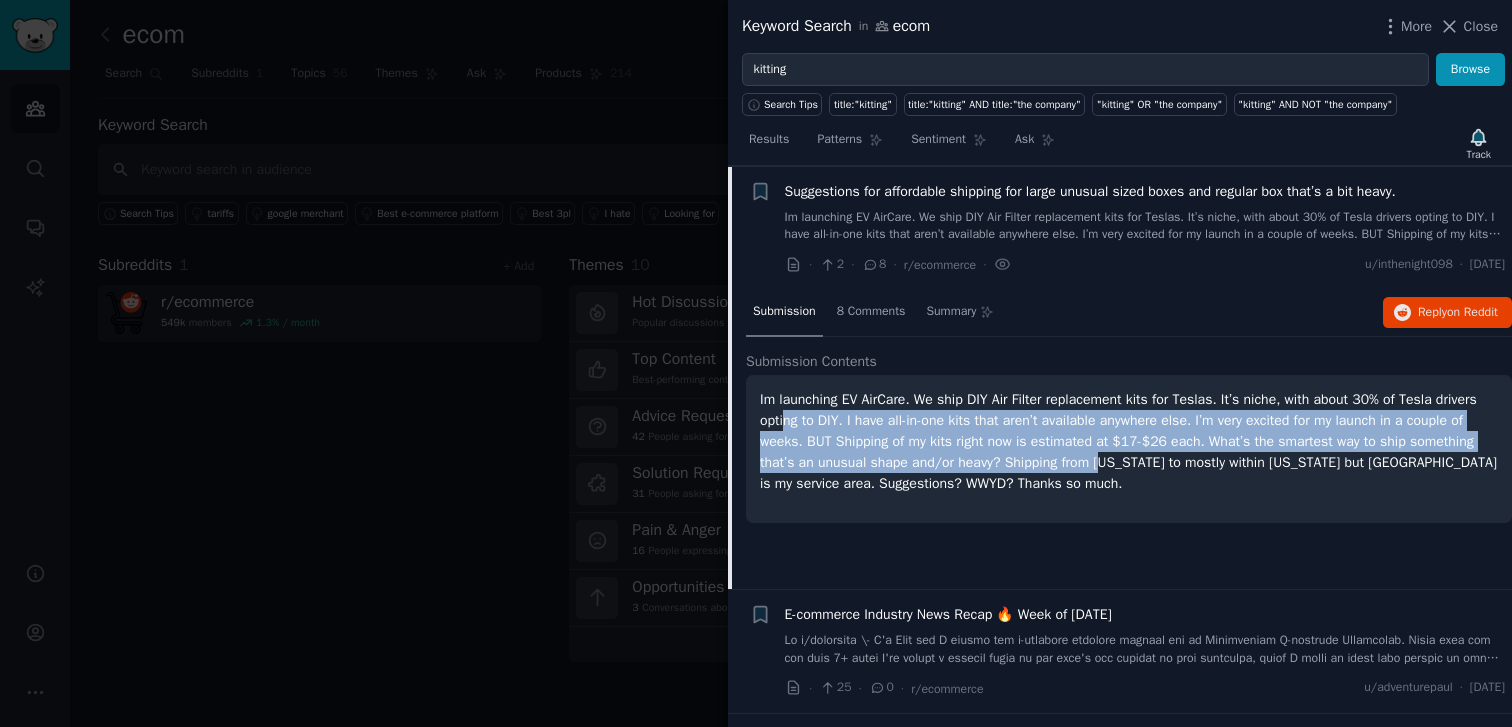 drag, startPoint x: 834, startPoint y: 421, endPoint x: 1214, endPoint y: 470, distance: 383.14618 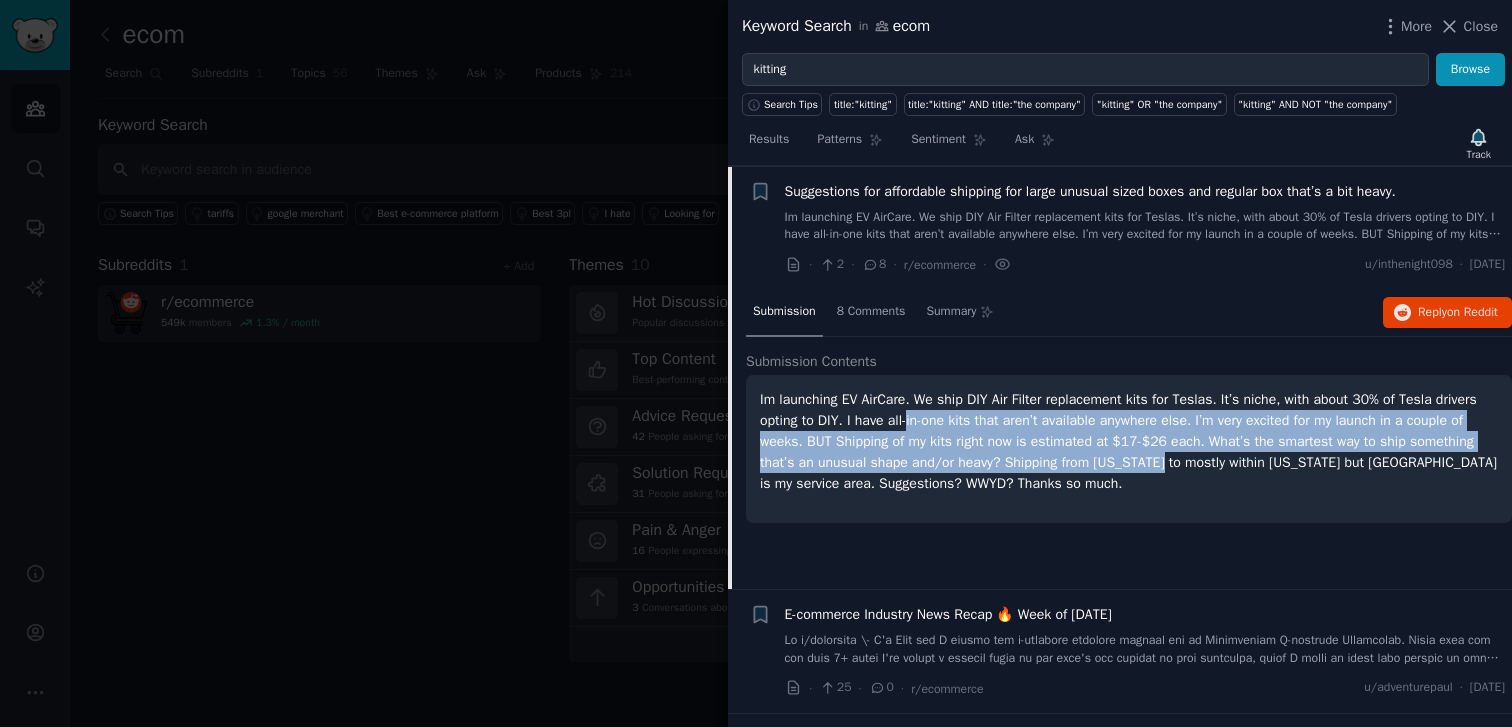 drag, startPoint x: 1214, startPoint y: 470, endPoint x: 958, endPoint y: 414, distance: 262.05344 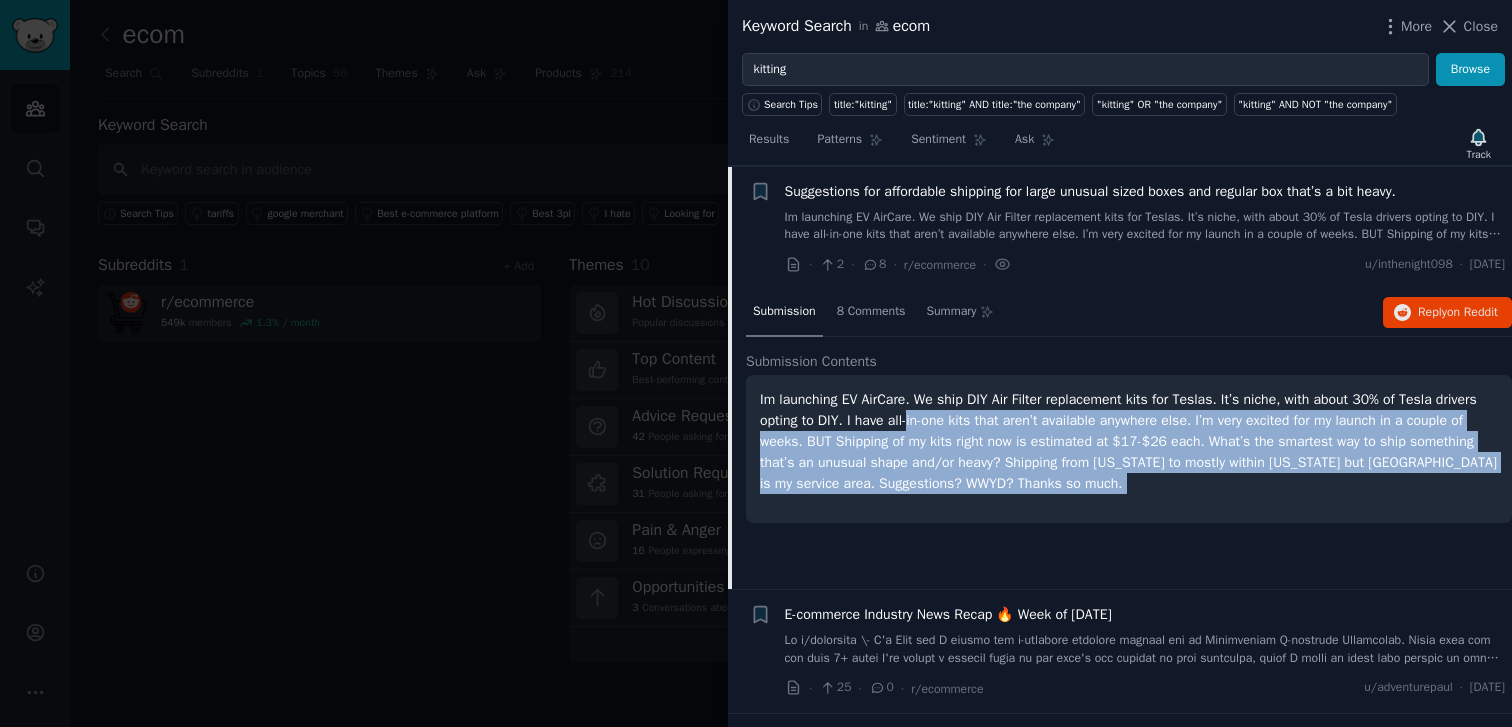 drag, startPoint x: 958, startPoint y: 414, endPoint x: 1297, endPoint y: 485, distance: 346.35532 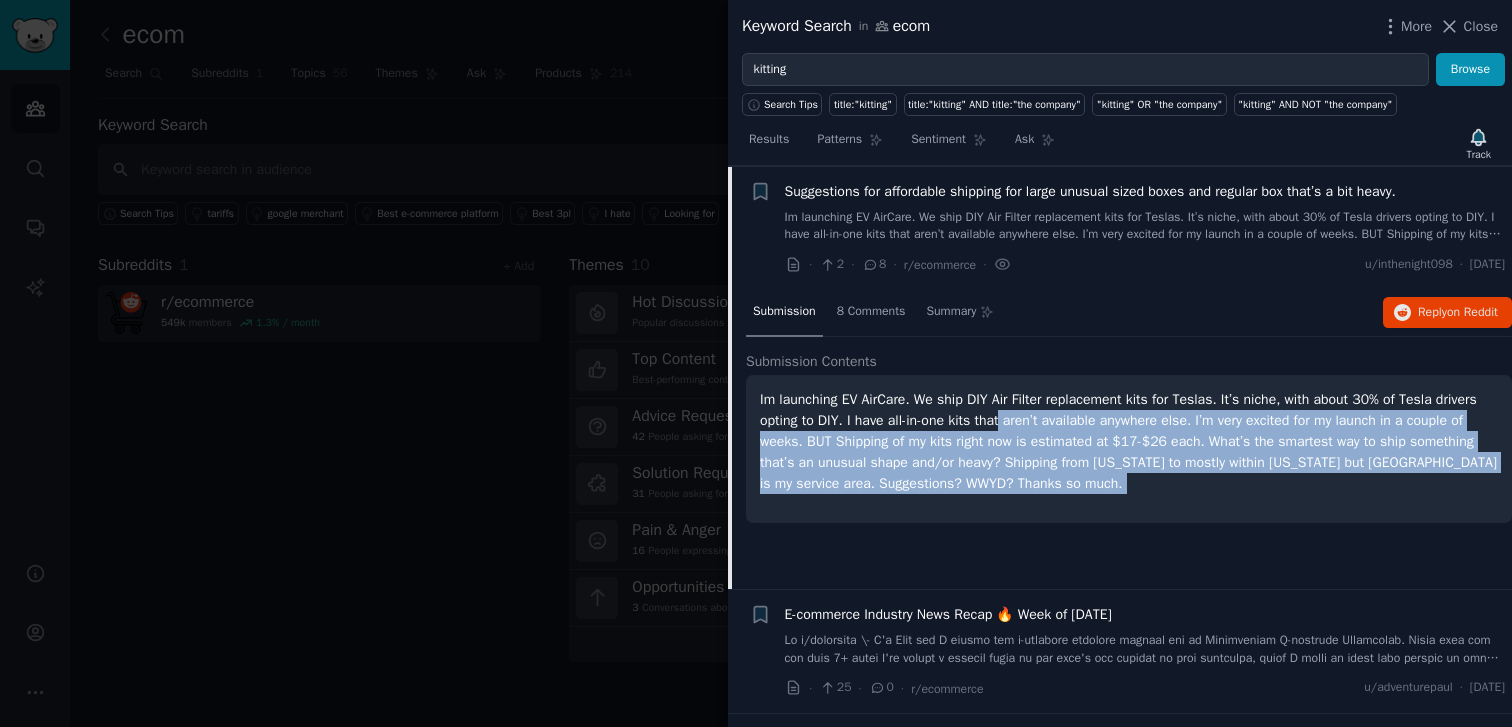 drag, startPoint x: 1297, startPoint y: 485, endPoint x: 1060, endPoint y: 419, distance: 246.0183 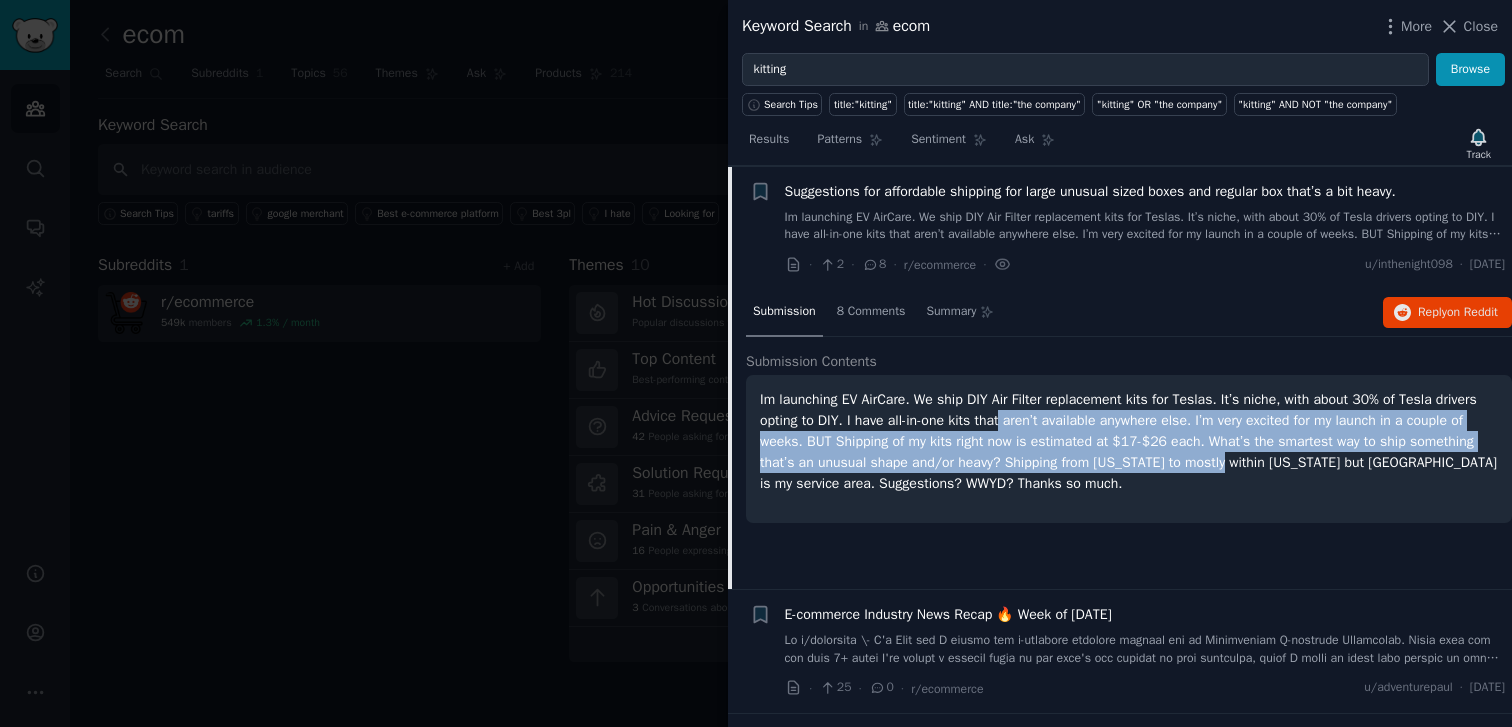 drag, startPoint x: 1060, startPoint y: 419, endPoint x: 1305, endPoint y: 471, distance: 250.45758 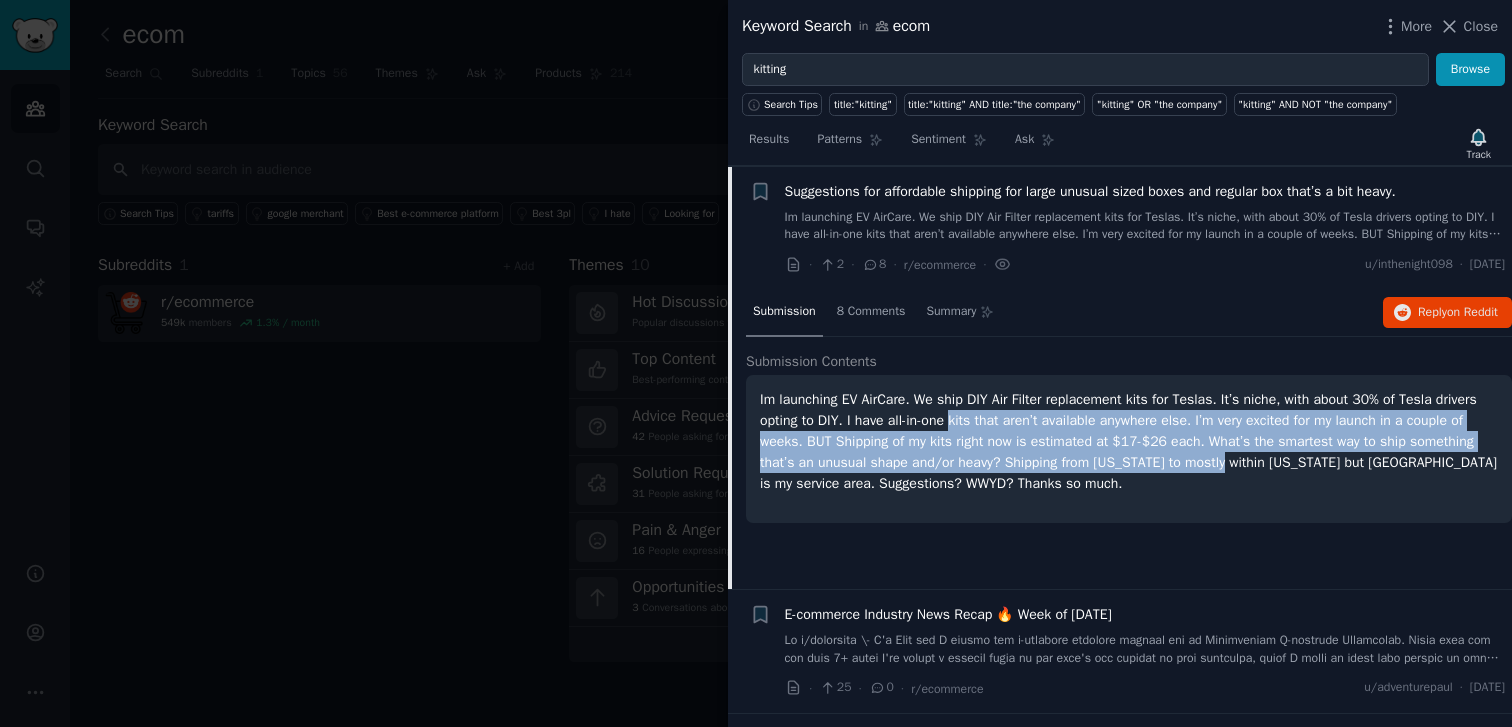drag, startPoint x: 1305, startPoint y: 471, endPoint x: 1021, endPoint y: 414, distance: 289.6636 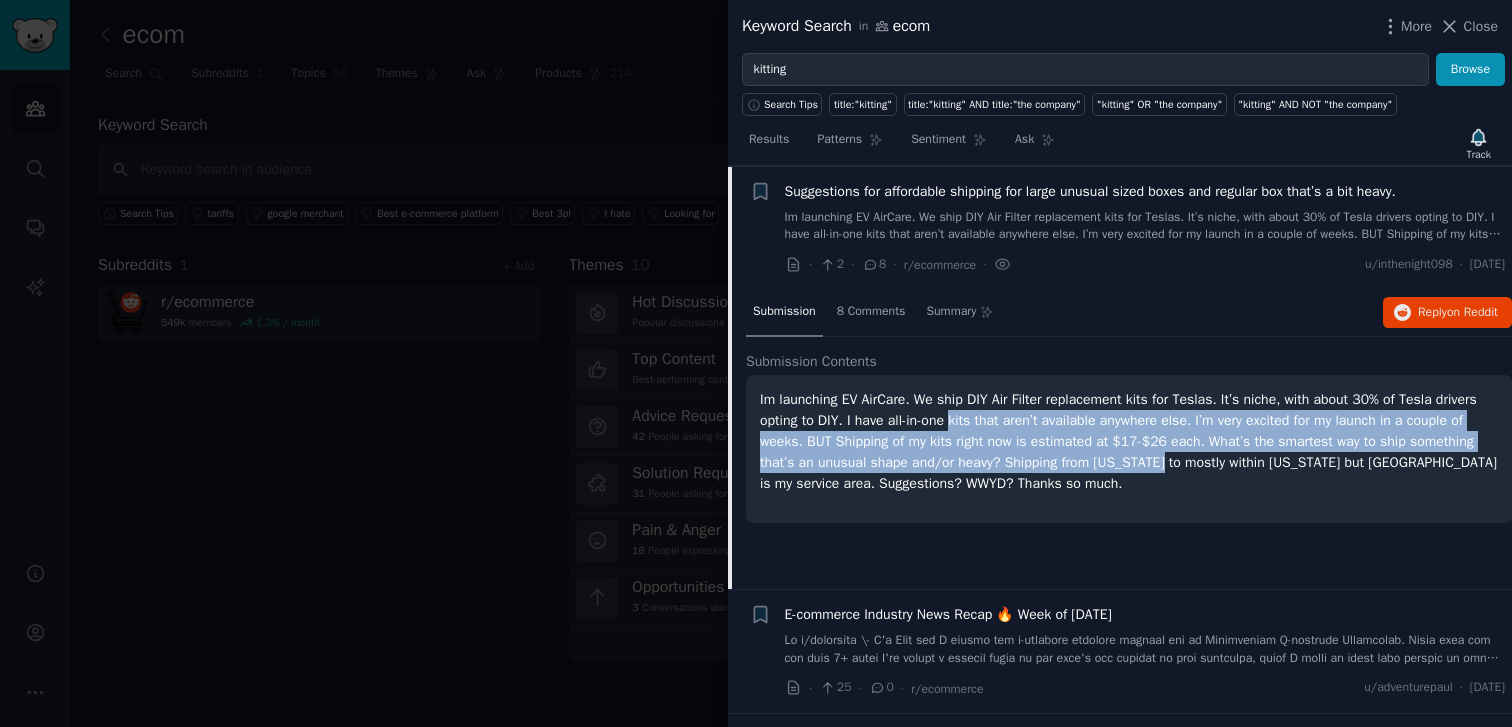drag, startPoint x: 1021, startPoint y: 414, endPoint x: 1259, endPoint y: 468, distance: 244.04918 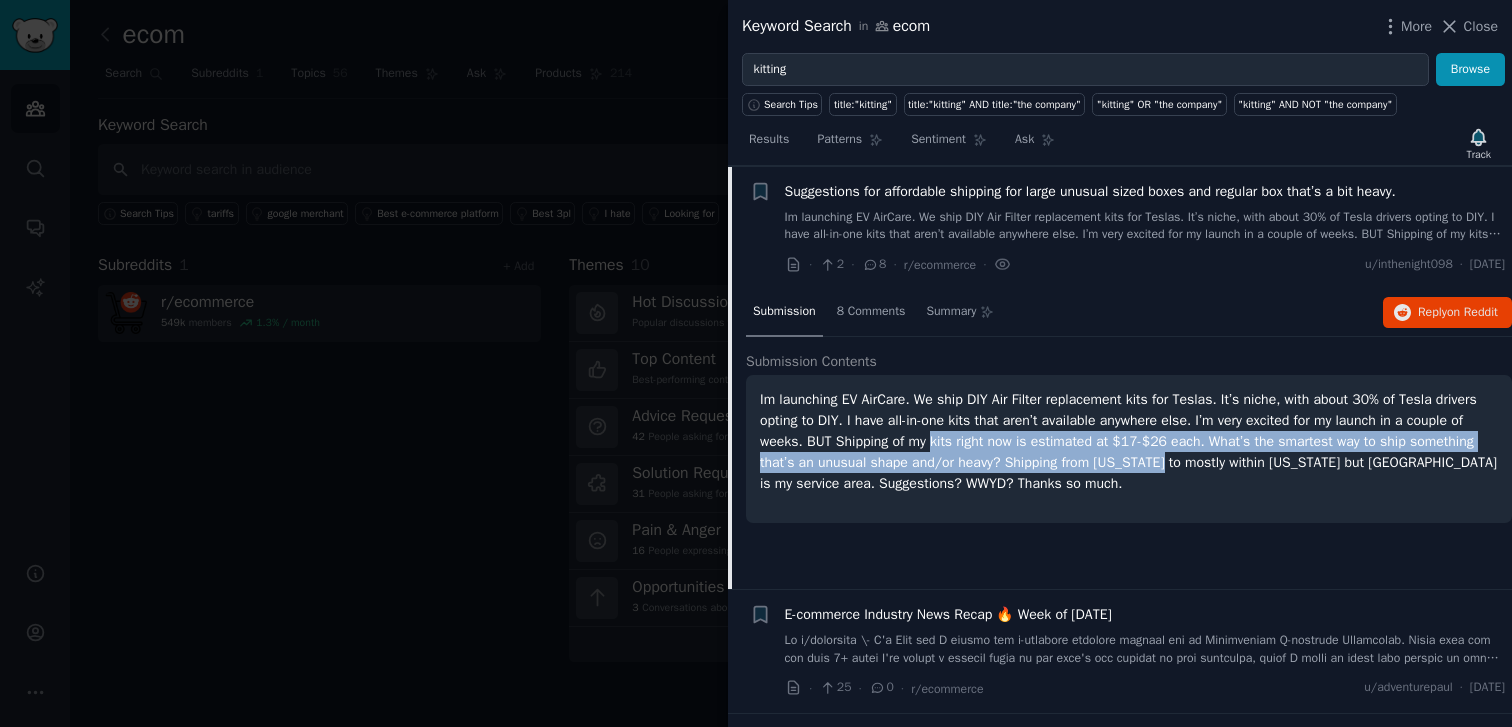 drag, startPoint x: 1259, startPoint y: 468, endPoint x: 1004, endPoint y: 431, distance: 257.67032 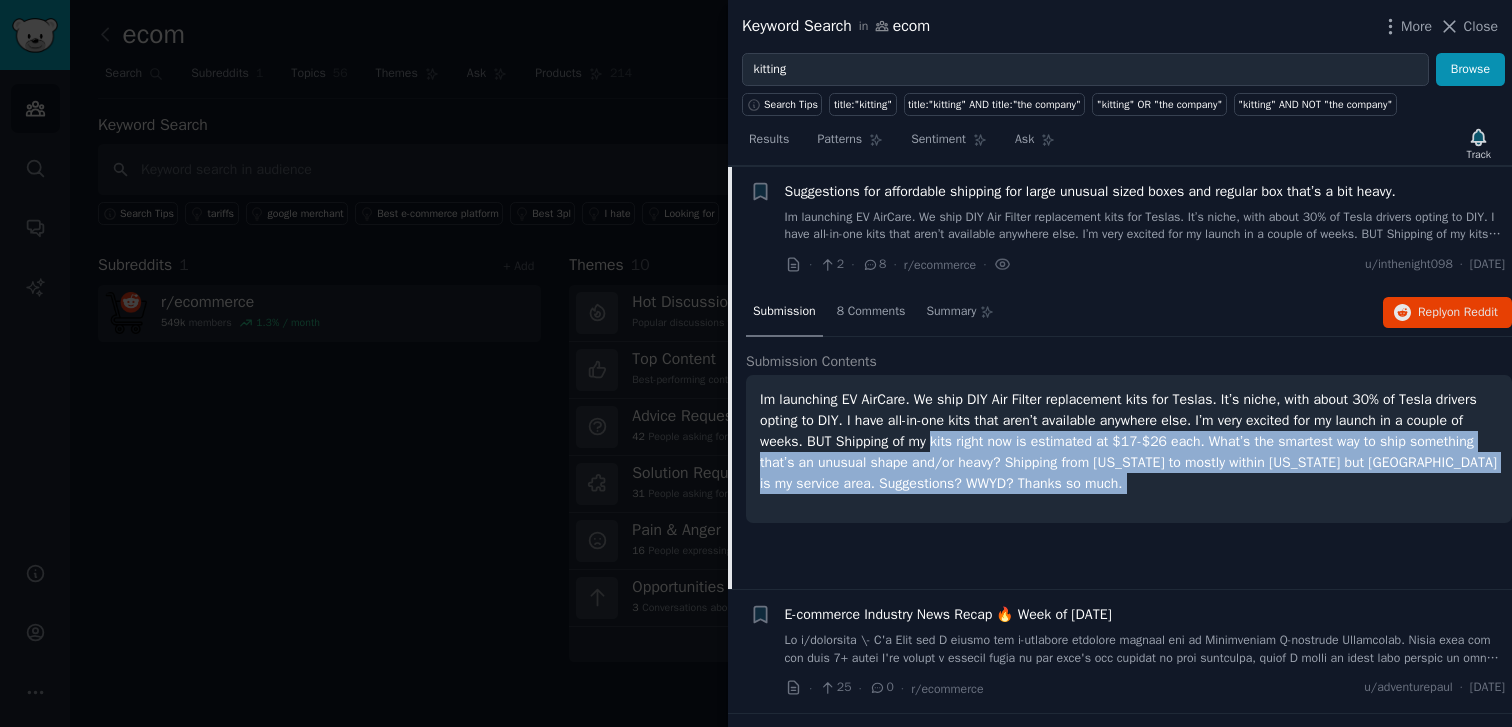 drag, startPoint x: 1004, startPoint y: 431, endPoint x: 1241, endPoint y: 477, distance: 241.42287 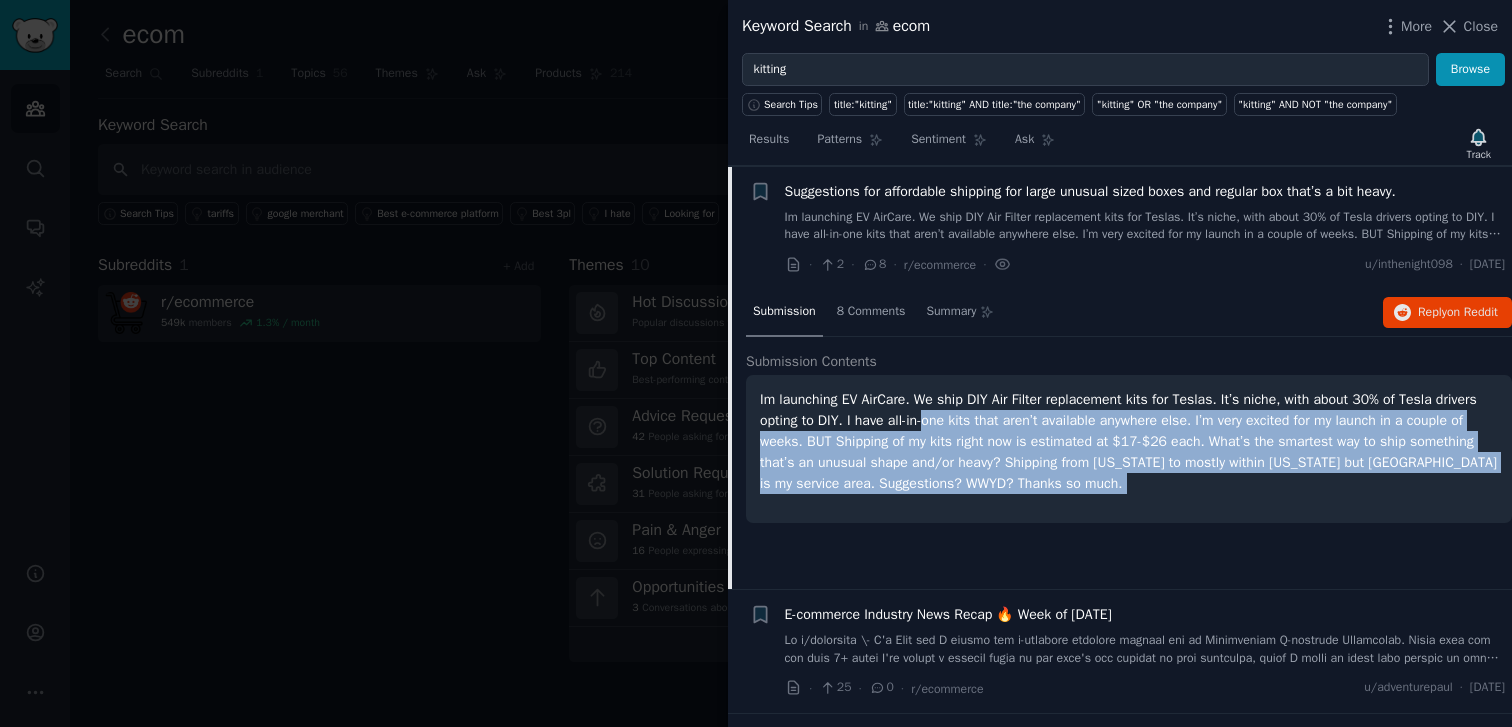 drag, startPoint x: 1241, startPoint y: 477, endPoint x: 997, endPoint y: 422, distance: 250.12196 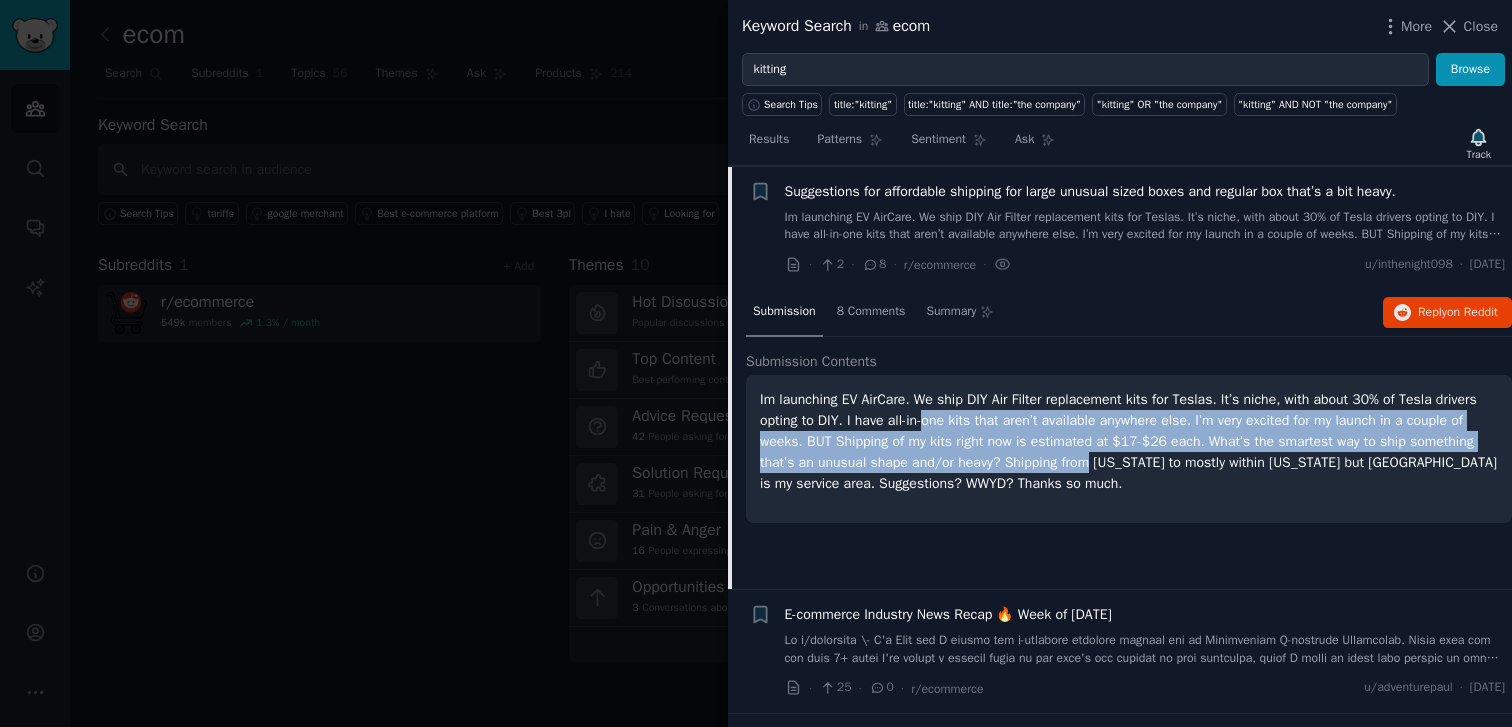 drag, startPoint x: 997, startPoint y: 422, endPoint x: 1193, endPoint y: 462, distance: 200.04 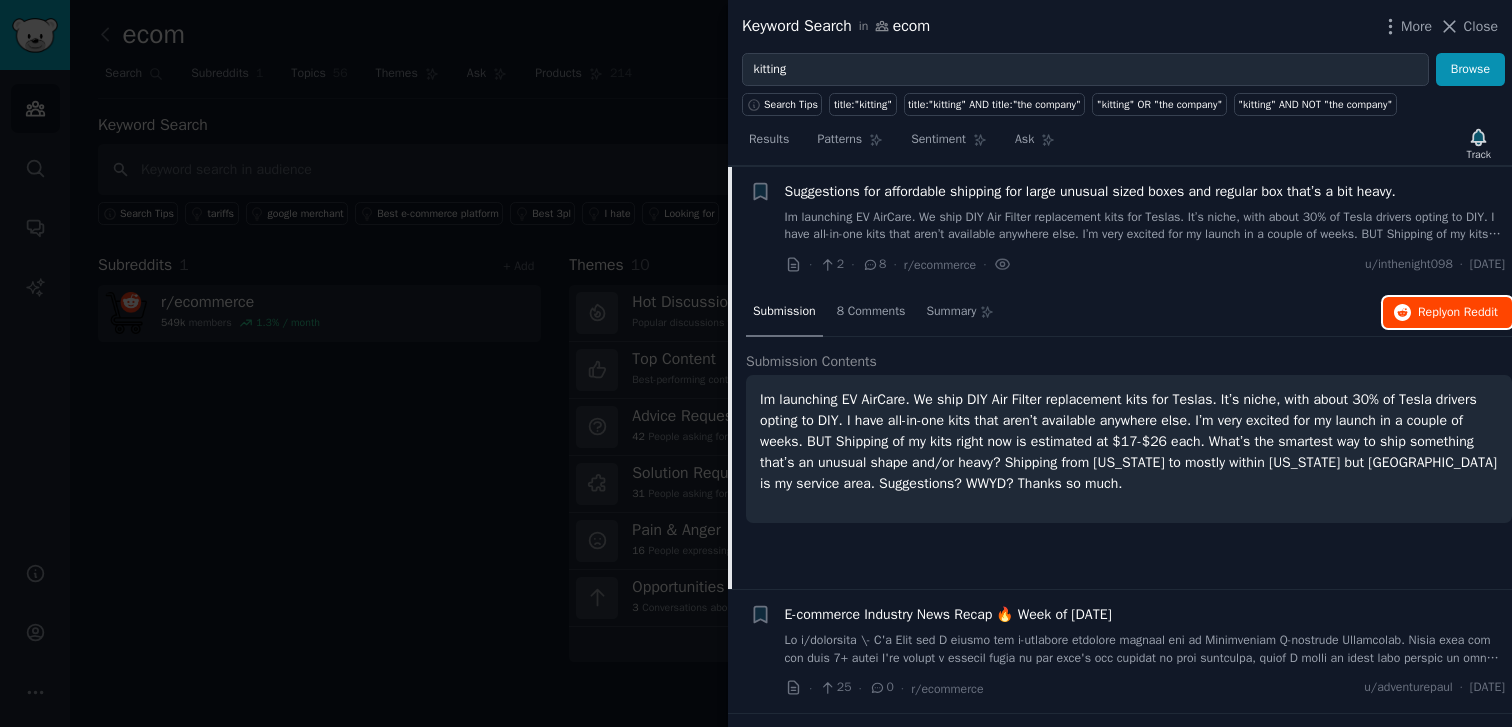 click on "Reply  on Reddit" at bounding box center [1458, 313] 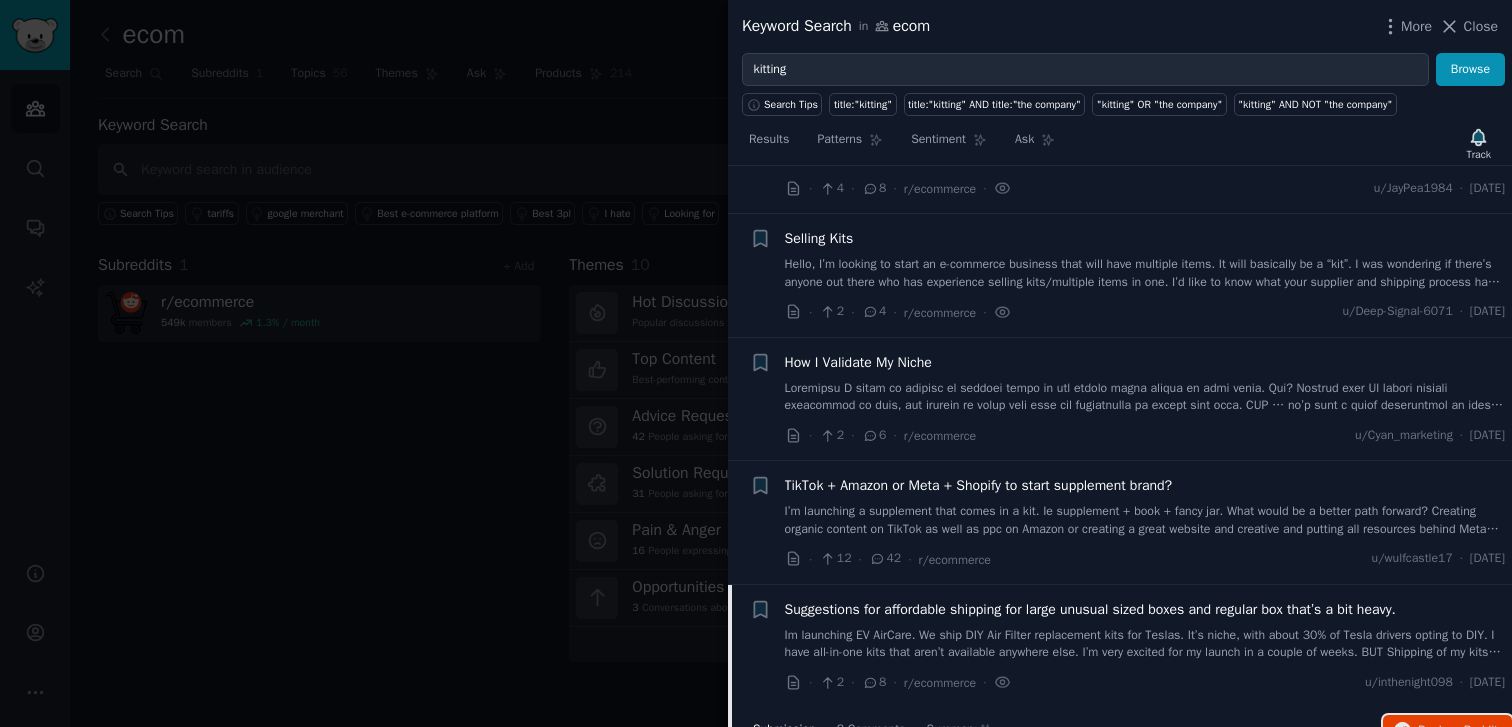 scroll, scrollTop: 0, scrollLeft: 0, axis: both 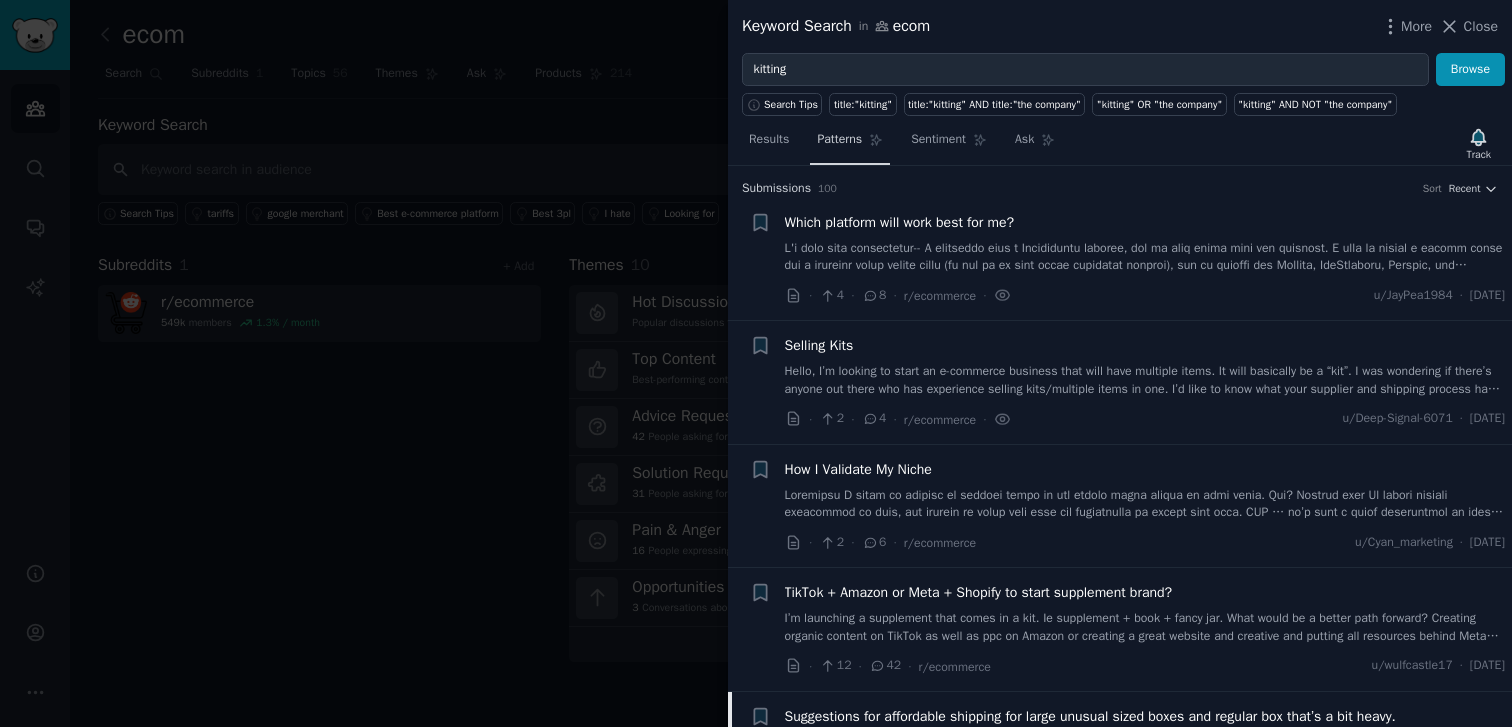 click on "Patterns" at bounding box center (839, 140) 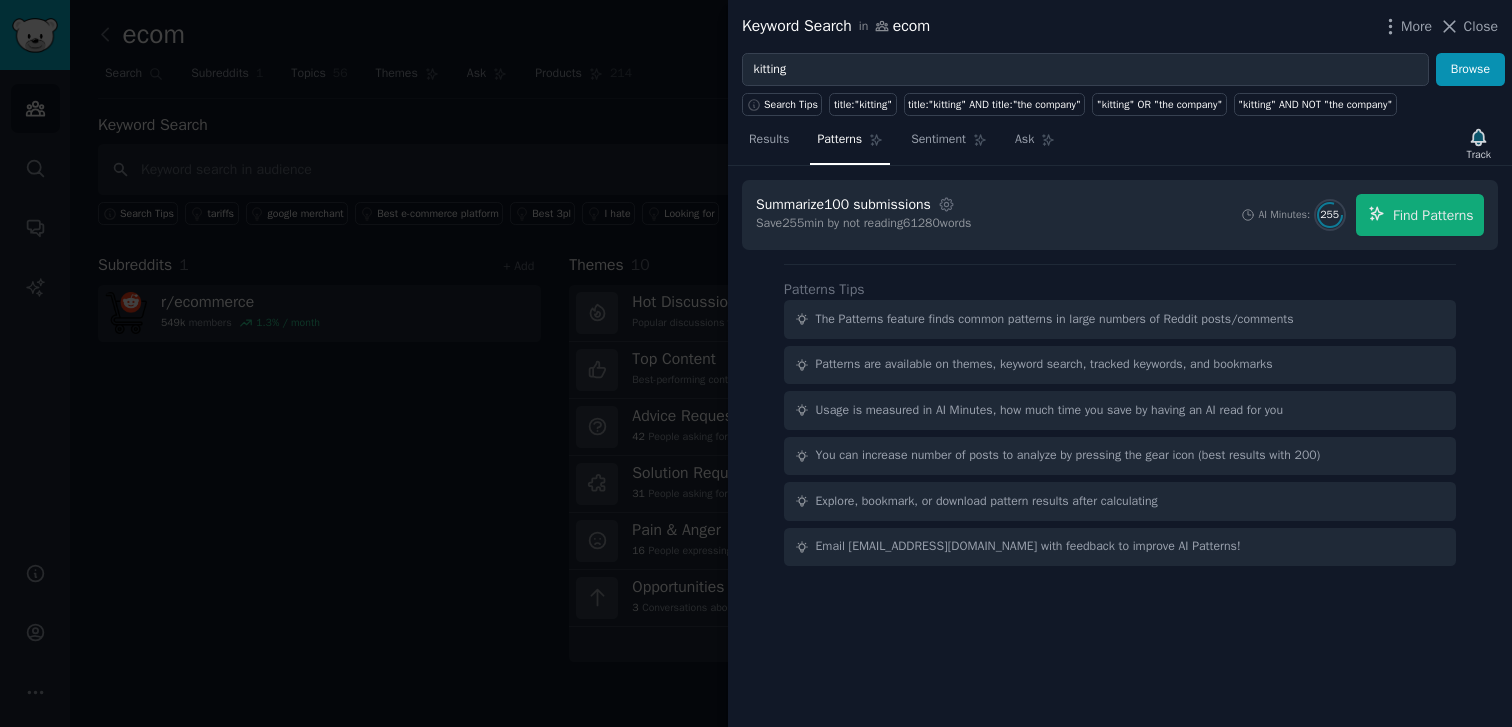 click at bounding box center (756, 363) 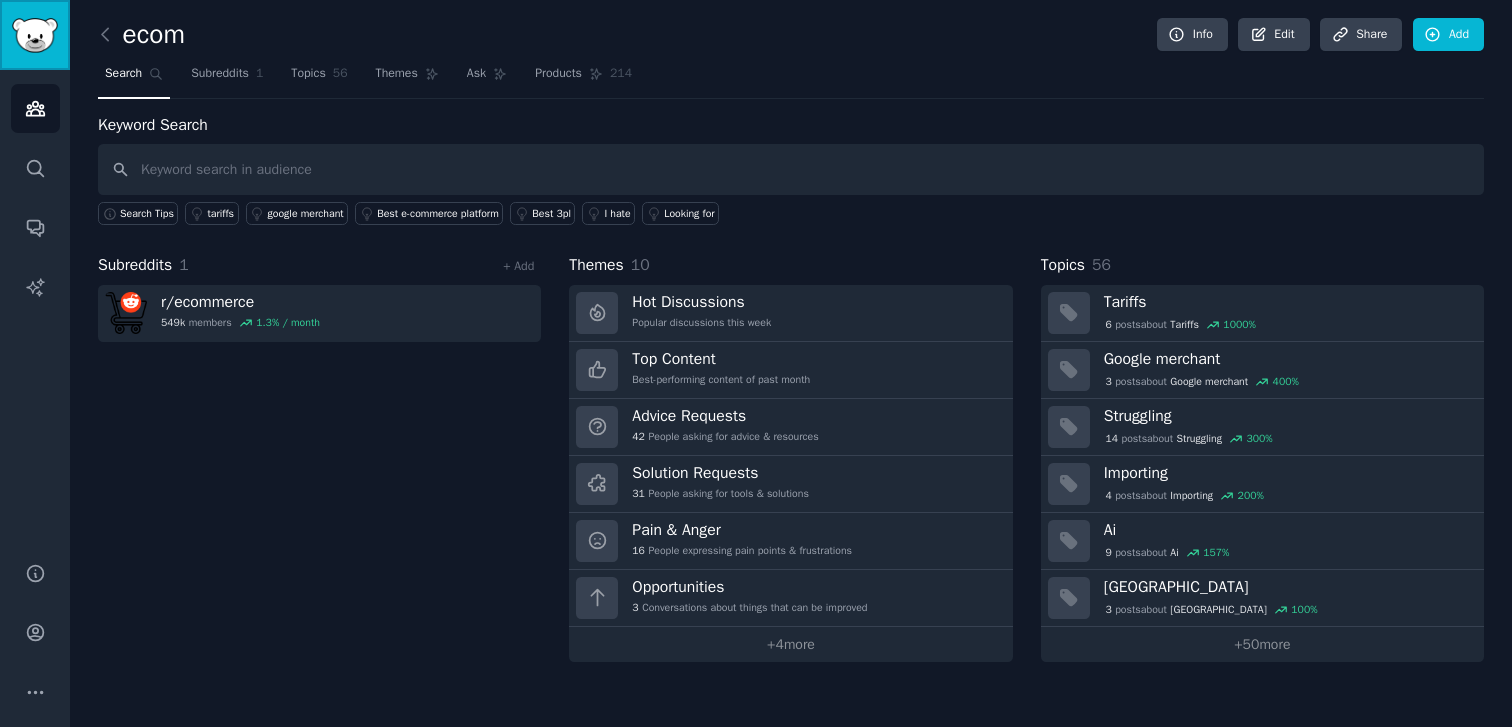 click at bounding box center (35, 35) 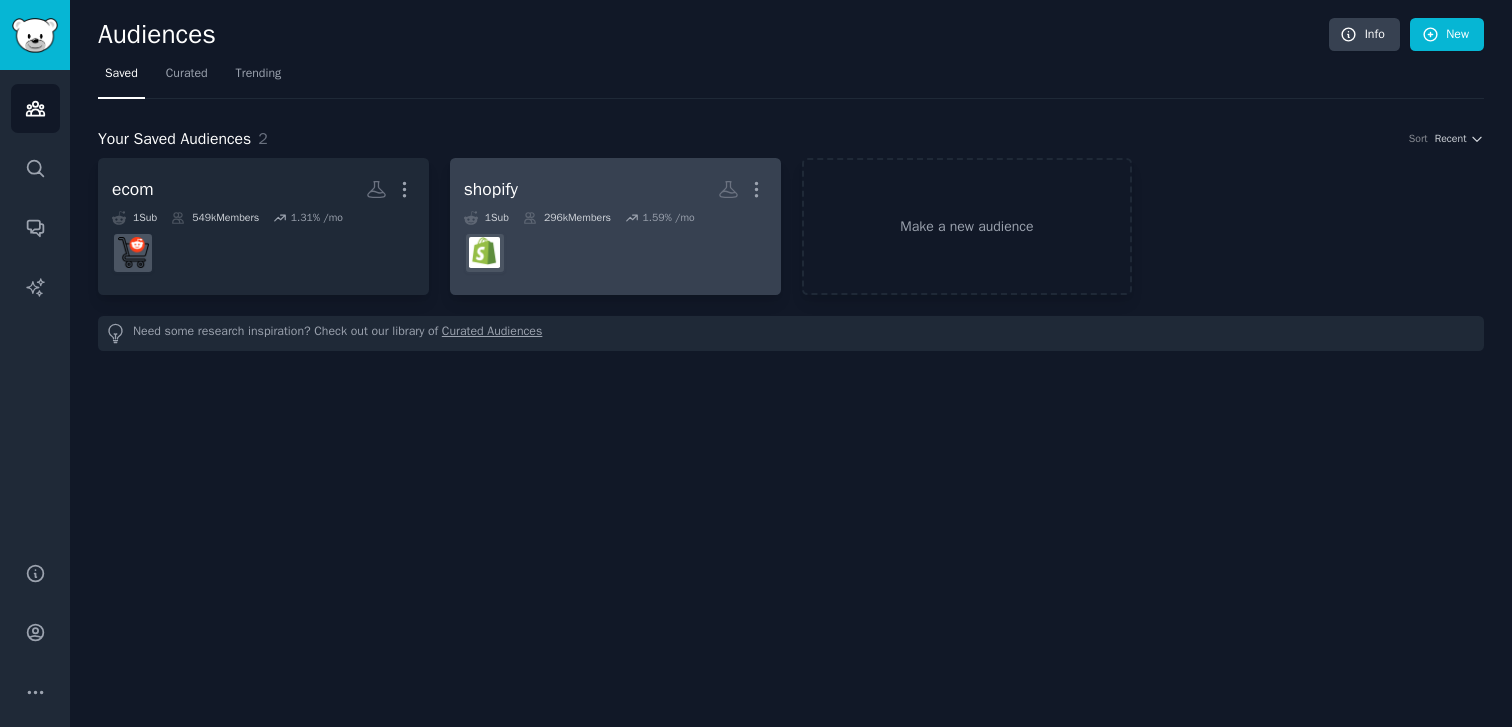 click at bounding box center (615, 253) 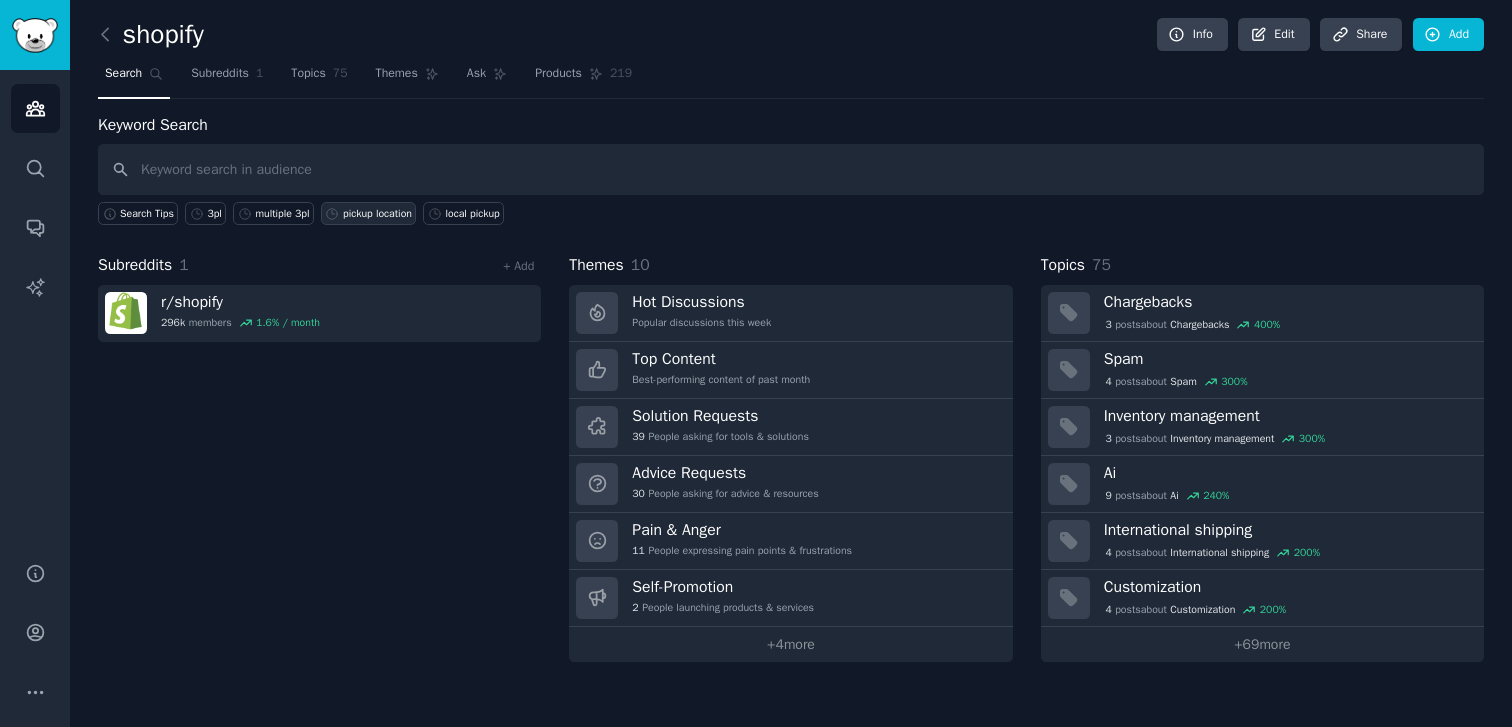 click on "pickup location" at bounding box center [377, 214] 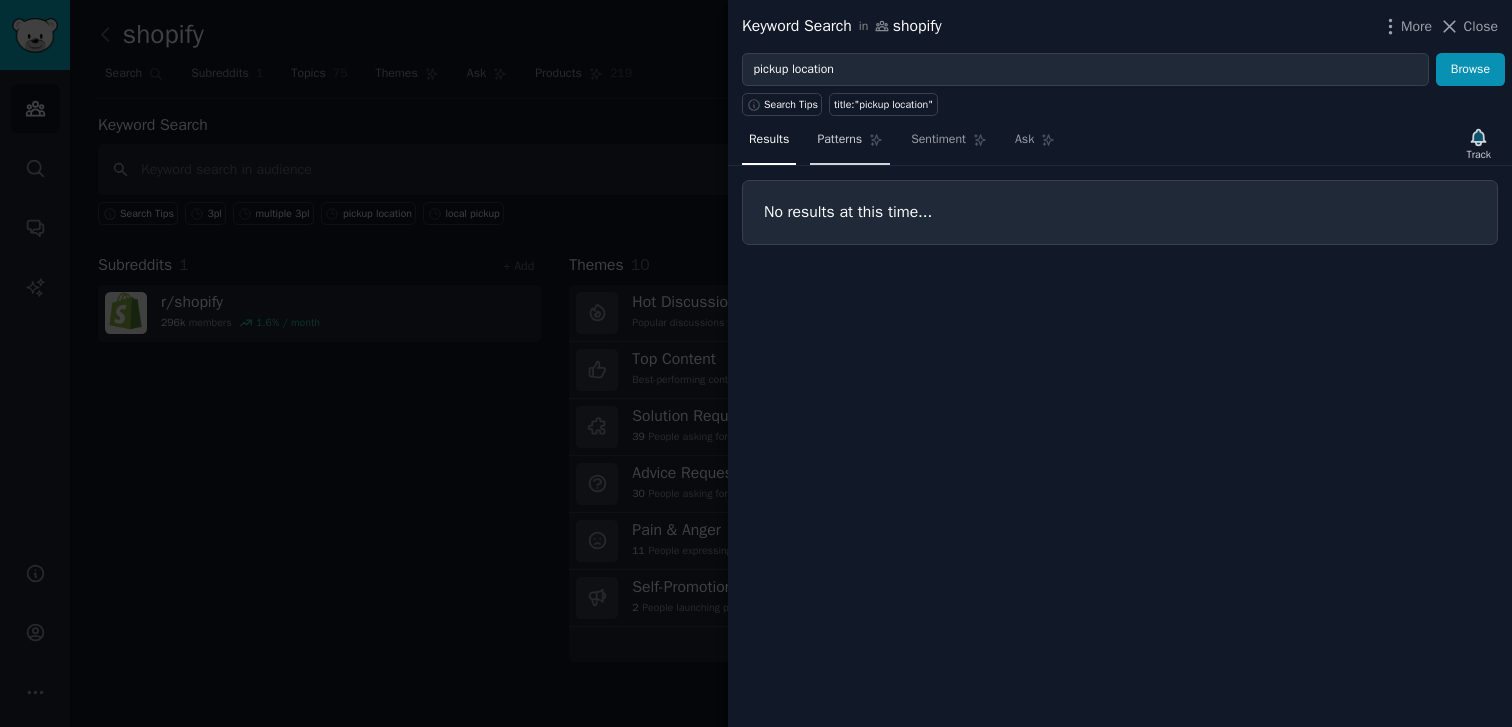 click on "Patterns" at bounding box center [839, 140] 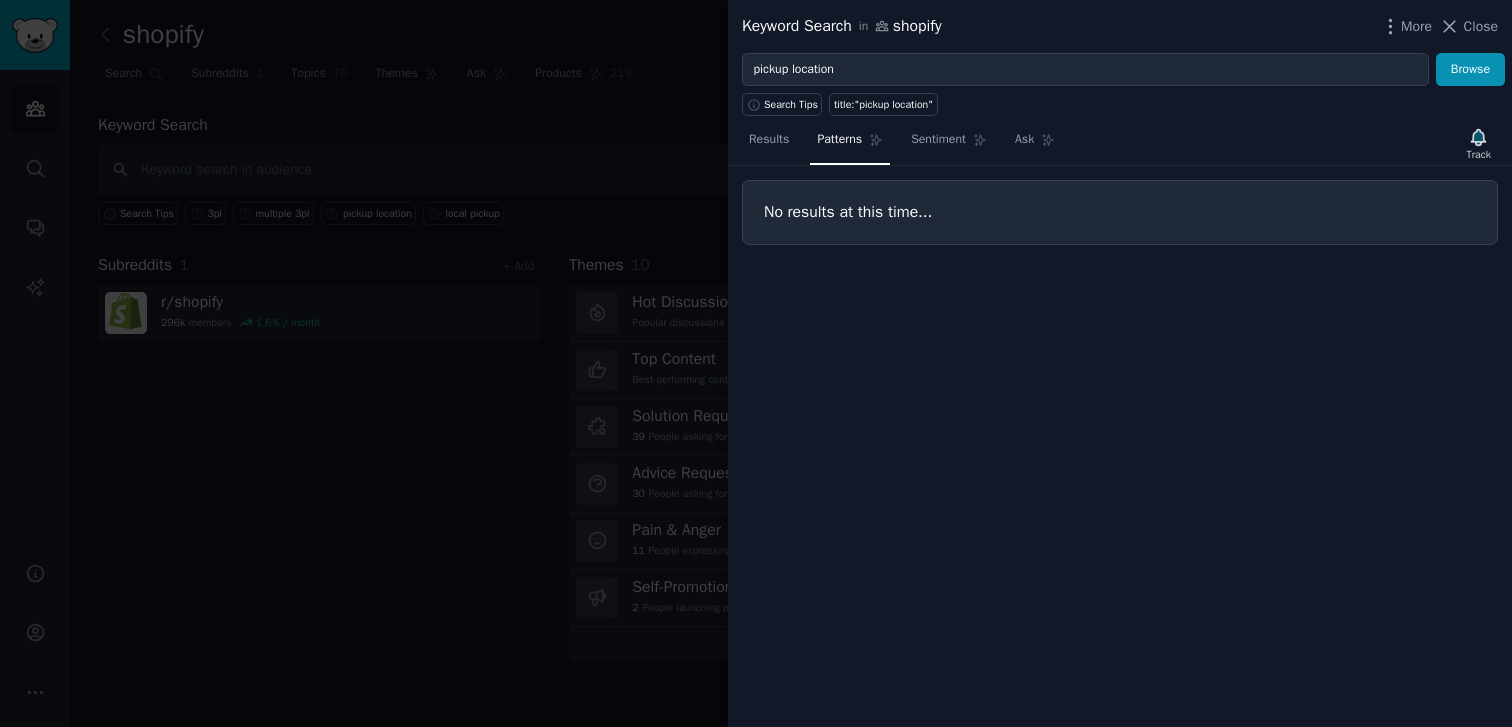 click at bounding box center (756, 363) 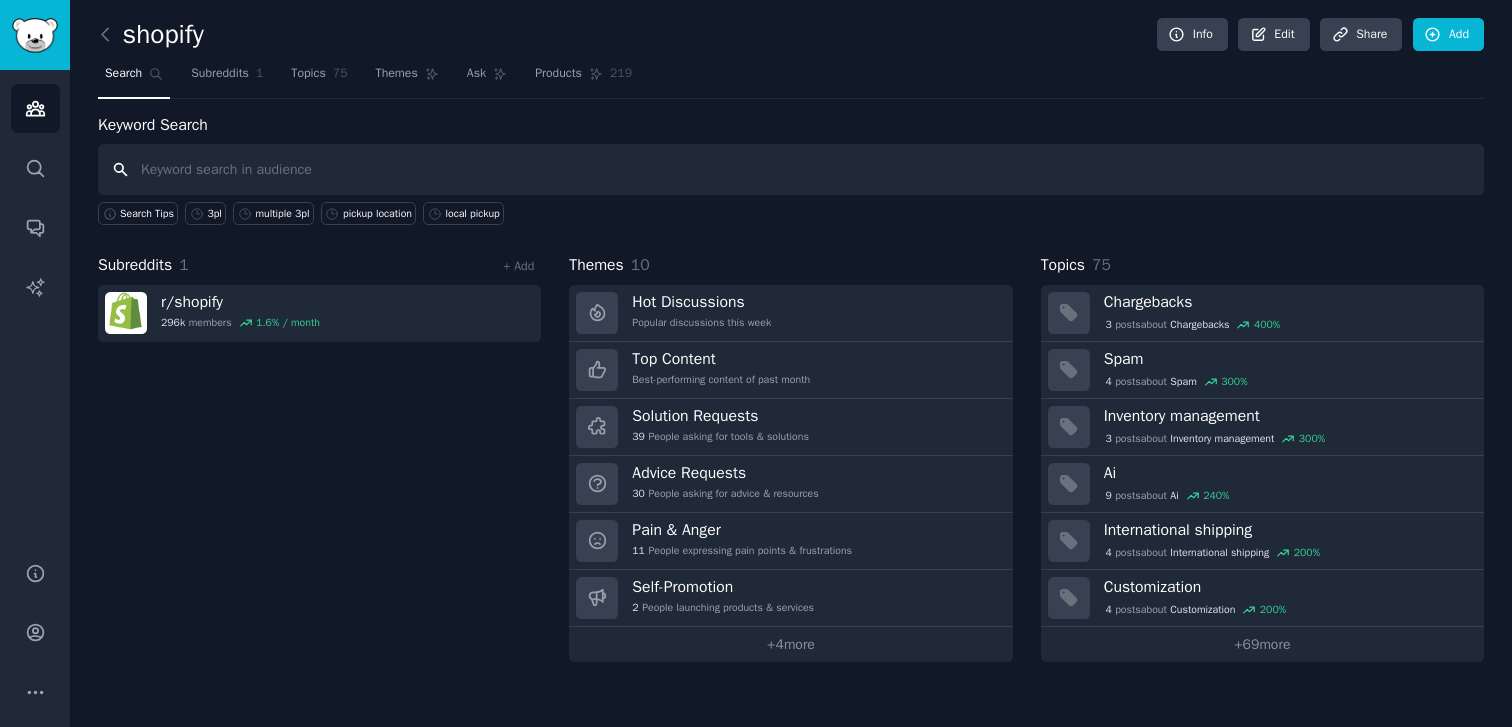 click at bounding box center (791, 169) 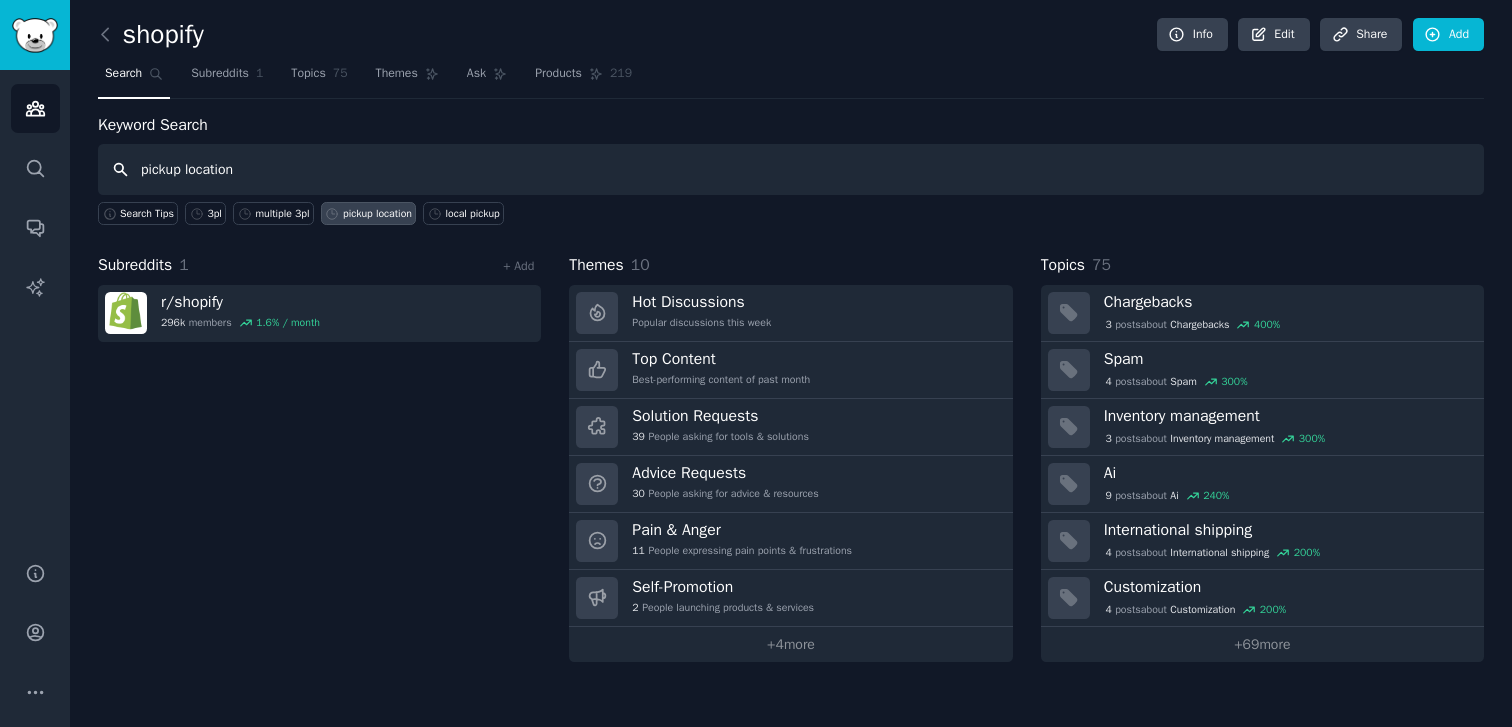 type on "pickup location" 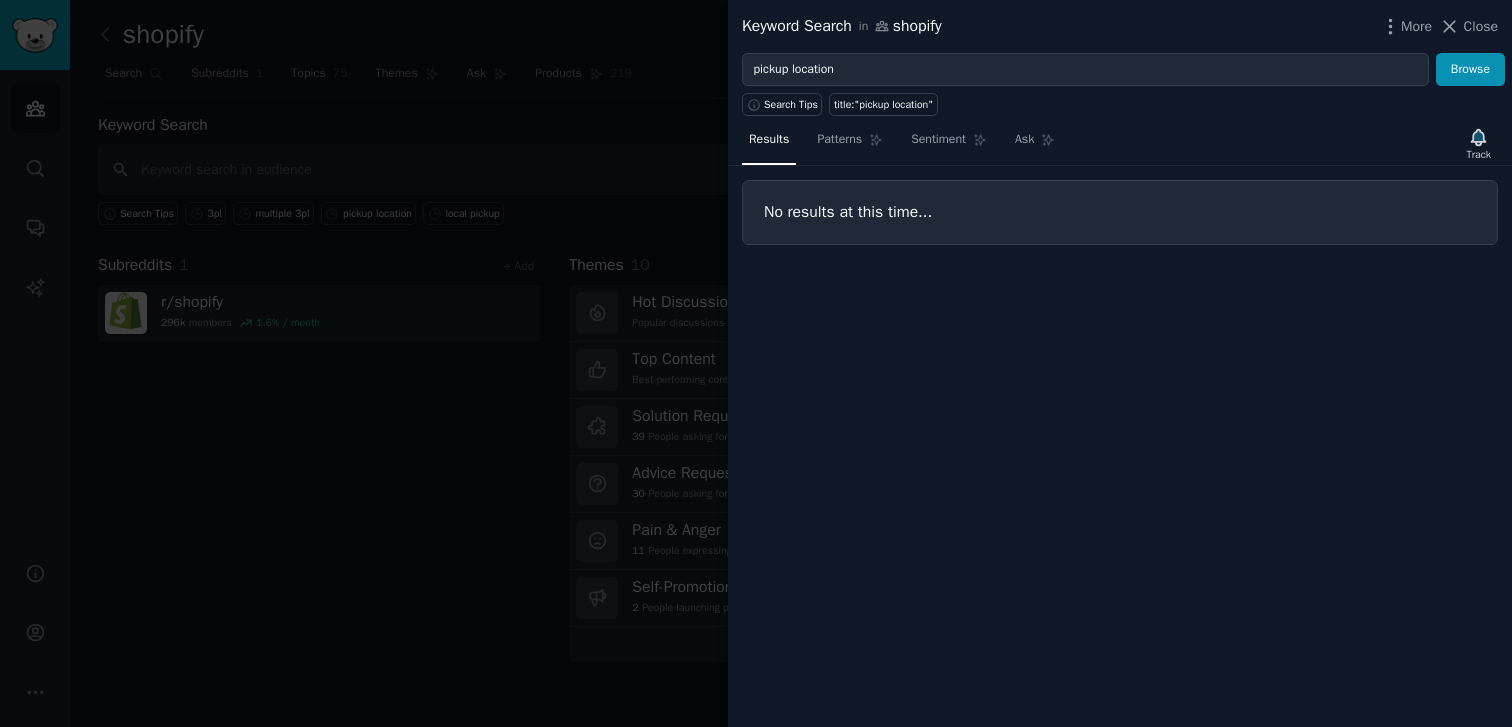 click at bounding box center (756, 363) 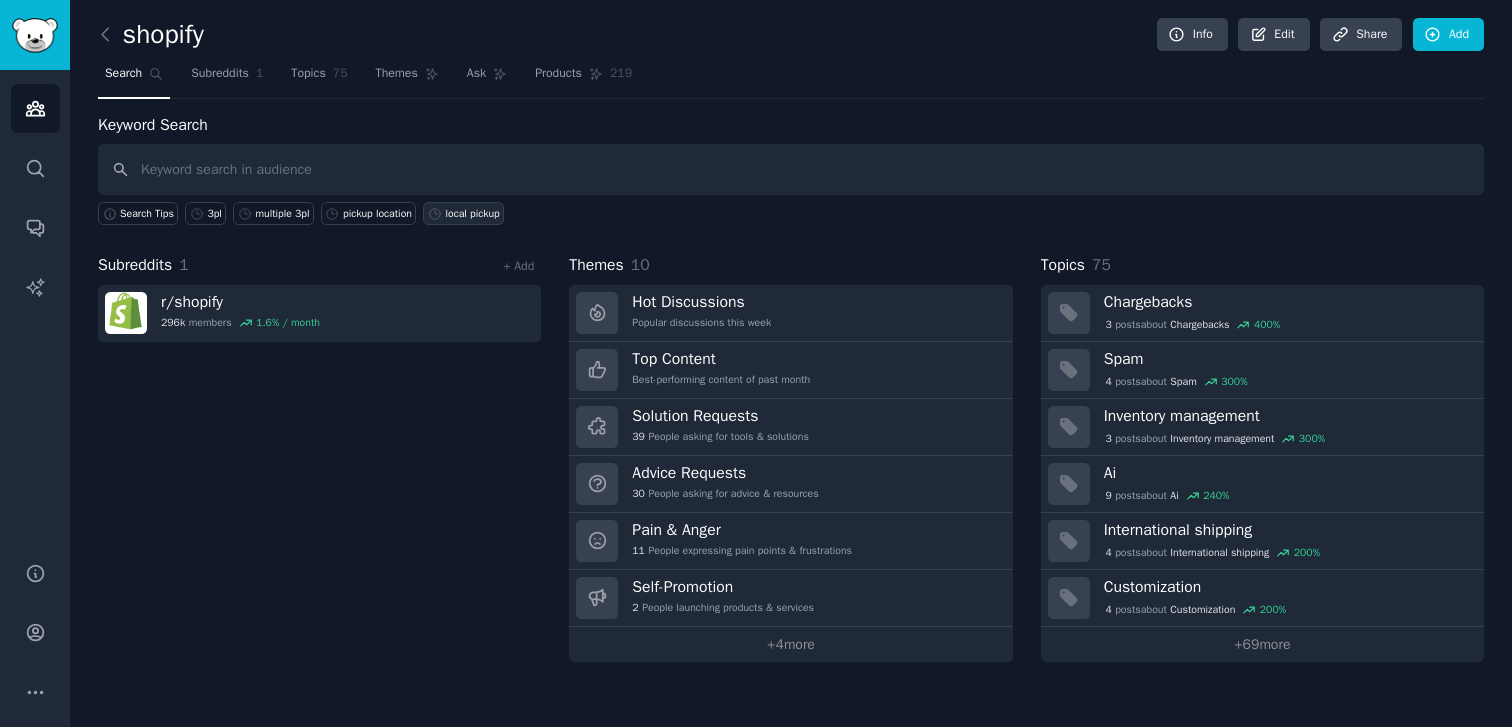 click on "local pickup" at bounding box center (472, 214) 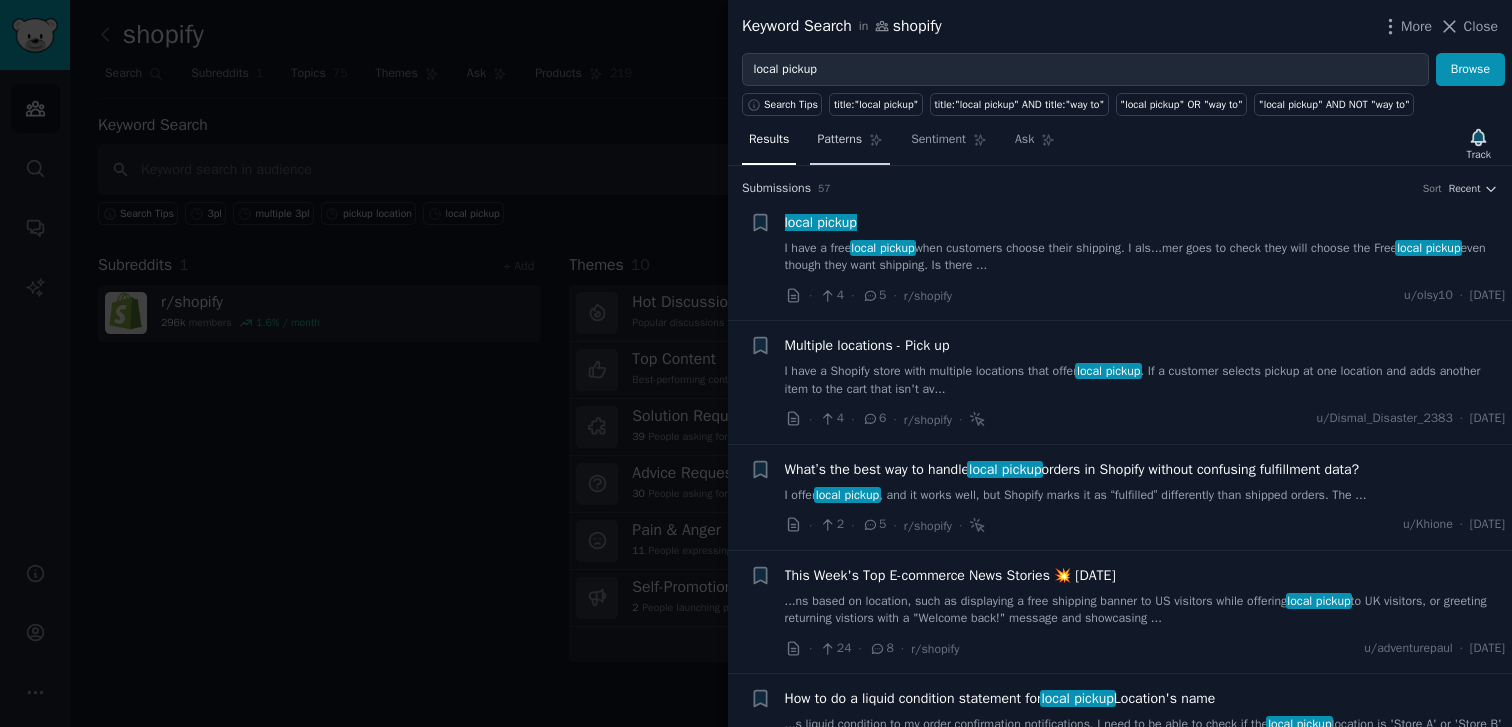 click on "Patterns" at bounding box center (850, 144) 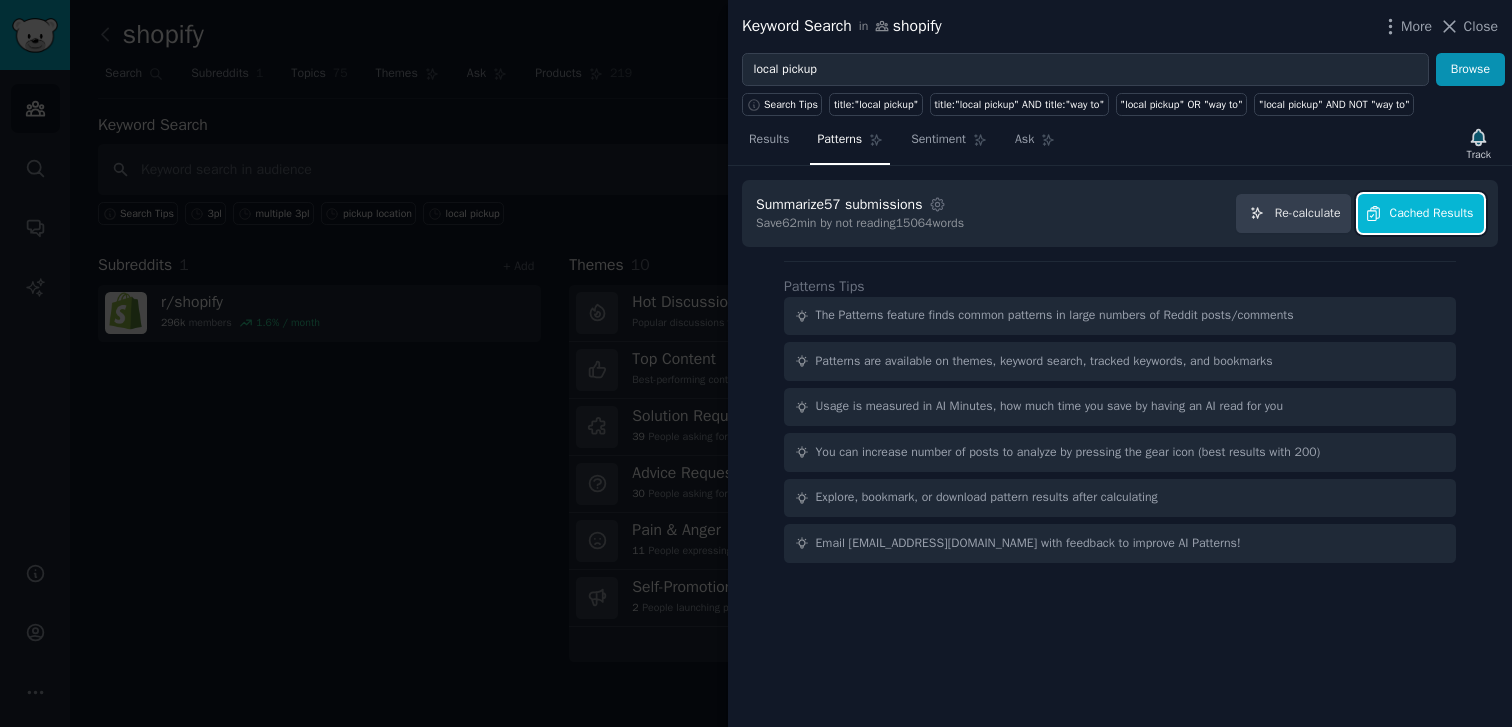 click on "Cached Results" at bounding box center (1432, 214) 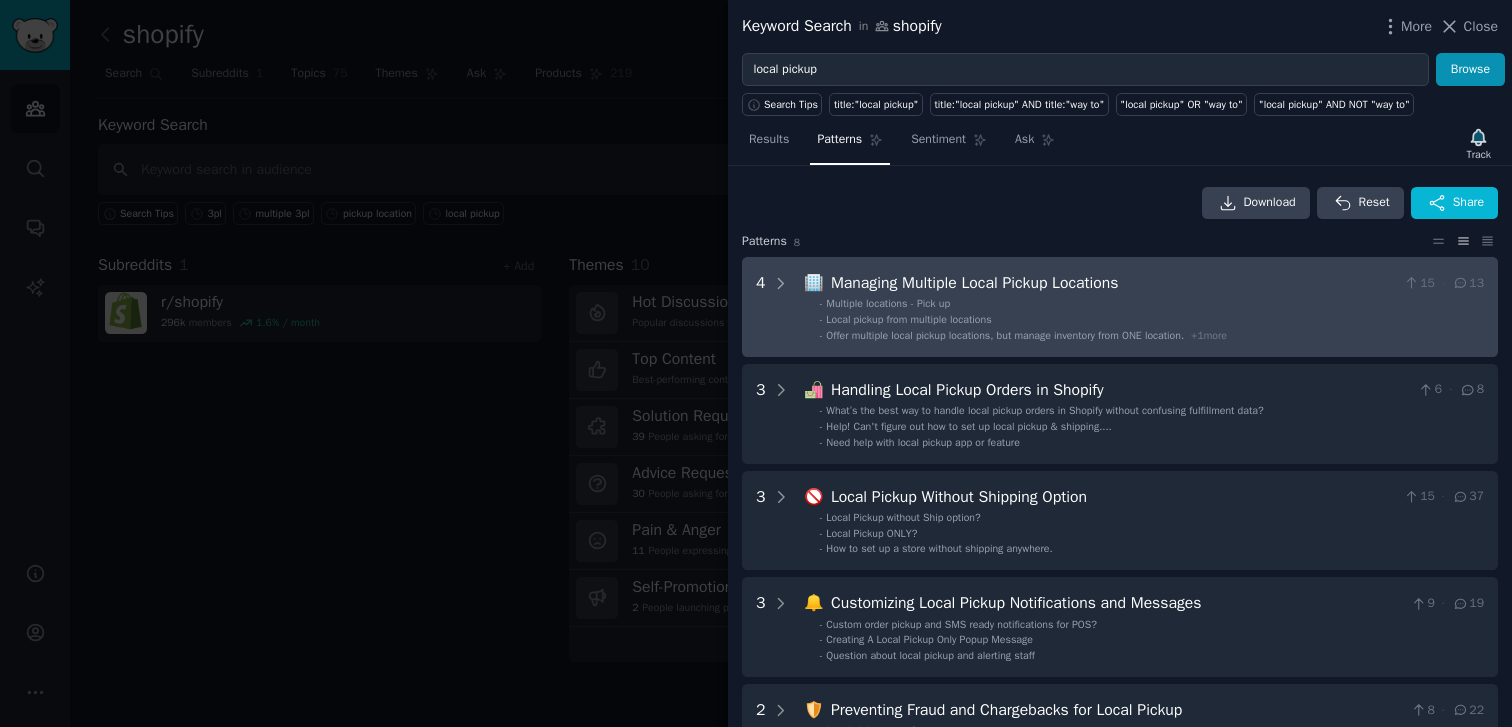 click on "- Local pickup from multiple locations" at bounding box center (1152, 320) 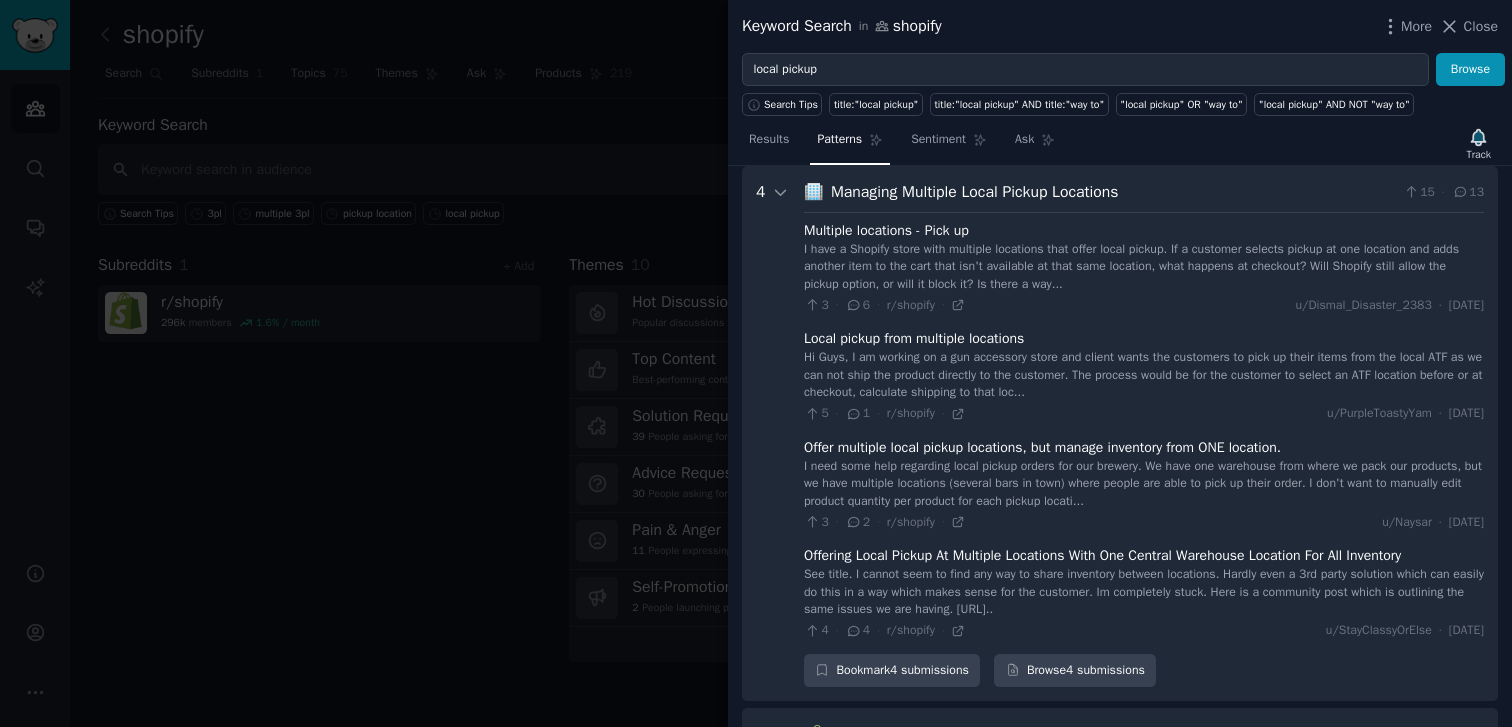 scroll, scrollTop: 208, scrollLeft: 0, axis: vertical 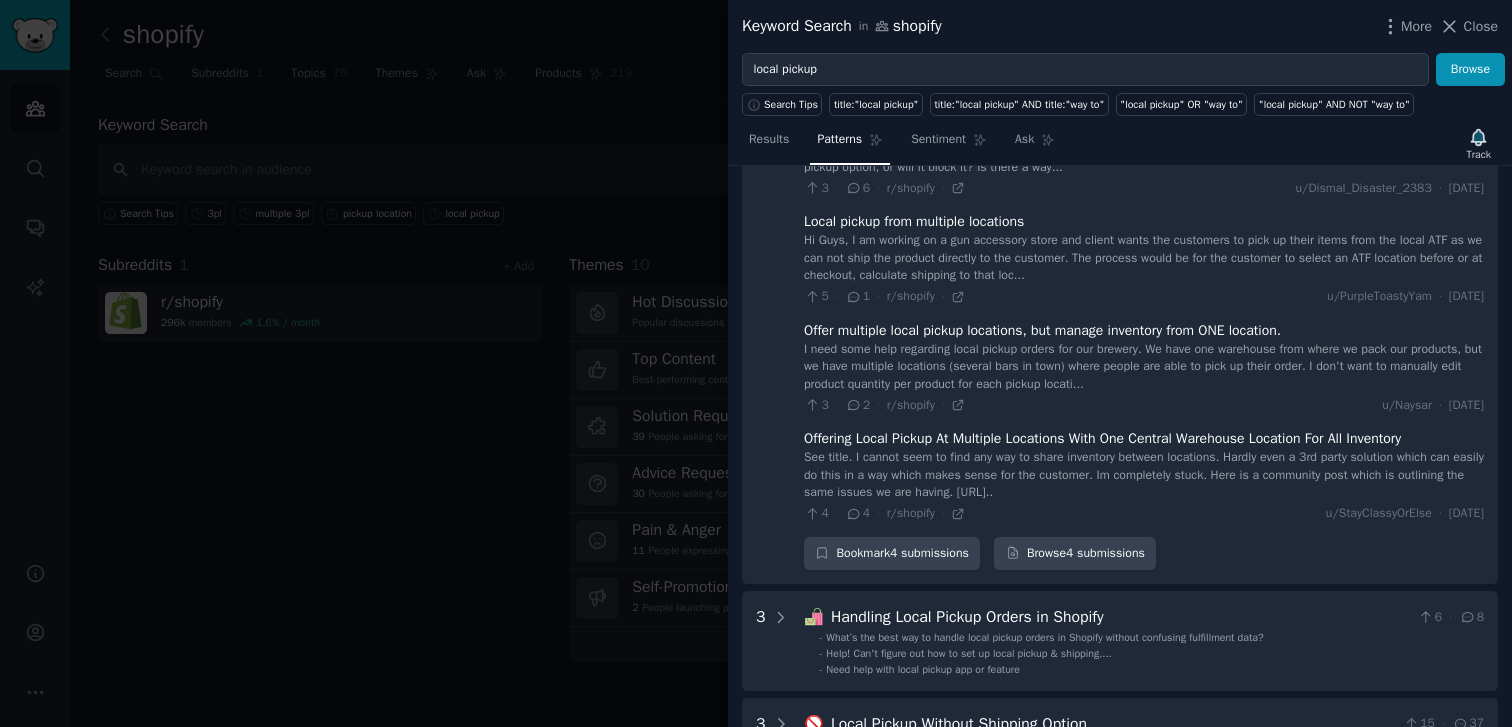 click on "Offer multiple local pickup locations, but manage inventory from ONE location." at bounding box center [1042, 330] 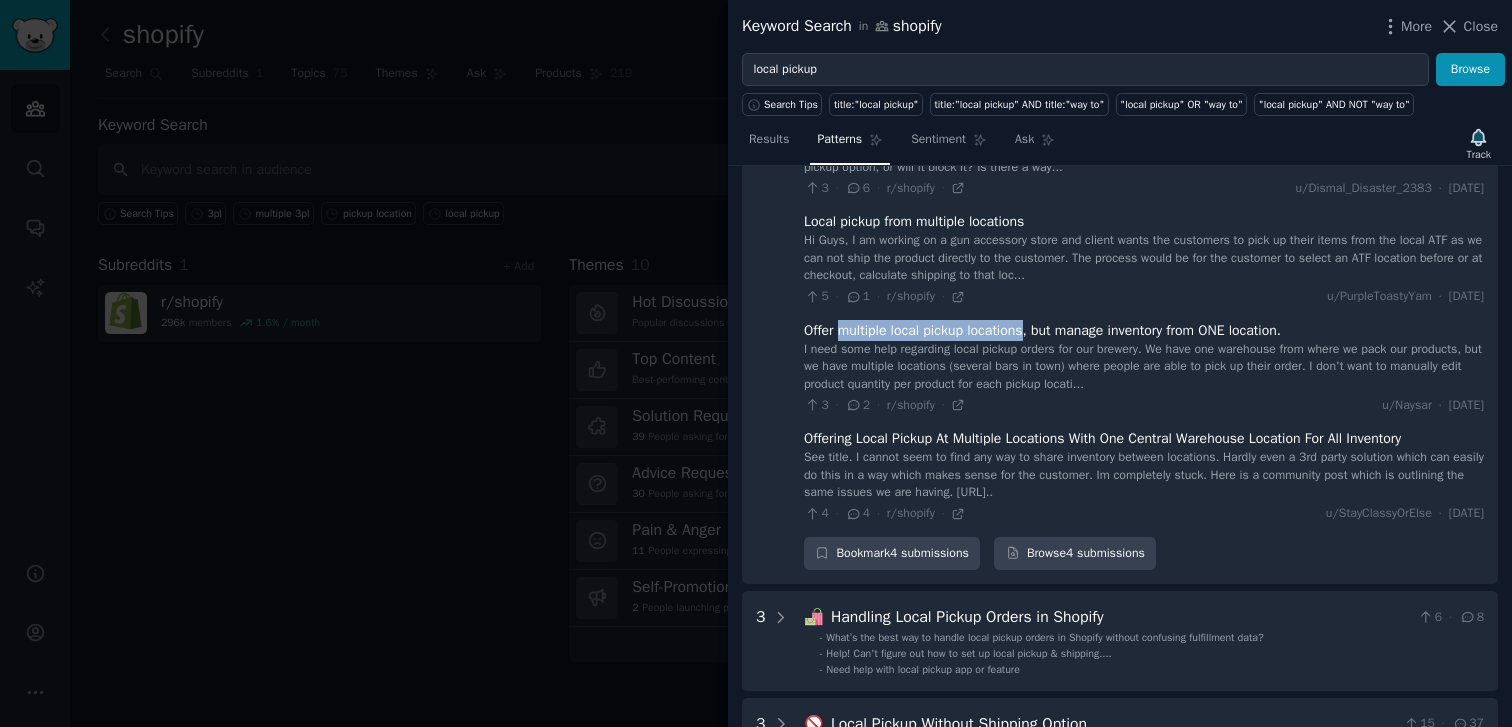 drag, startPoint x: 864, startPoint y: 328, endPoint x: 993, endPoint y: 328, distance: 129 